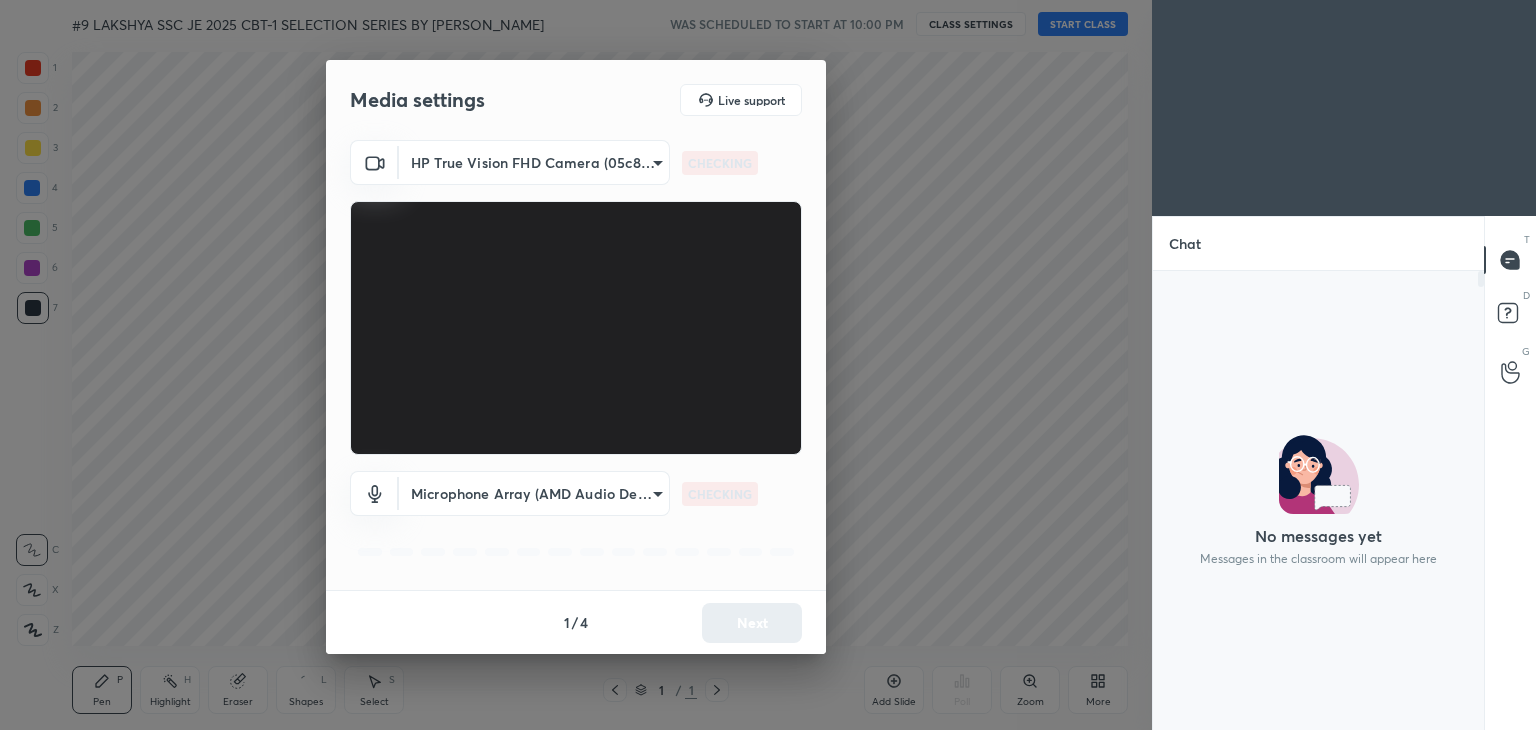 scroll, scrollTop: 0, scrollLeft: 0, axis: both 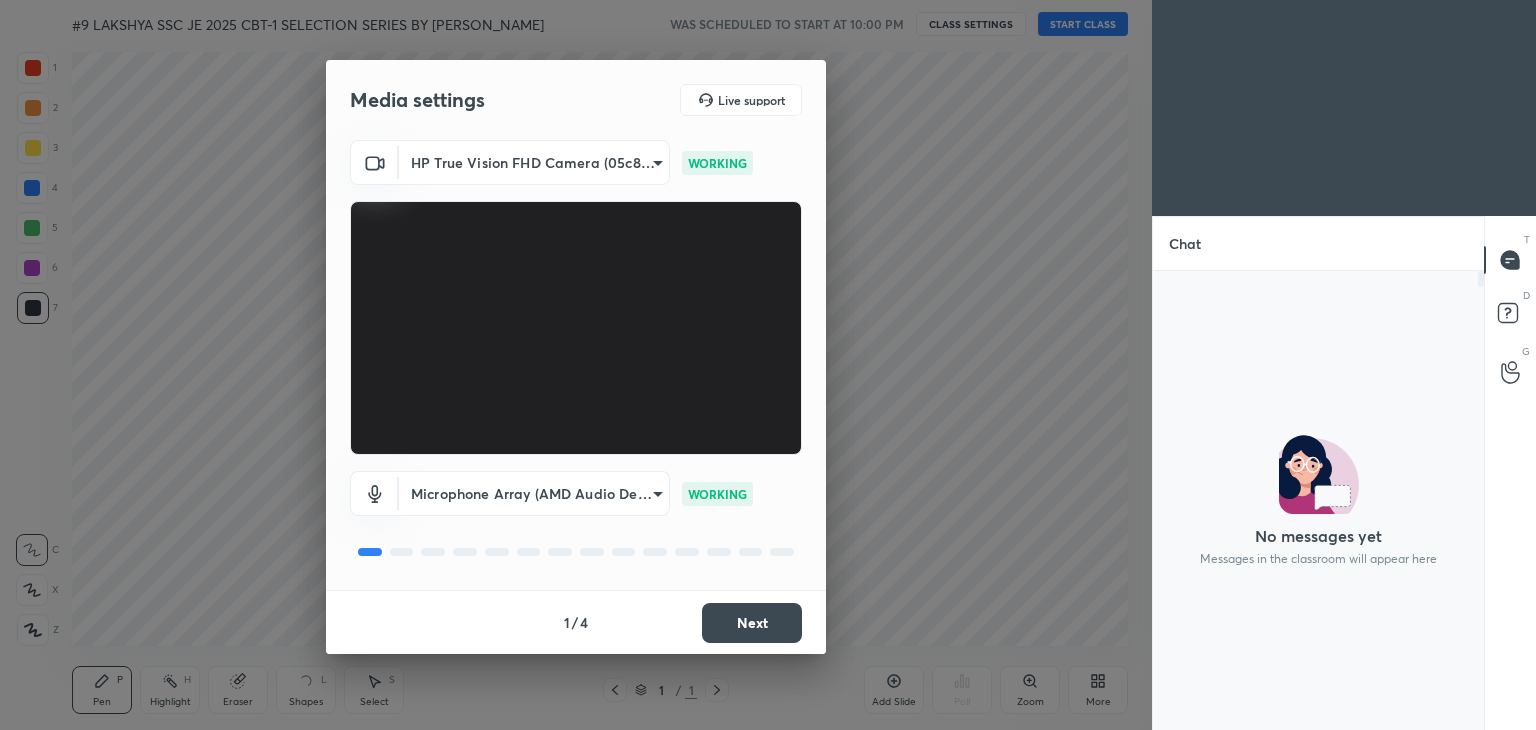 click on "Next" at bounding box center (752, 623) 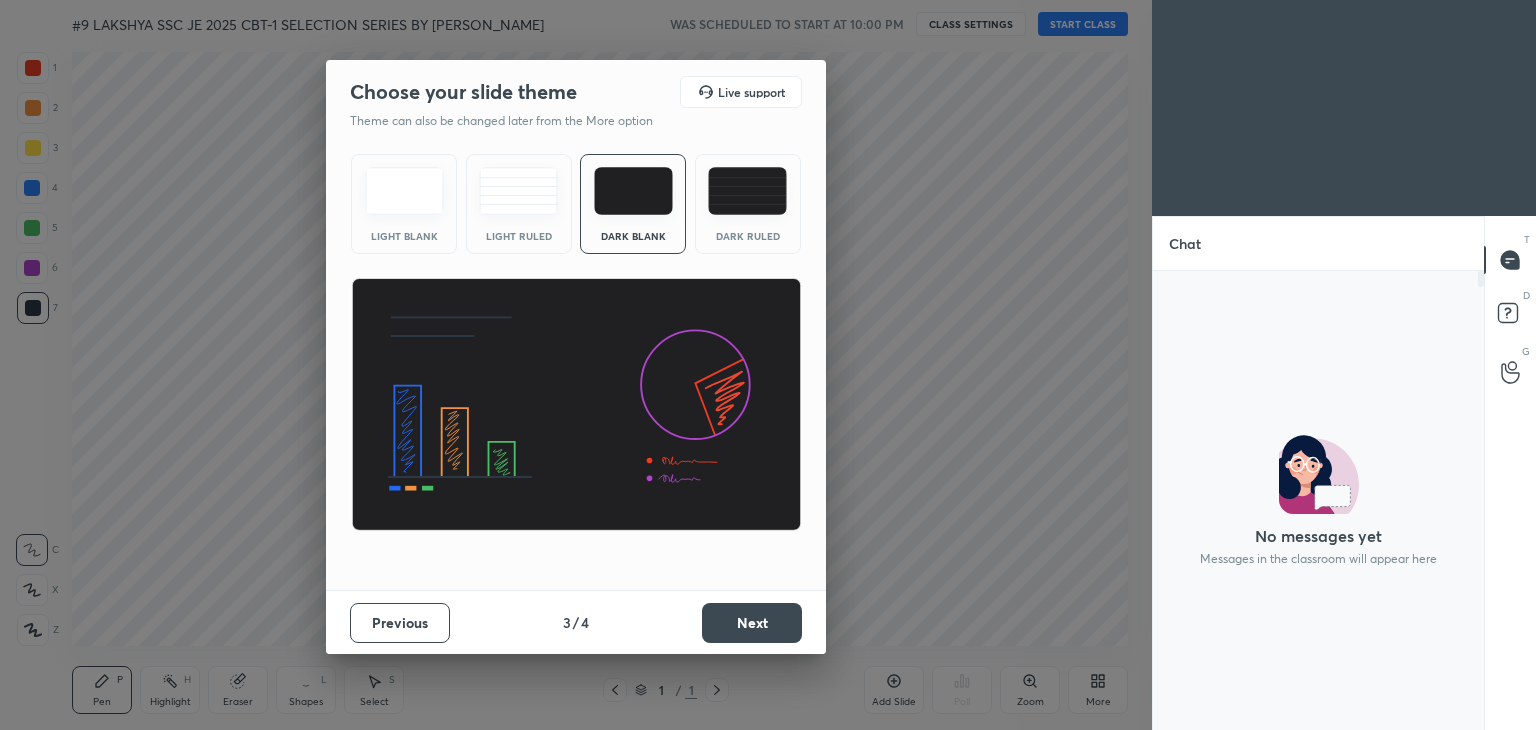 click on "Next" at bounding box center [752, 623] 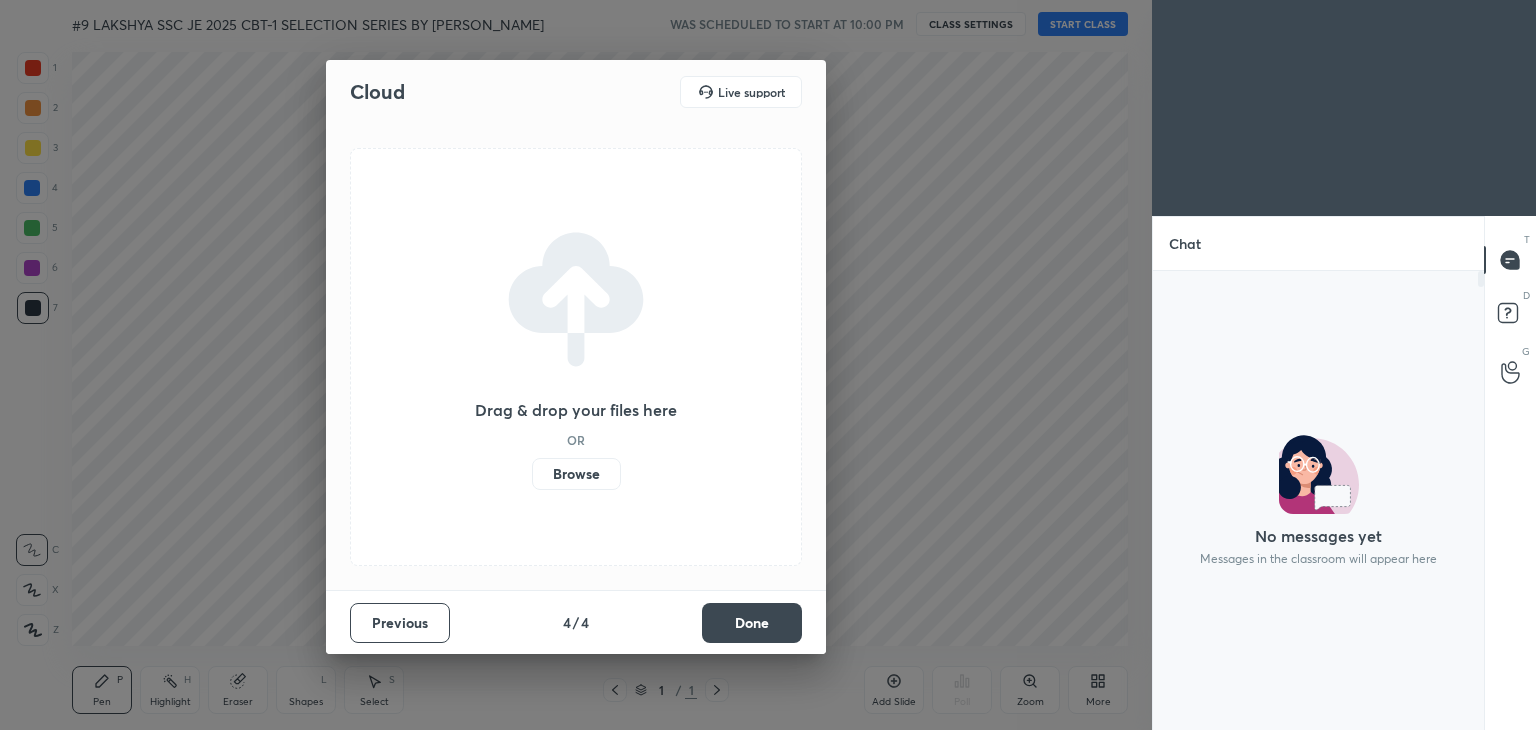 click on "Done" at bounding box center [752, 623] 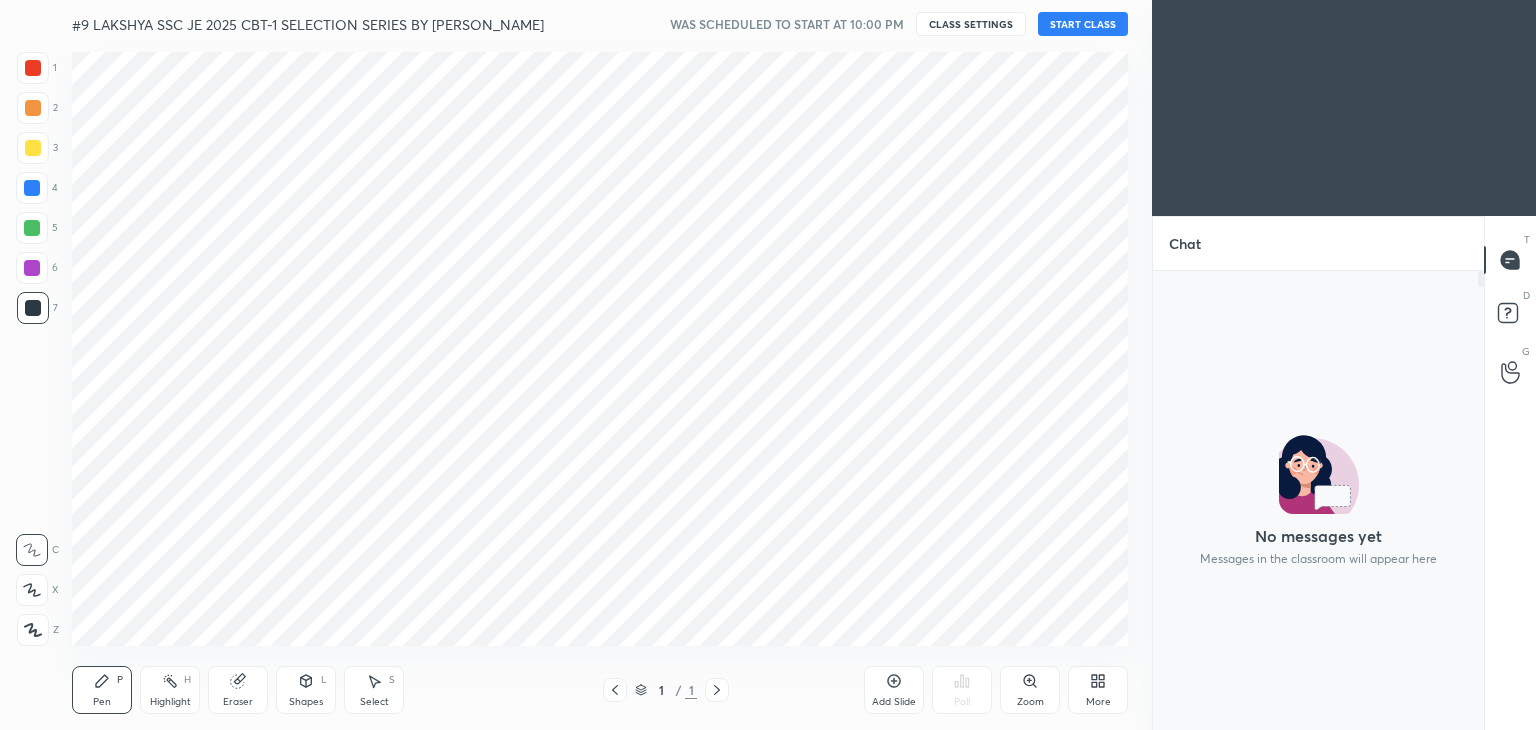 scroll, scrollTop: 405, scrollLeft: 325, axis: both 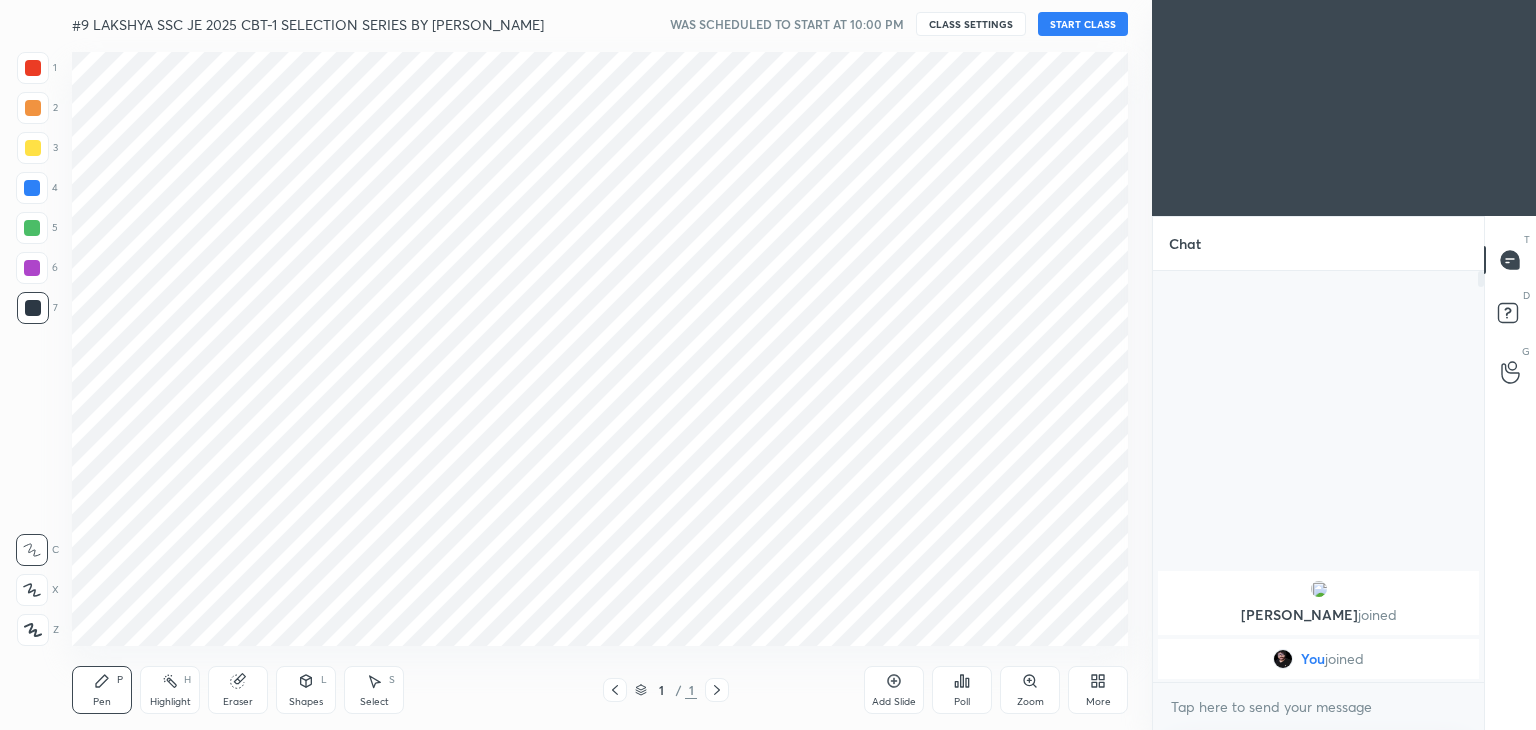 click on "START CLASS" at bounding box center (1083, 24) 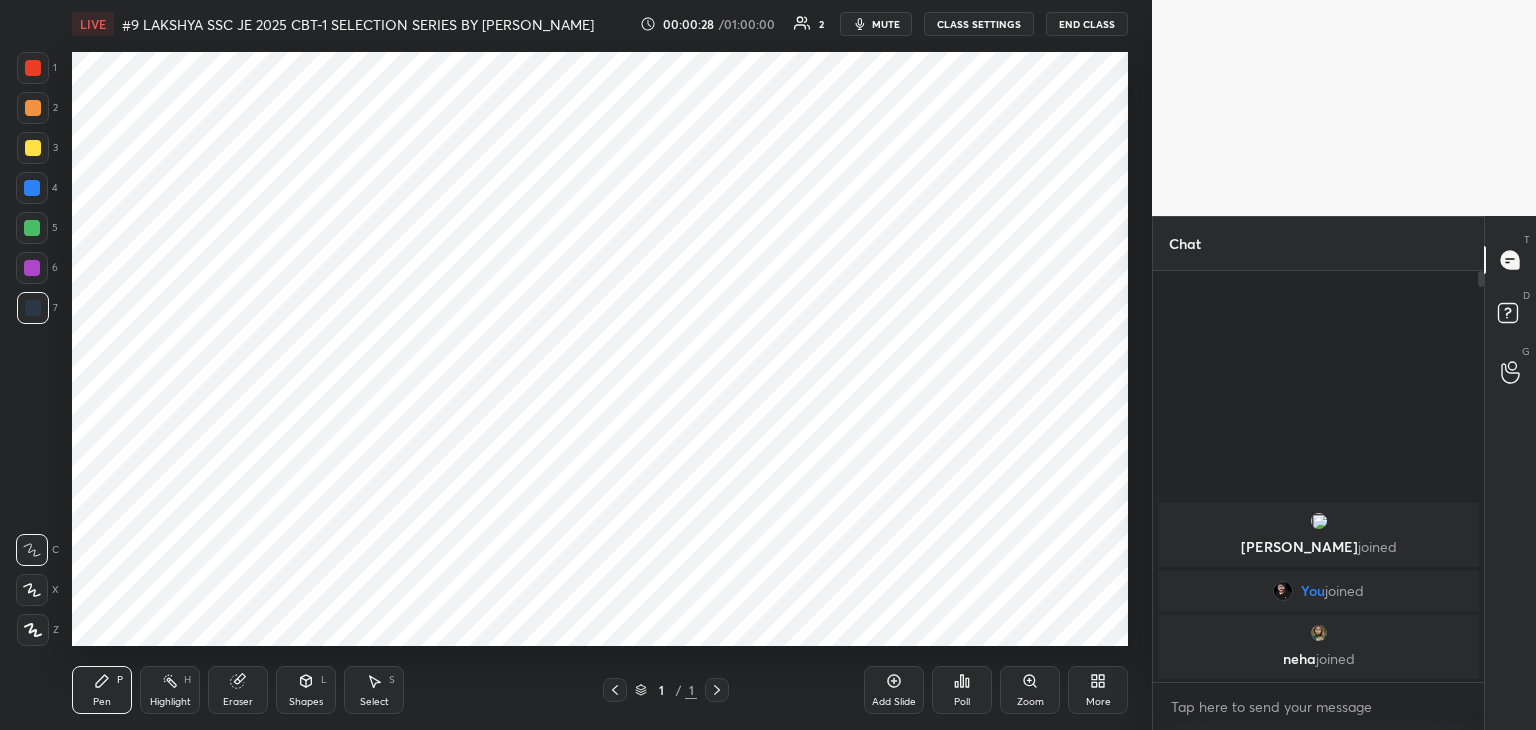 click 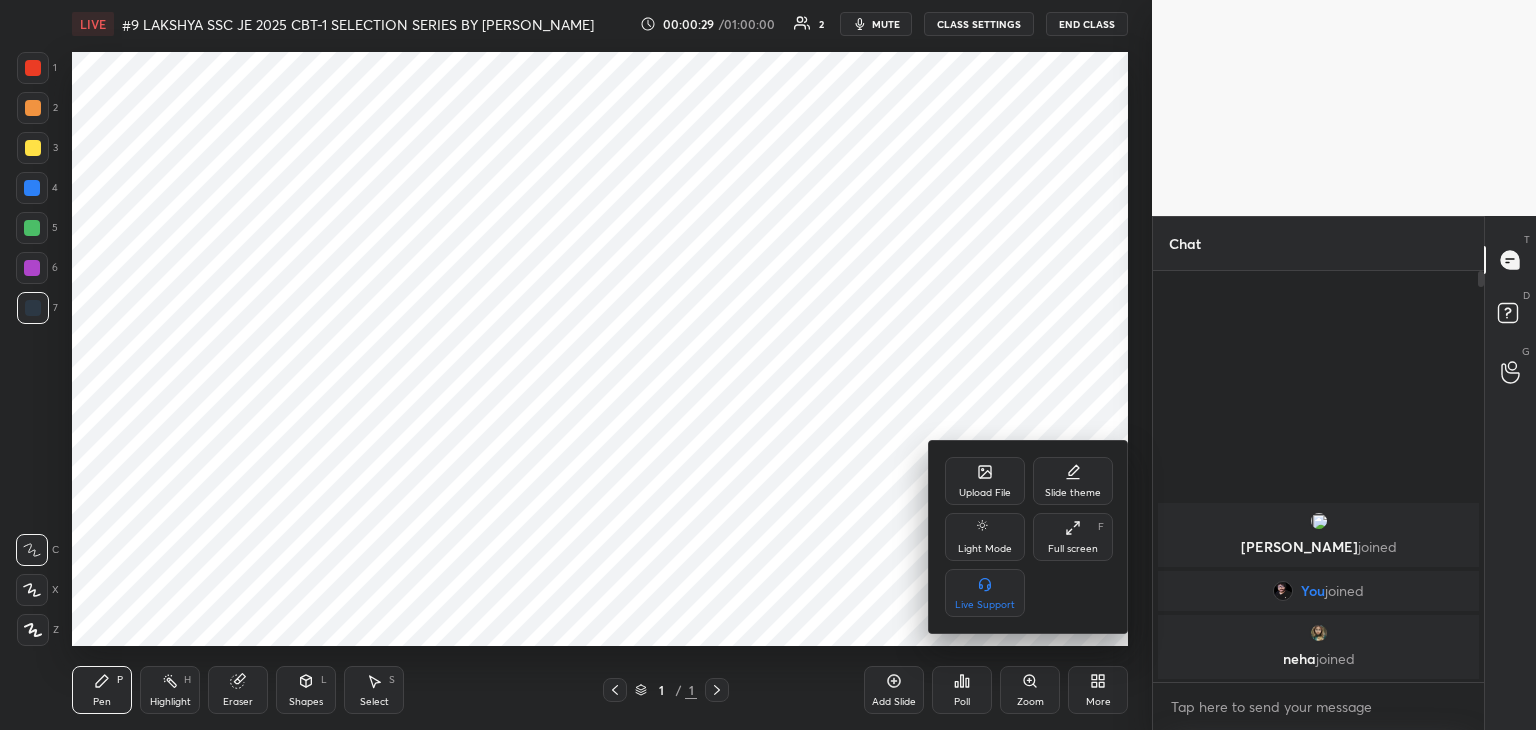click on "Upload File" at bounding box center [985, 493] 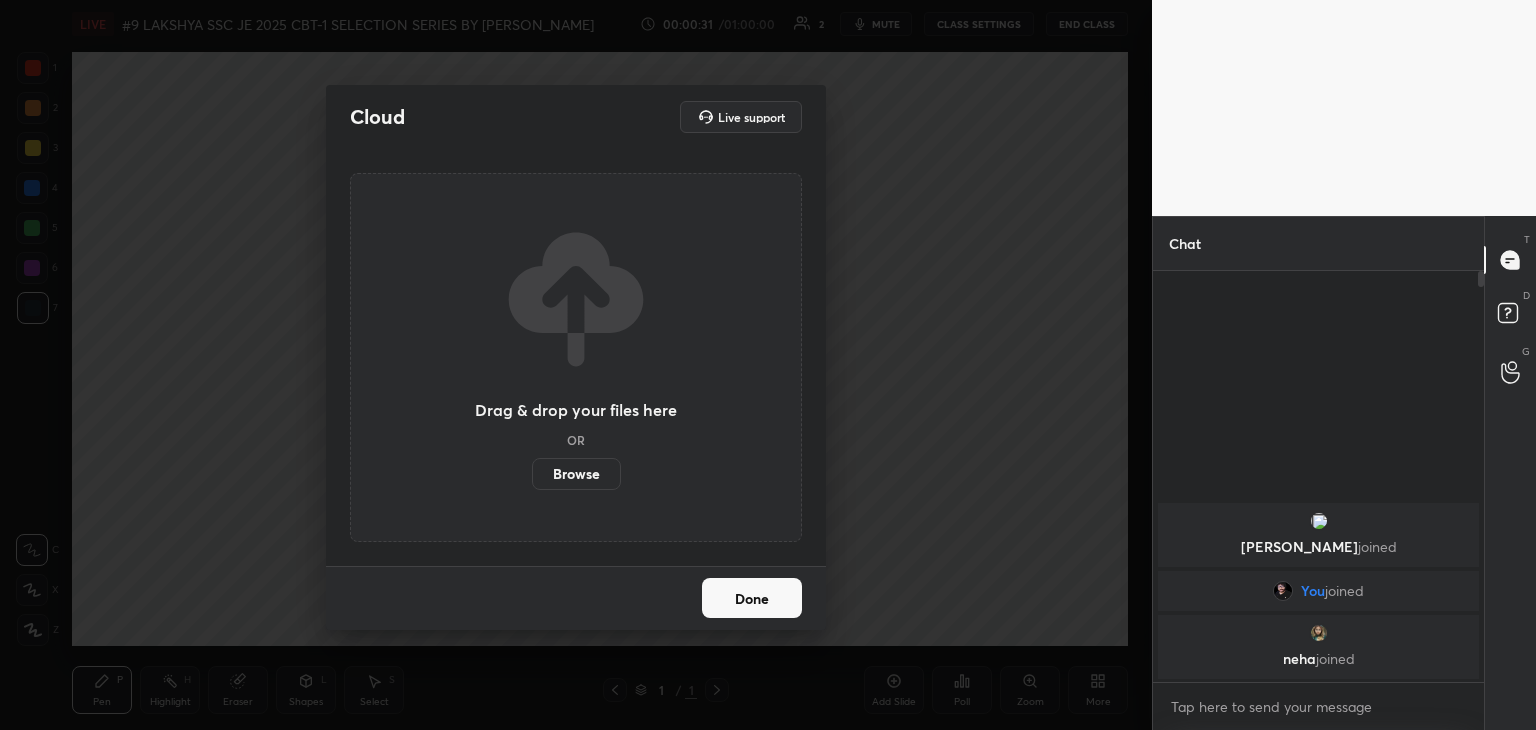 click on "Browse" at bounding box center (576, 474) 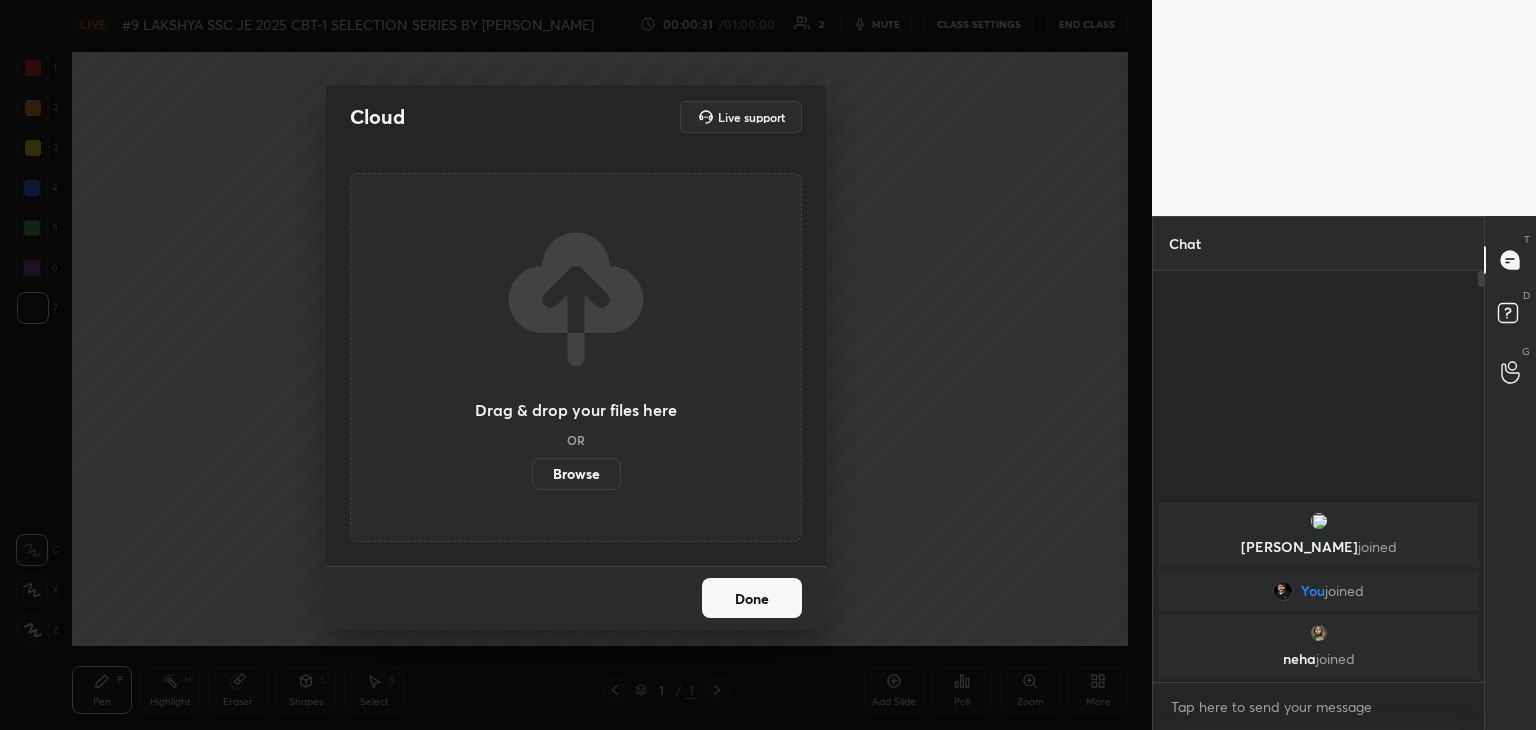 click on "Browse" at bounding box center (532, 474) 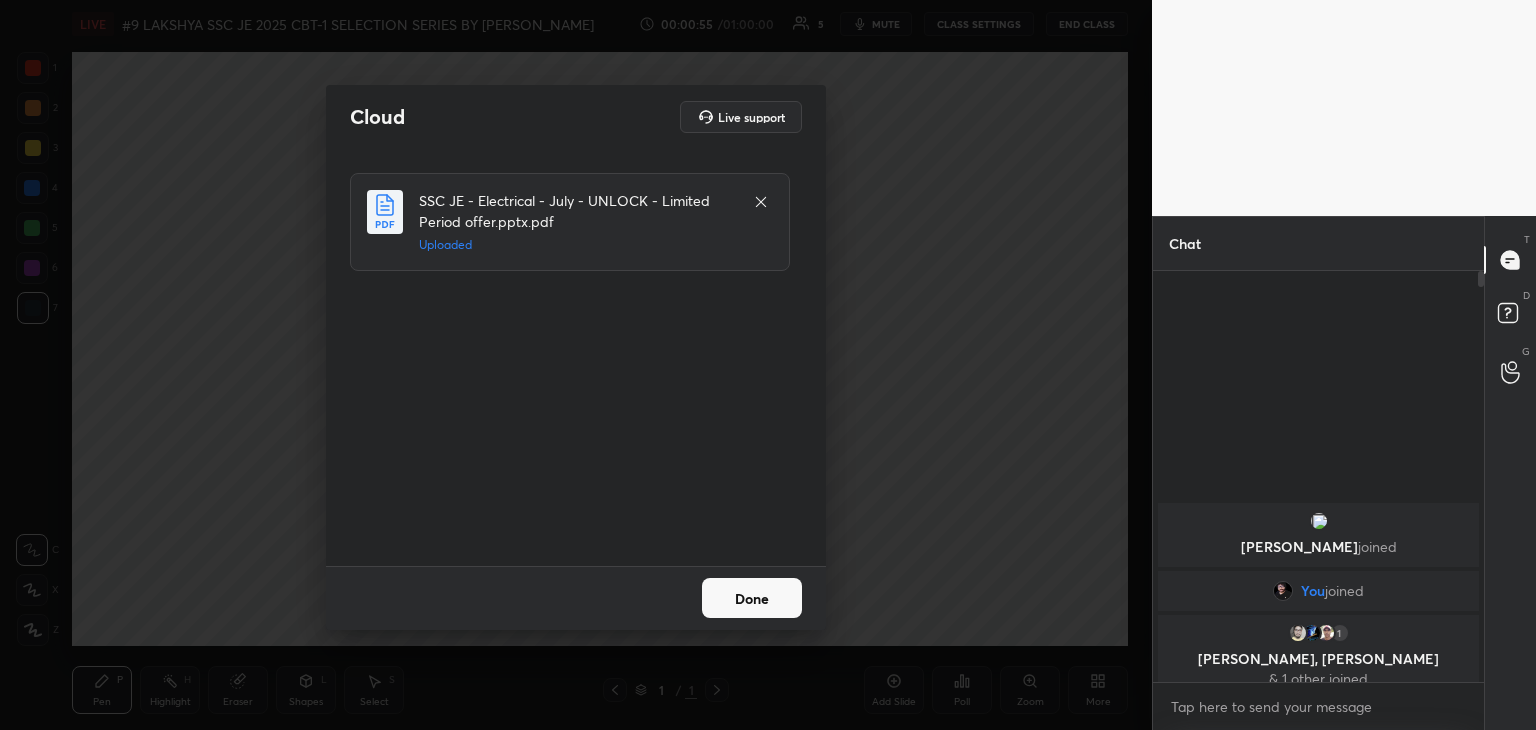 click on "Done" at bounding box center (752, 598) 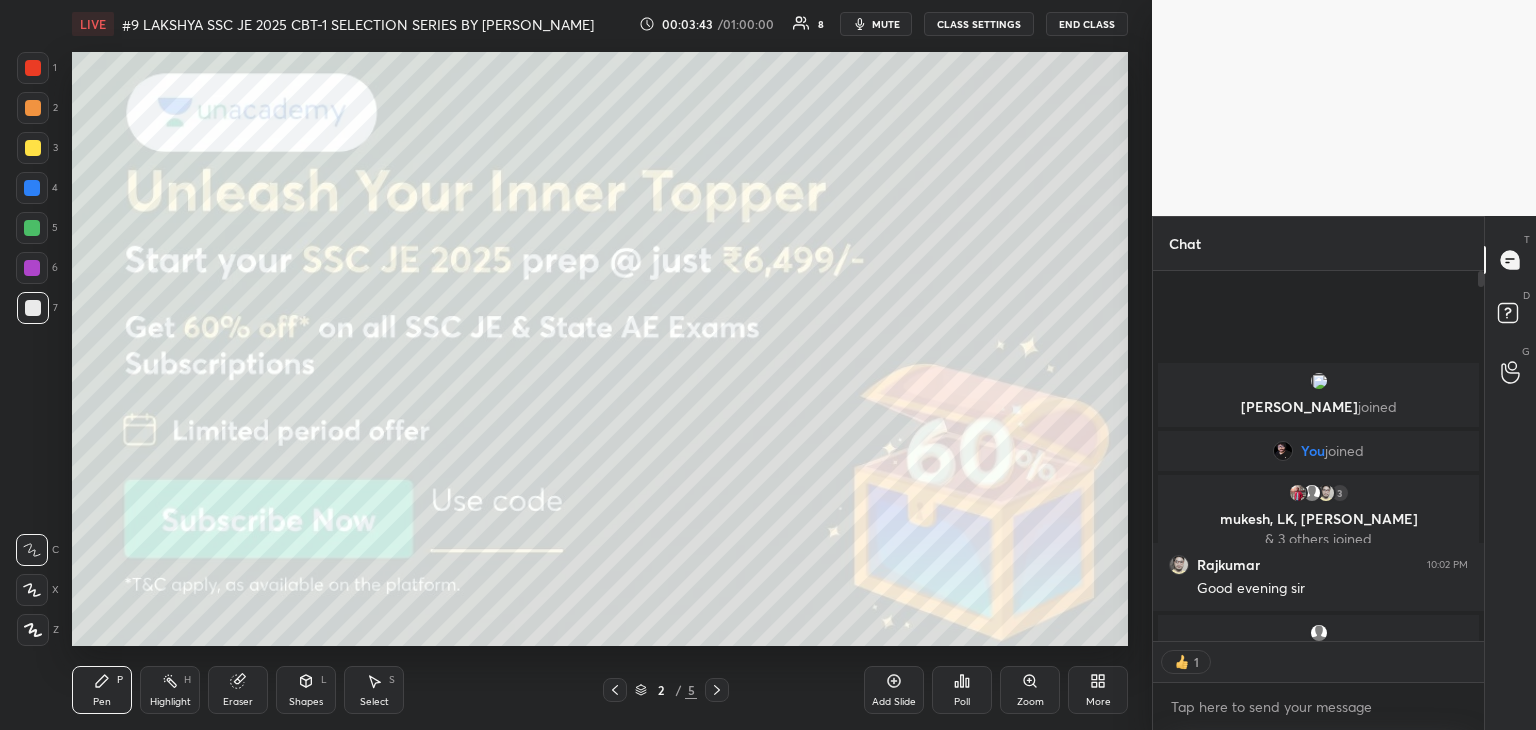 scroll, scrollTop: 365, scrollLeft: 325, axis: both 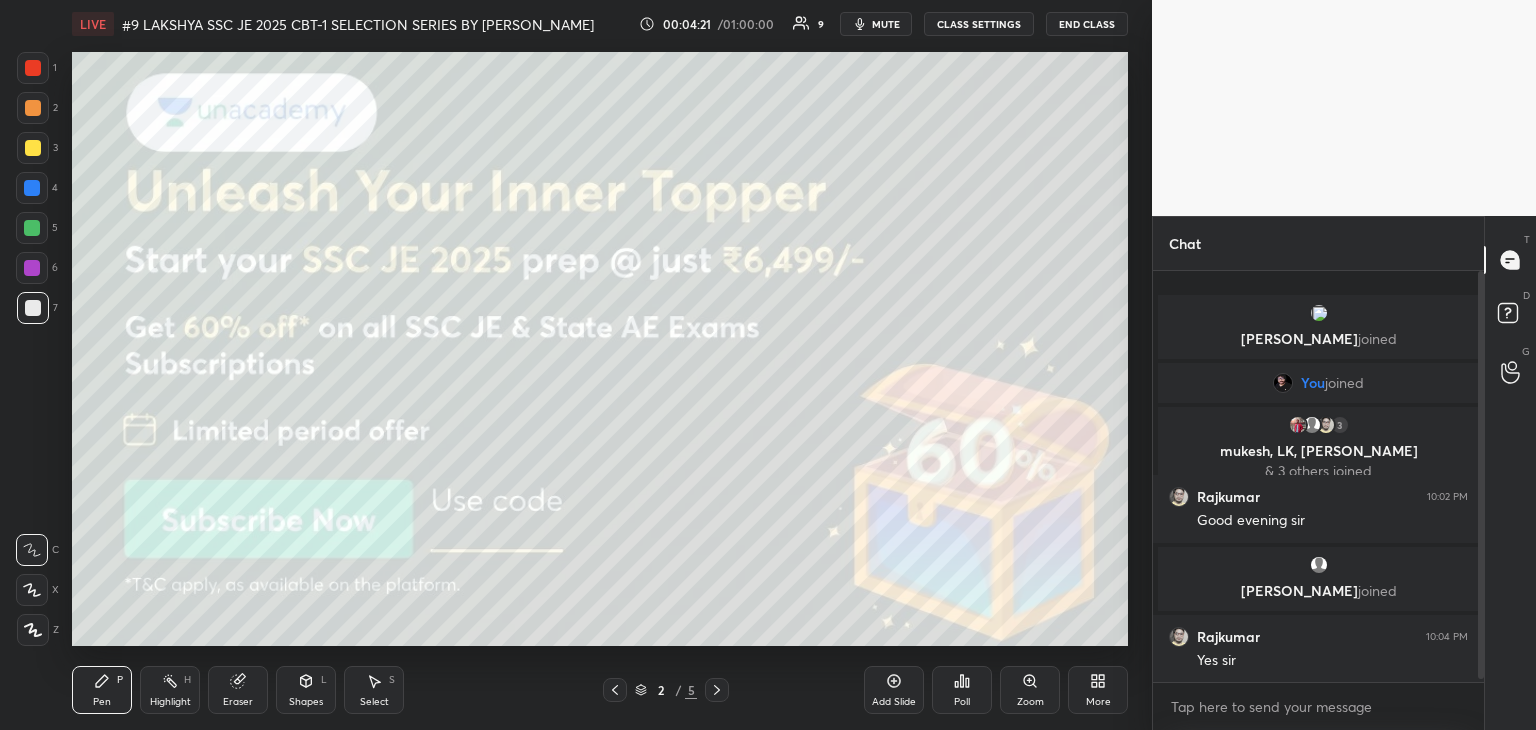 drag, startPoint x: 46, startPoint y: 638, endPoint x: 89, endPoint y: 675, distance: 56.727417 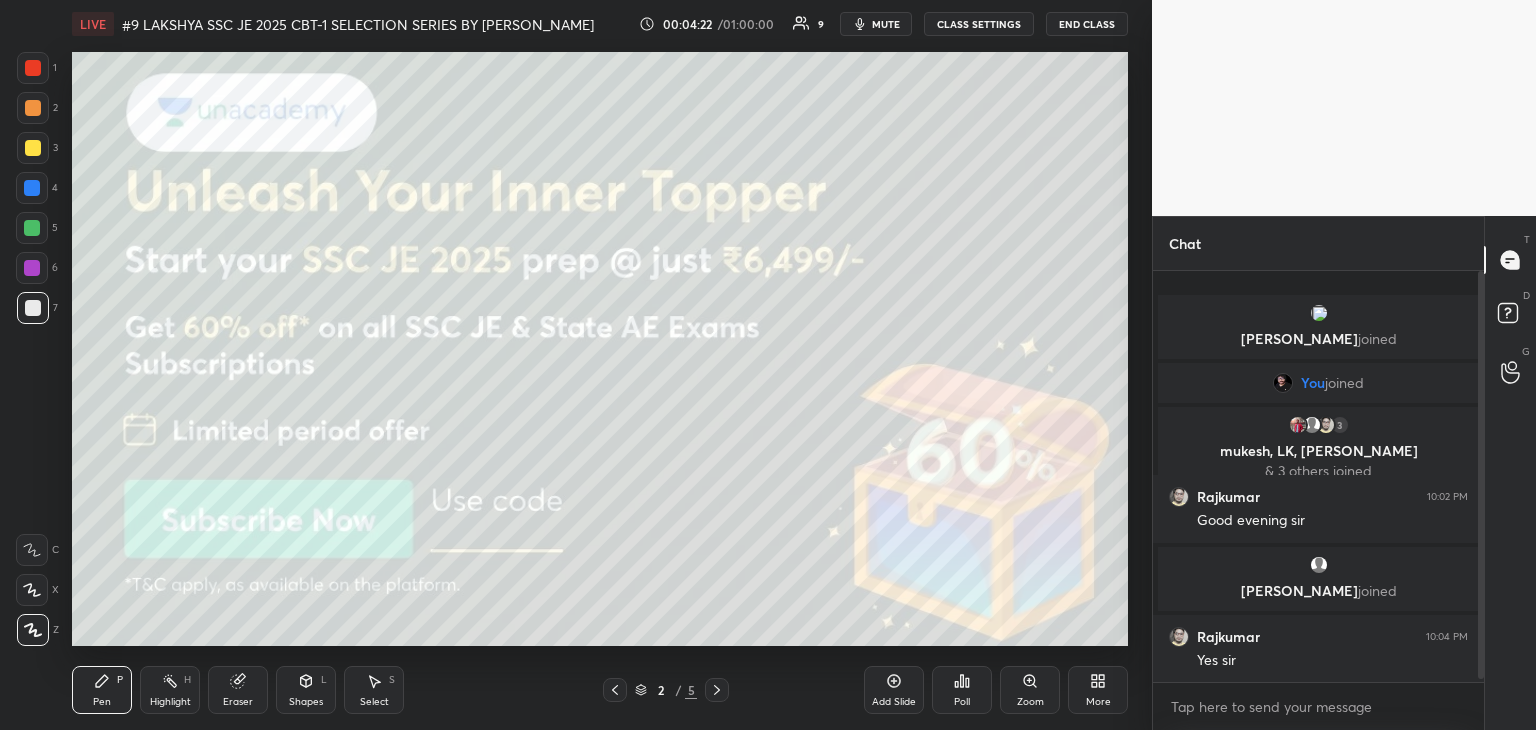 click on "Pen P" at bounding box center [102, 690] 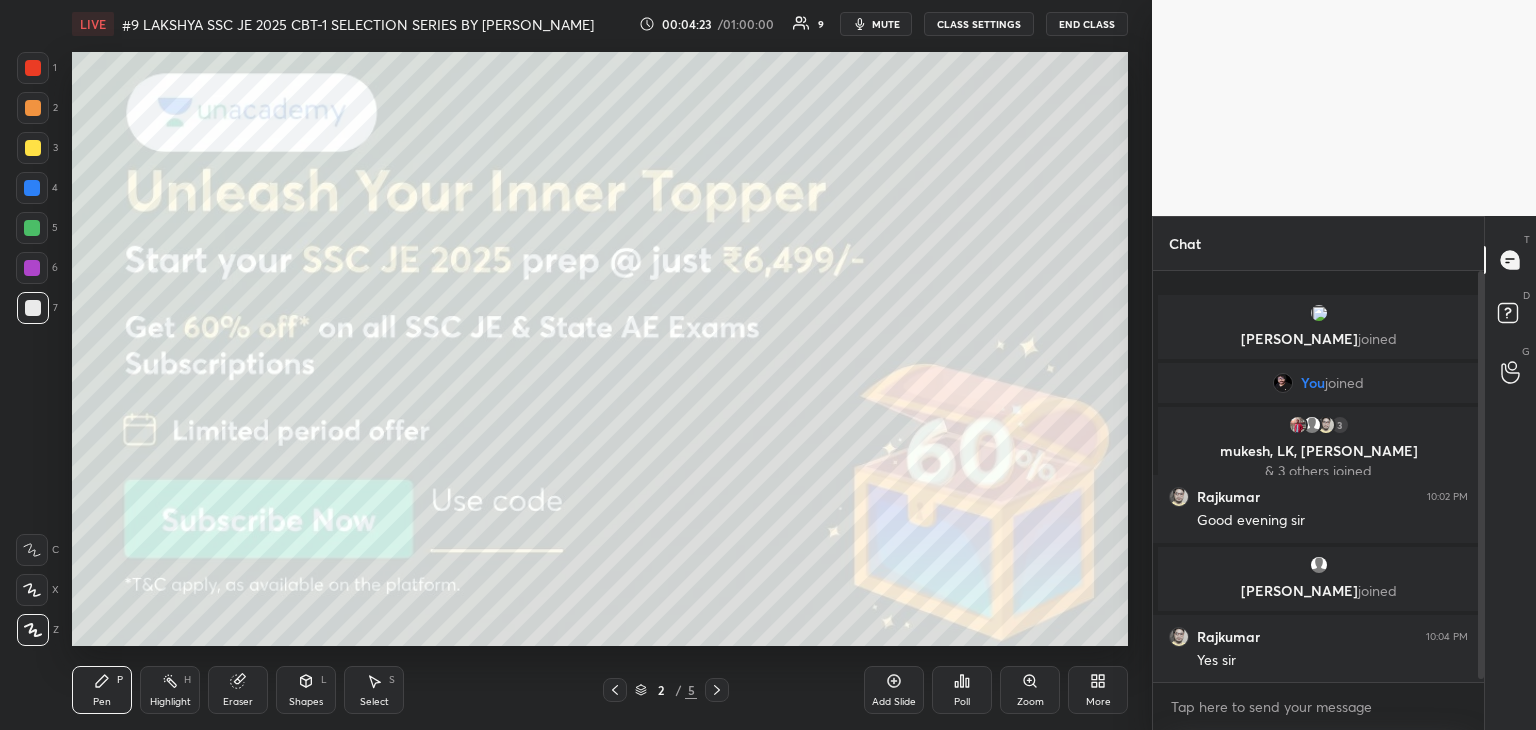 click 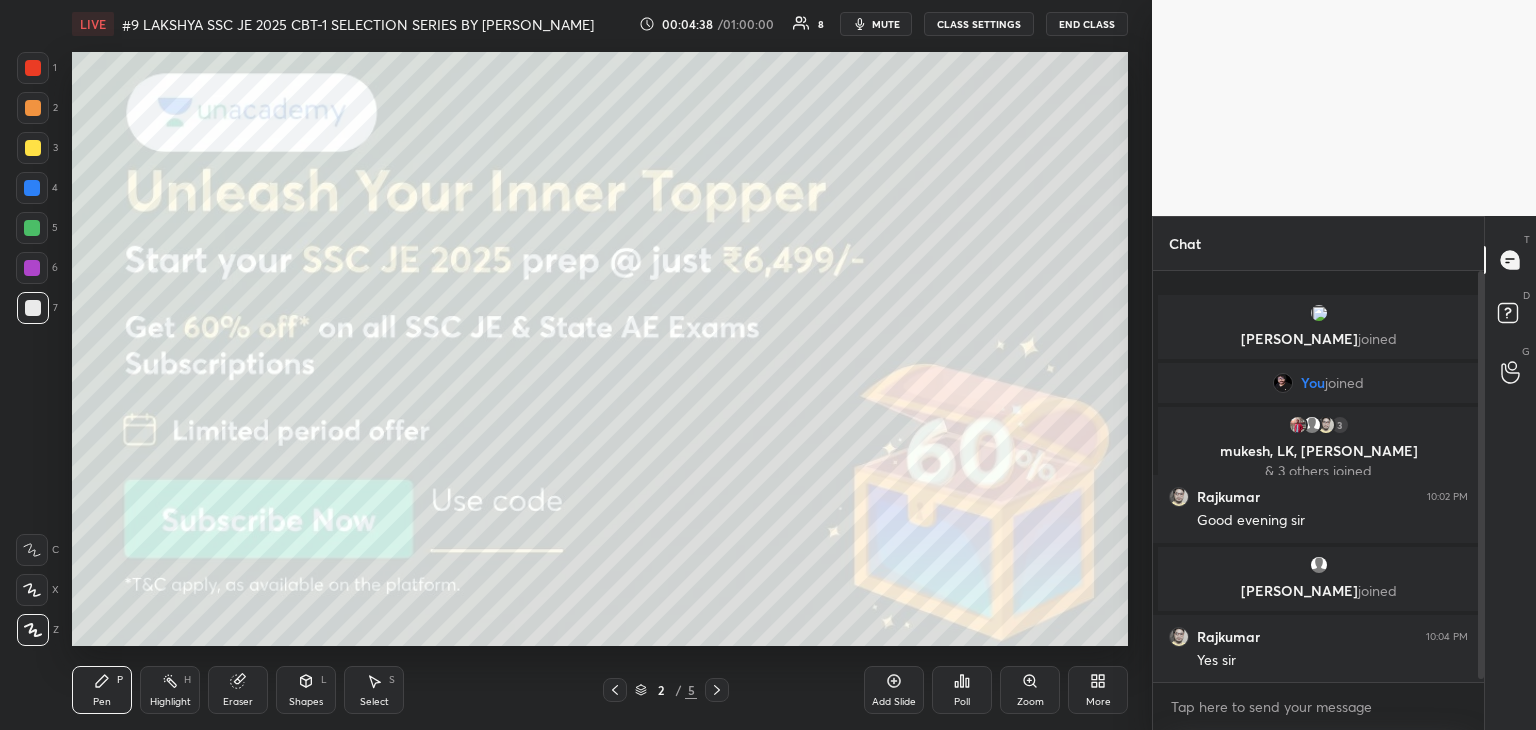 click on "Eraser" at bounding box center (238, 690) 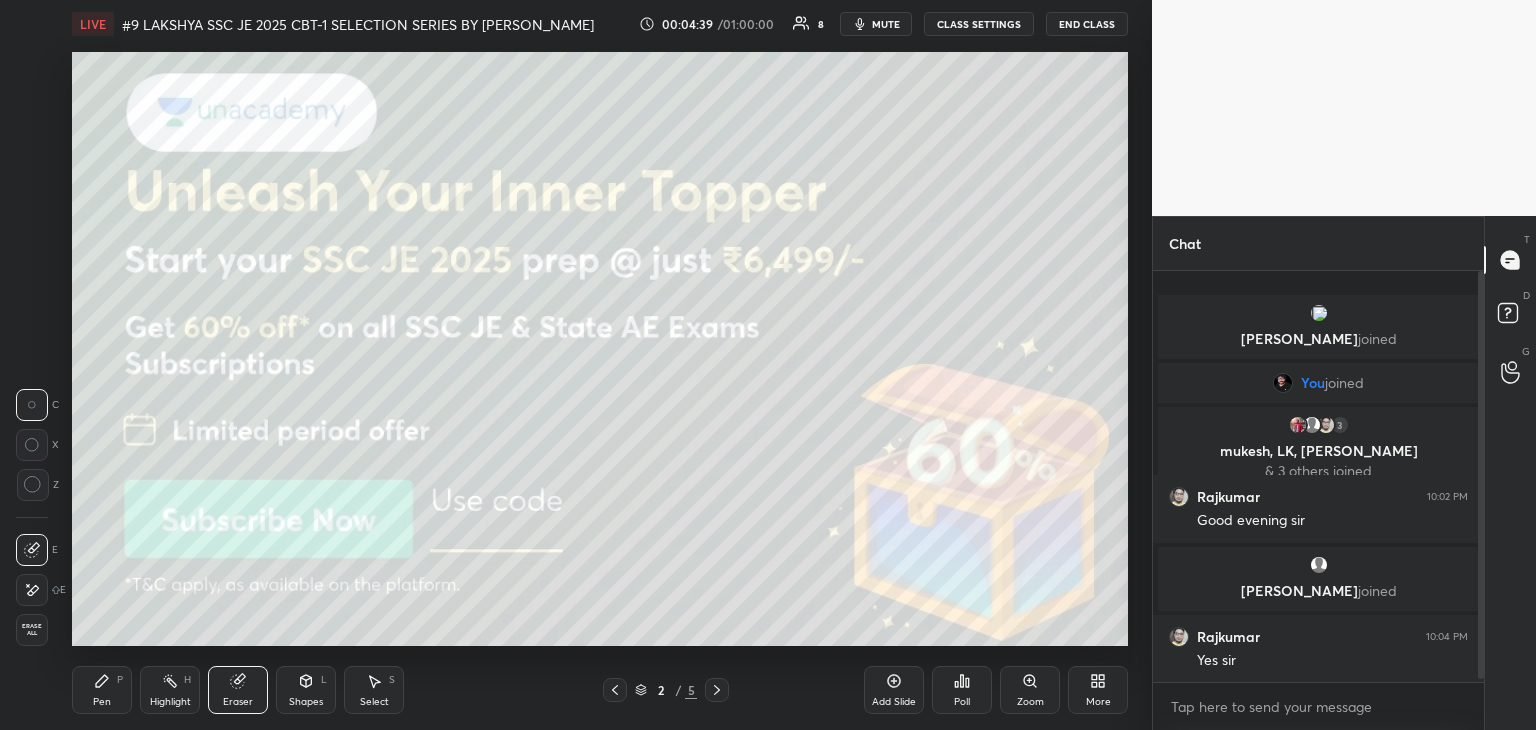 click on "Erase all" at bounding box center (32, 630) 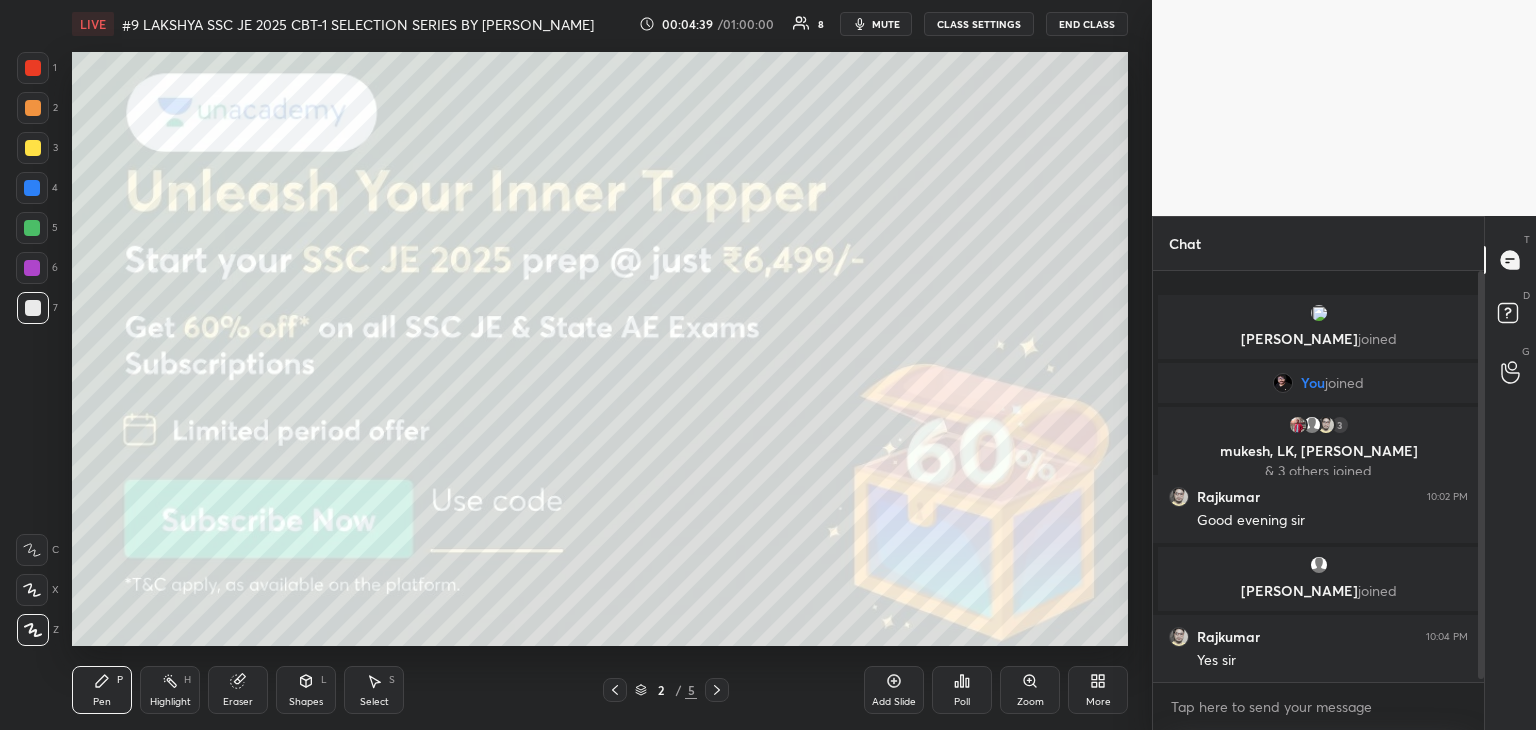 click on "Pen P" at bounding box center (102, 690) 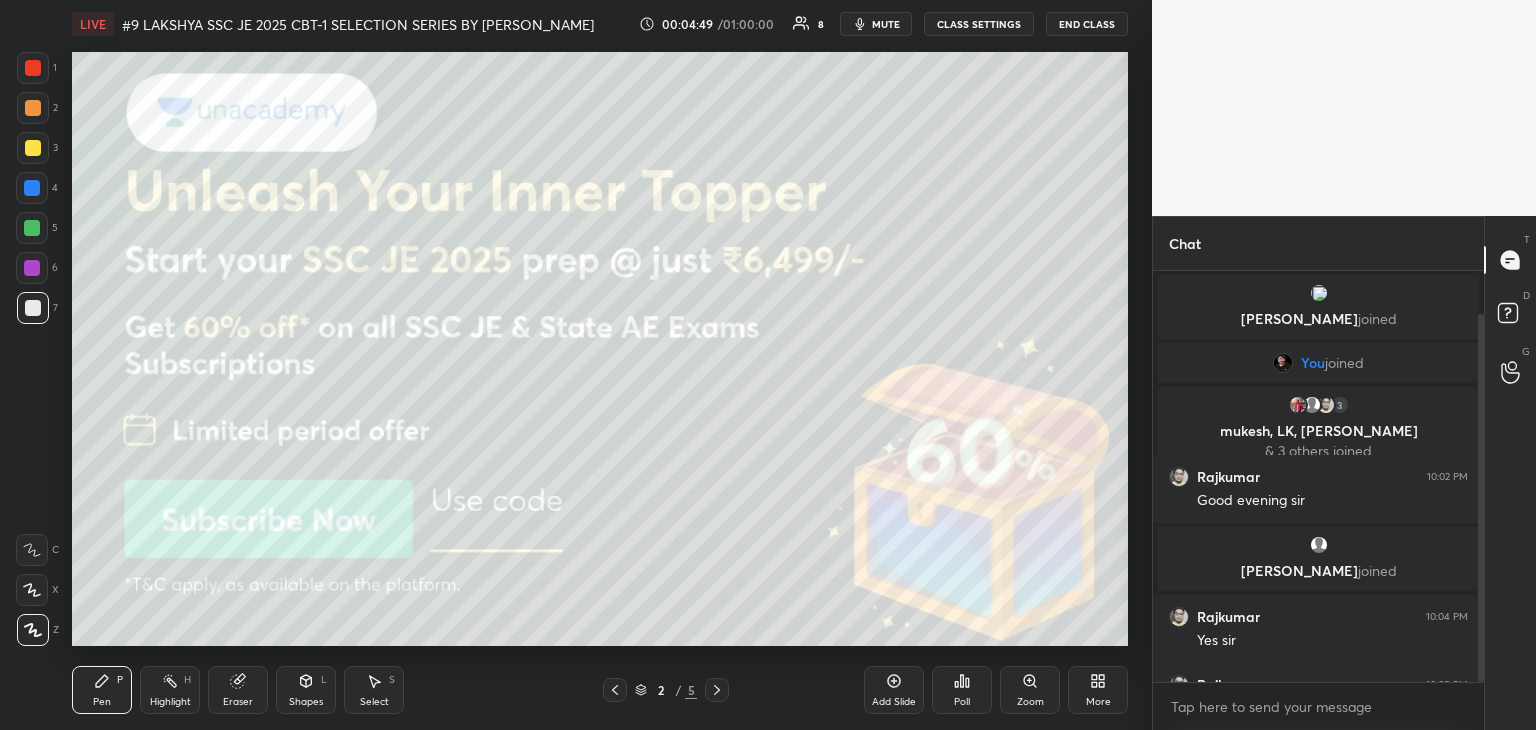 scroll, scrollTop: 48, scrollLeft: 0, axis: vertical 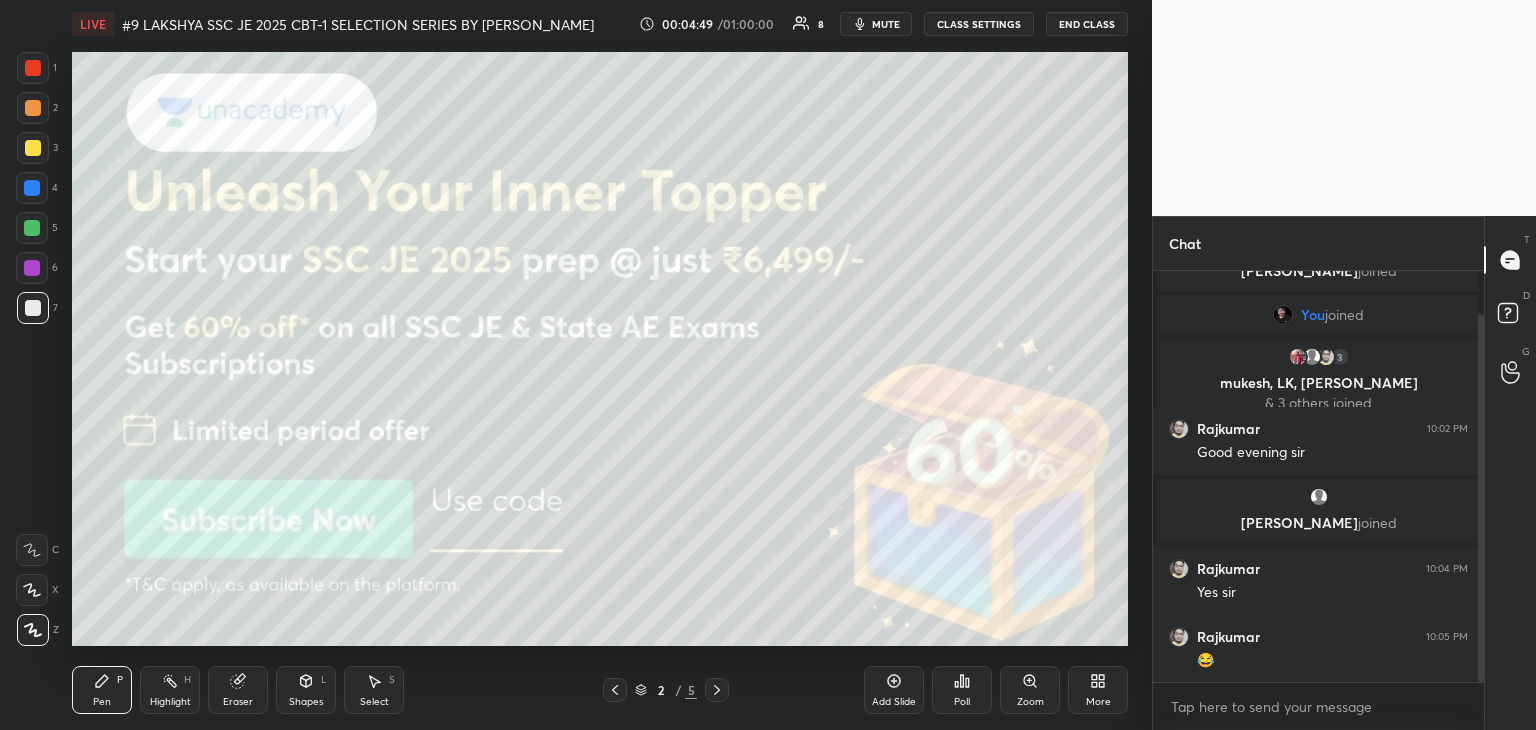 drag, startPoint x: 1482, startPoint y: 648, endPoint x: 1476, endPoint y: 682, distance: 34.525352 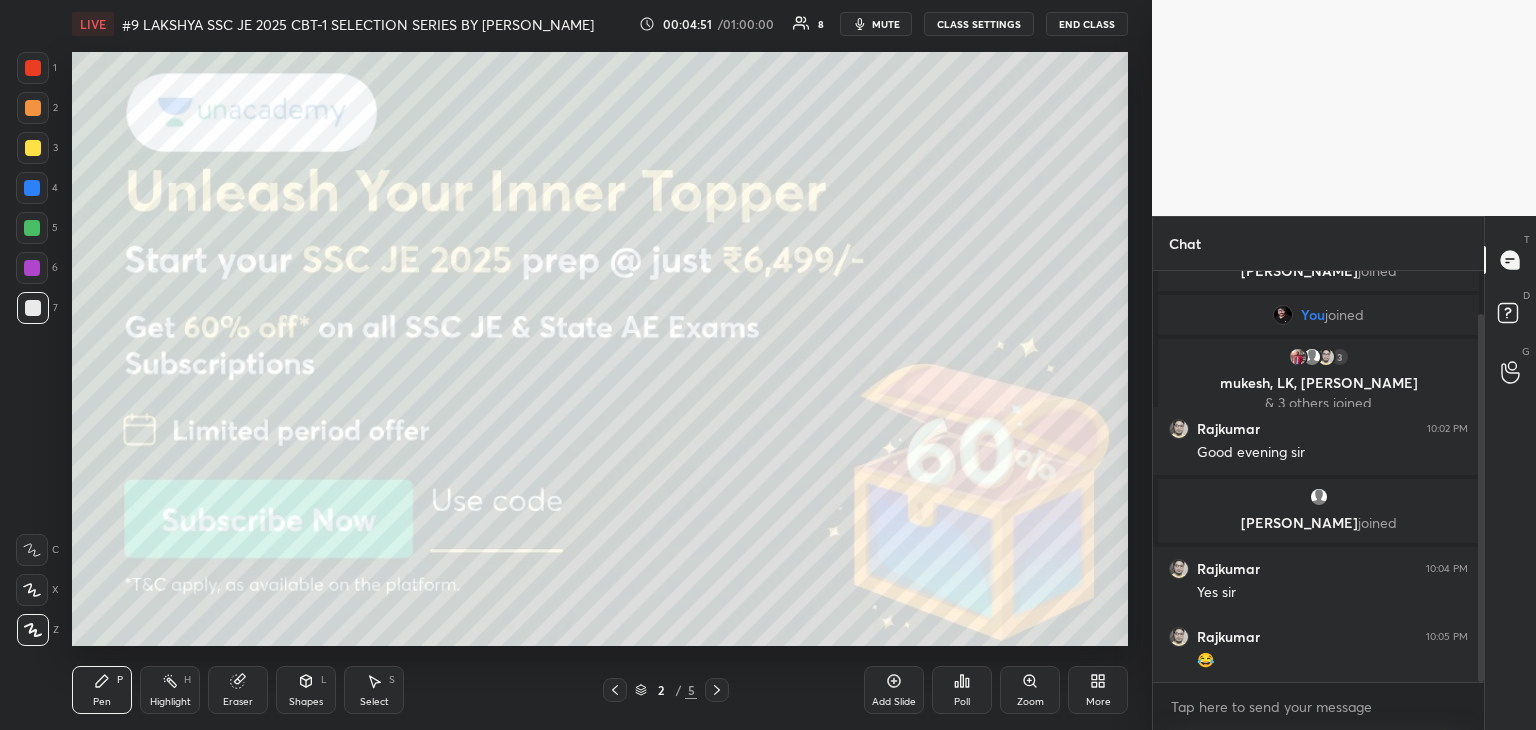 drag, startPoint x: 253, startPoint y: 696, endPoint x: 218, endPoint y: 698, distance: 35.057095 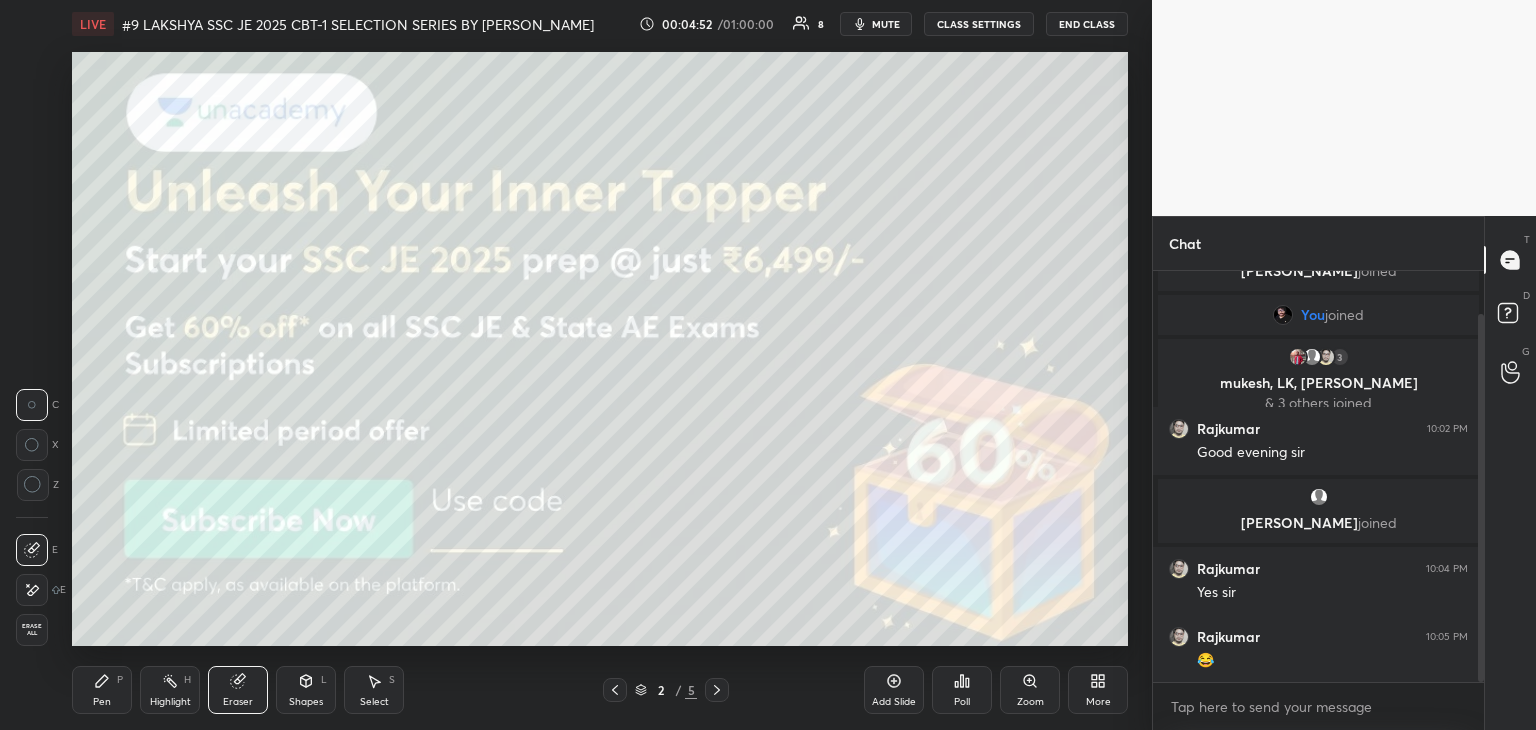 click on "Erase all" at bounding box center [32, 630] 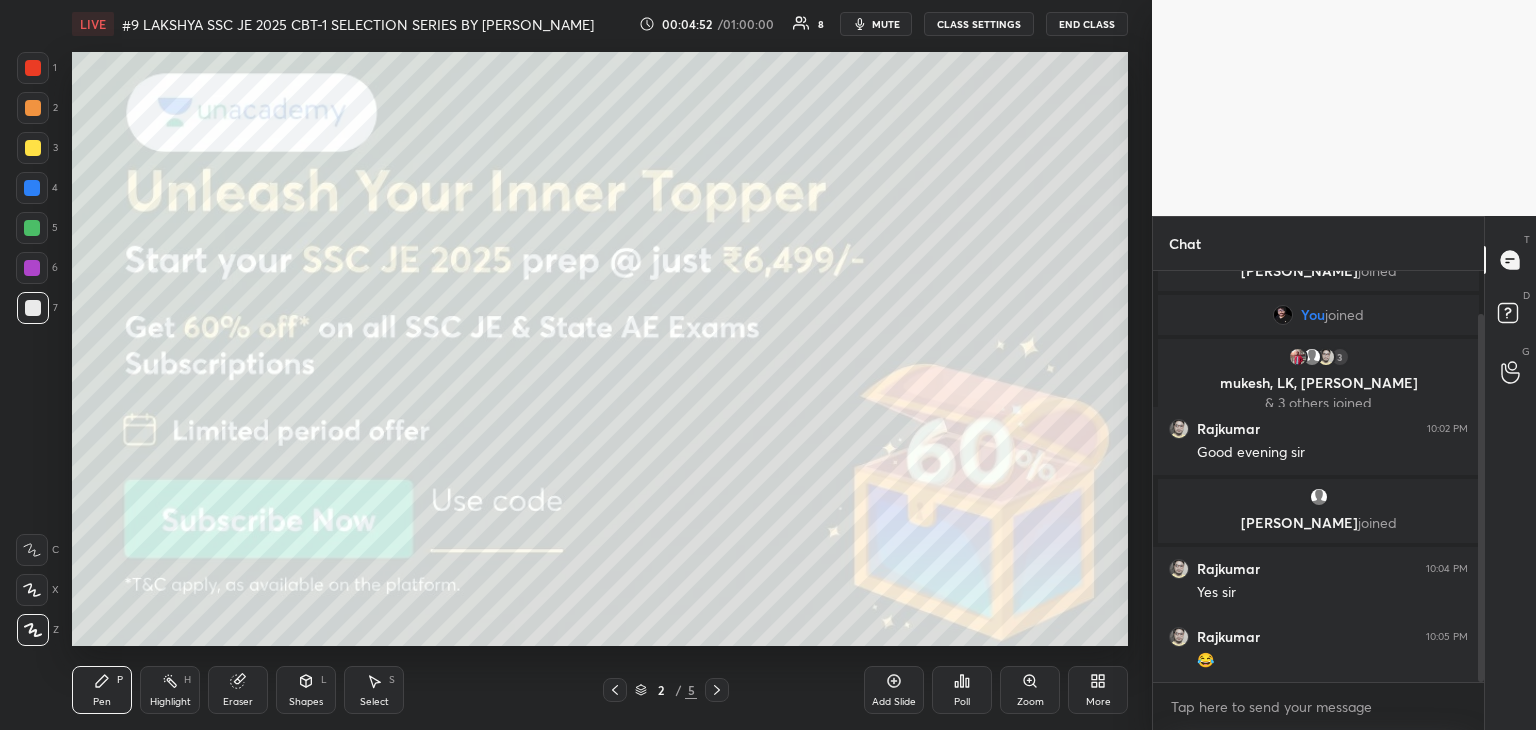 click on "Pen P" at bounding box center [102, 690] 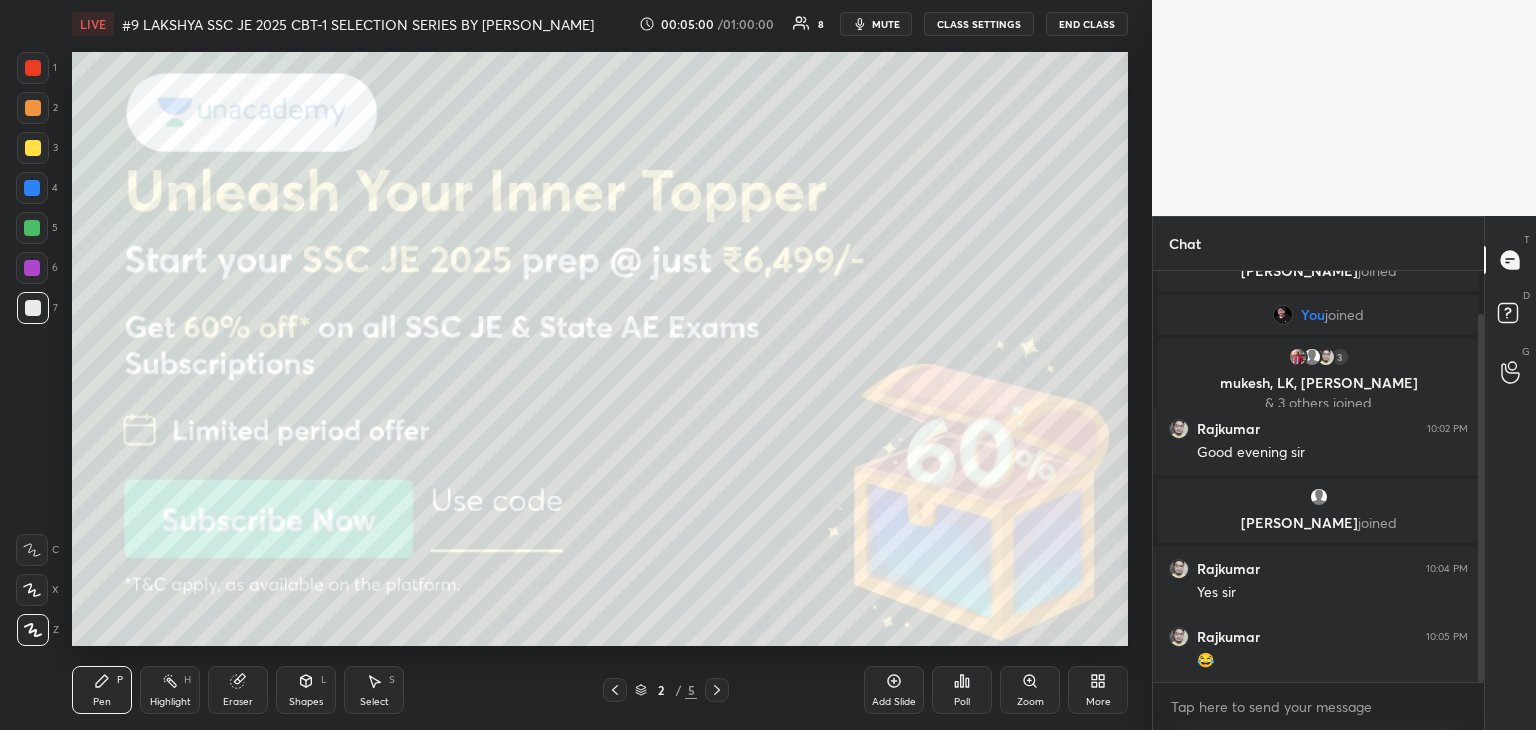 click at bounding box center (33, 68) 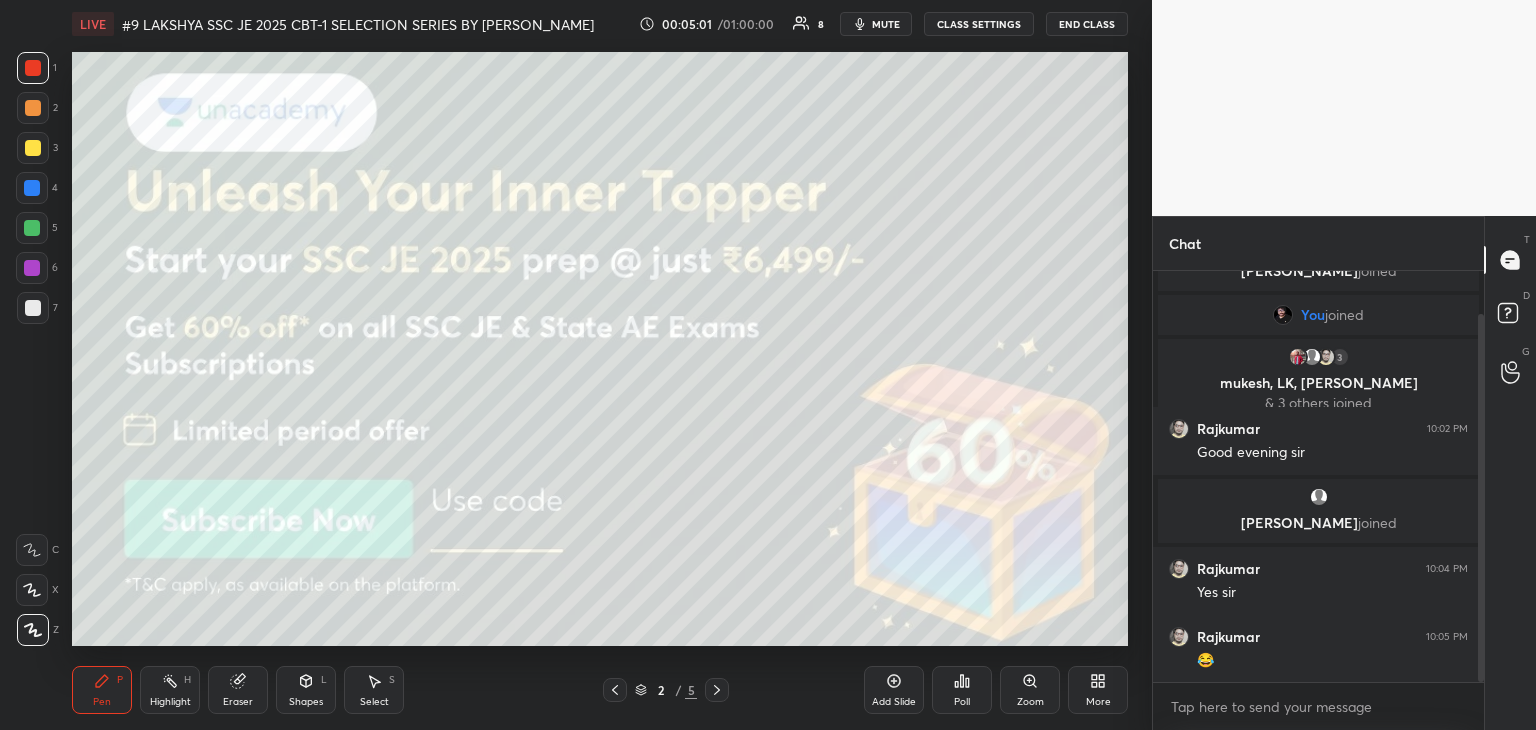 click at bounding box center [33, 108] 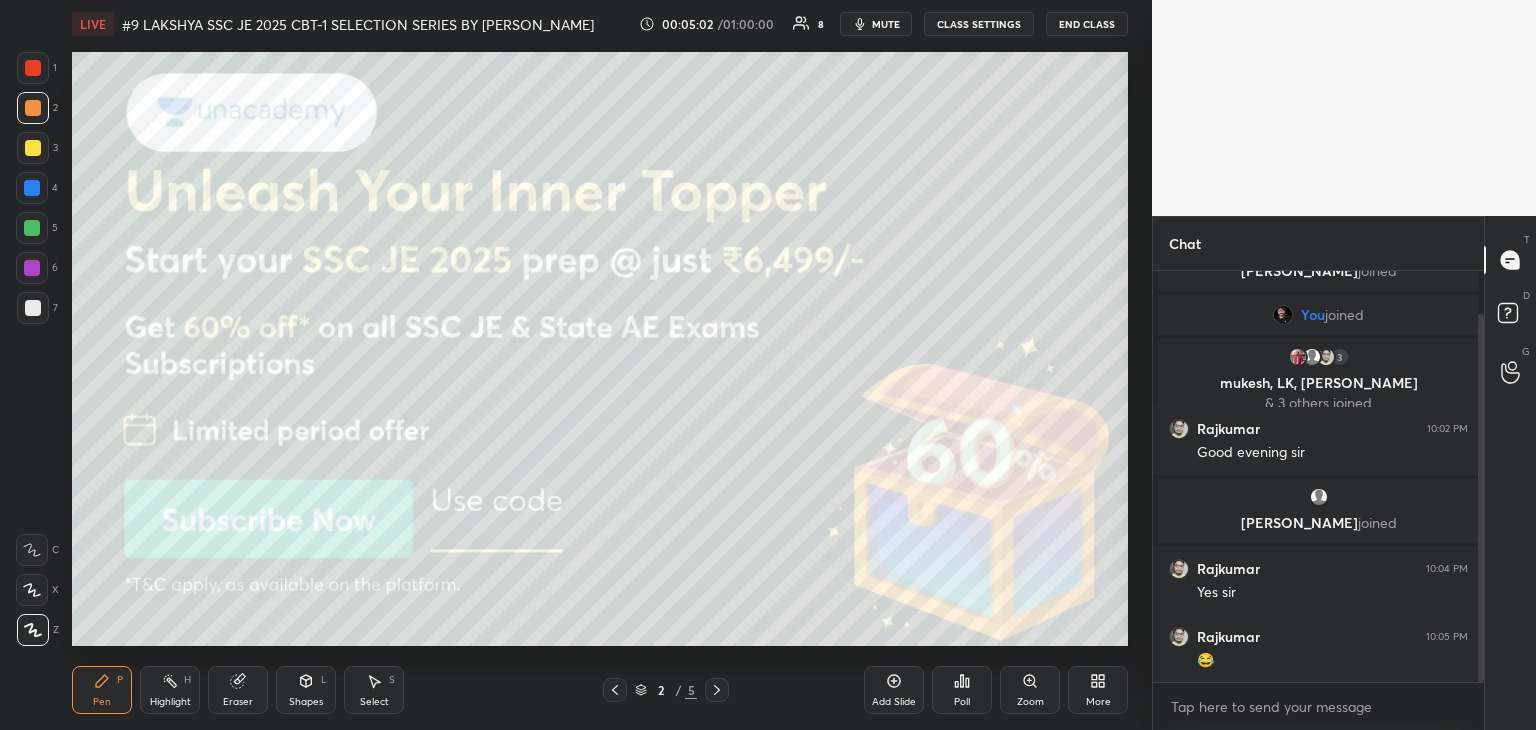 click at bounding box center [33, 148] 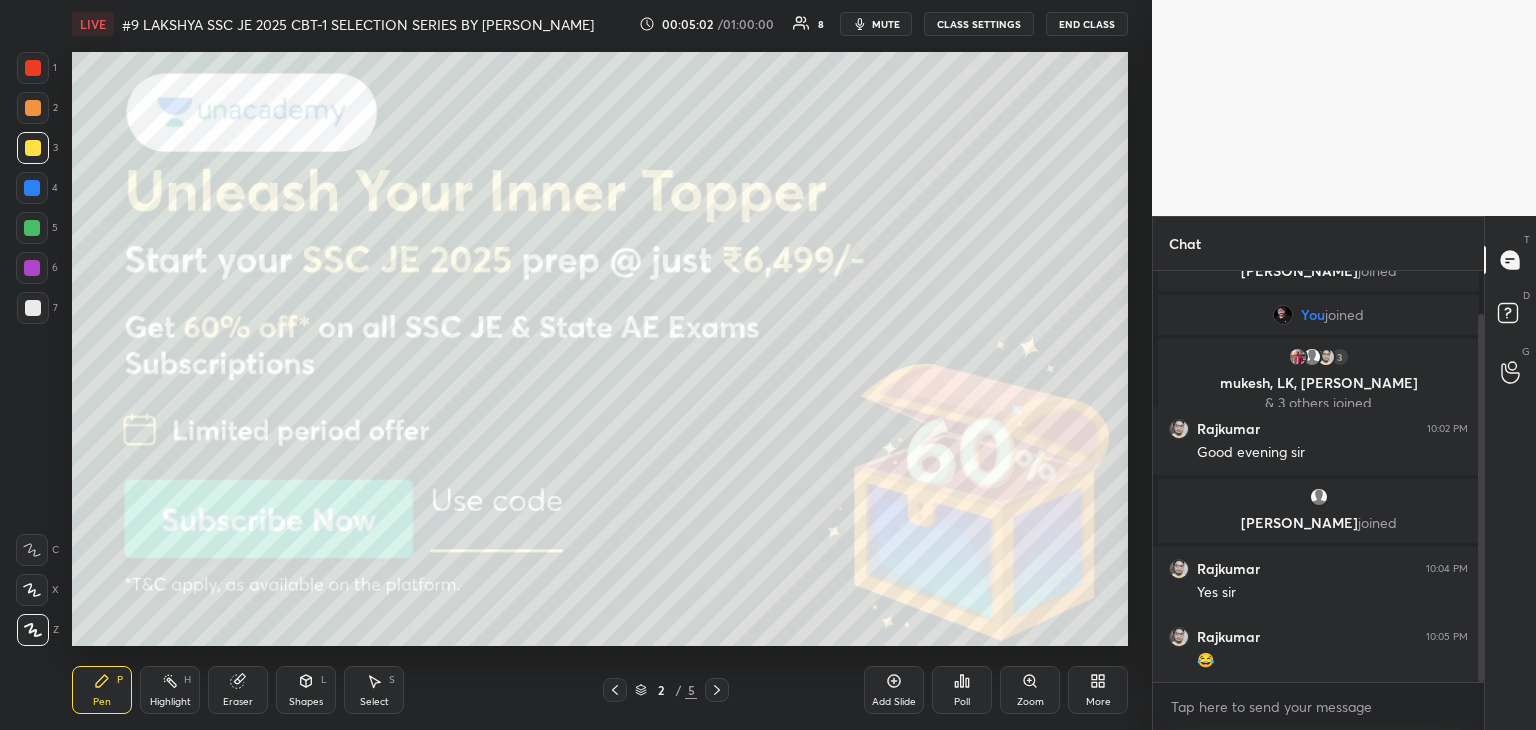click at bounding box center [32, 188] 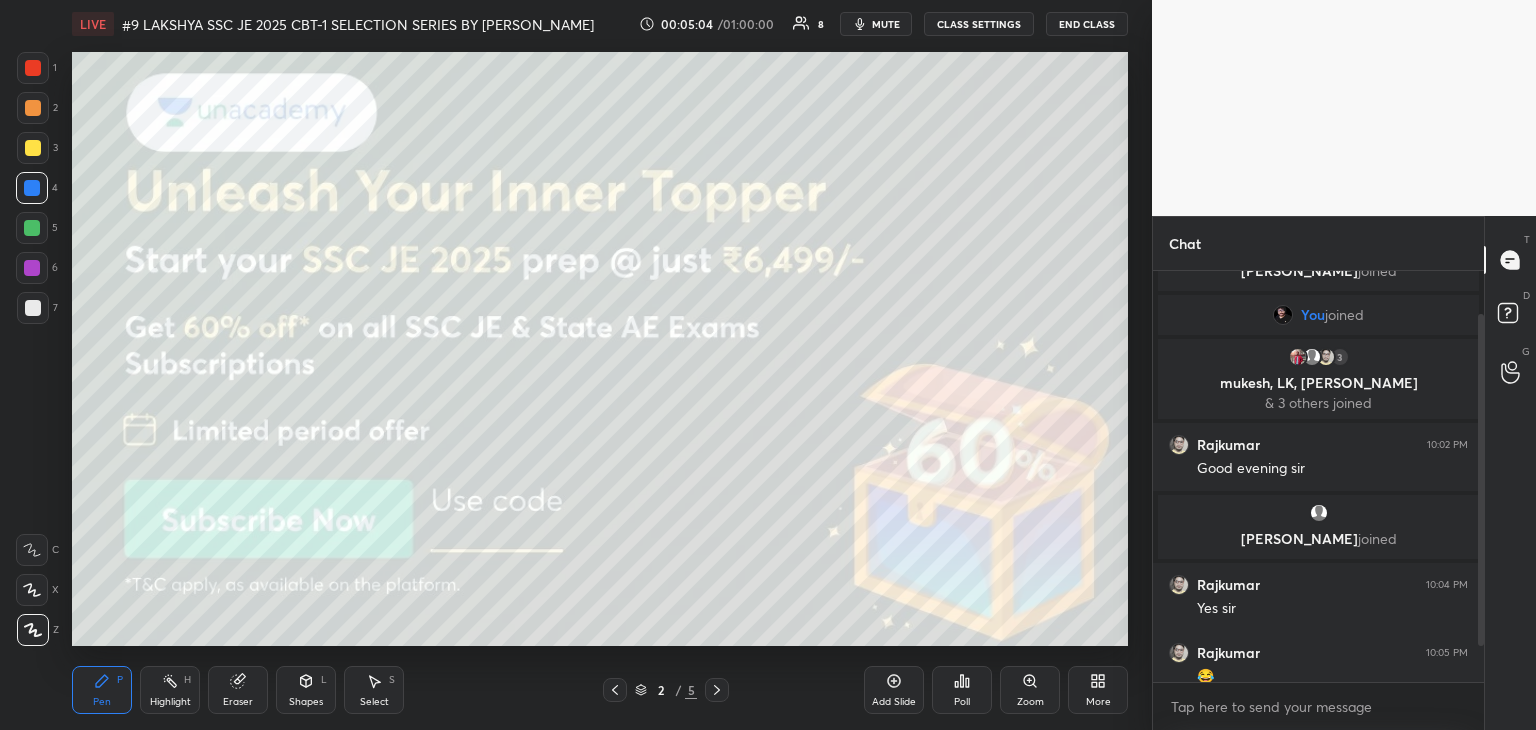 scroll, scrollTop: 136, scrollLeft: 0, axis: vertical 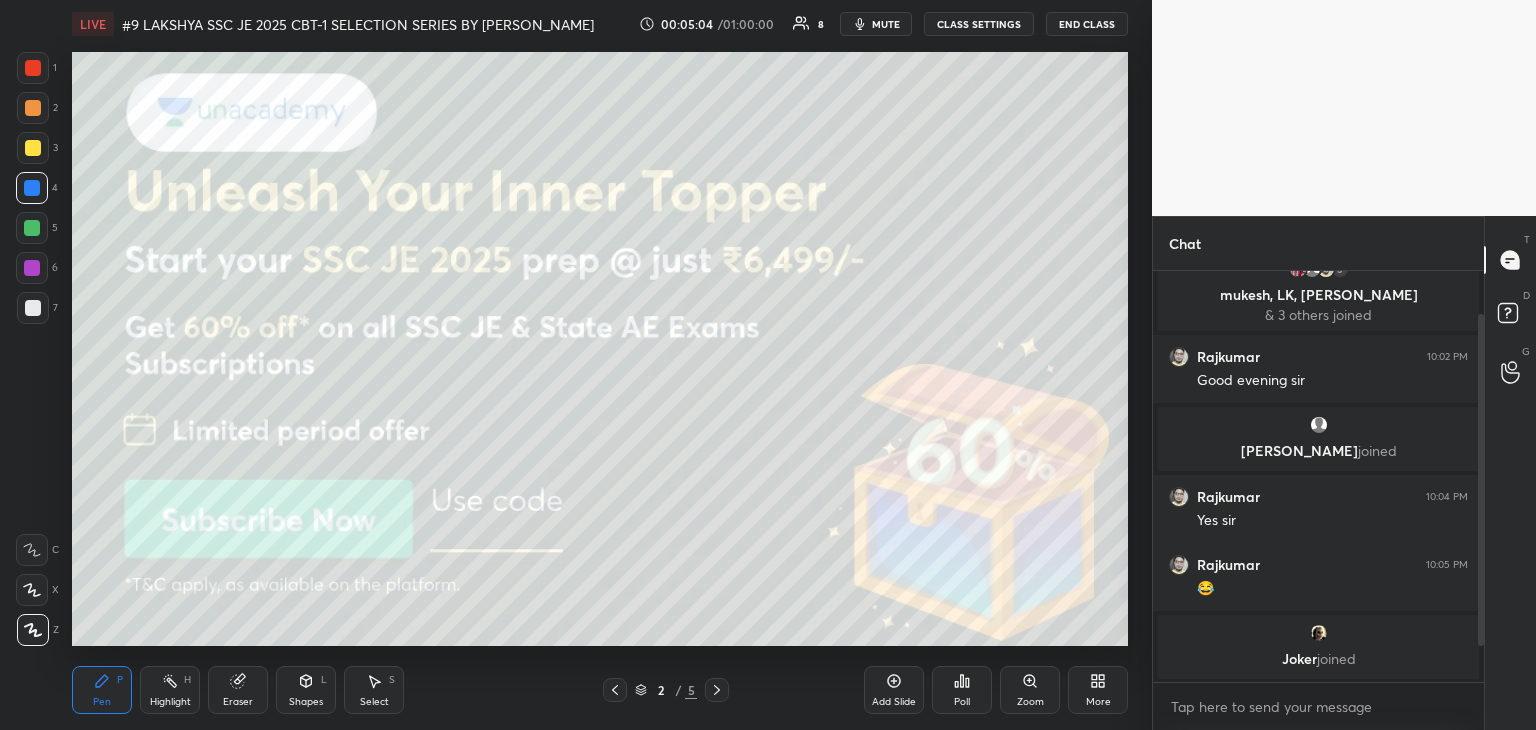click at bounding box center (32, 228) 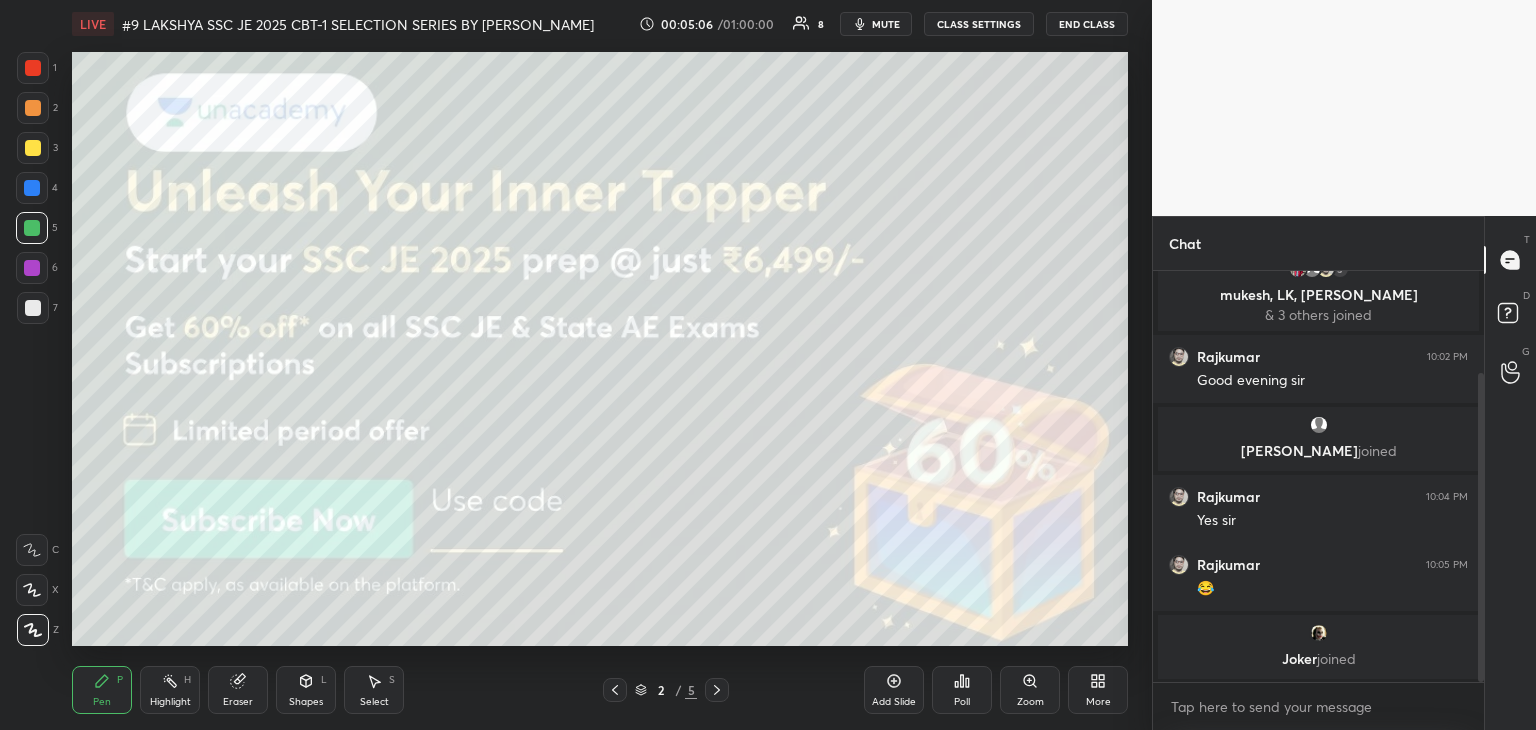 click at bounding box center [33, 308] 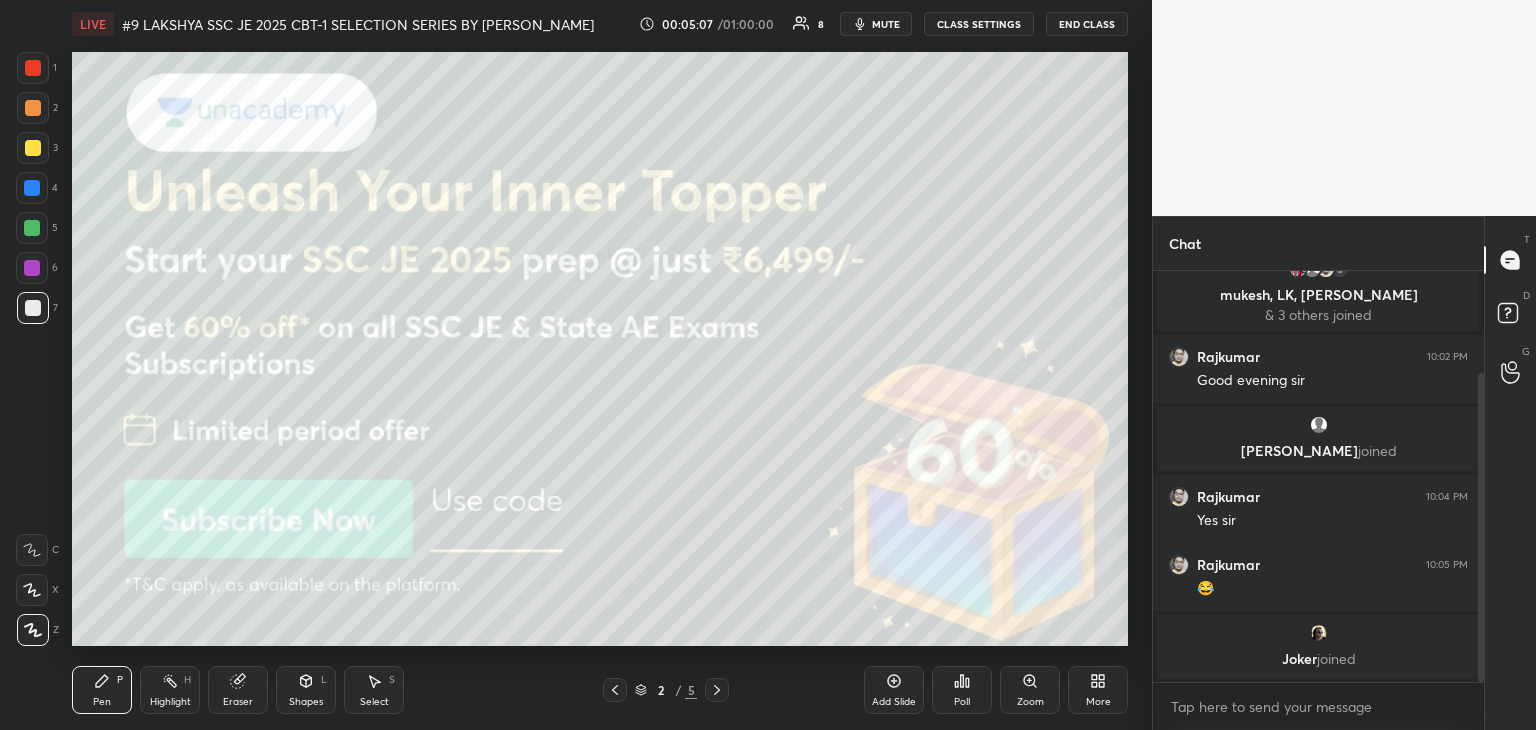 click at bounding box center (33, 68) 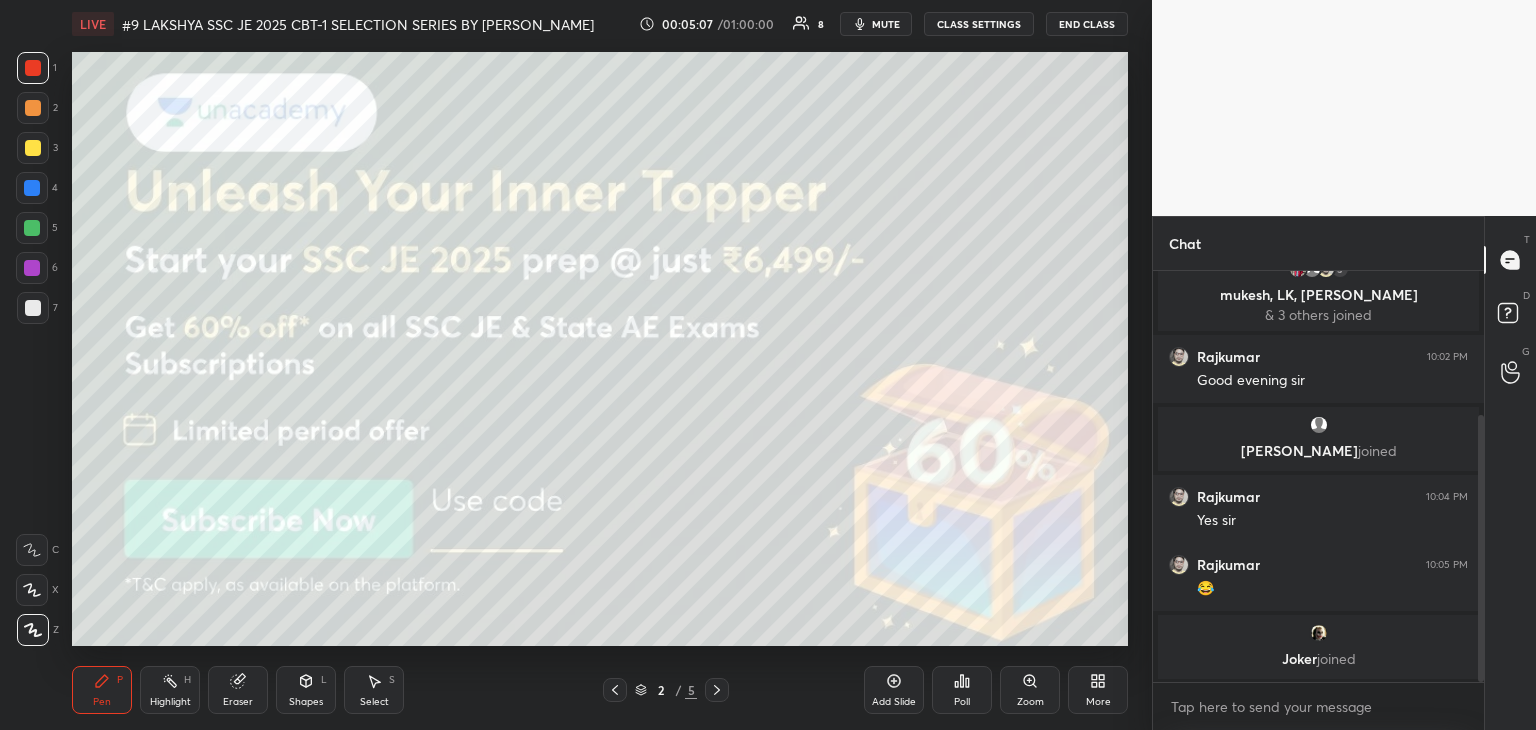 scroll, scrollTop: 222, scrollLeft: 0, axis: vertical 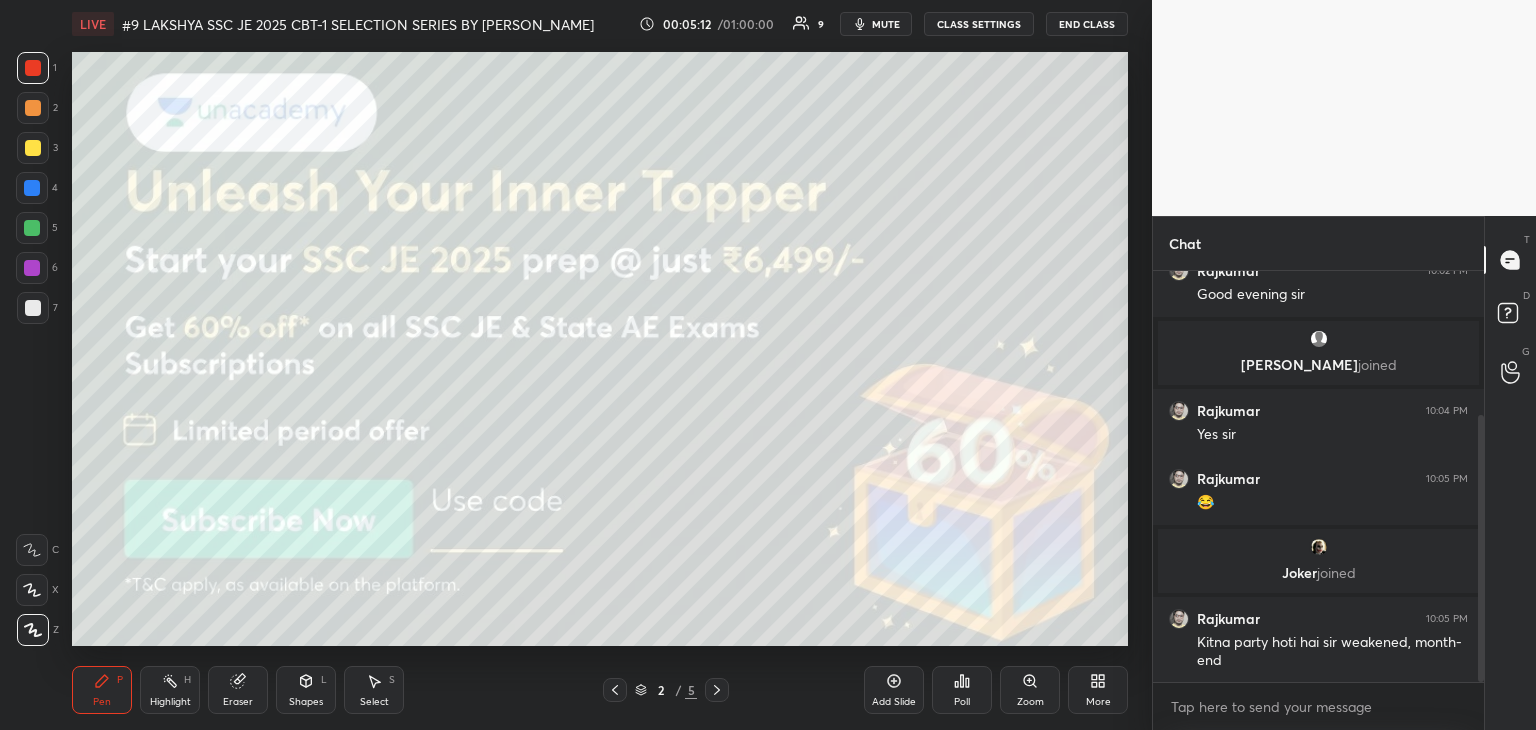 click on "Eraser" at bounding box center (238, 690) 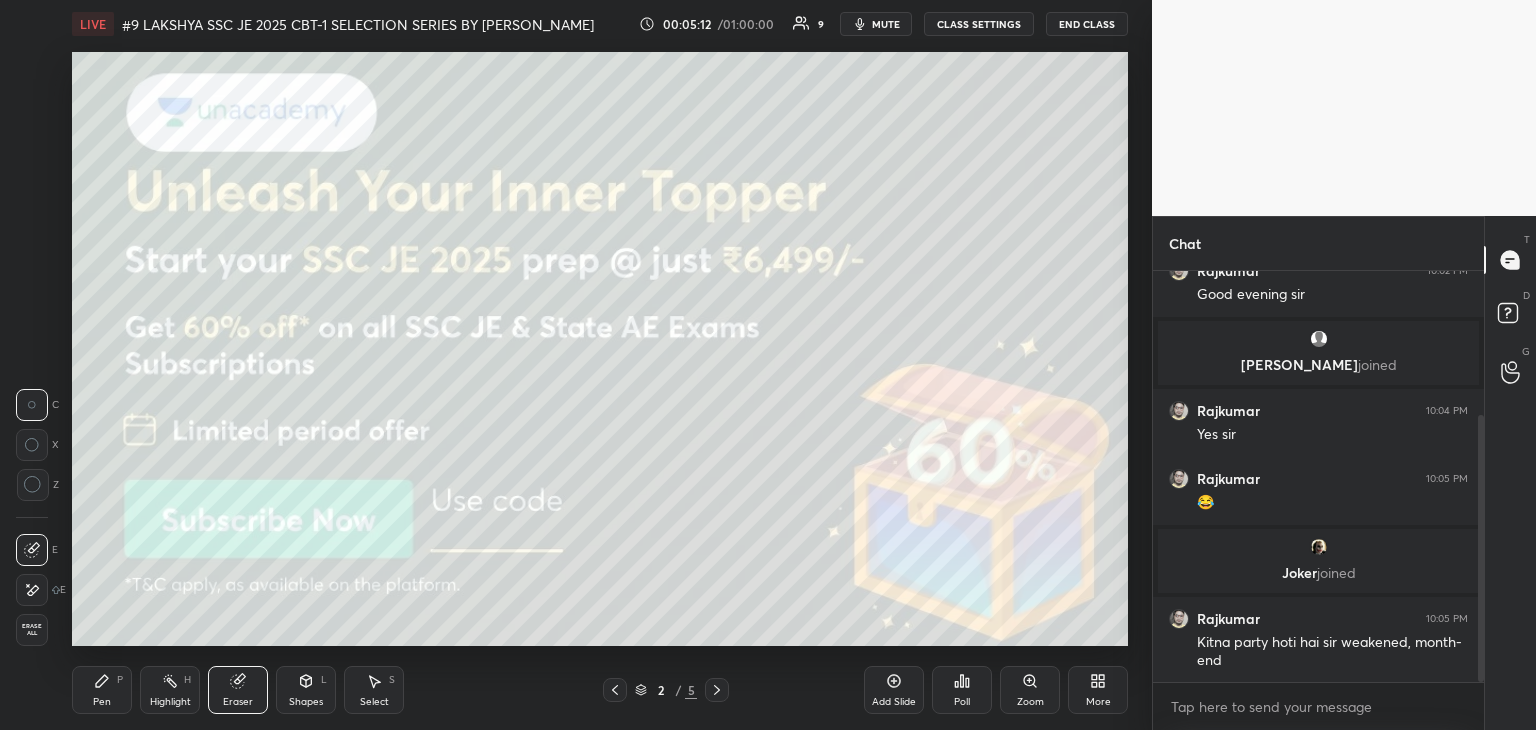 click on "Erase all" at bounding box center (32, 630) 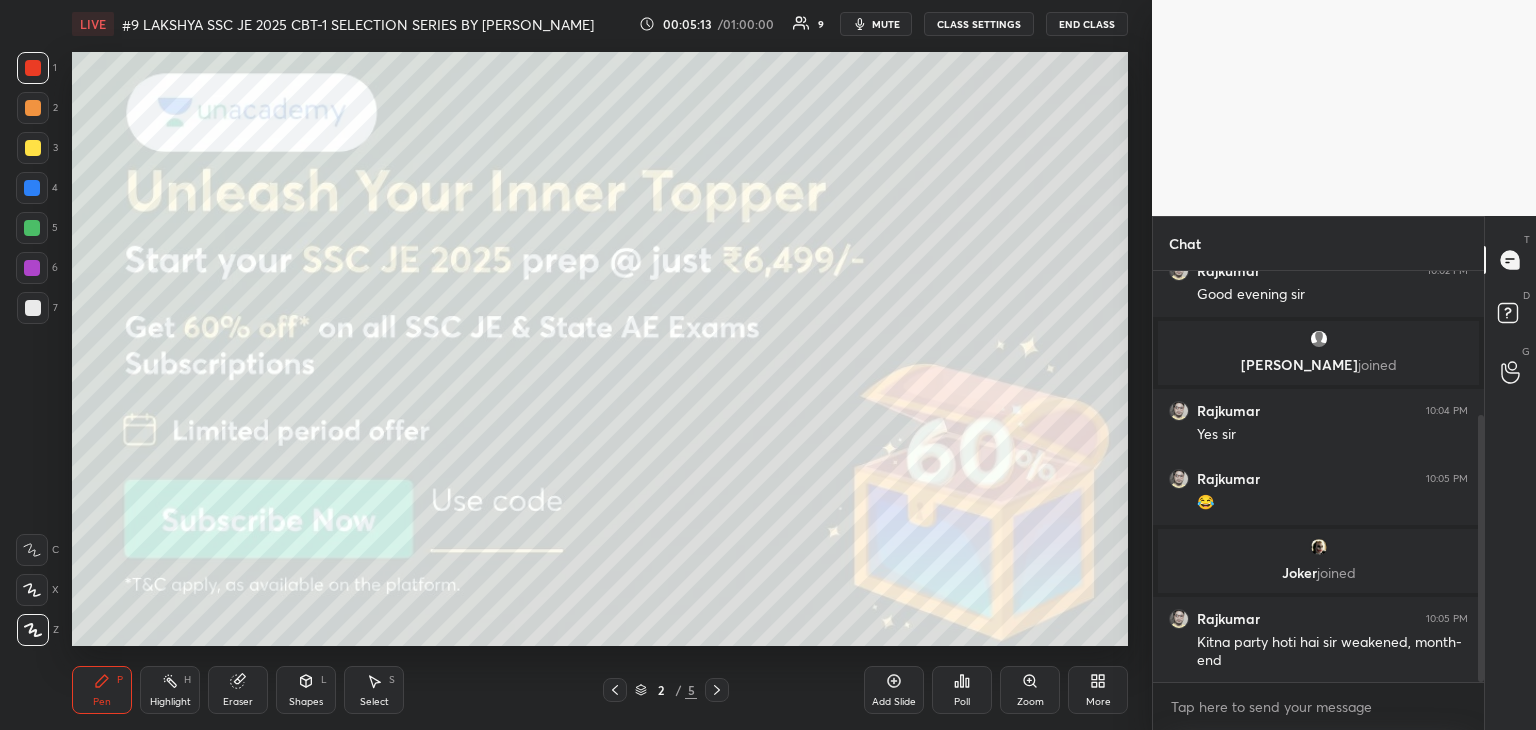 click on "Pen P" at bounding box center (102, 690) 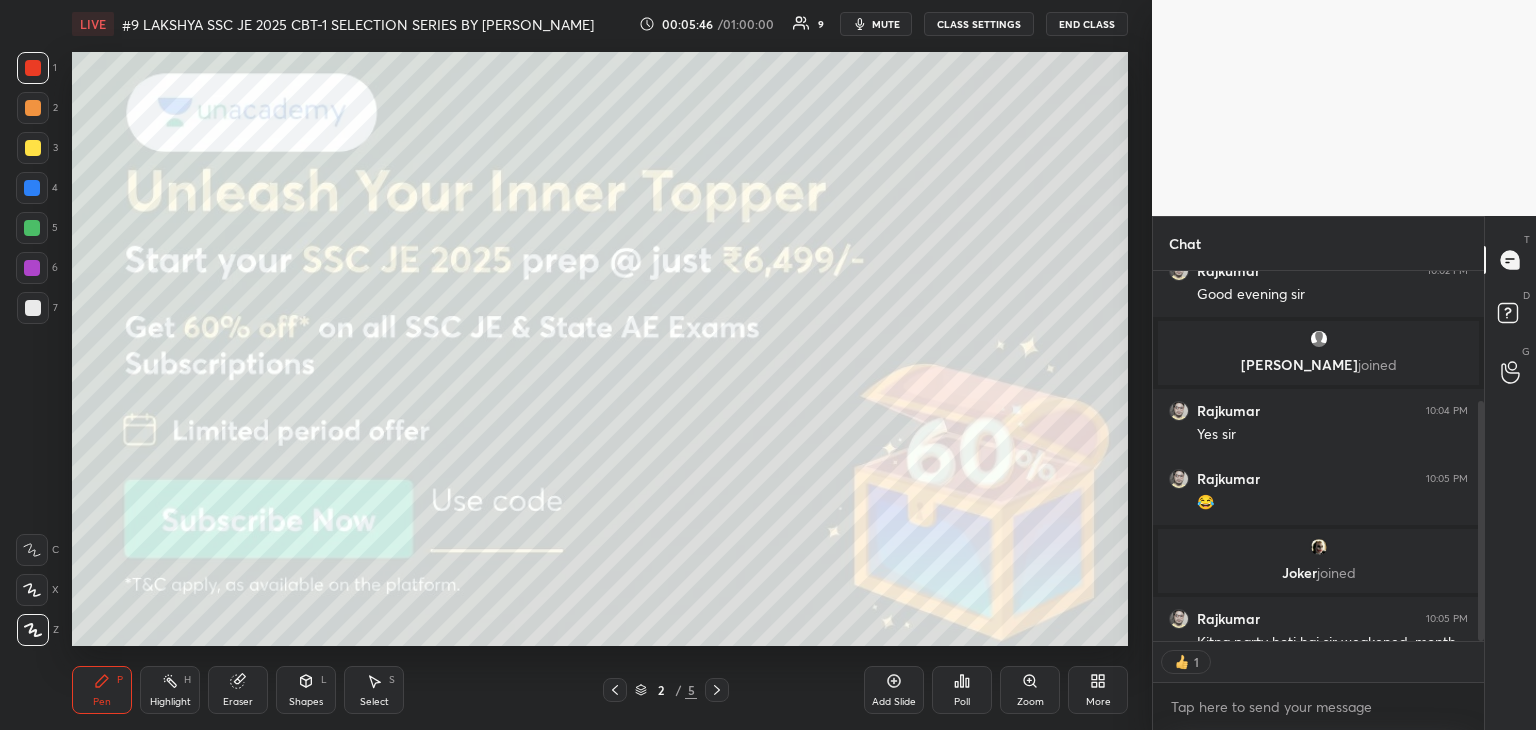 scroll, scrollTop: 7, scrollLeft: 6, axis: both 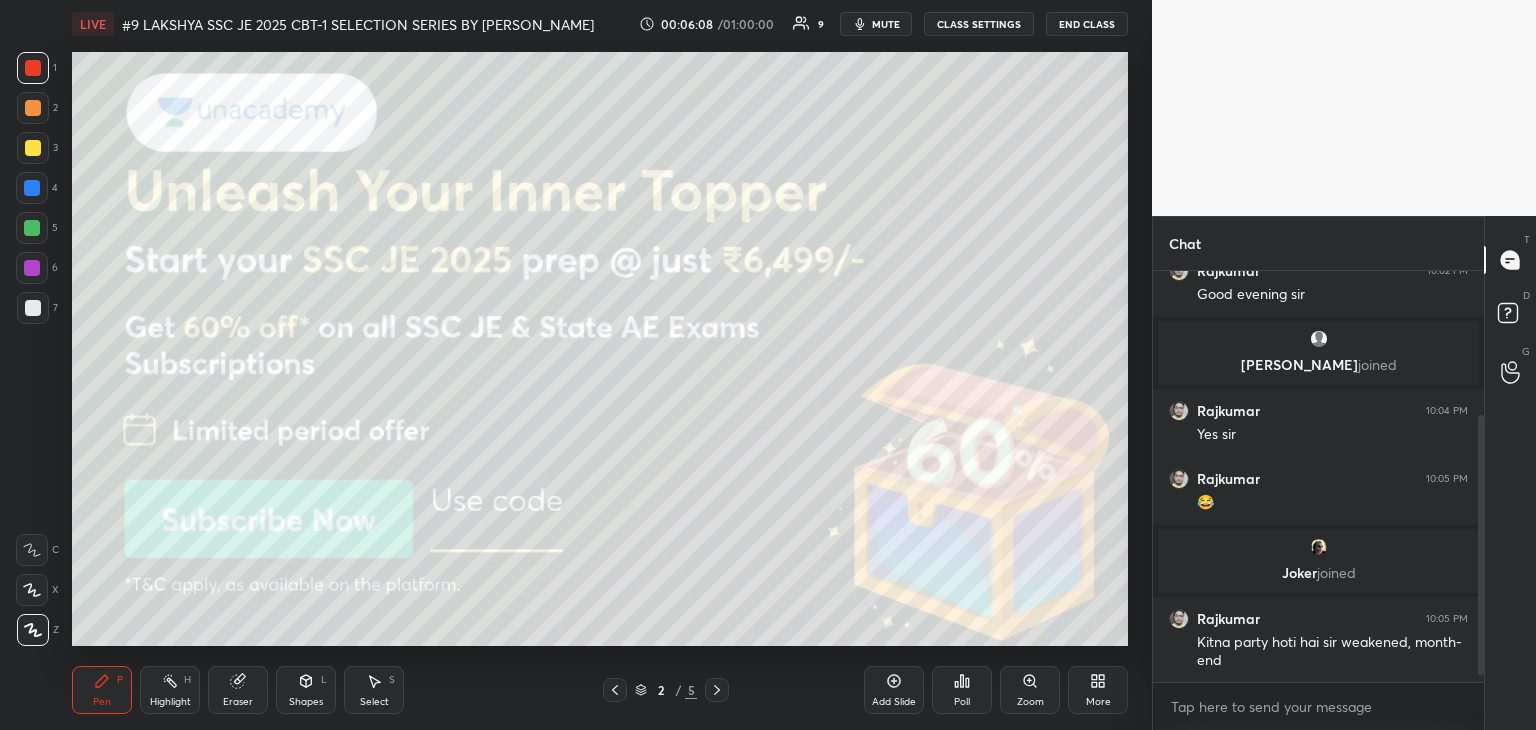click 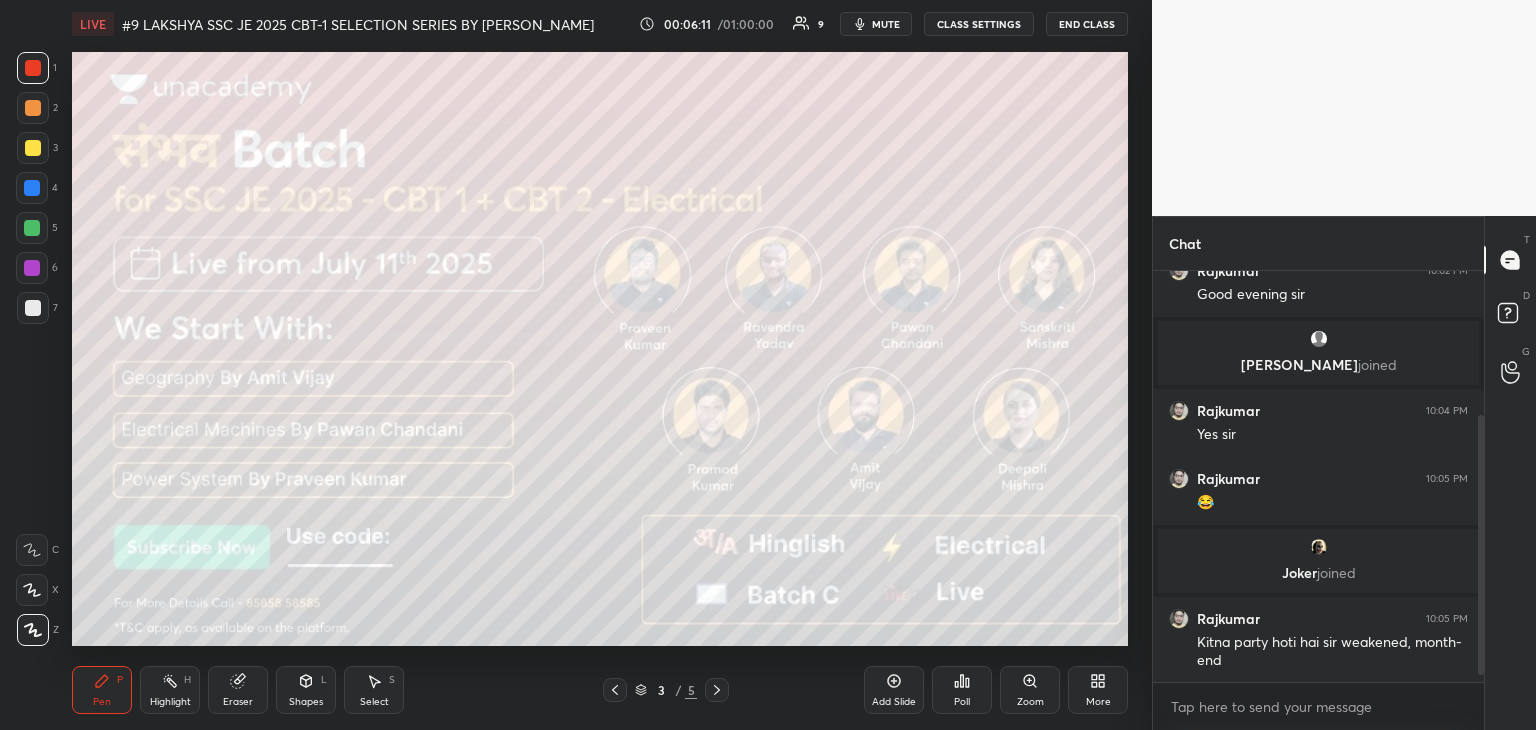 click at bounding box center [33, 148] 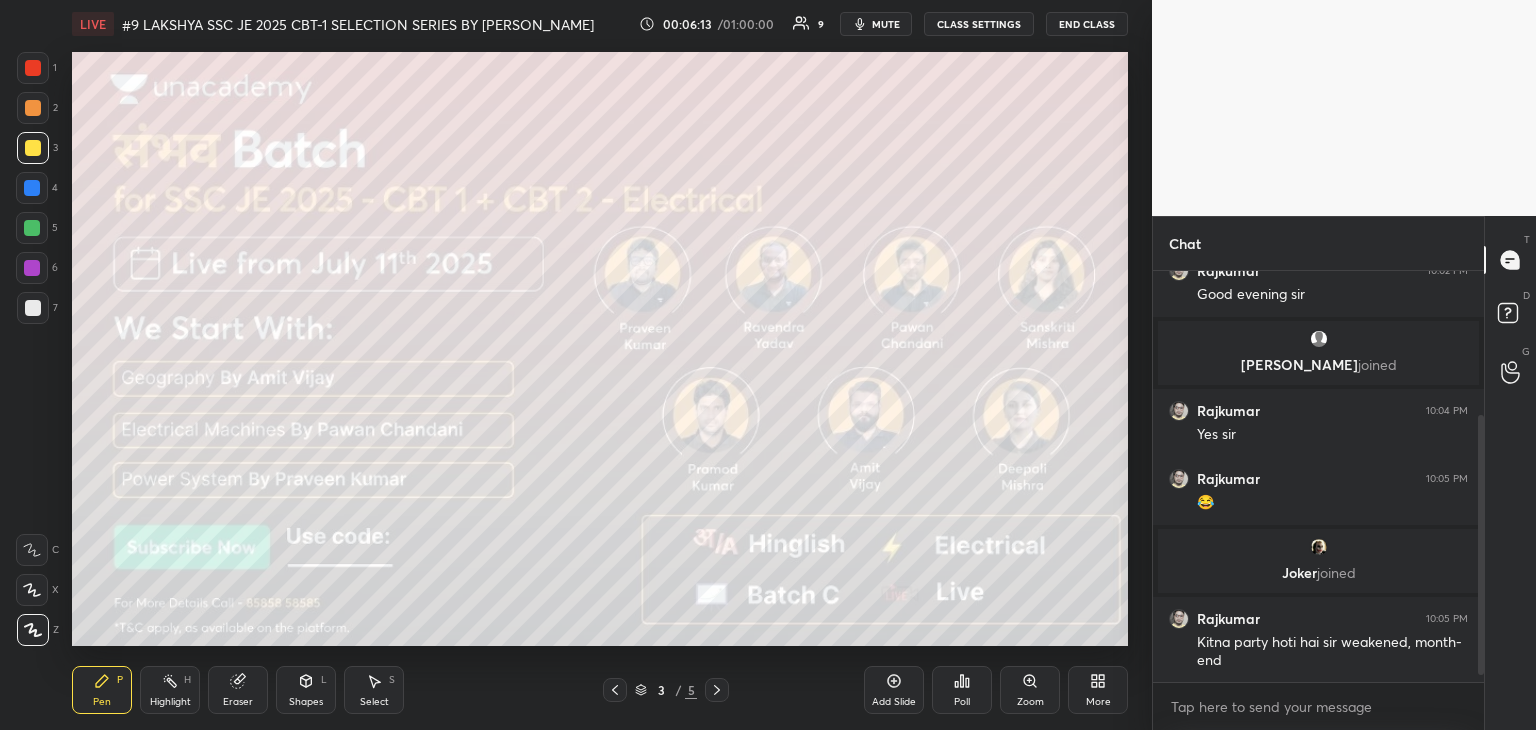 drag, startPoint x: 30, startPoint y: 72, endPoint x: 28, endPoint y: 89, distance: 17.117243 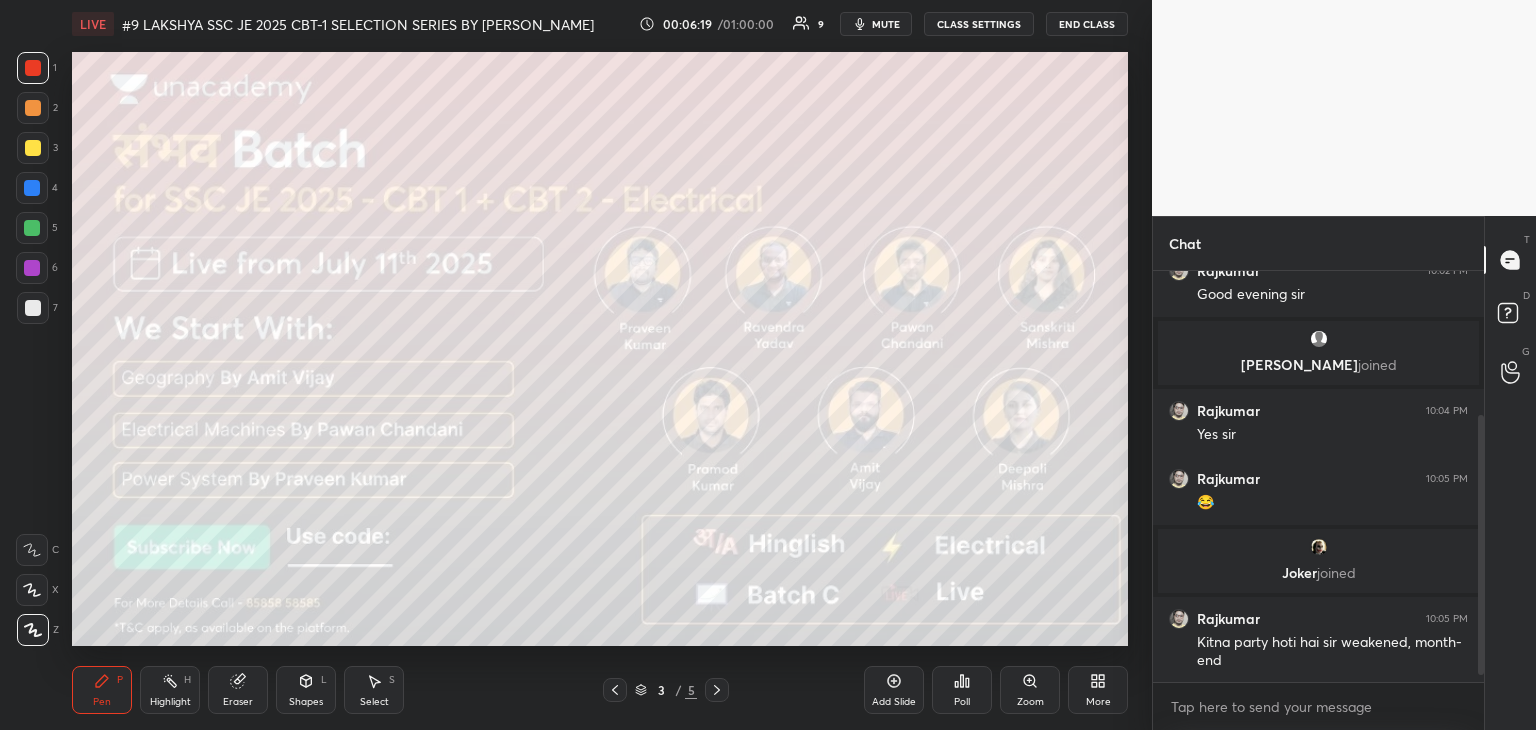 drag, startPoint x: 36, startPoint y: 317, endPoint x: 20, endPoint y: 325, distance: 17.888544 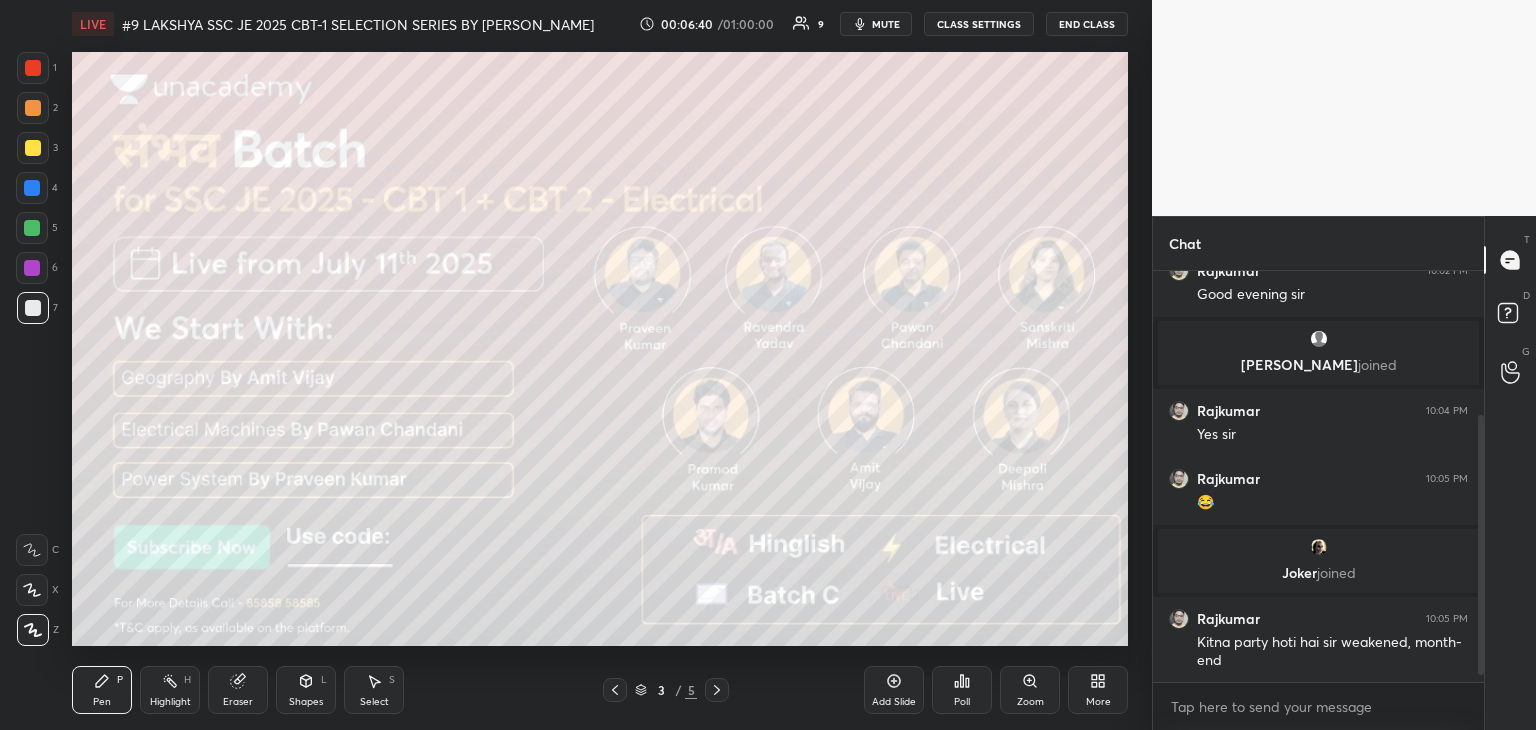 click at bounding box center (32, 268) 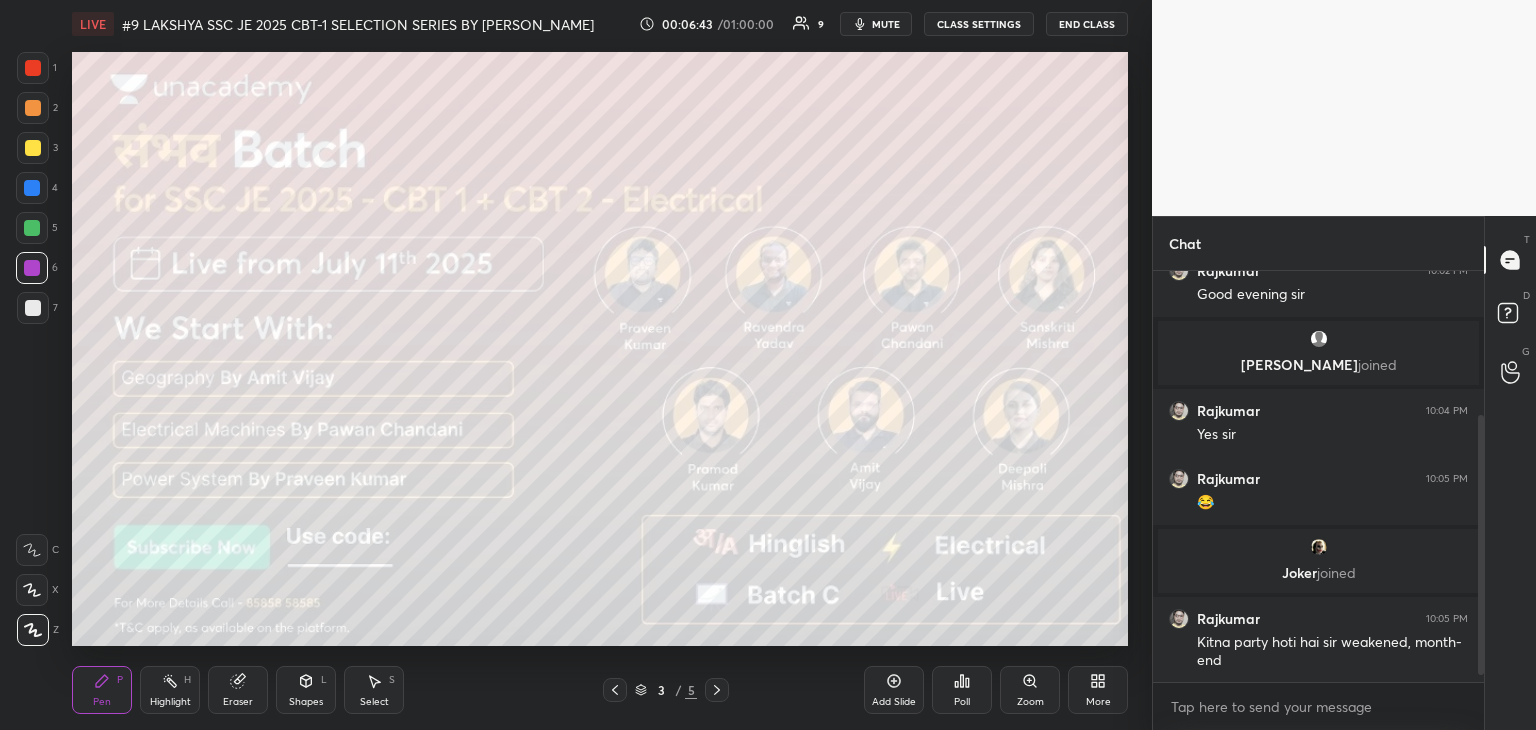 click at bounding box center [717, 690] 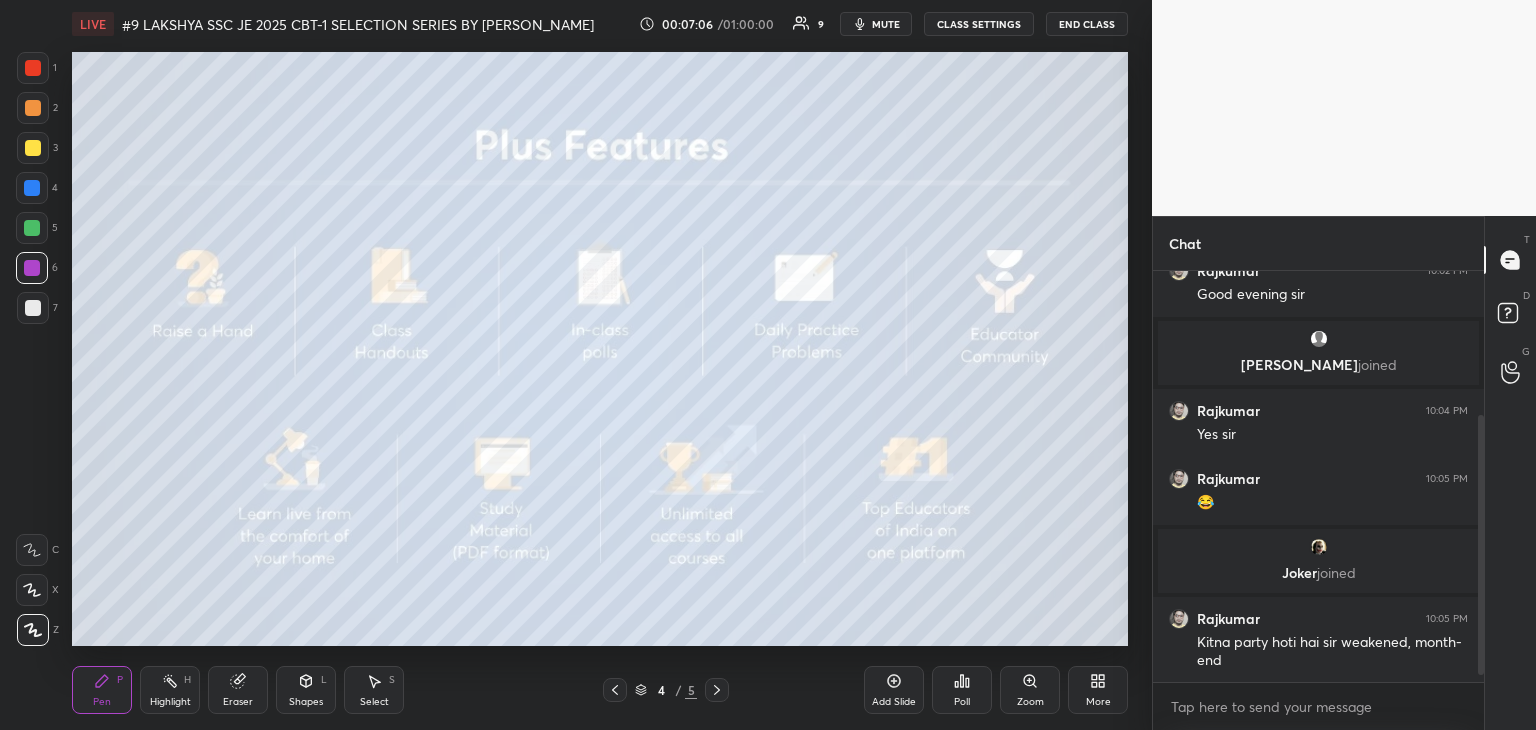 click at bounding box center (717, 690) 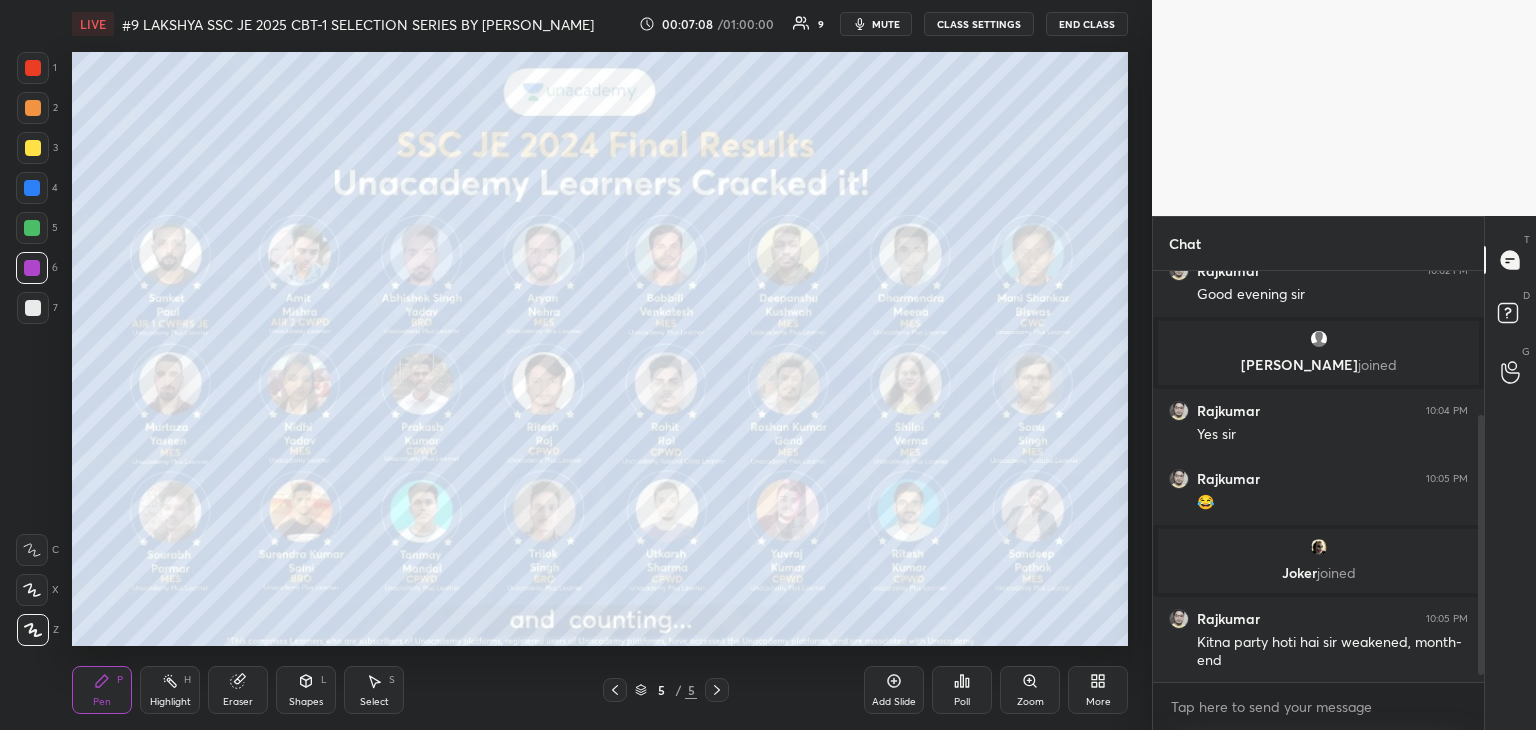 click at bounding box center (33, 148) 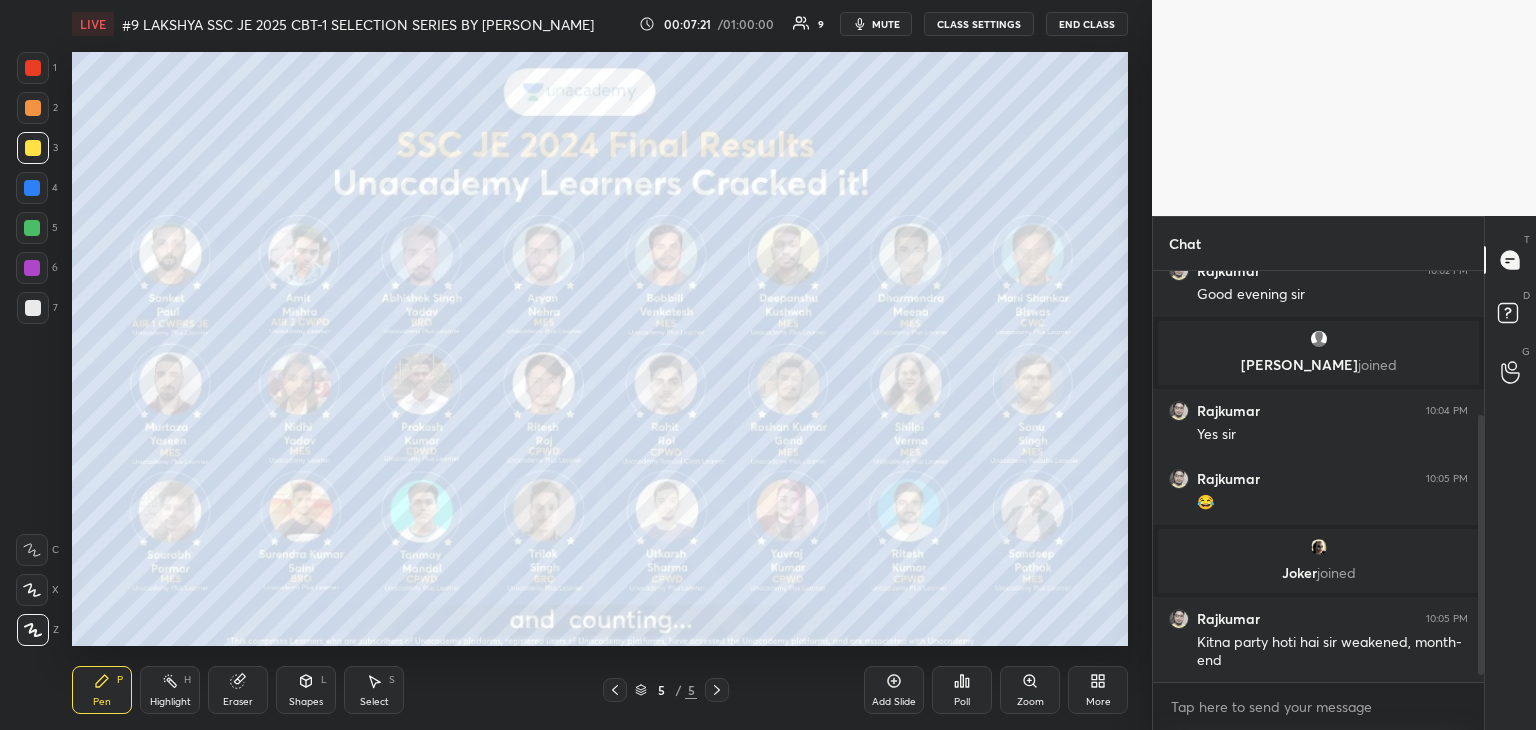 drag, startPoint x: 33, startPoint y: 147, endPoint x: 53, endPoint y: 210, distance: 66.09841 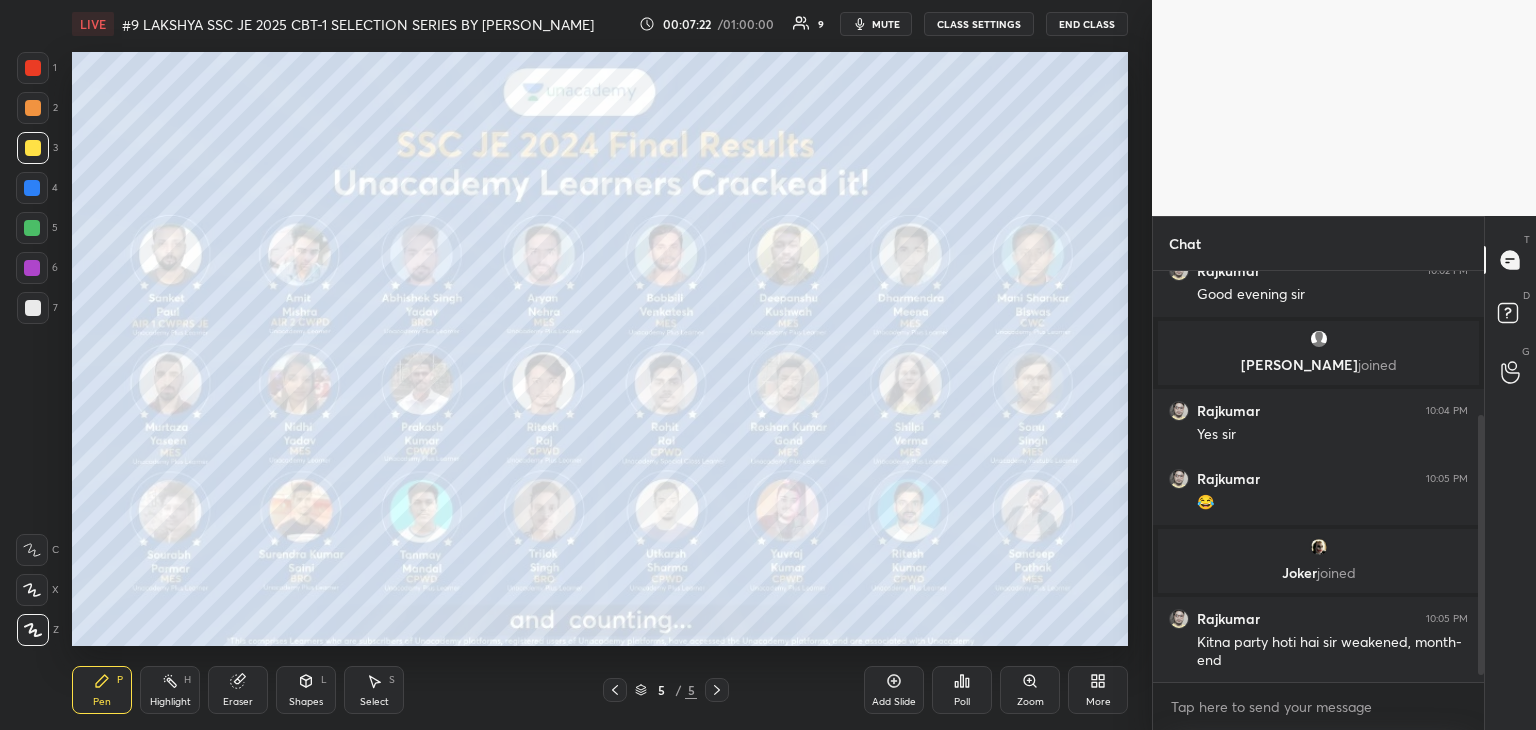 click at bounding box center (32, 268) 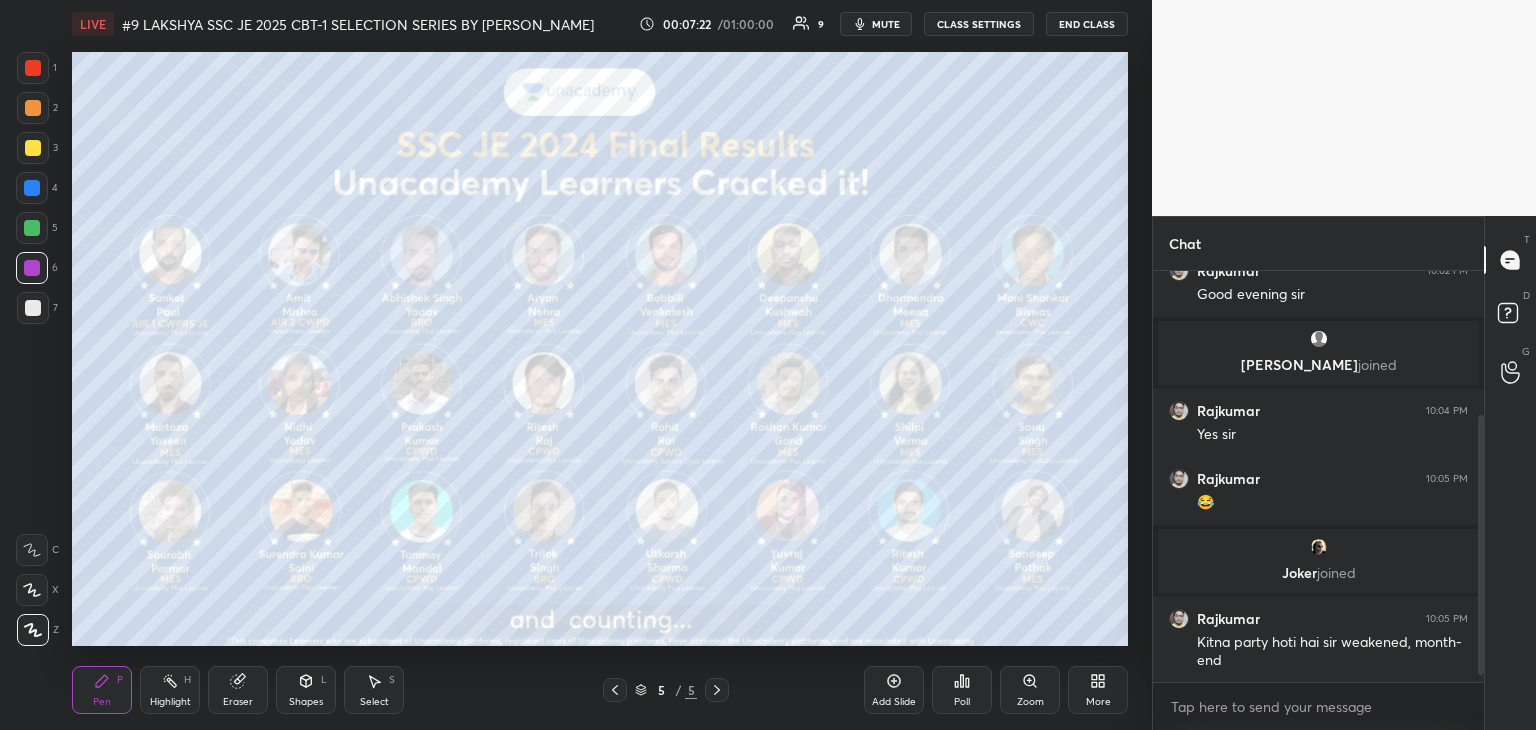 click at bounding box center [33, 308] 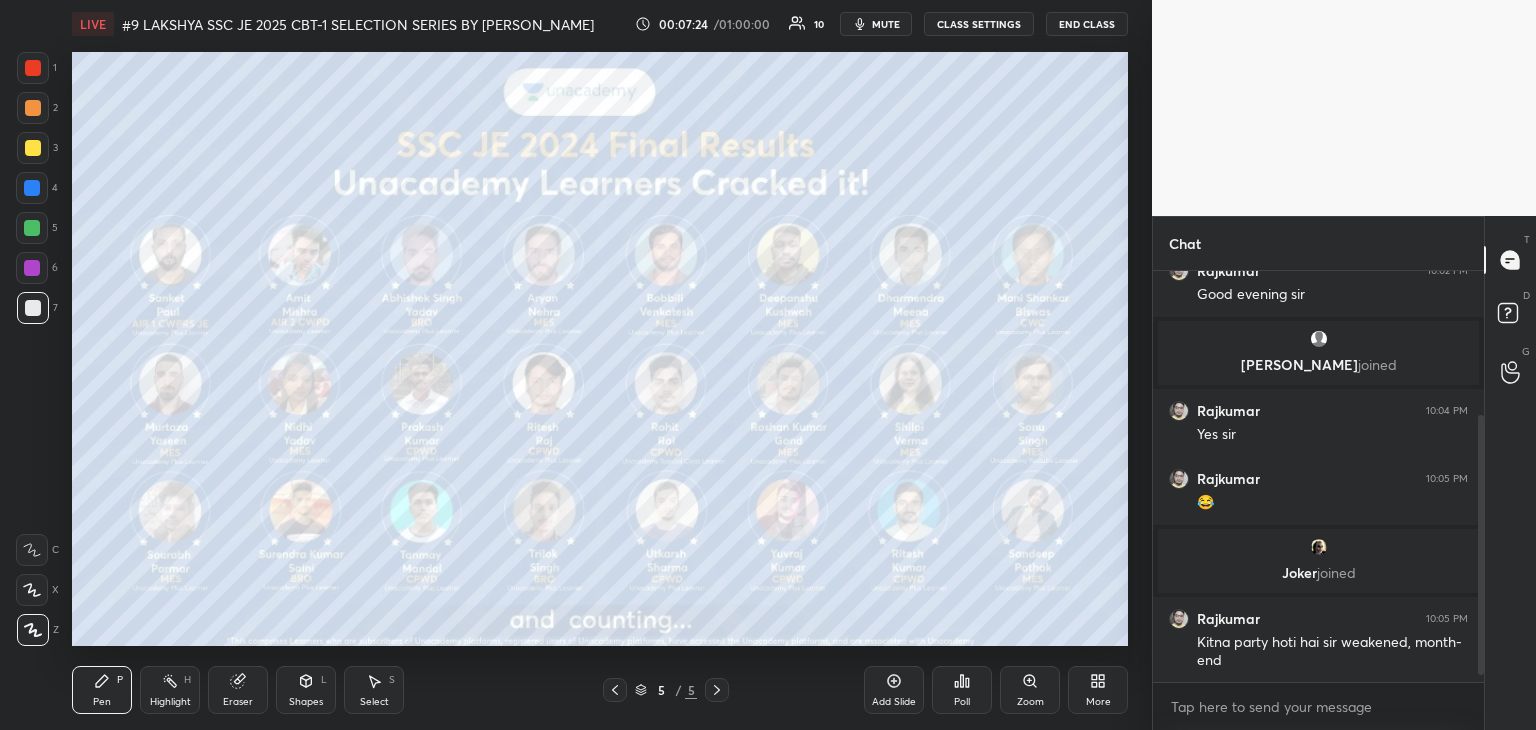 click 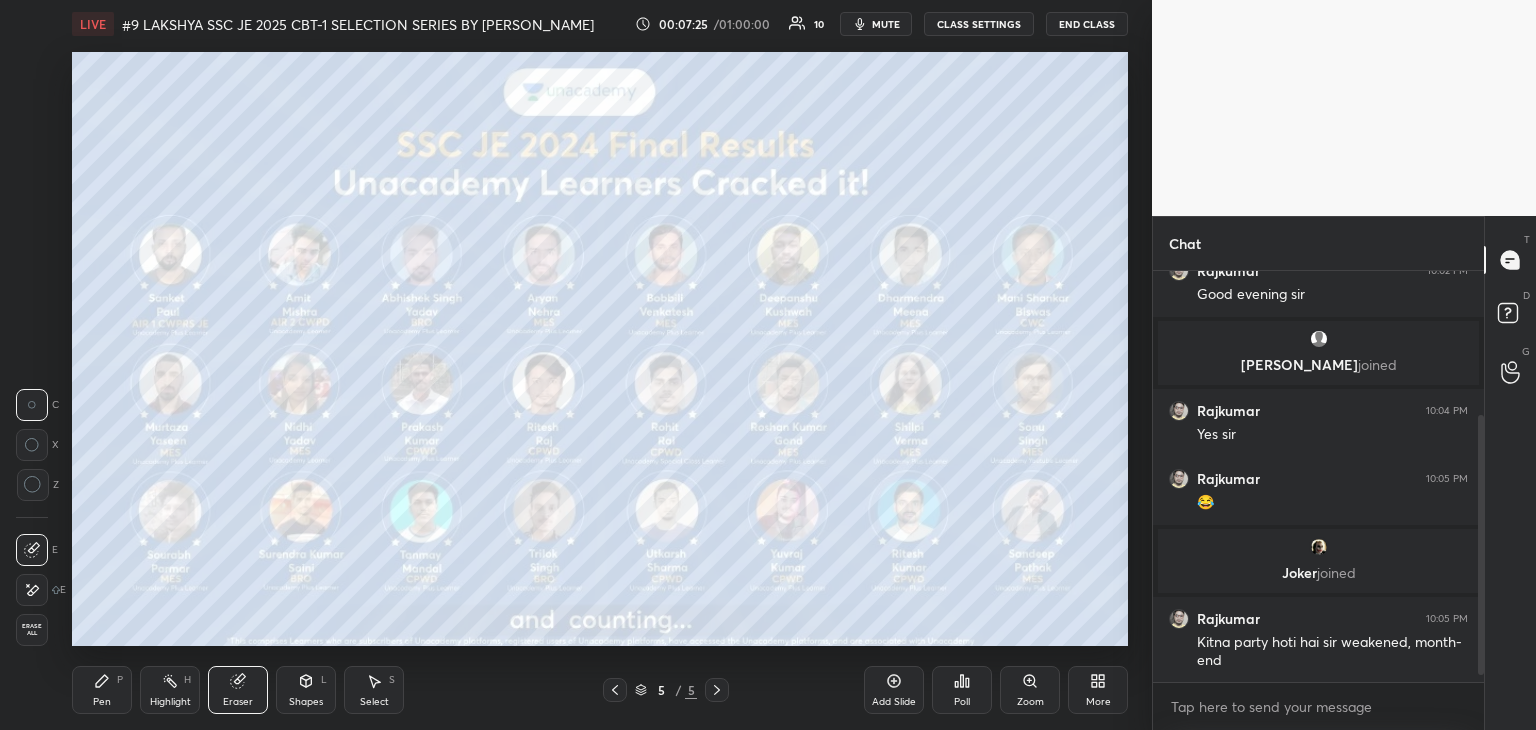 click on "Erase all" at bounding box center [32, 630] 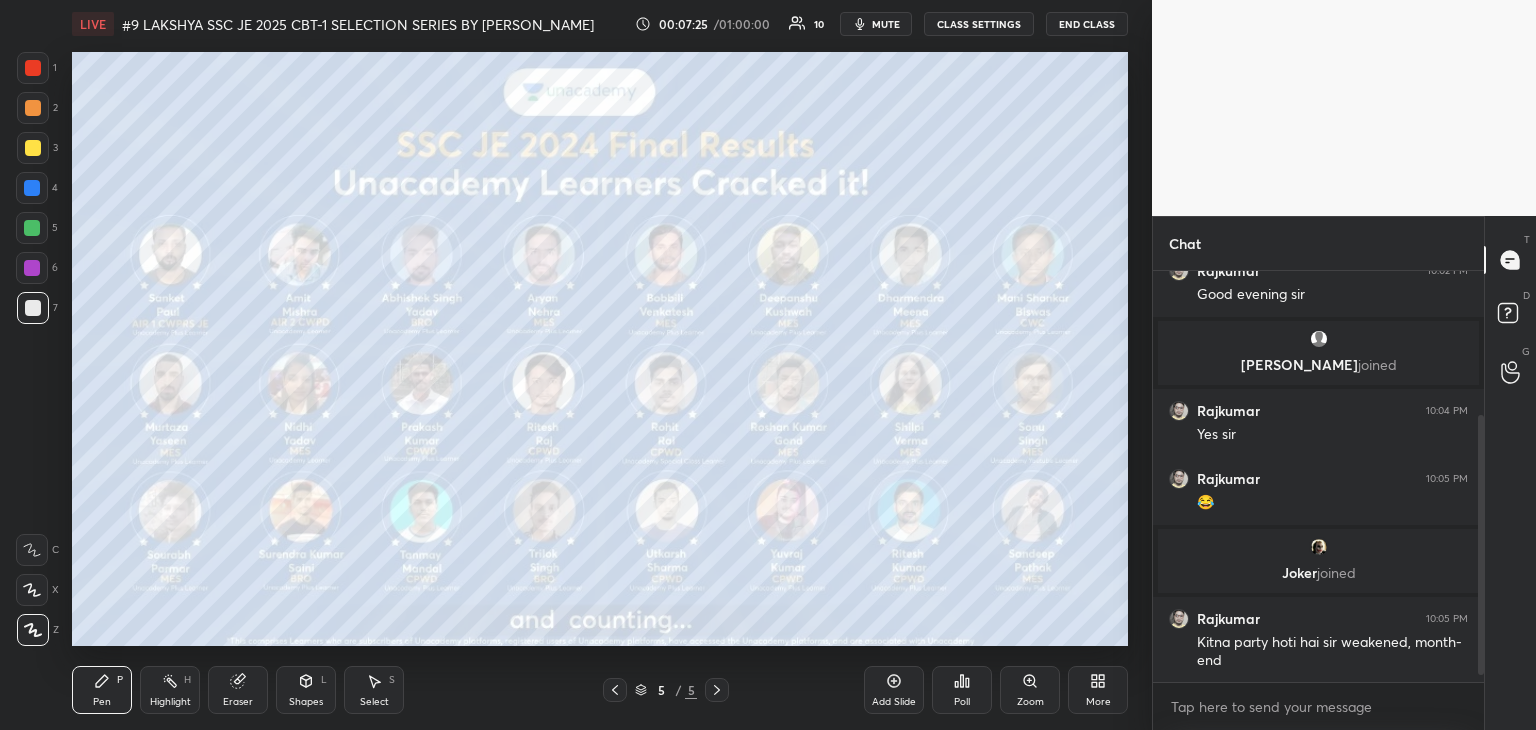 drag, startPoint x: 72, startPoint y: 685, endPoint x: 72, endPoint y: 674, distance: 11 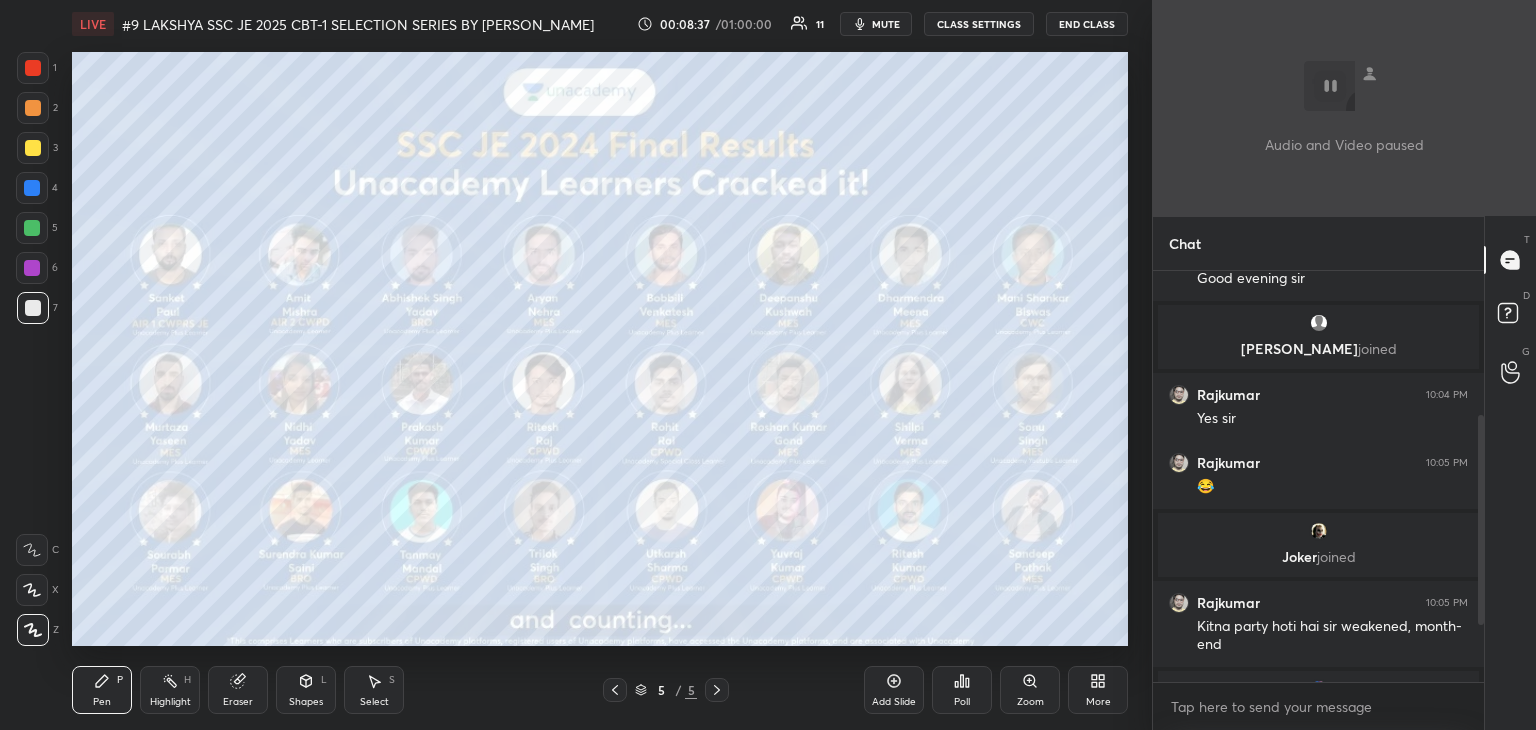 scroll, scrollTop: 418, scrollLeft: 0, axis: vertical 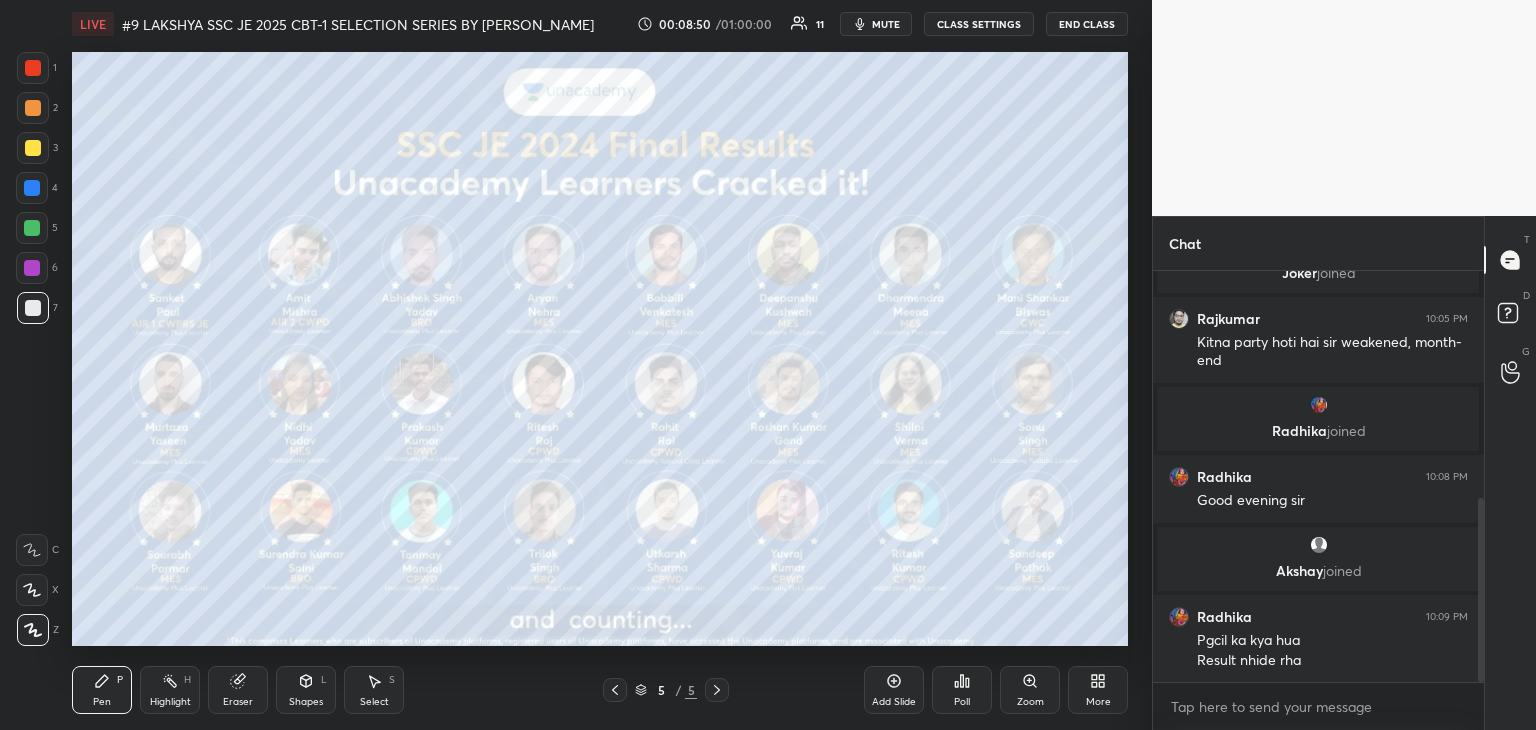 click 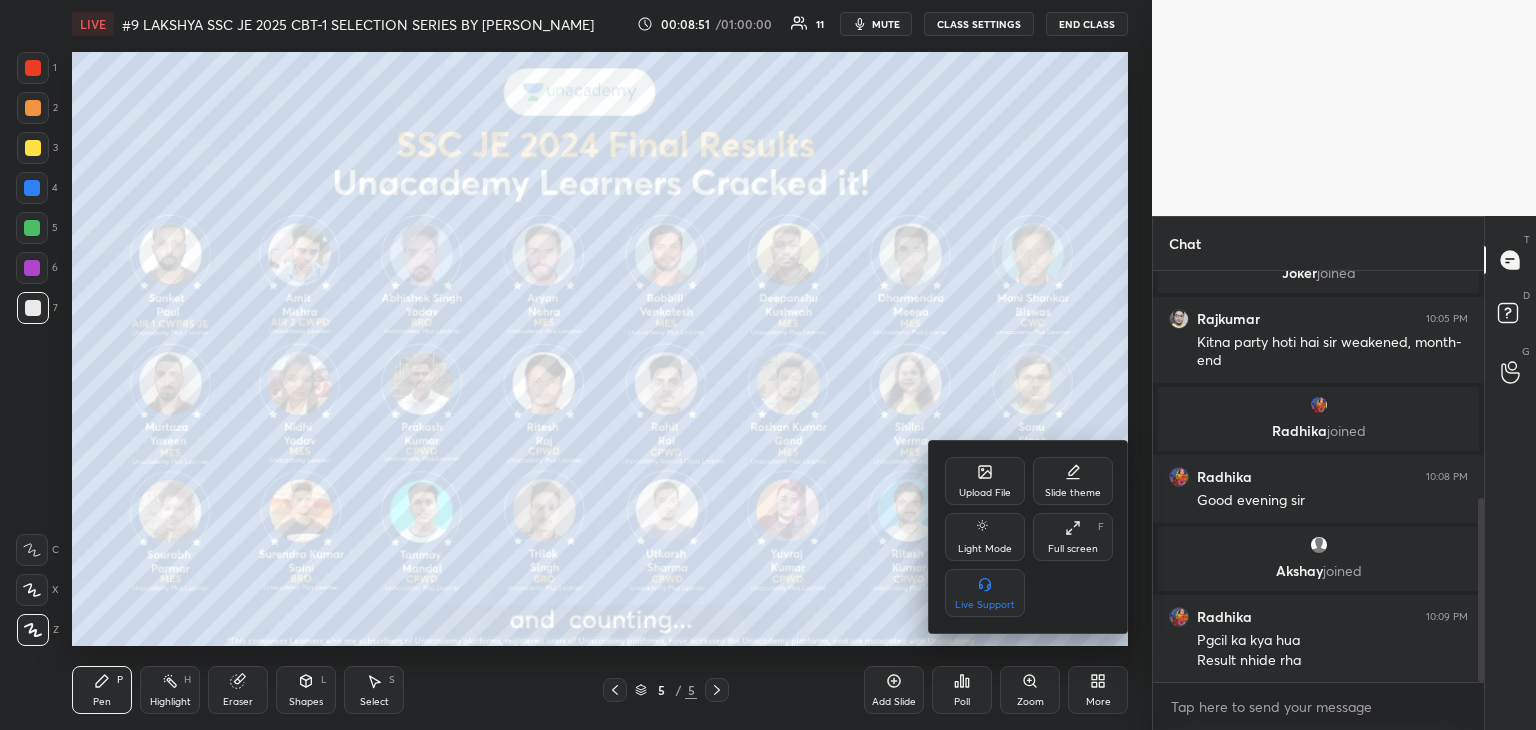 click on "Upload File" at bounding box center [985, 481] 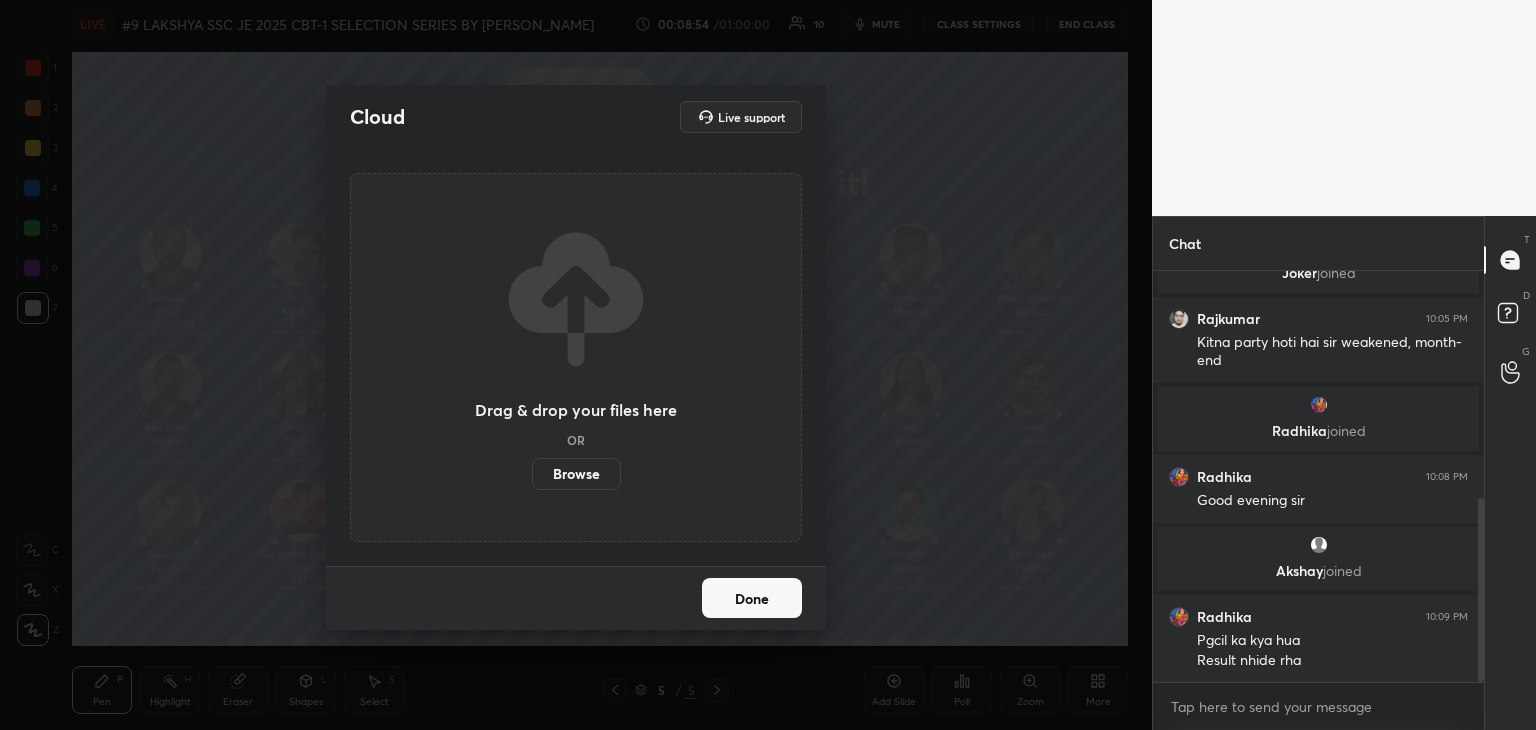 click on "Browse" at bounding box center [576, 474] 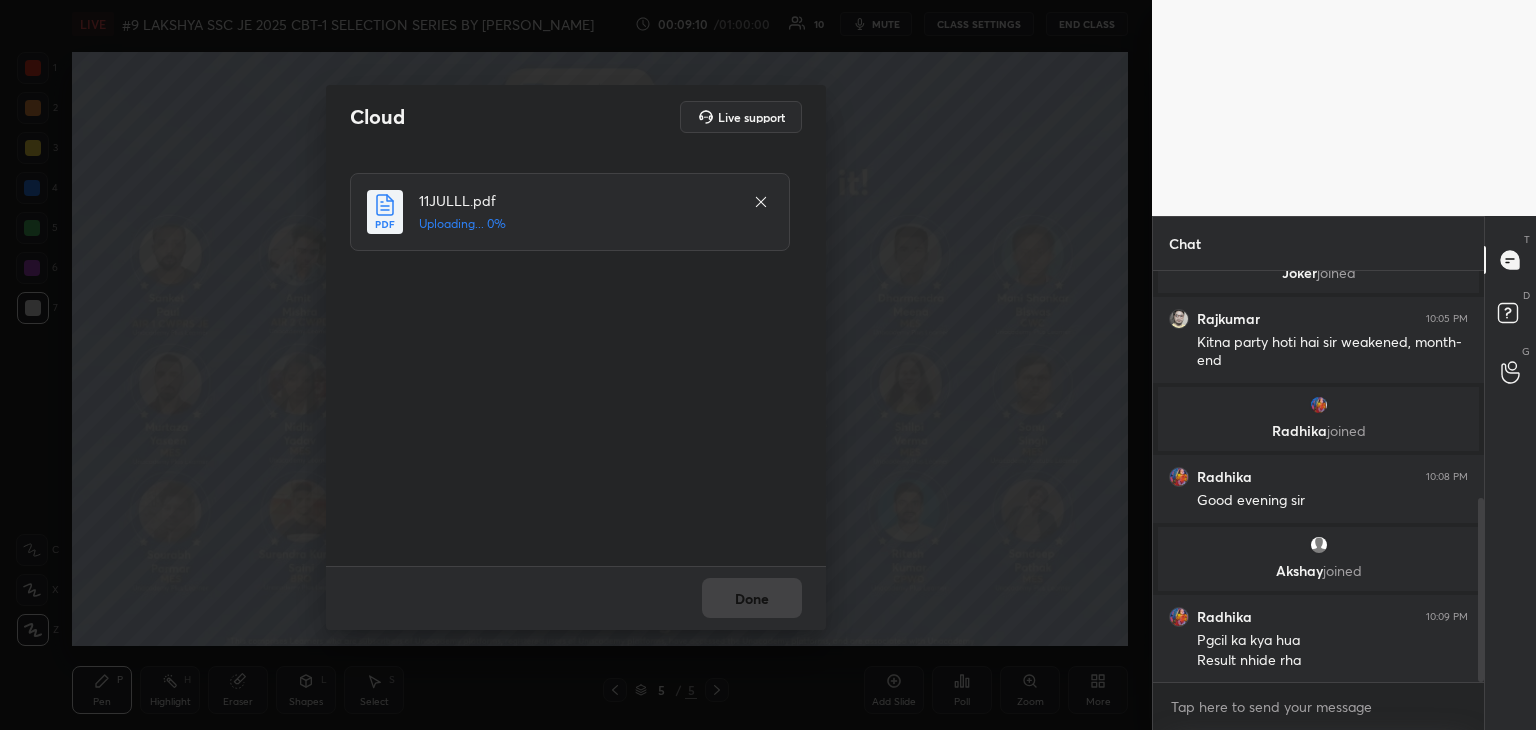 scroll, scrollTop: 574, scrollLeft: 0, axis: vertical 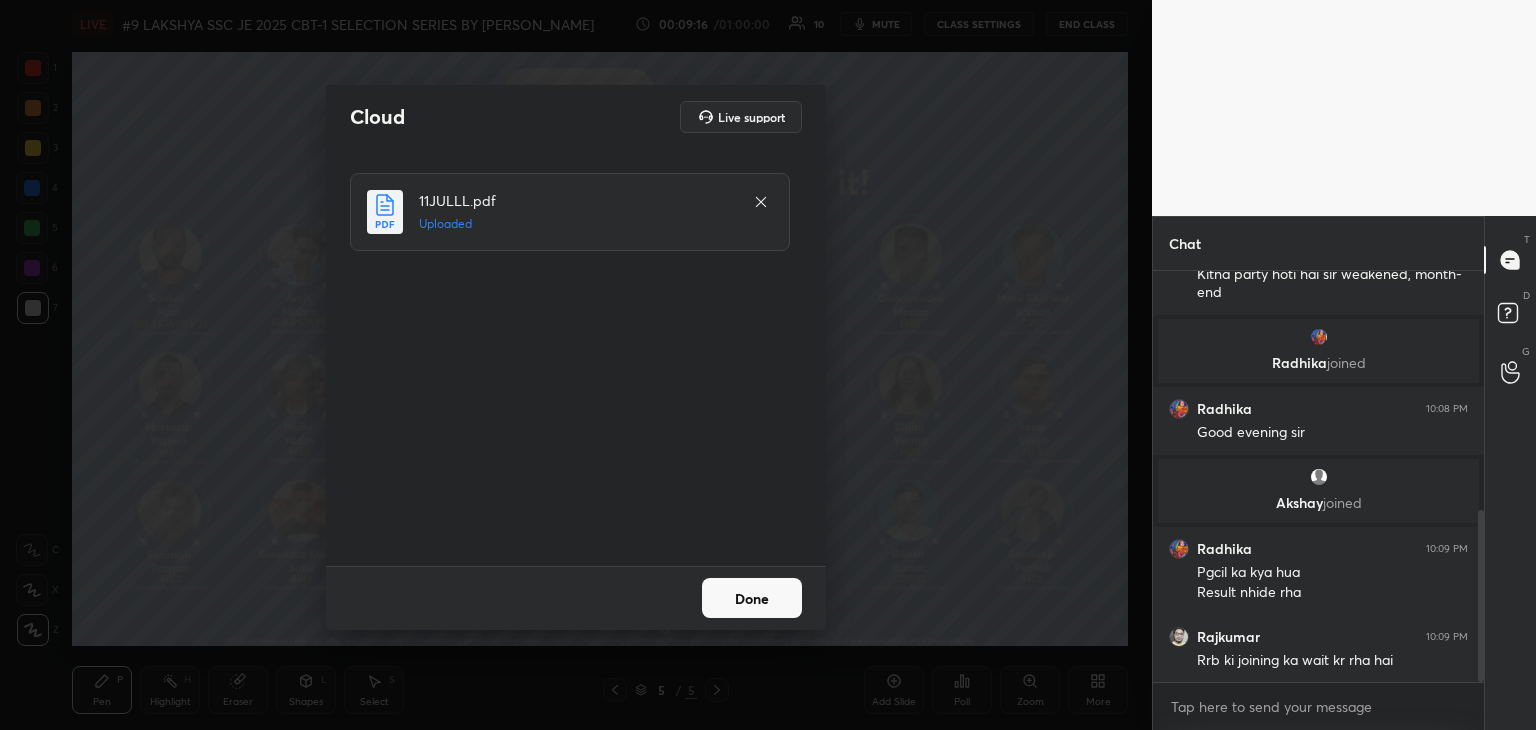 click on "Done" at bounding box center [752, 598] 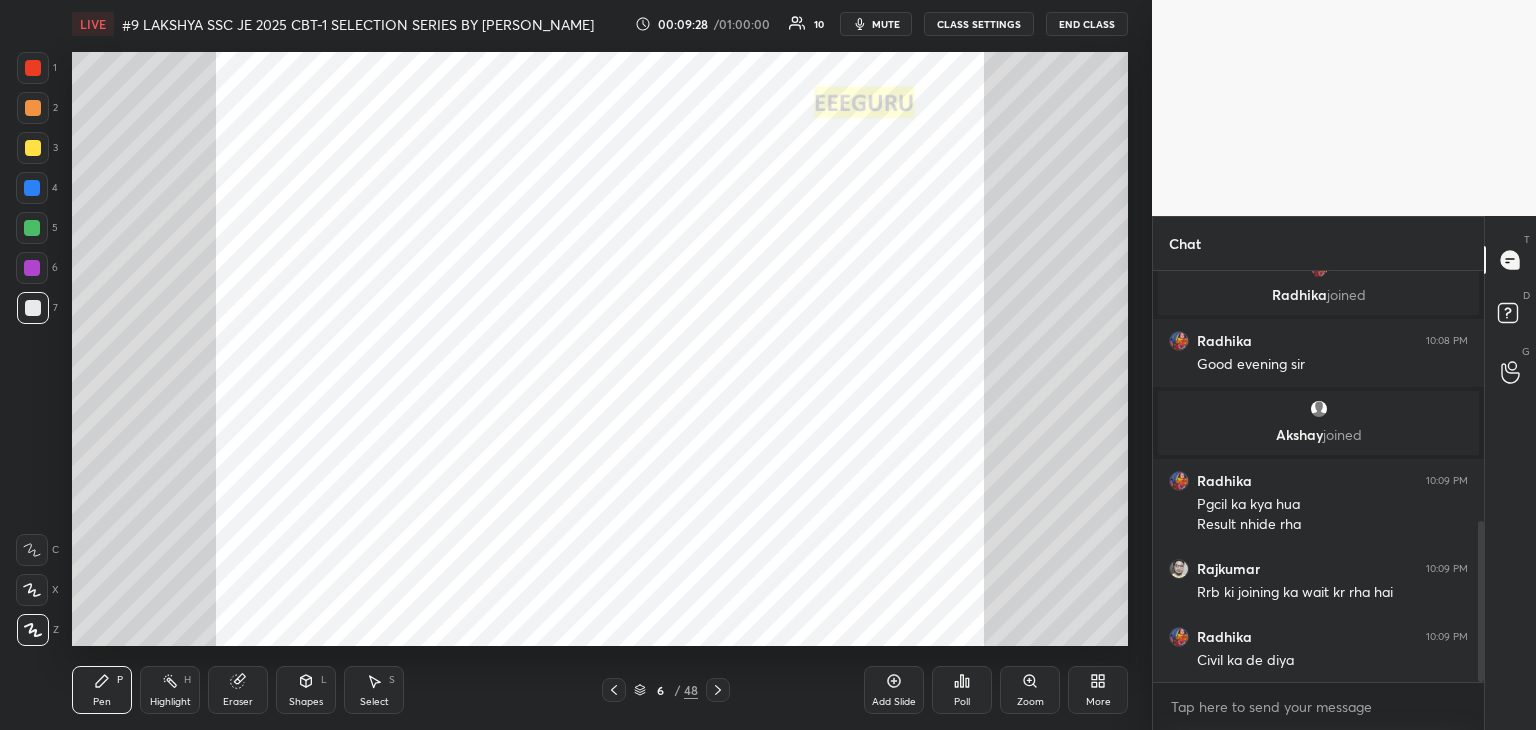 drag, startPoint x: 711, startPoint y: 701, endPoint x: 712, endPoint y: 689, distance: 12.0415945 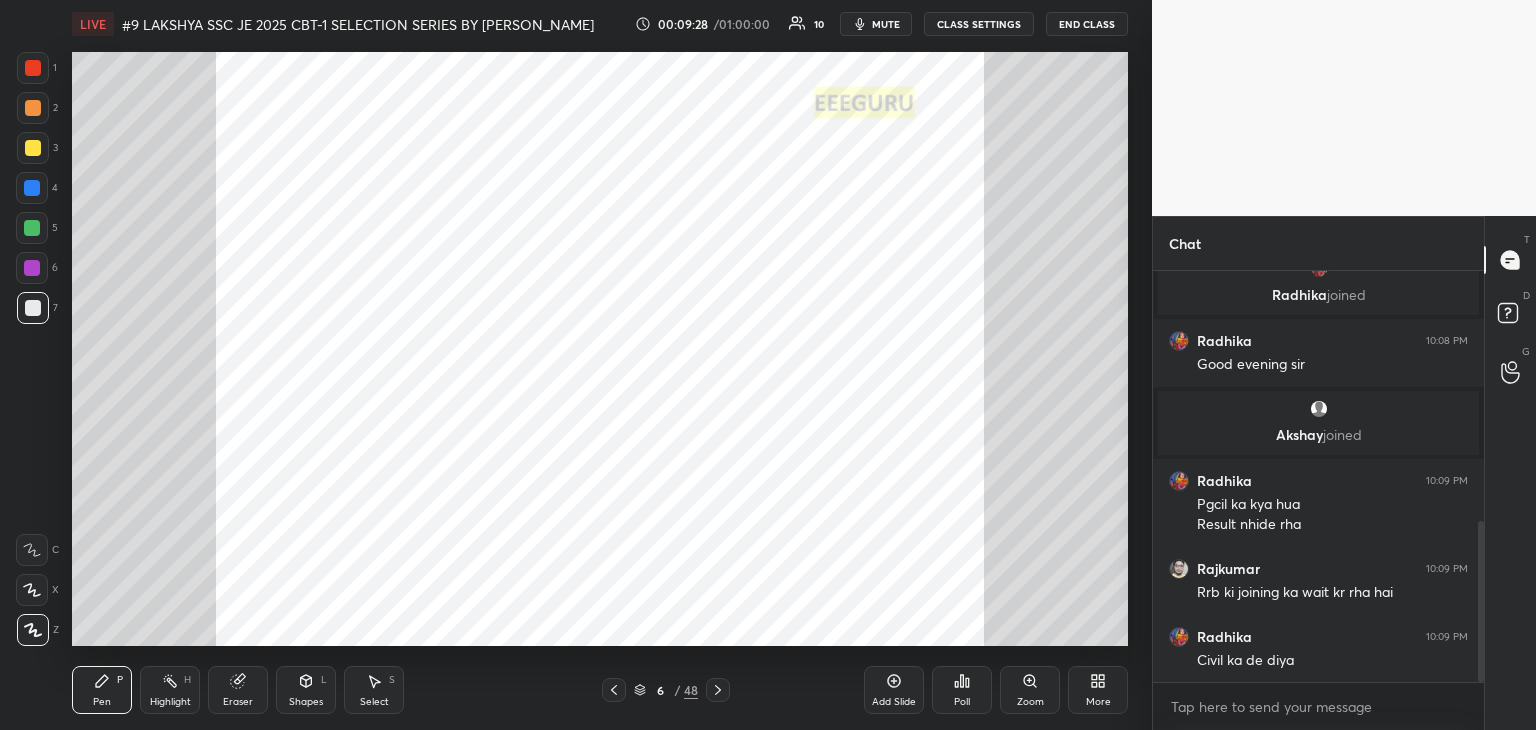 click at bounding box center (718, 690) 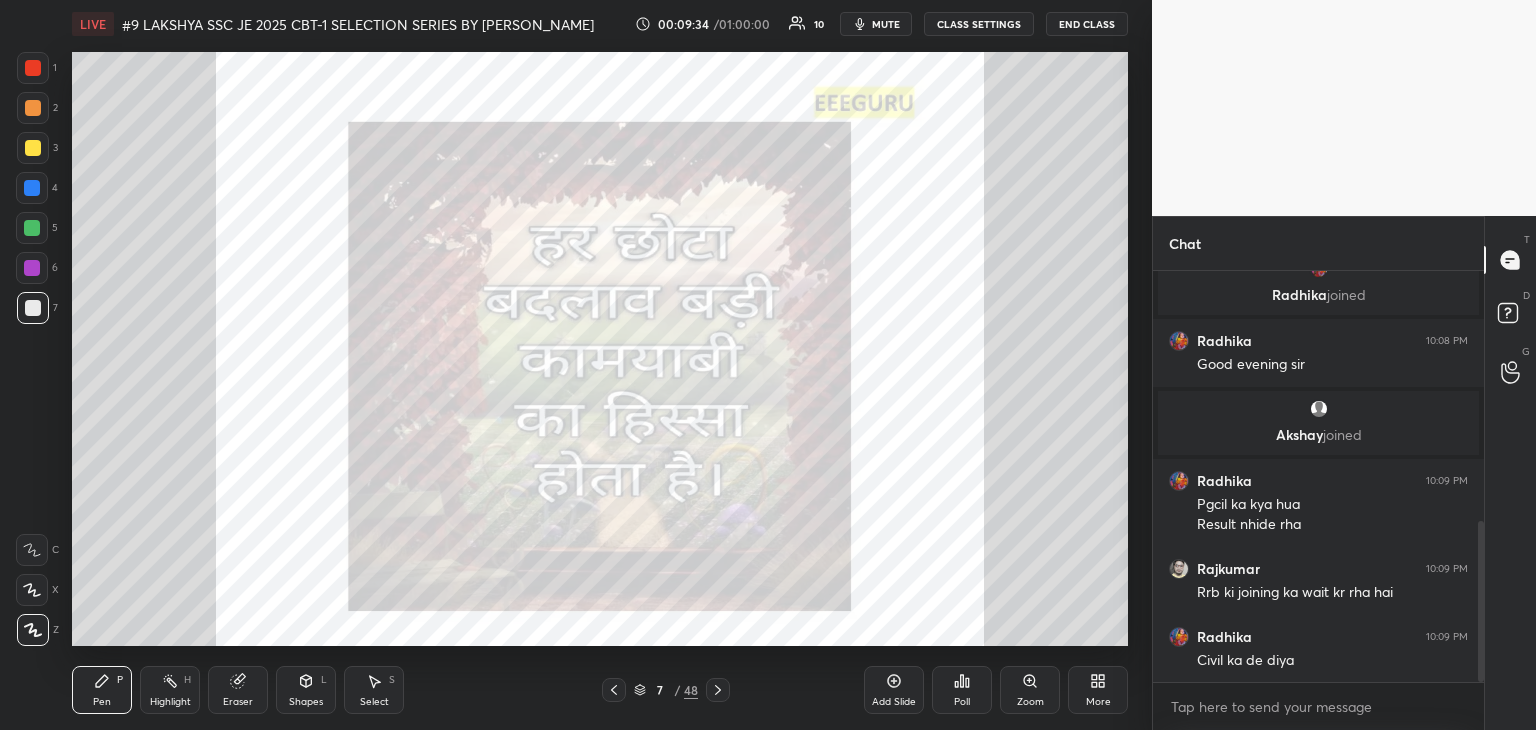 drag, startPoint x: 22, startPoint y: 62, endPoint x: 44, endPoint y: 109, distance: 51.894123 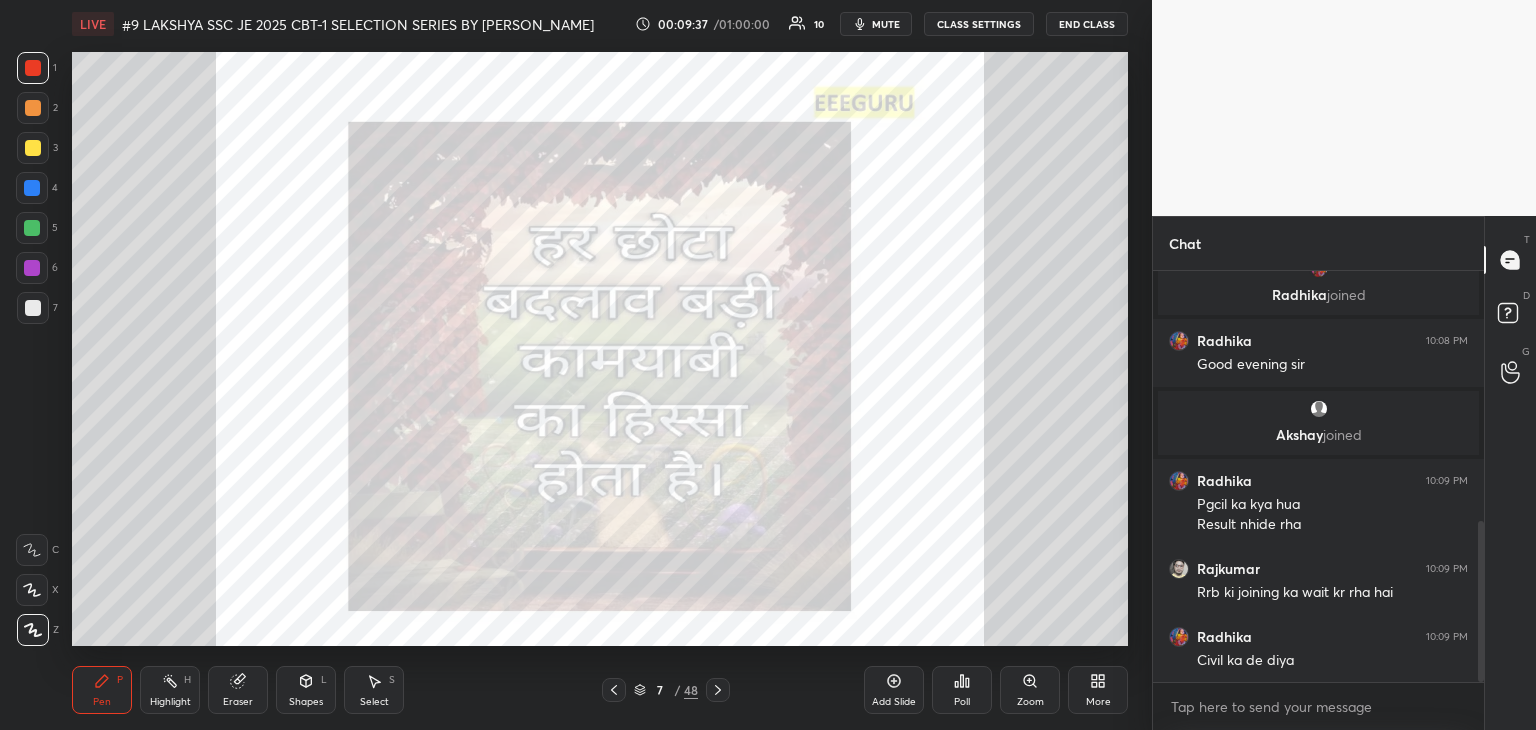 scroll, scrollTop: 710, scrollLeft: 0, axis: vertical 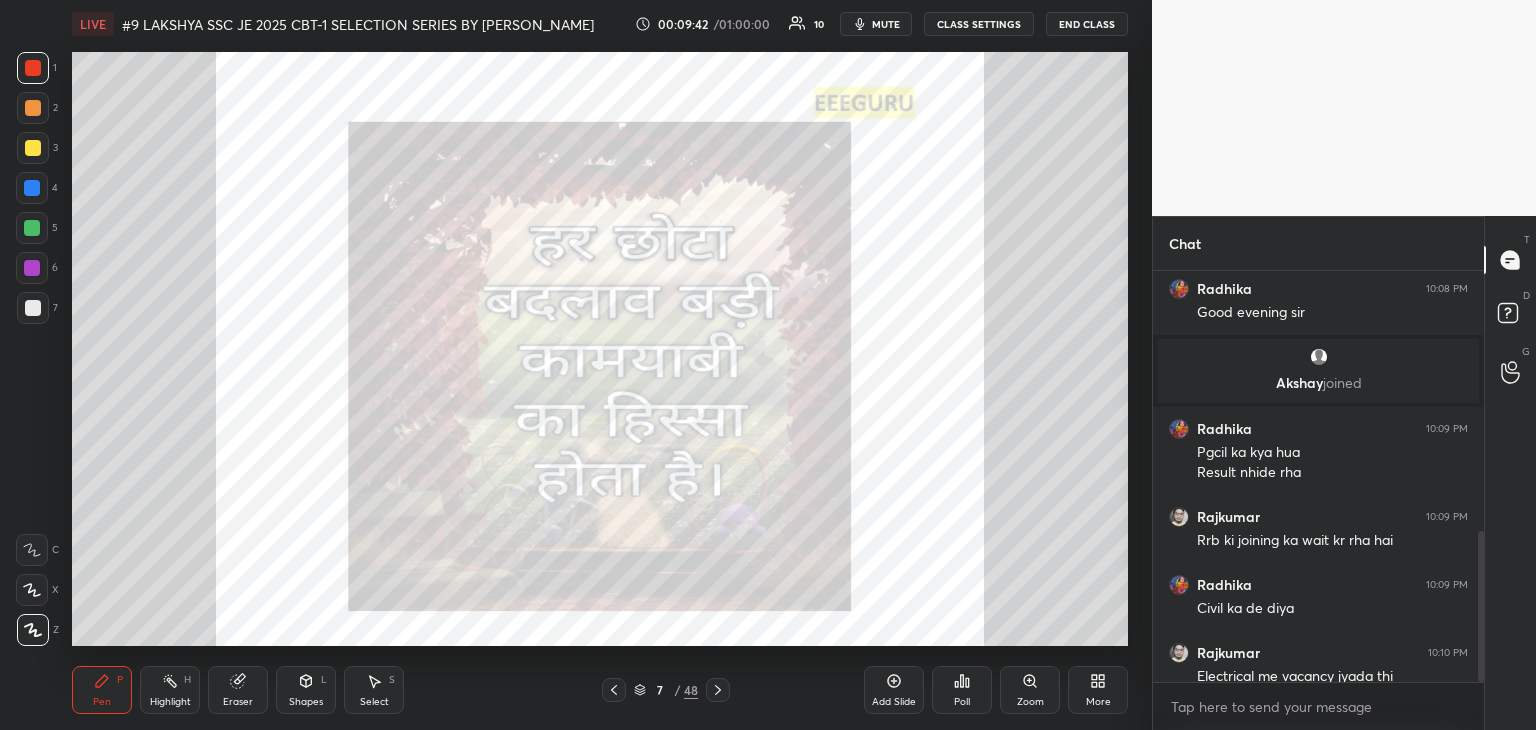 click 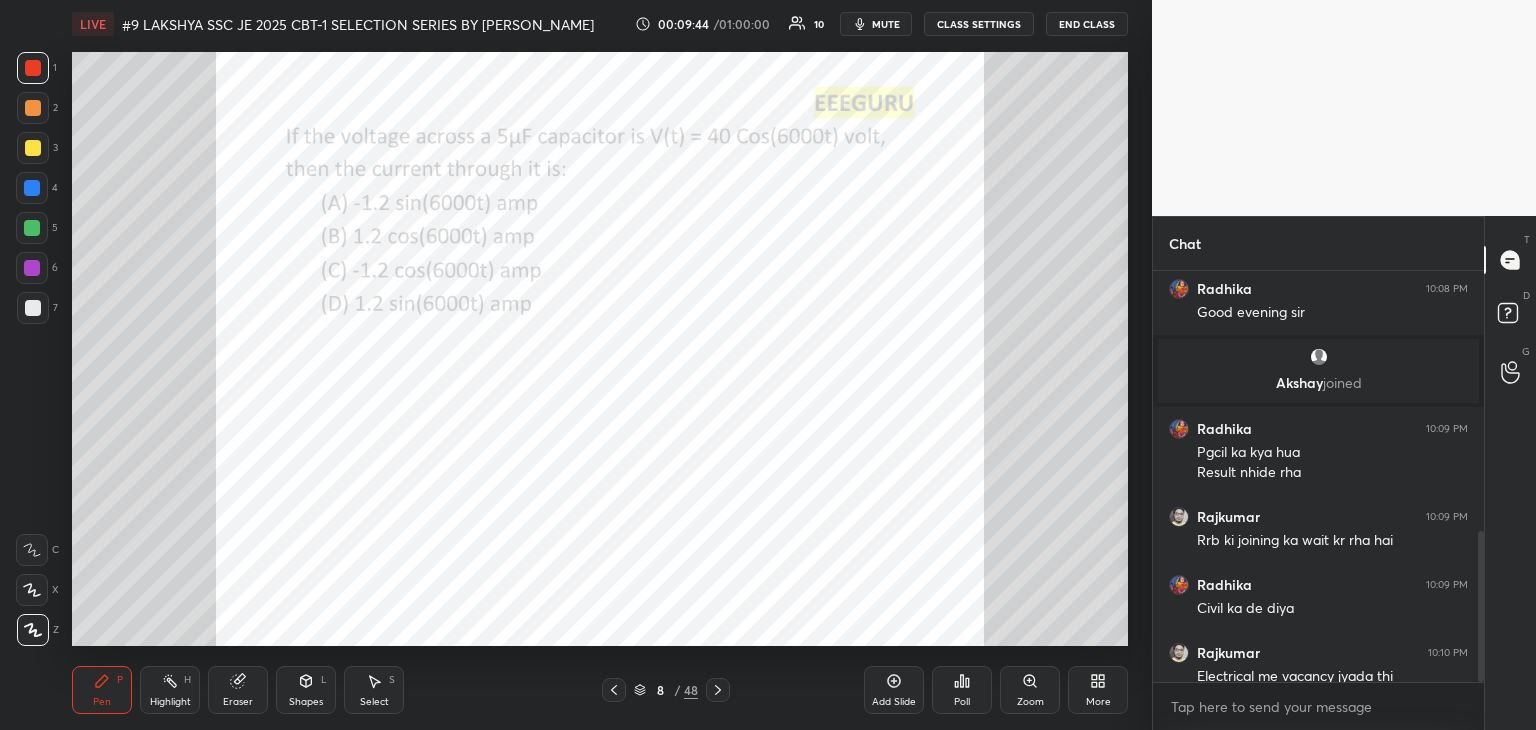 click on "Zoom" at bounding box center [1030, 702] 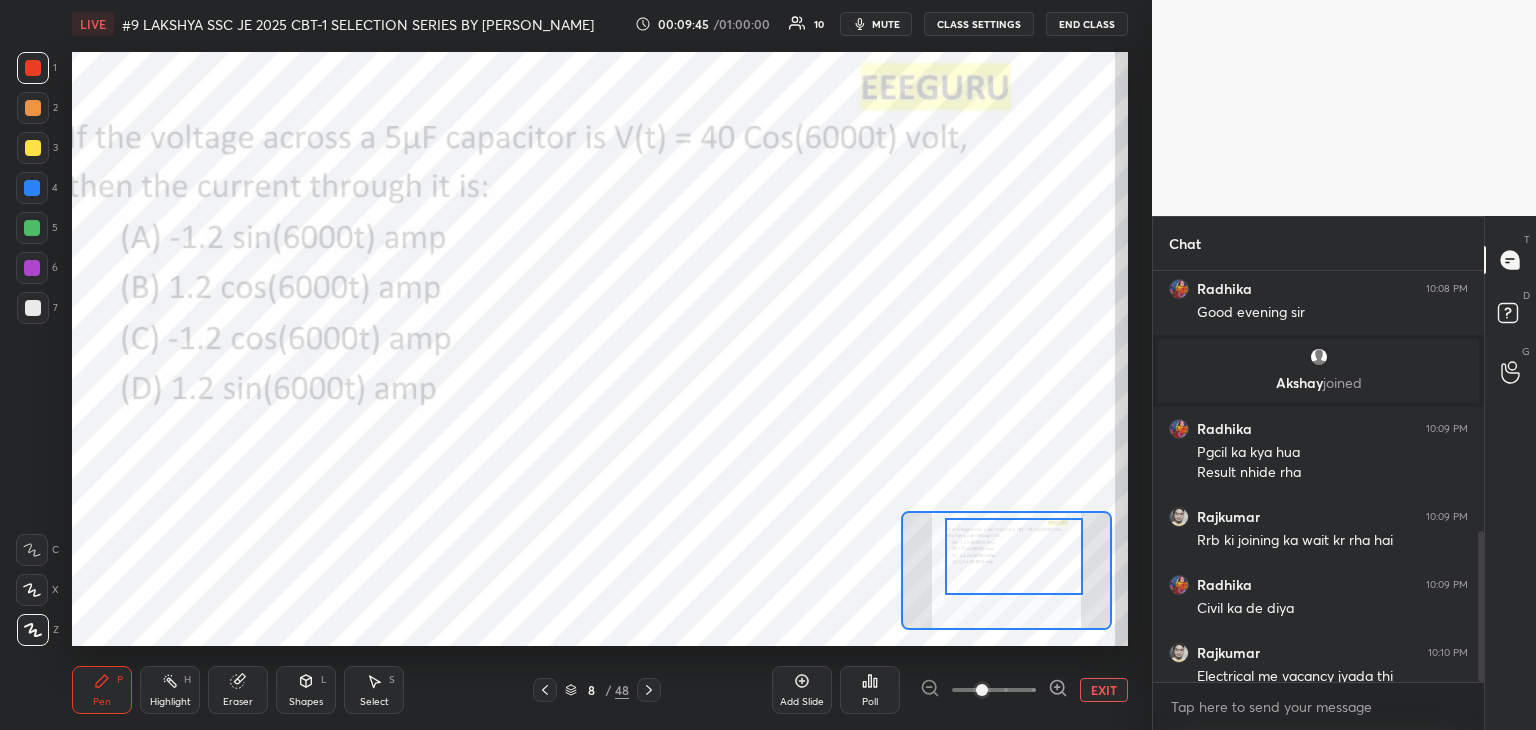 drag, startPoint x: 1022, startPoint y: 580, endPoint x: 1035, endPoint y: 574, distance: 14.3178215 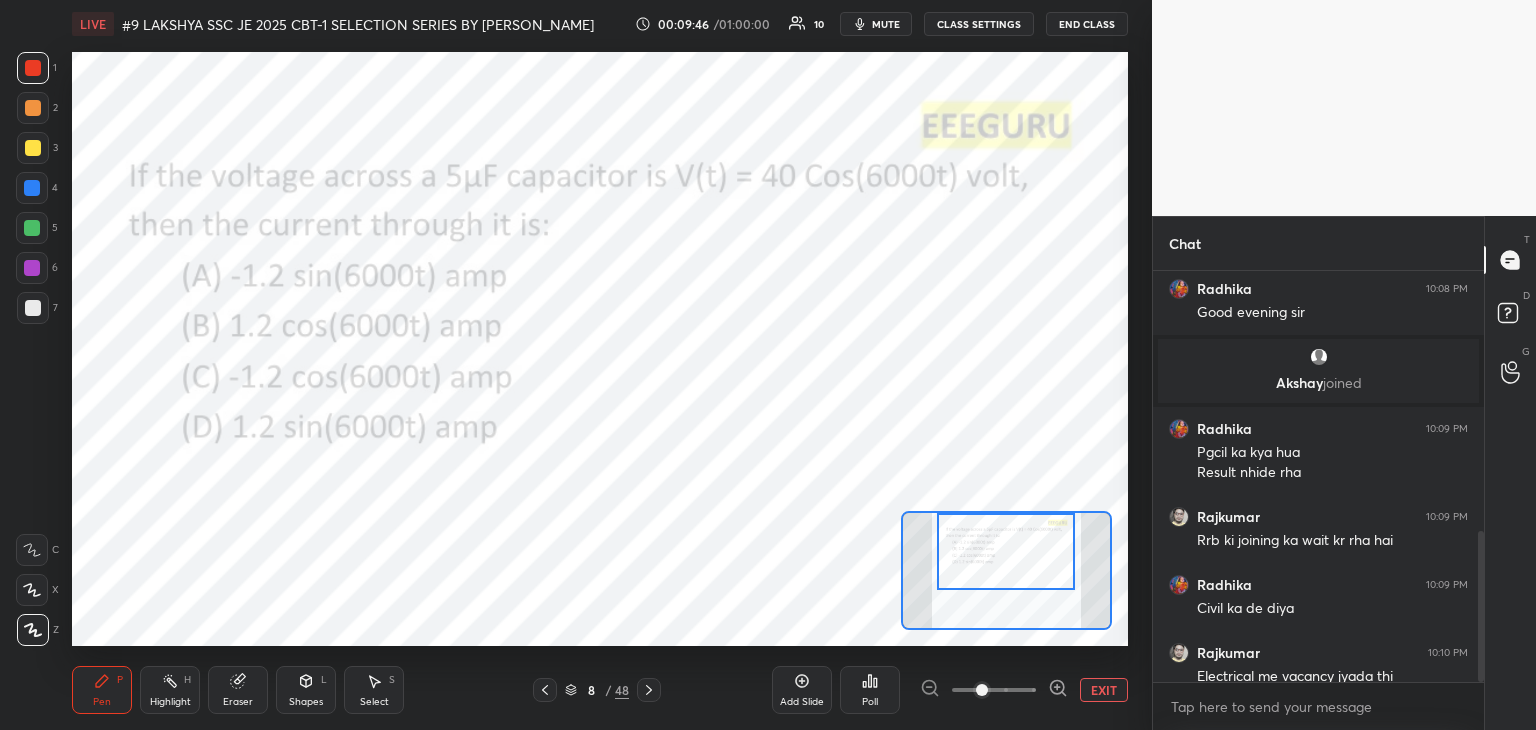 drag, startPoint x: 1033, startPoint y: 578, endPoint x: 1025, endPoint y: 564, distance: 16.124516 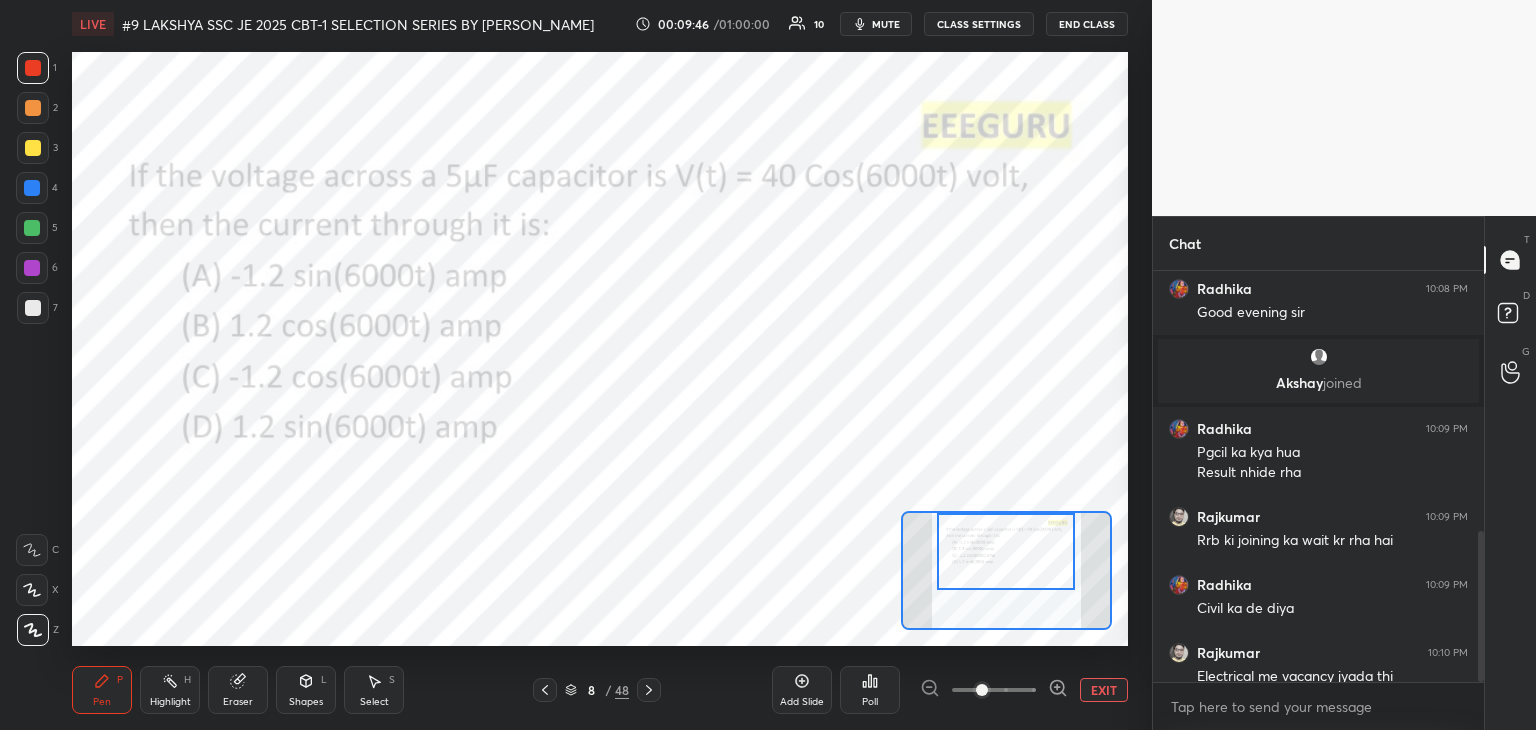 click at bounding box center (1006, 551) 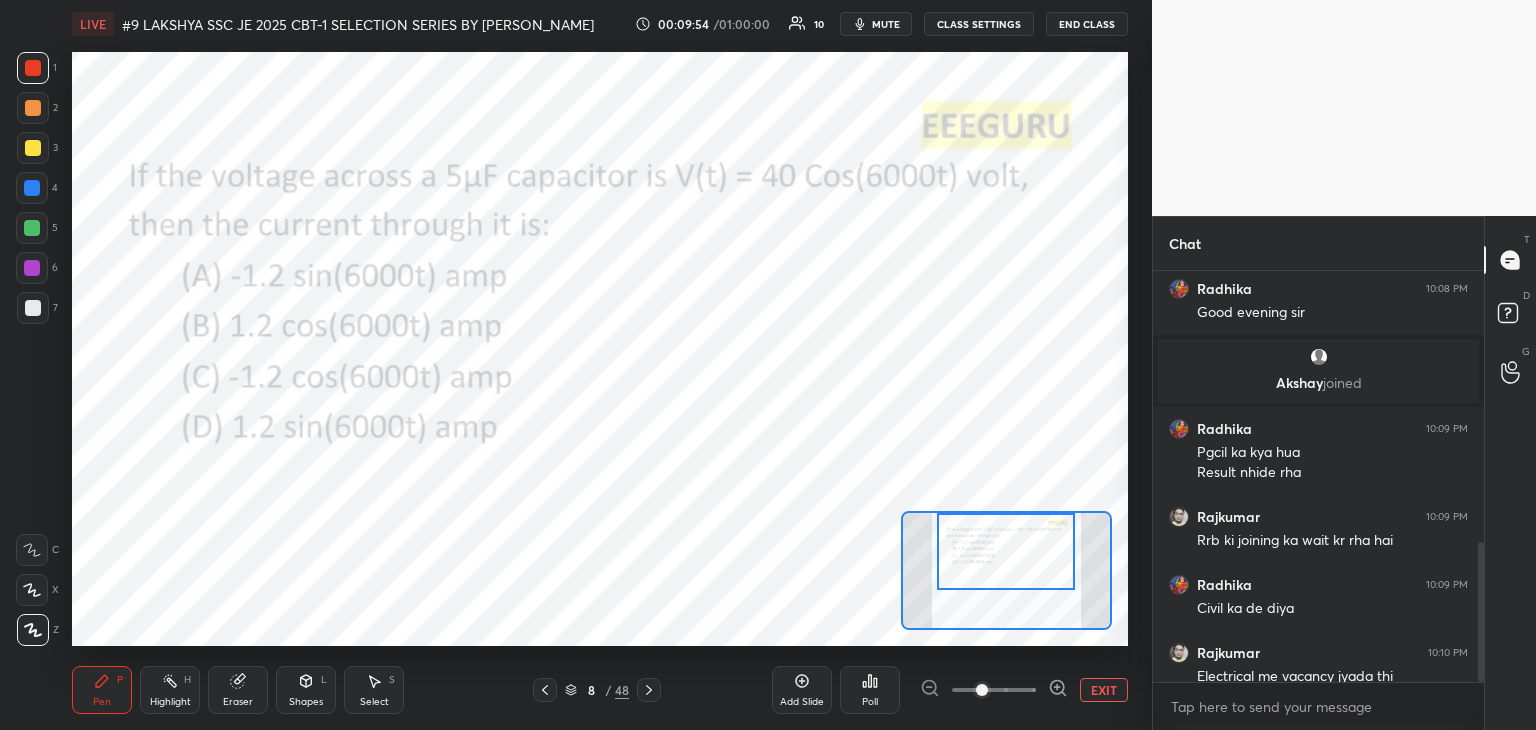 scroll, scrollTop: 794, scrollLeft: 0, axis: vertical 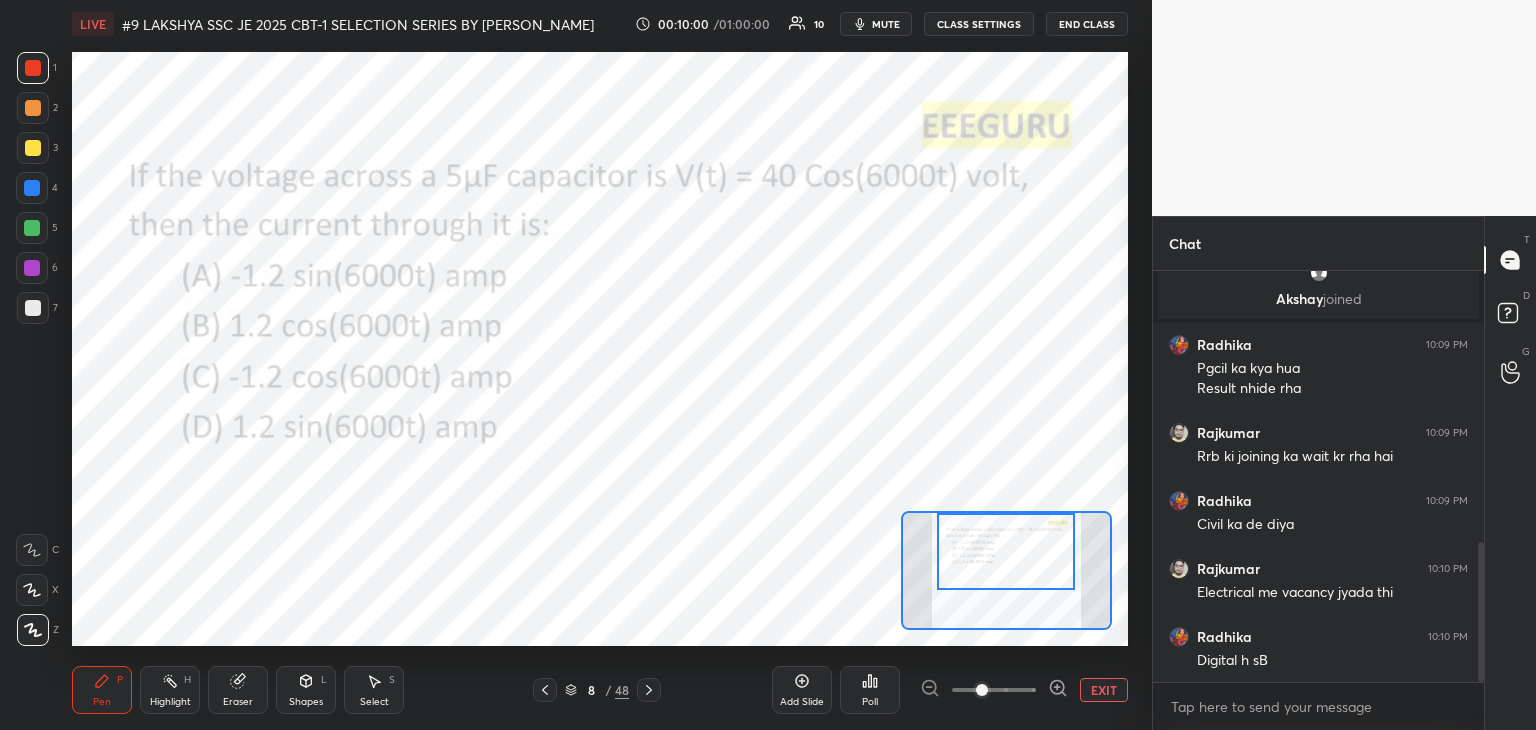 click on "Poll" at bounding box center (870, 690) 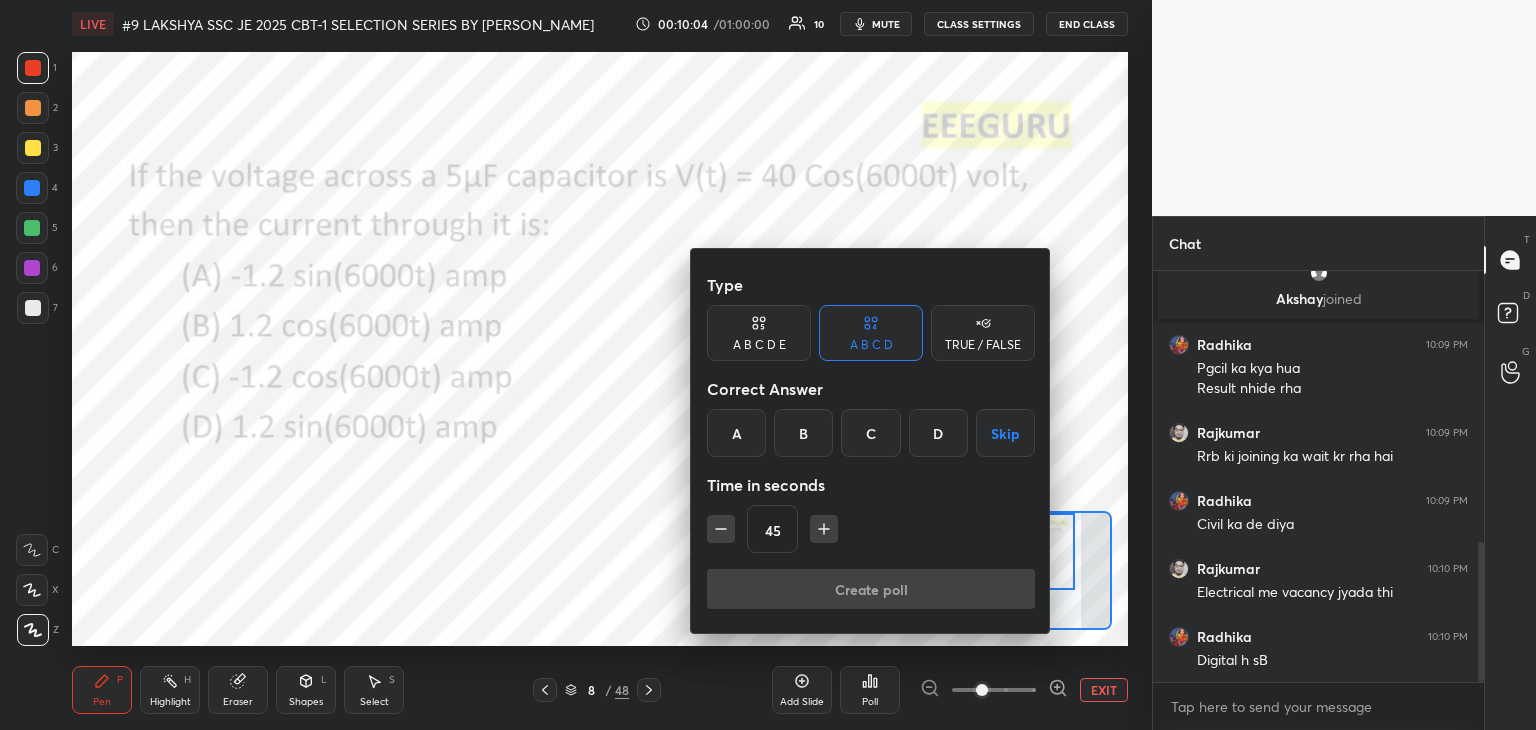 click on "A" at bounding box center [736, 433] 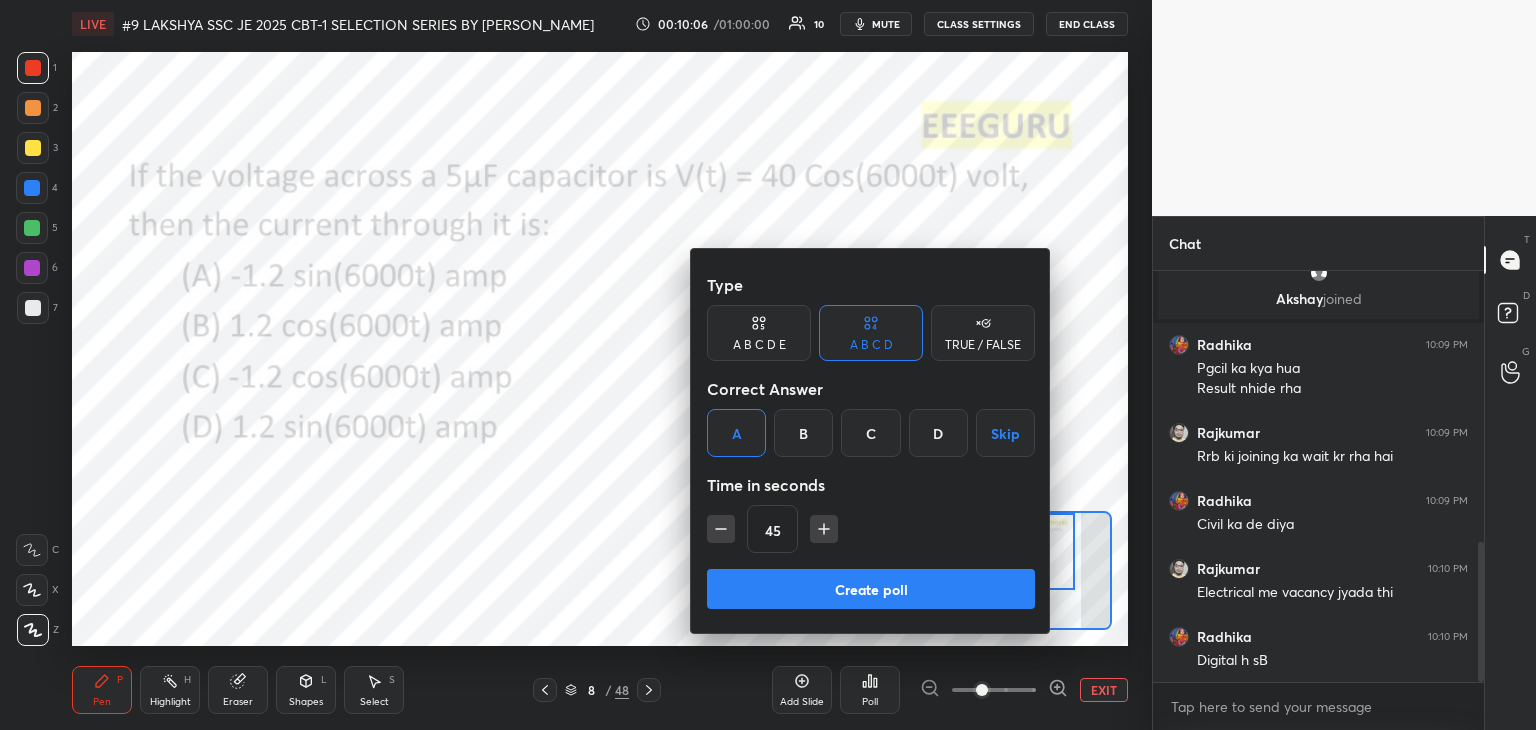click on "Create poll" at bounding box center (871, 589) 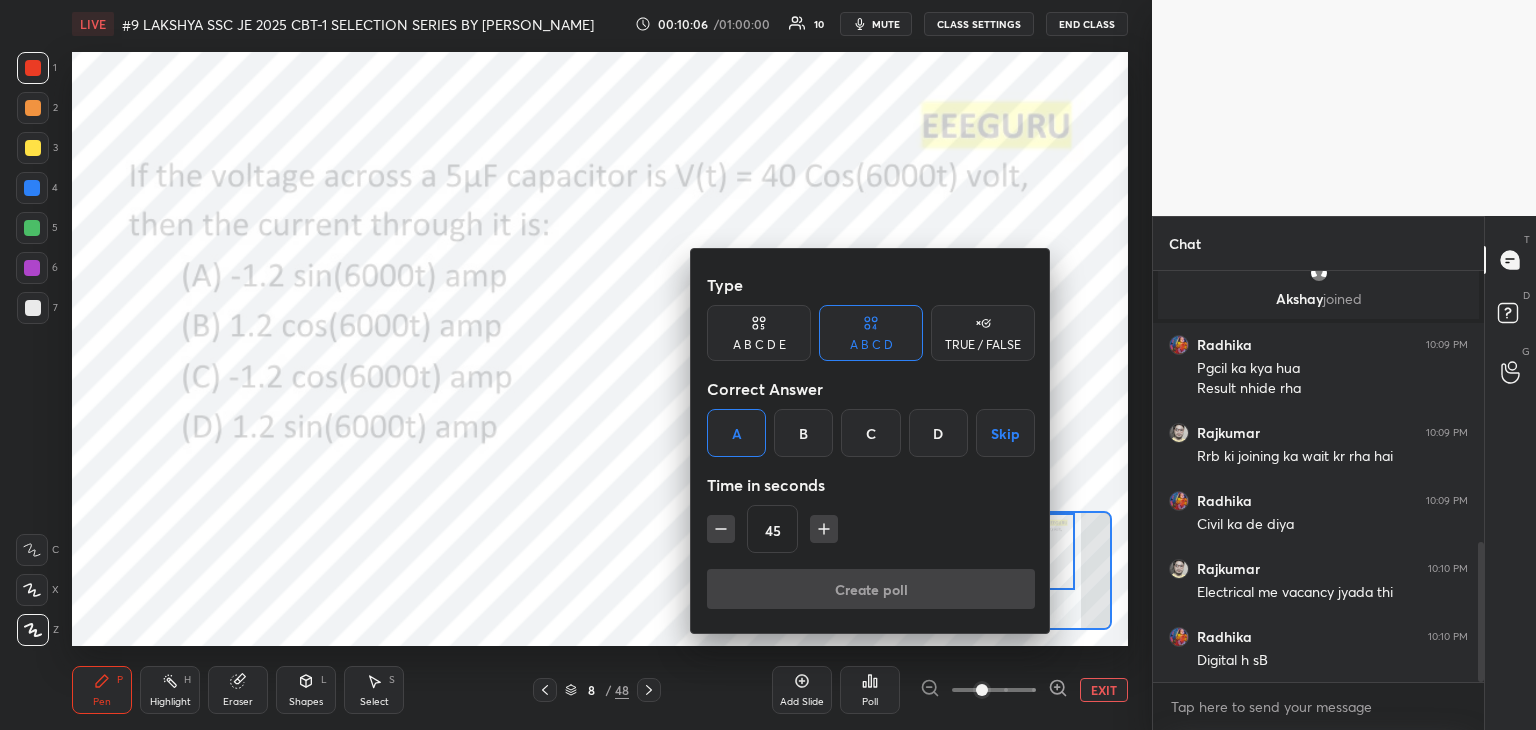 scroll, scrollTop: 372, scrollLeft: 325, axis: both 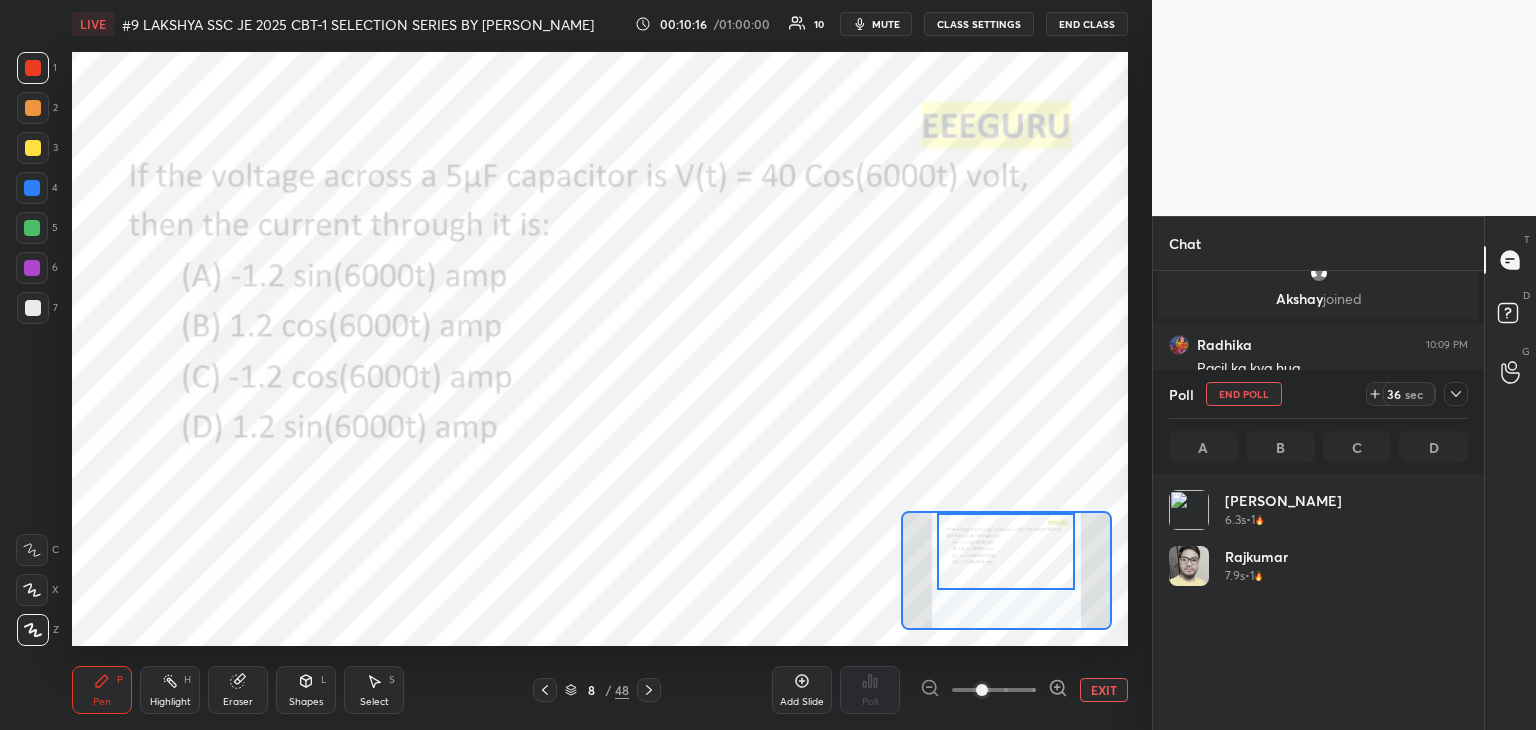 click 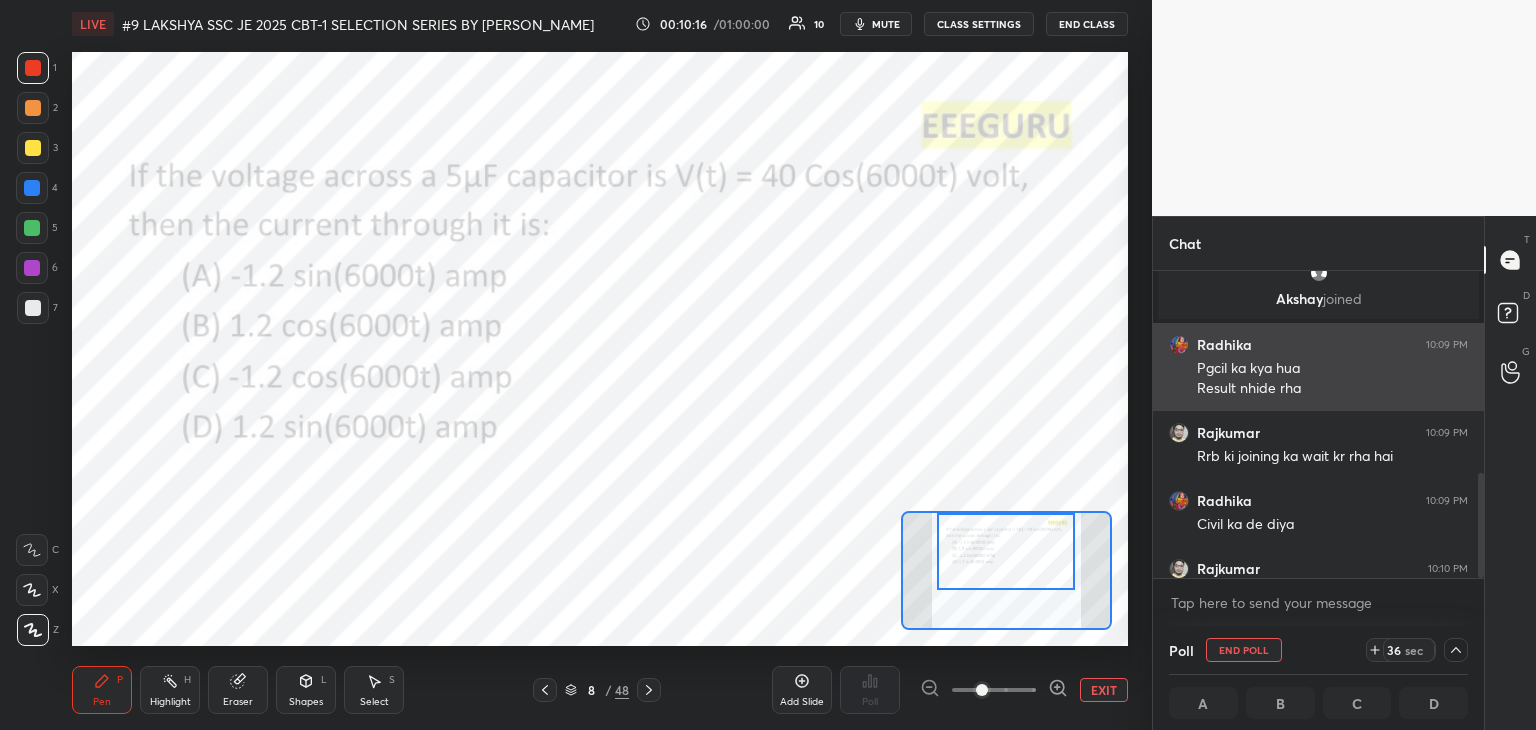 scroll, scrollTop: 131, scrollLeft: 293, axis: both 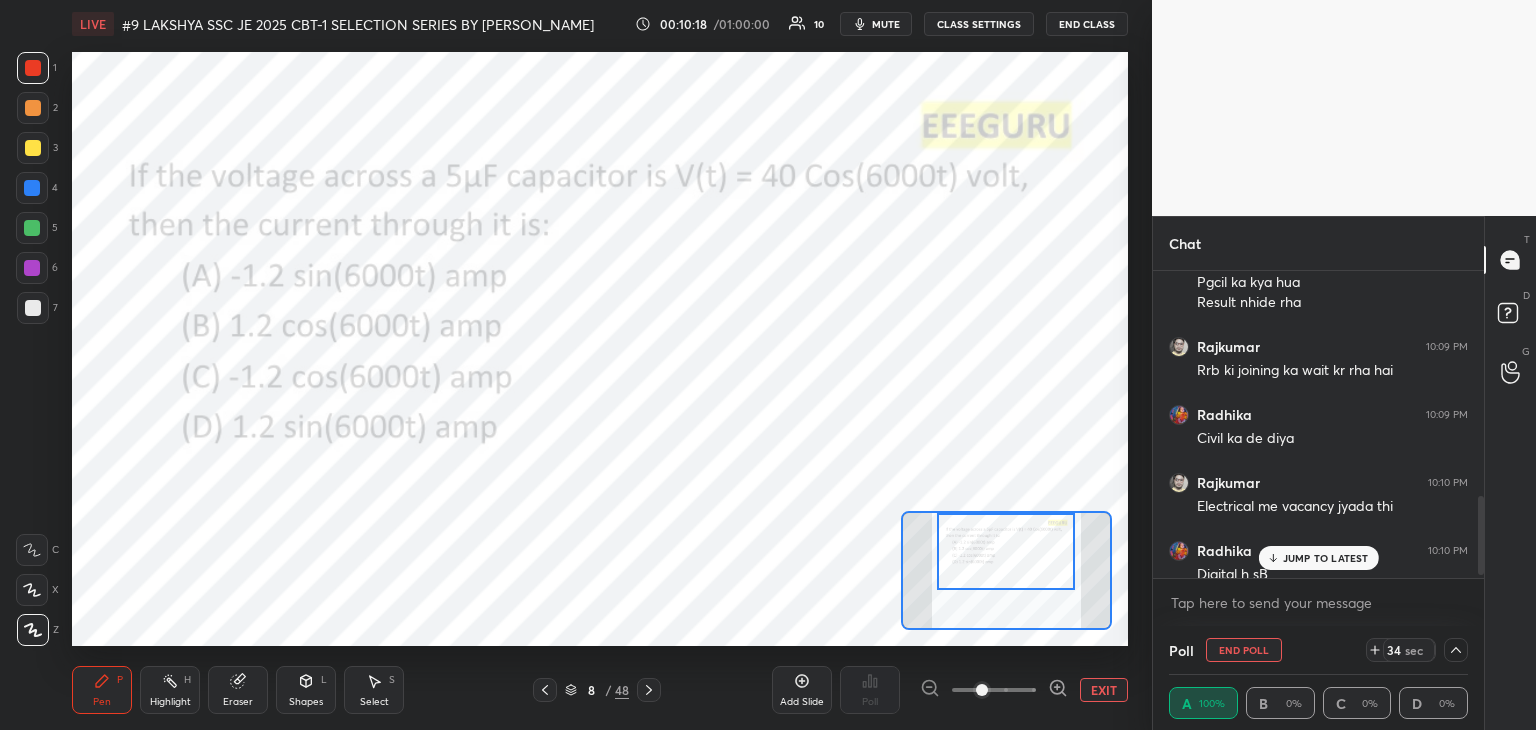 drag, startPoint x: 1481, startPoint y: 517, endPoint x: 1484, endPoint y: 533, distance: 16.27882 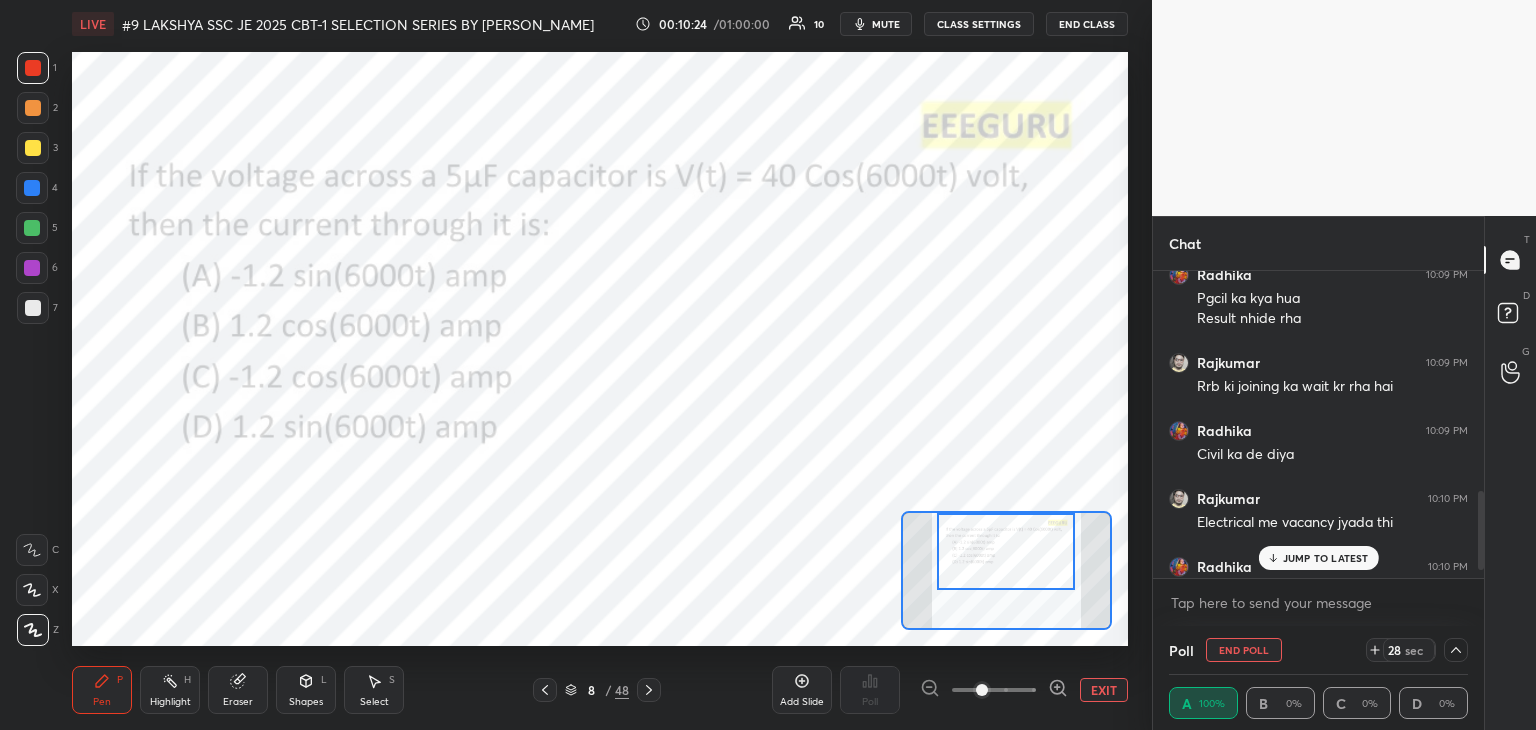 scroll, scrollTop: 898, scrollLeft: 0, axis: vertical 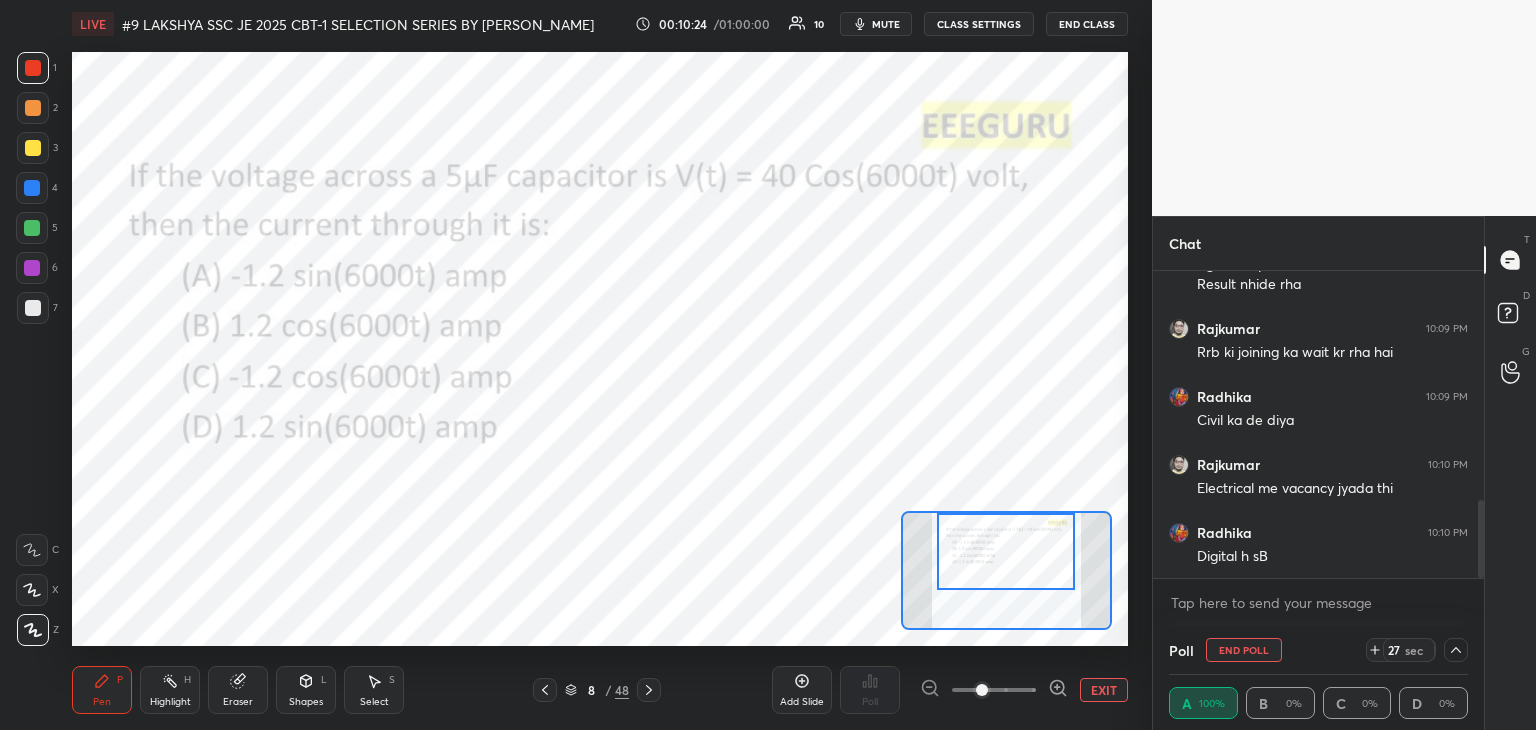 drag, startPoint x: 1479, startPoint y: 531, endPoint x: 1480, endPoint y: 555, distance: 24.020824 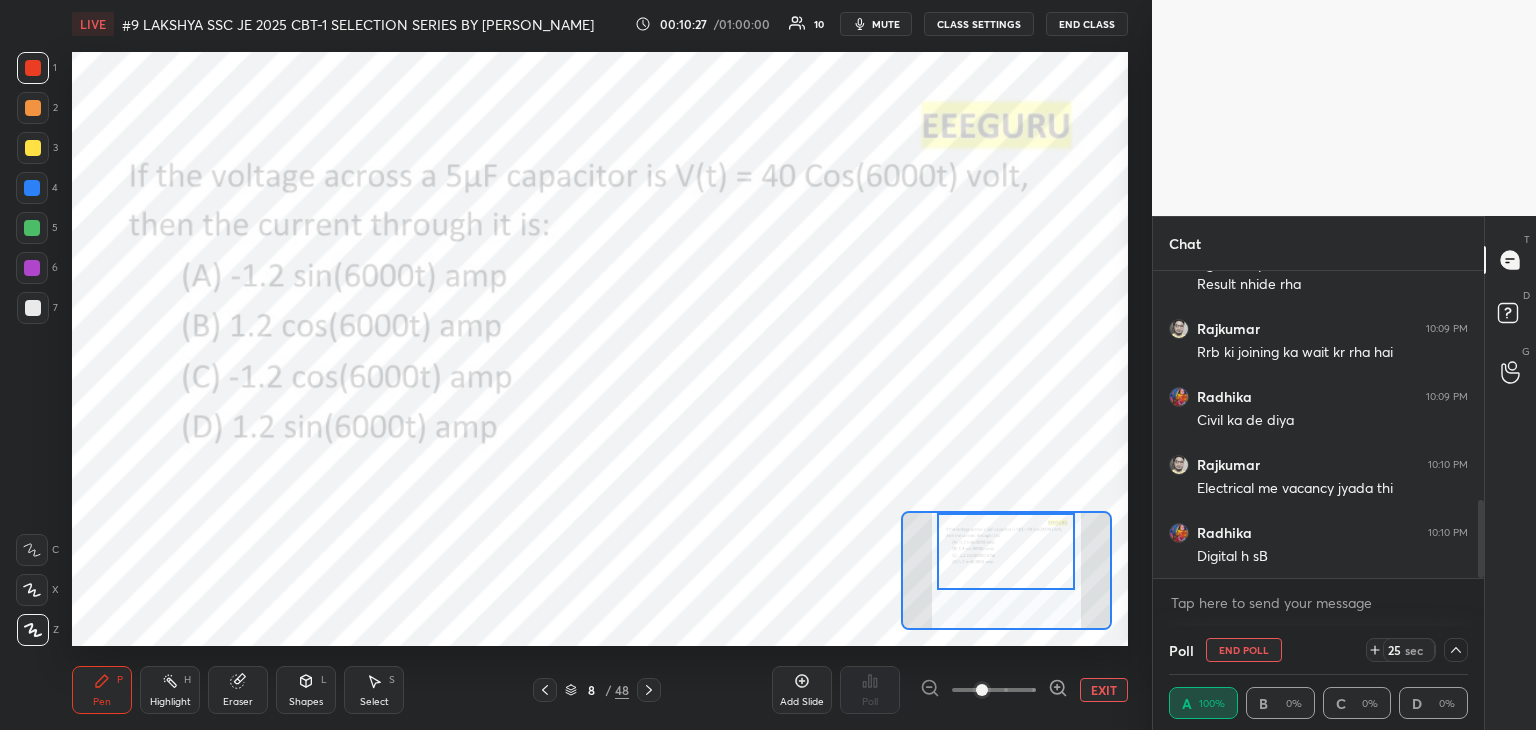 click at bounding box center [32, 188] 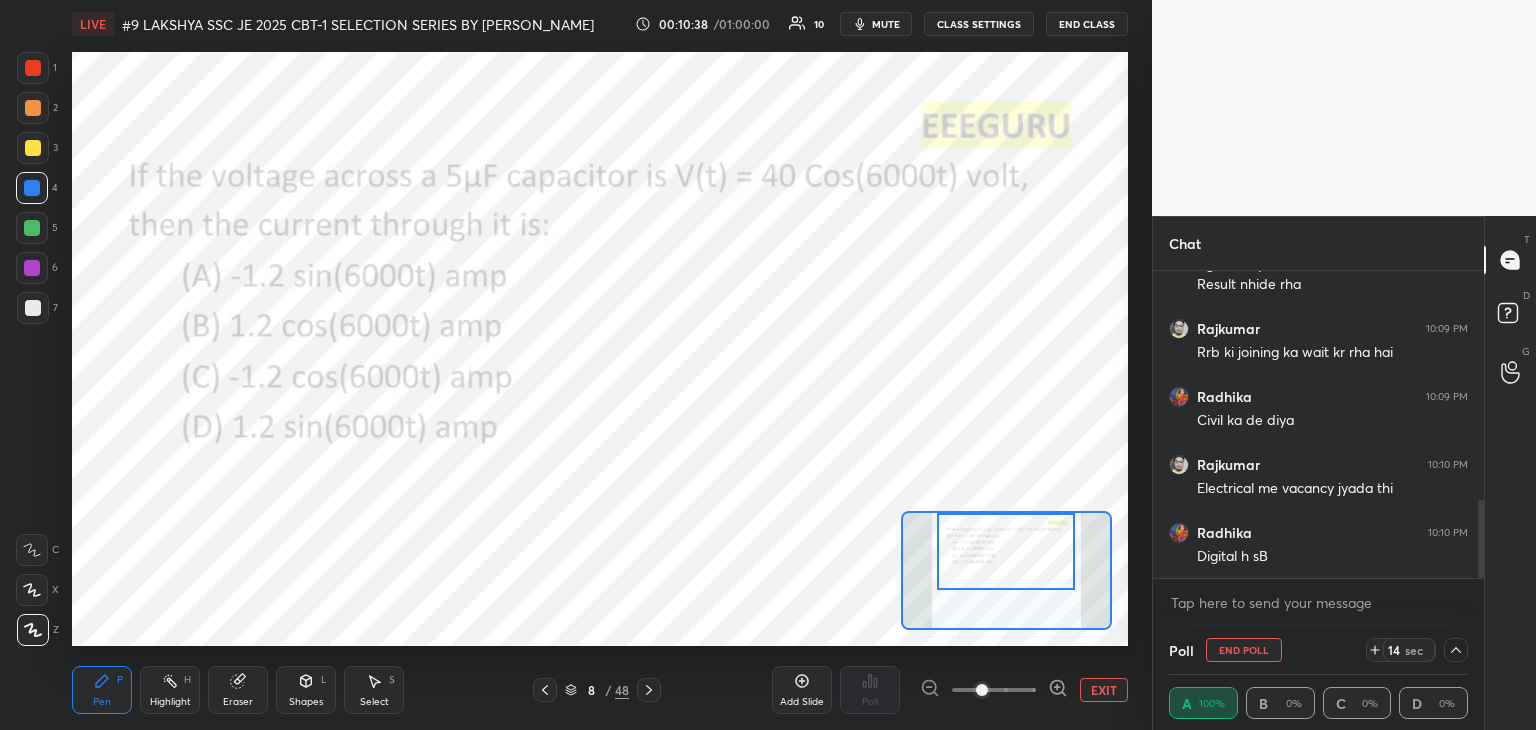click 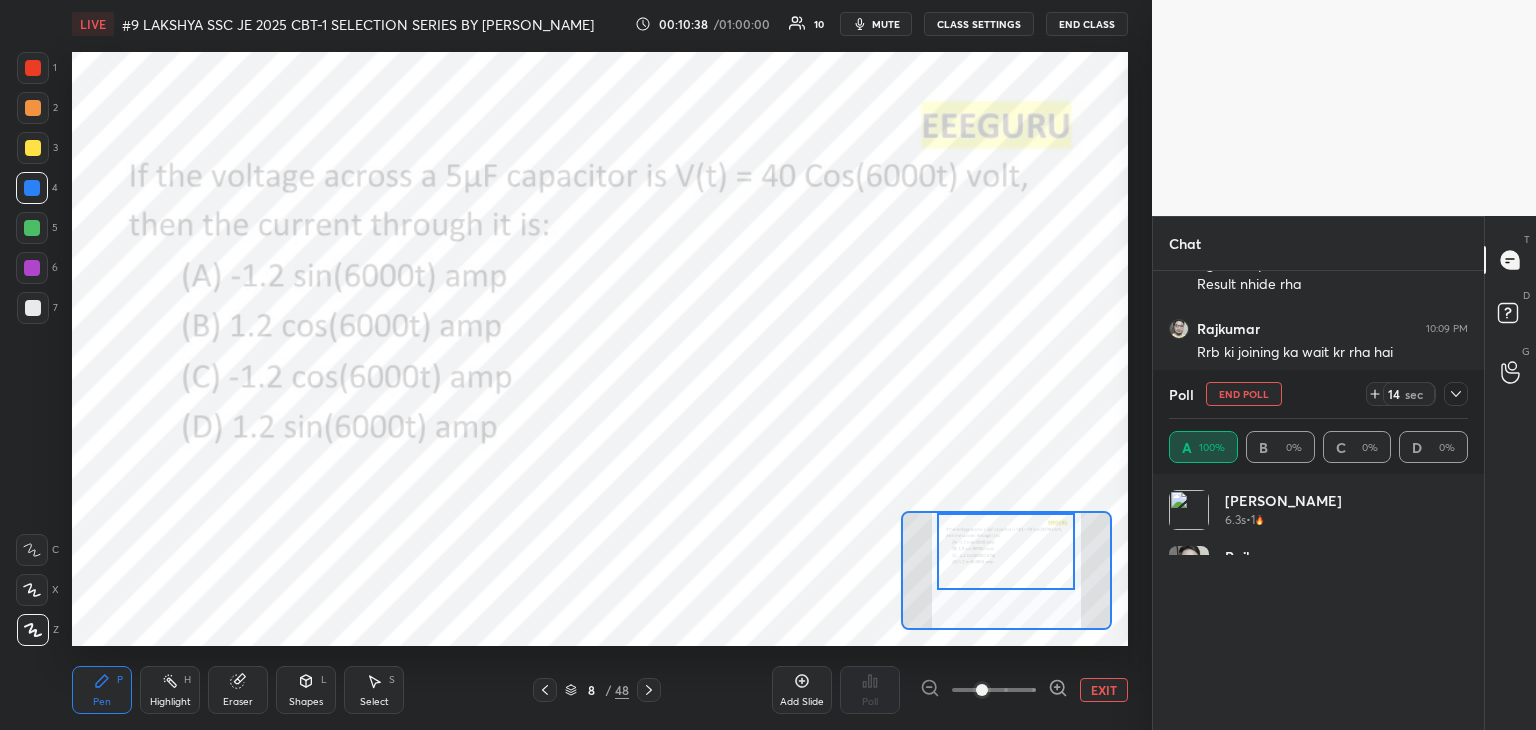 scroll, scrollTop: 6, scrollLeft: 6, axis: both 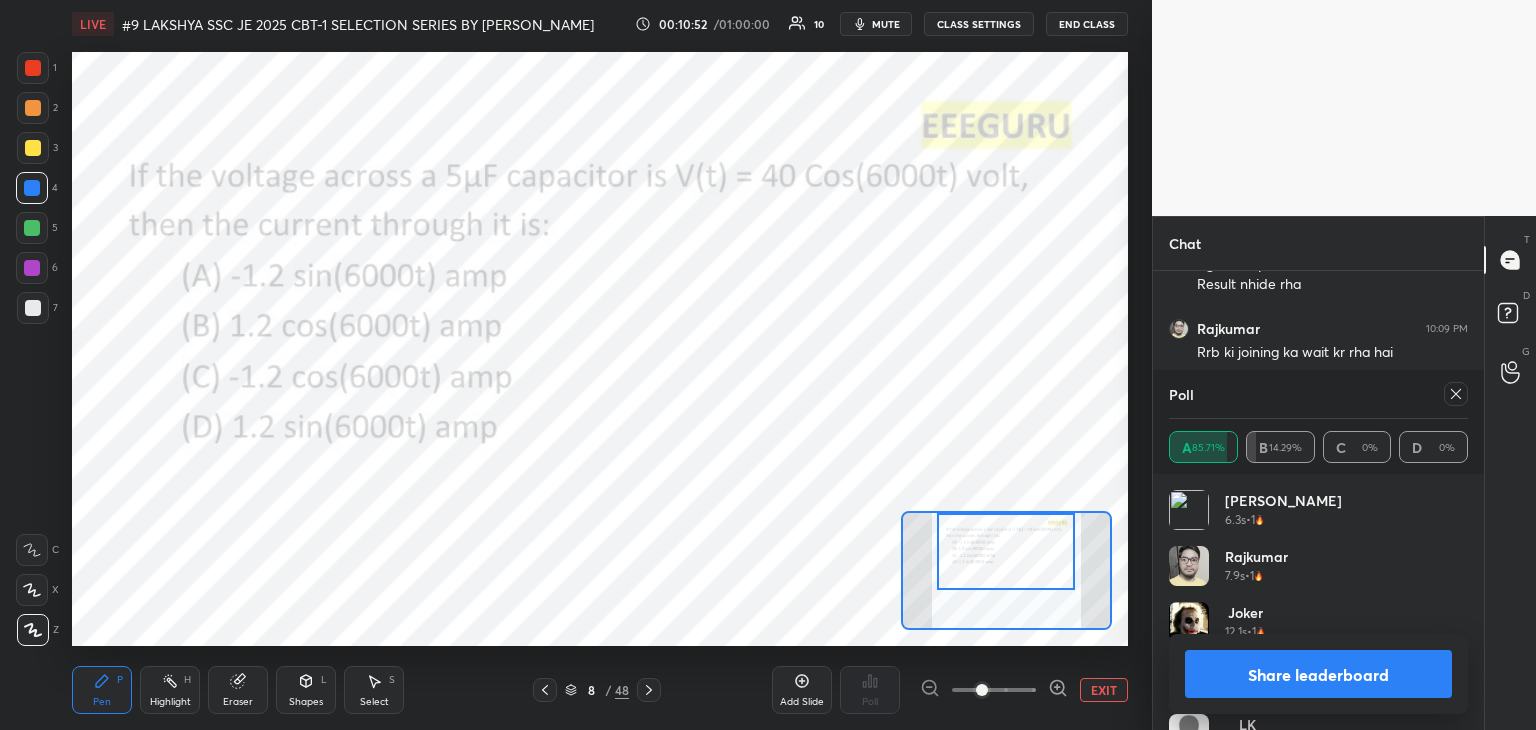 drag, startPoint x: 1469, startPoint y: 606, endPoint x: 1464, endPoint y: 637, distance: 31.400637 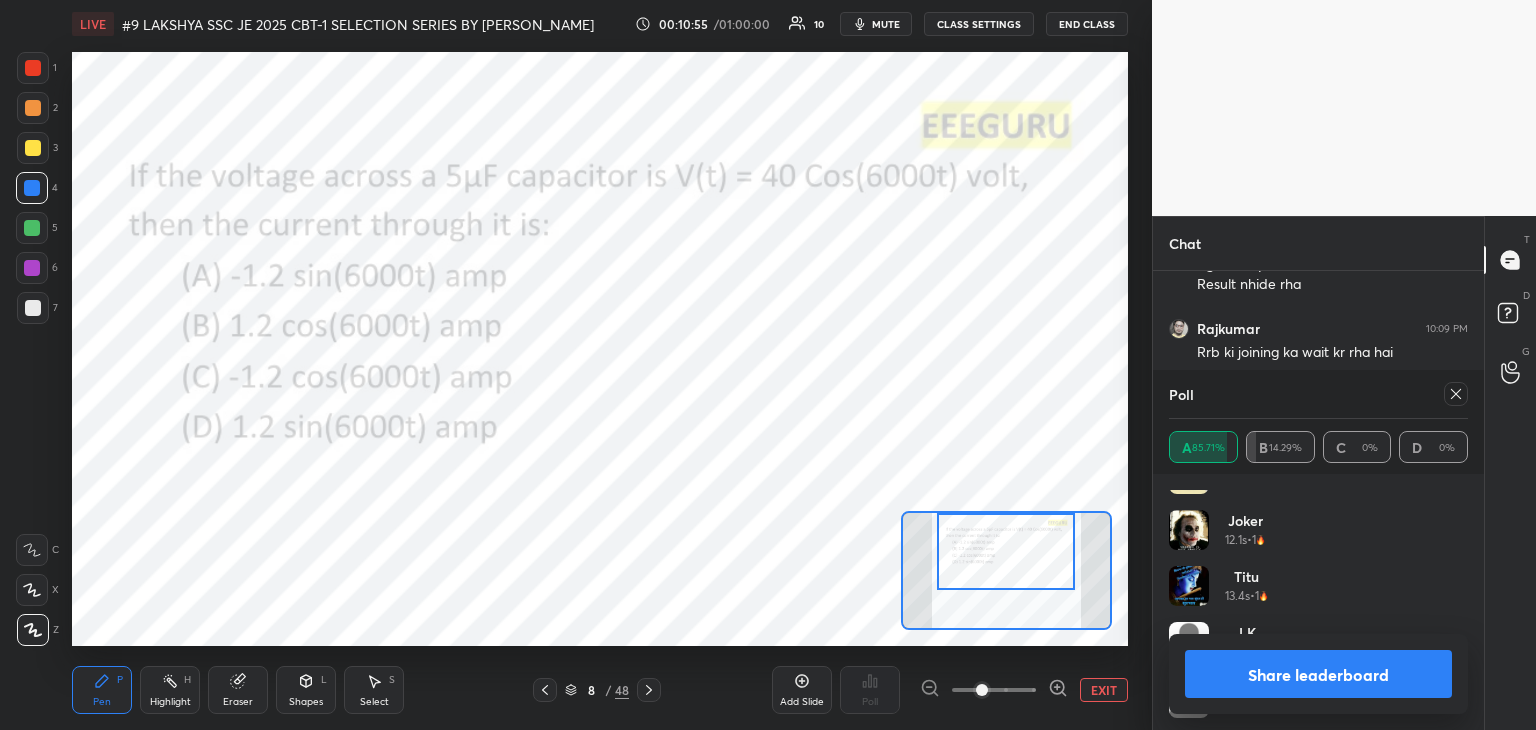 scroll, scrollTop: 96, scrollLeft: 0, axis: vertical 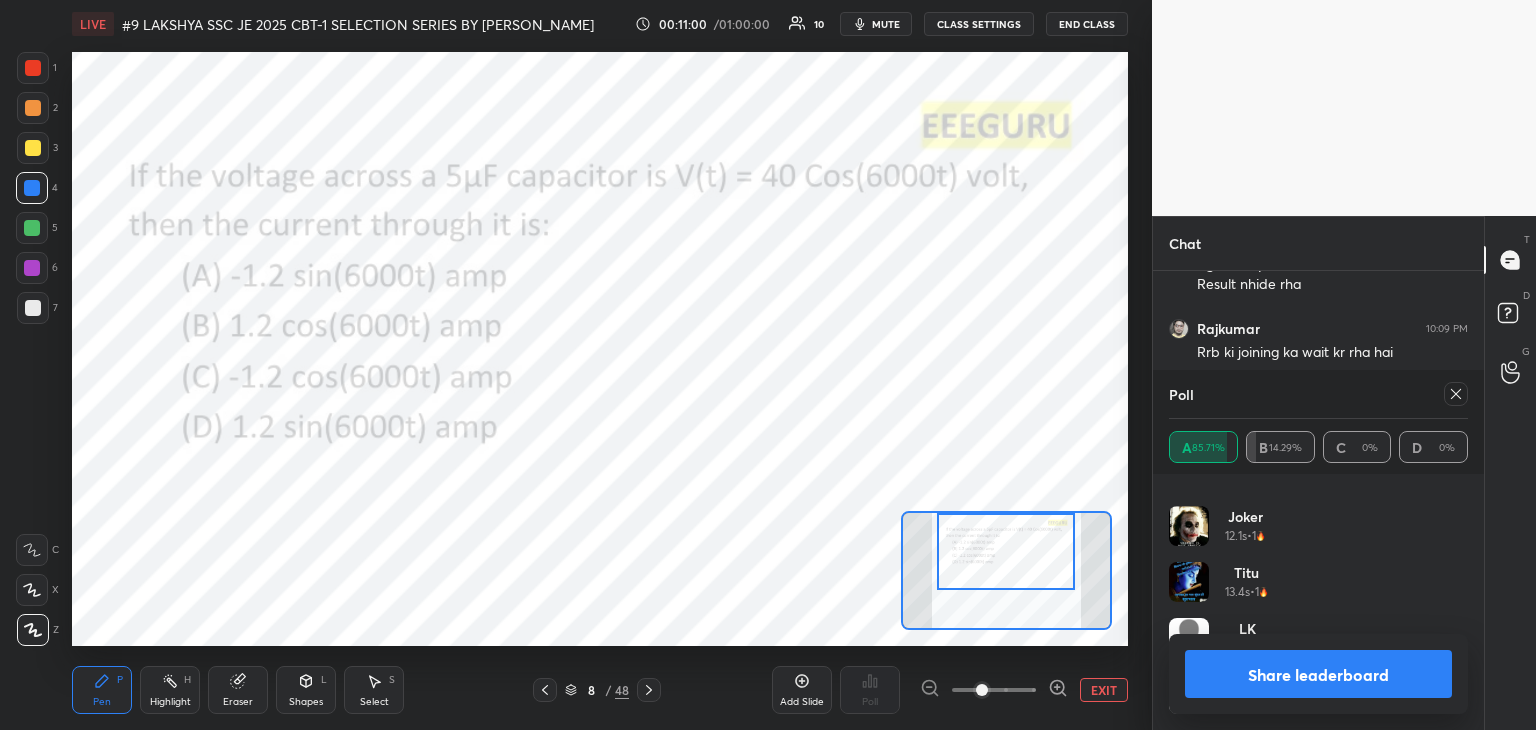 click on "Shapes" at bounding box center [306, 702] 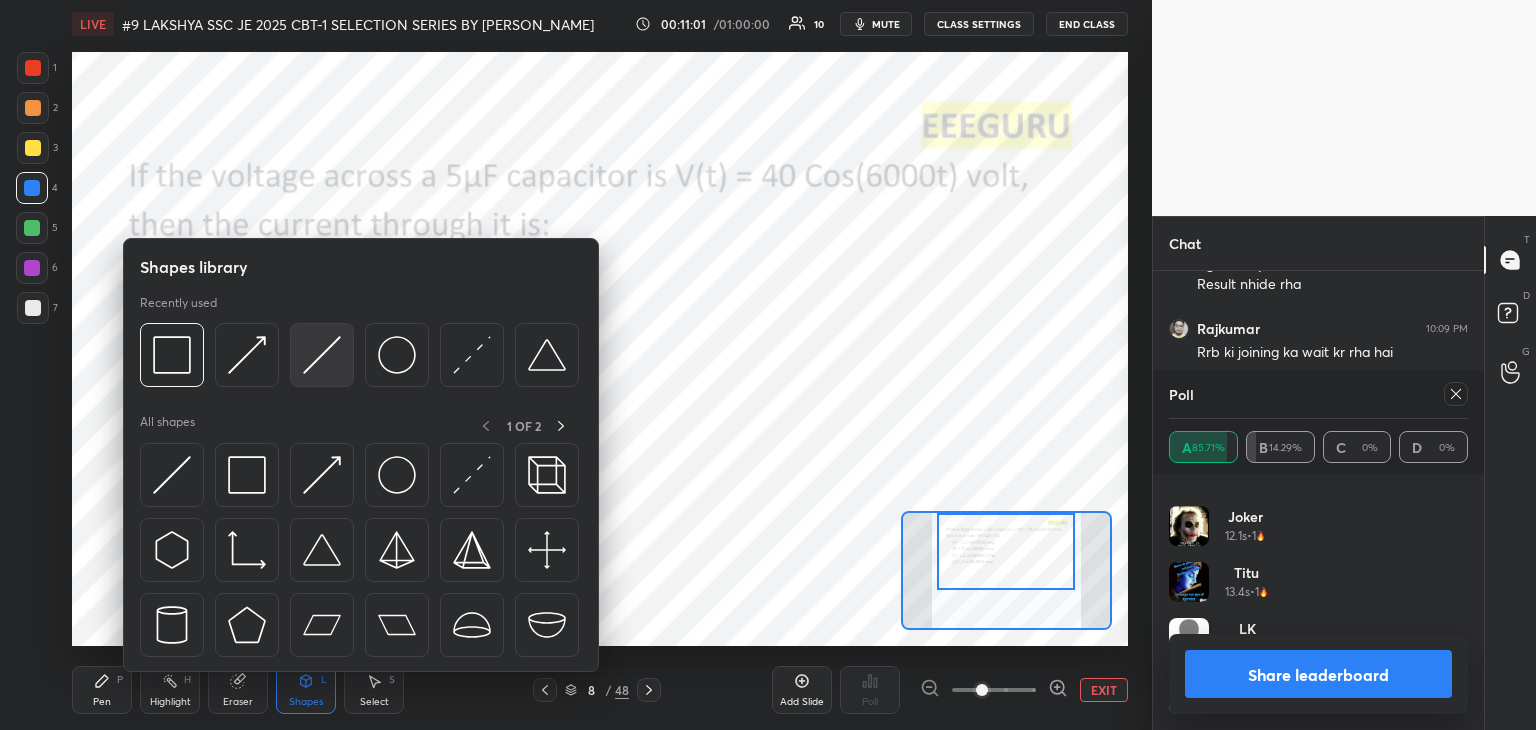 click at bounding box center (322, 355) 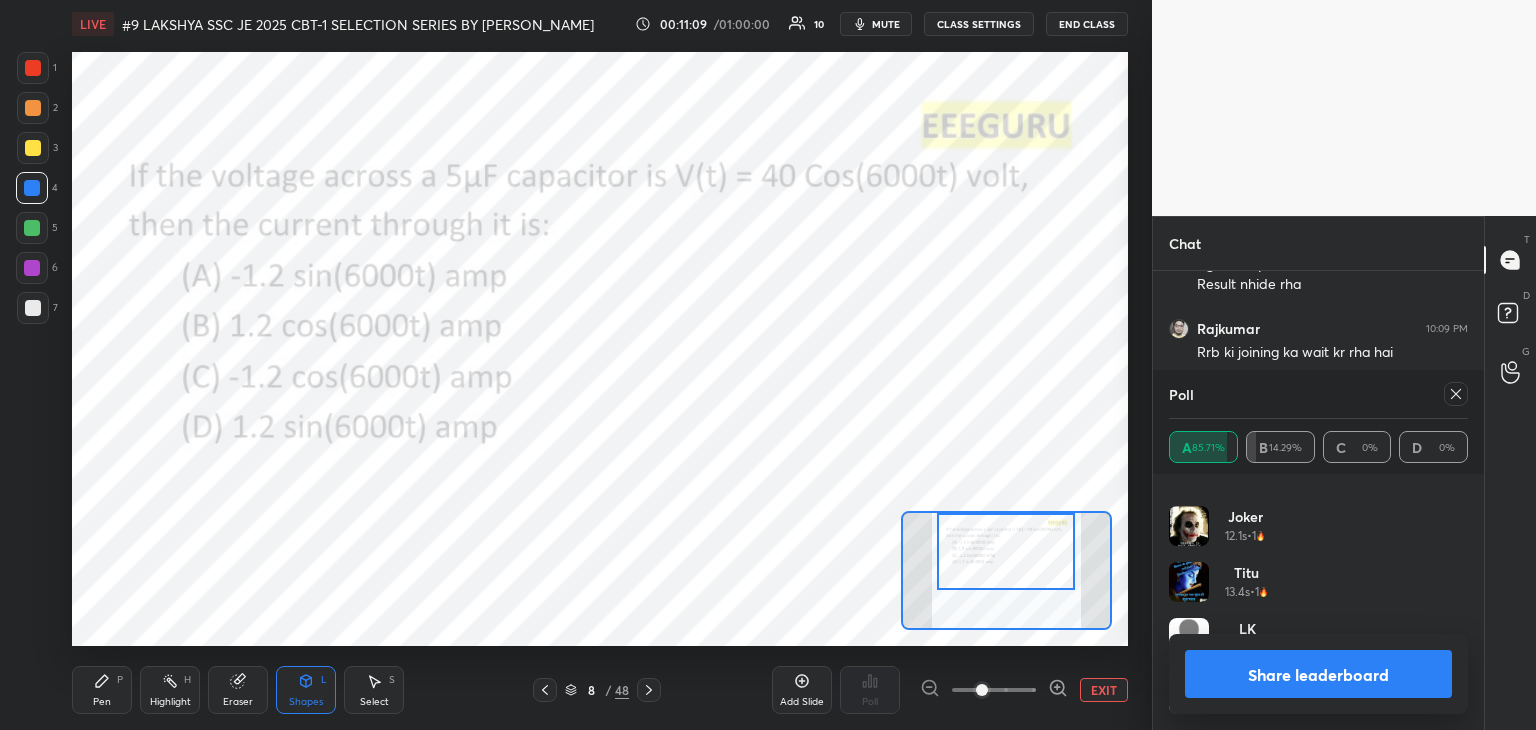 click on "Pen P" at bounding box center [102, 690] 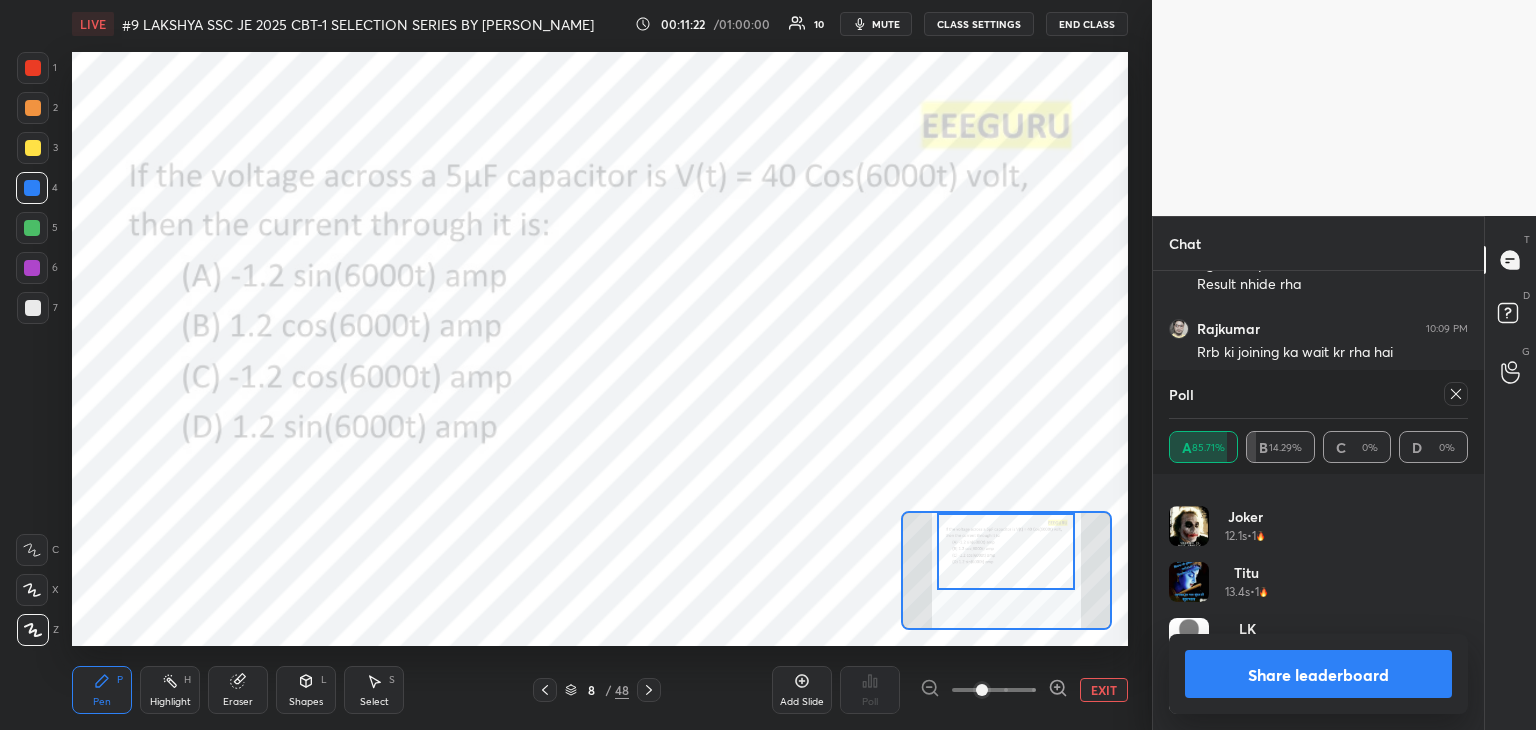 click at bounding box center [33, 68] 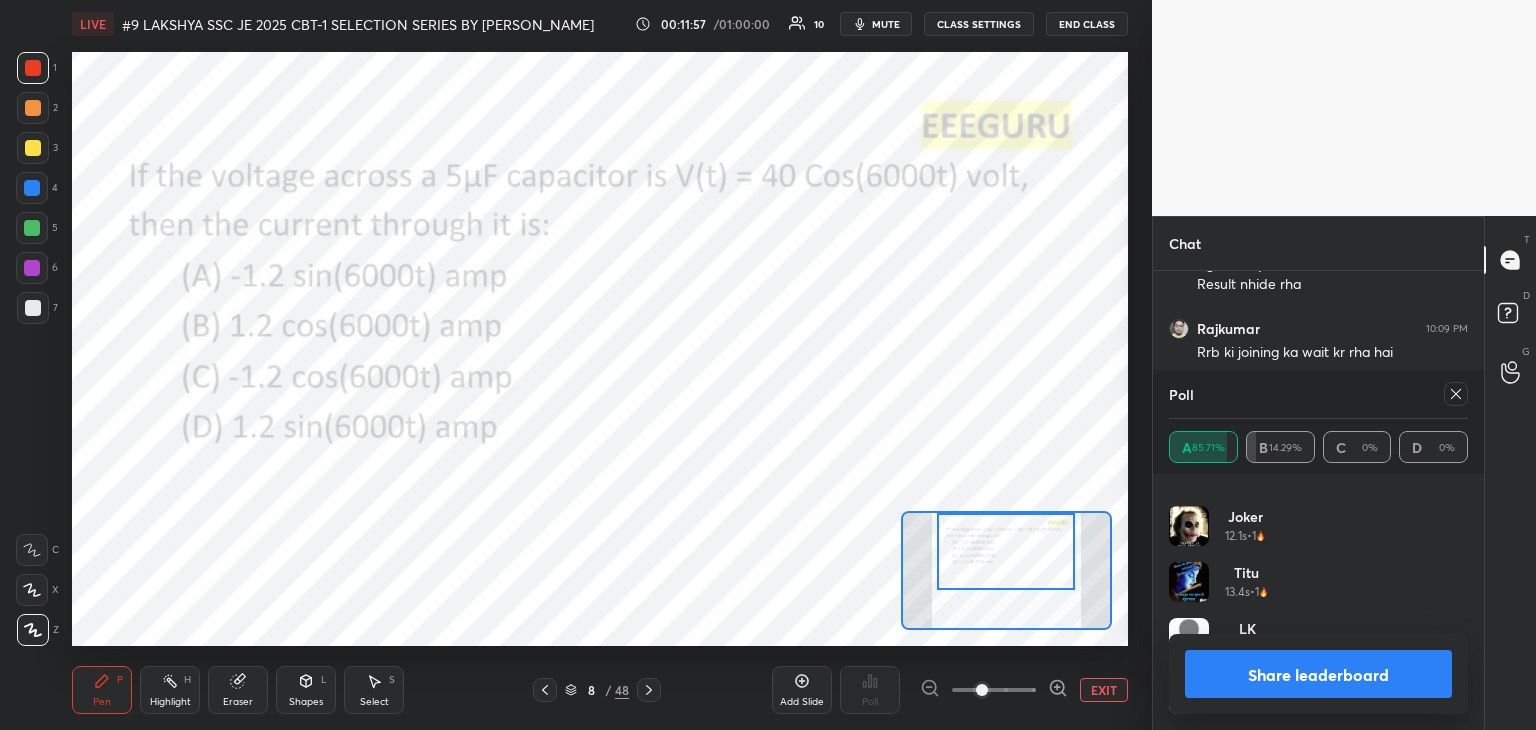 scroll, scrollTop: 970, scrollLeft: 0, axis: vertical 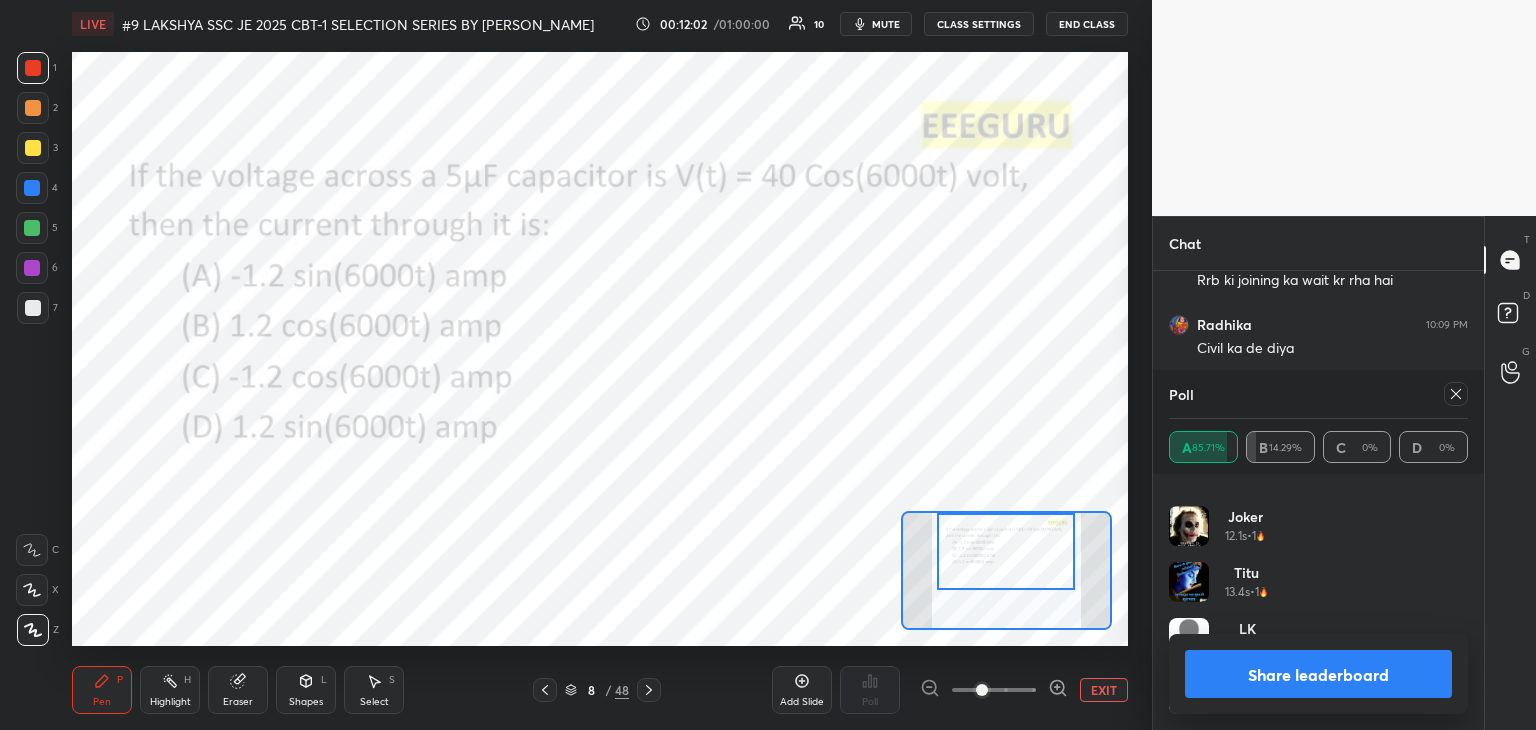 click 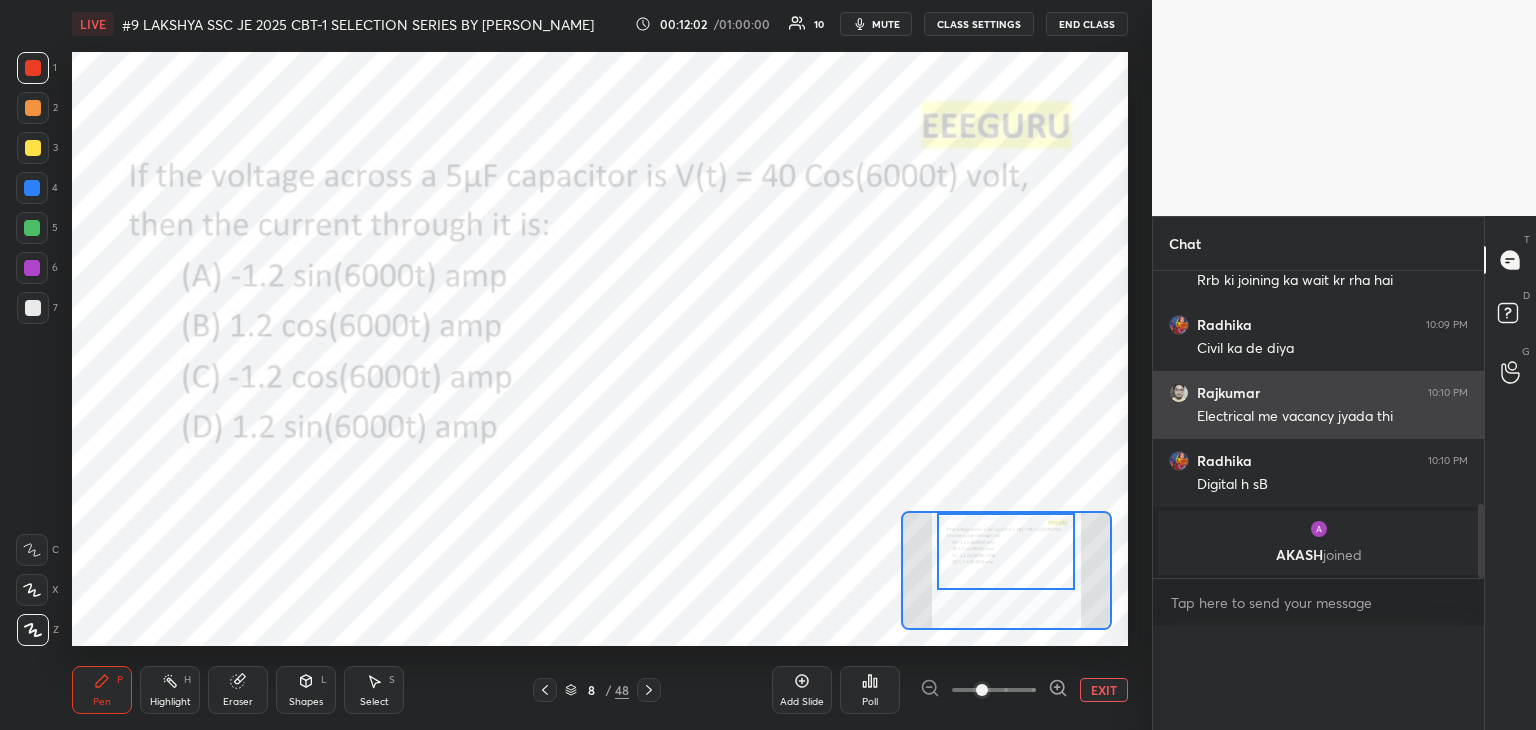 scroll, scrollTop: 88, scrollLeft: 293, axis: both 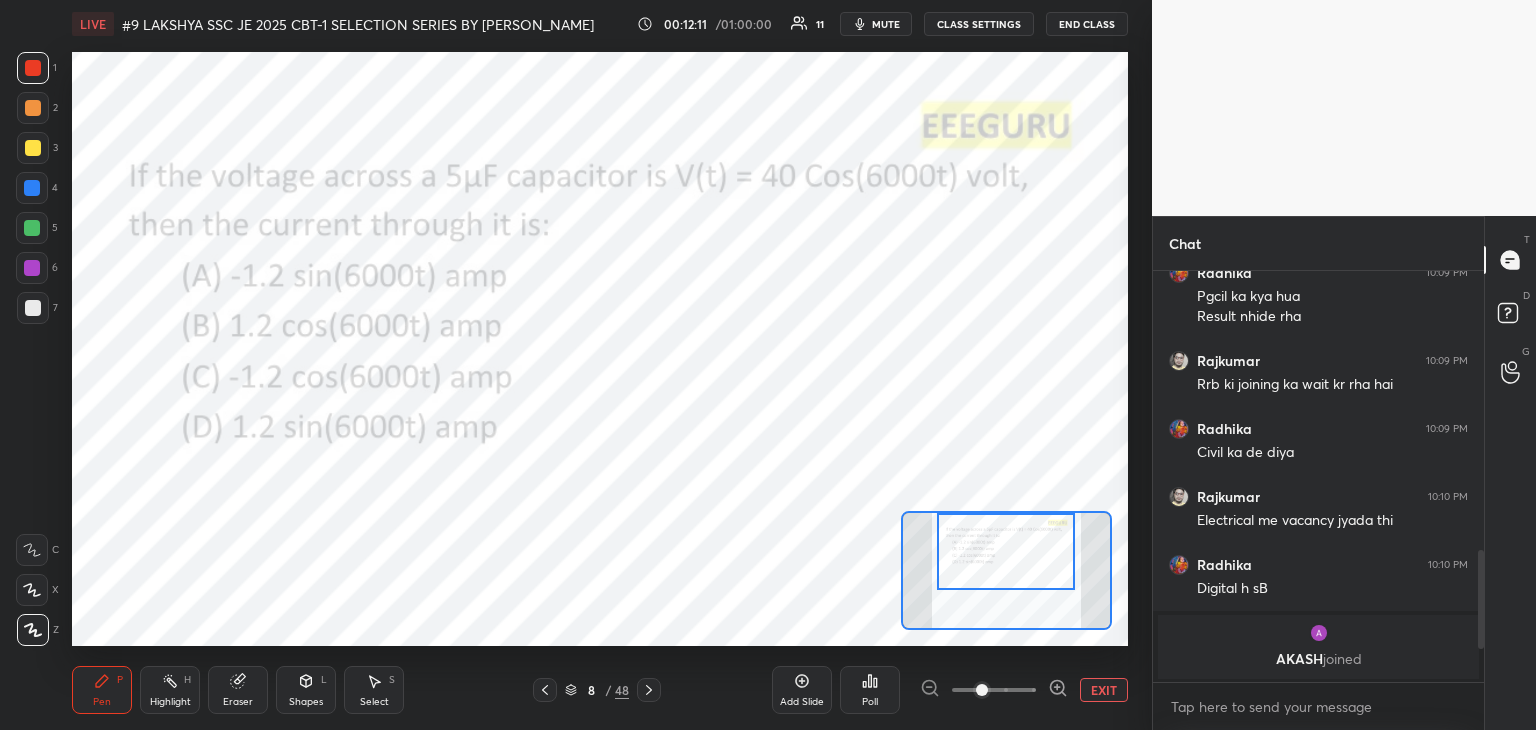 click 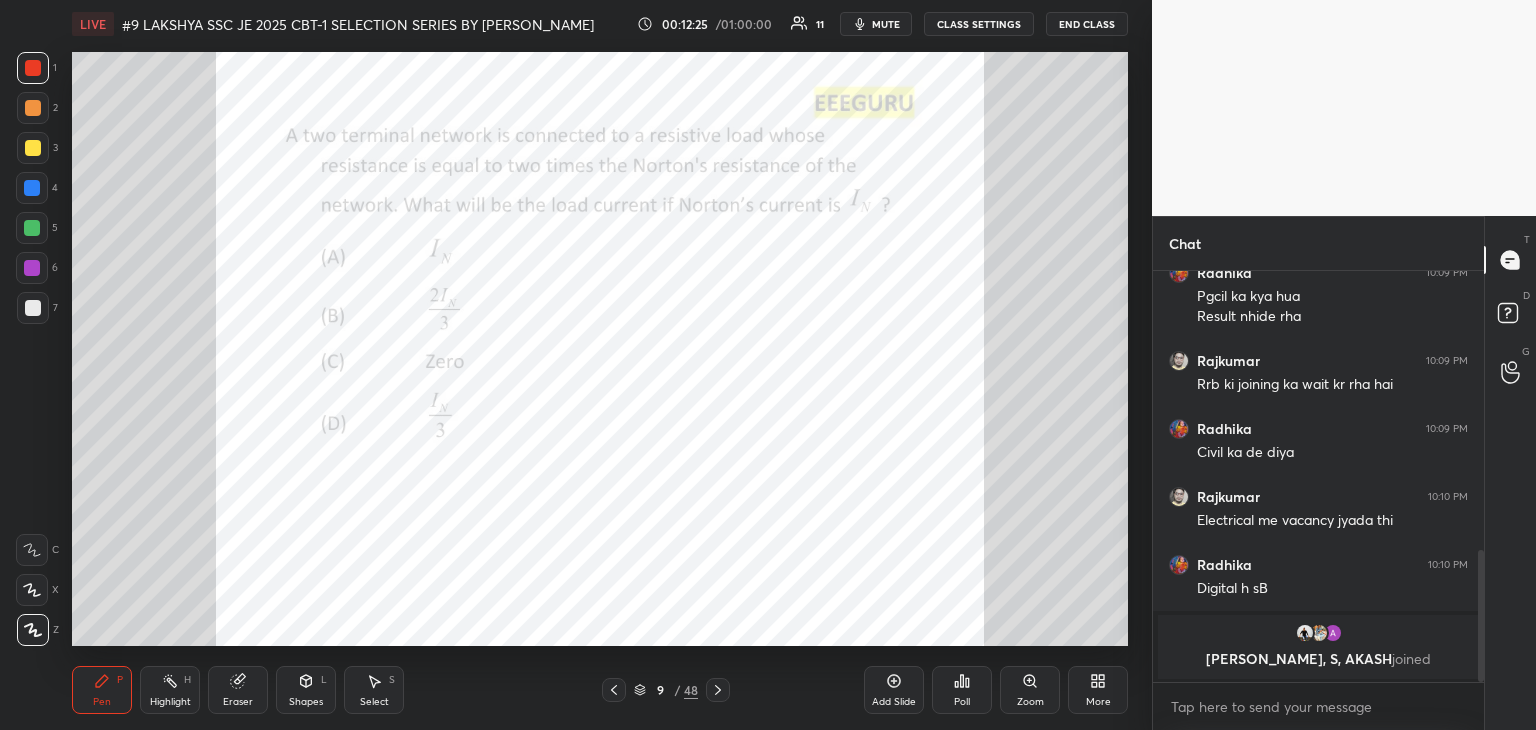click on "Poll" at bounding box center [962, 690] 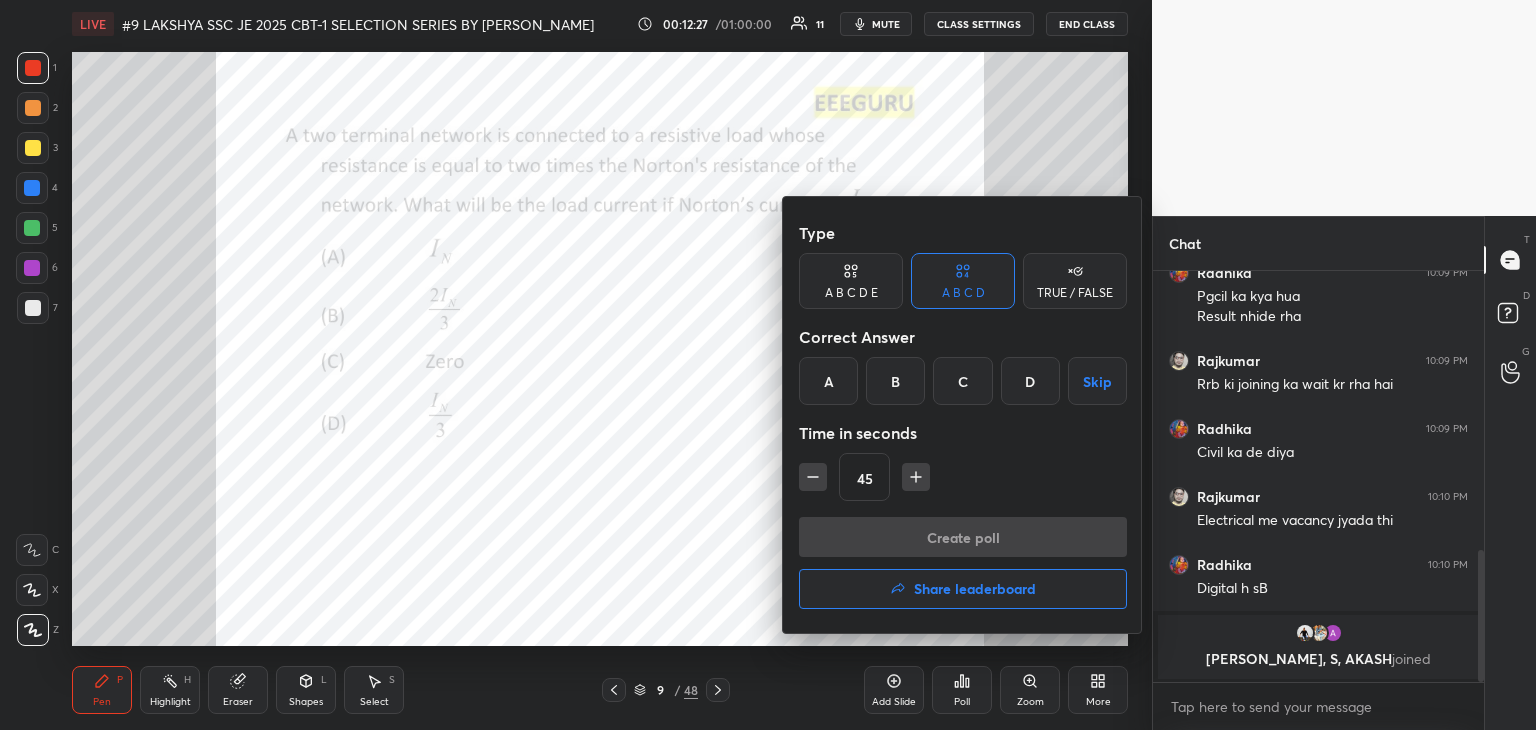 drag, startPoint x: 1044, startPoint y: 378, endPoint x: 947, endPoint y: 443, distance: 116.76472 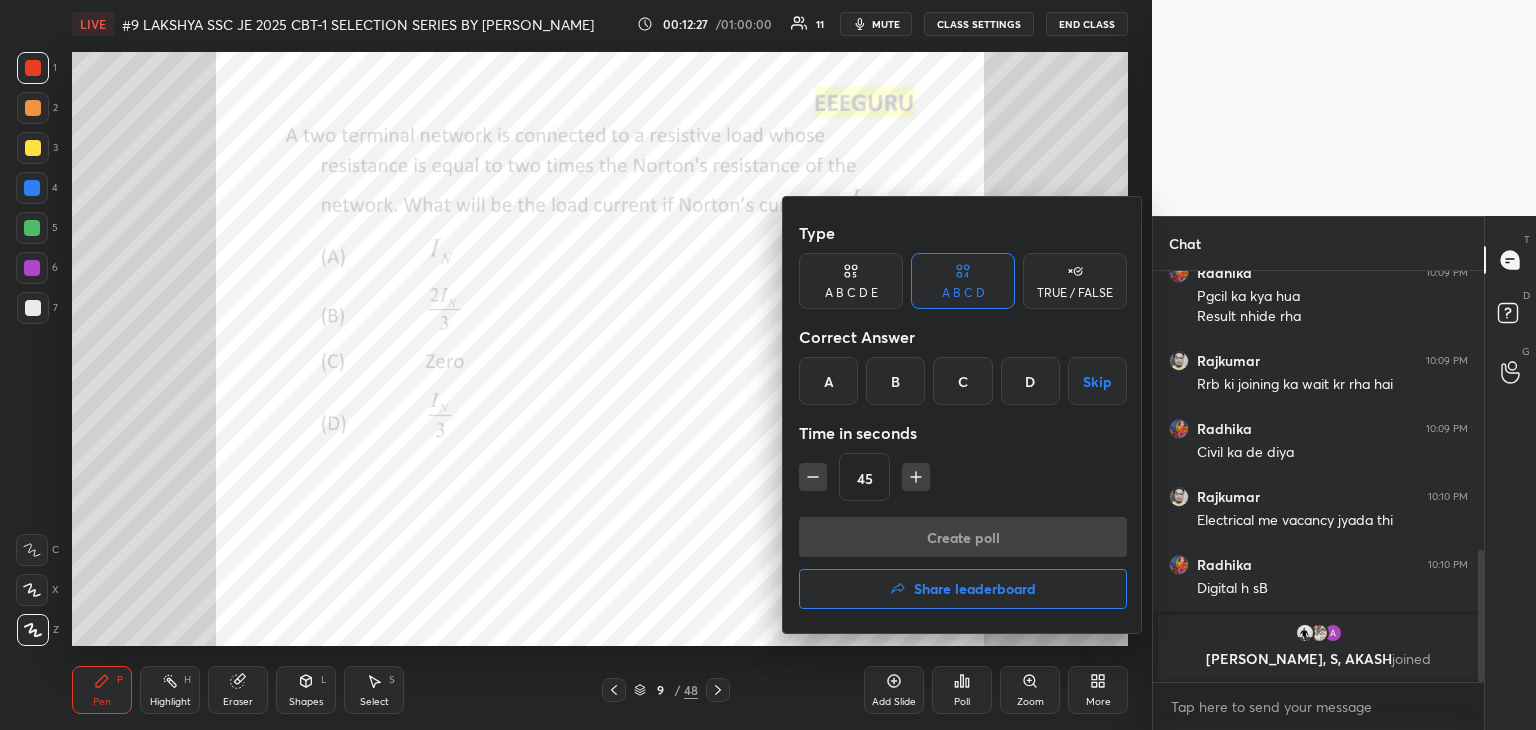 click on "D" at bounding box center [1030, 381] 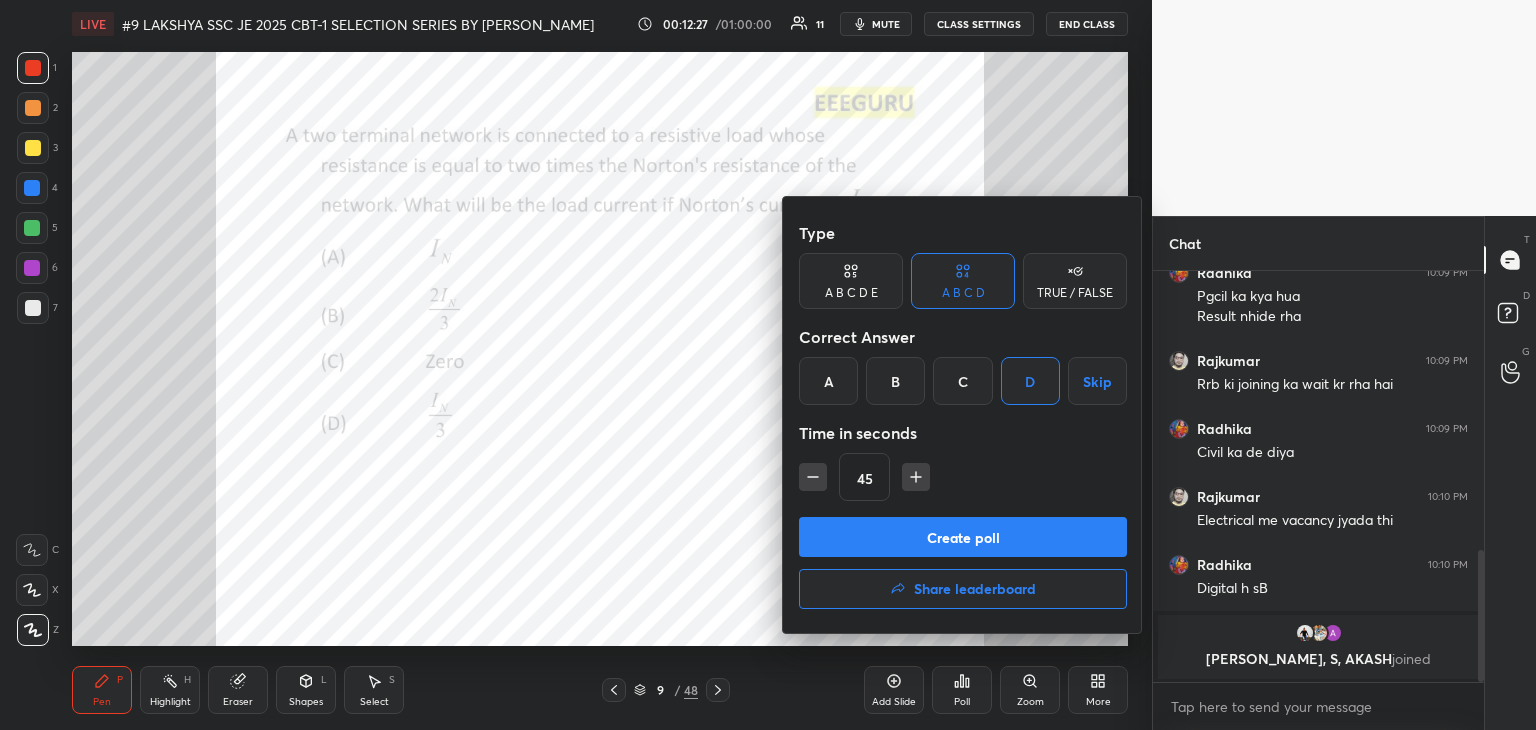 click 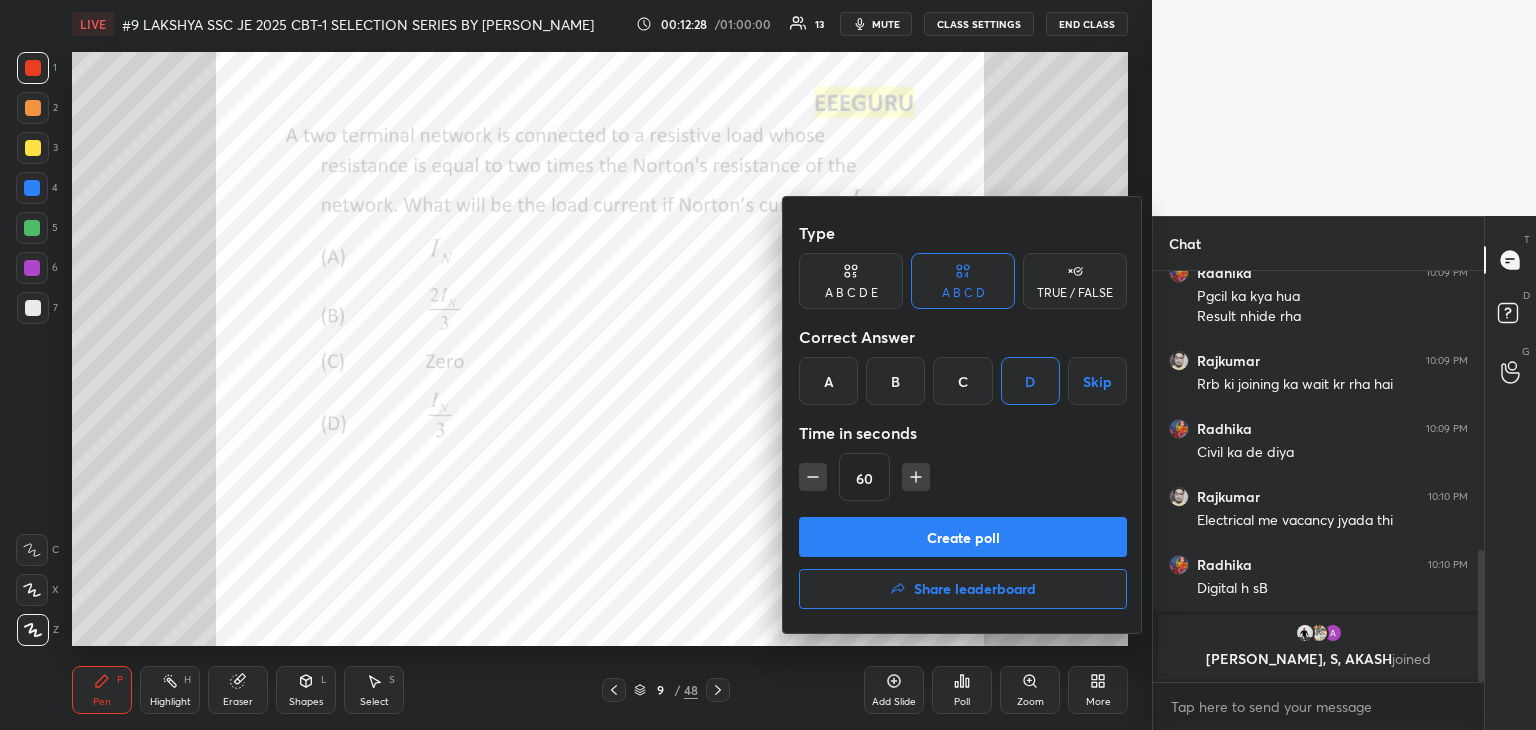 click on "Create poll" at bounding box center (963, 537) 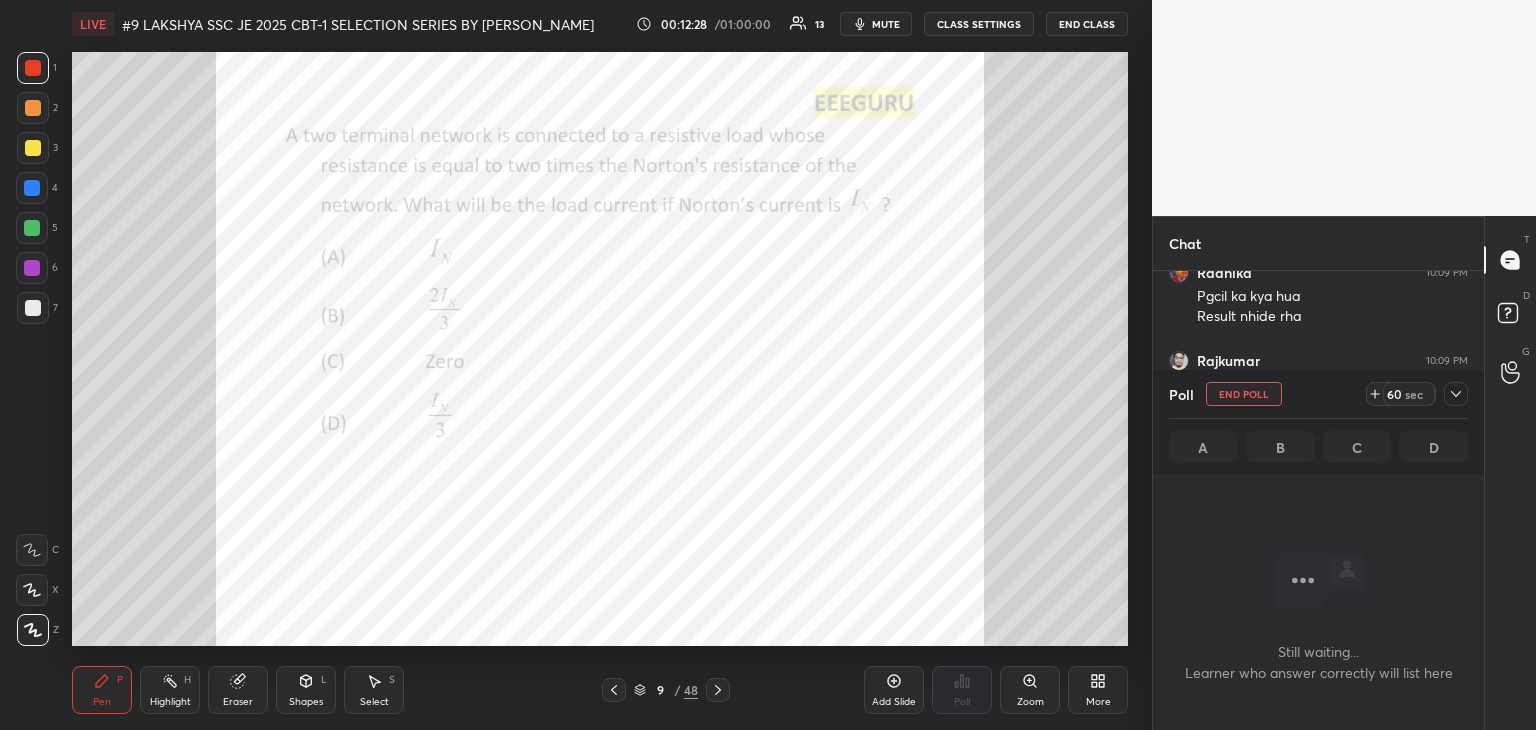 scroll, scrollTop: 312, scrollLeft: 325, axis: both 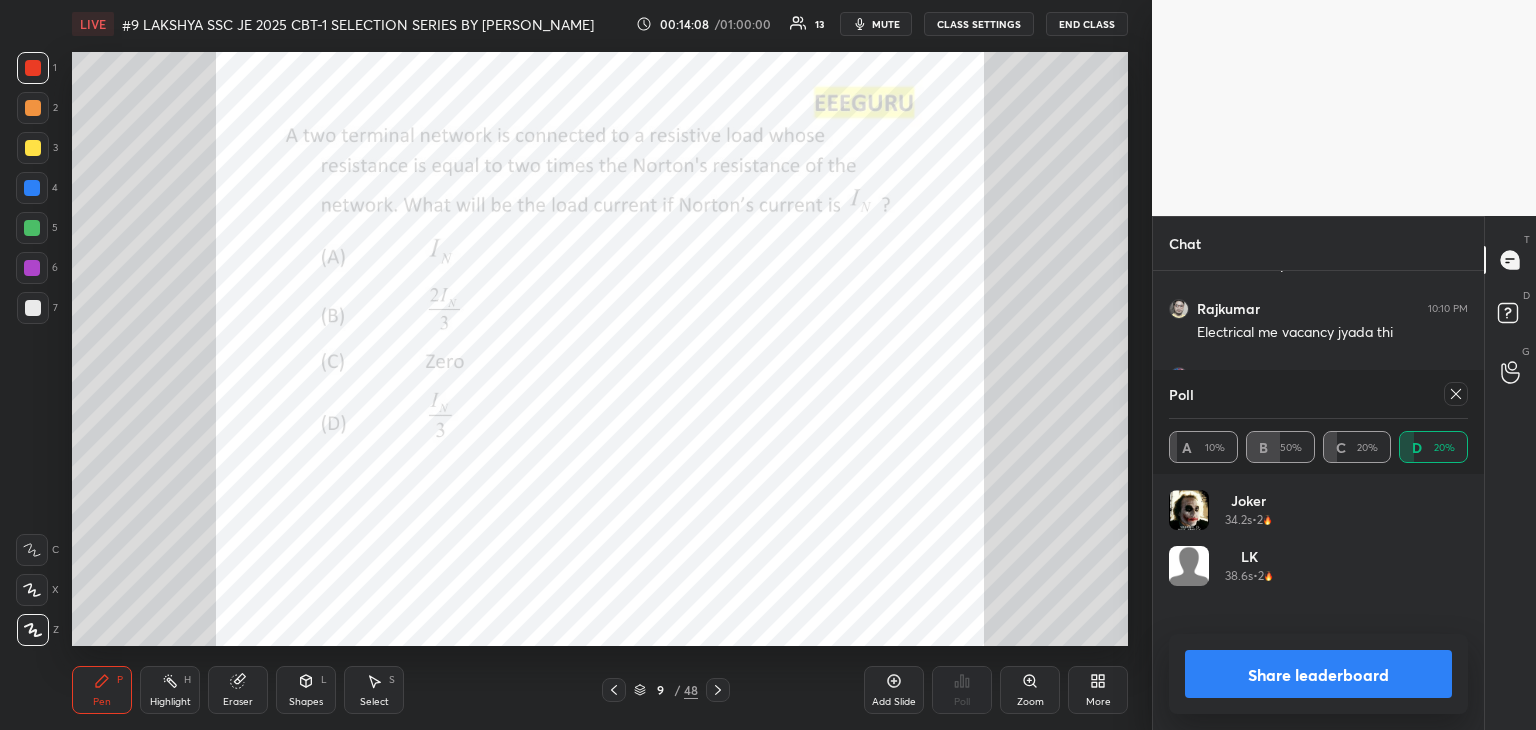 click at bounding box center [32, 188] 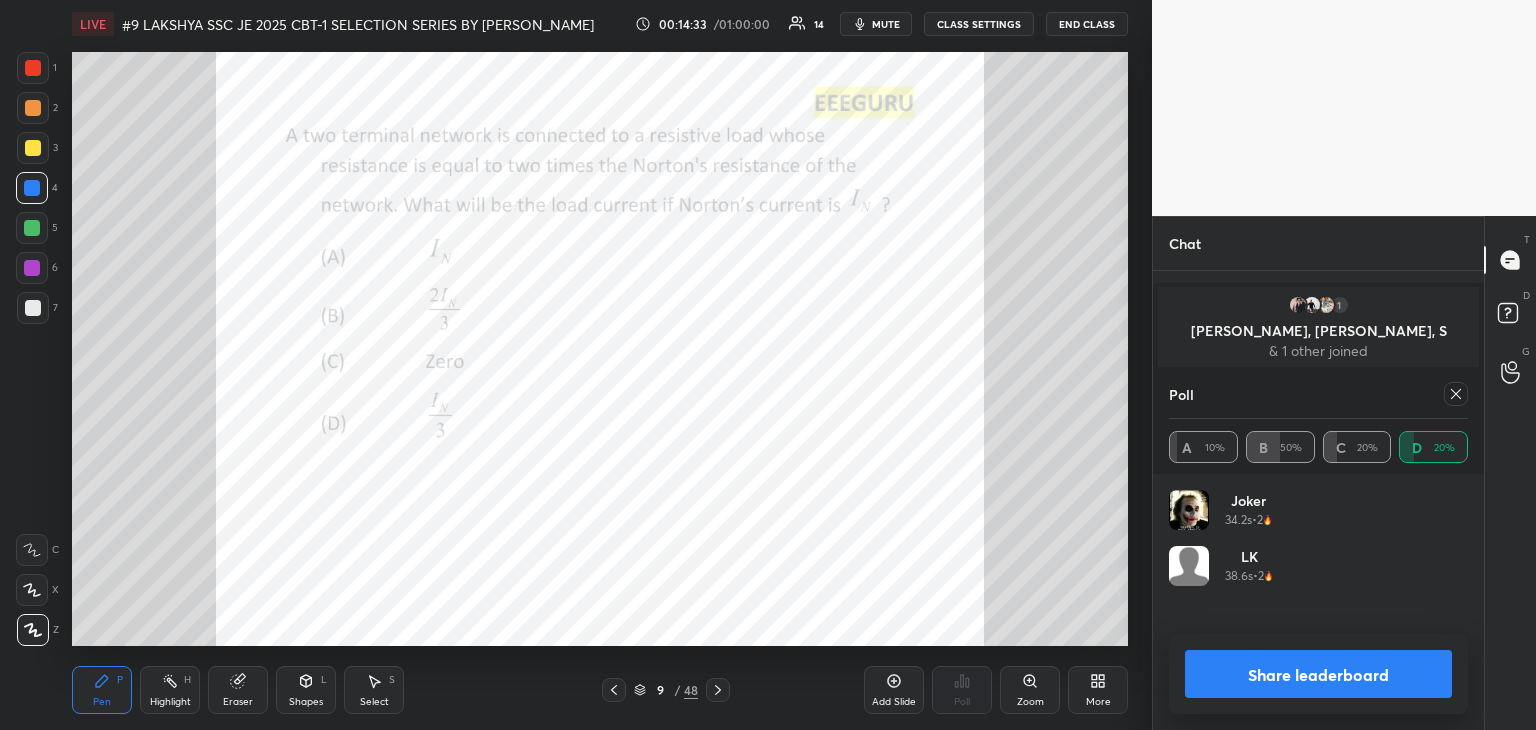scroll, scrollTop: 1104, scrollLeft: 0, axis: vertical 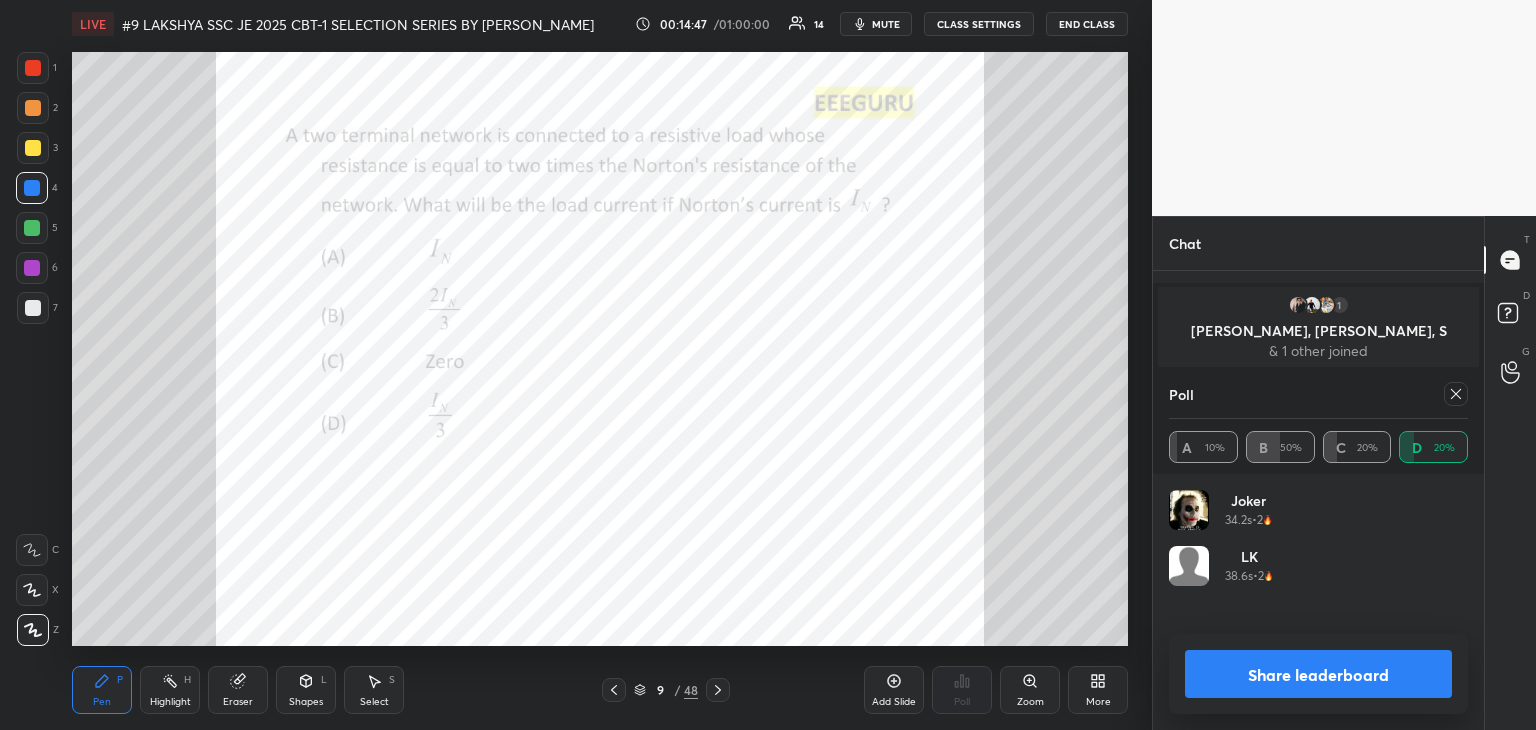 drag, startPoint x: 1455, startPoint y: 392, endPoint x: 1441, endPoint y: 397, distance: 14.866069 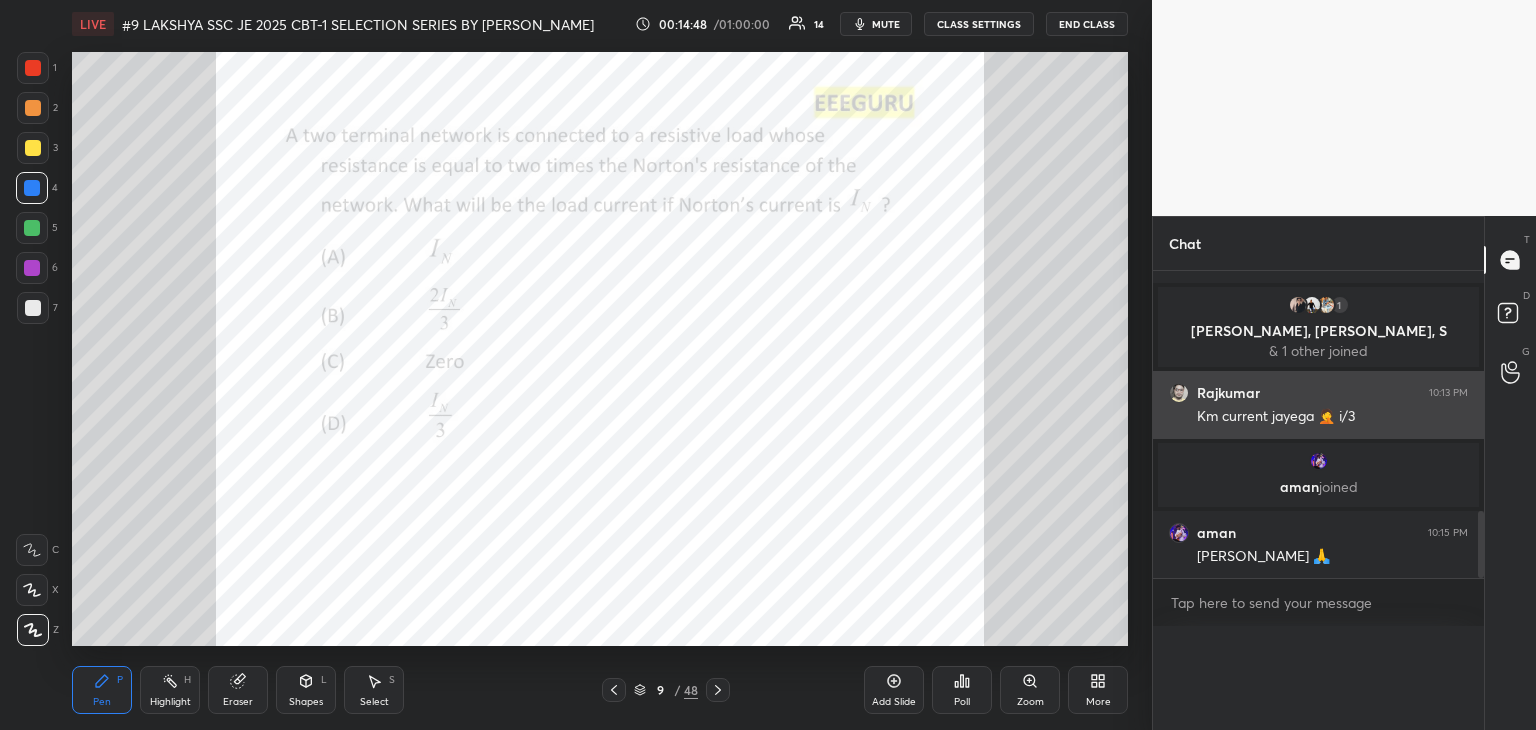 scroll, scrollTop: 0, scrollLeft: 6, axis: horizontal 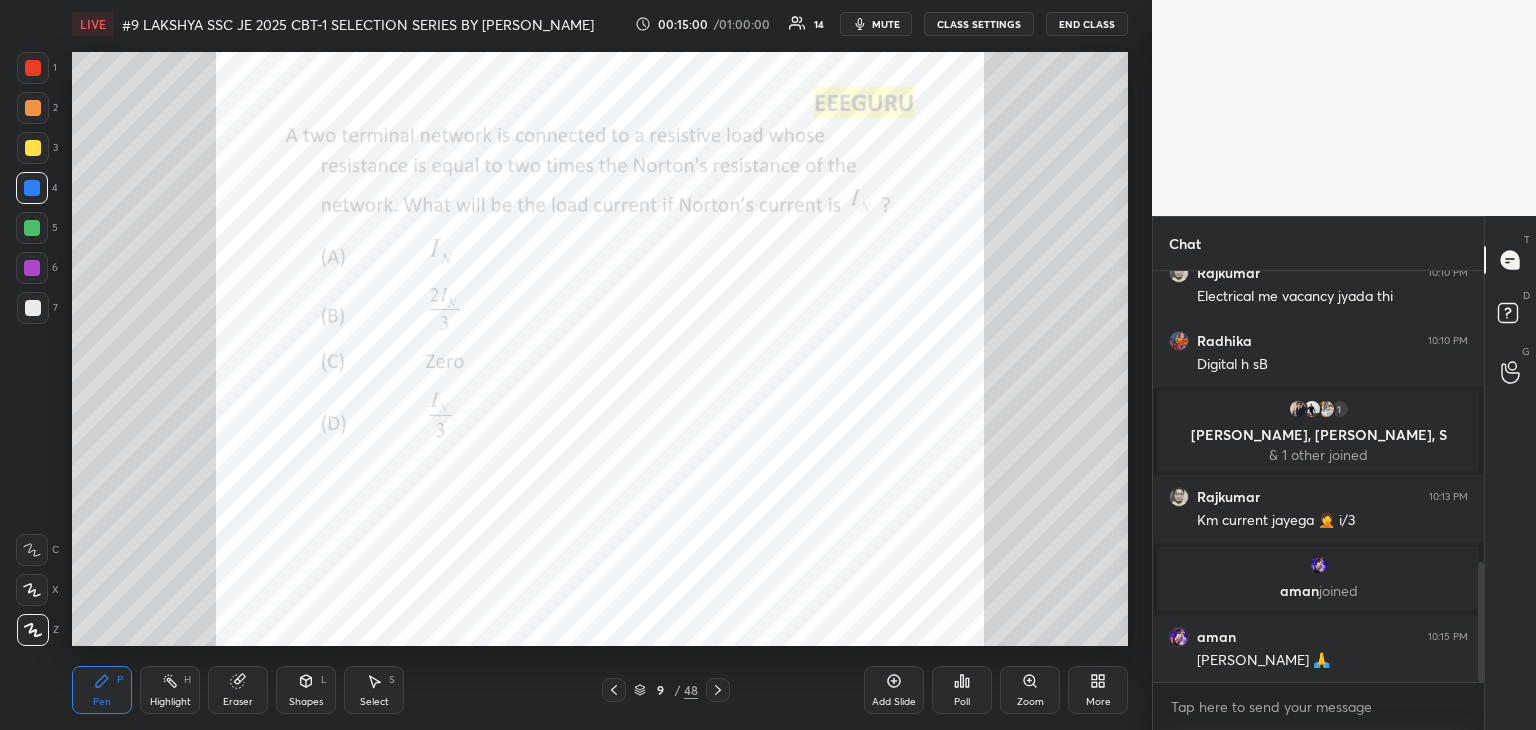 click at bounding box center [32, 268] 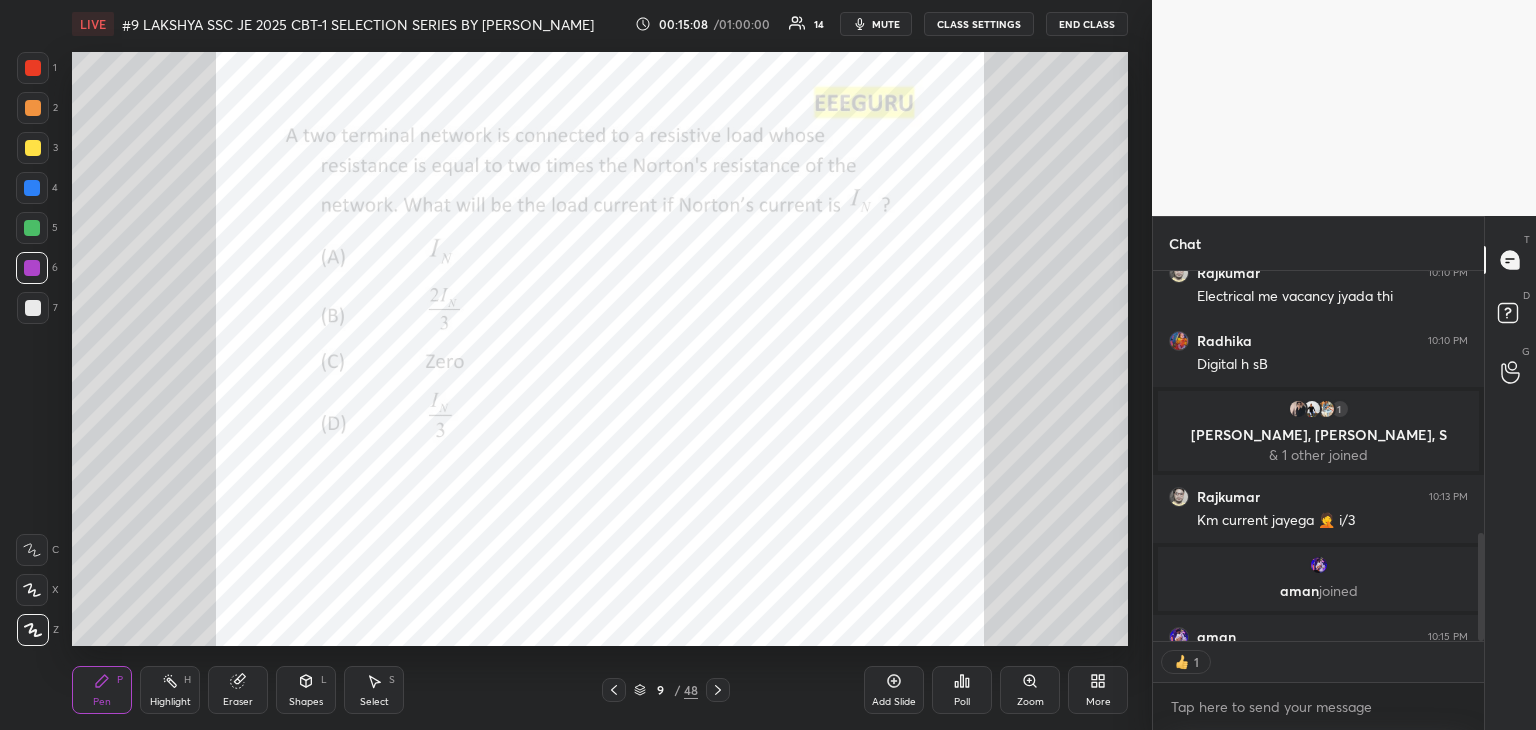 scroll, scrollTop: 365, scrollLeft: 325, axis: both 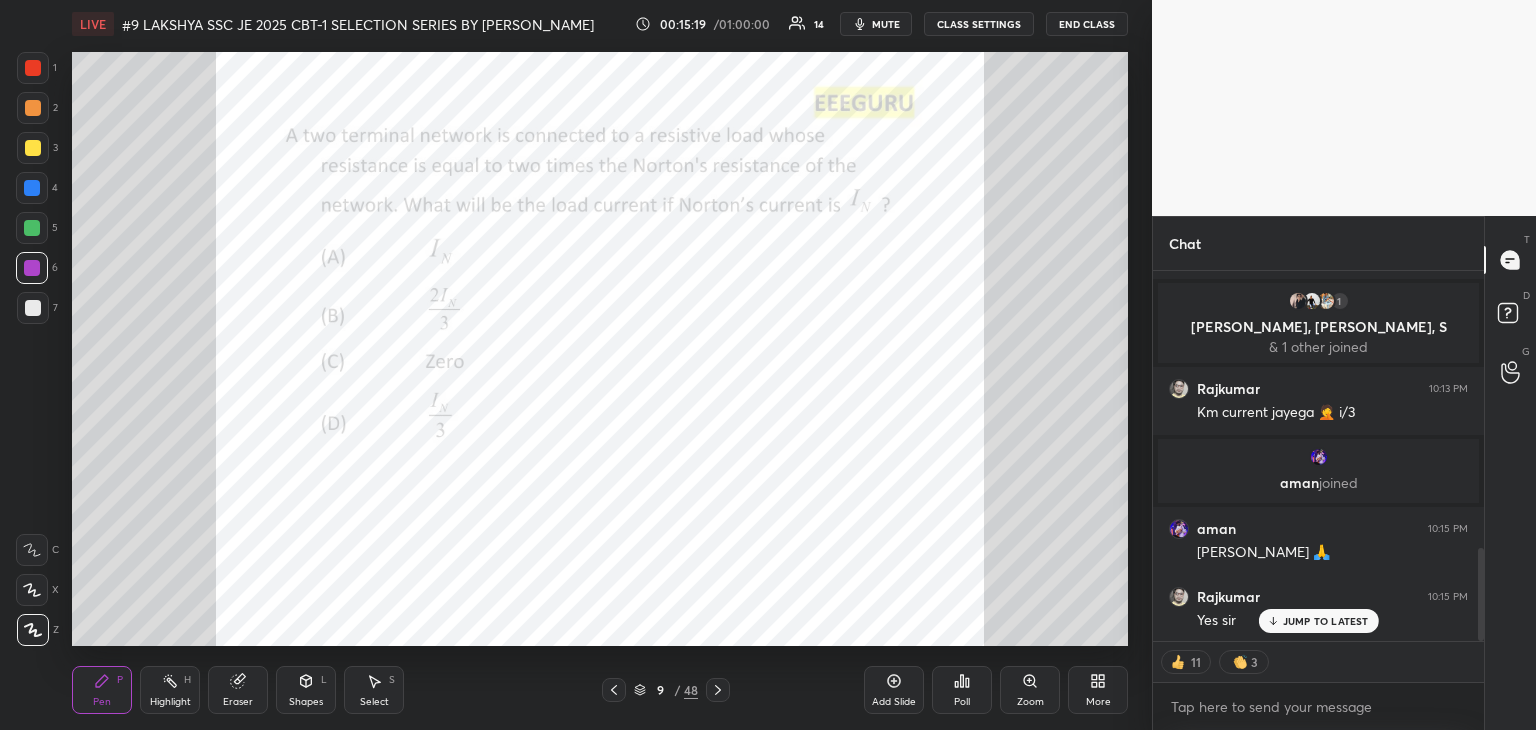 click 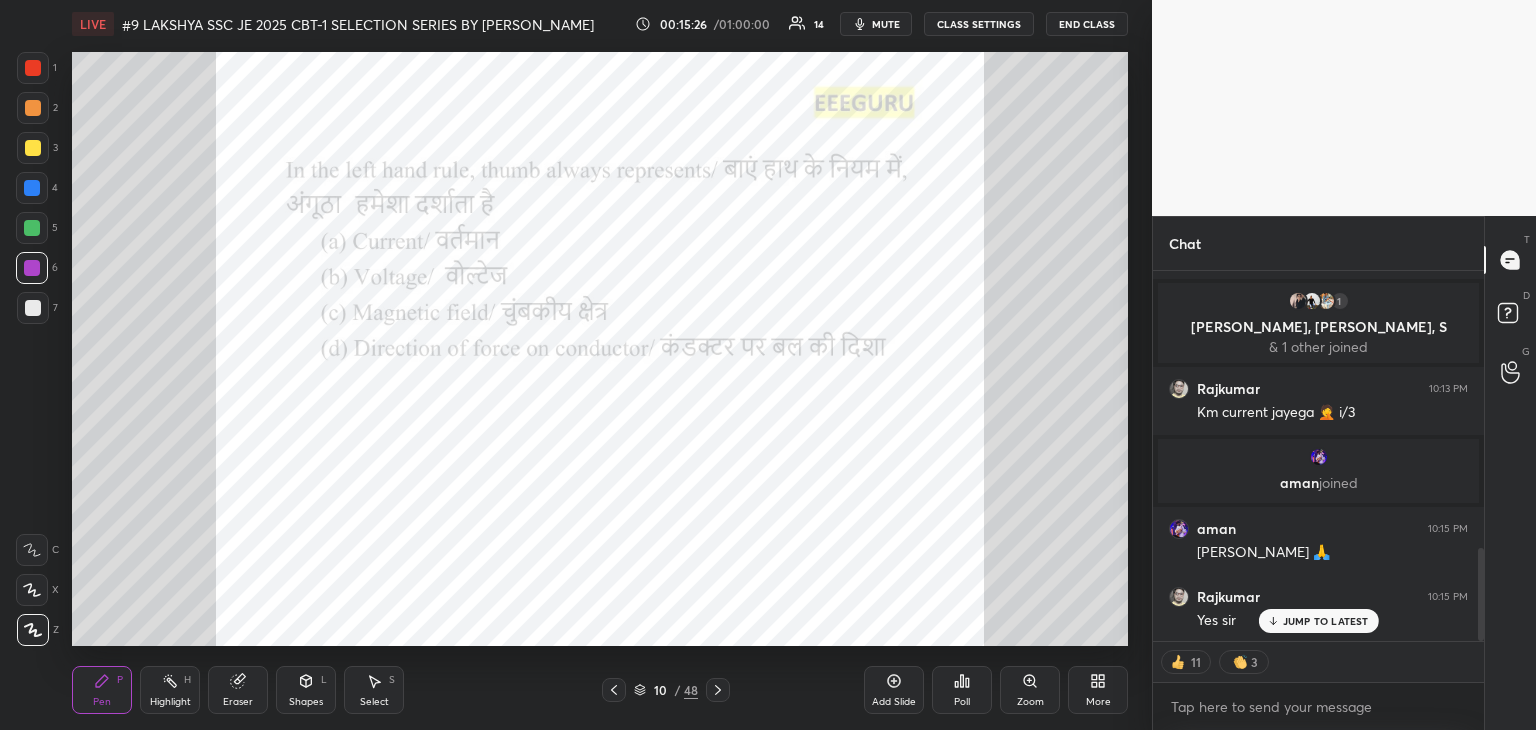 type on "x" 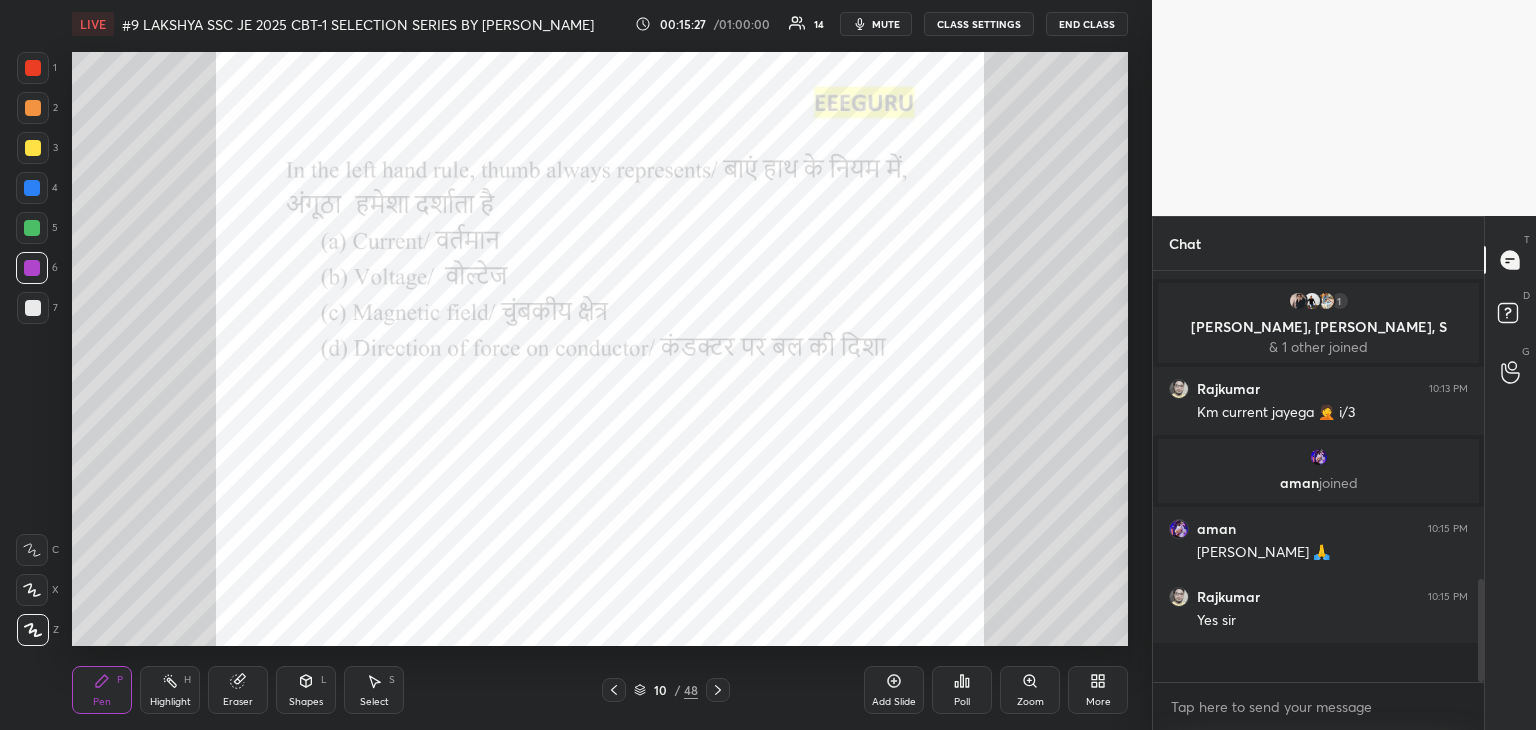scroll, scrollTop: 6, scrollLeft: 6, axis: both 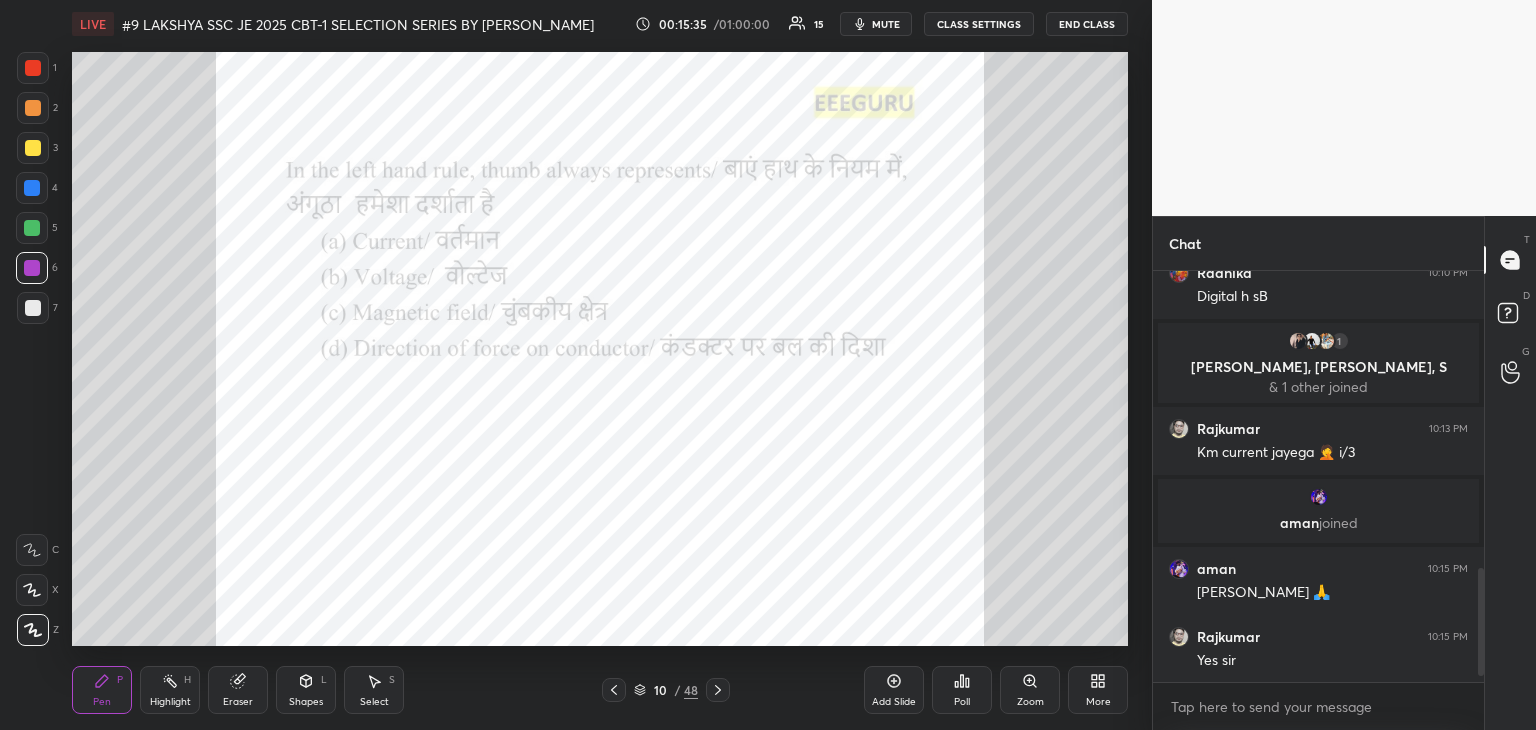 click on "Poll" at bounding box center [962, 690] 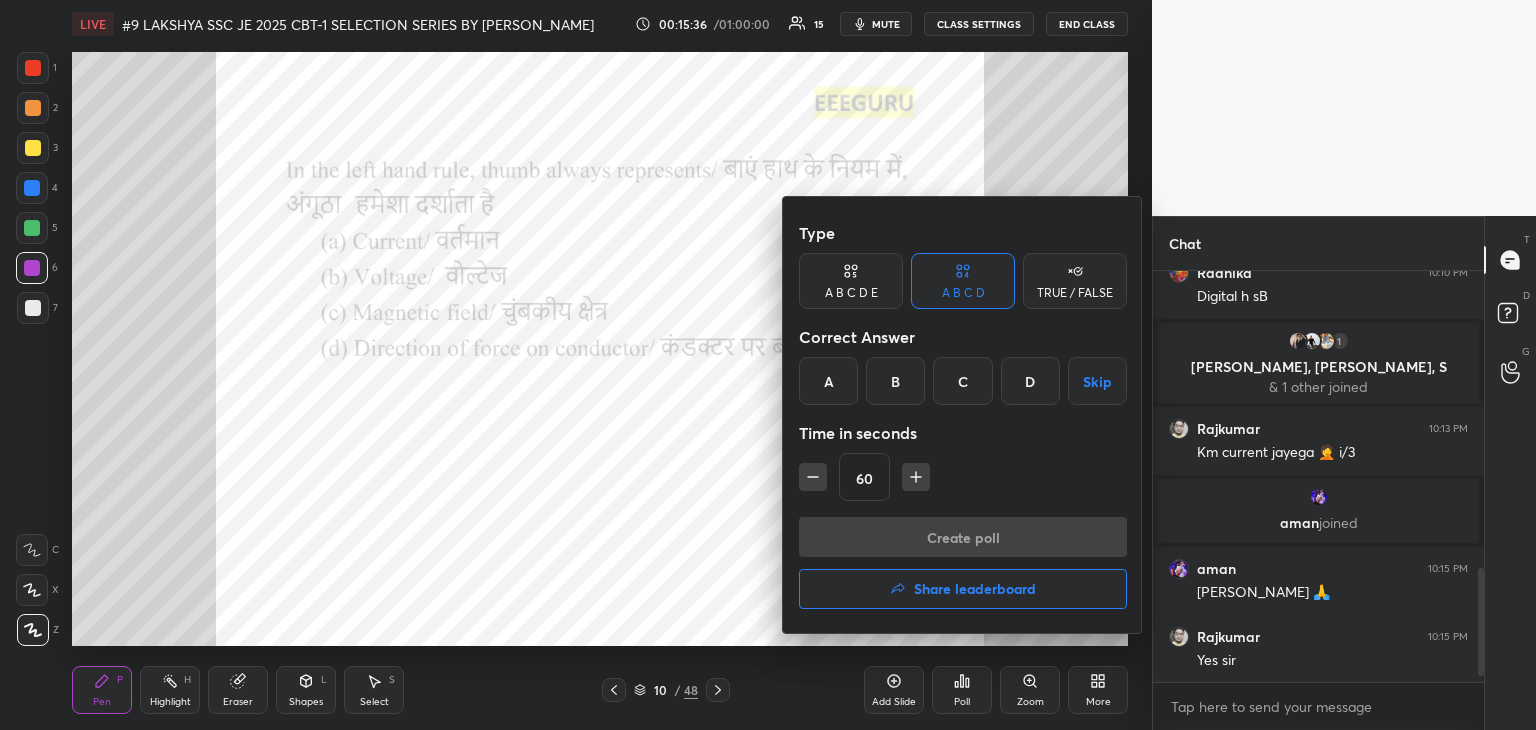 click on "D" at bounding box center (1030, 381) 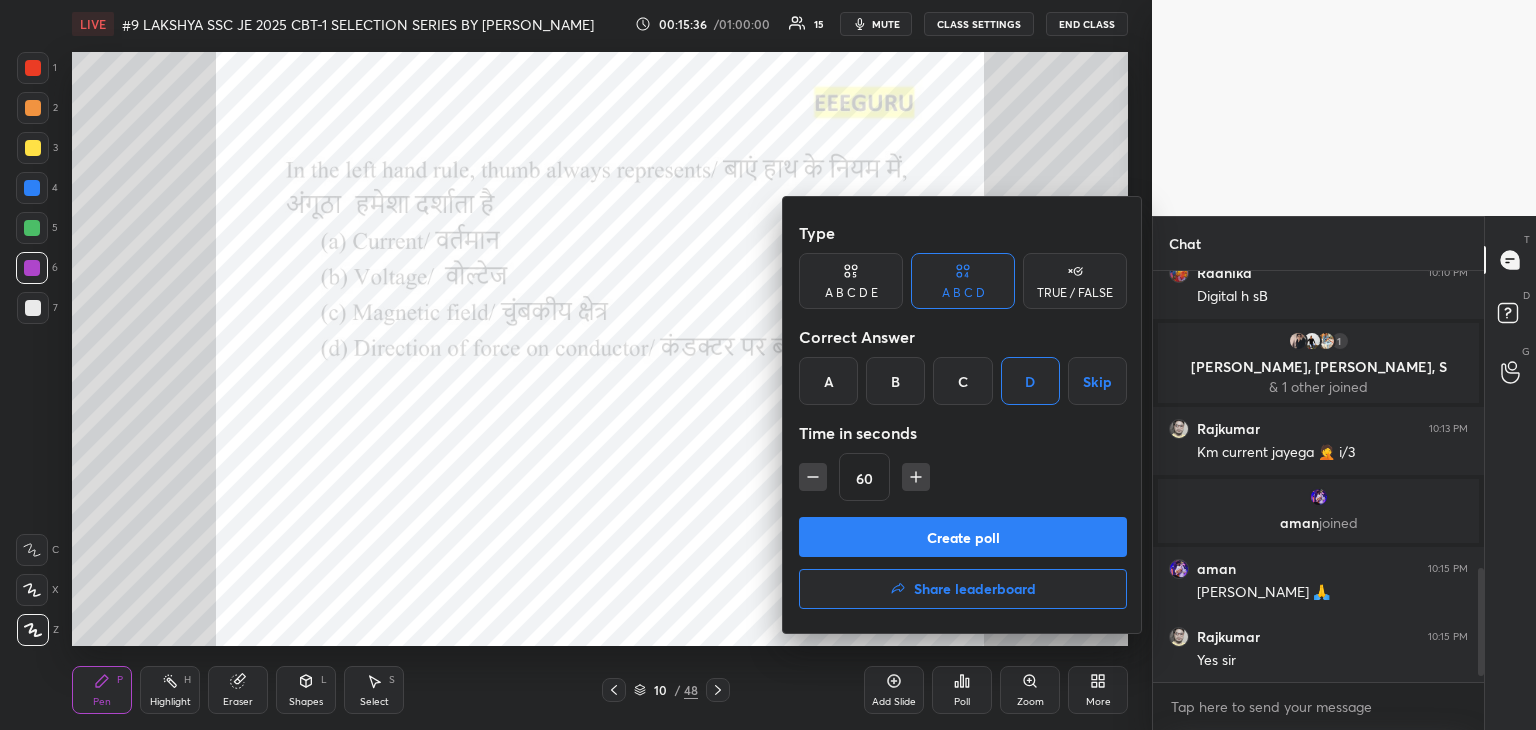 click 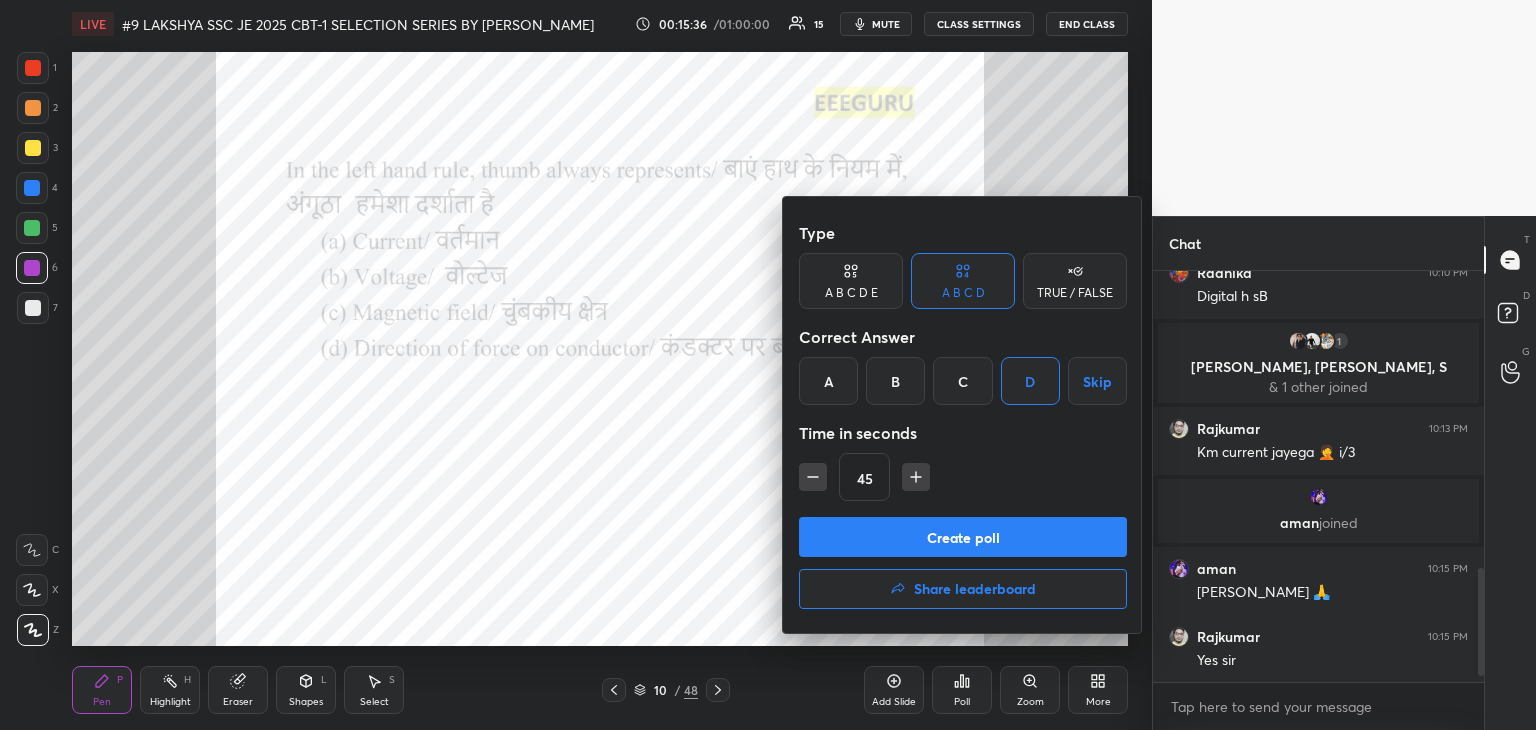 click 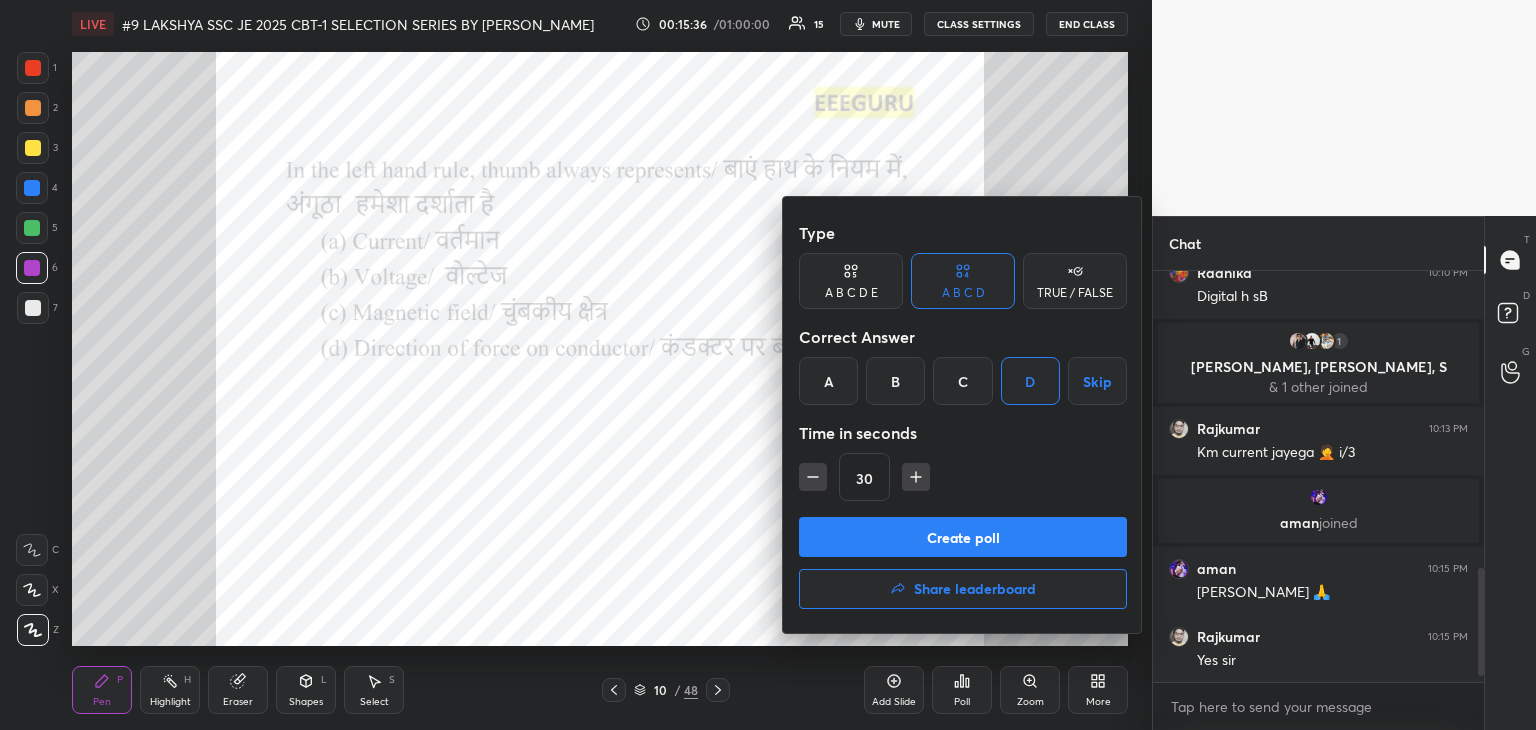 click 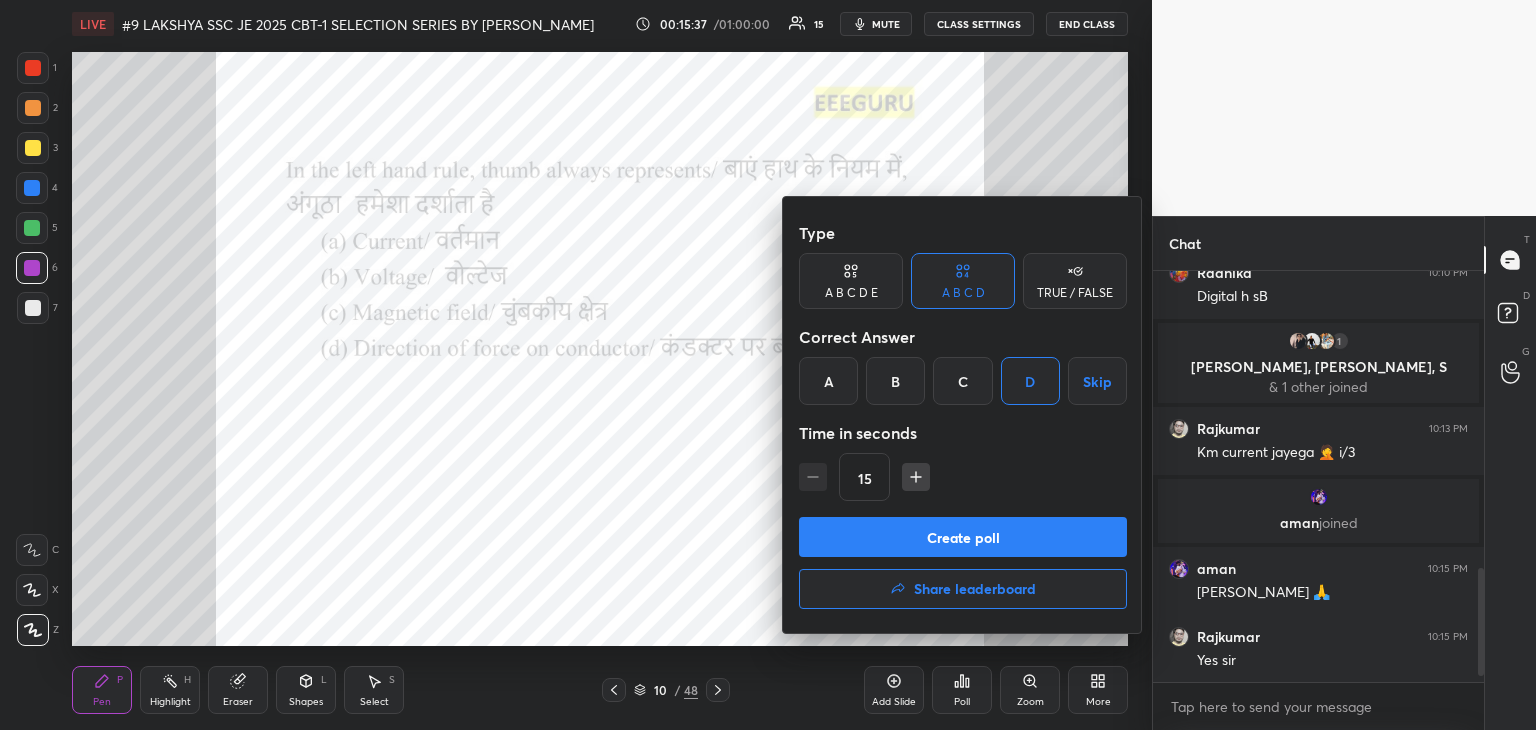 click on "Create poll" at bounding box center [963, 537] 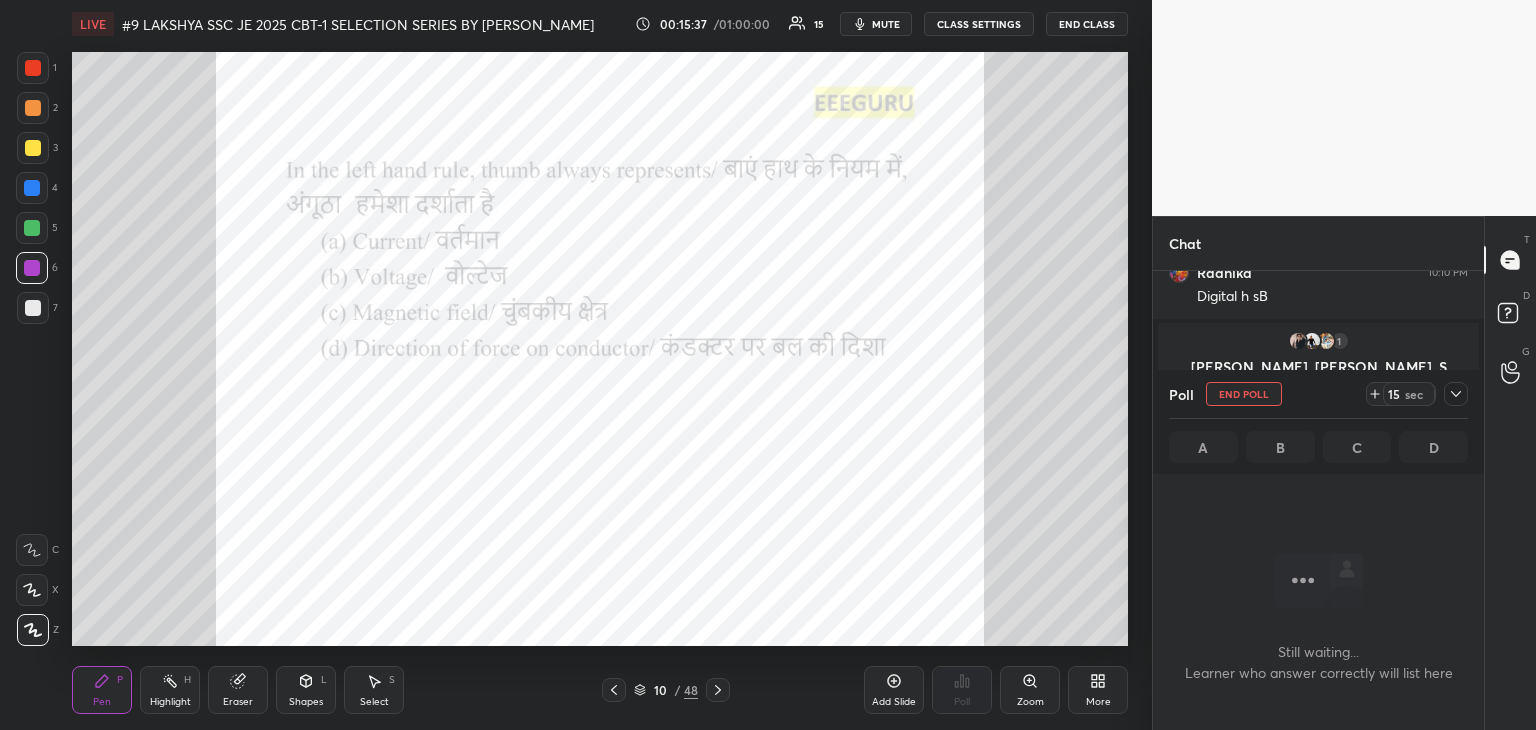 scroll, scrollTop: 364, scrollLeft: 325, axis: both 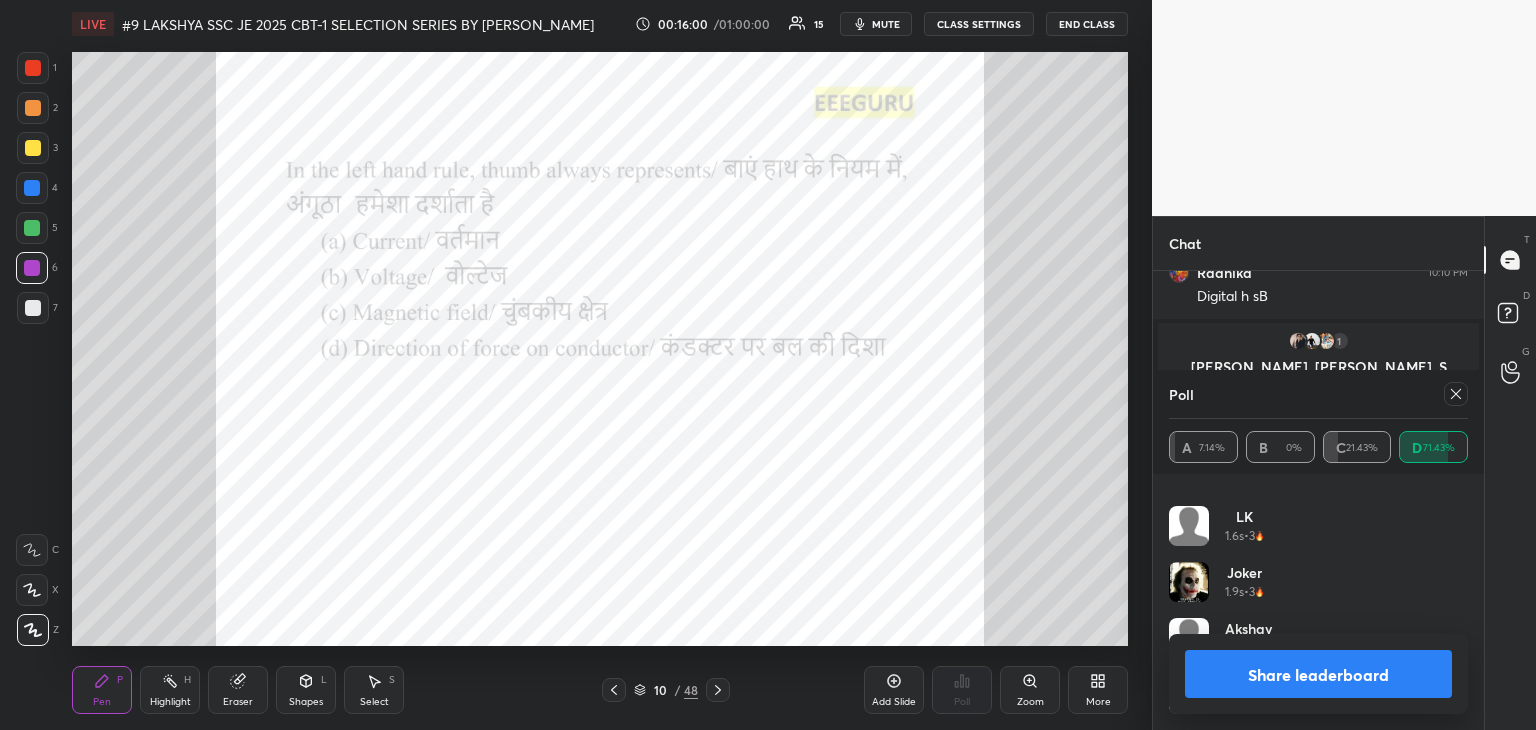 click 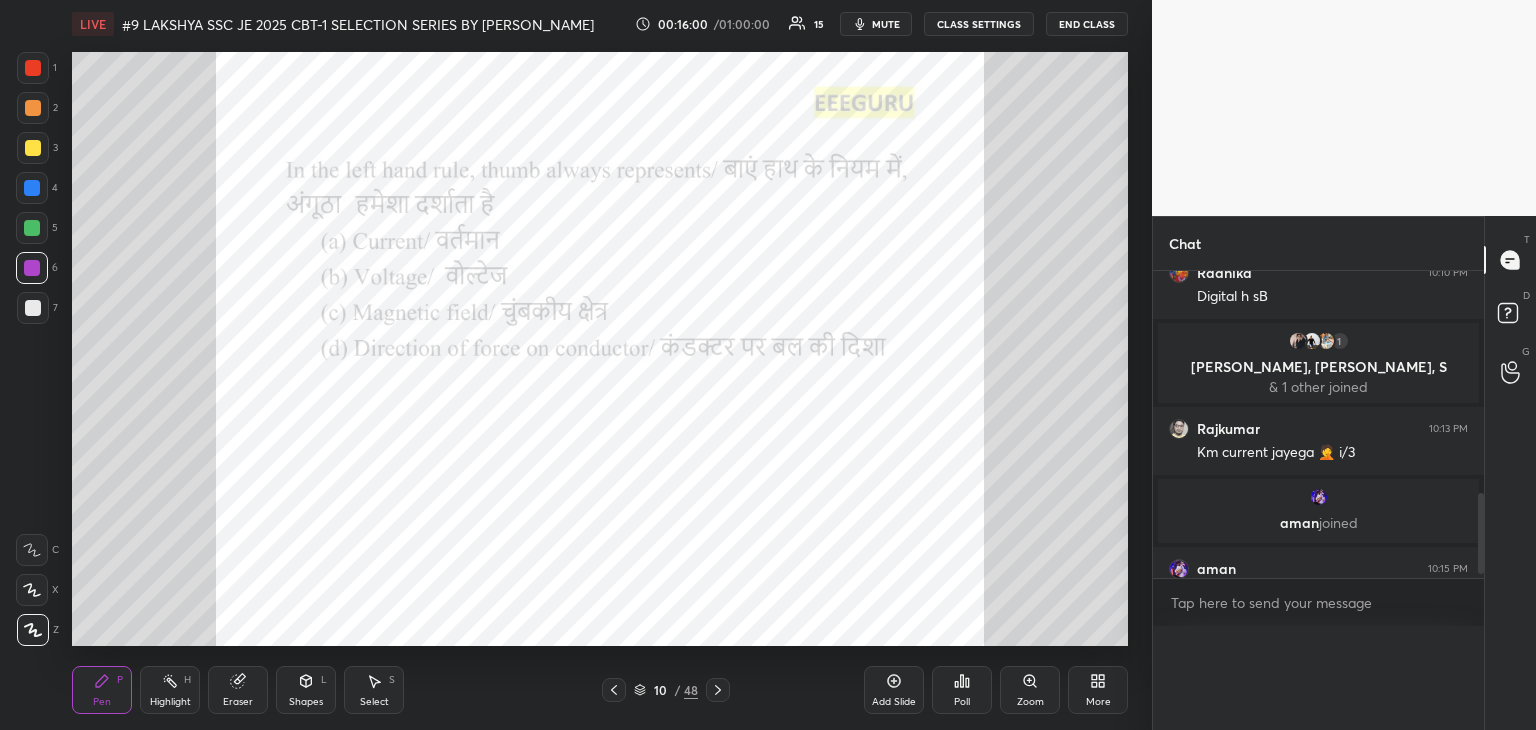 scroll, scrollTop: 121, scrollLeft: 293, axis: both 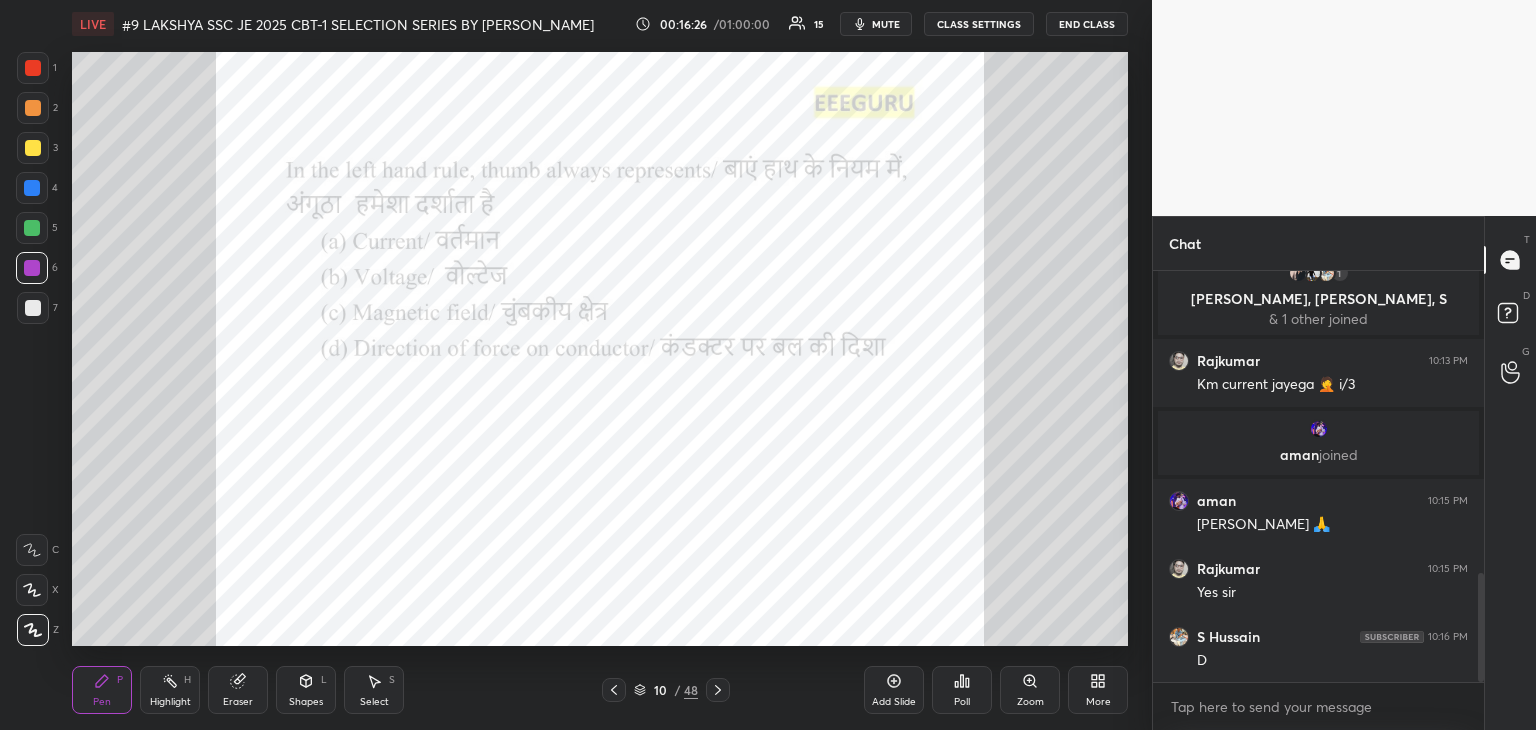 click 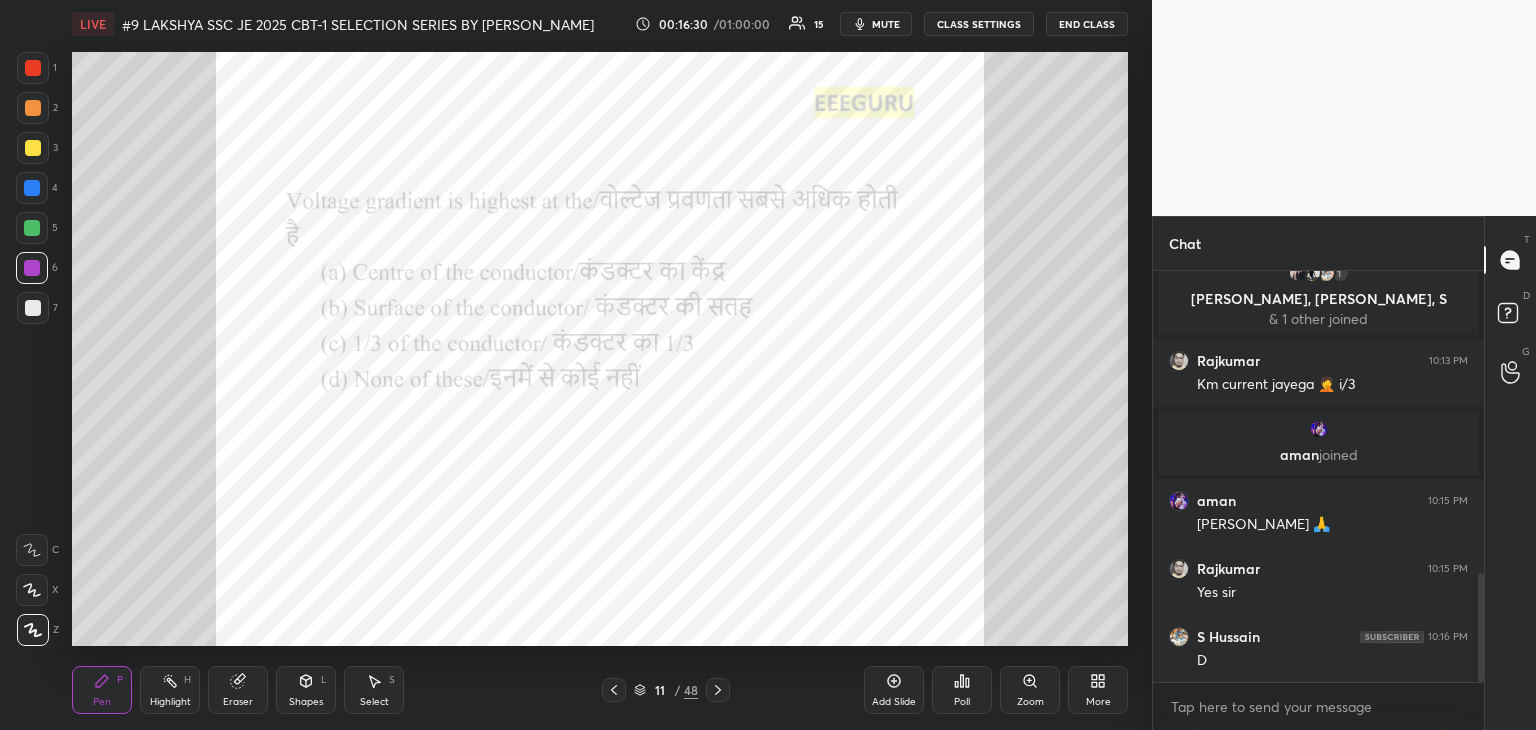 click on "Poll" at bounding box center (962, 702) 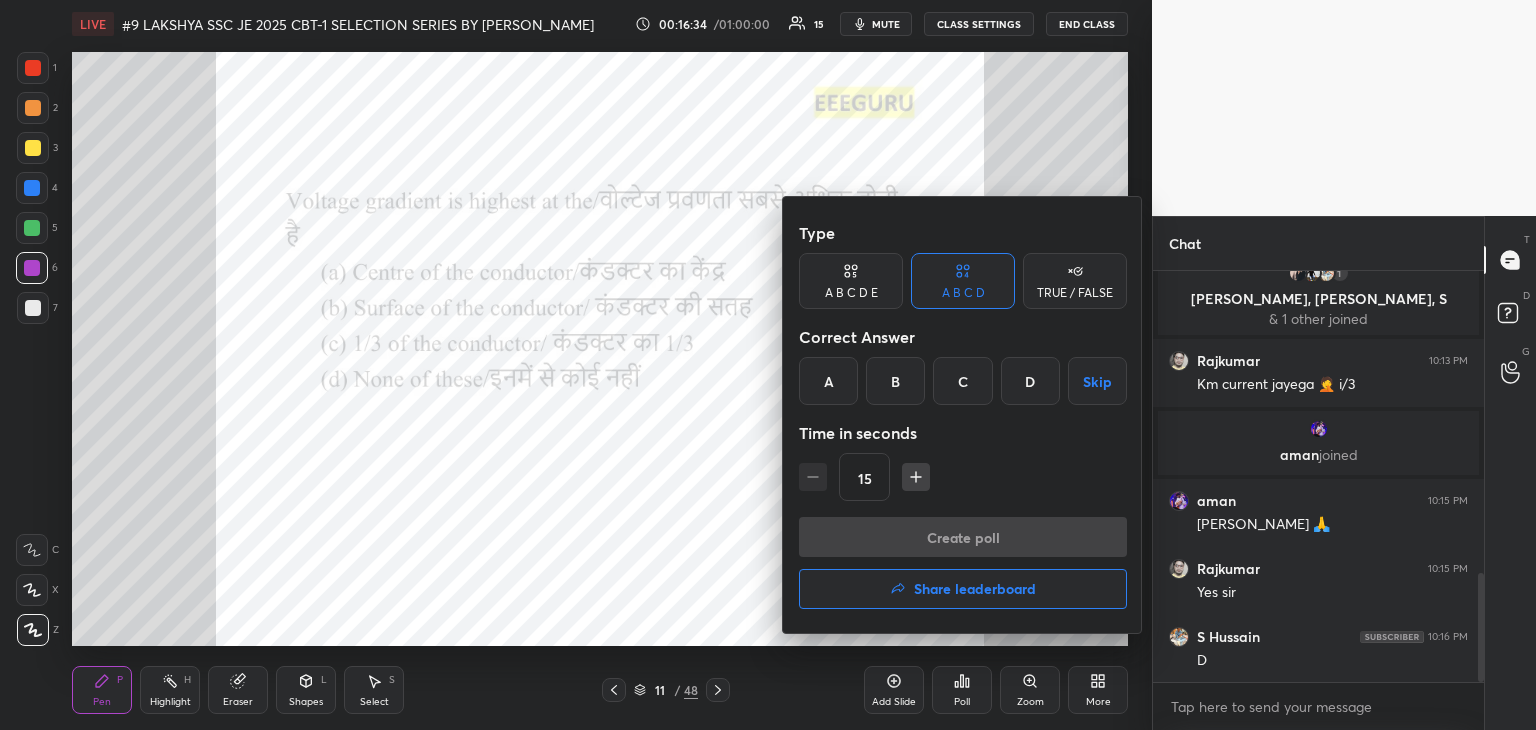 click on "B" at bounding box center (895, 381) 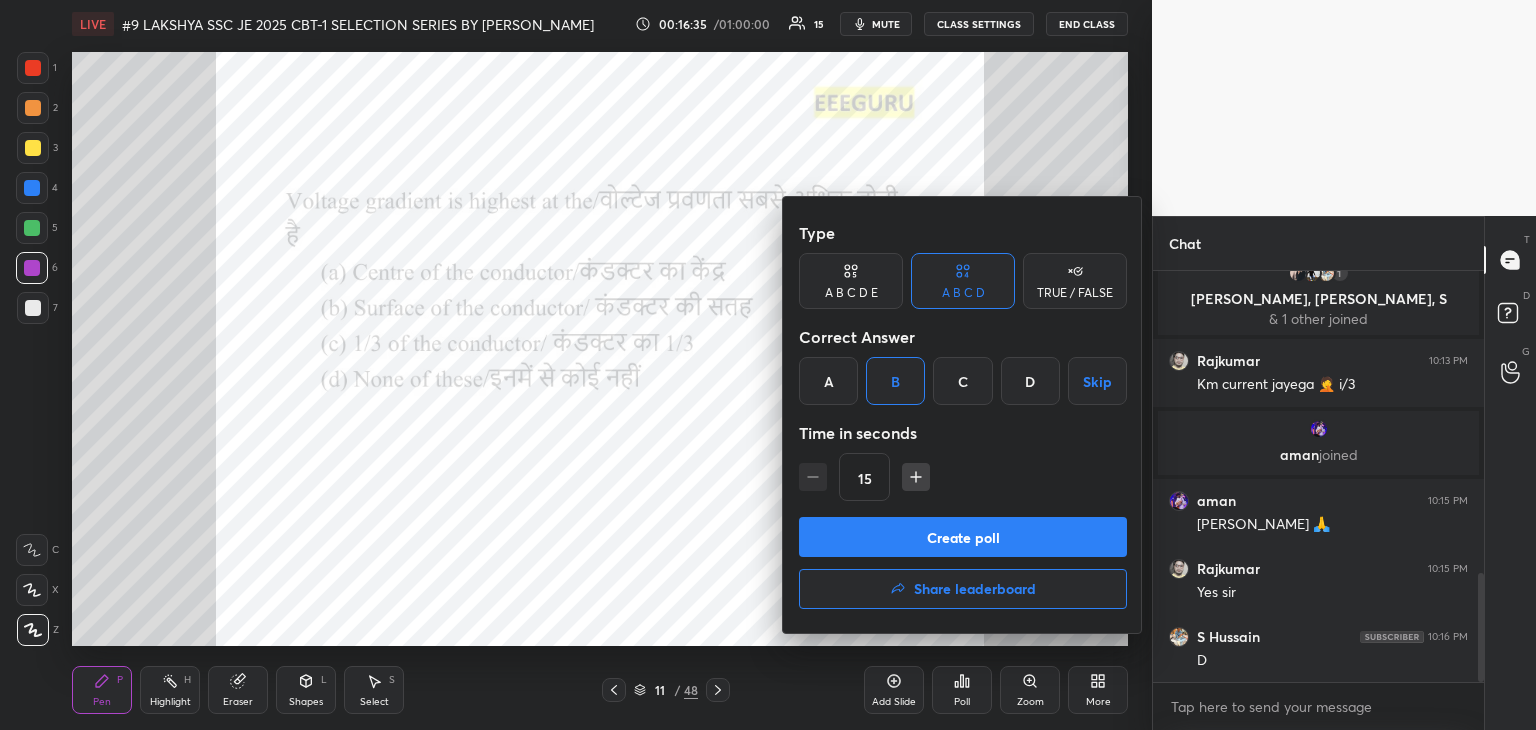 drag, startPoint x: 923, startPoint y: 485, endPoint x: 908, endPoint y: 515, distance: 33.54102 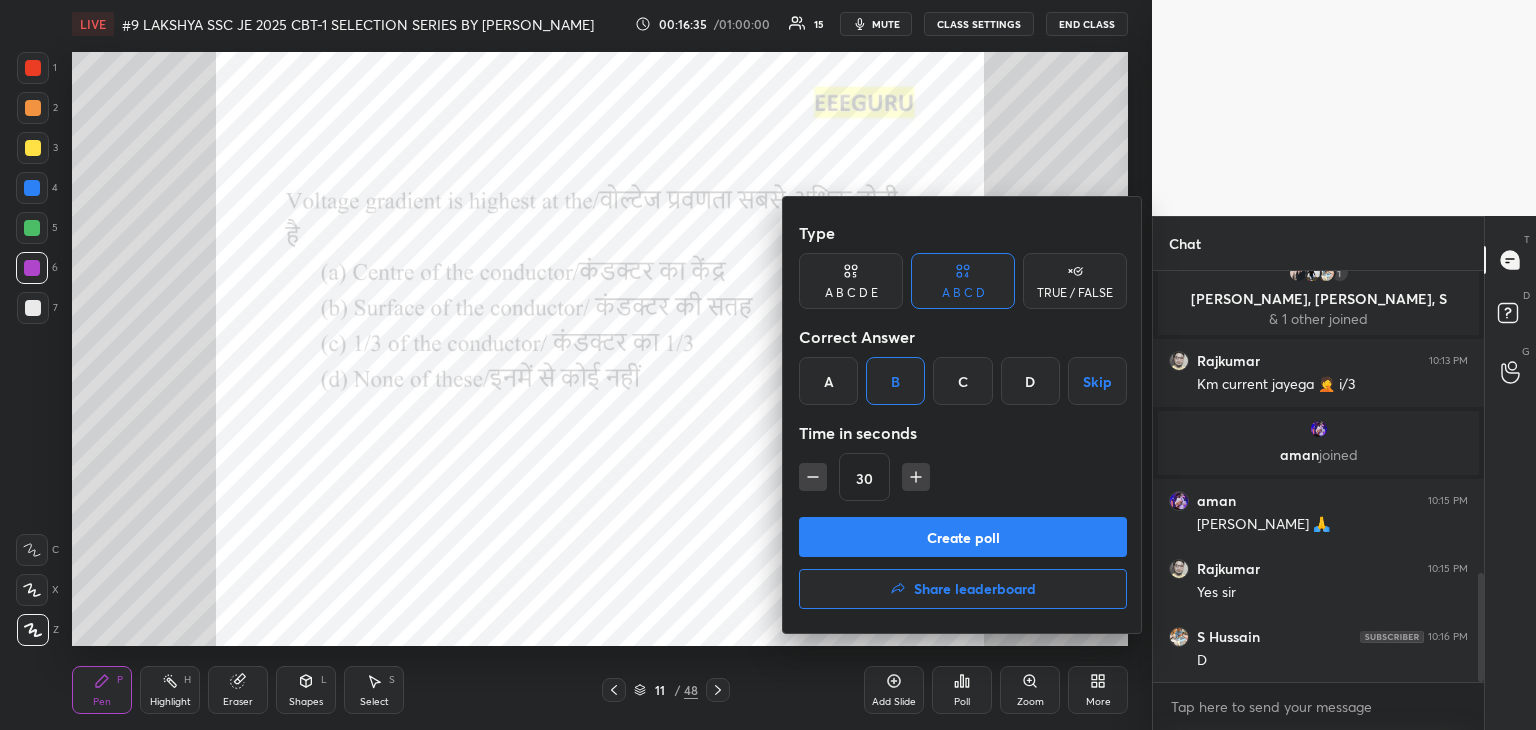 click on "Create poll" at bounding box center (963, 537) 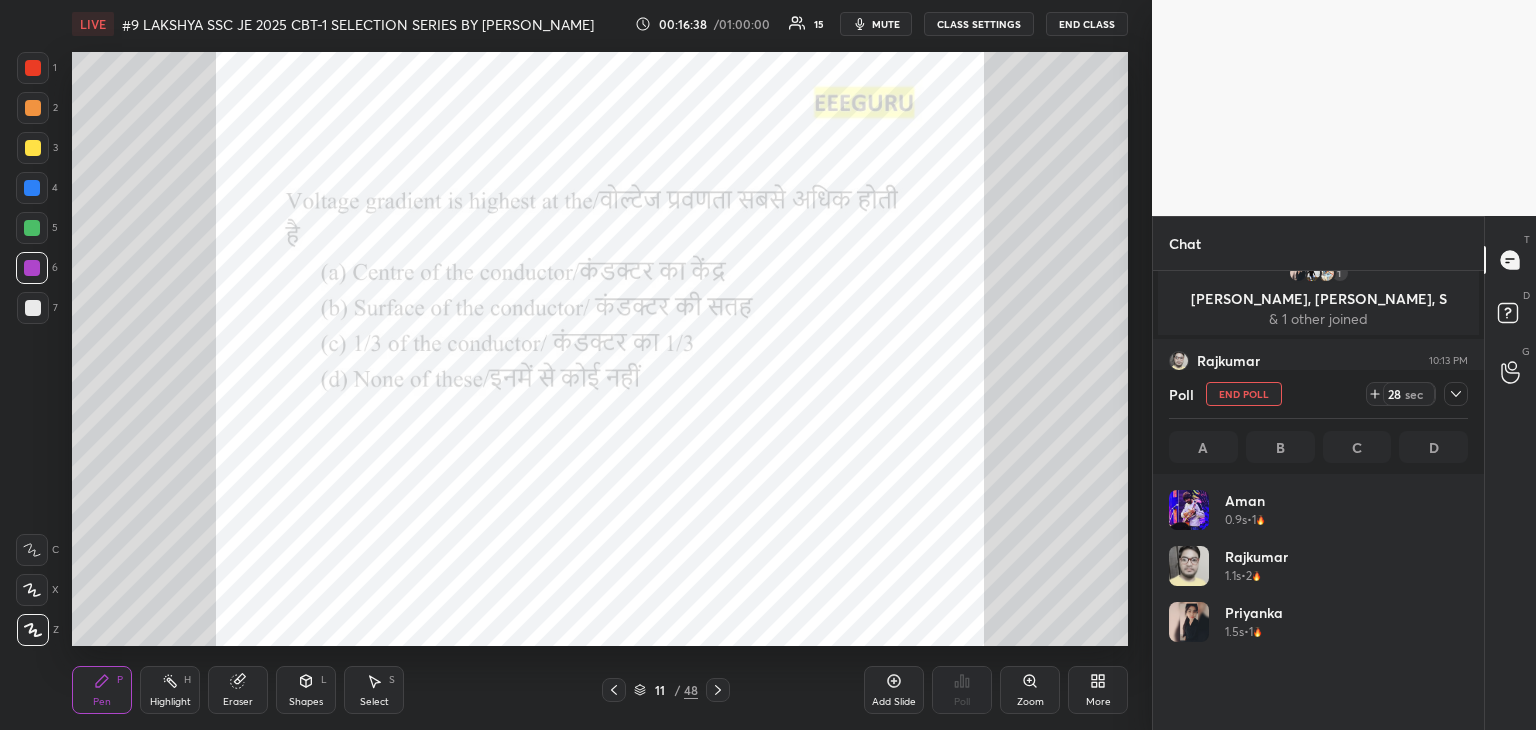 scroll, scrollTop: 6, scrollLeft: 6, axis: both 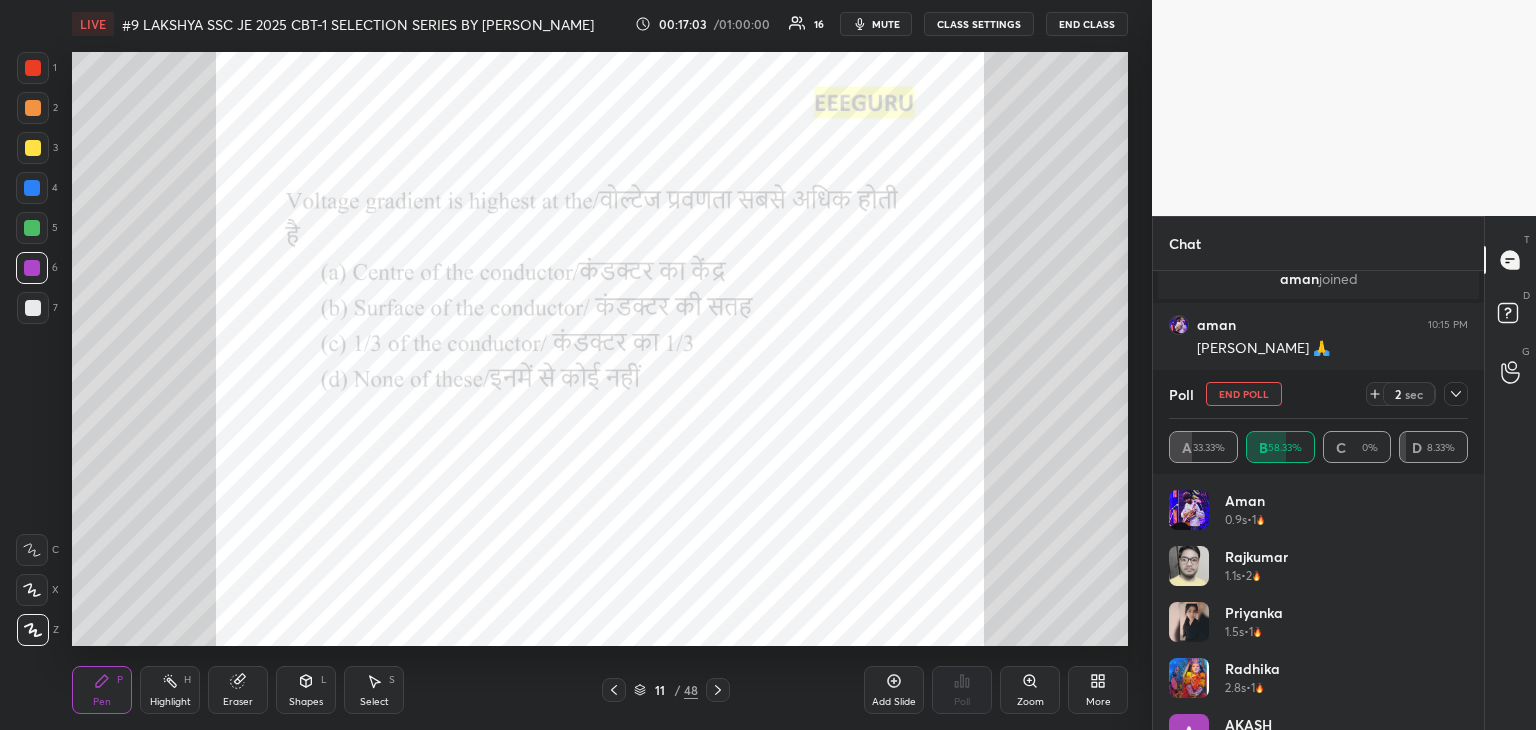 click 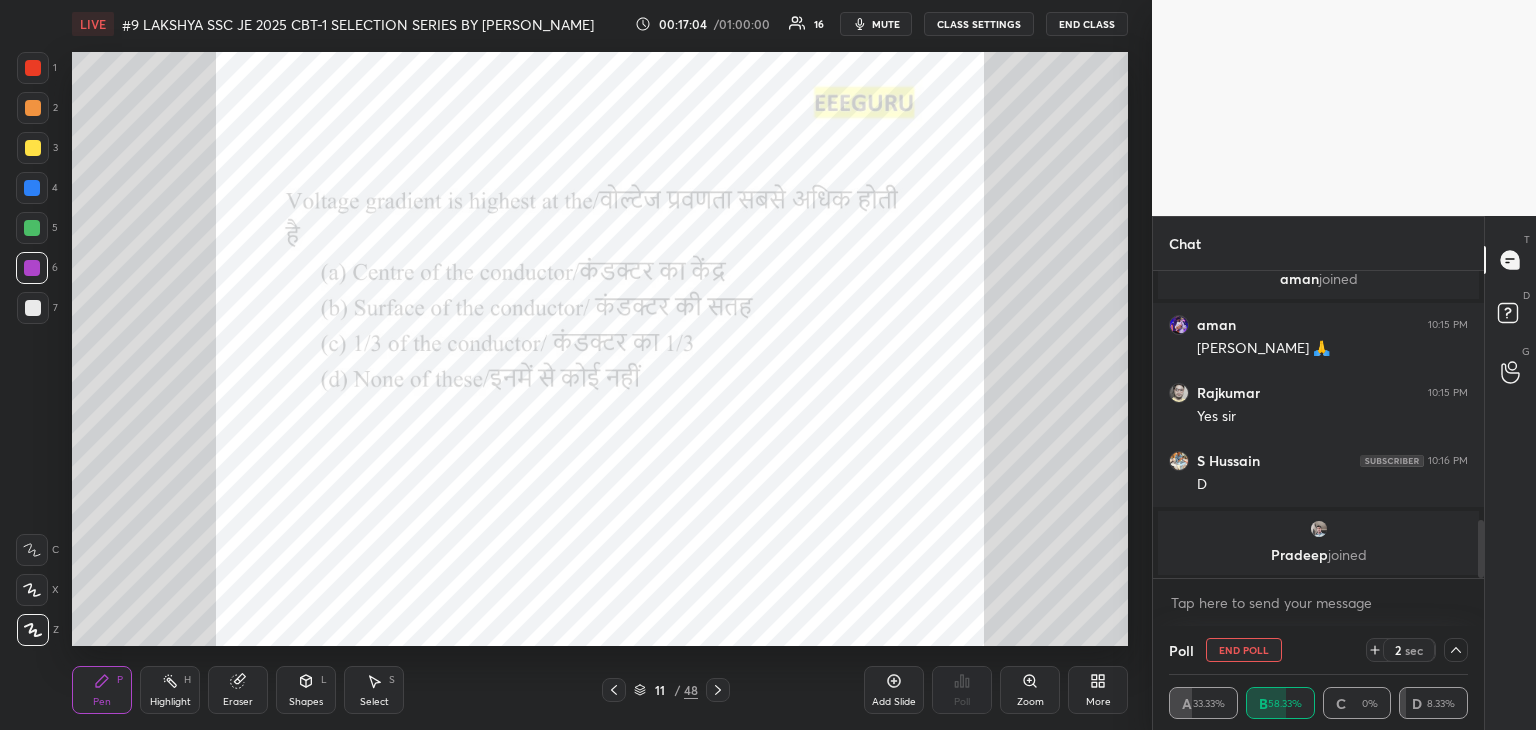 scroll, scrollTop: 174, scrollLeft: 293, axis: both 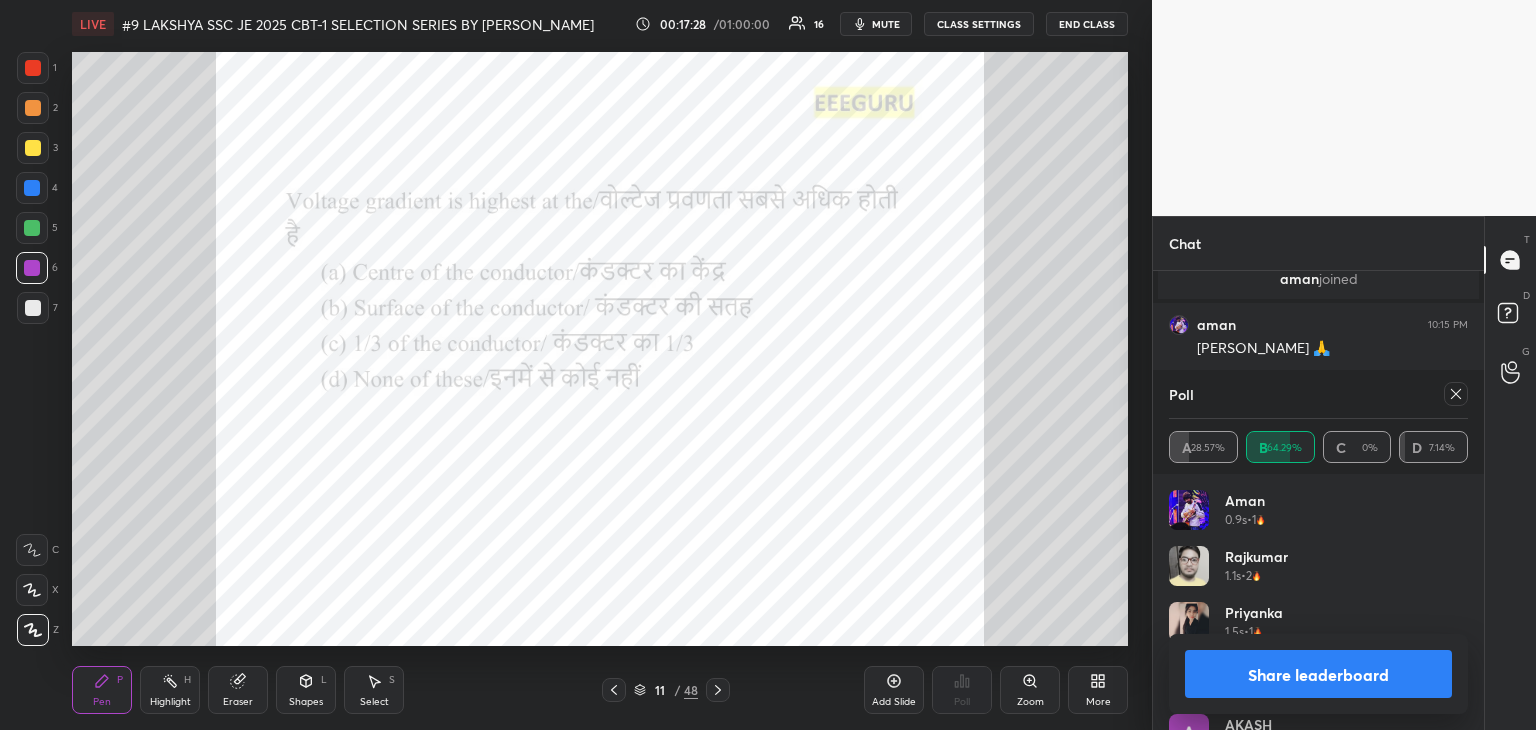 click 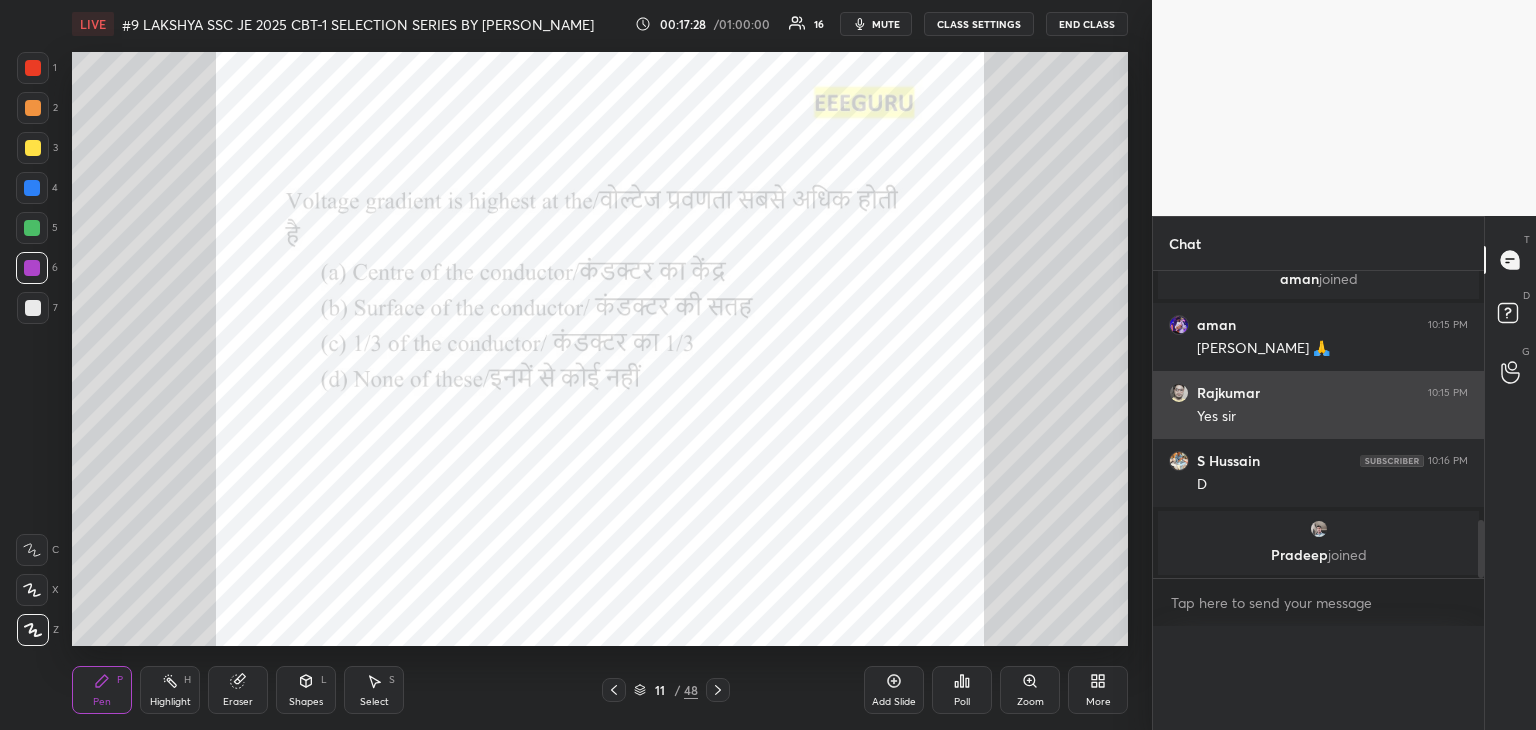 scroll, scrollTop: 0, scrollLeft: 0, axis: both 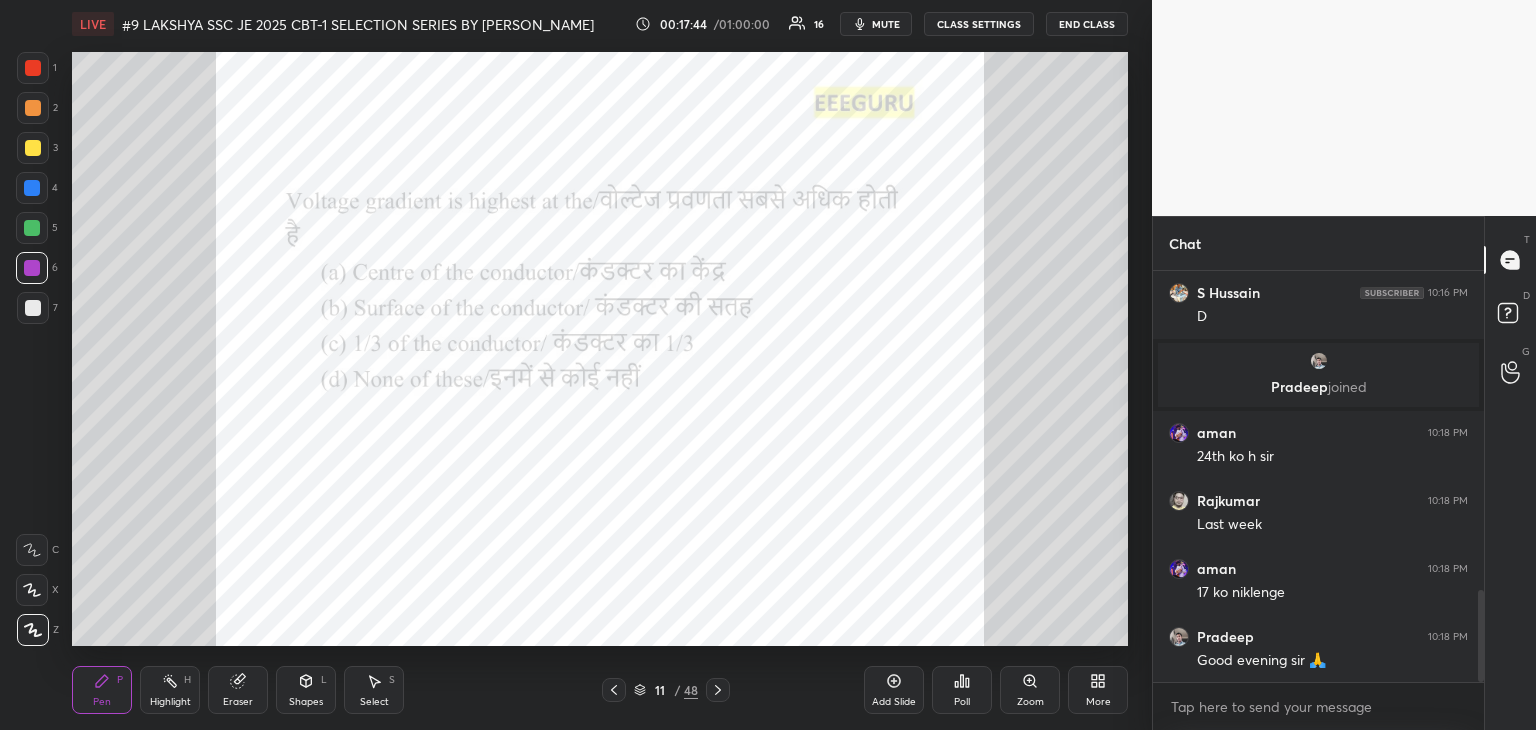 click on "Eraser" at bounding box center [238, 690] 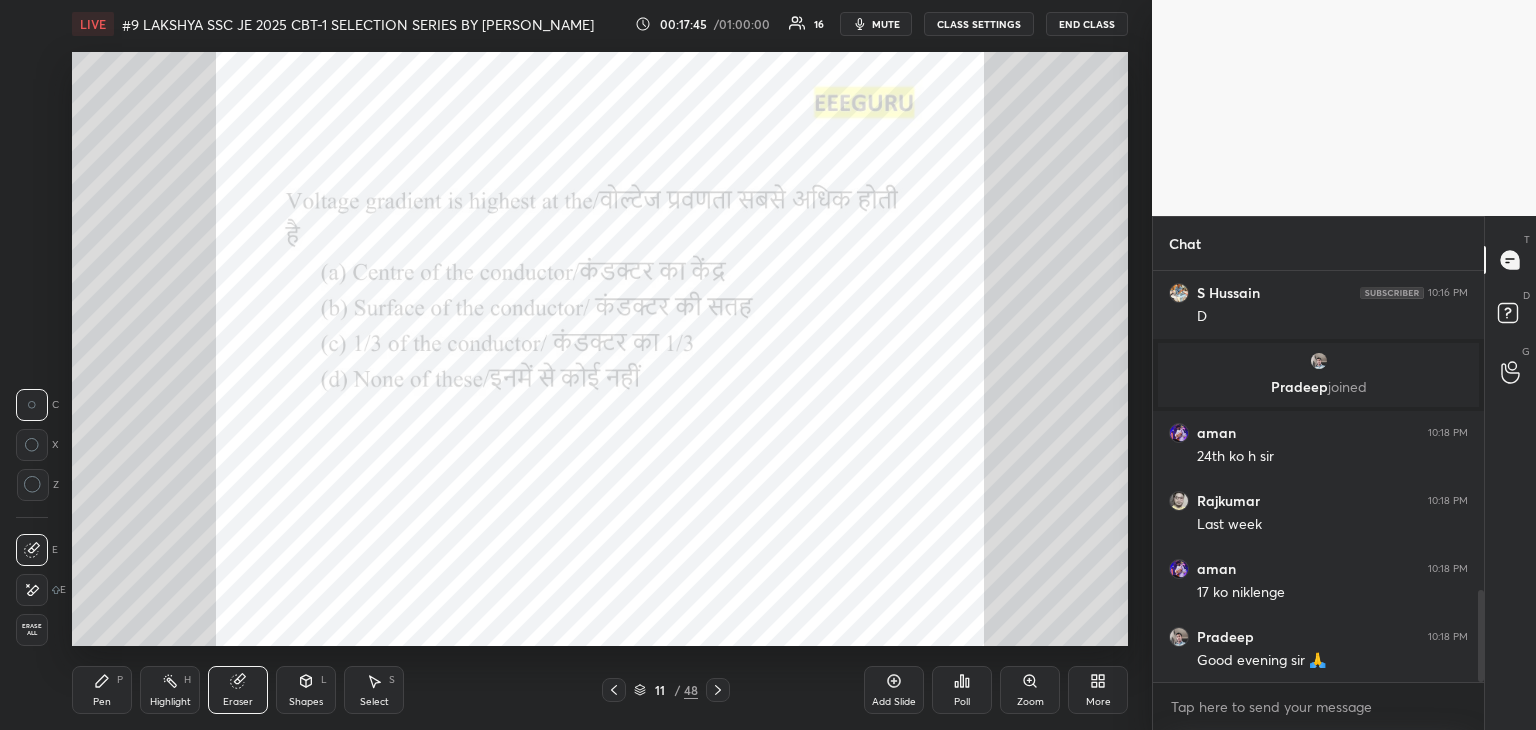 click on "Erase all" at bounding box center (32, 630) 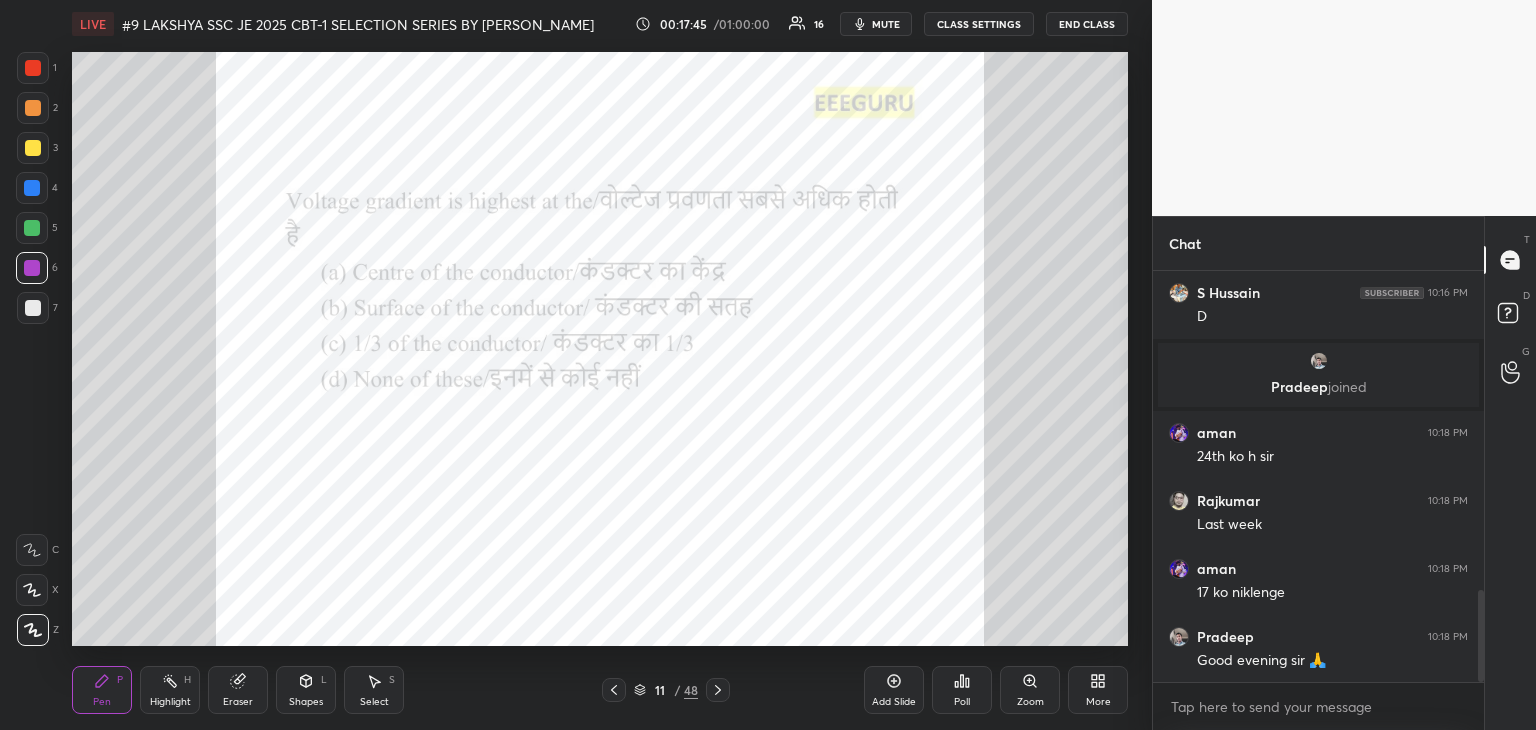 drag, startPoint x: 91, startPoint y: 701, endPoint x: 81, endPoint y: 721, distance: 22.36068 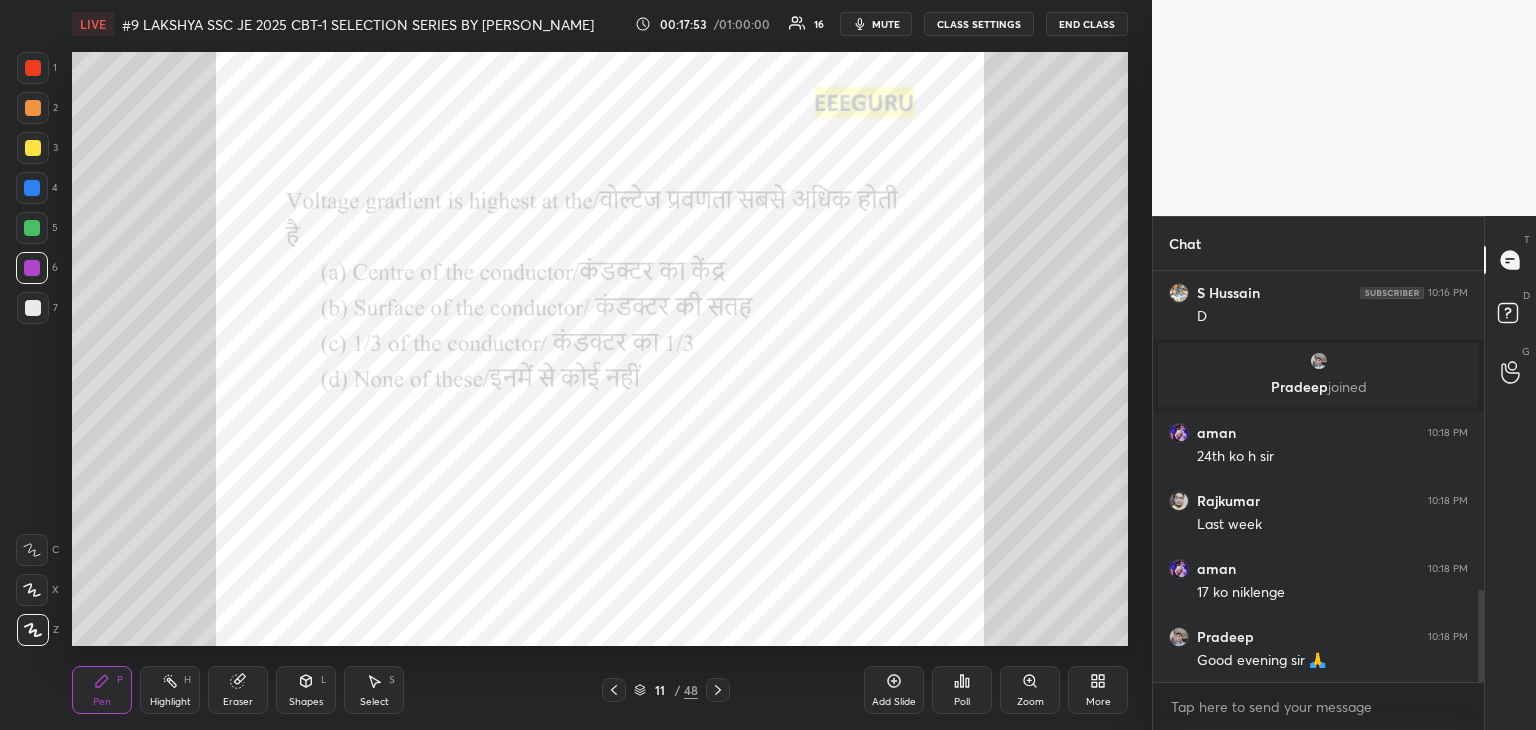 click 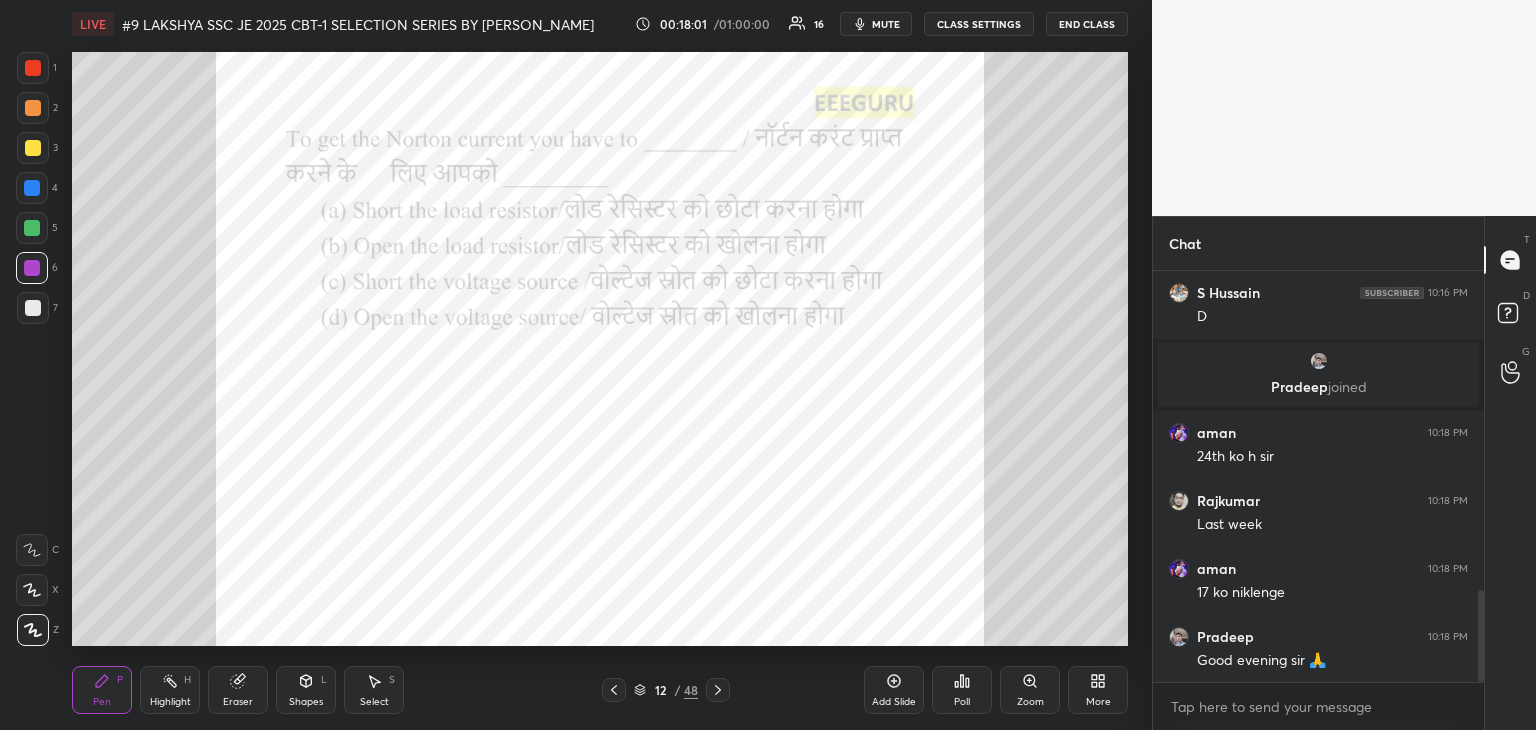 click on "Poll" at bounding box center (962, 690) 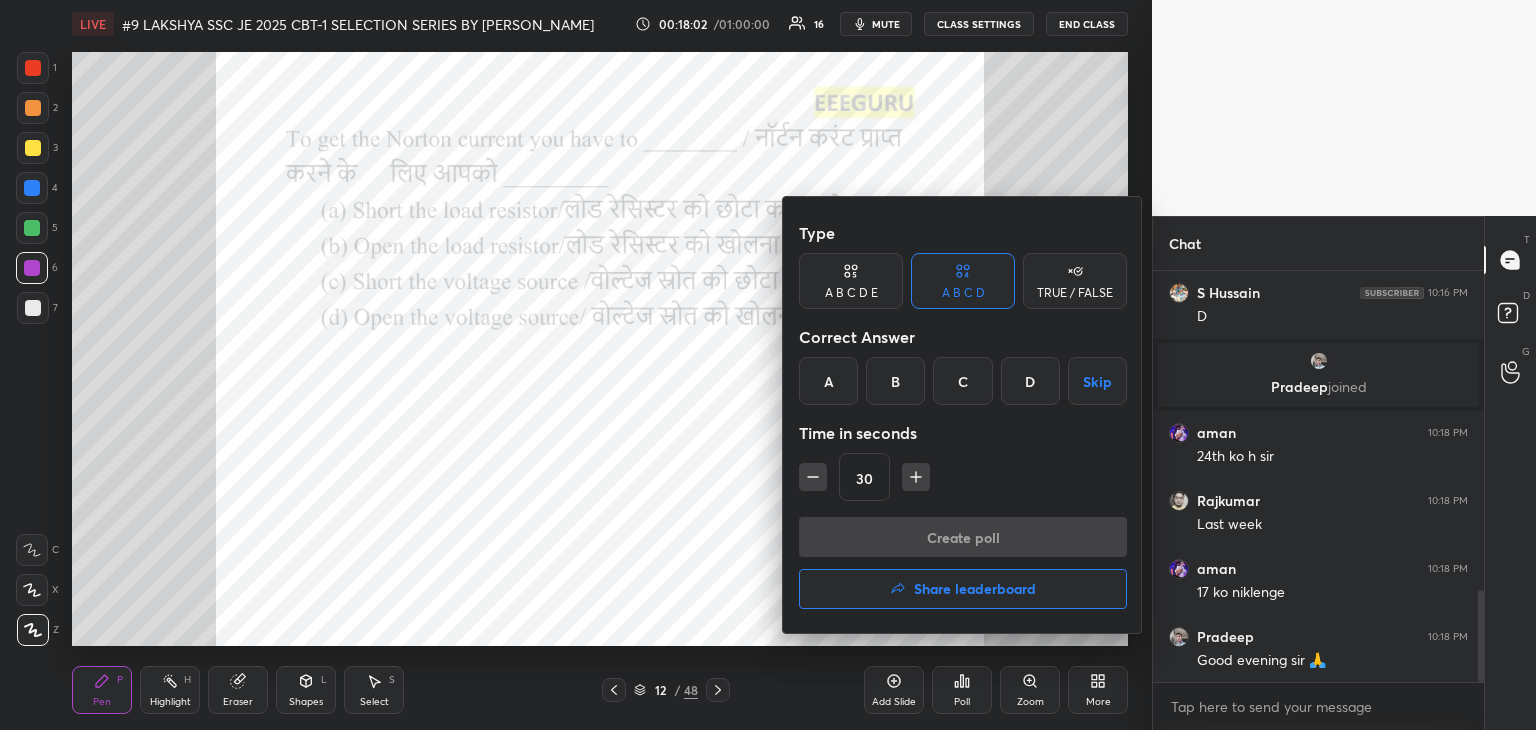 click on "A" at bounding box center (828, 381) 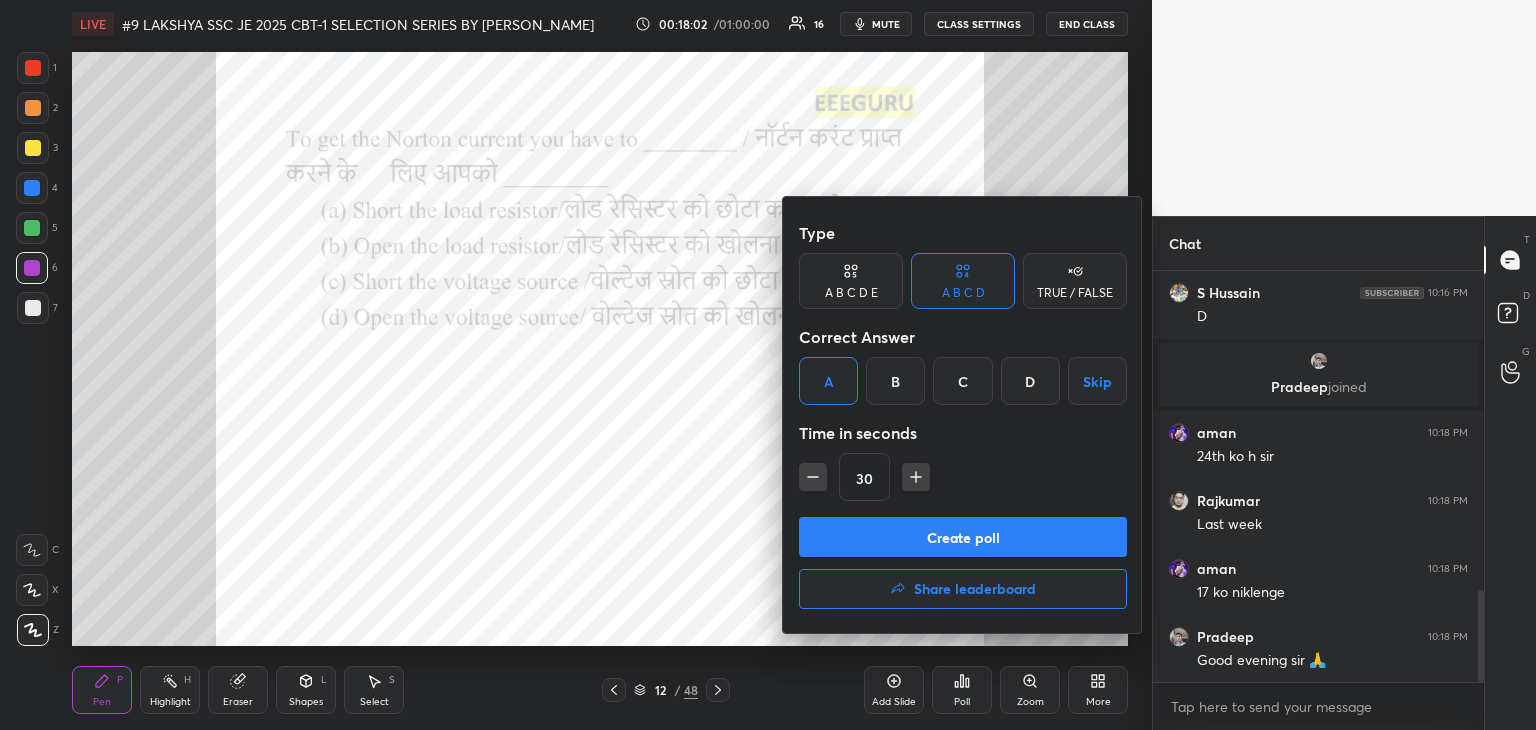 click 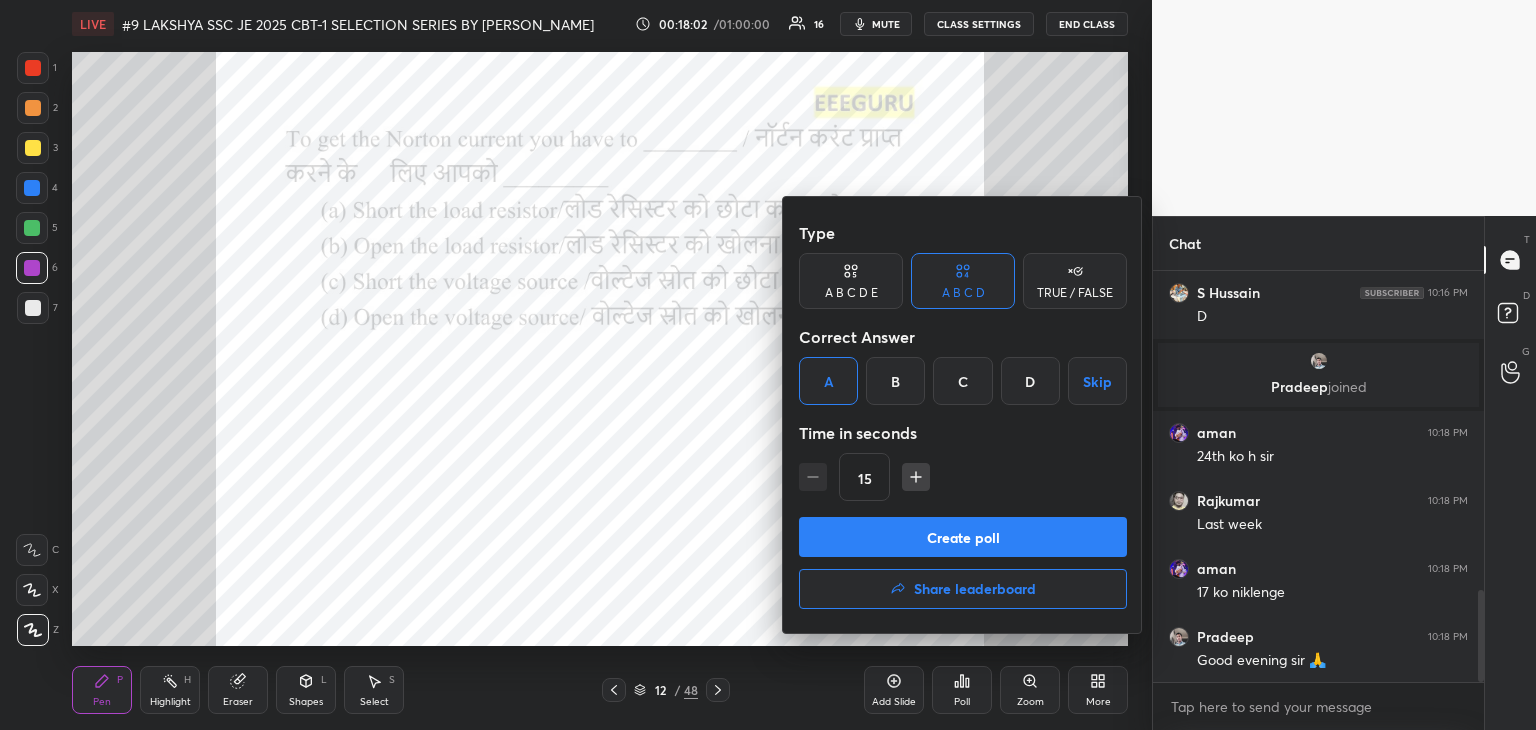 click on "Create poll" at bounding box center (963, 537) 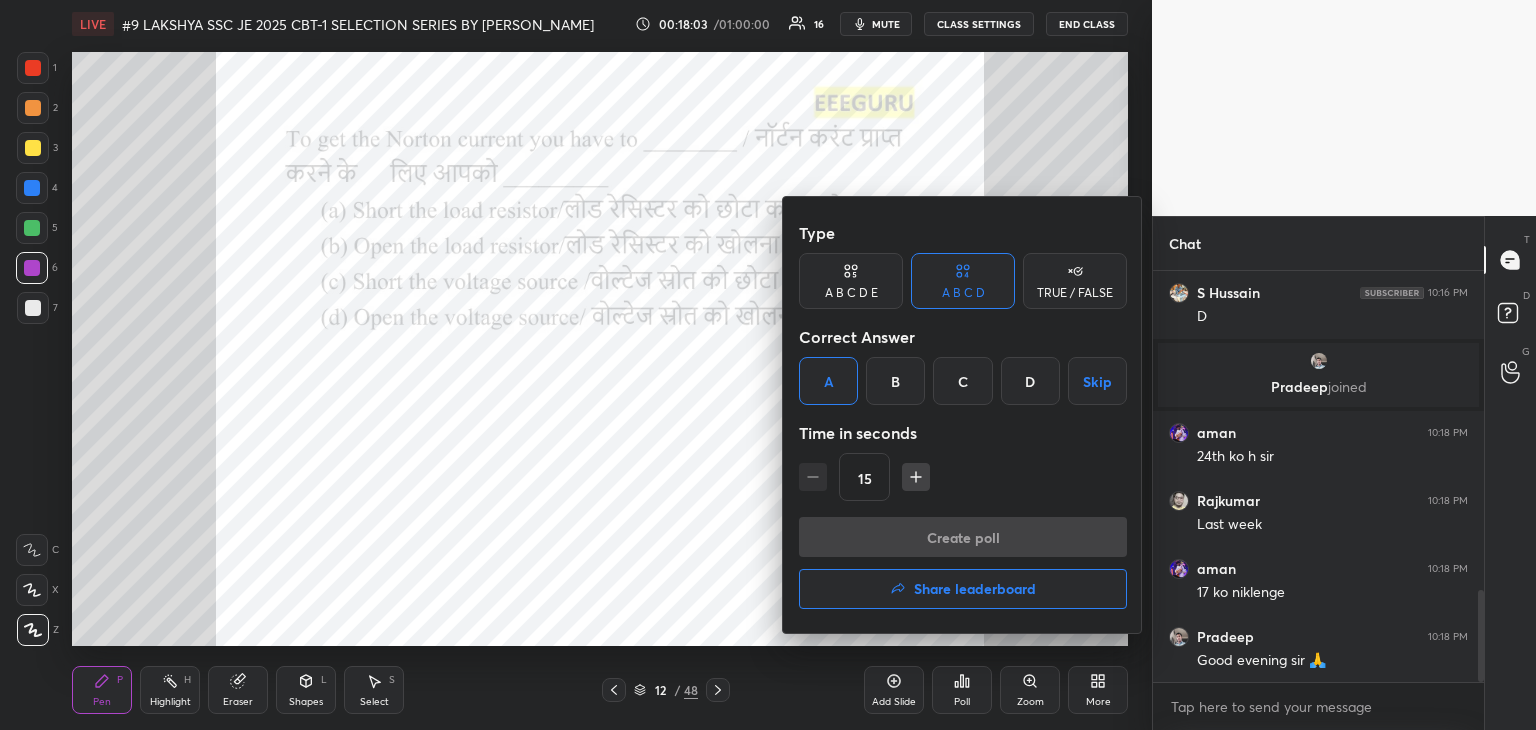 scroll, scrollTop: 196, scrollLeft: 325, axis: both 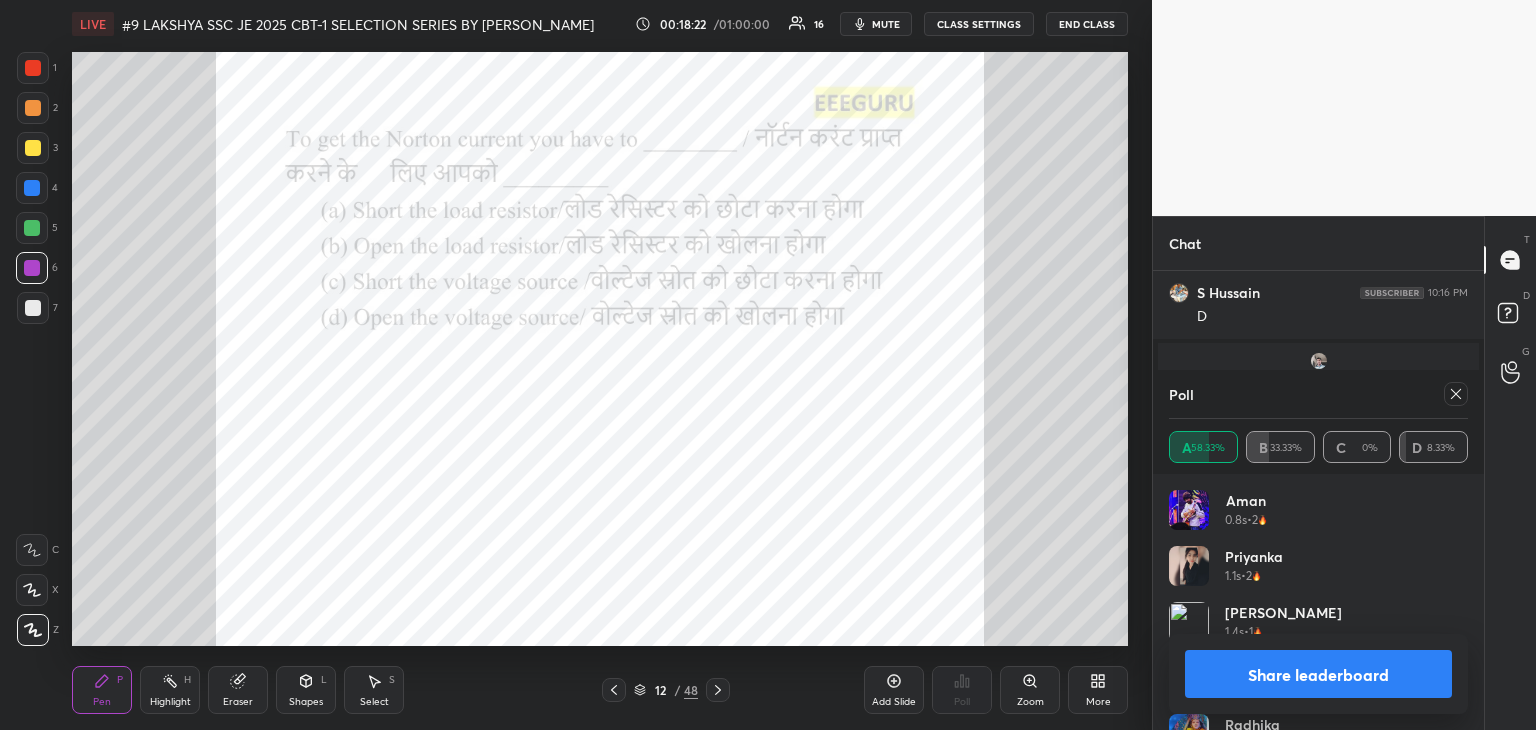 click 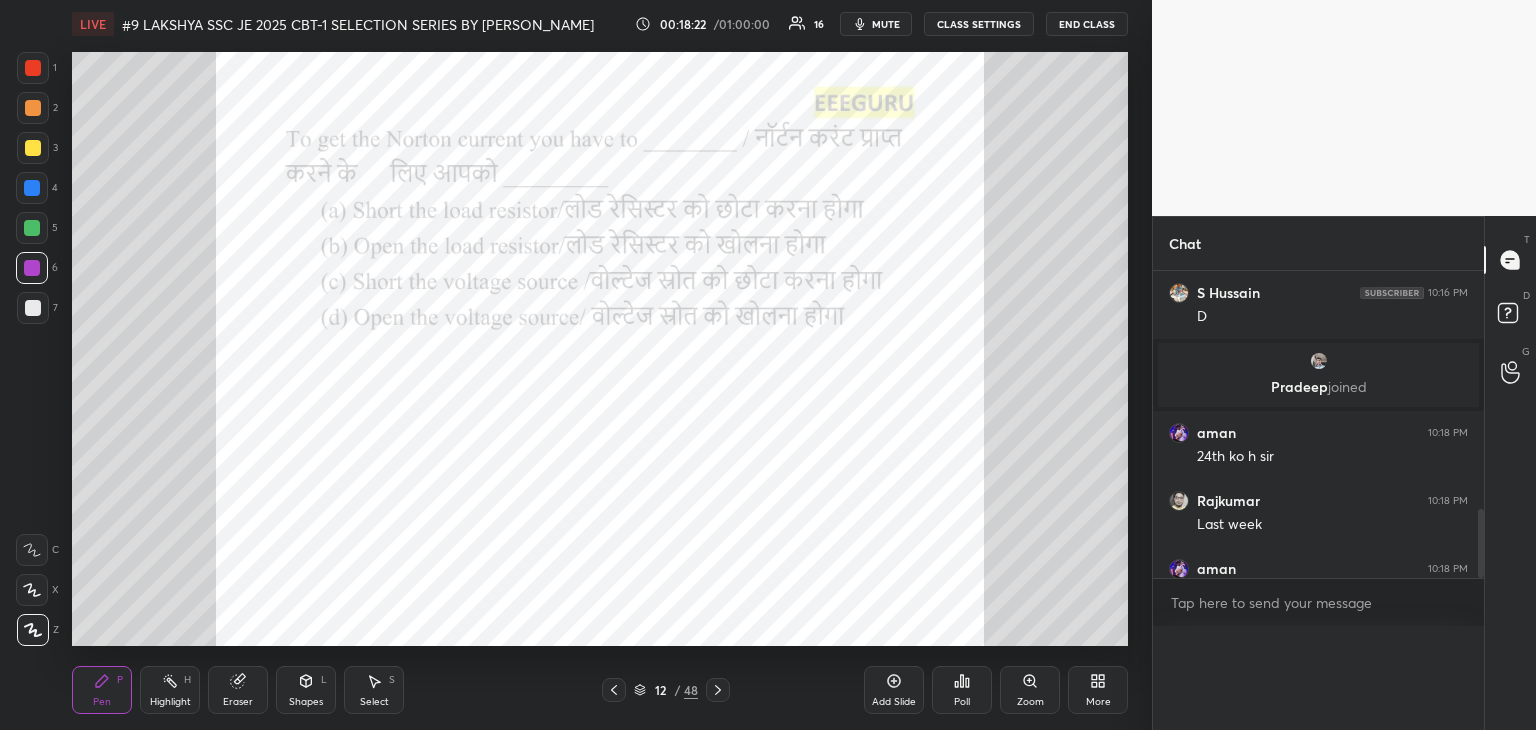 scroll, scrollTop: 0, scrollLeft: 0, axis: both 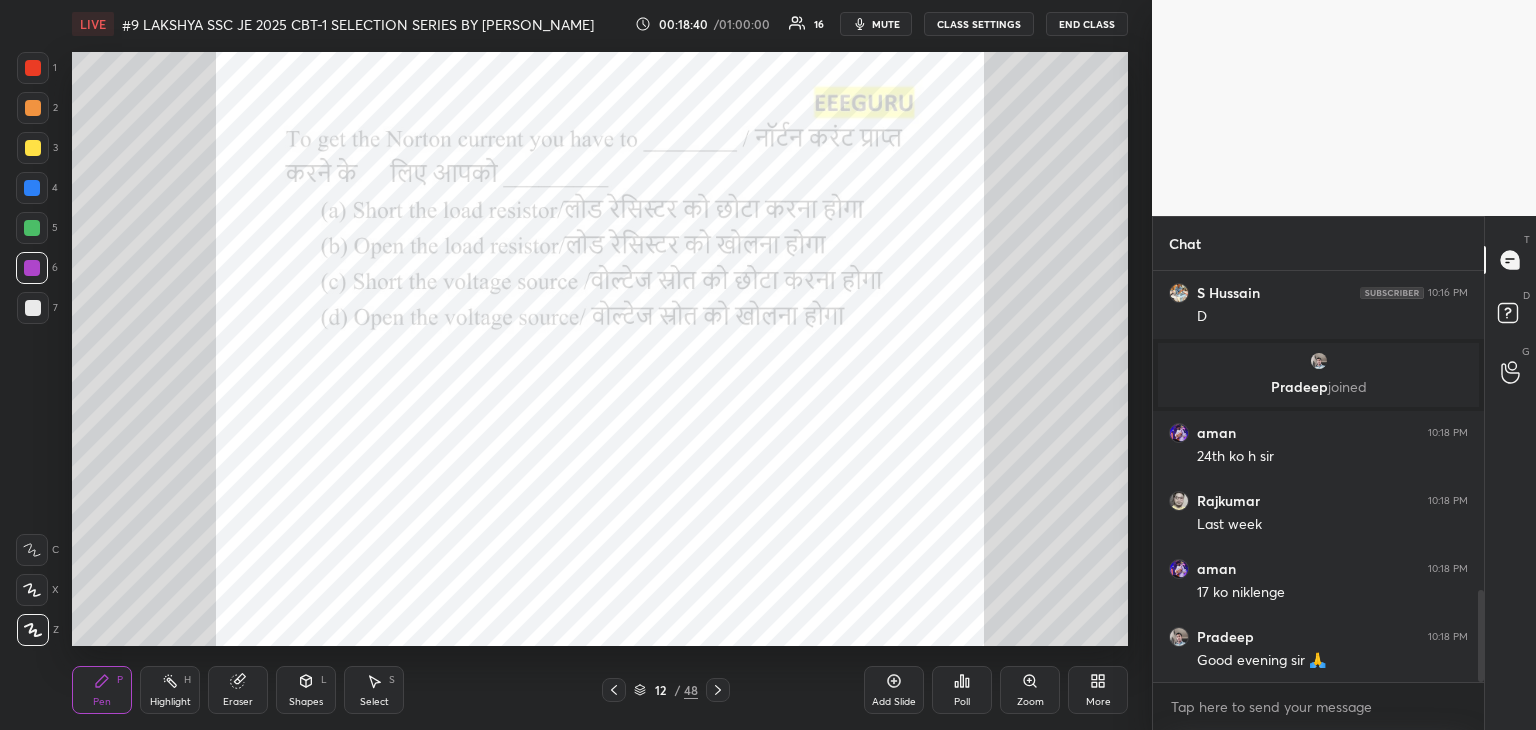 click 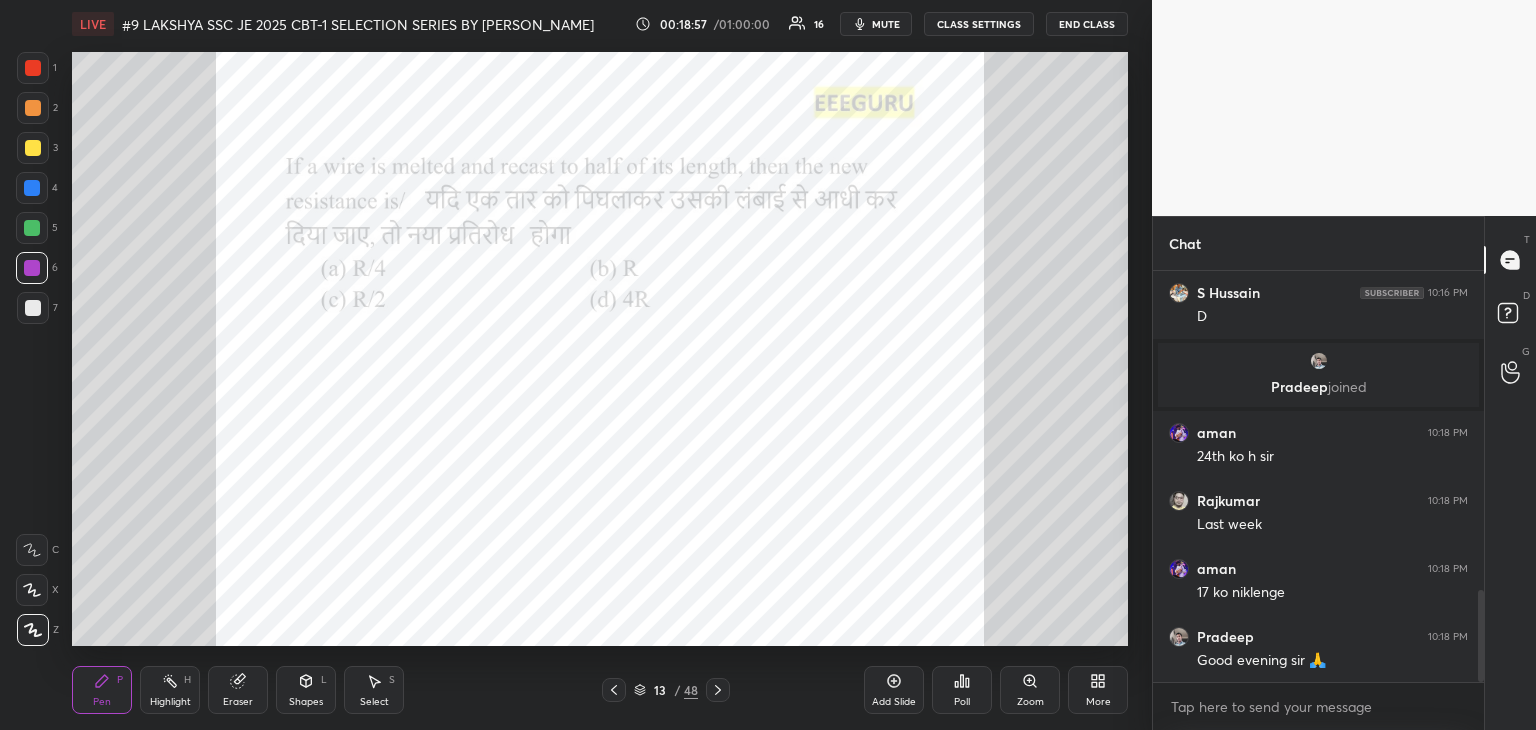 click on "Poll" at bounding box center [962, 702] 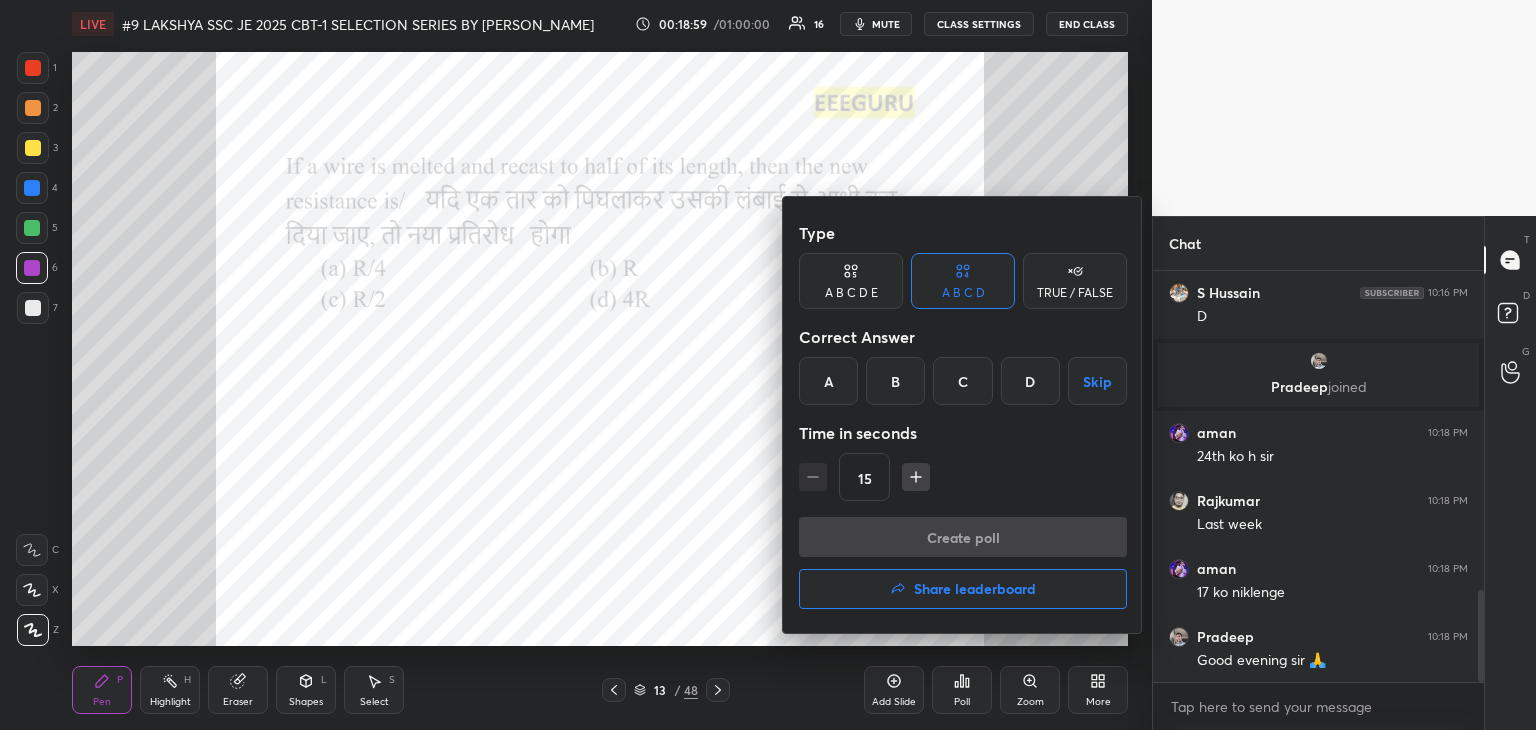 drag, startPoint x: 827, startPoint y: 378, endPoint x: 840, endPoint y: 462, distance: 85 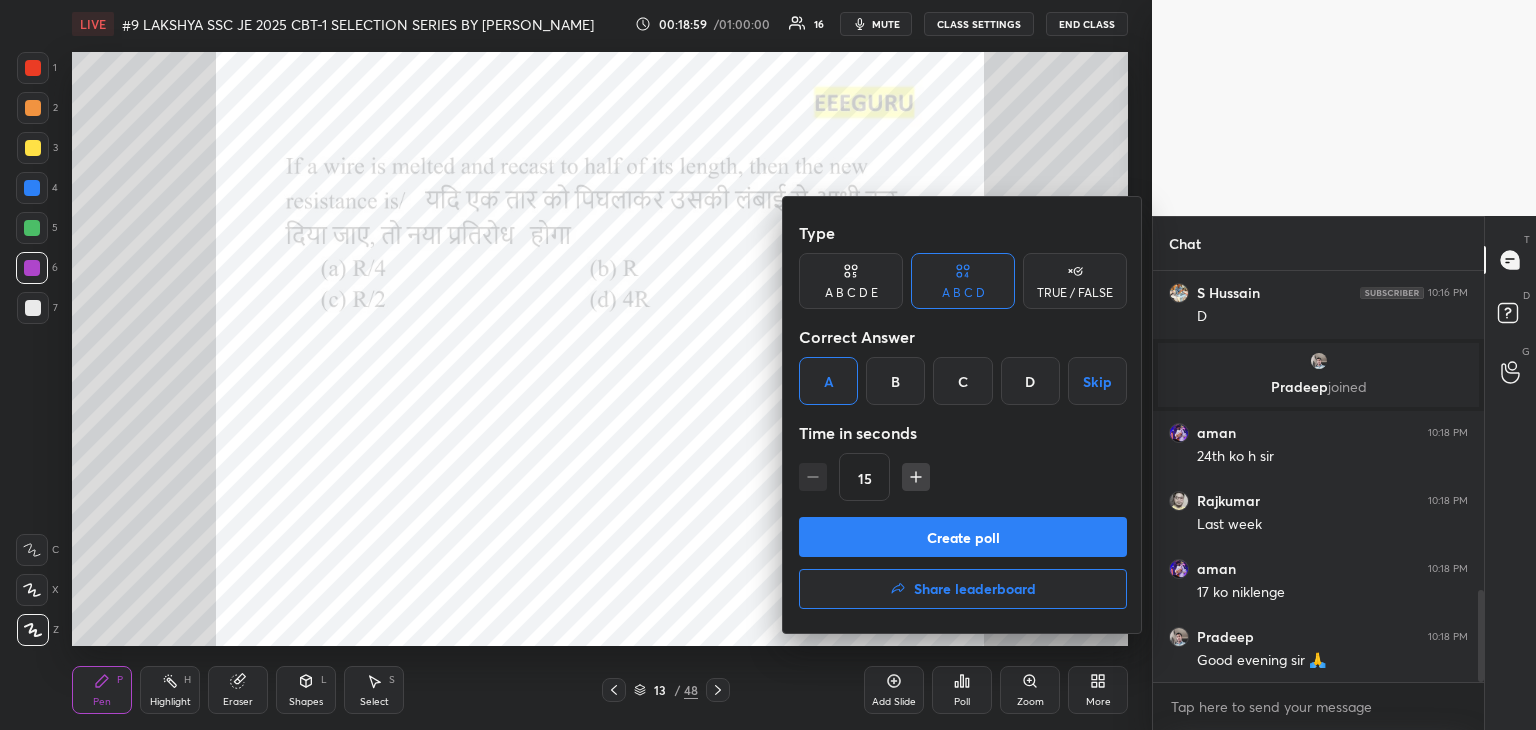 click on "Create poll" at bounding box center [963, 537] 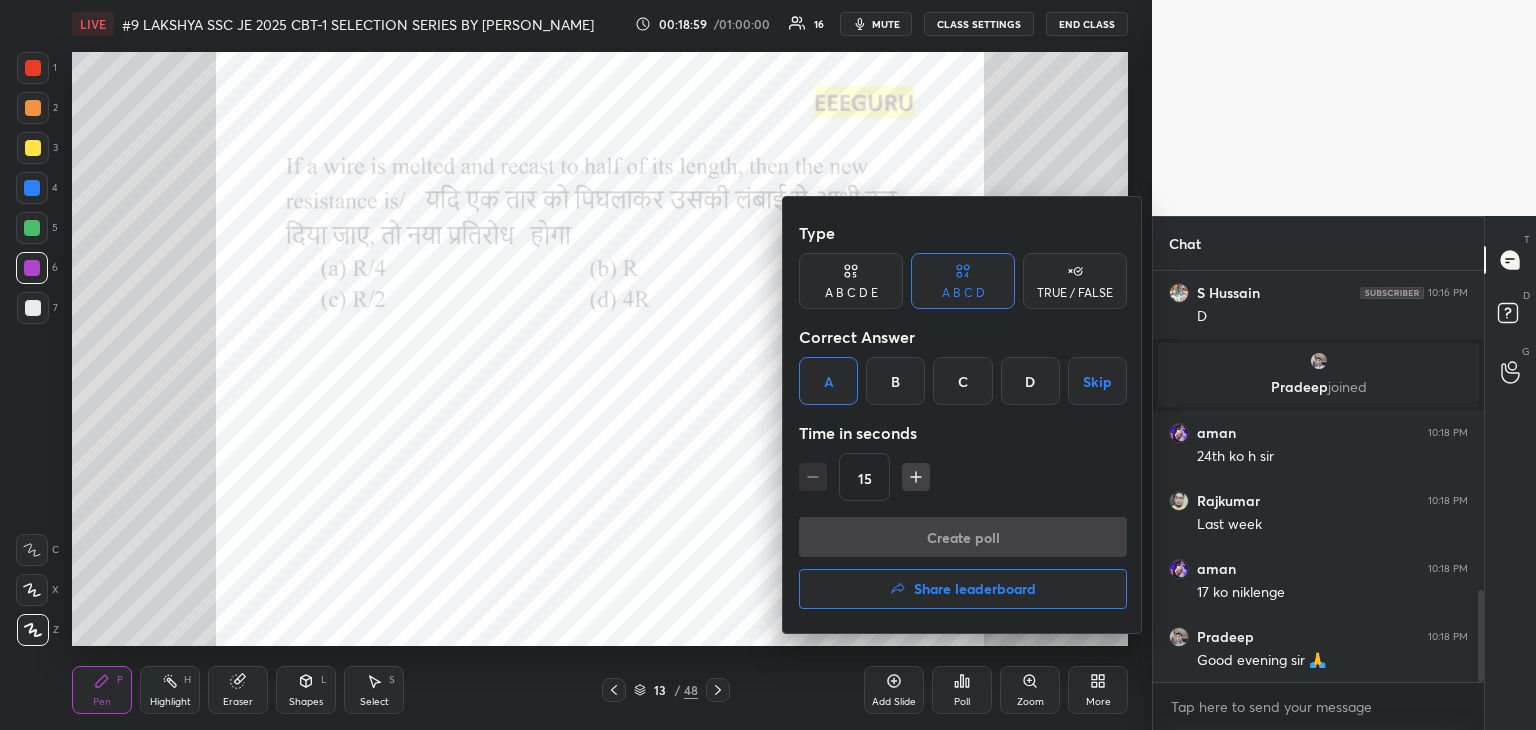 scroll, scrollTop: 364, scrollLeft: 325, axis: both 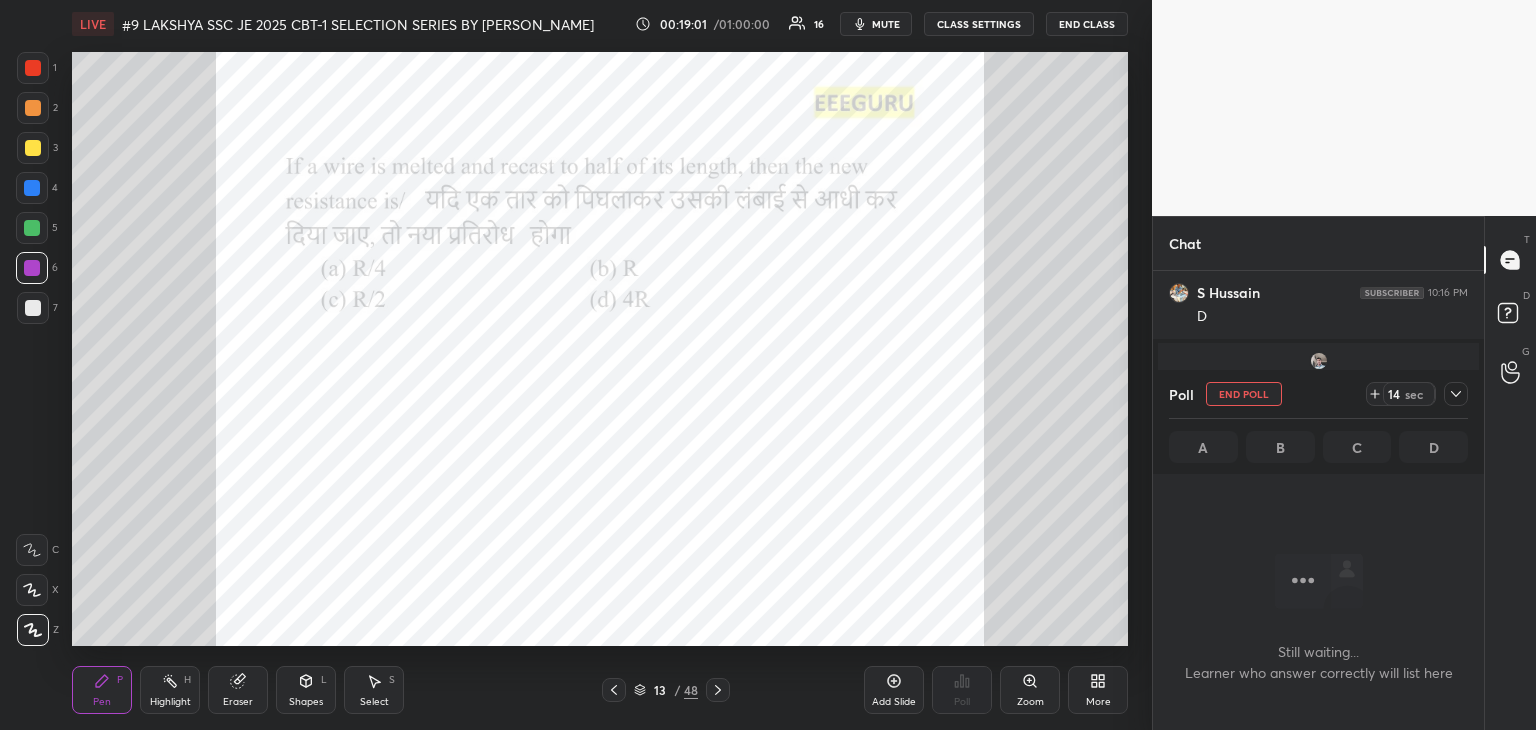 click on "A B C D" at bounding box center (1318, 447) 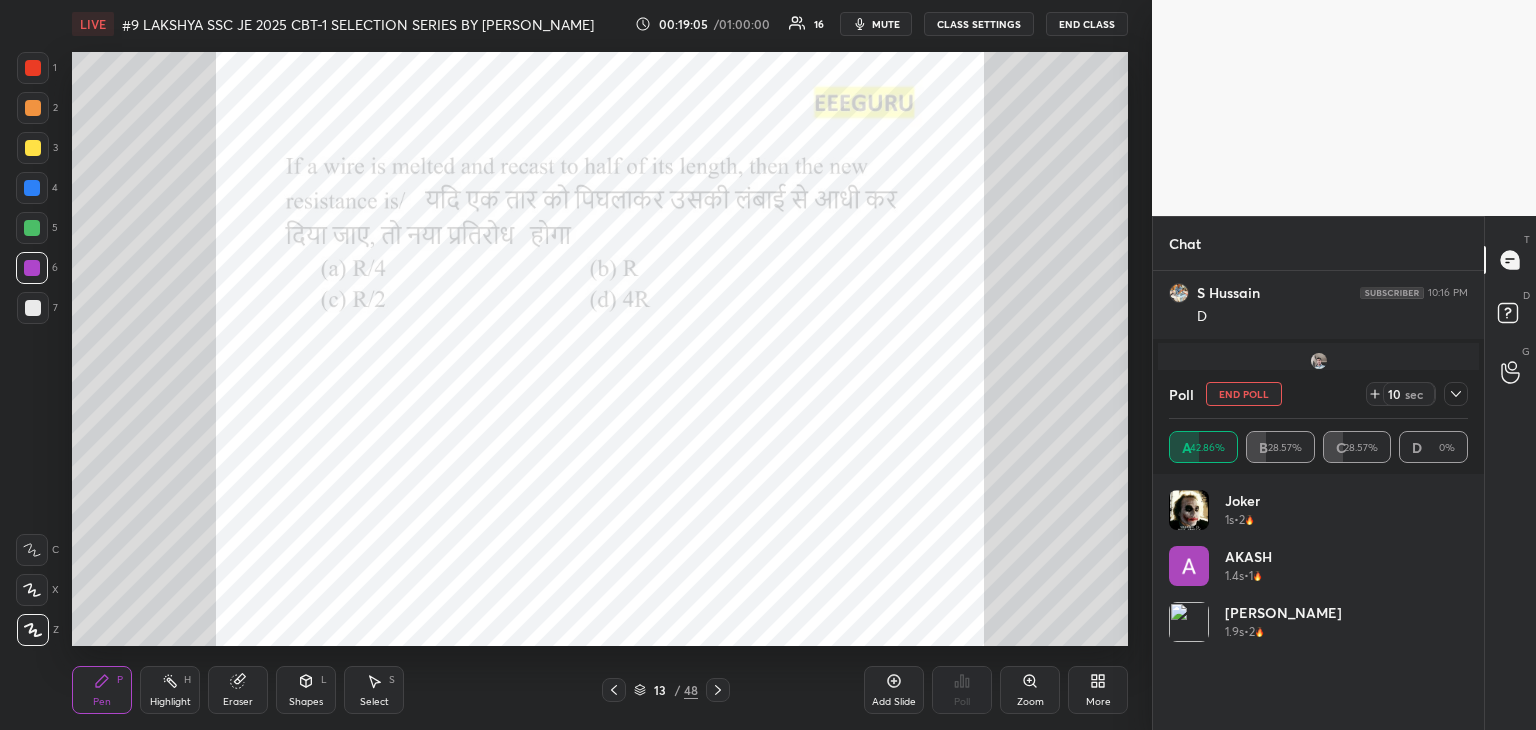 click 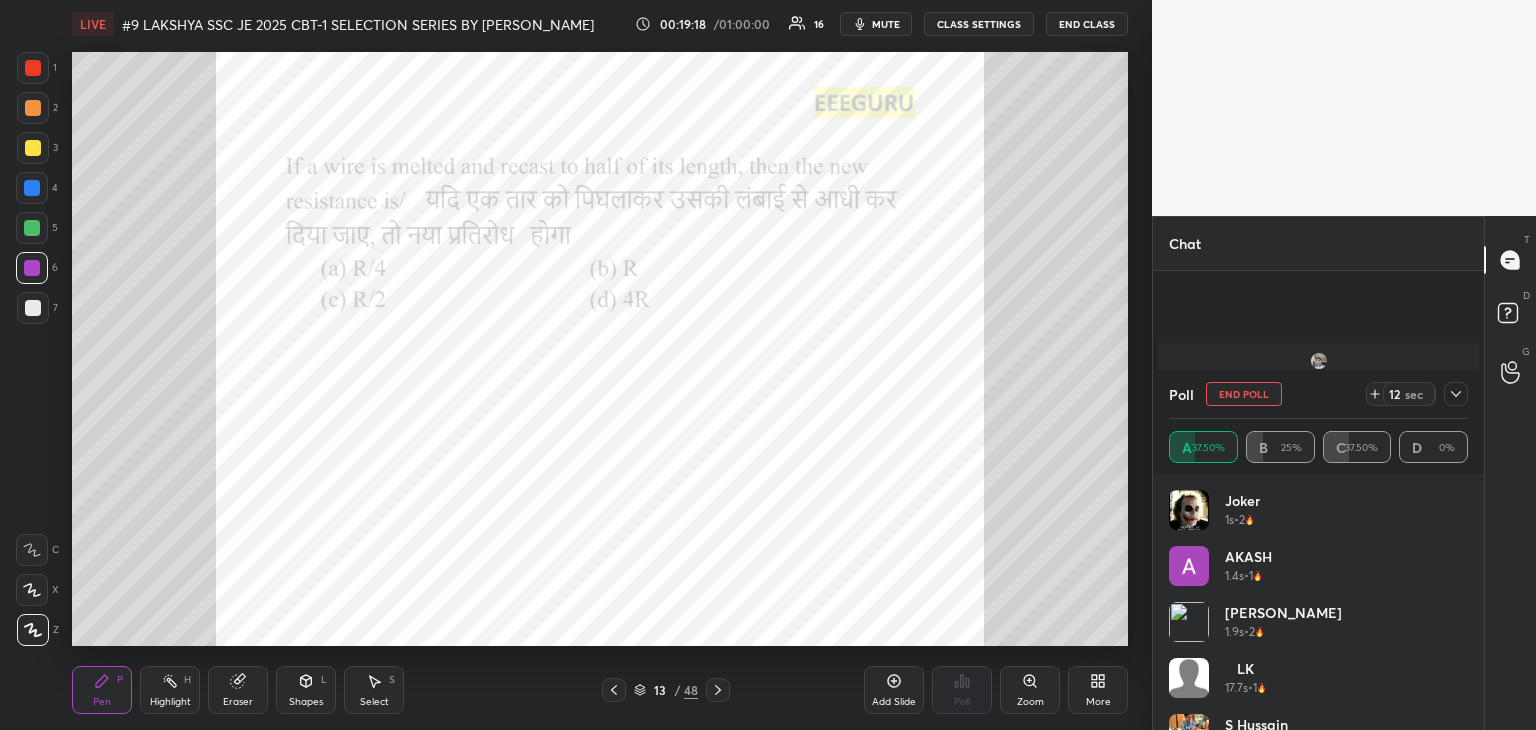 scroll, scrollTop: 1598, scrollLeft: 0, axis: vertical 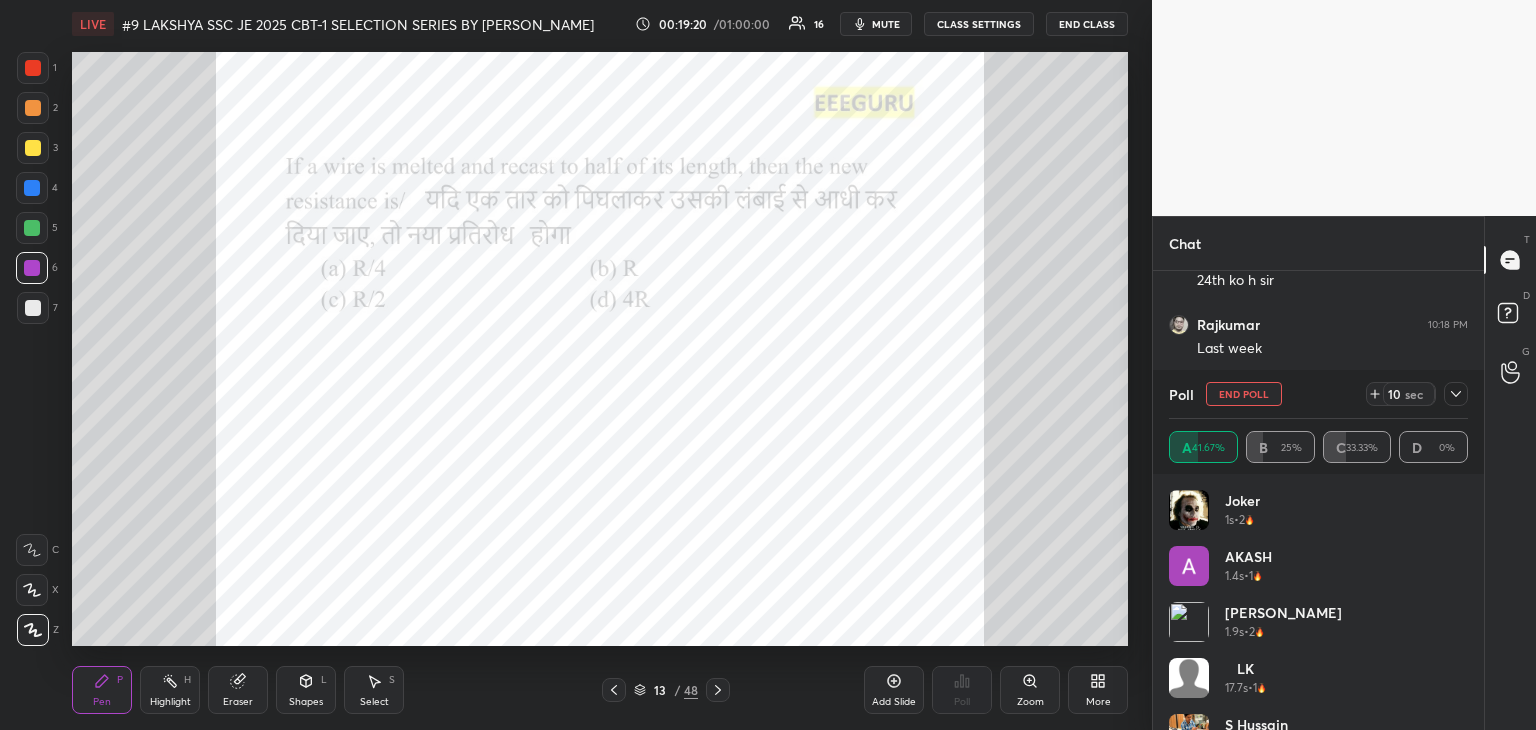 drag, startPoint x: 1460, startPoint y: 538, endPoint x: 1466, endPoint y: 562, distance: 24.738634 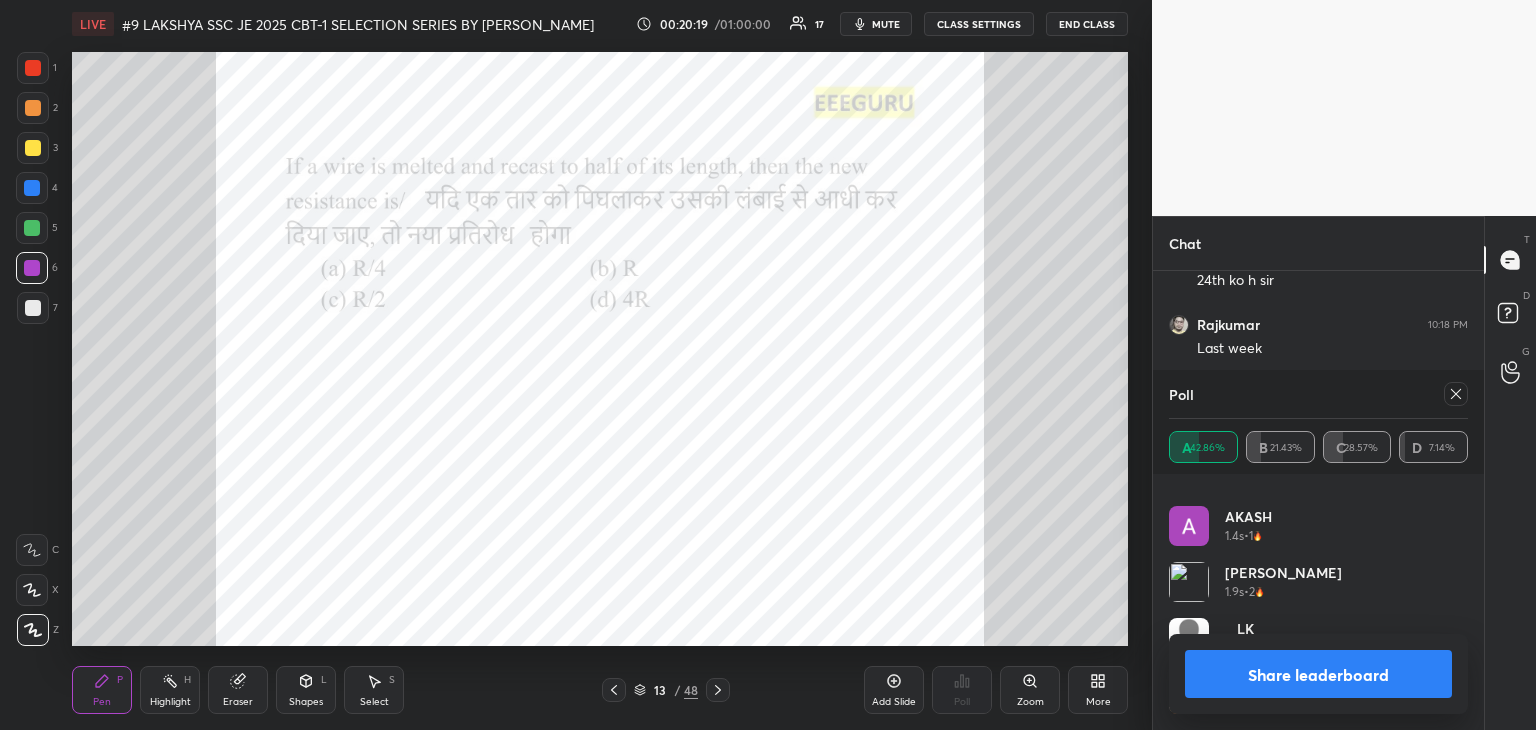 click on "Poll" at bounding box center [1318, 394] 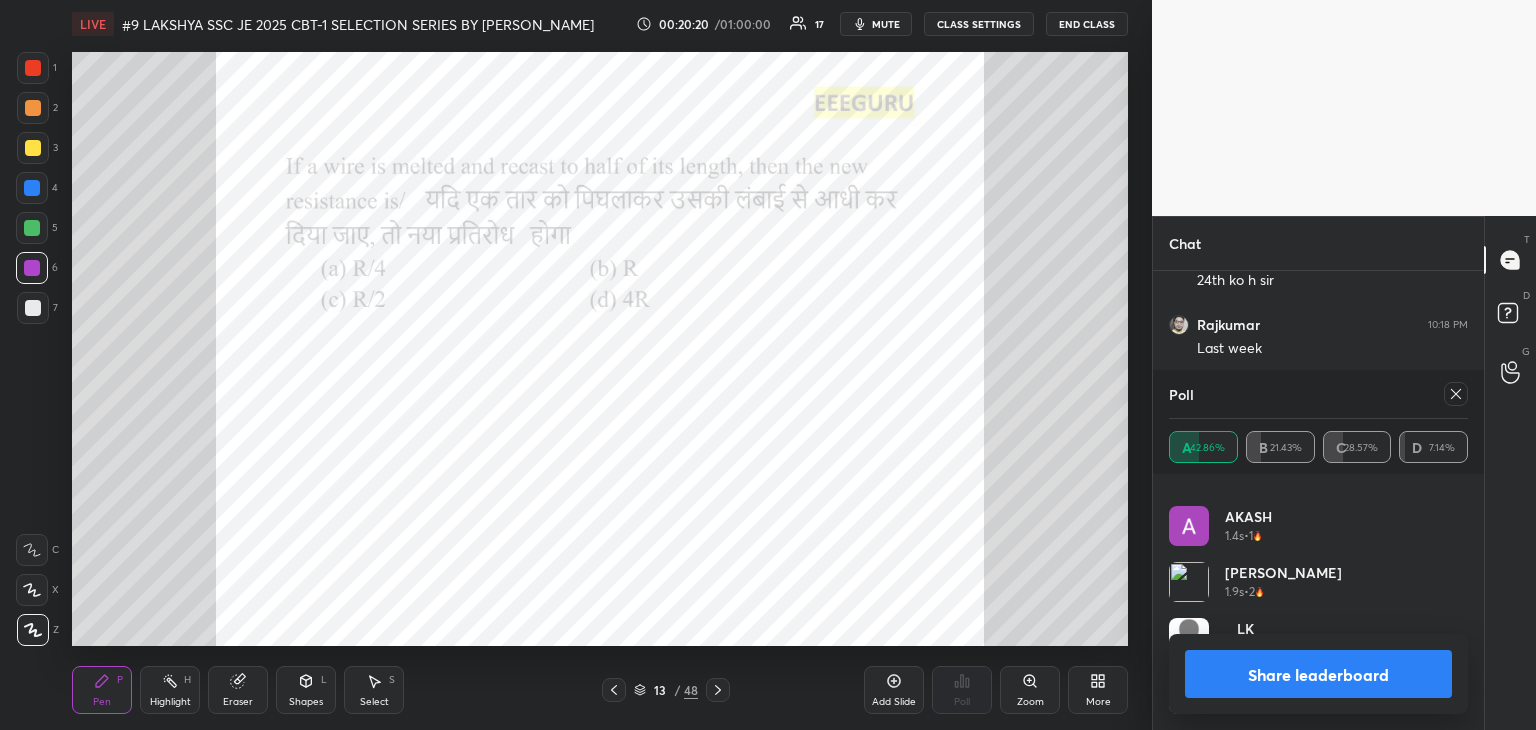 click at bounding box center [1456, 394] 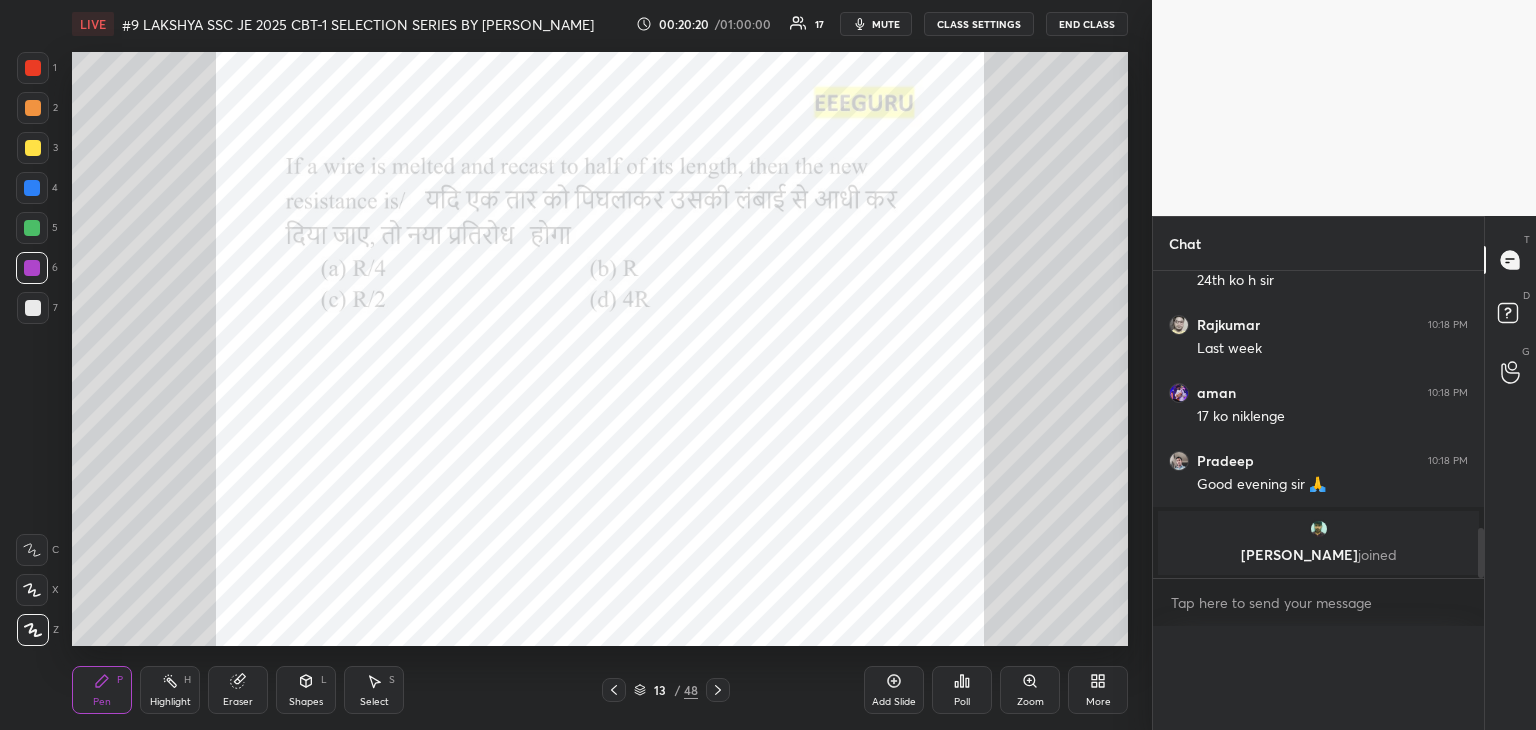 scroll, scrollTop: 0, scrollLeft: 0, axis: both 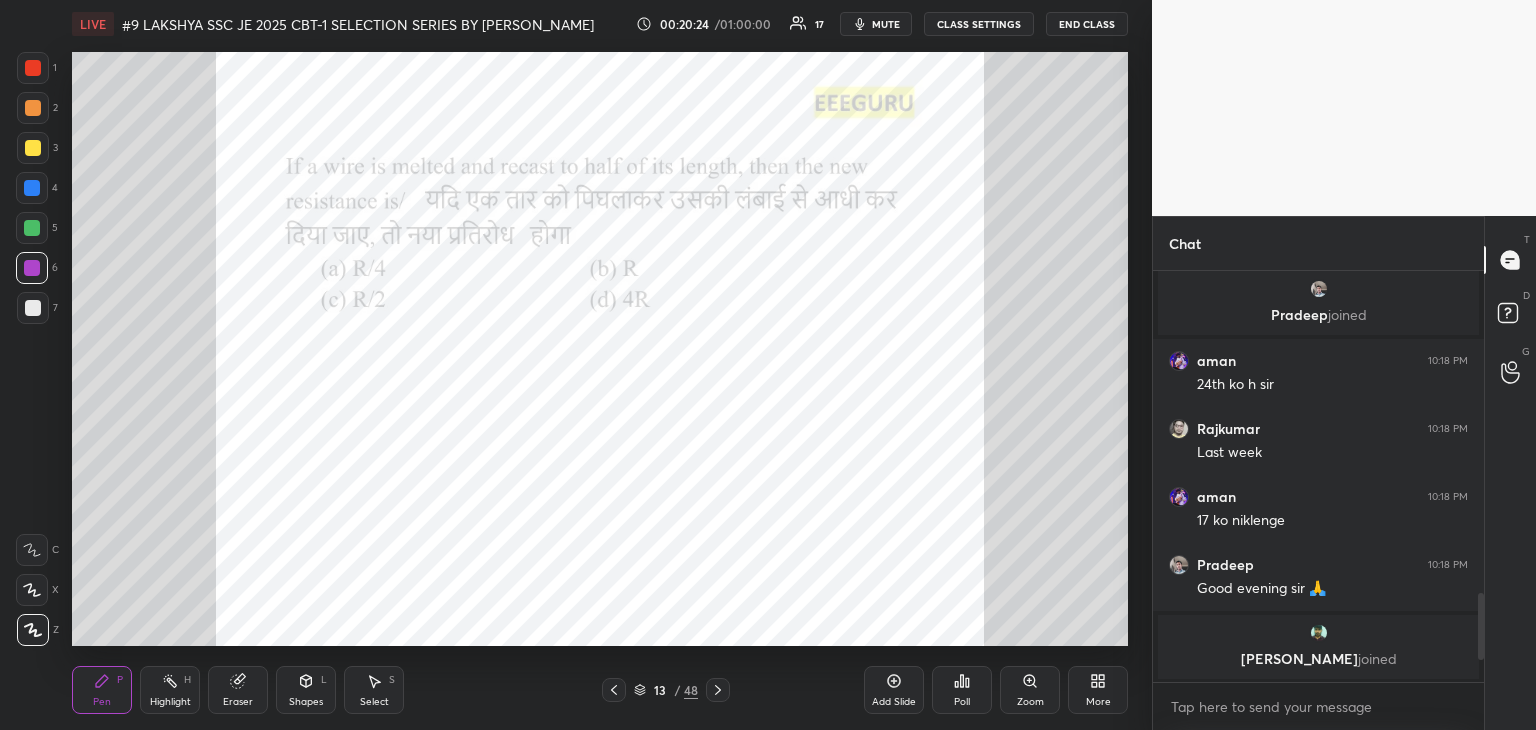 click 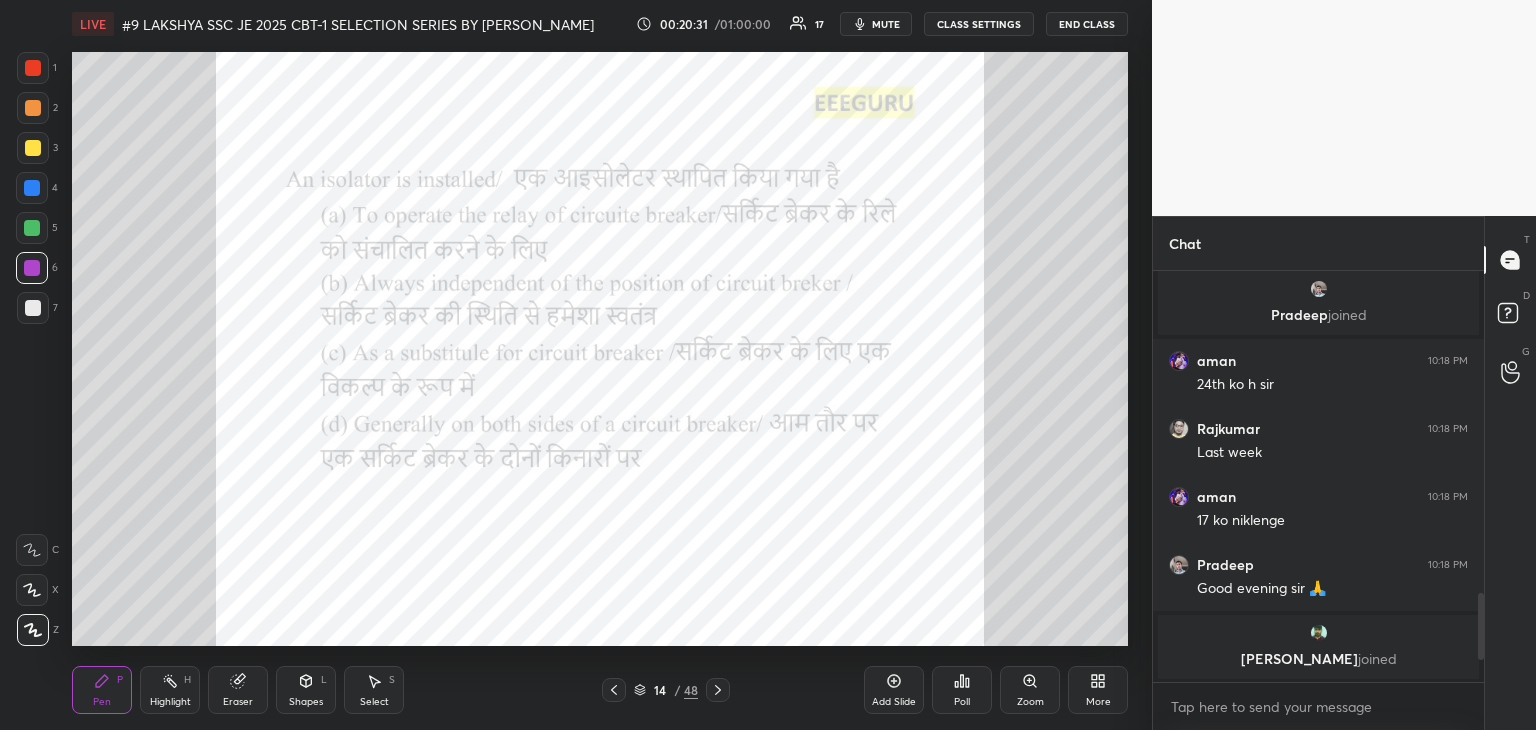 click on "Poll" at bounding box center (962, 702) 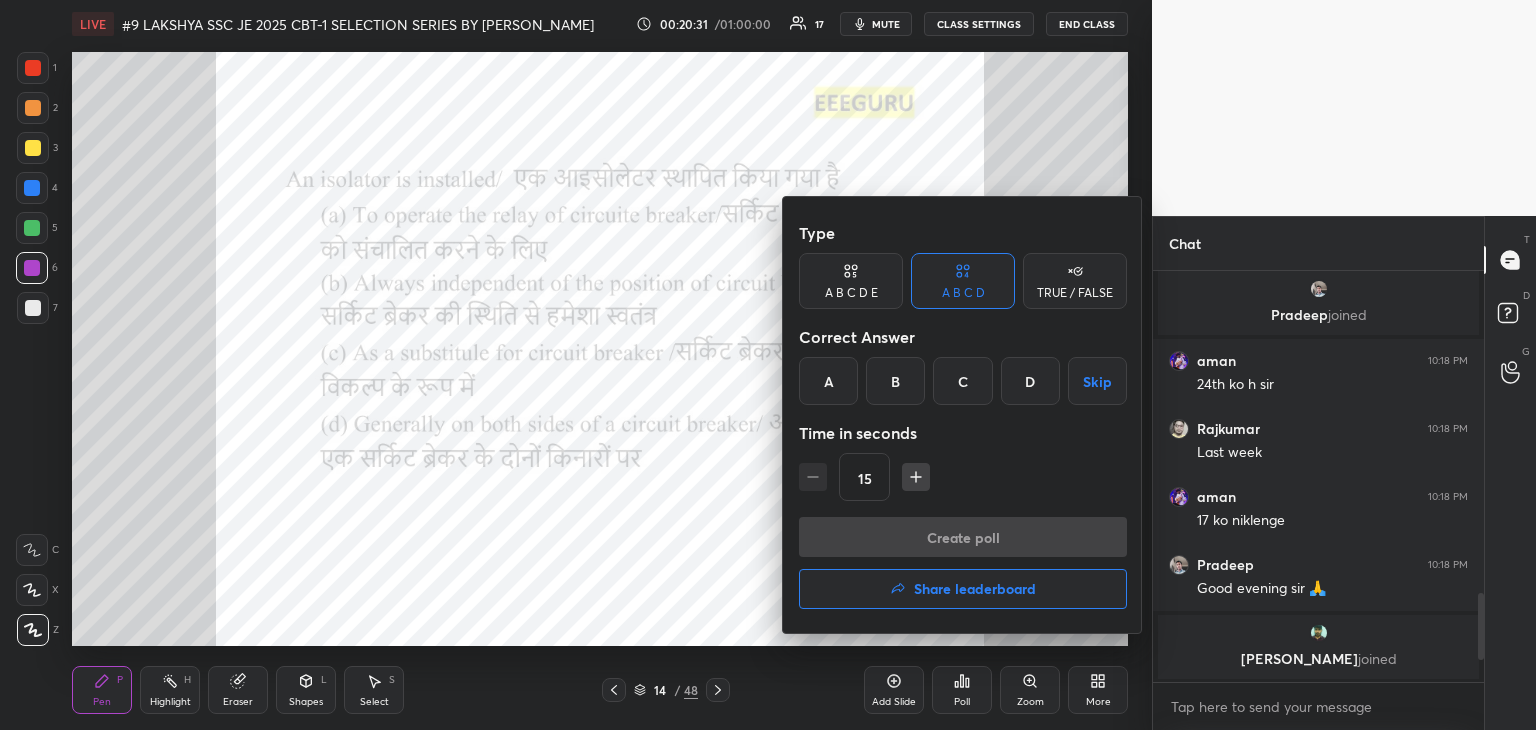 click on "D" at bounding box center (1030, 381) 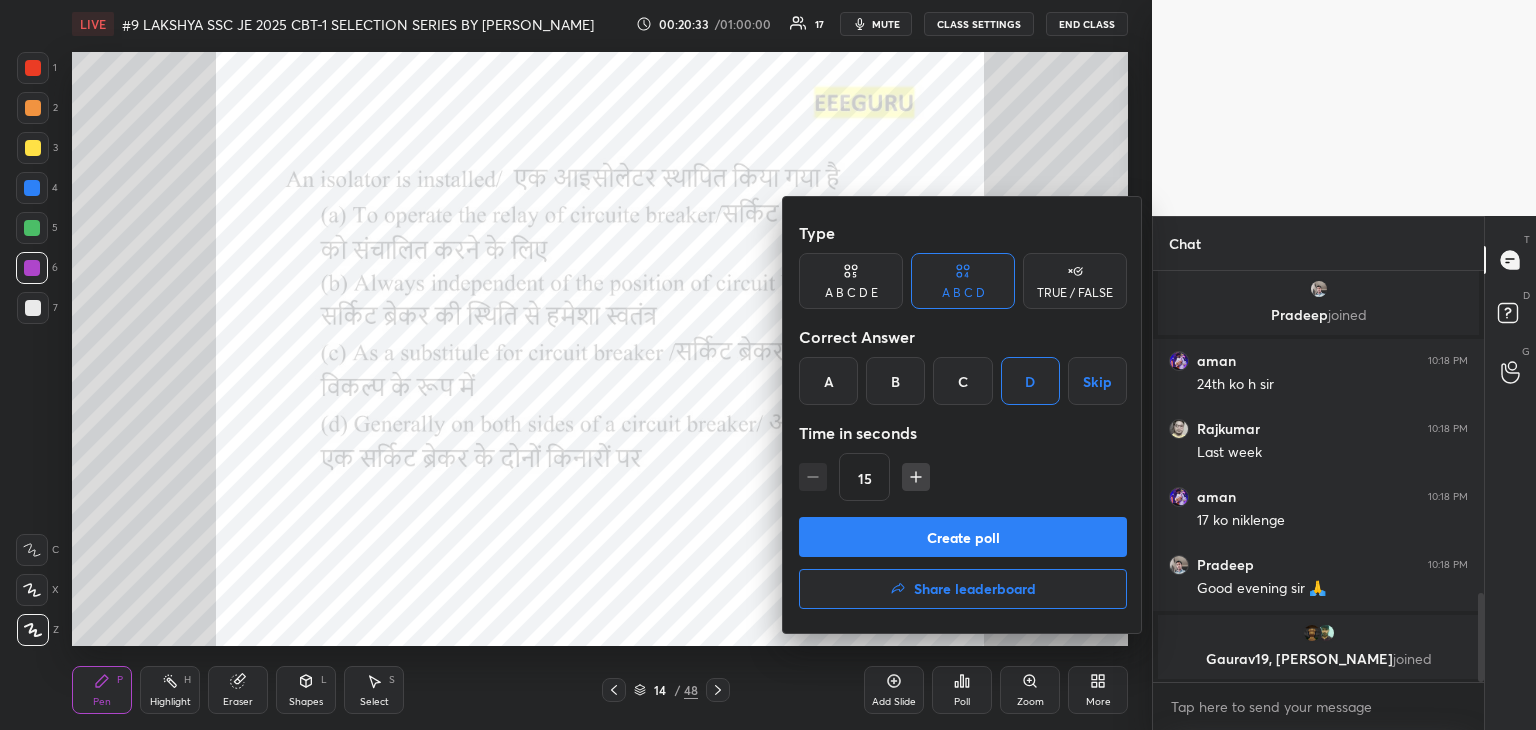 click at bounding box center [916, 477] 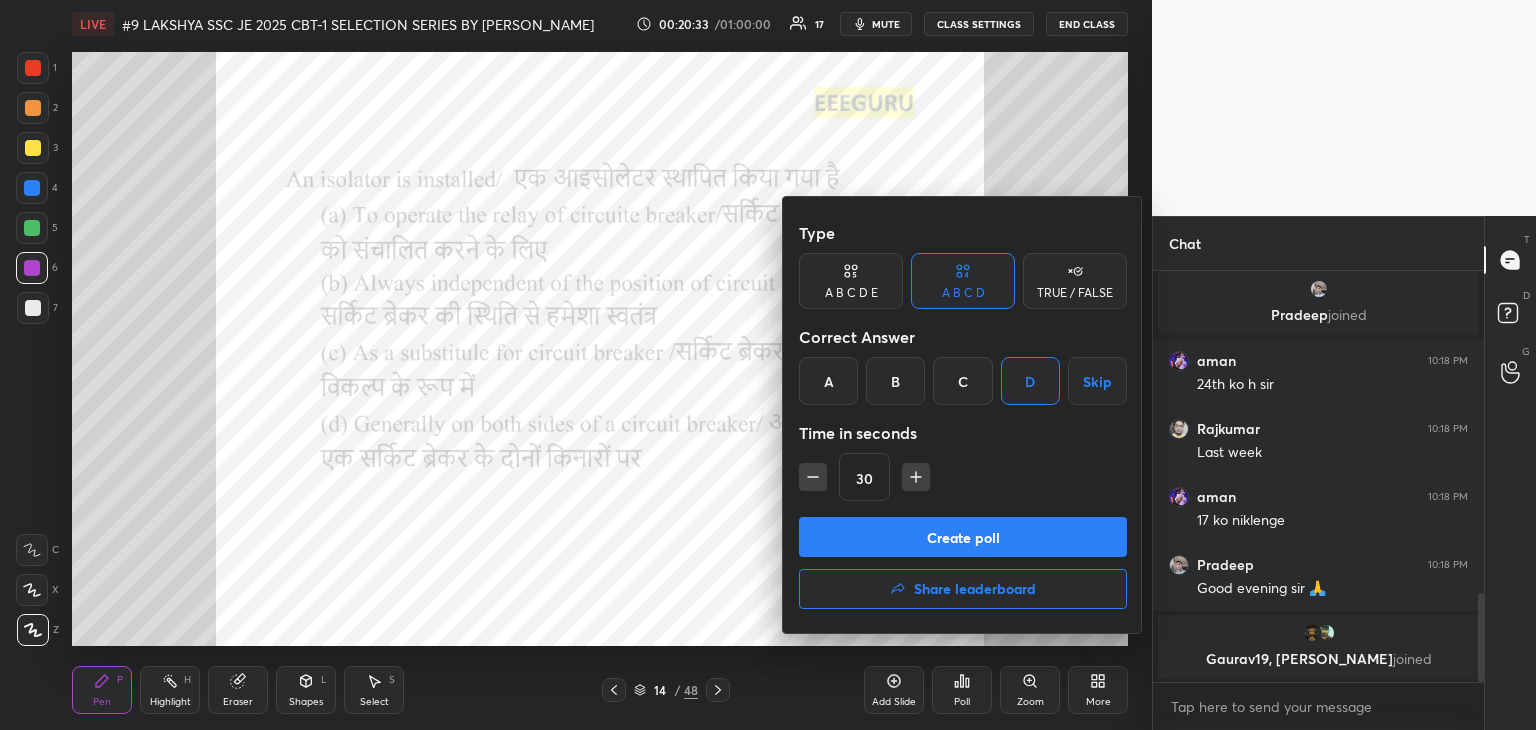 click on "Create poll" at bounding box center (963, 537) 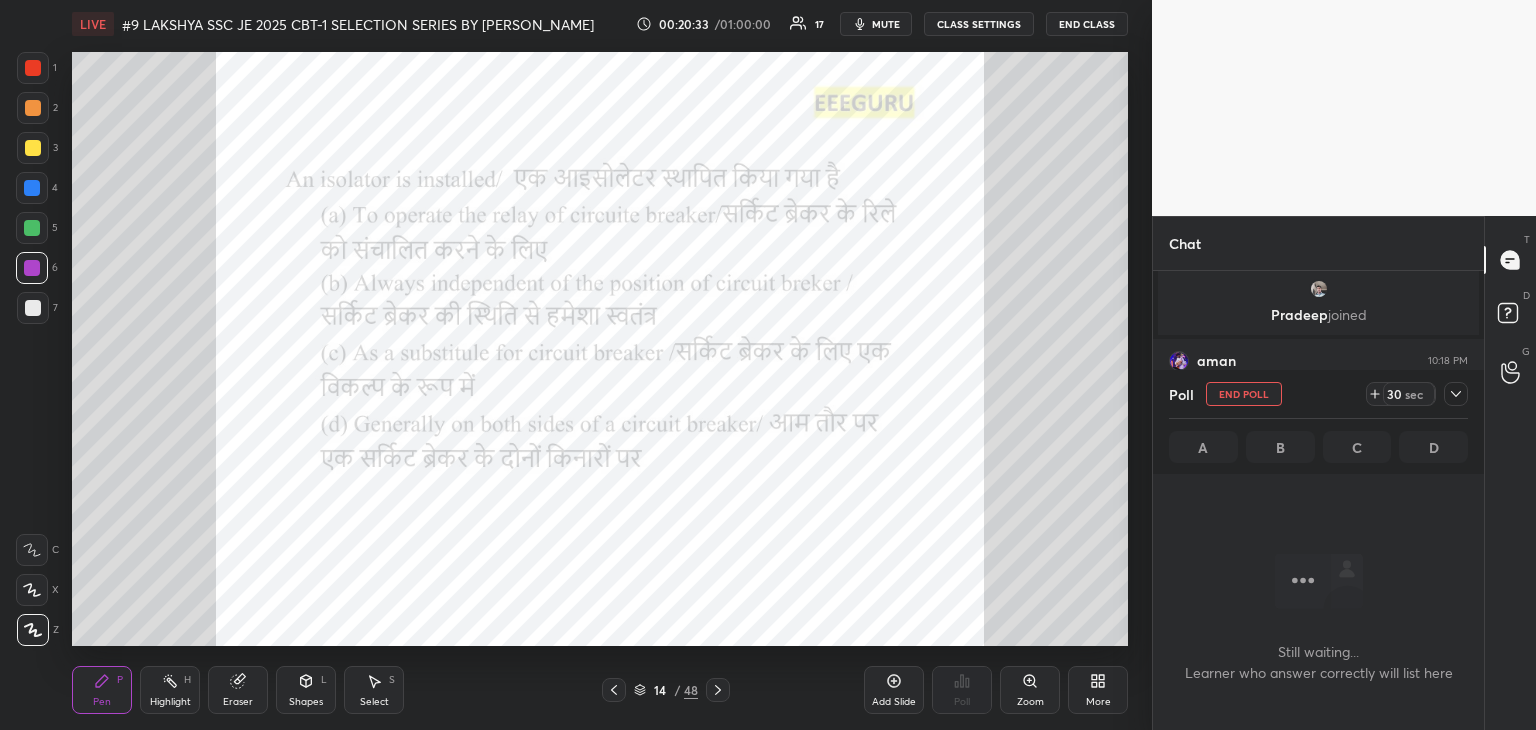scroll, scrollTop: 7, scrollLeft: 6, axis: both 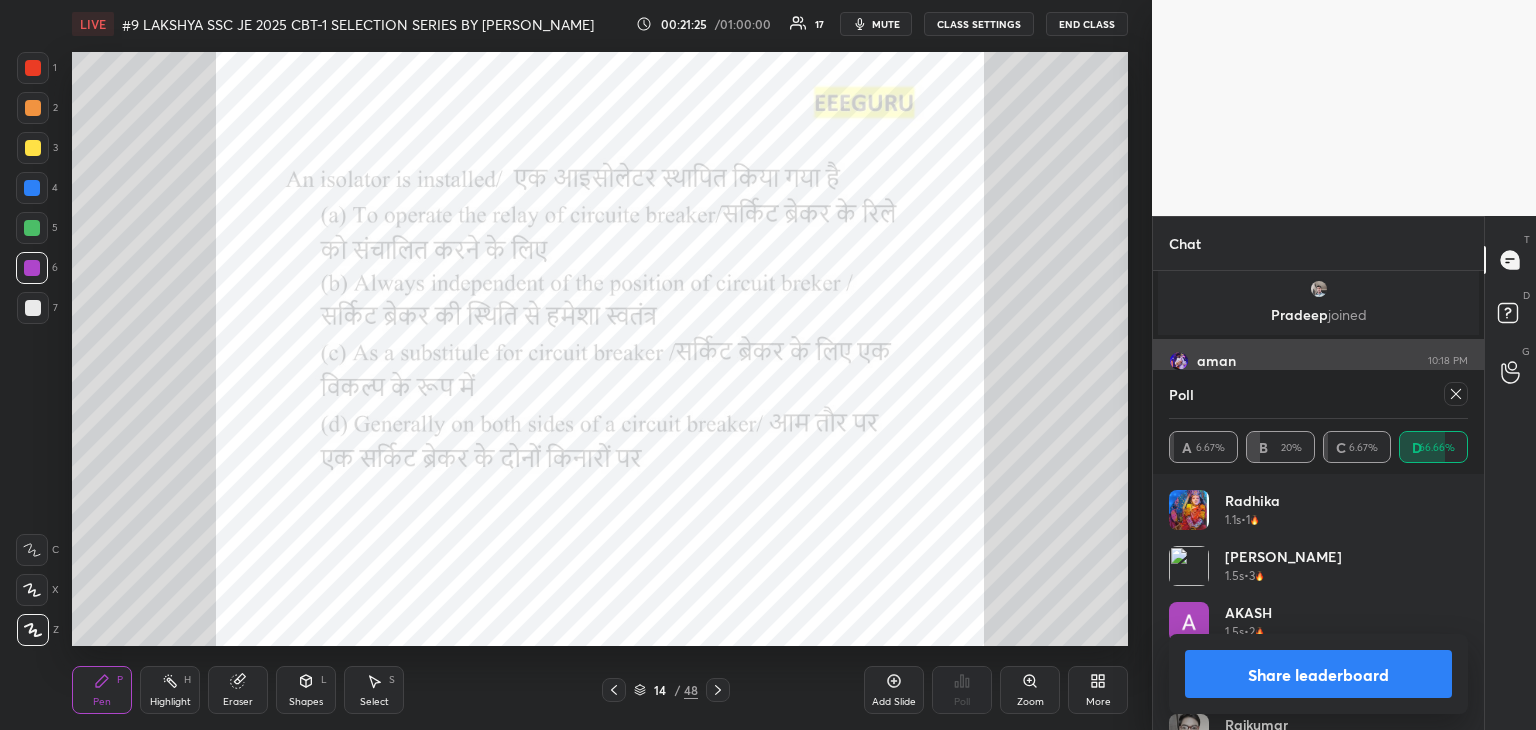 drag, startPoint x: 1460, startPoint y: 398, endPoint x: 1444, endPoint y: 403, distance: 16.763054 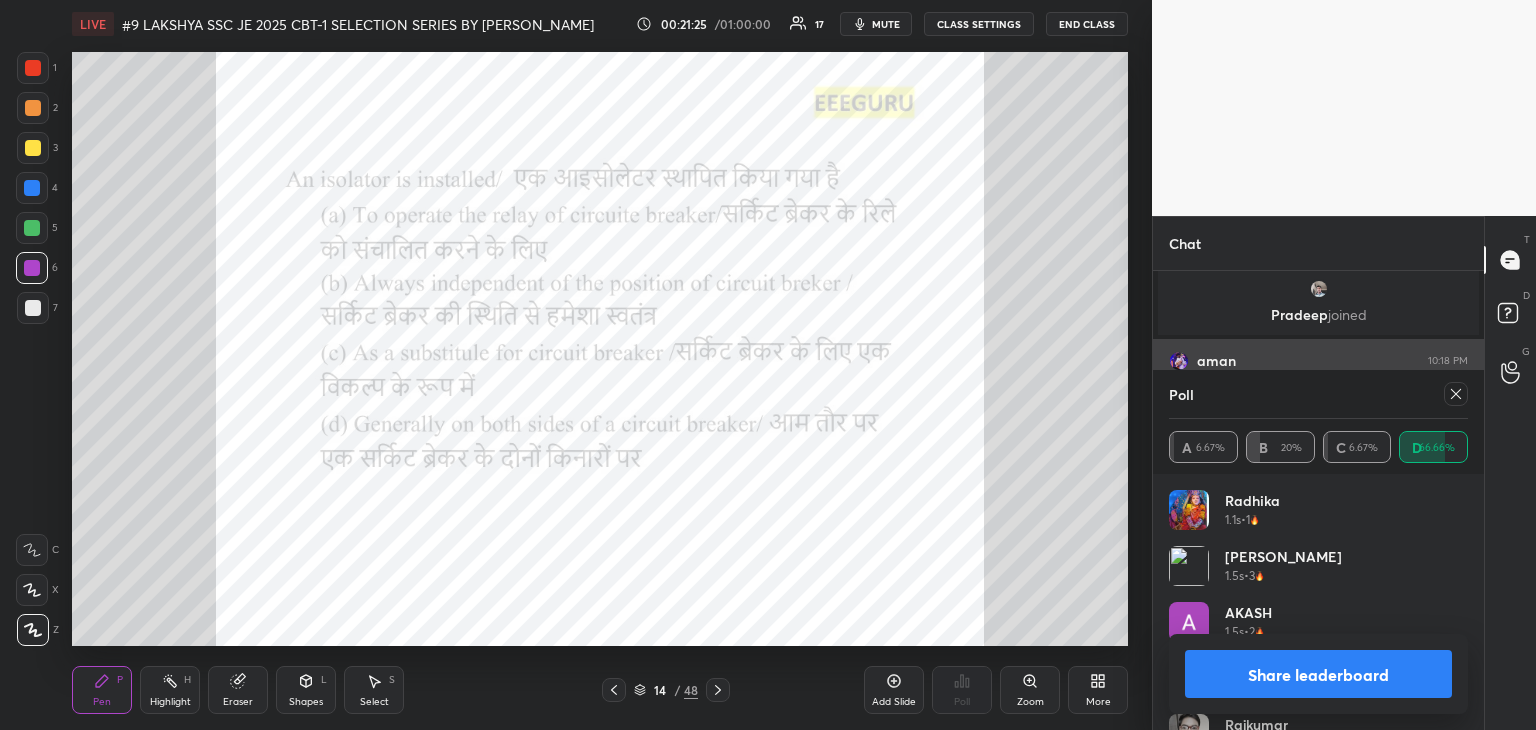 click 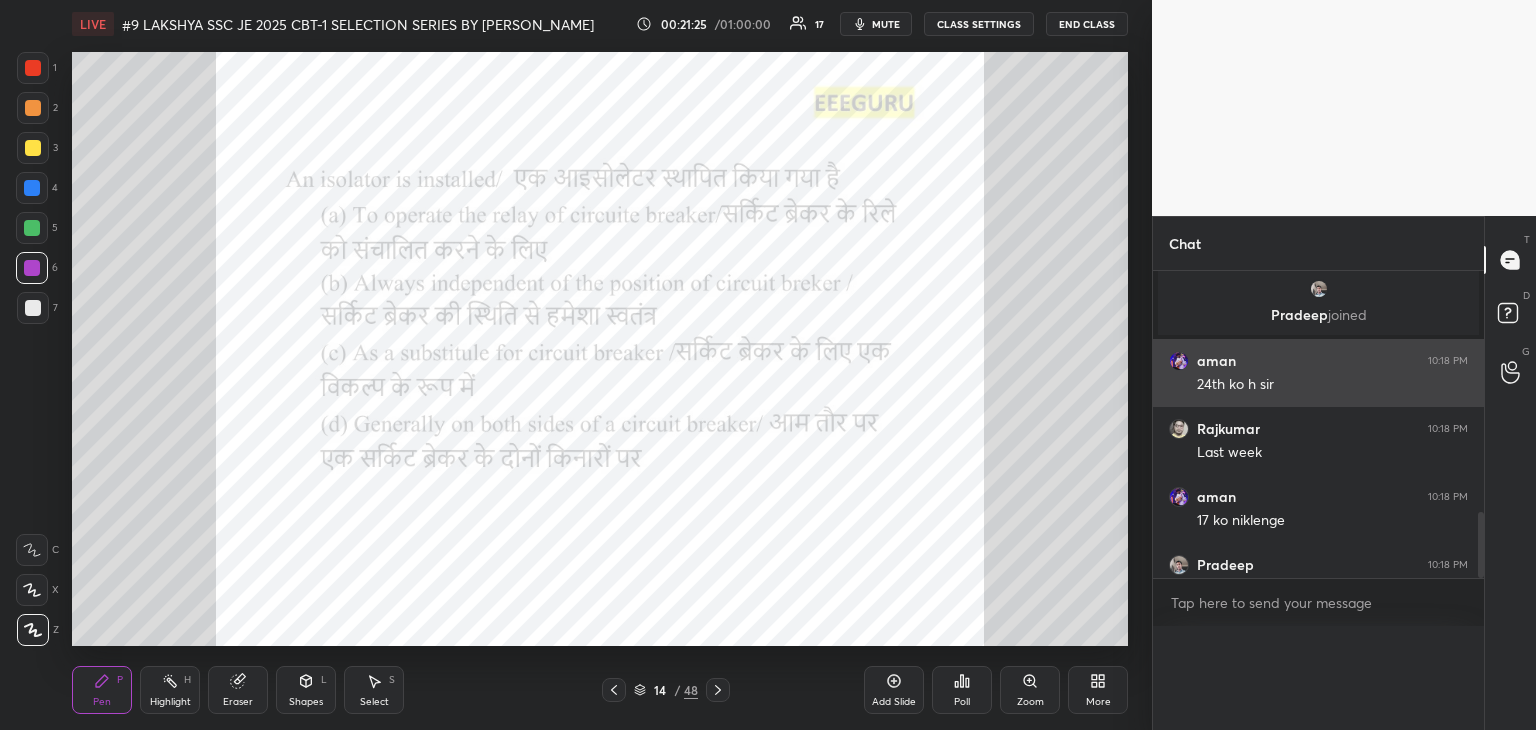 scroll, scrollTop: 0, scrollLeft: 6, axis: horizontal 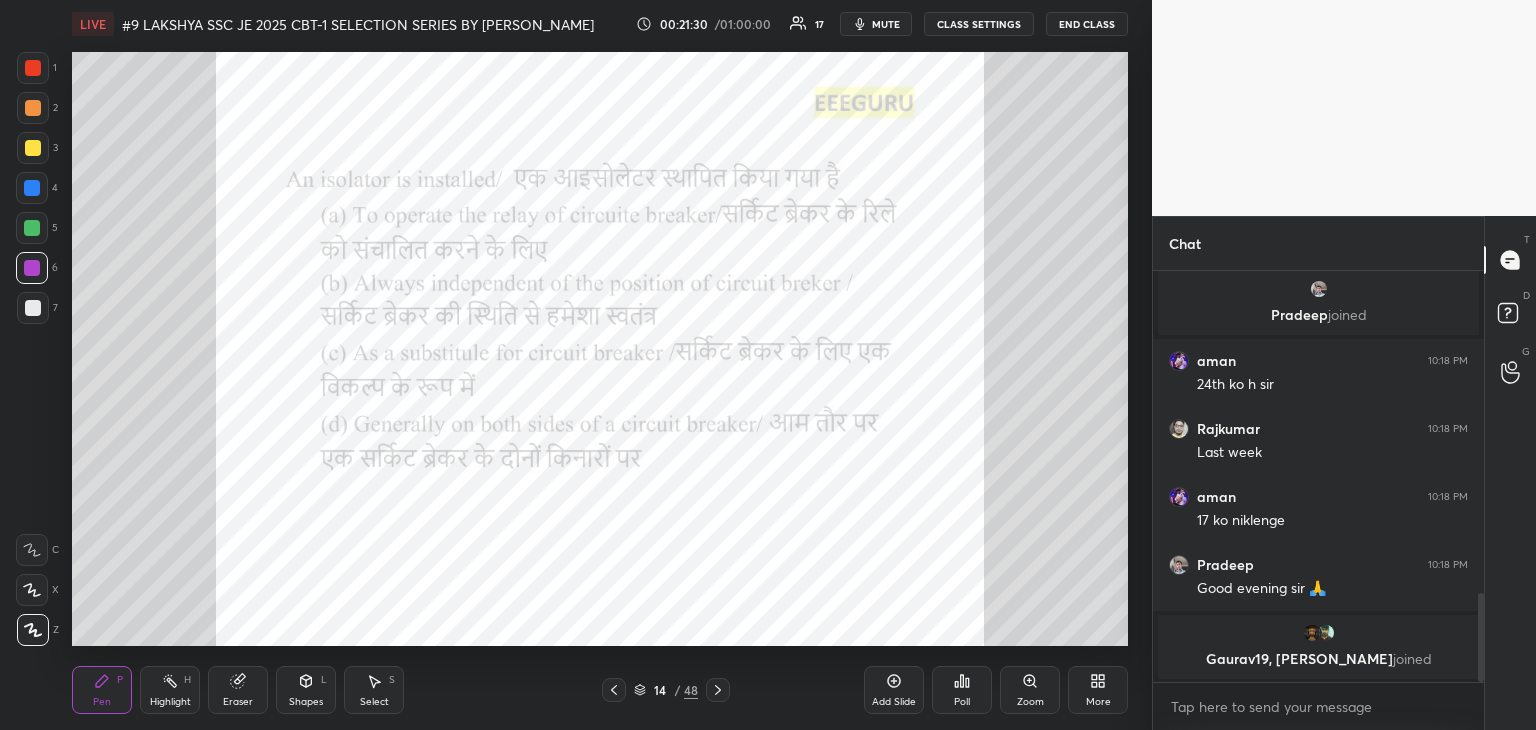 click 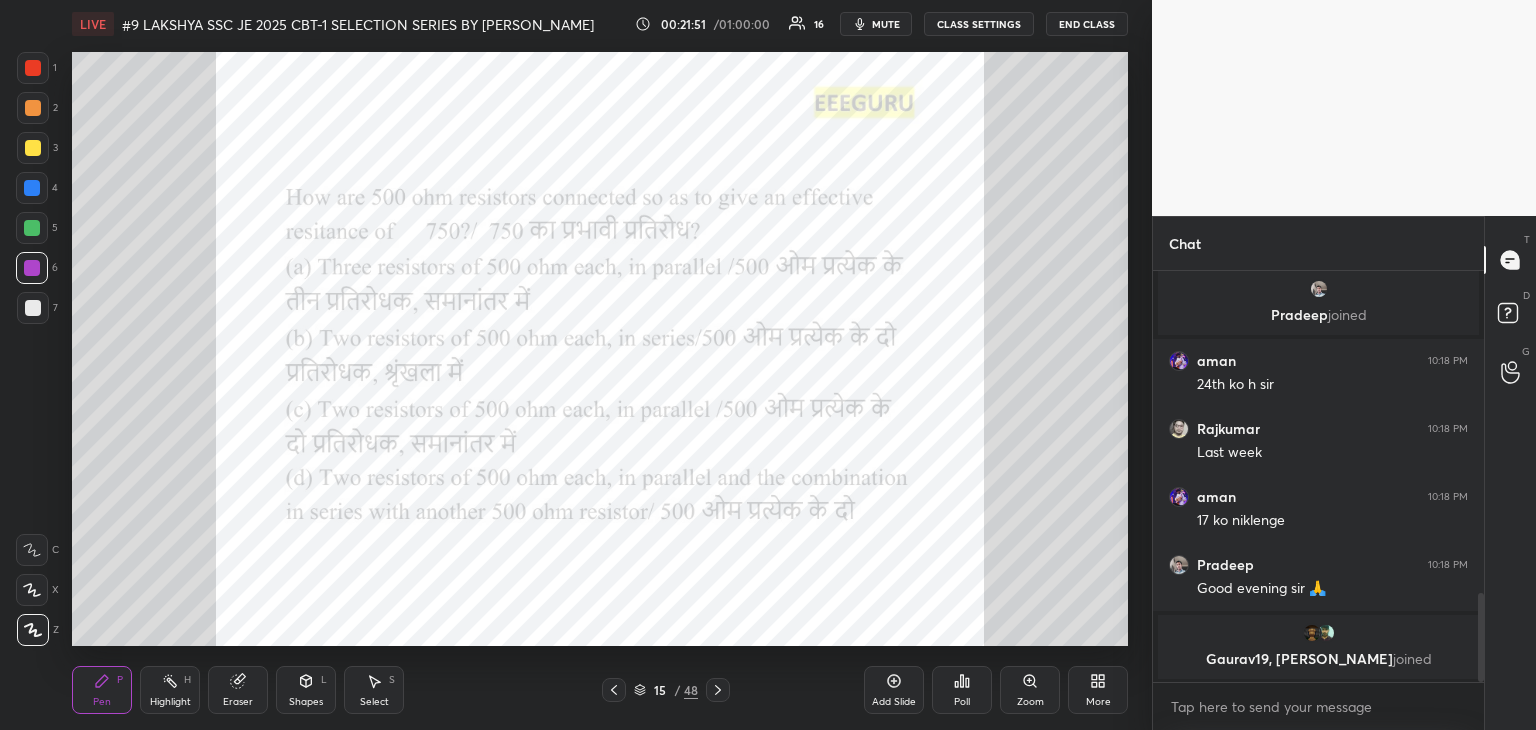 click on "Poll" at bounding box center (962, 690) 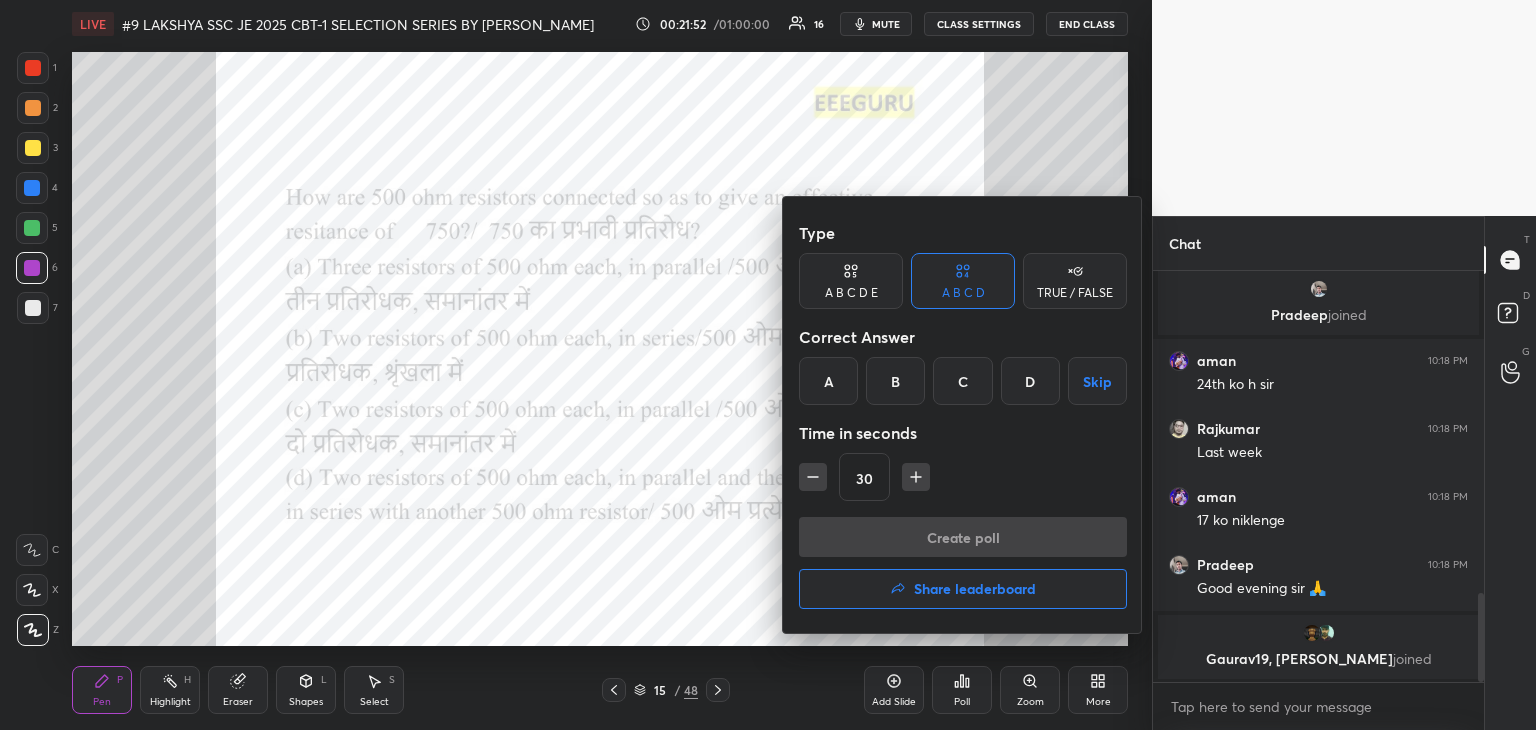 click on "D" at bounding box center (1030, 381) 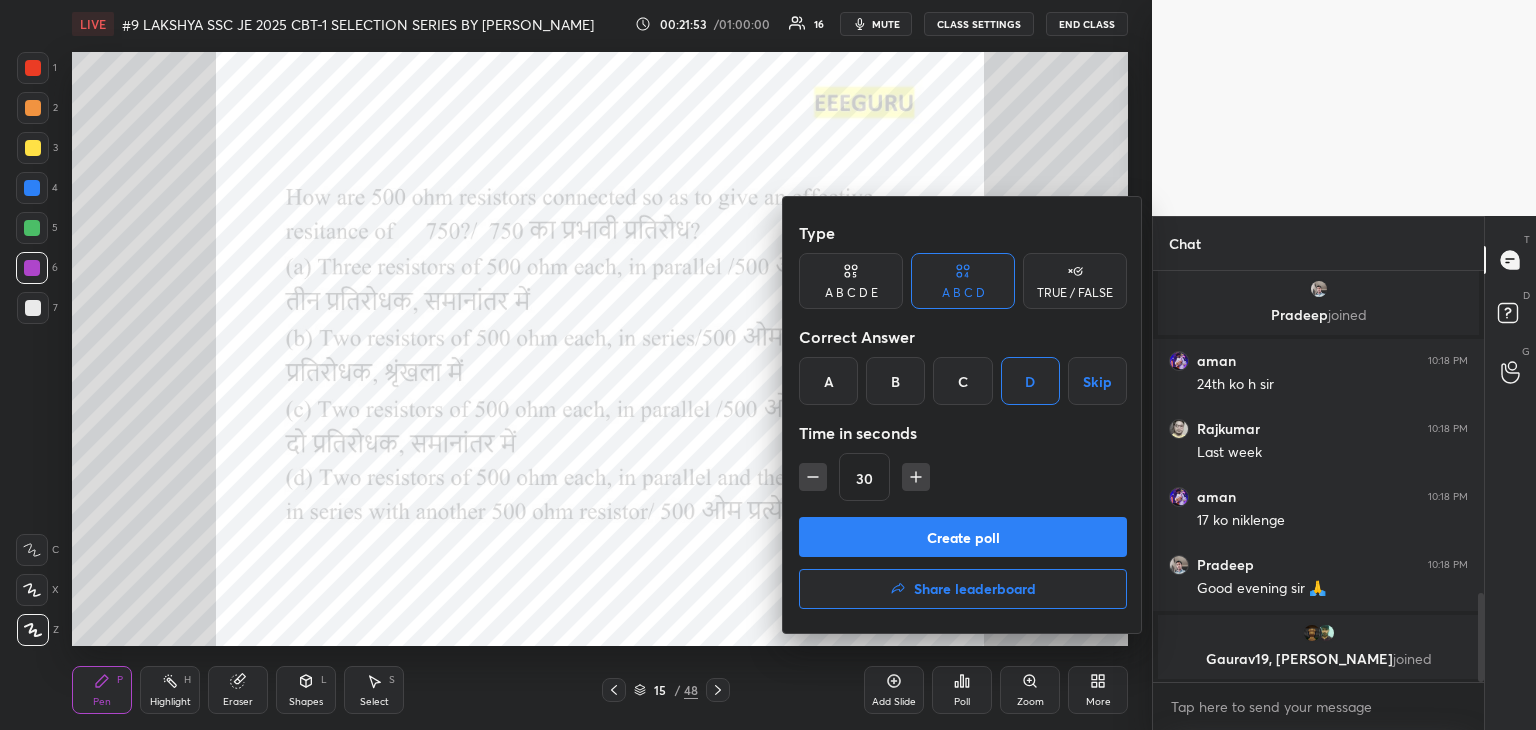drag, startPoint x: 912, startPoint y: 476, endPoint x: 904, endPoint y: 523, distance: 47.67599 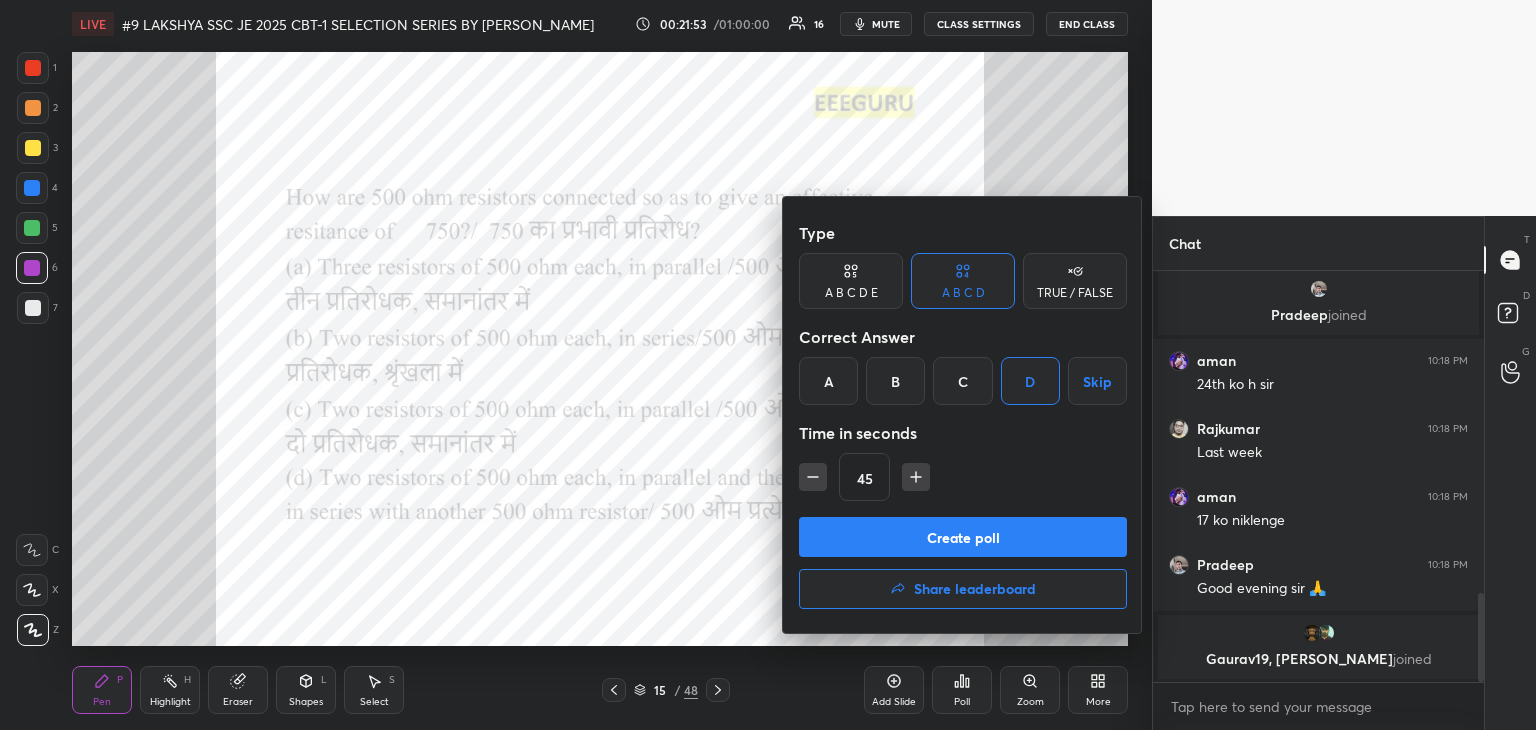 click on "Create poll" at bounding box center [963, 537] 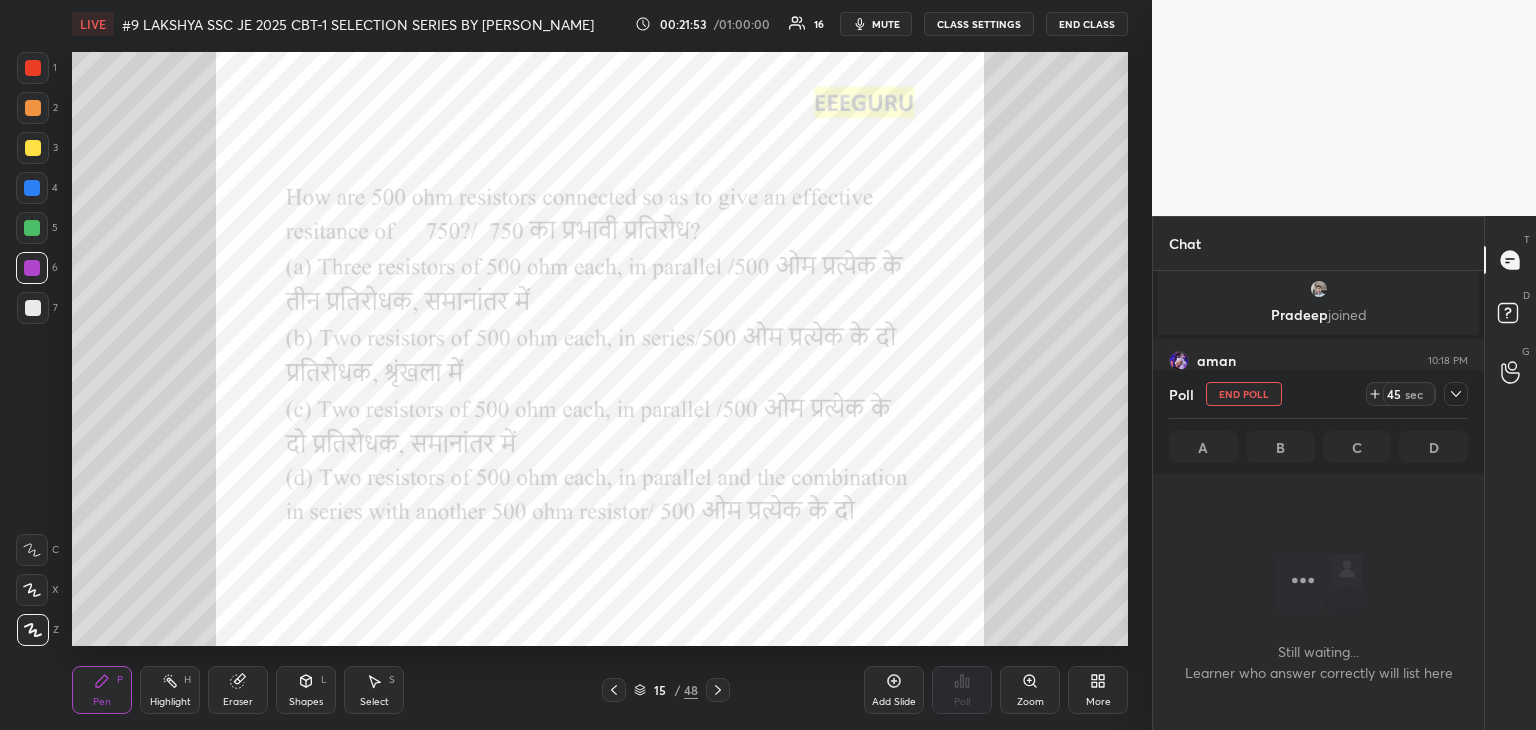 scroll, scrollTop: 136, scrollLeft: 325, axis: both 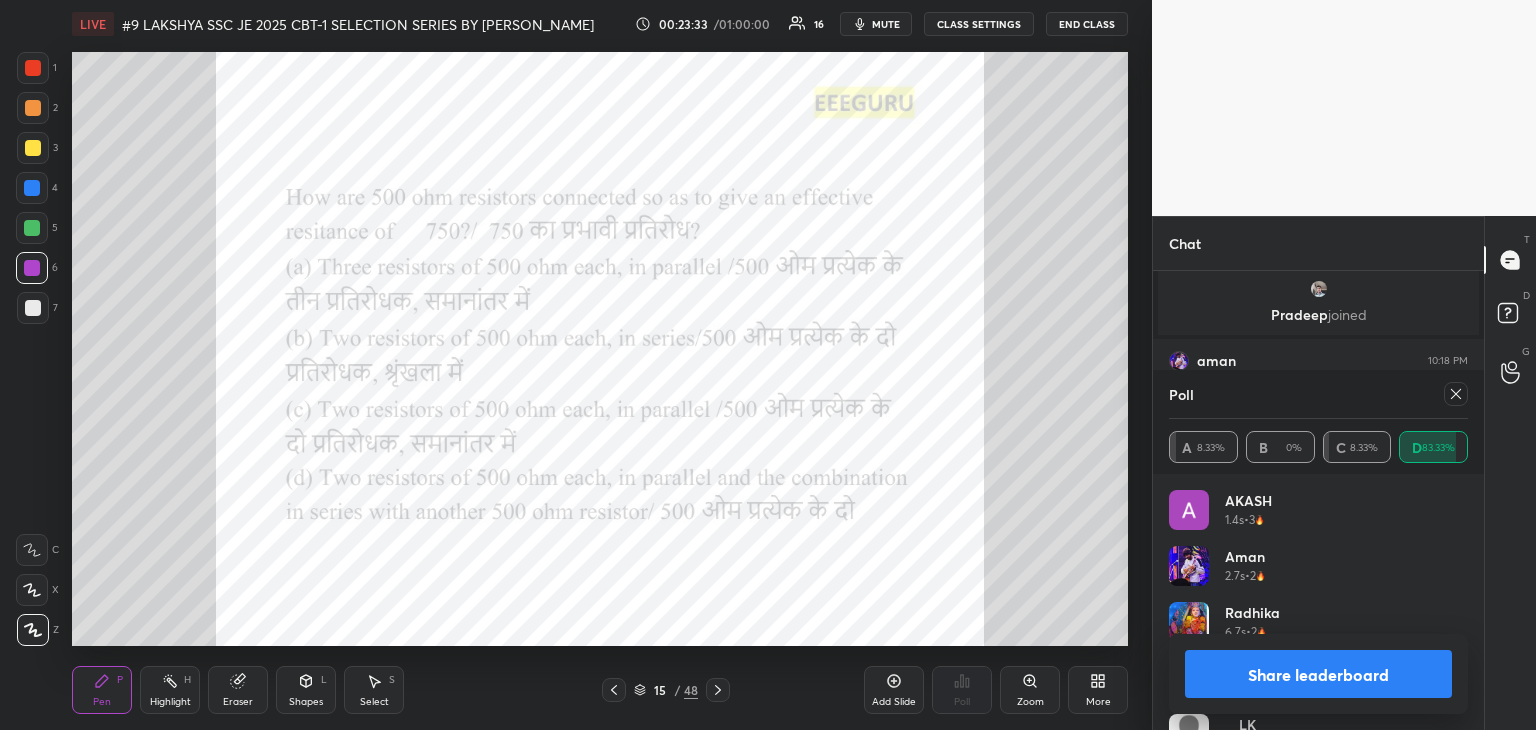 click 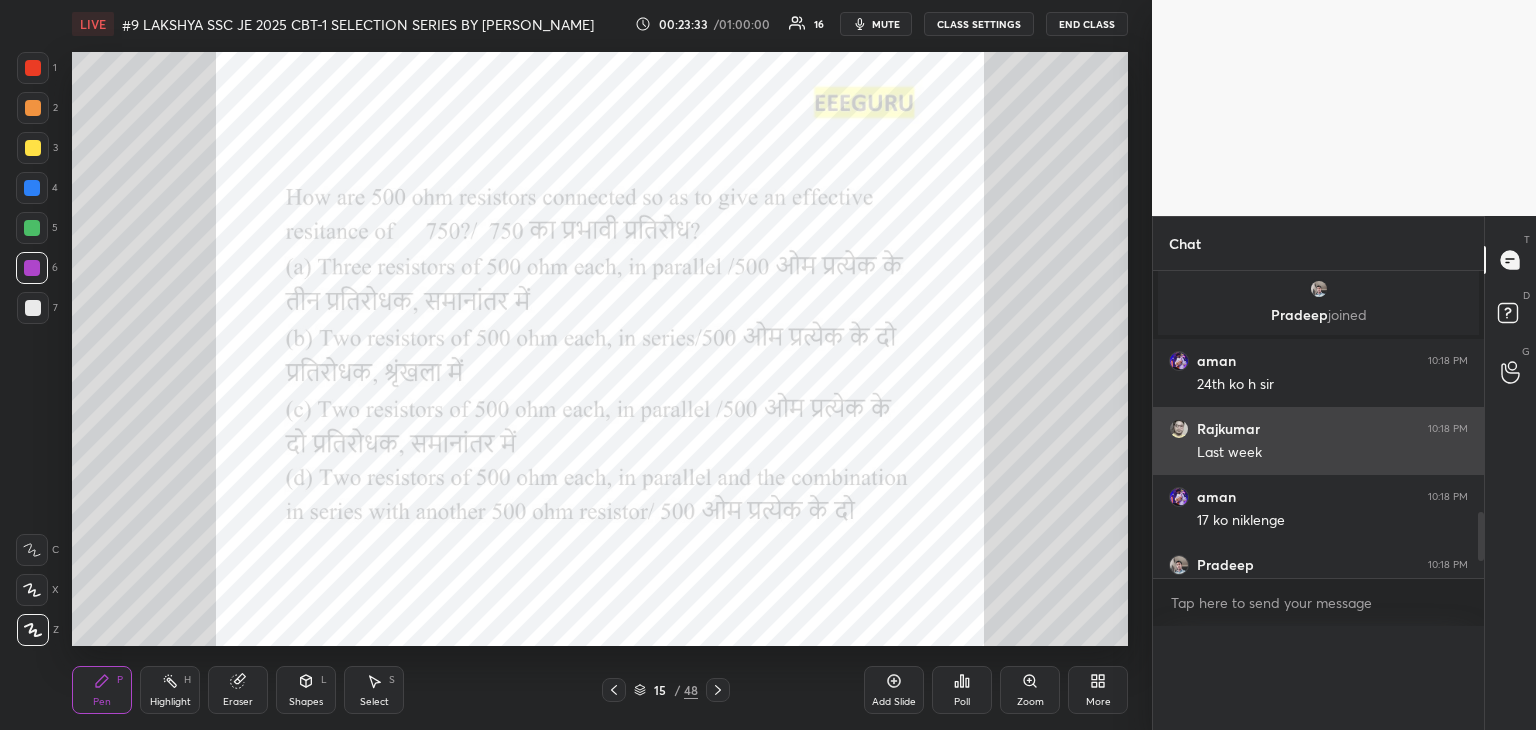 scroll, scrollTop: 150, scrollLeft: 293, axis: both 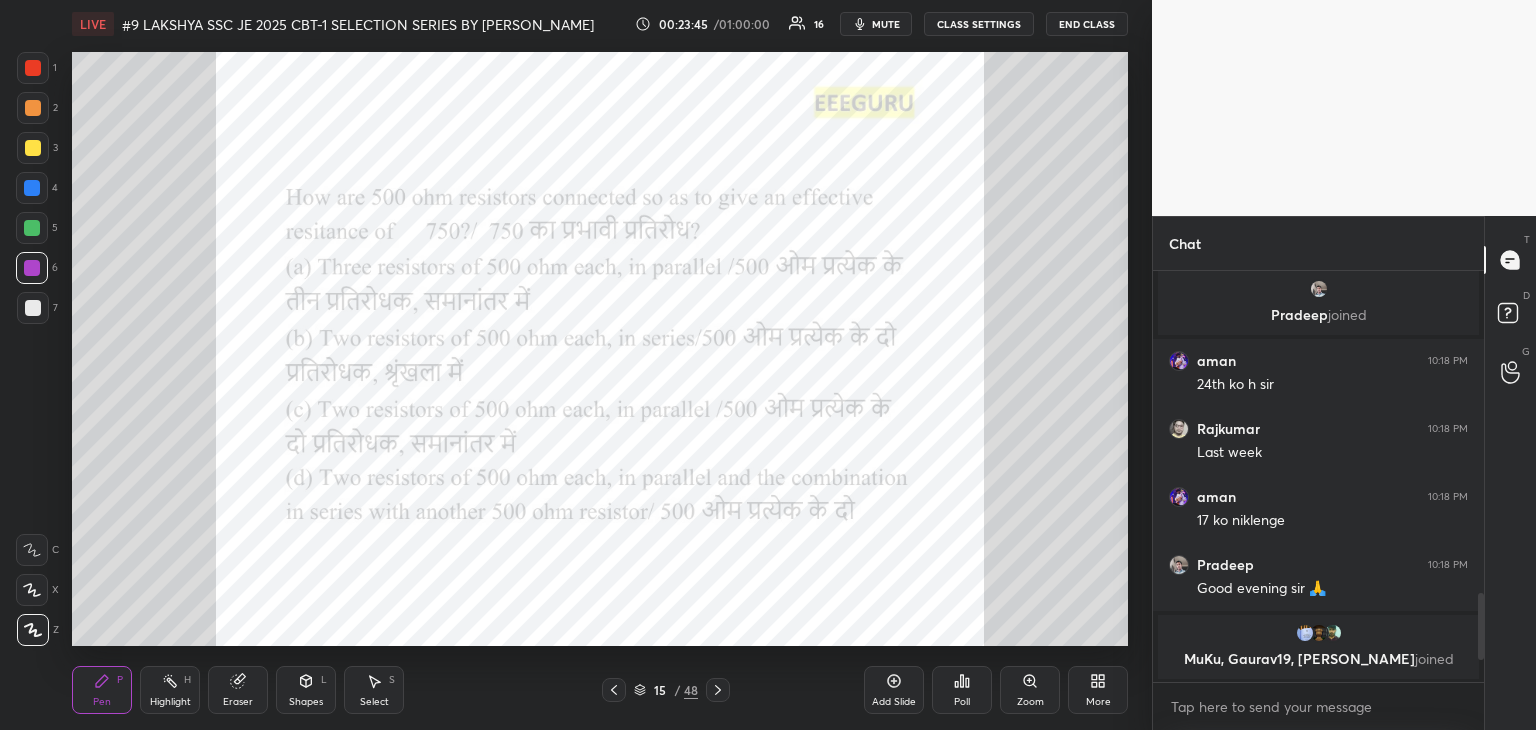 click 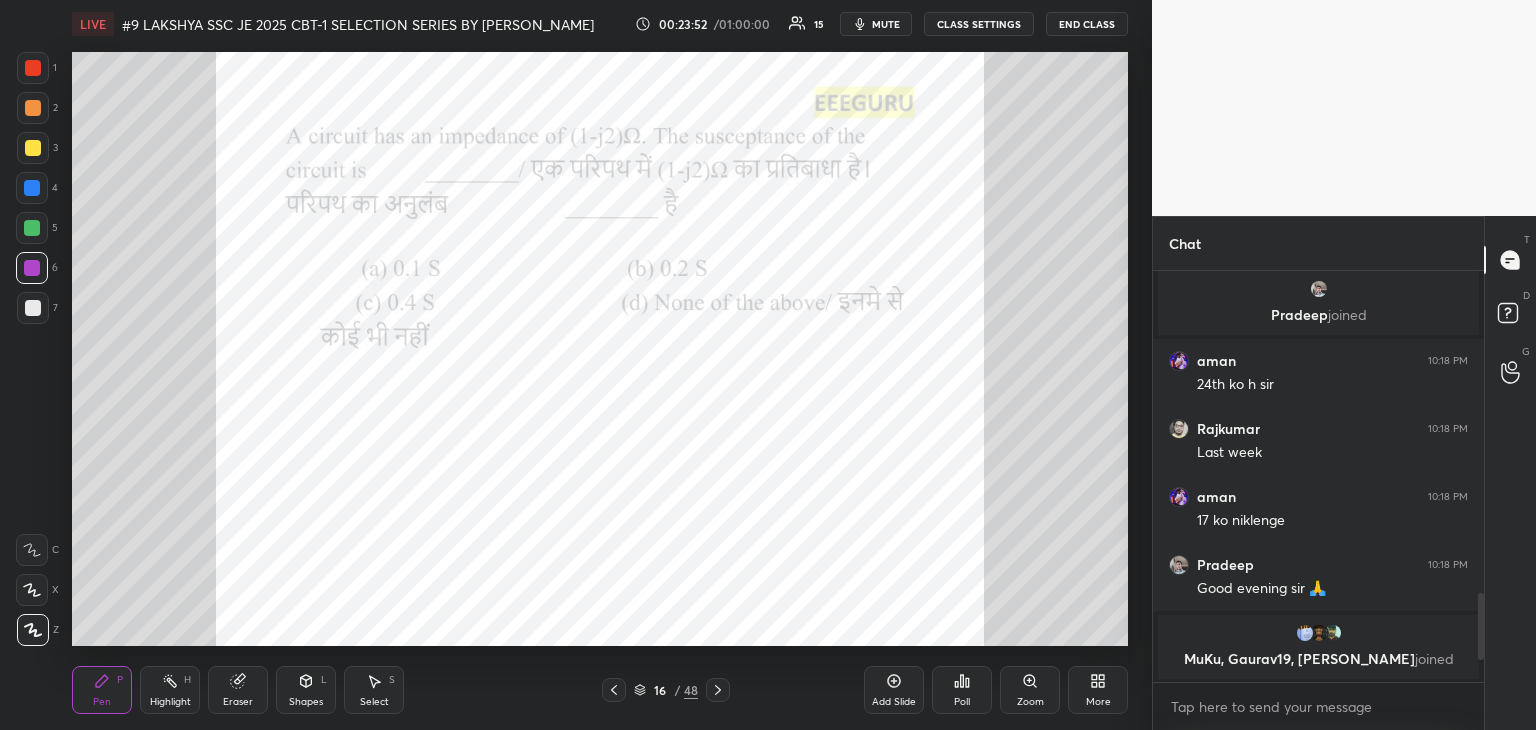 click on "Poll" at bounding box center (962, 690) 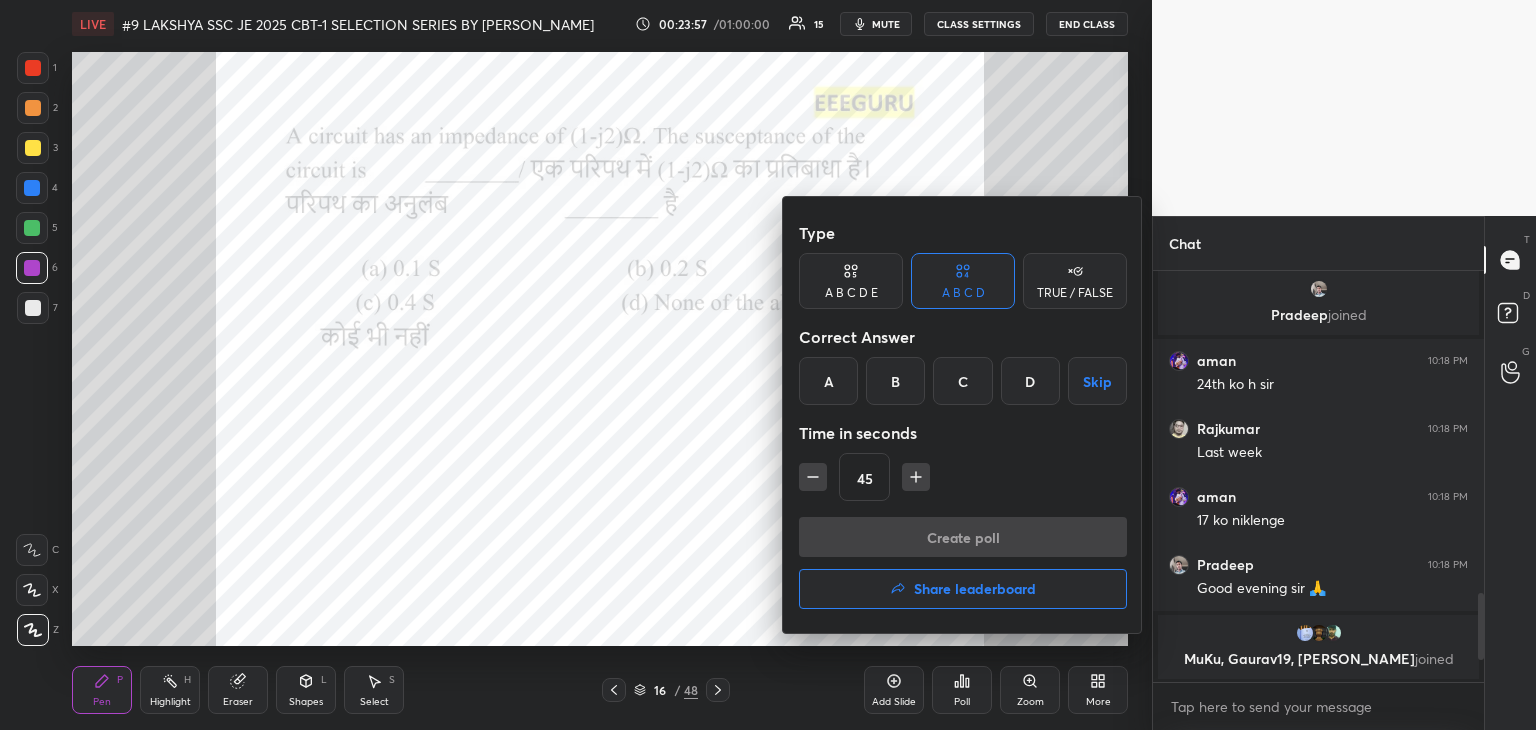 click on "C" at bounding box center [962, 381] 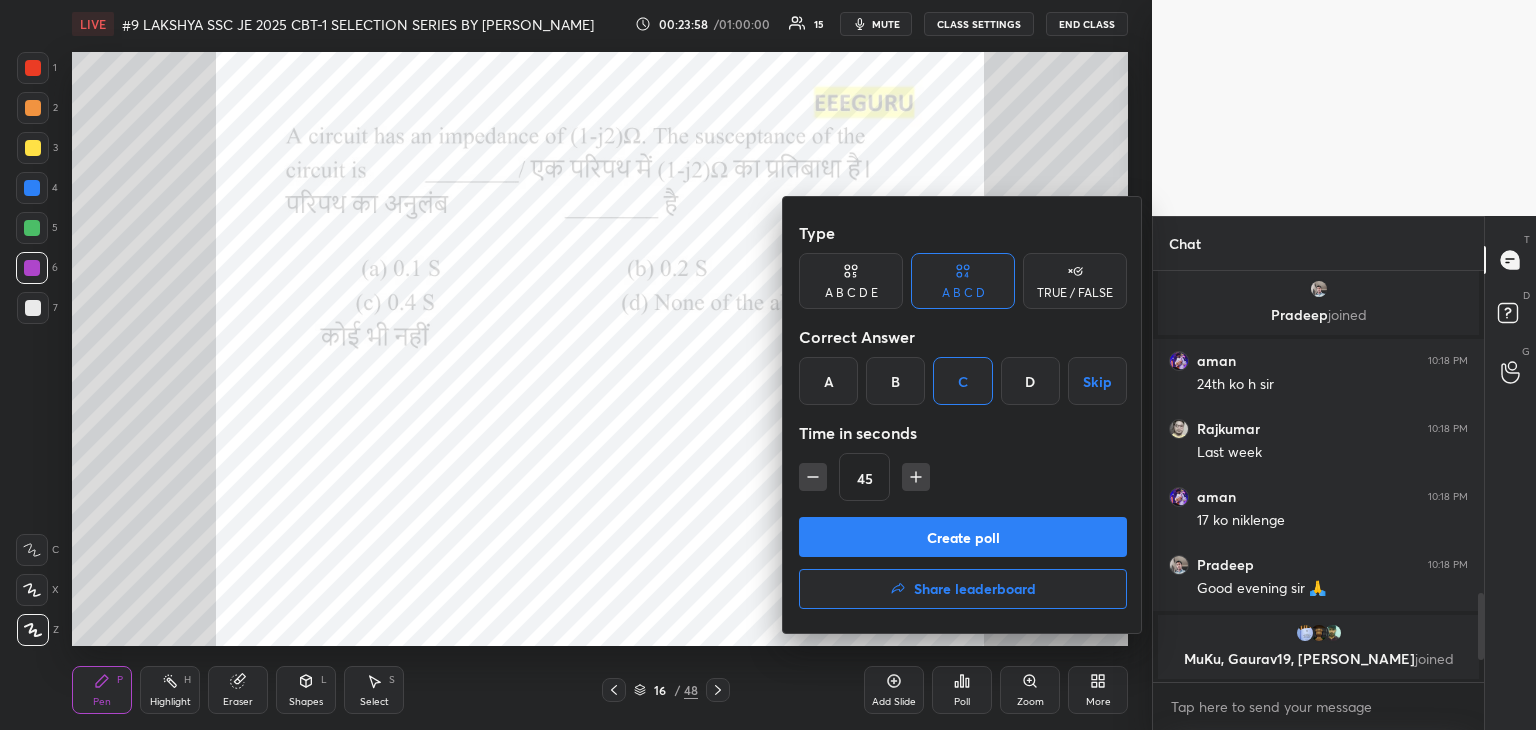click on "Create poll" at bounding box center [963, 537] 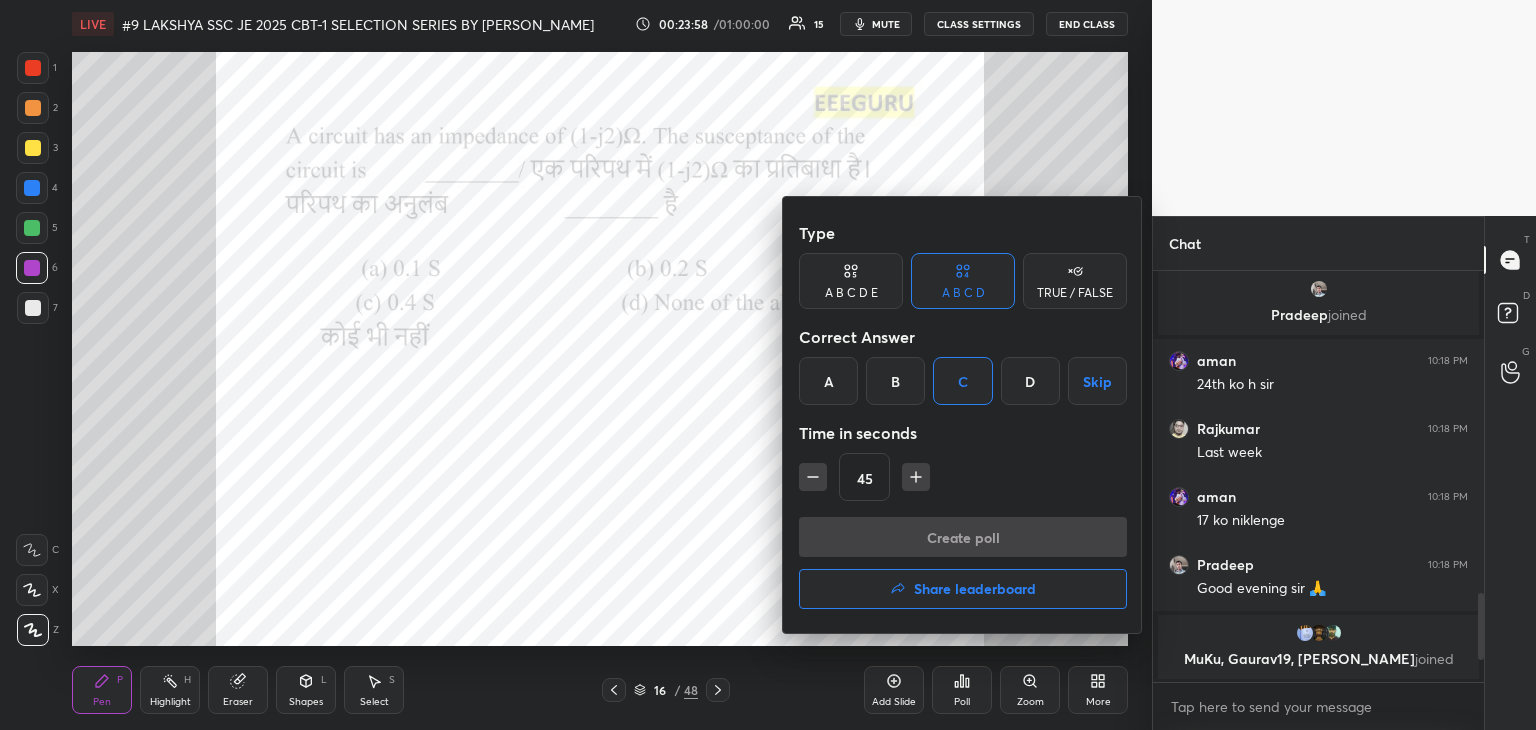 scroll, scrollTop: 364, scrollLeft: 325, axis: both 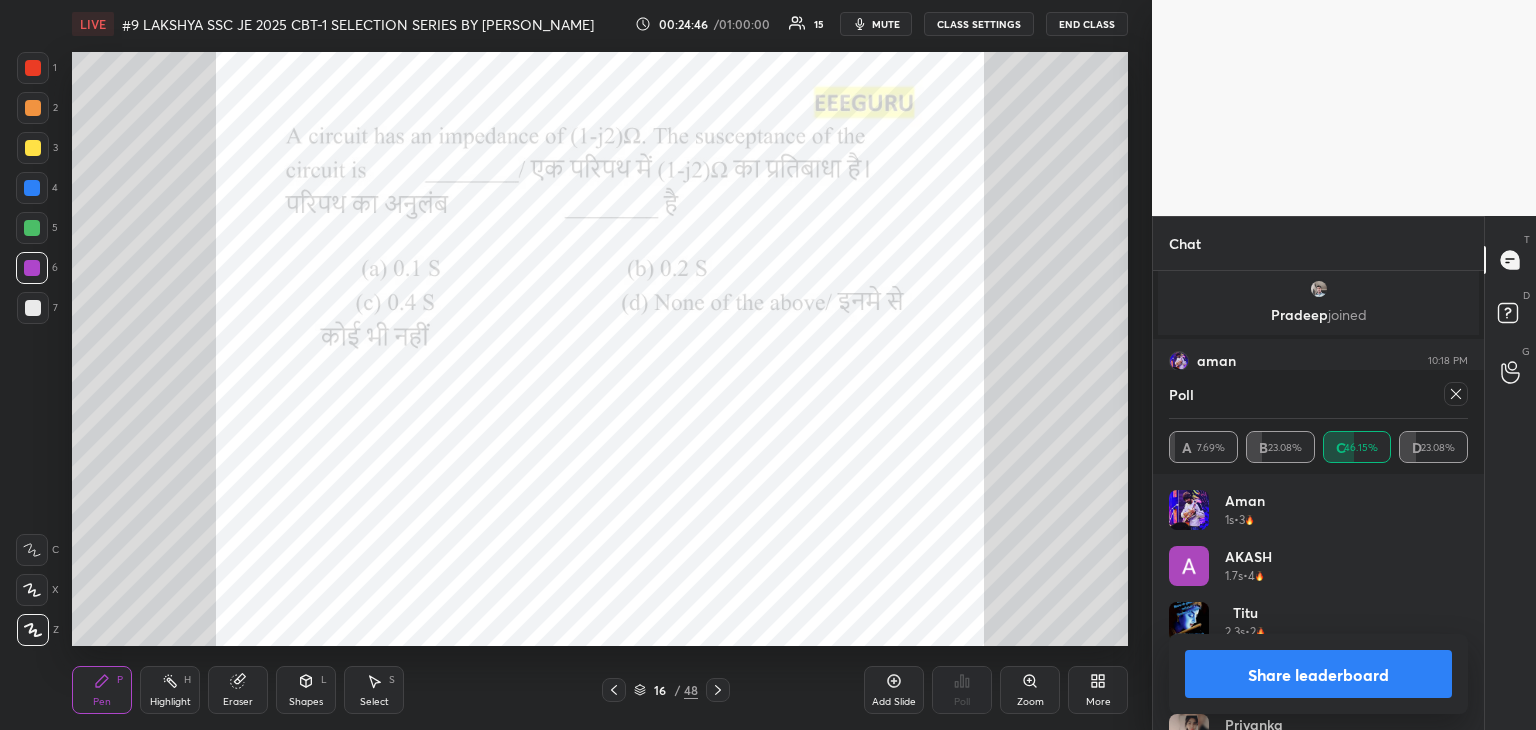 click 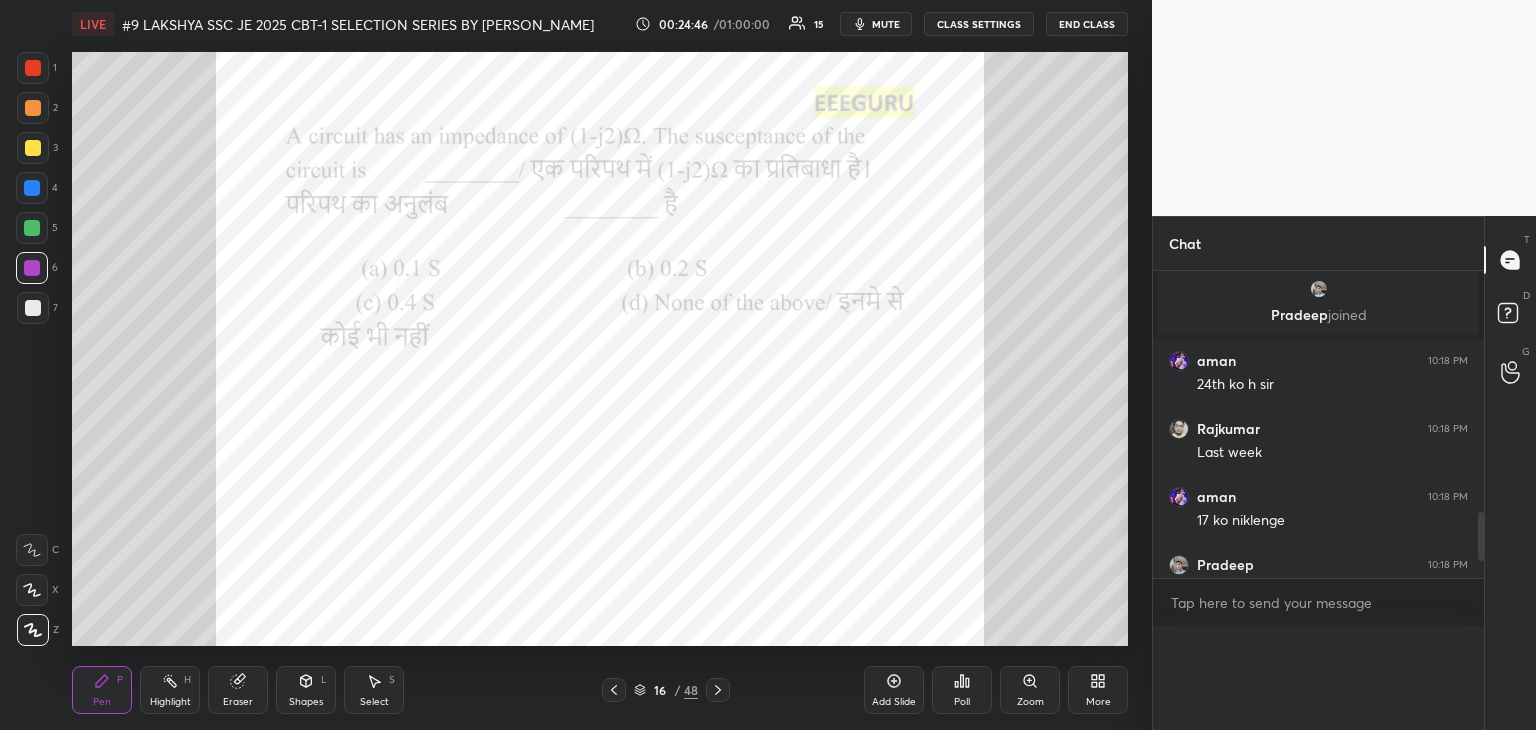scroll, scrollTop: 0, scrollLeft: 6, axis: horizontal 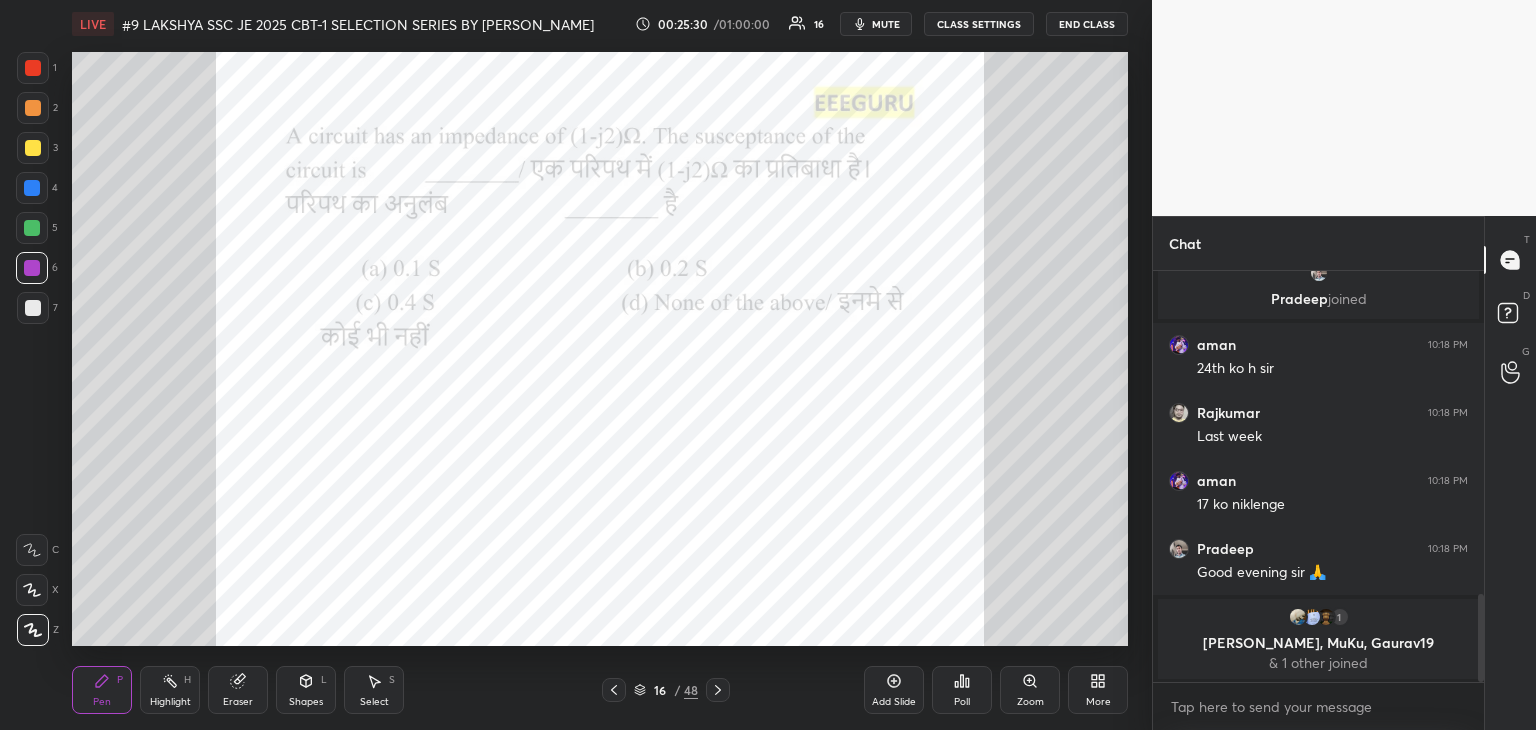 click on "Add Slide" at bounding box center (894, 690) 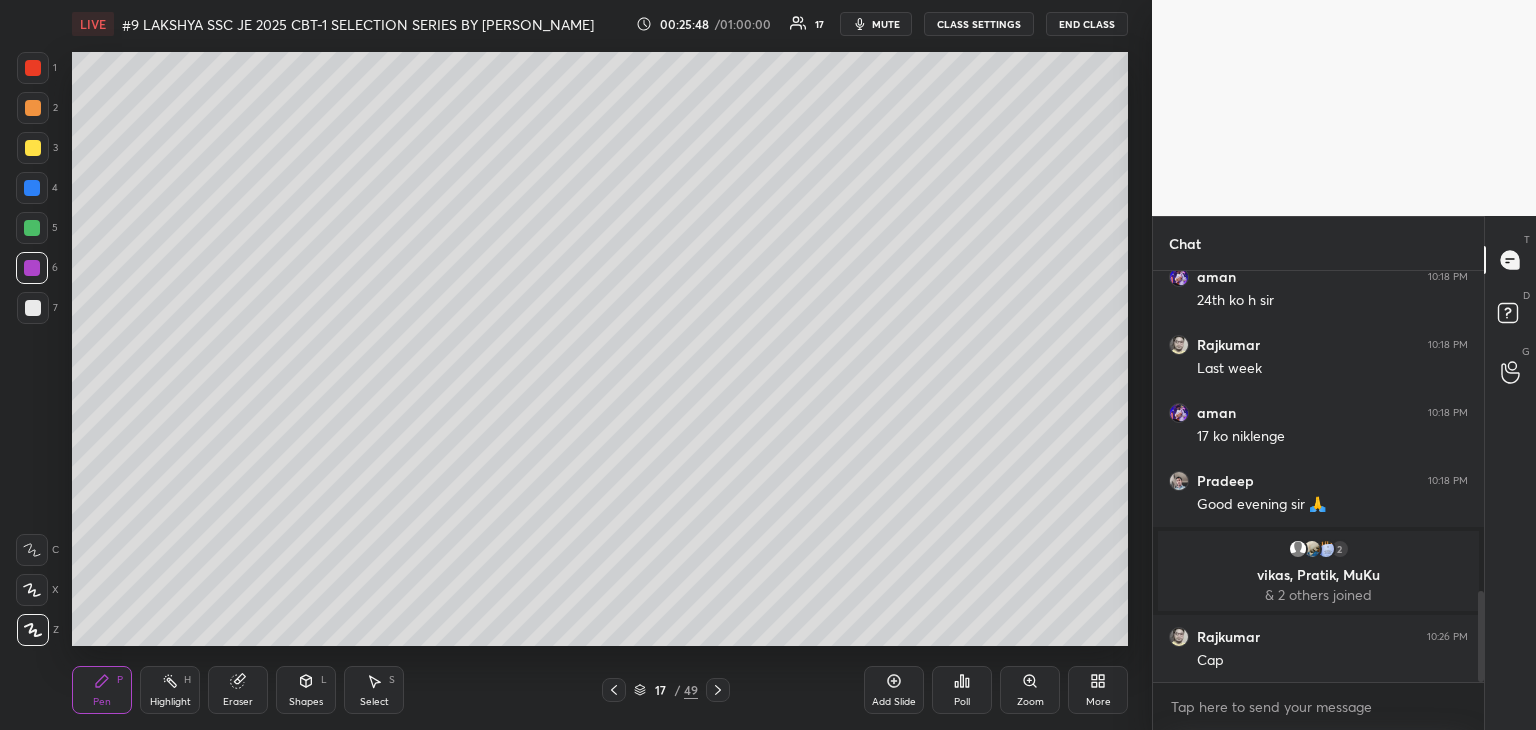 scroll, scrollTop: 1510, scrollLeft: 0, axis: vertical 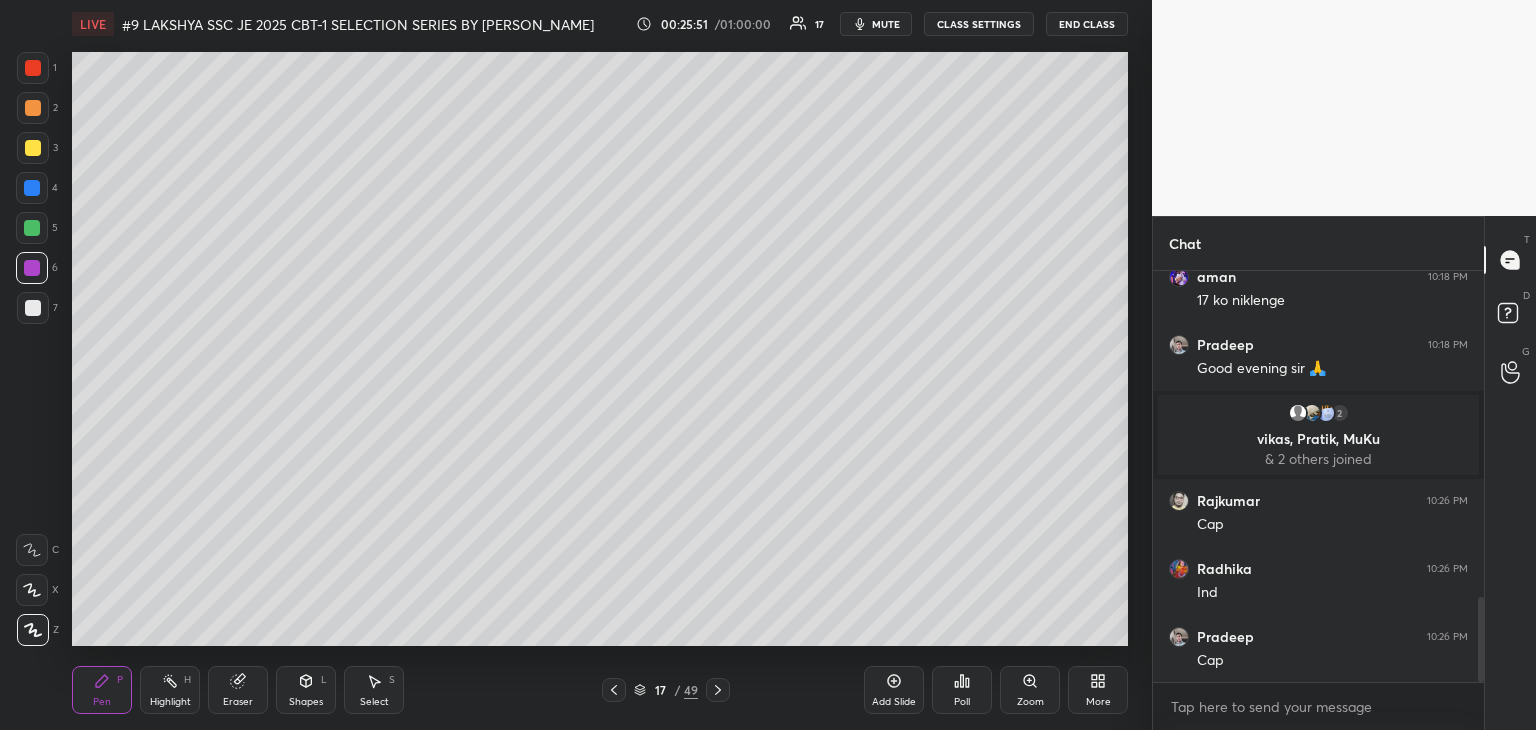 click at bounding box center [33, 148] 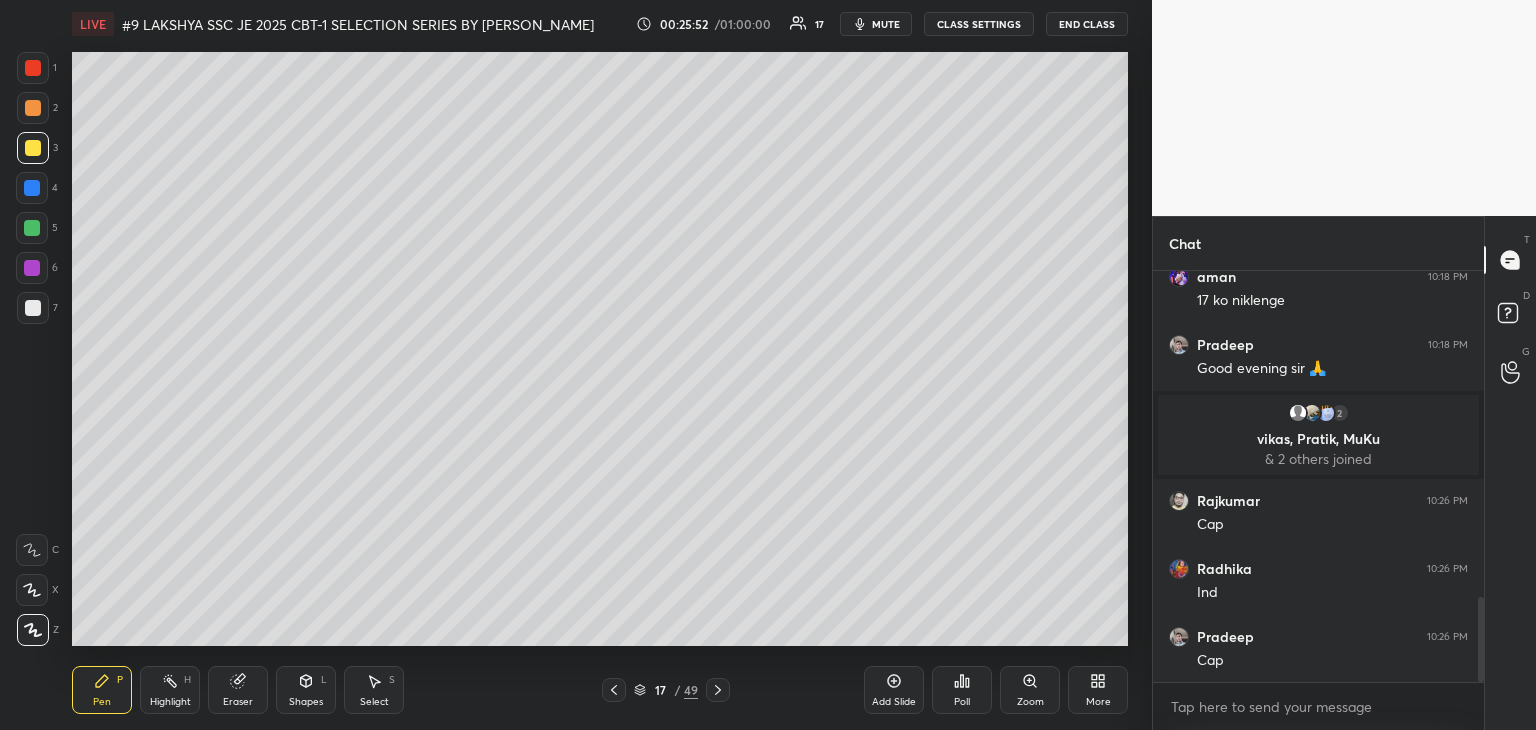scroll, scrollTop: 1646, scrollLeft: 0, axis: vertical 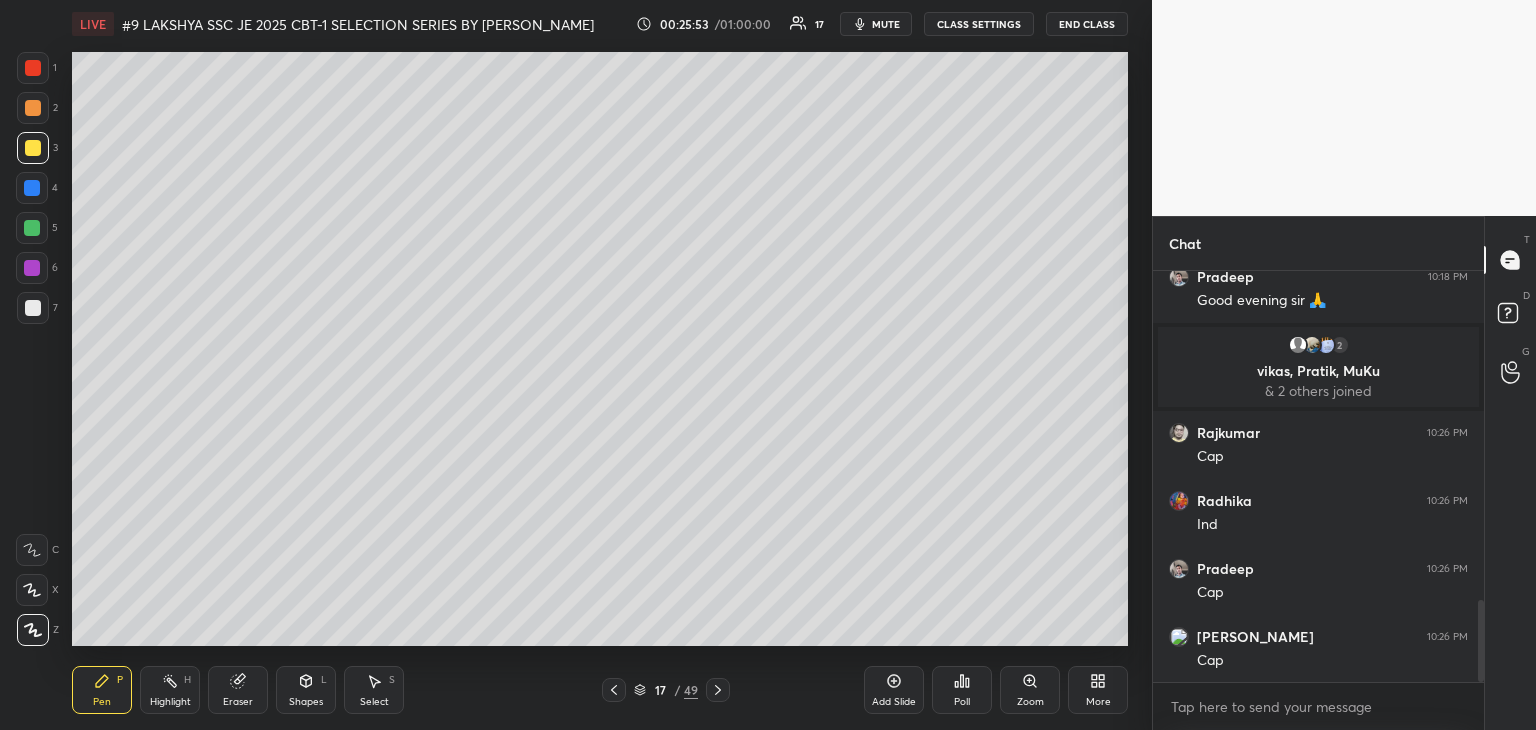 click on "Shapes L" at bounding box center [306, 690] 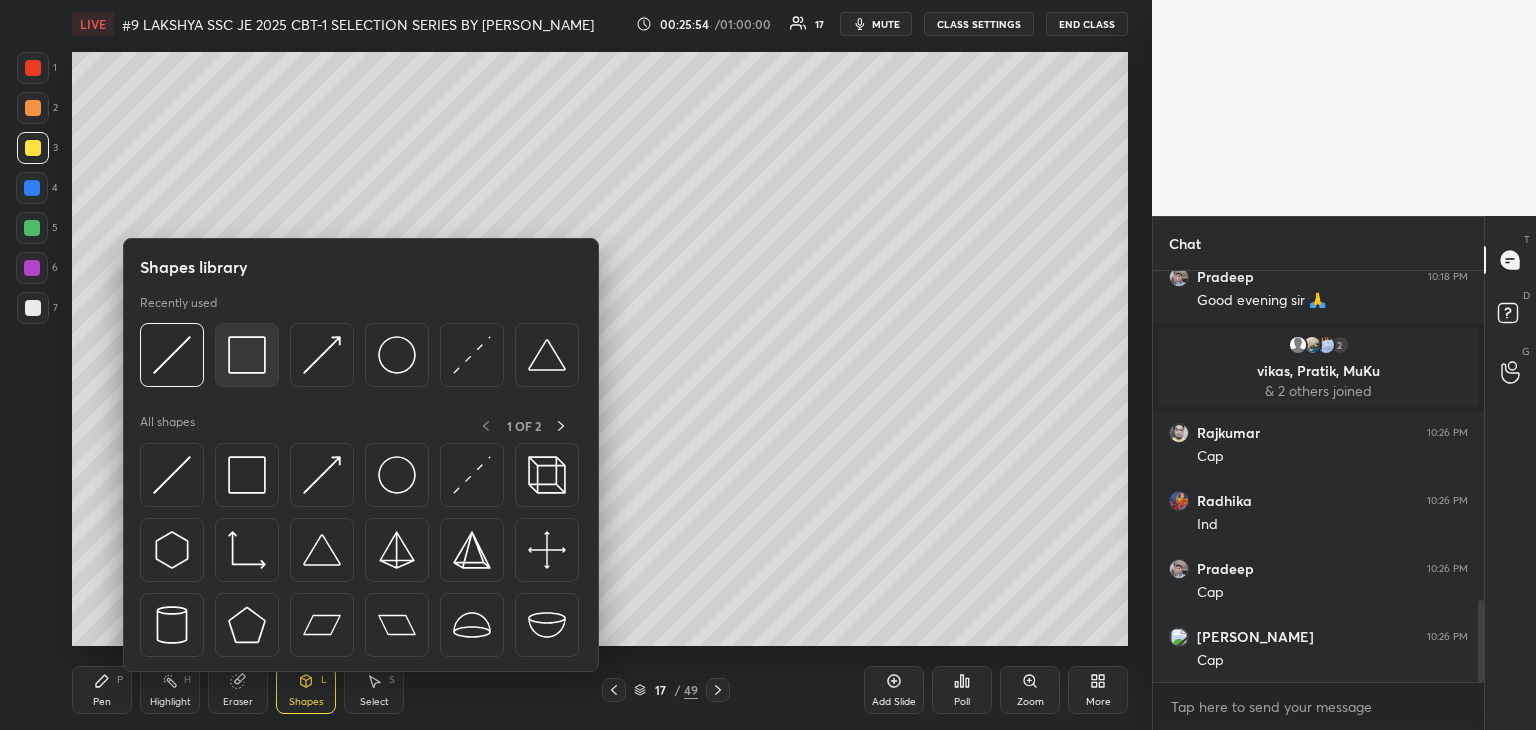 click at bounding box center (247, 355) 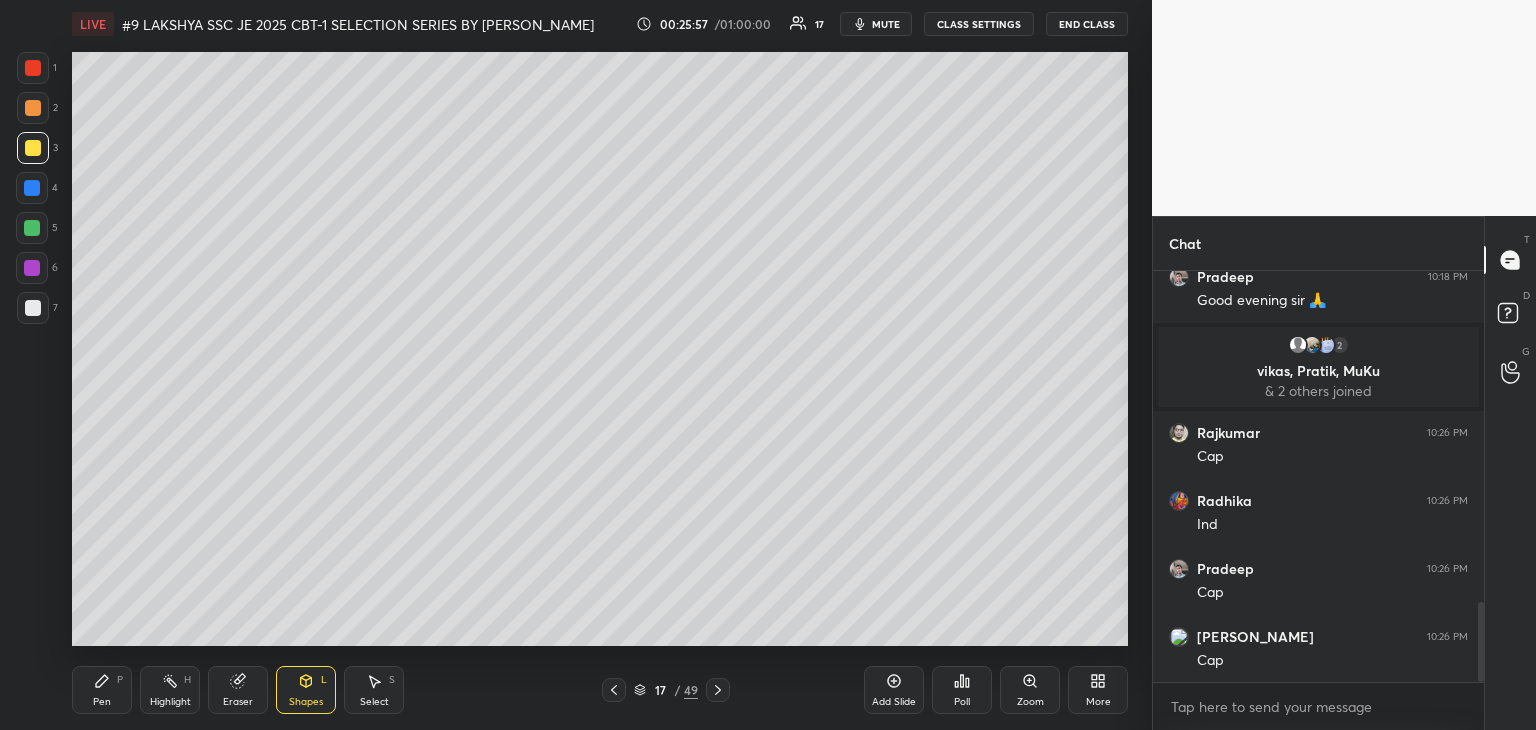 scroll, scrollTop: 1714, scrollLeft: 0, axis: vertical 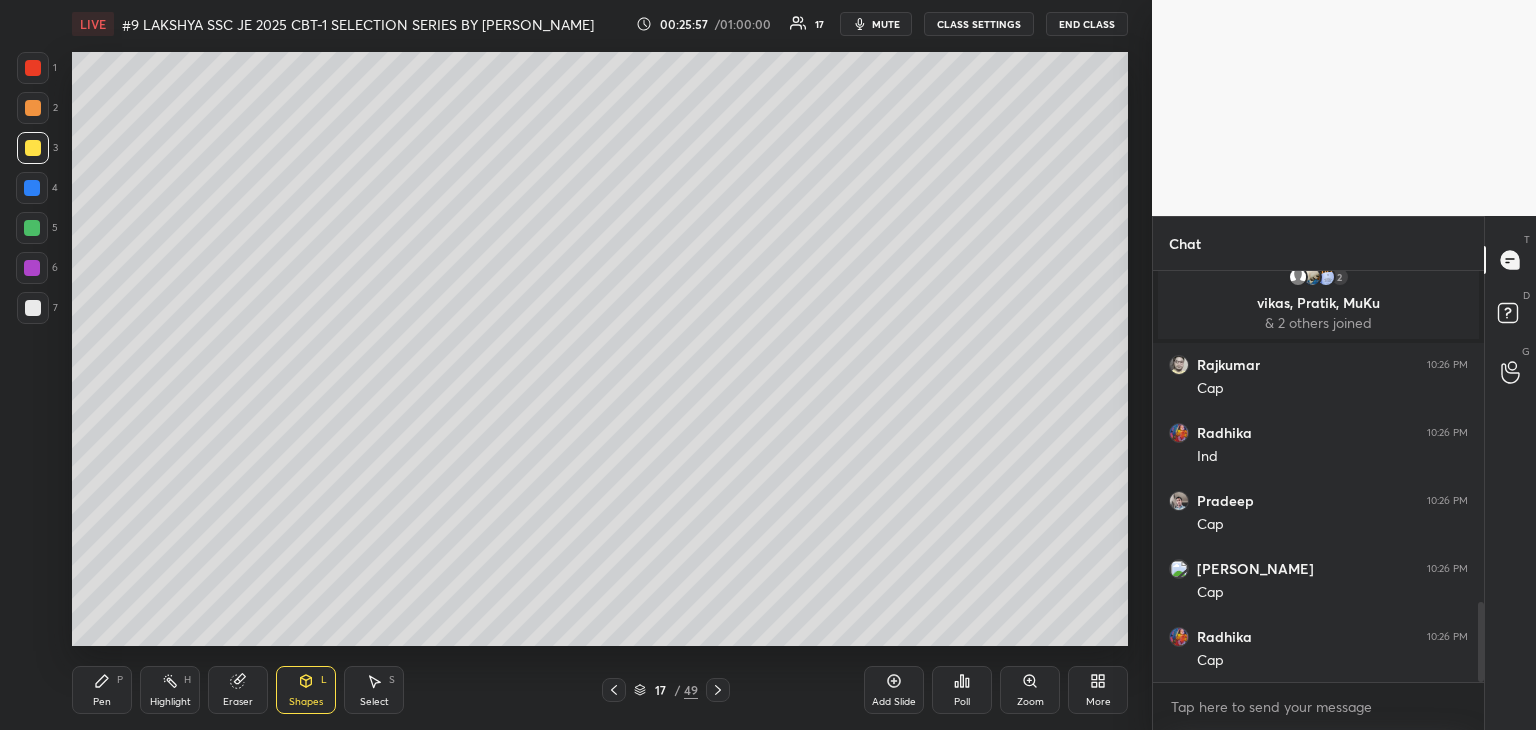 click on "Pen P" at bounding box center [102, 690] 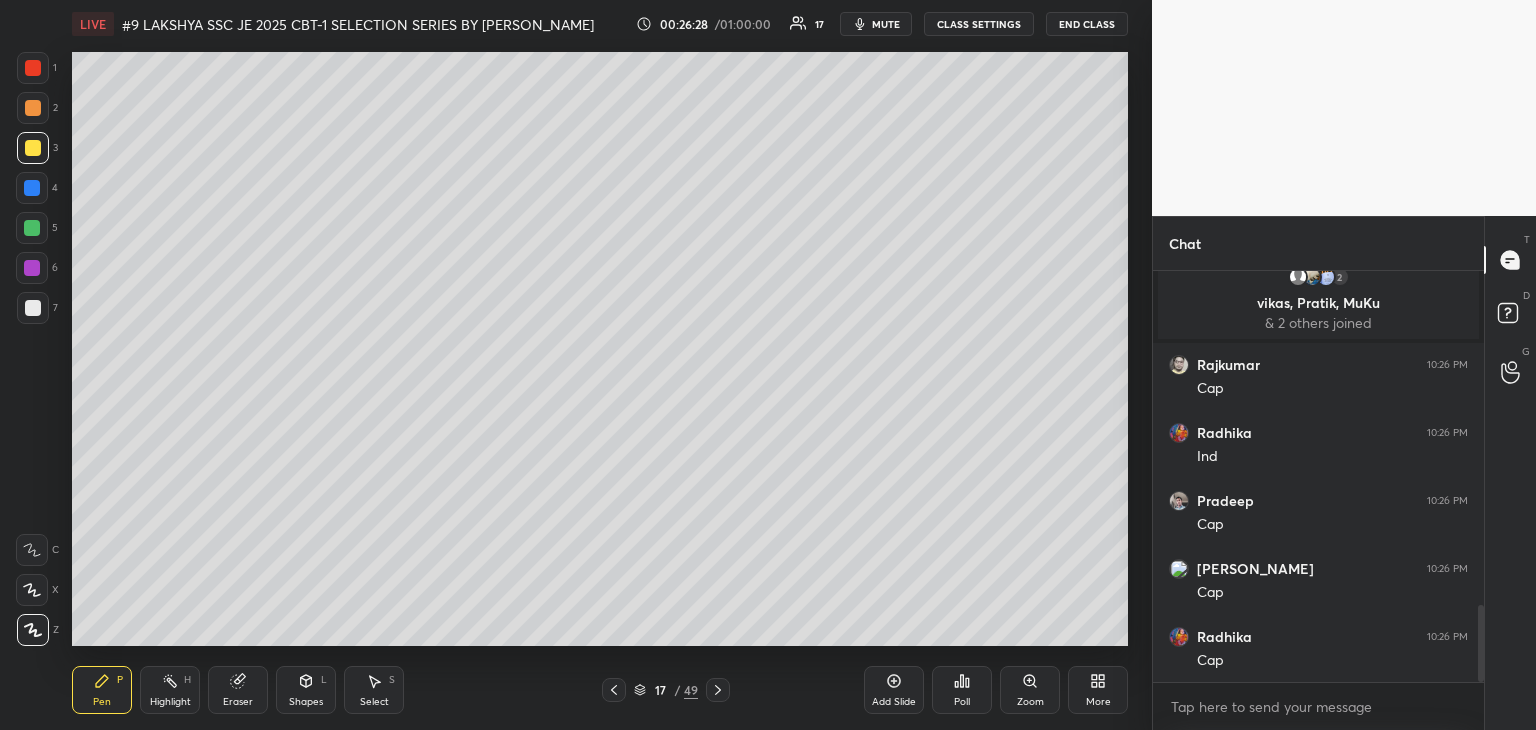 scroll, scrollTop: 1782, scrollLeft: 0, axis: vertical 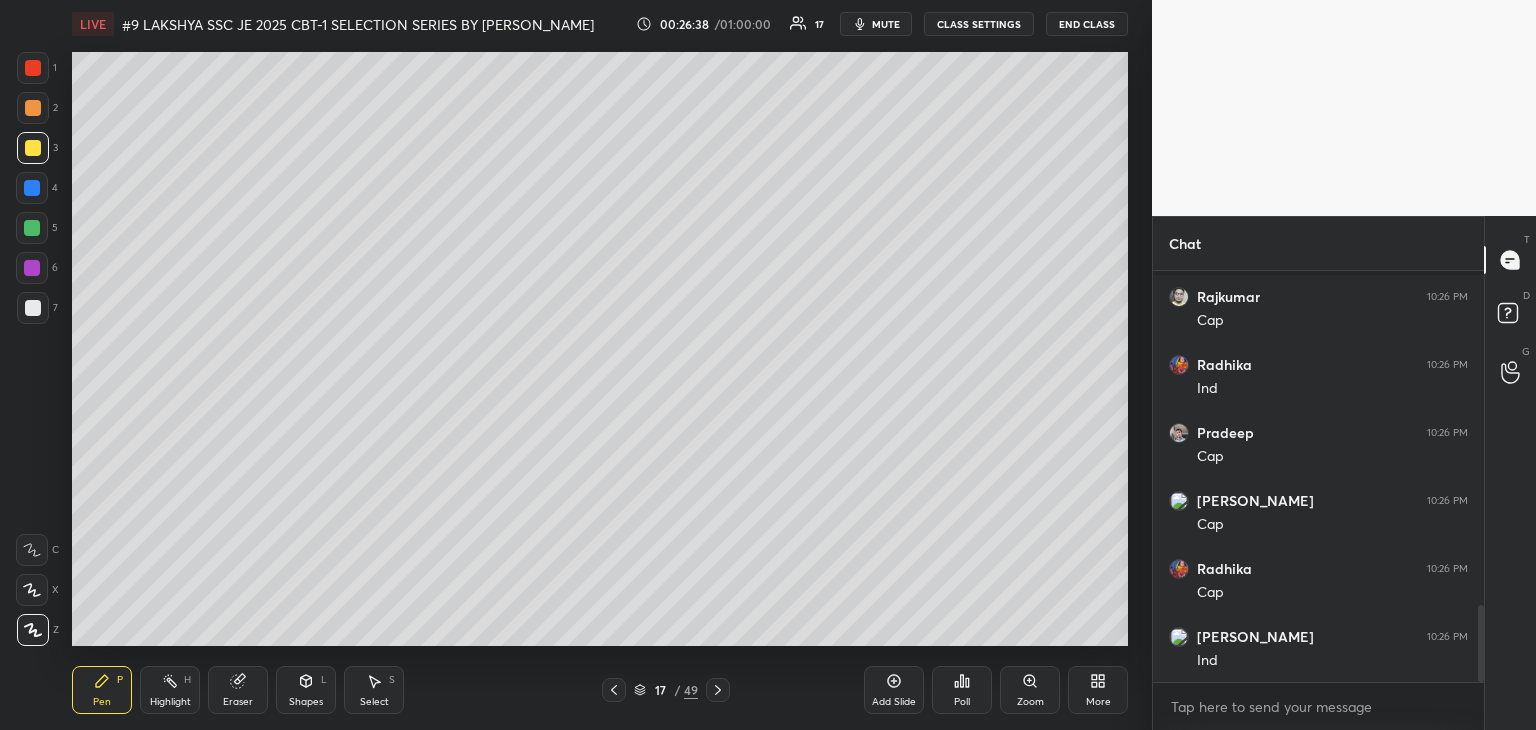 click at bounding box center [718, 690] 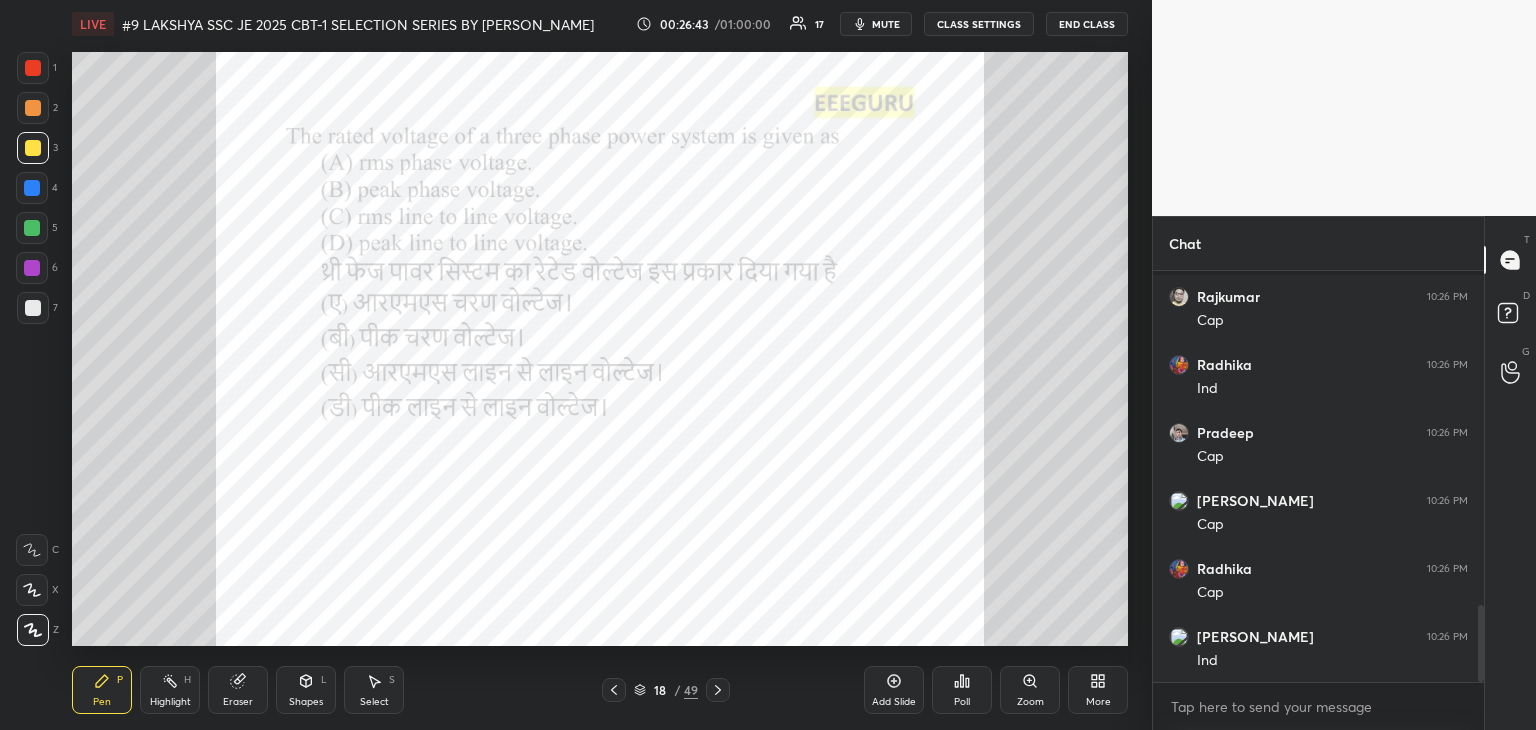 click on "Poll" at bounding box center (962, 702) 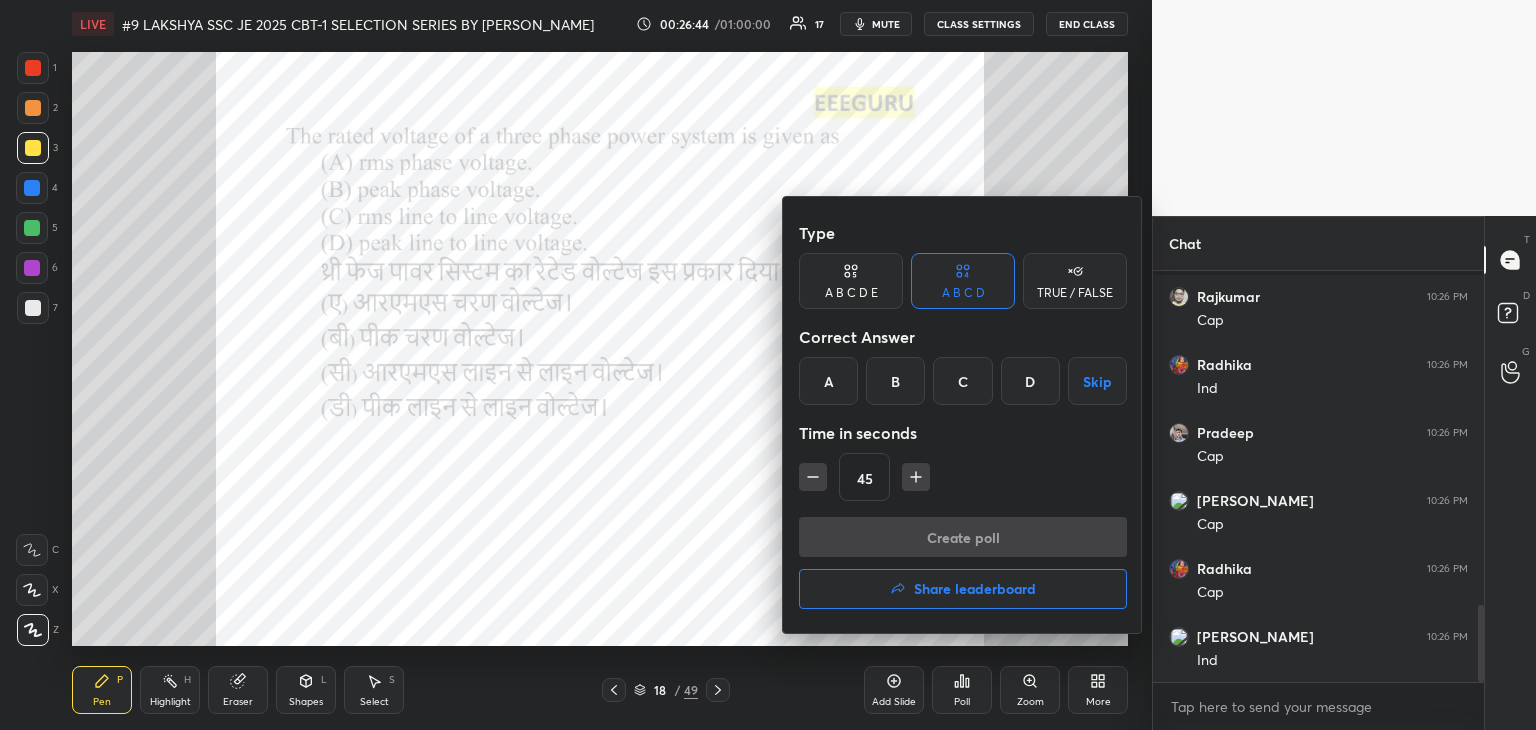 drag, startPoint x: 959, startPoint y: 377, endPoint x: 928, endPoint y: 403, distance: 40.459858 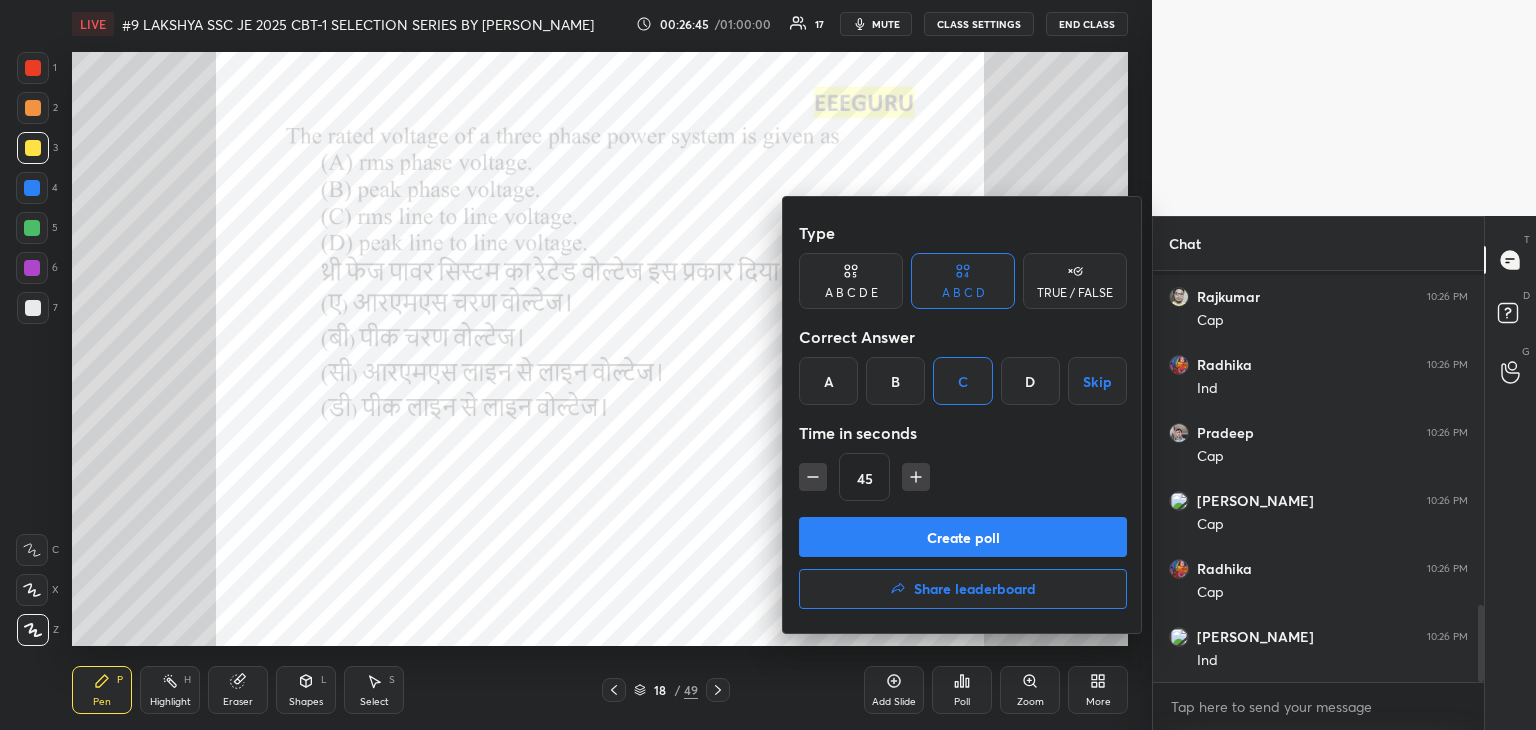 click 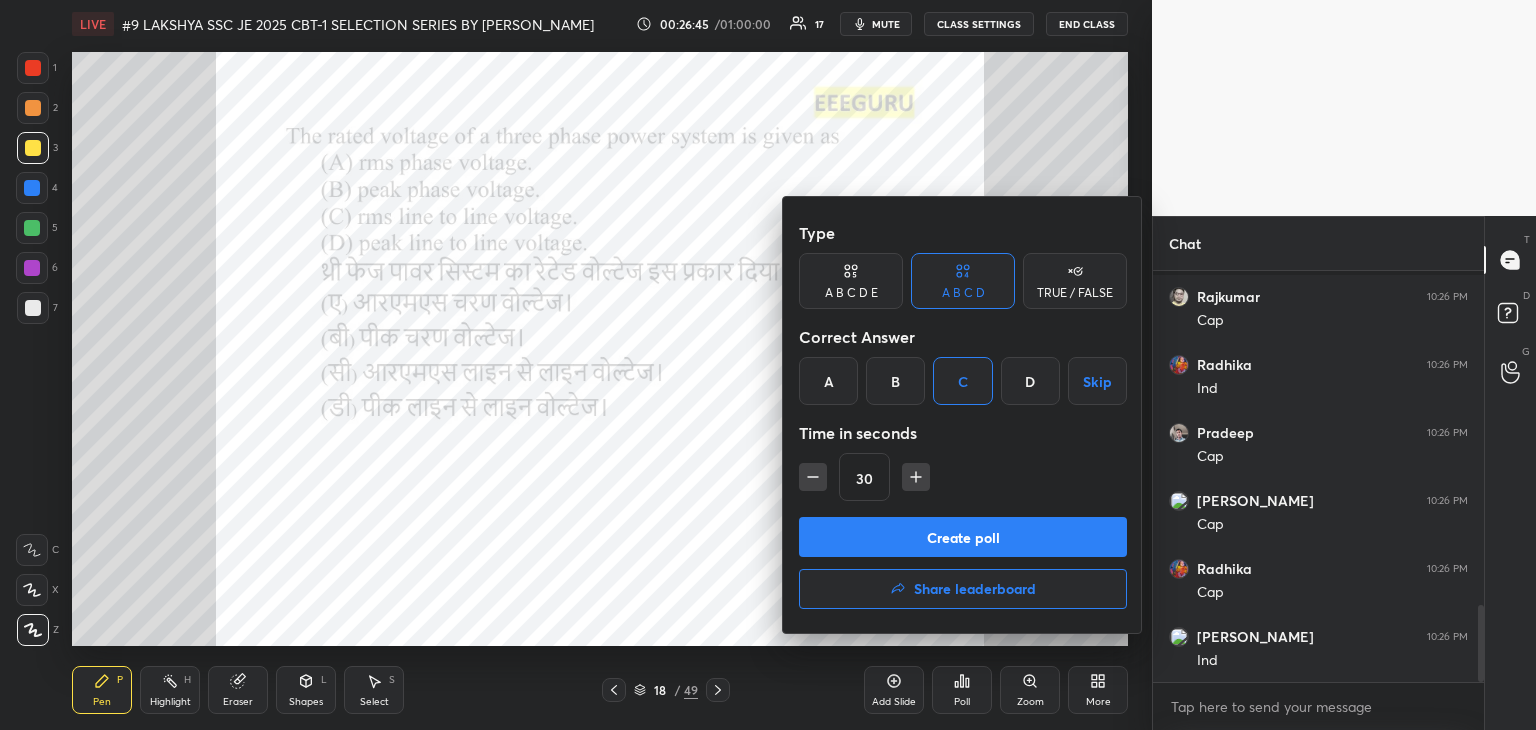click on "Create poll" at bounding box center (963, 537) 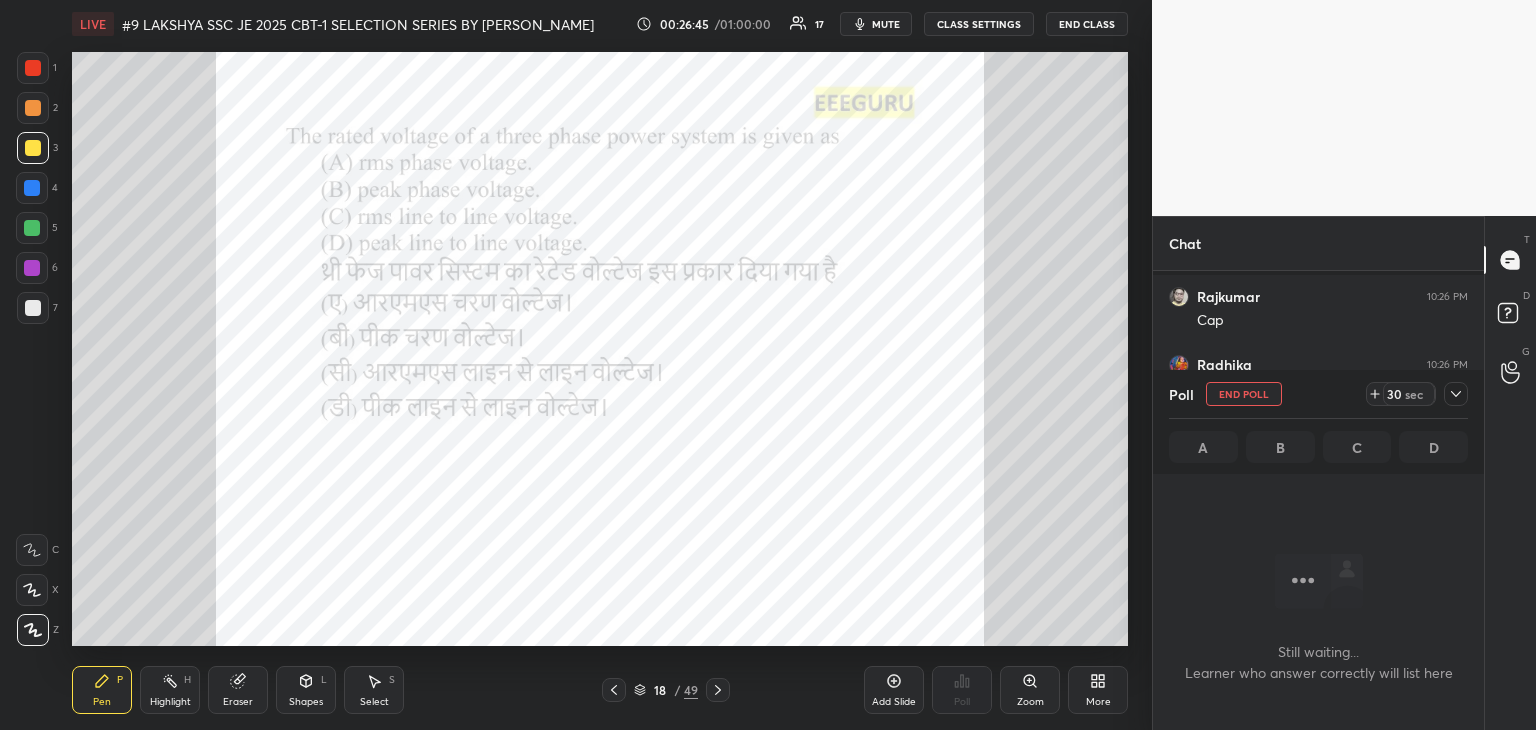 scroll, scrollTop: 364, scrollLeft: 325, axis: both 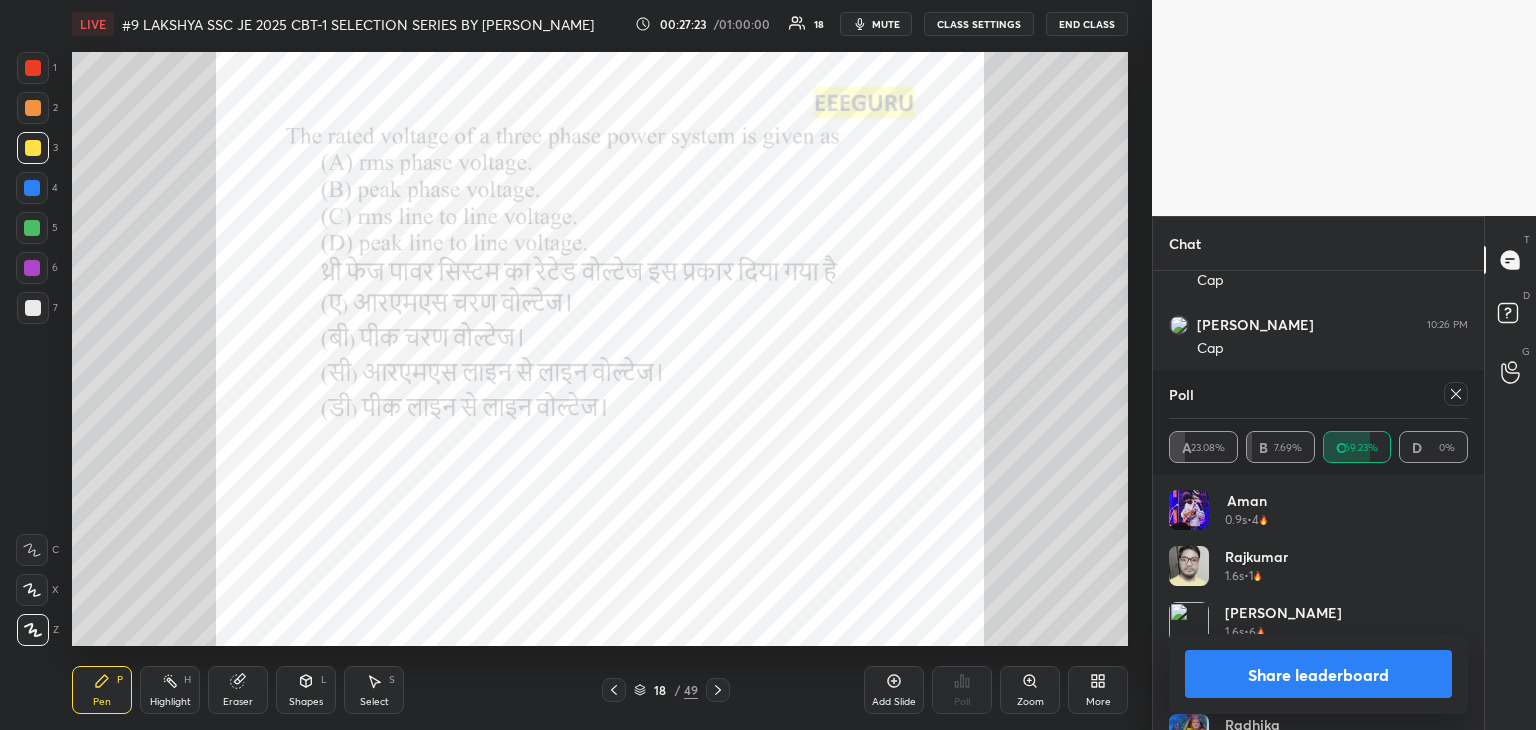drag, startPoint x: 40, startPoint y: 70, endPoint x: 64, endPoint y: 91, distance: 31.890438 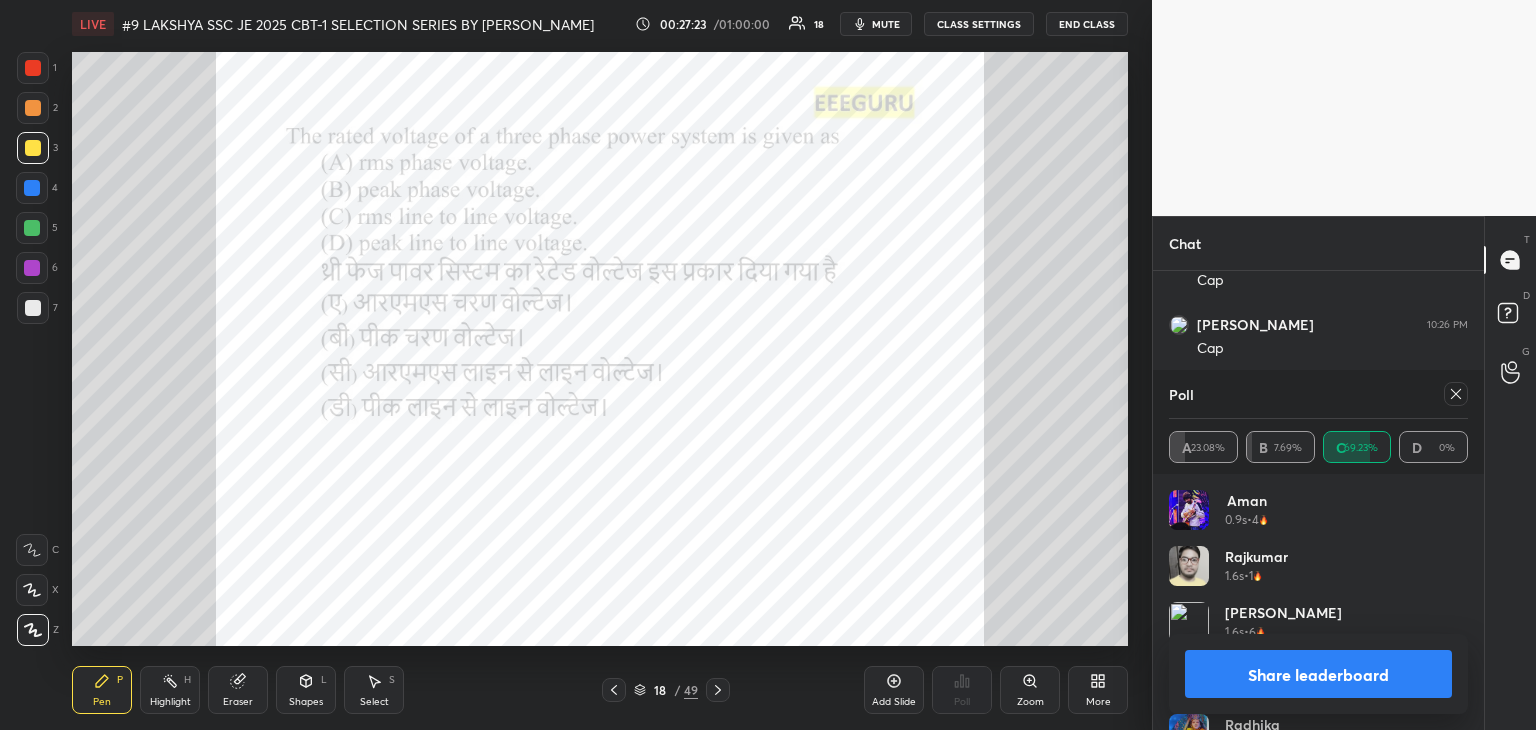 click at bounding box center [33, 68] 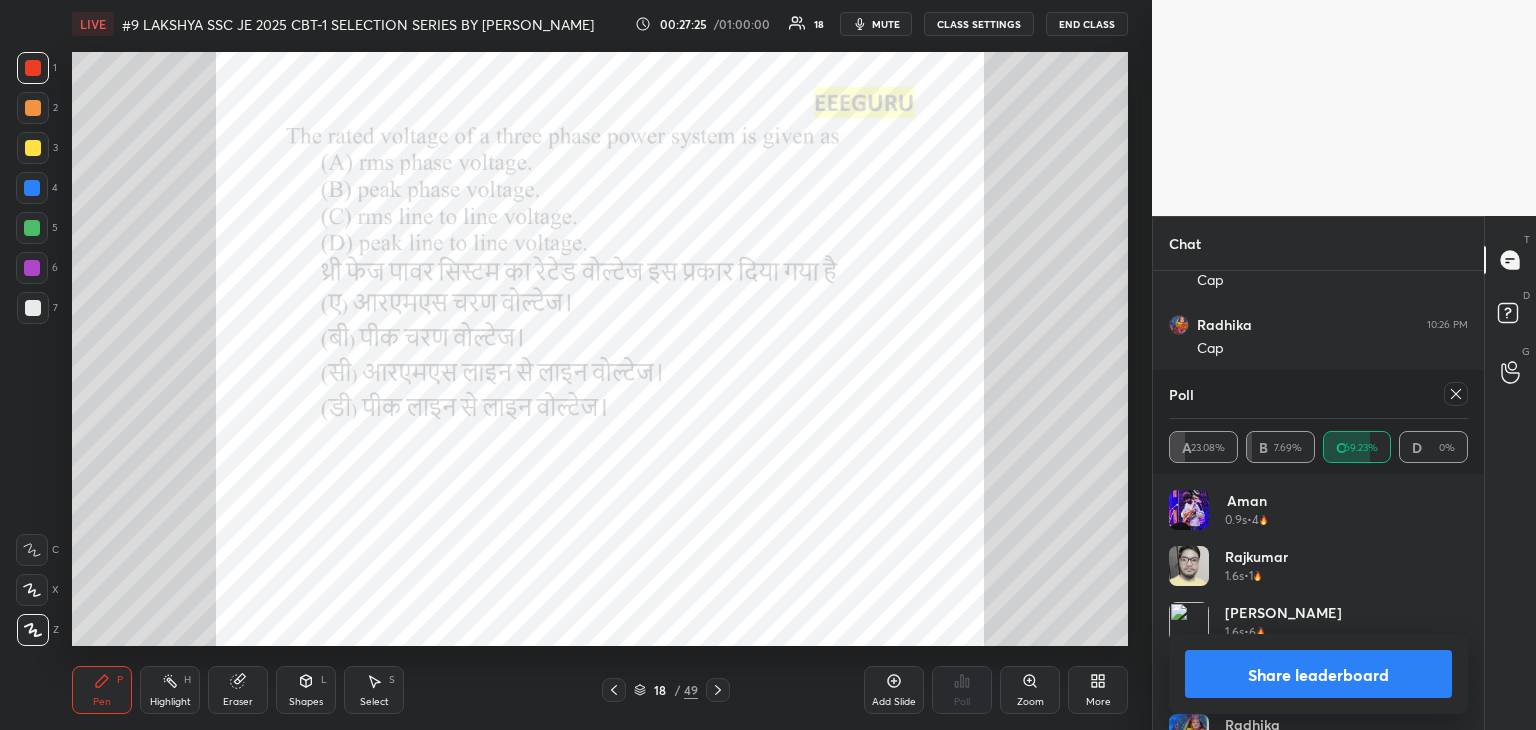 scroll, scrollTop: 1876, scrollLeft: 0, axis: vertical 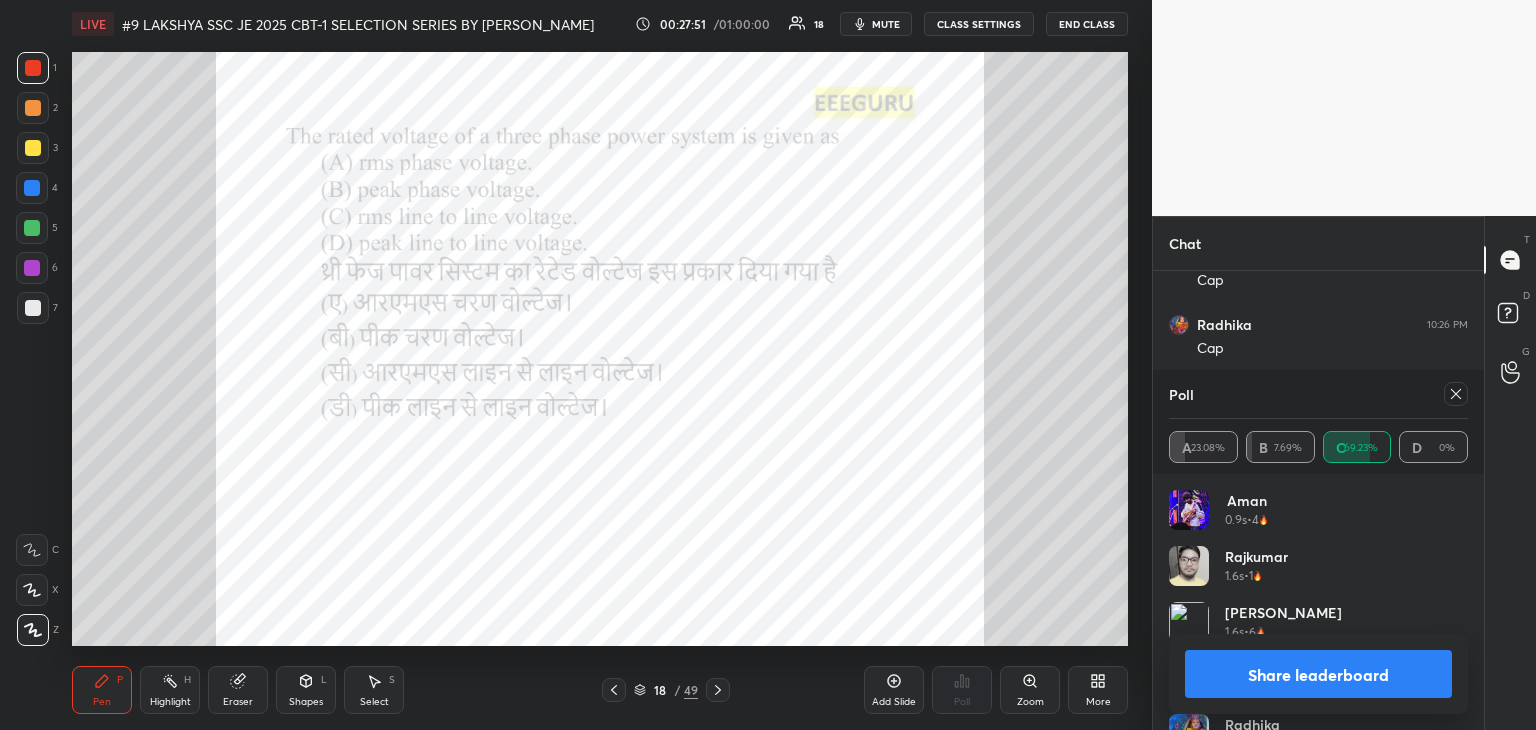 click on "mute" at bounding box center (886, 24) 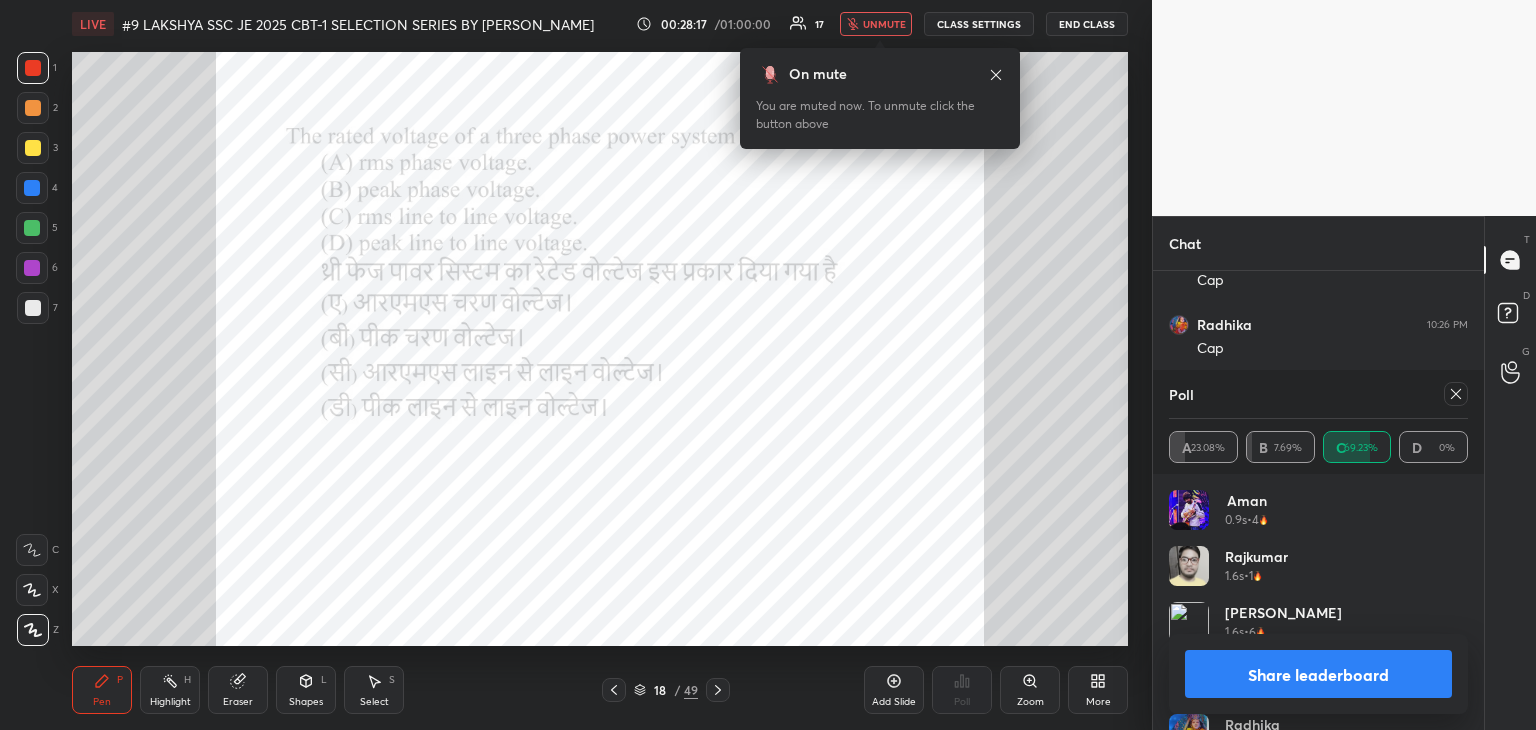 click at bounding box center (33, 68) 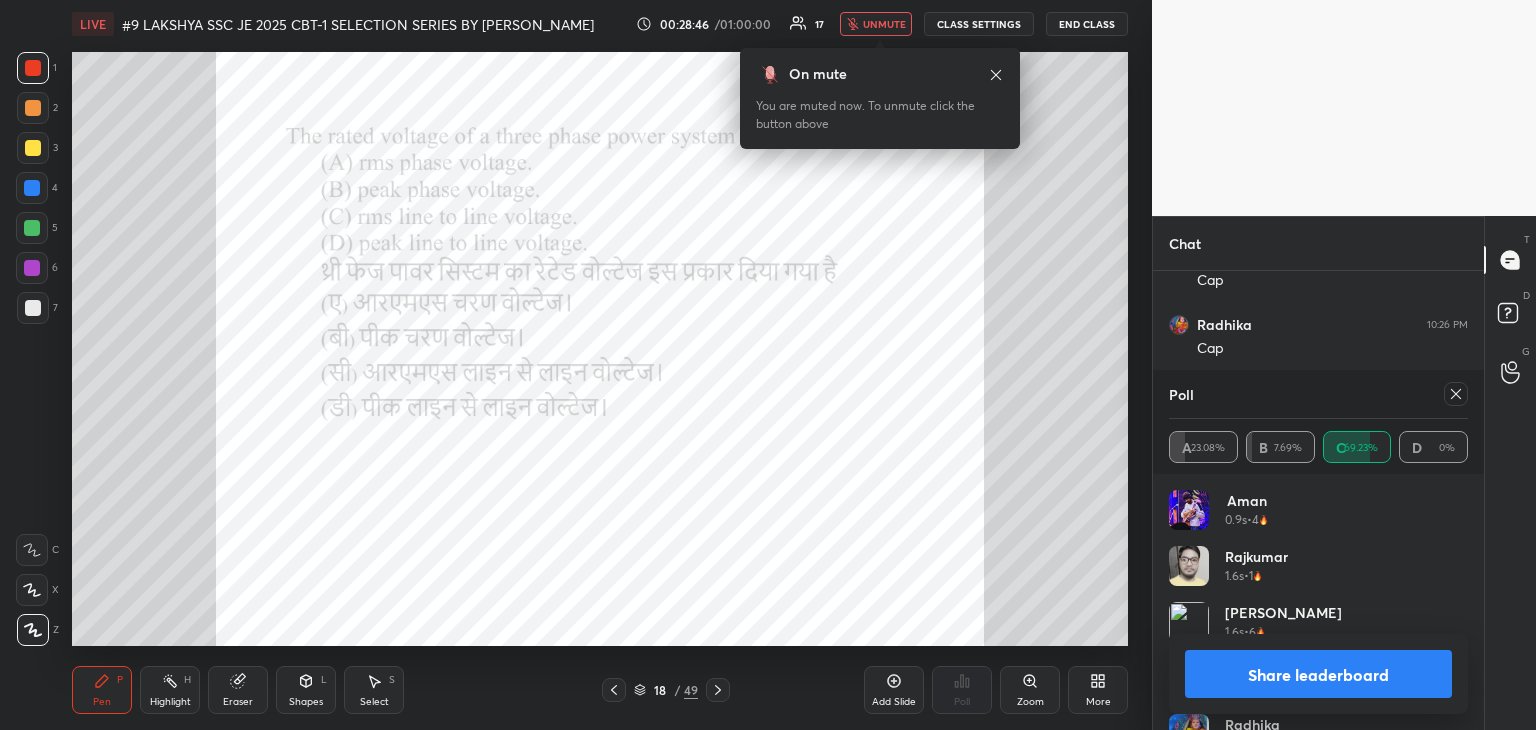 click 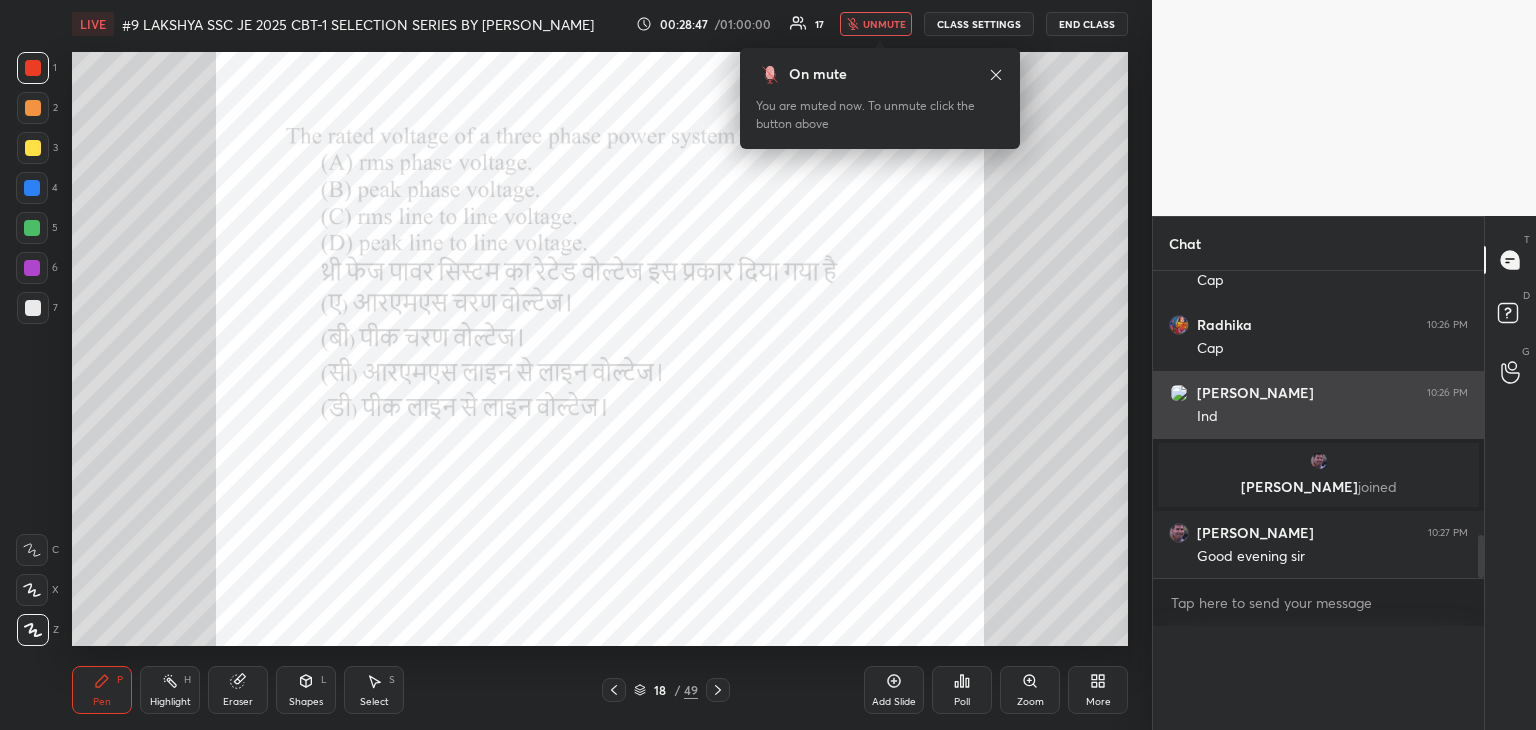 scroll, scrollTop: 0, scrollLeft: 0, axis: both 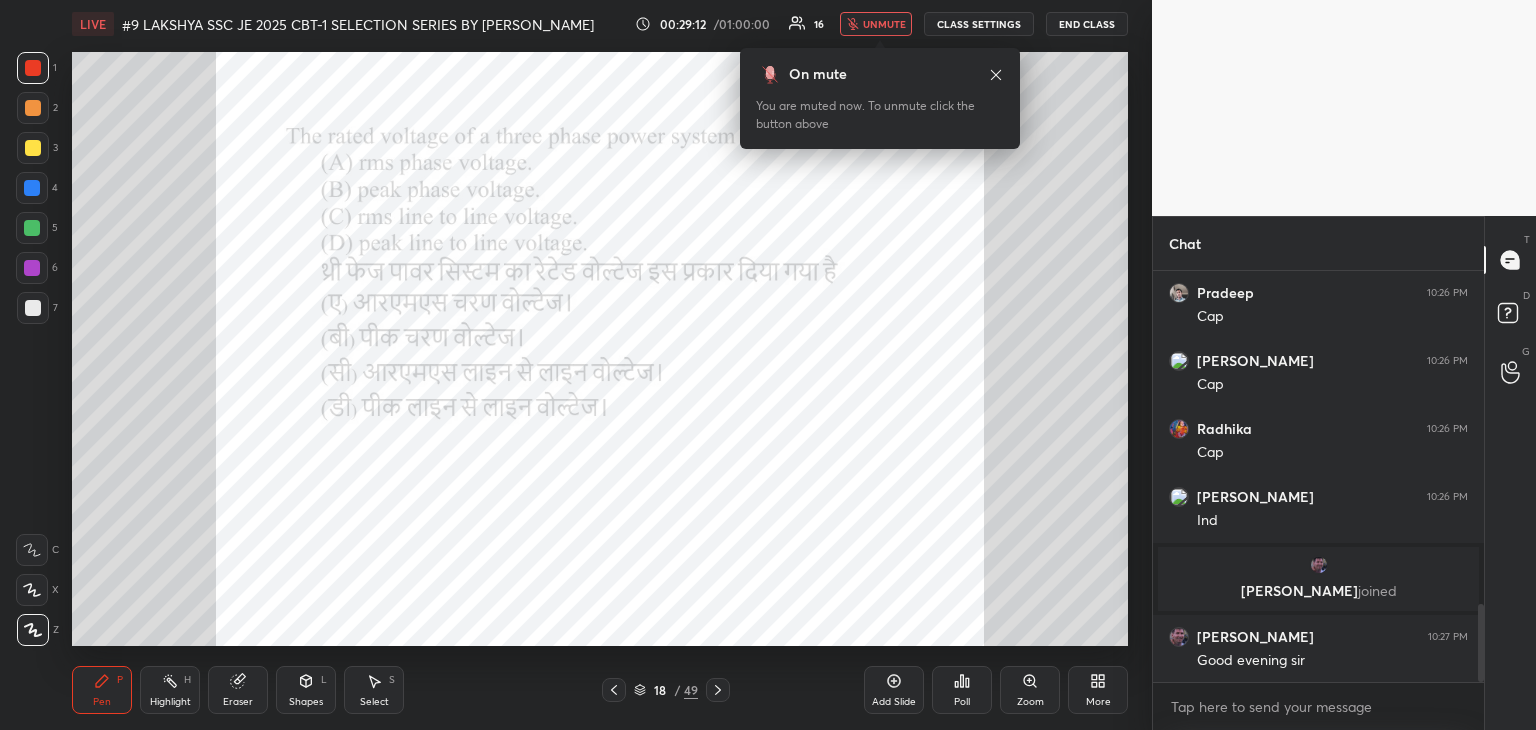 click on "unmute" at bounding box center (884, 24) 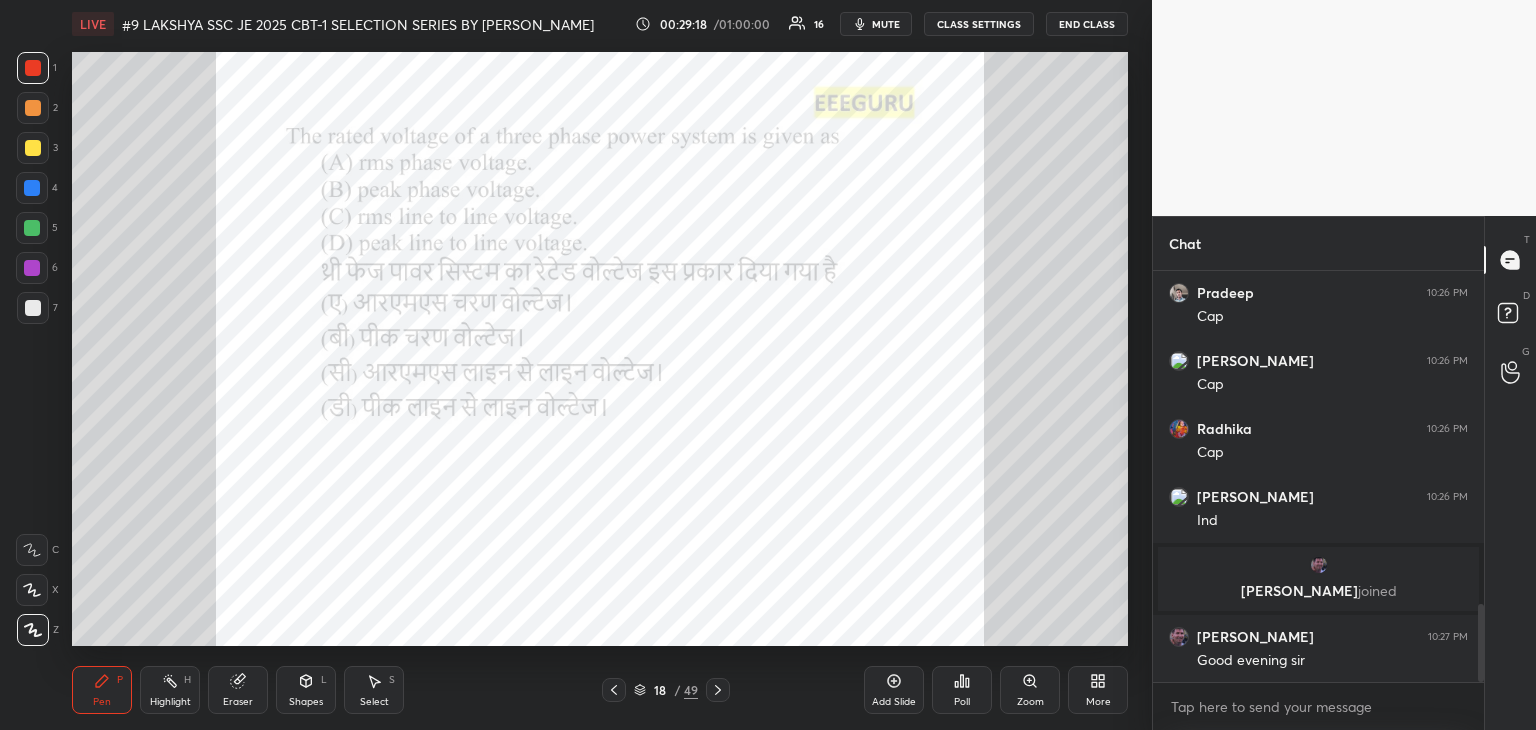 scroll, scrollTop: 365, scrollLeft: 325, axis: both 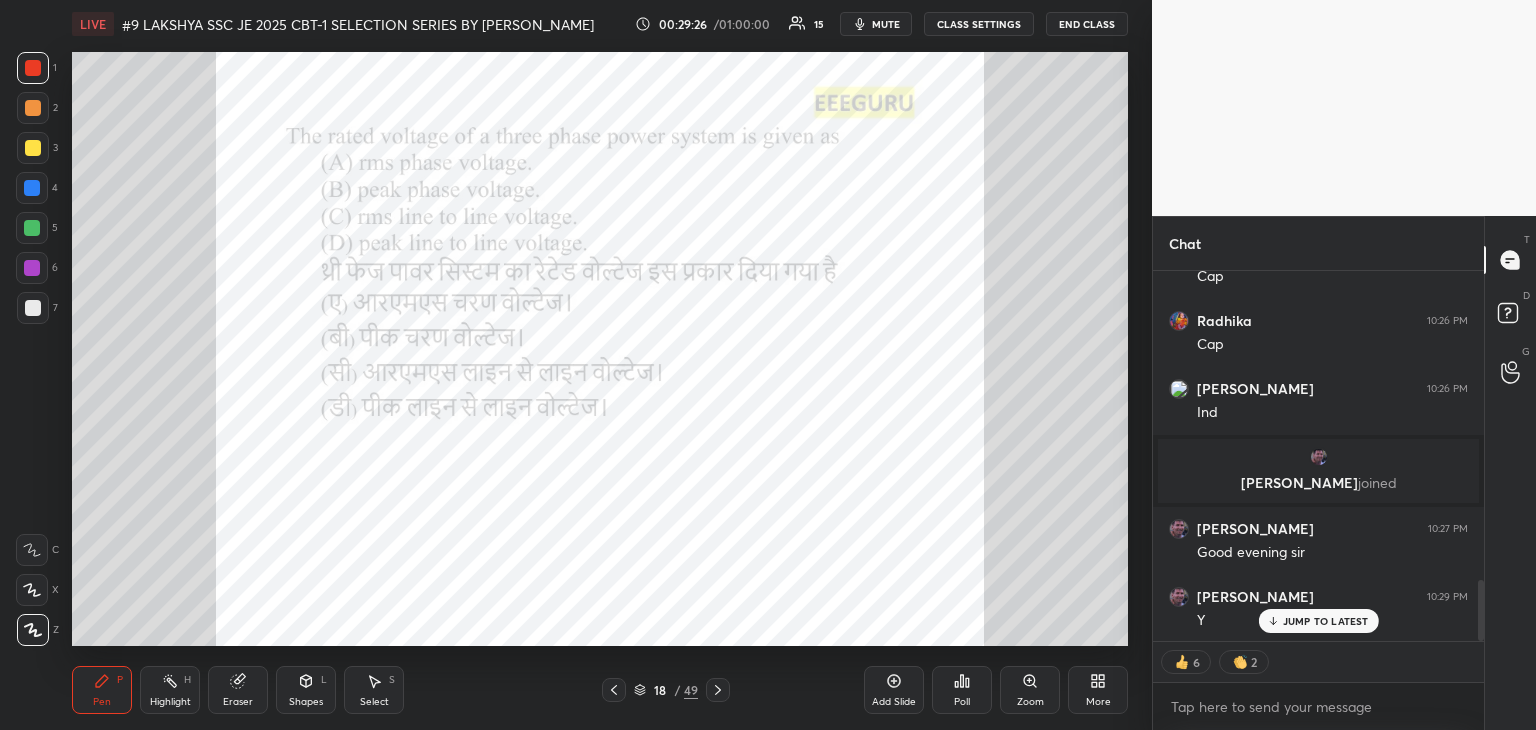 drag, startPoint x: 232, startPoint y: 693, endPoint x: 218, endPoint y: 688, distance: 14.866069 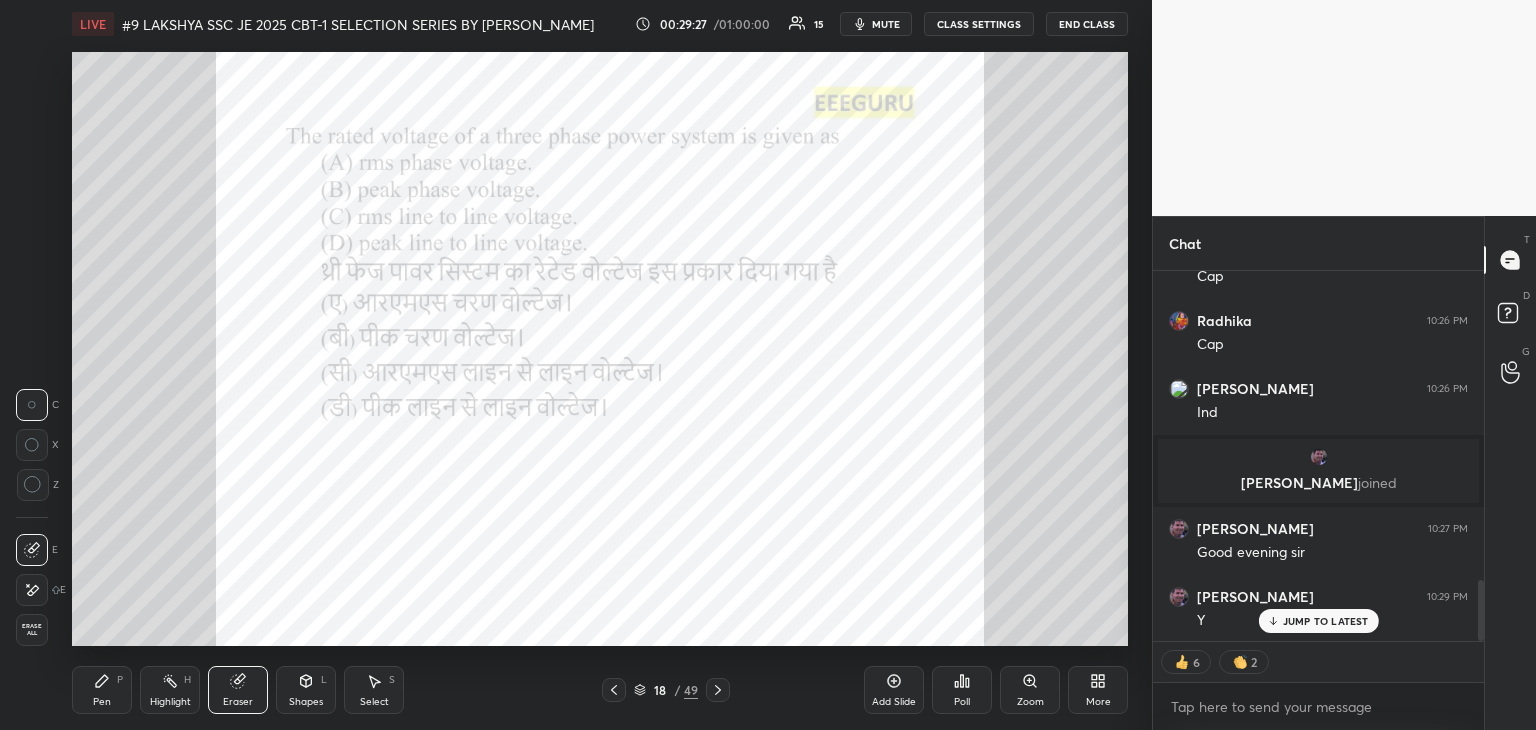 drag, startPoint x: 32, startPoint y: 629, endPoint x: 60, endPoint y: 652, distance: 36.23534 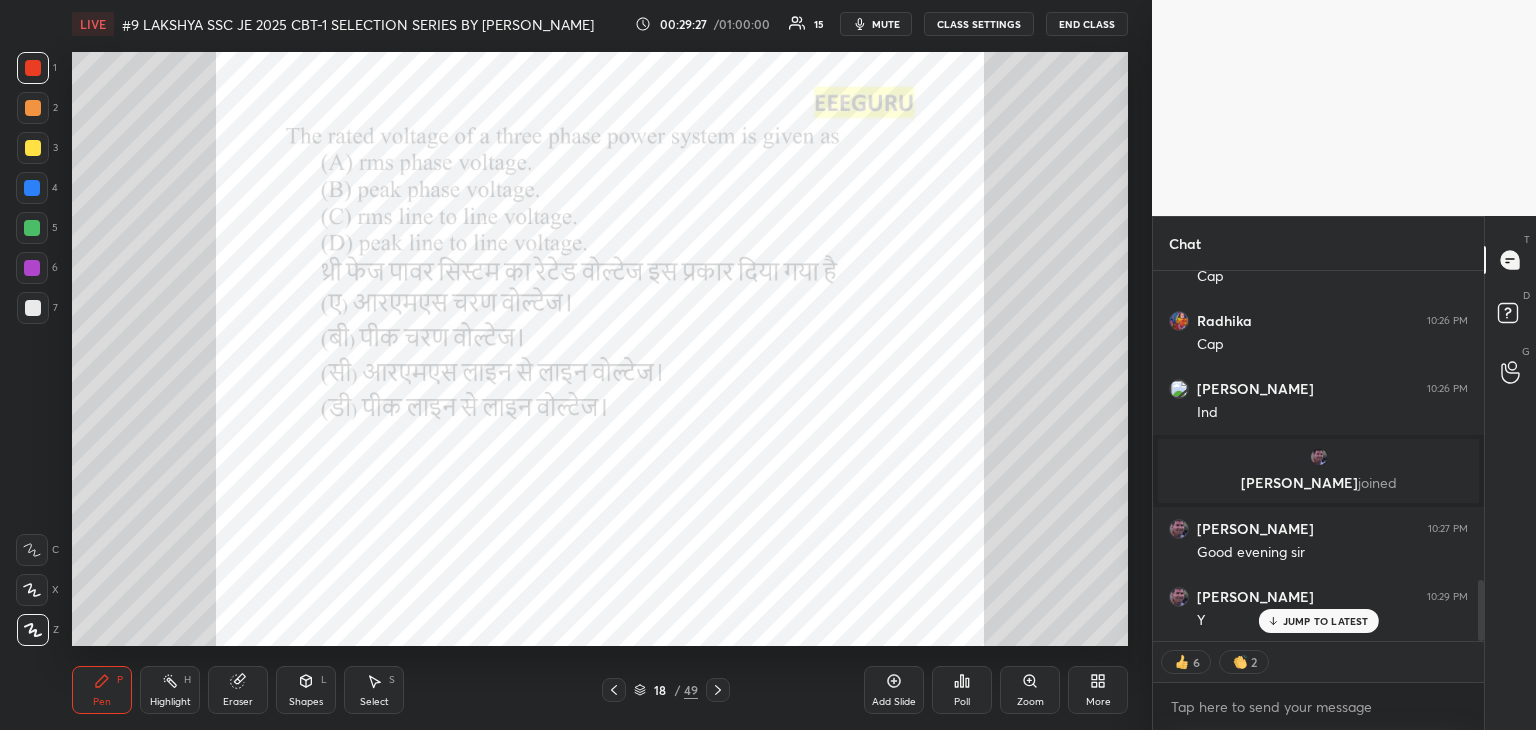 click on "Pen P" at bounding box center (102, 690) 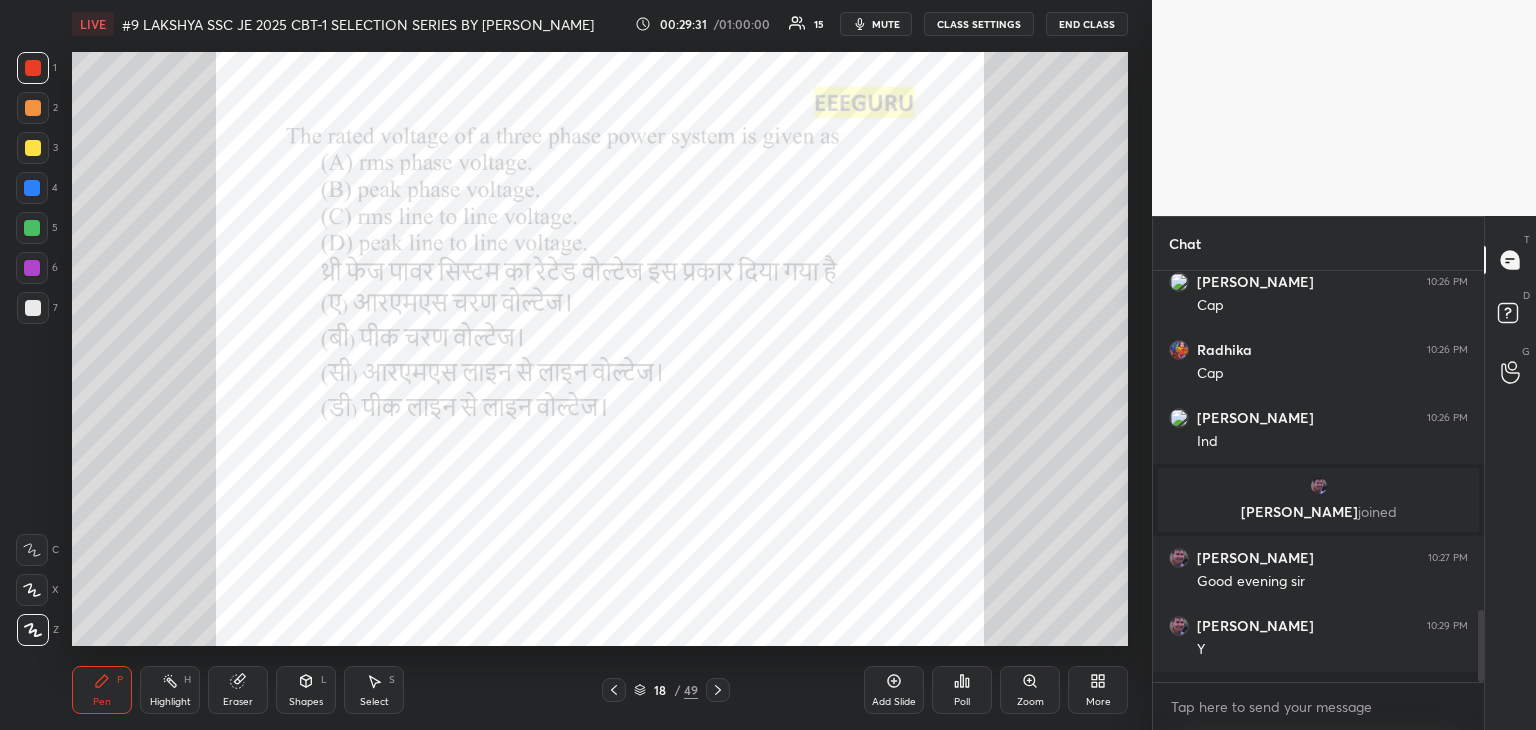 scroll, scrollTop: 6, scrollLeft: 6, axis: both 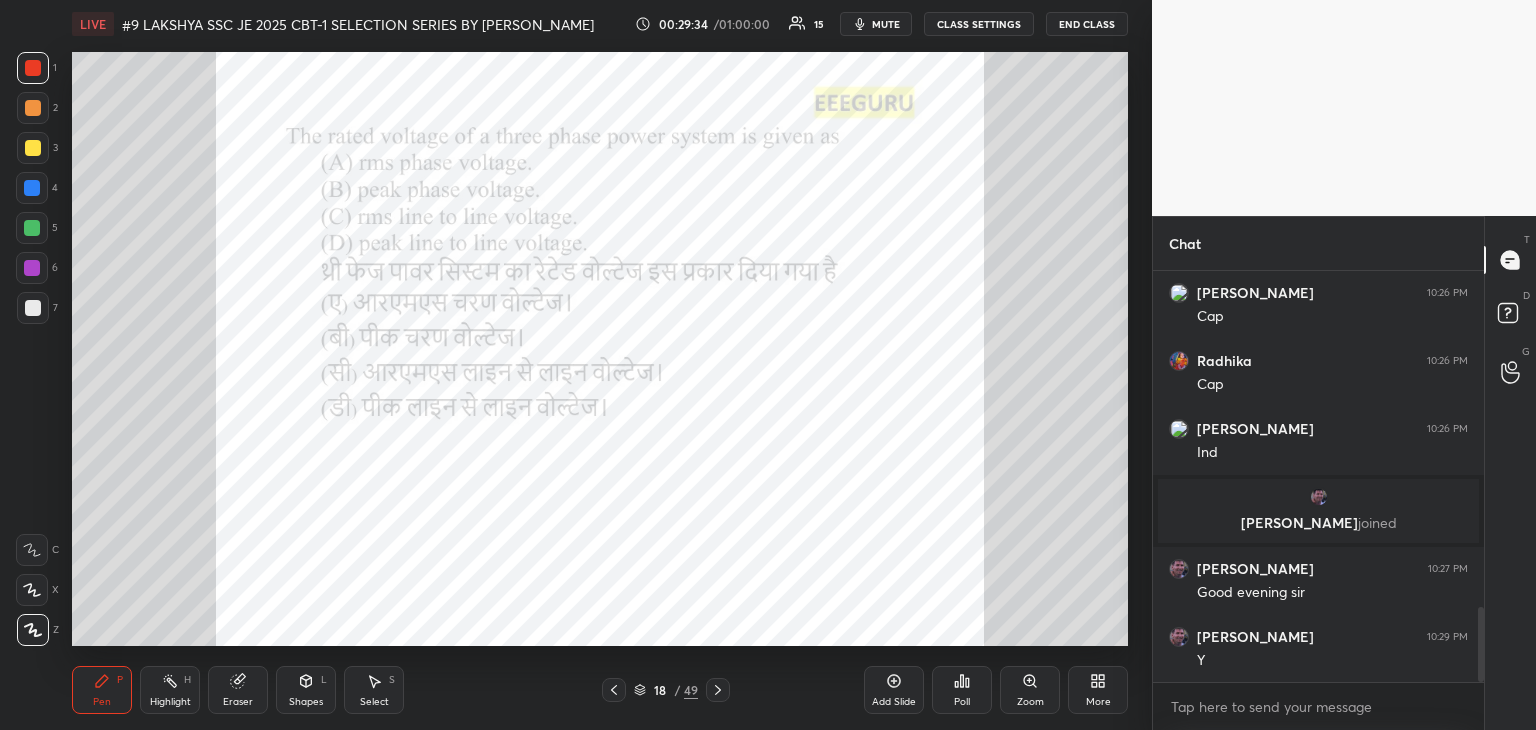 click at bounding box center (32, 188) 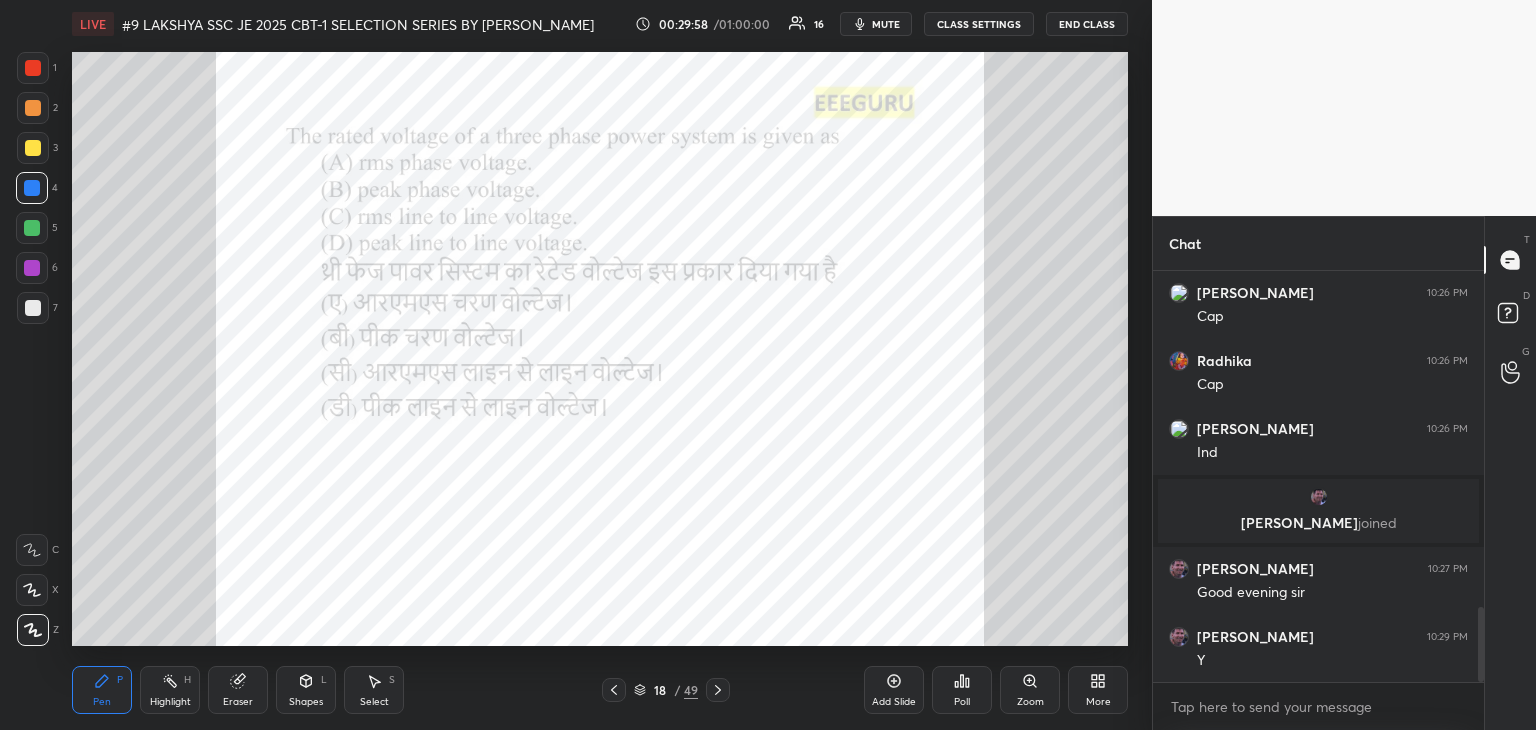 drag, startPoint x: 248, startPoint y: 698, endPoint x: 231, endPoint y: 700, distance: 17.117243 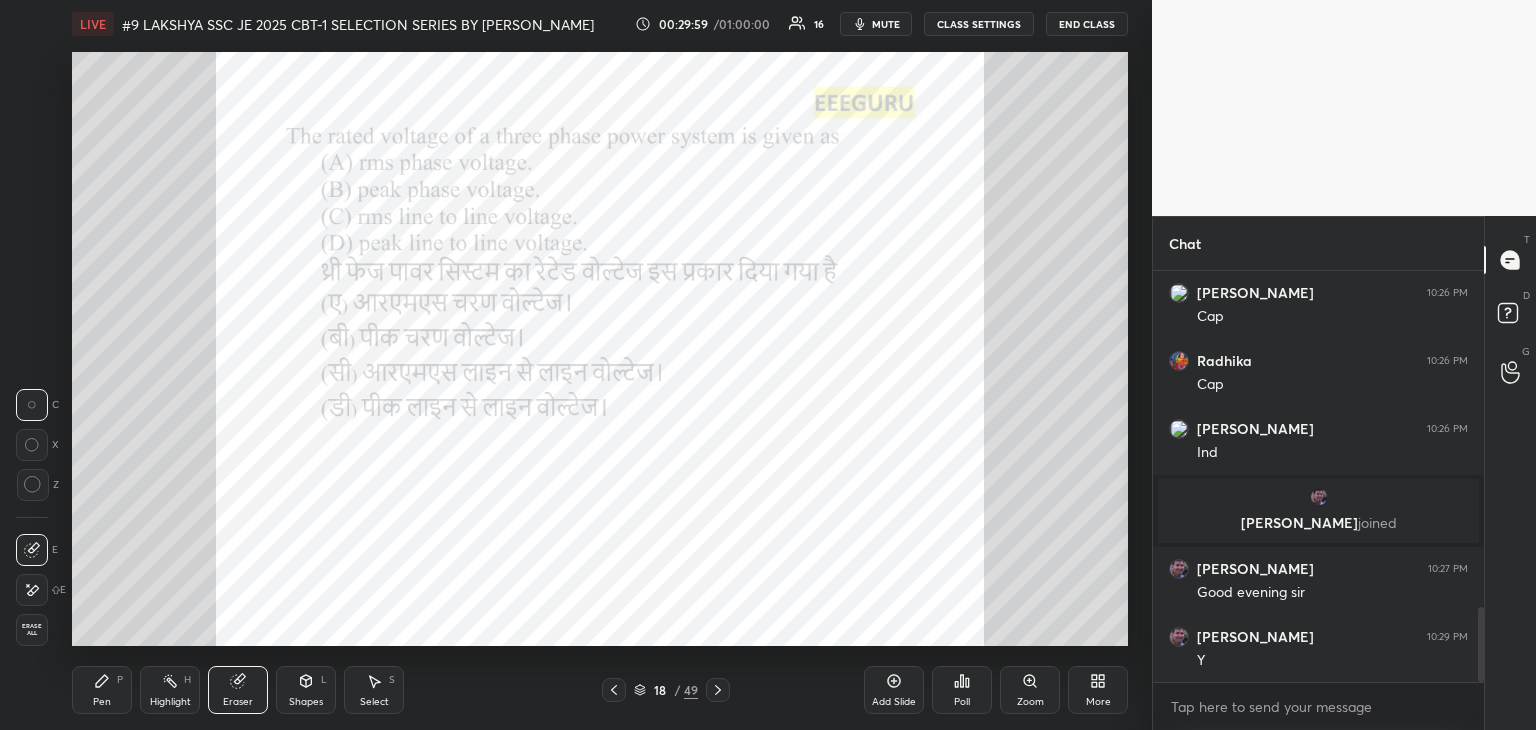 click on "Erase all" at bounding box center [32, 630] 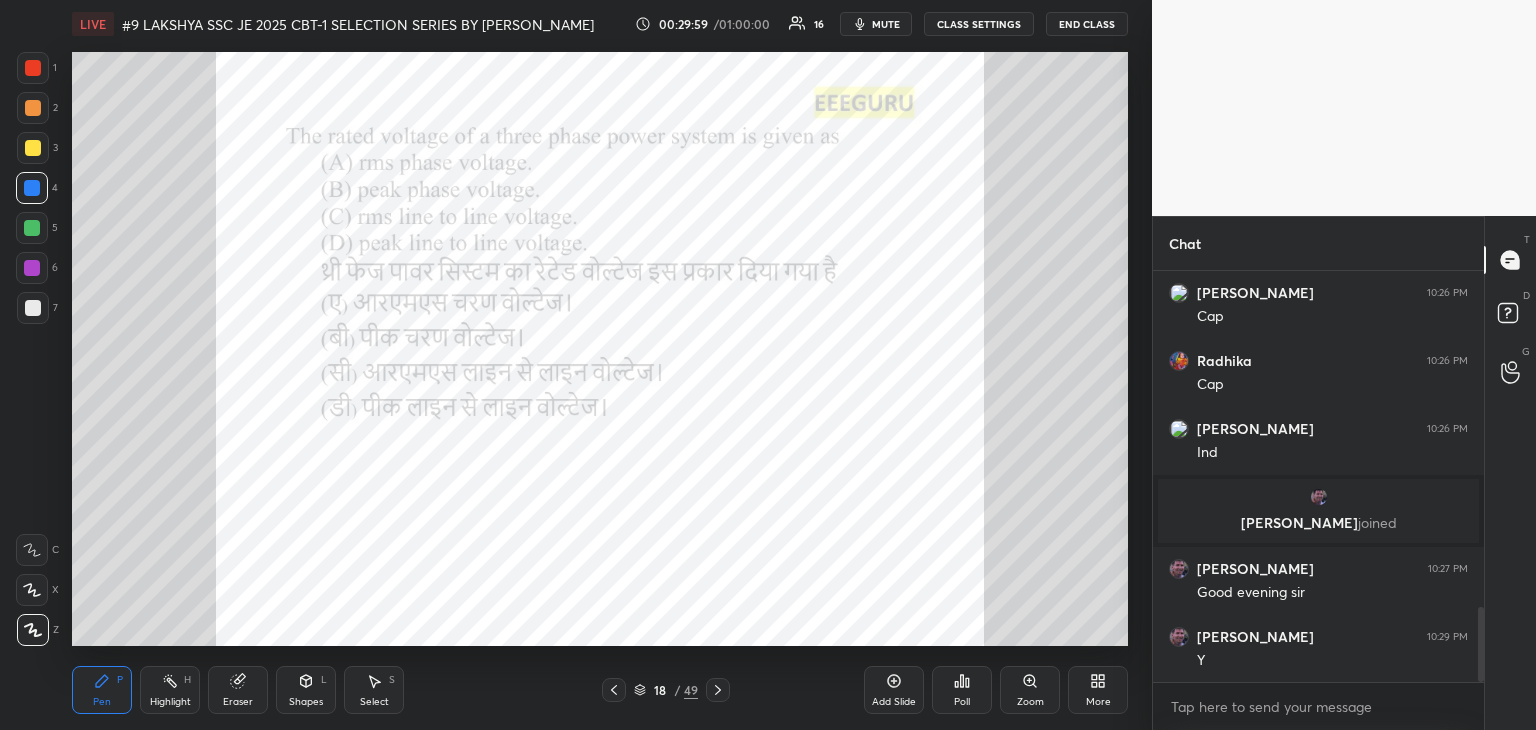 click on "Pen P" at bounding box center [102, 690] 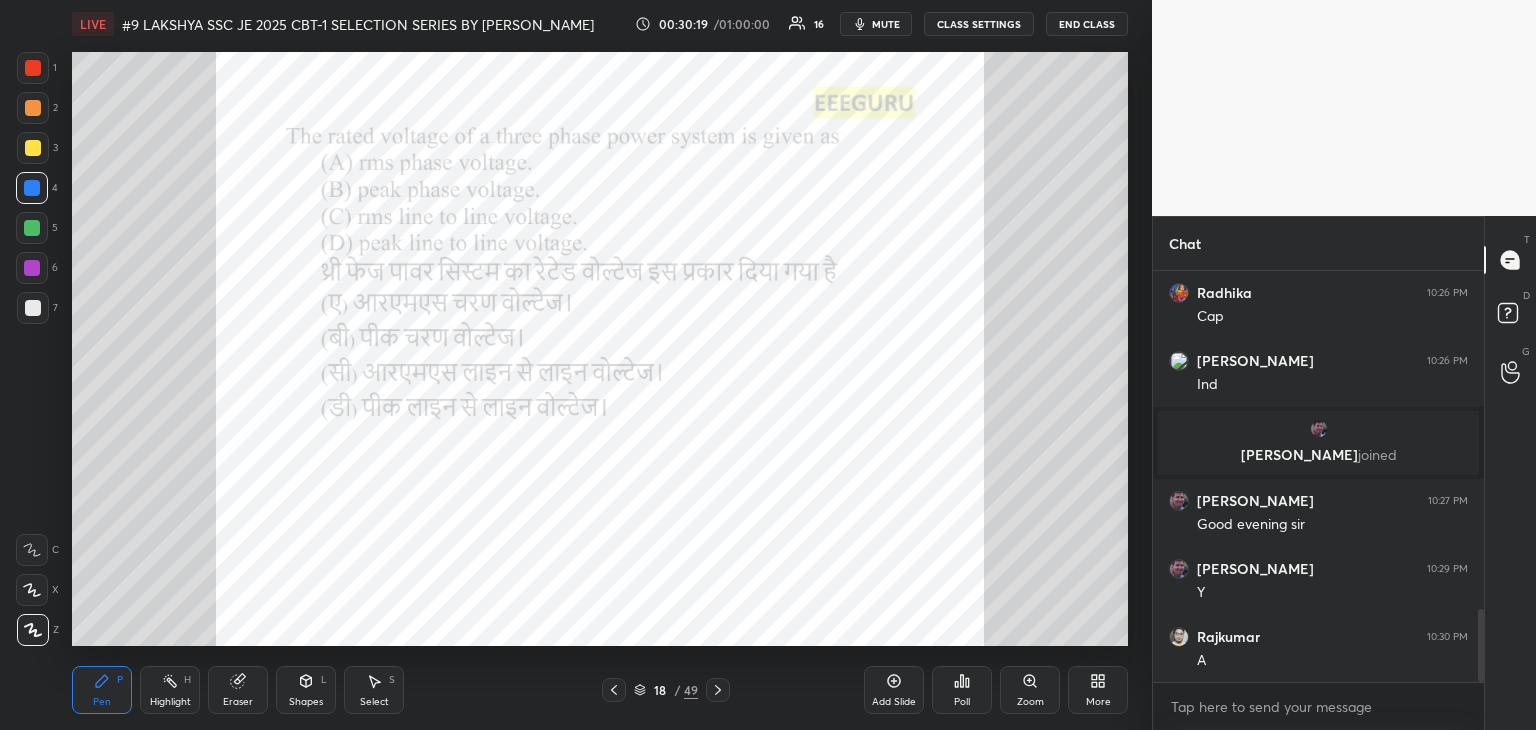scroll, scrollTop: 1976, scrollLeft: 0, axis: vertical 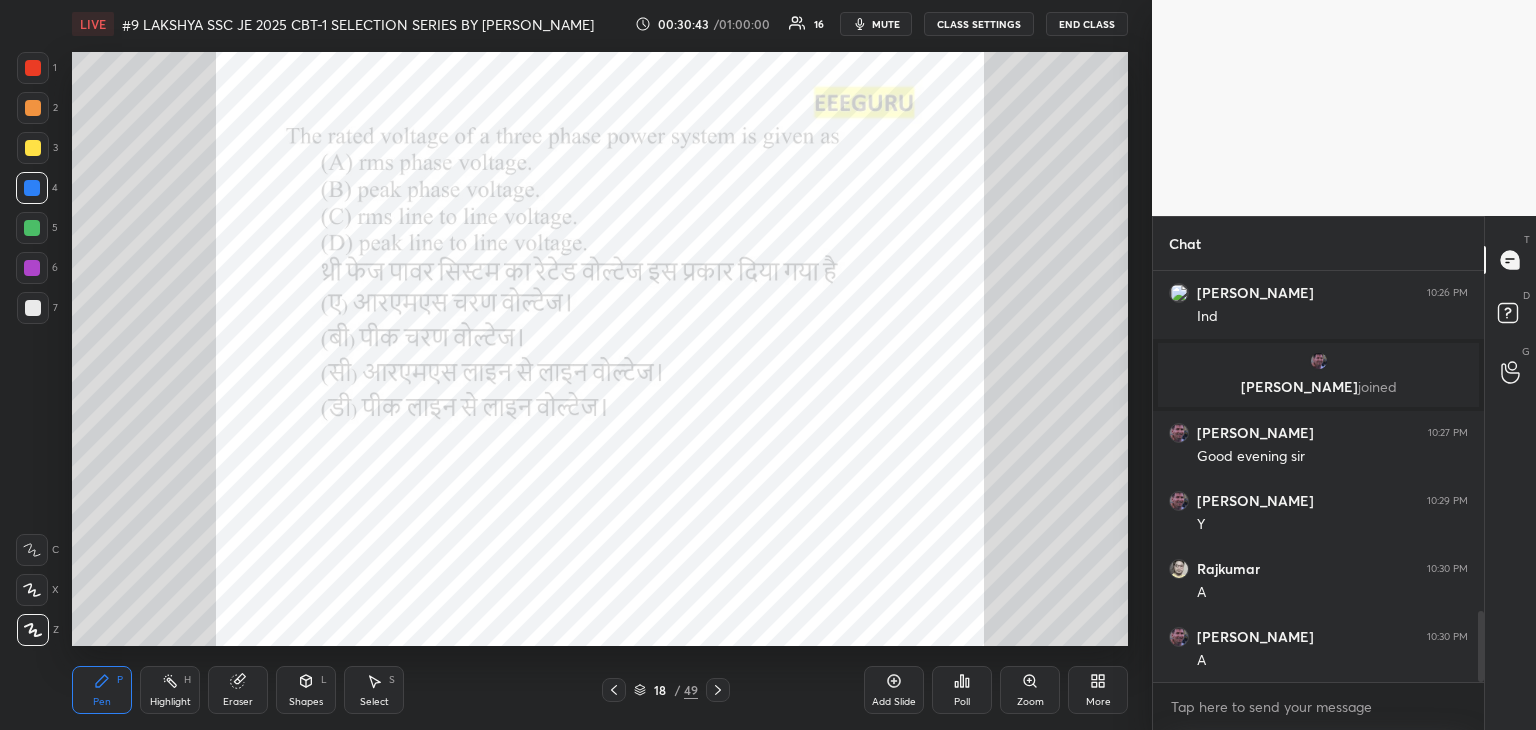 click on "Eraser" at bounding box center (238, 702) 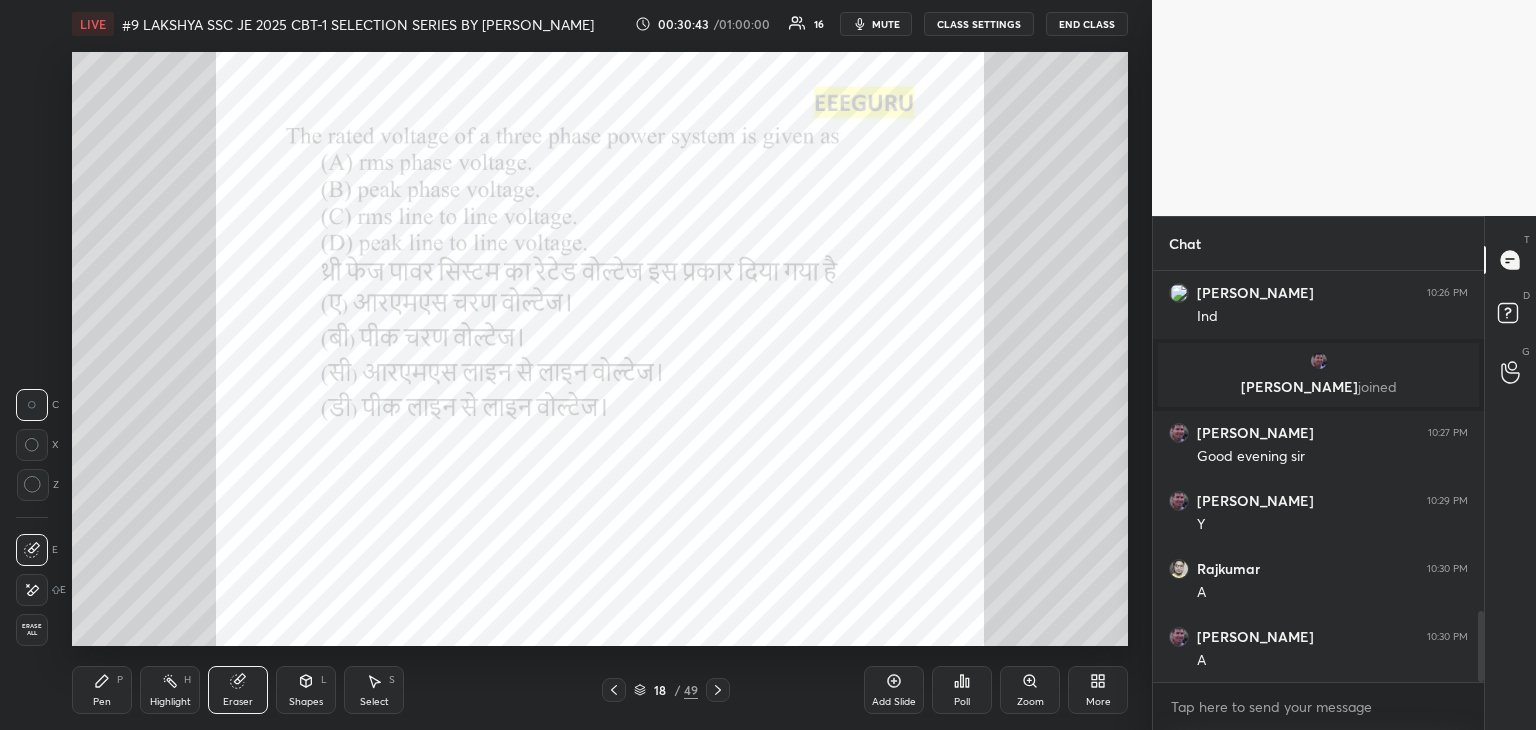 click on "Erase all" at bounding box center [32, 630] 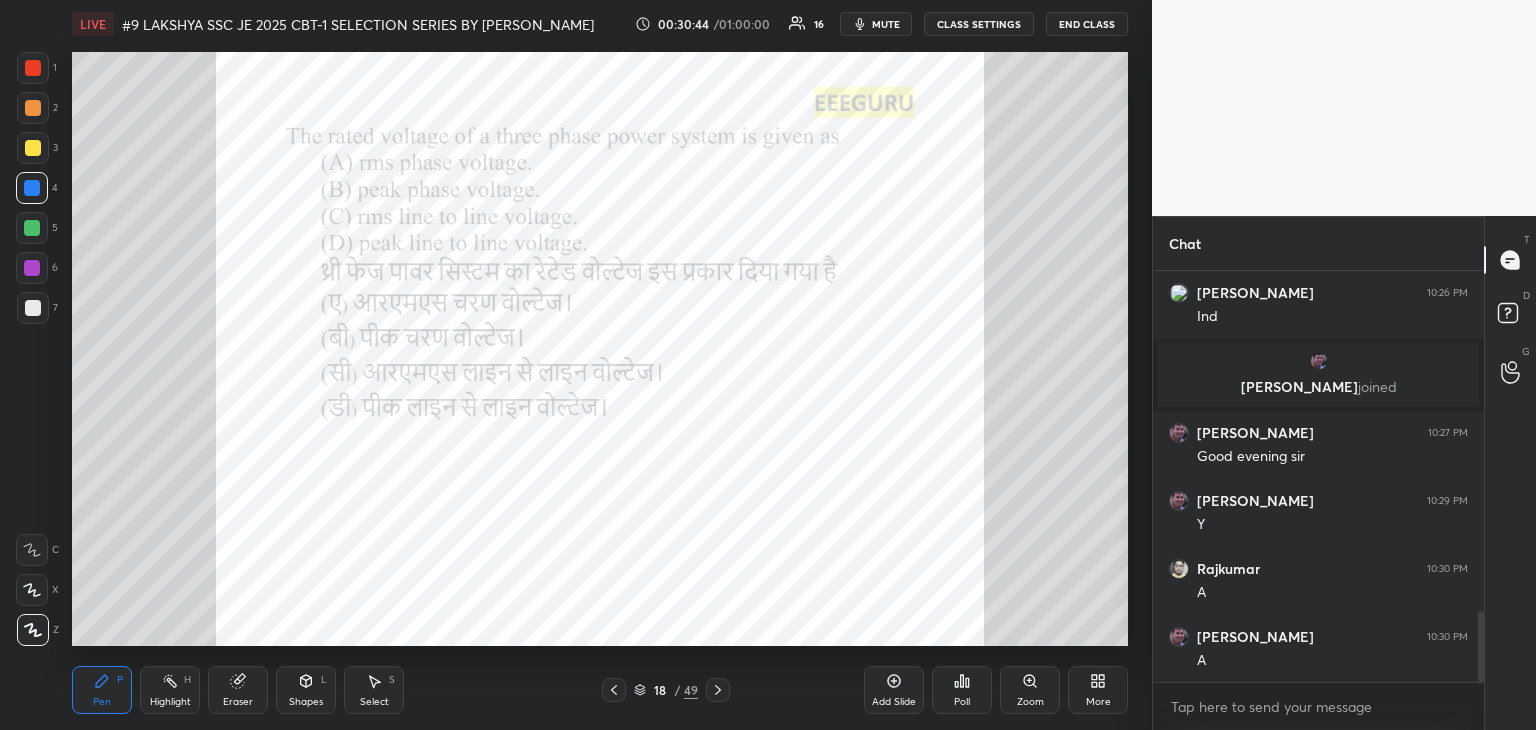 click on "Pen P" at bounding box center (102, 690) 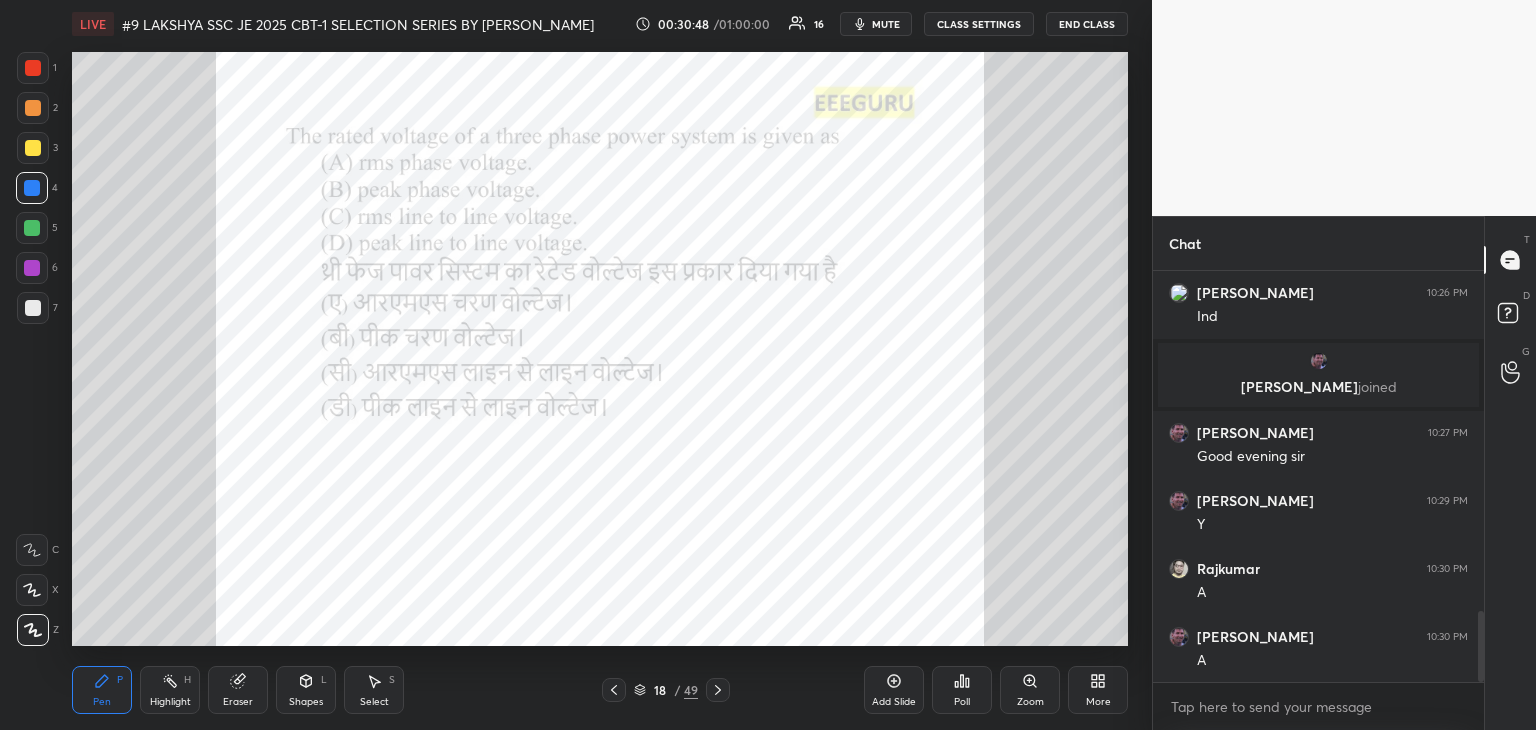 click 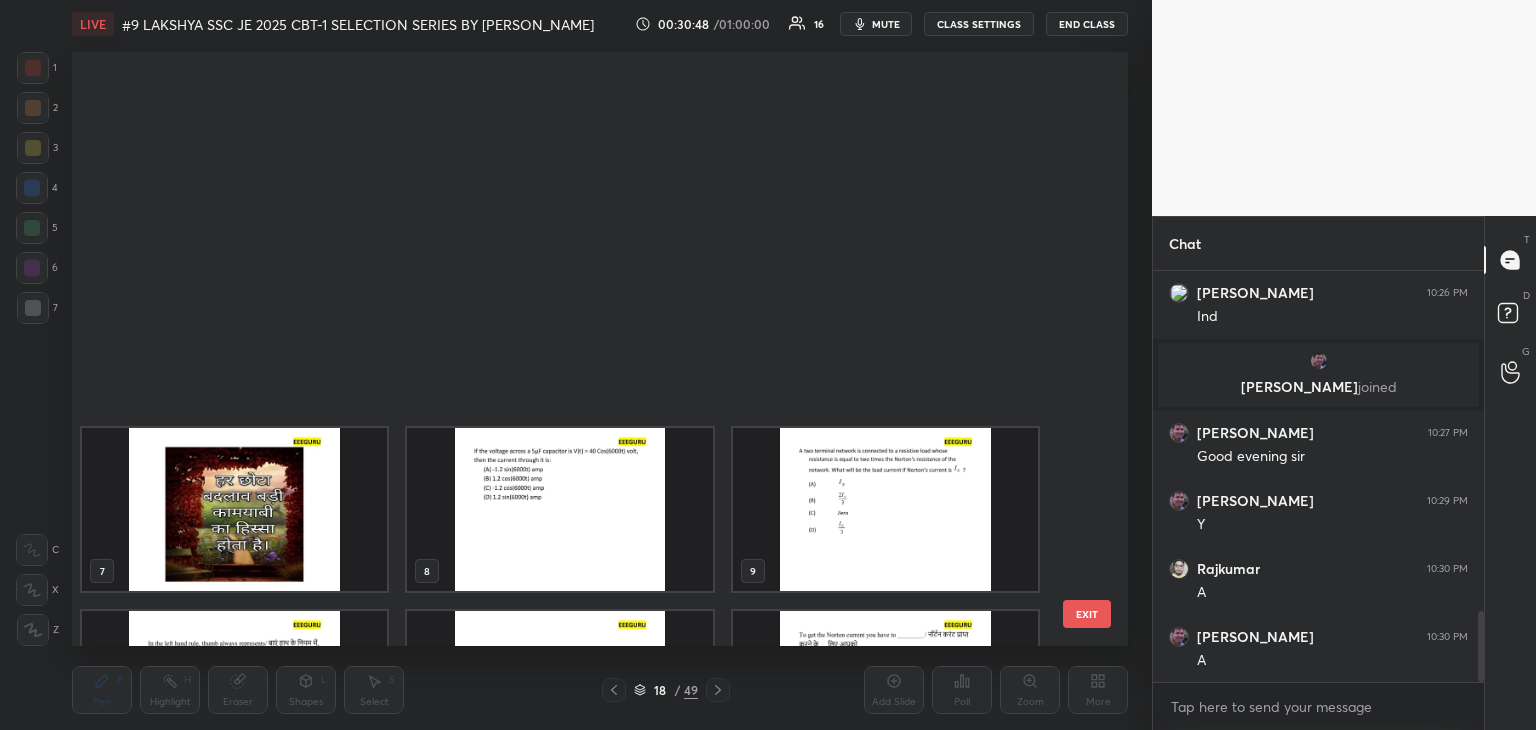 scroll, scrollTop: 504, scrollLeft: 0, axis: vertical 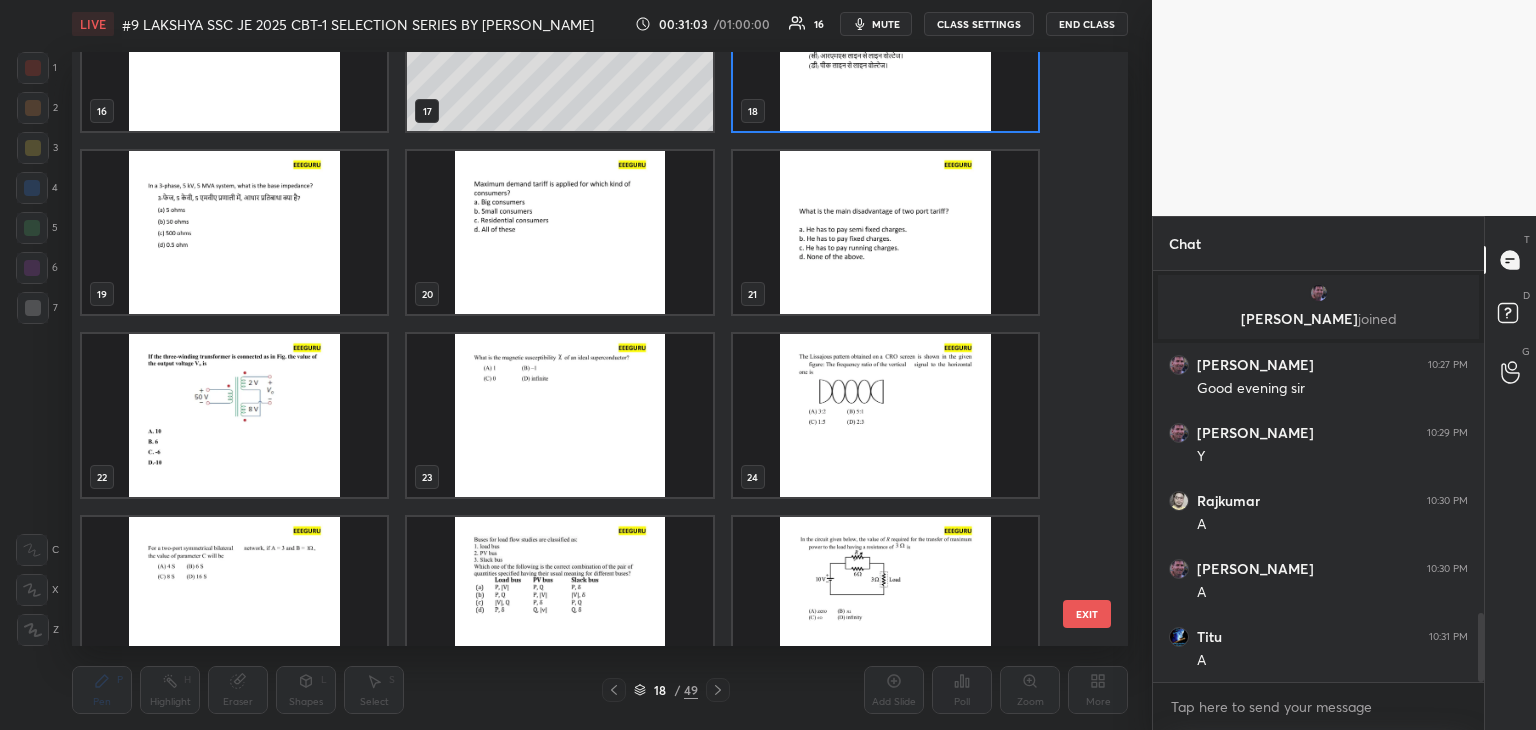 click at bounding box center (885, 232) 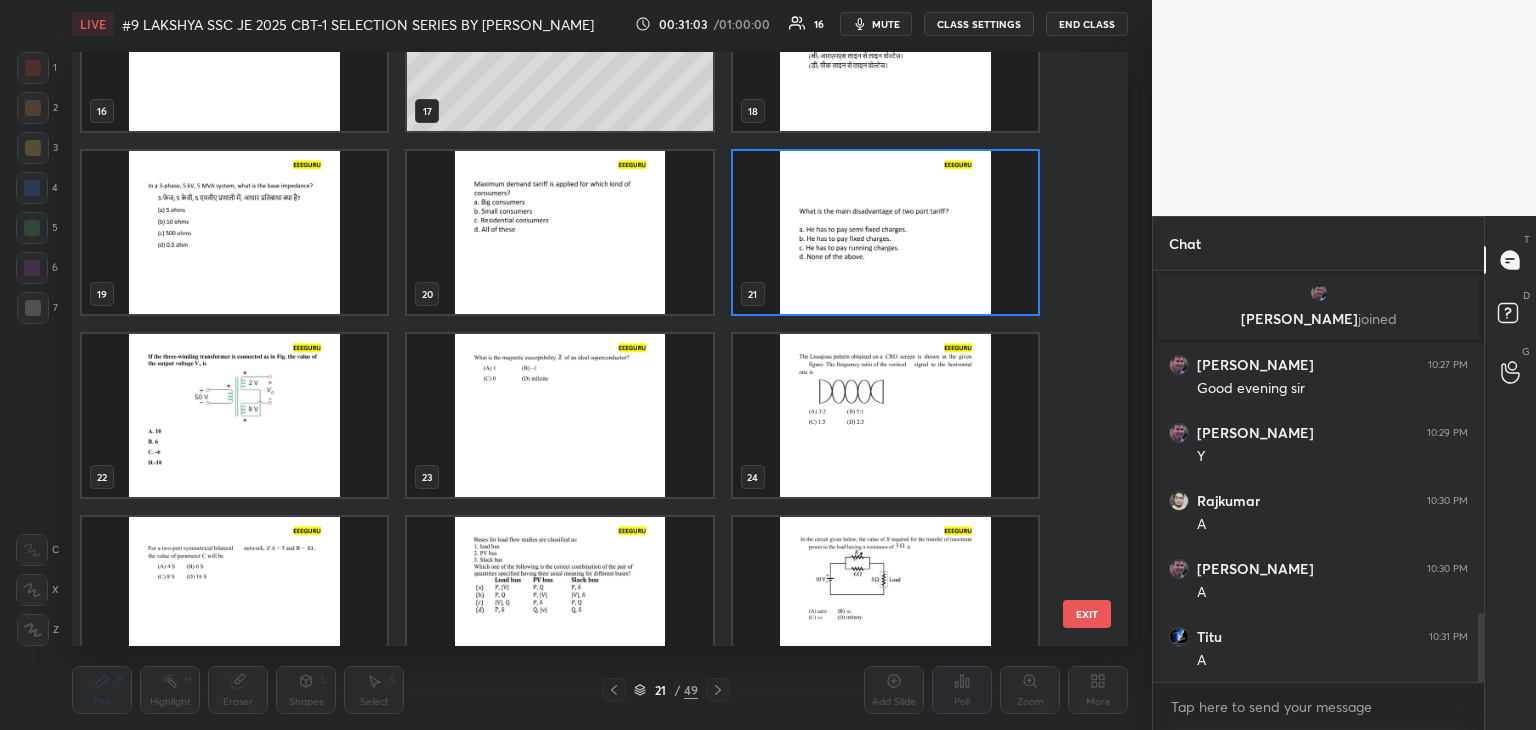 click at bounding box center [885, 232] 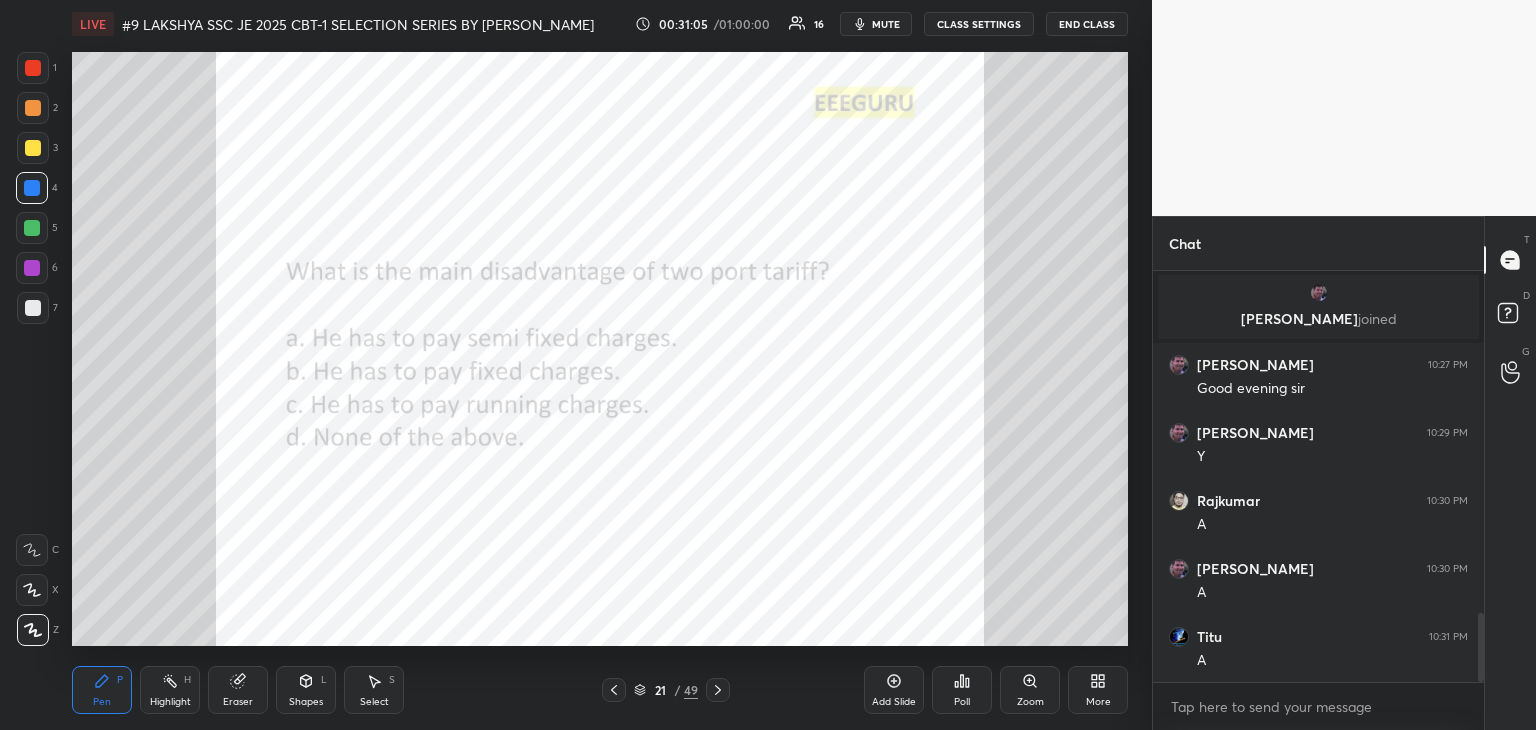 click on "Poll" at bounding box center (962, 690) 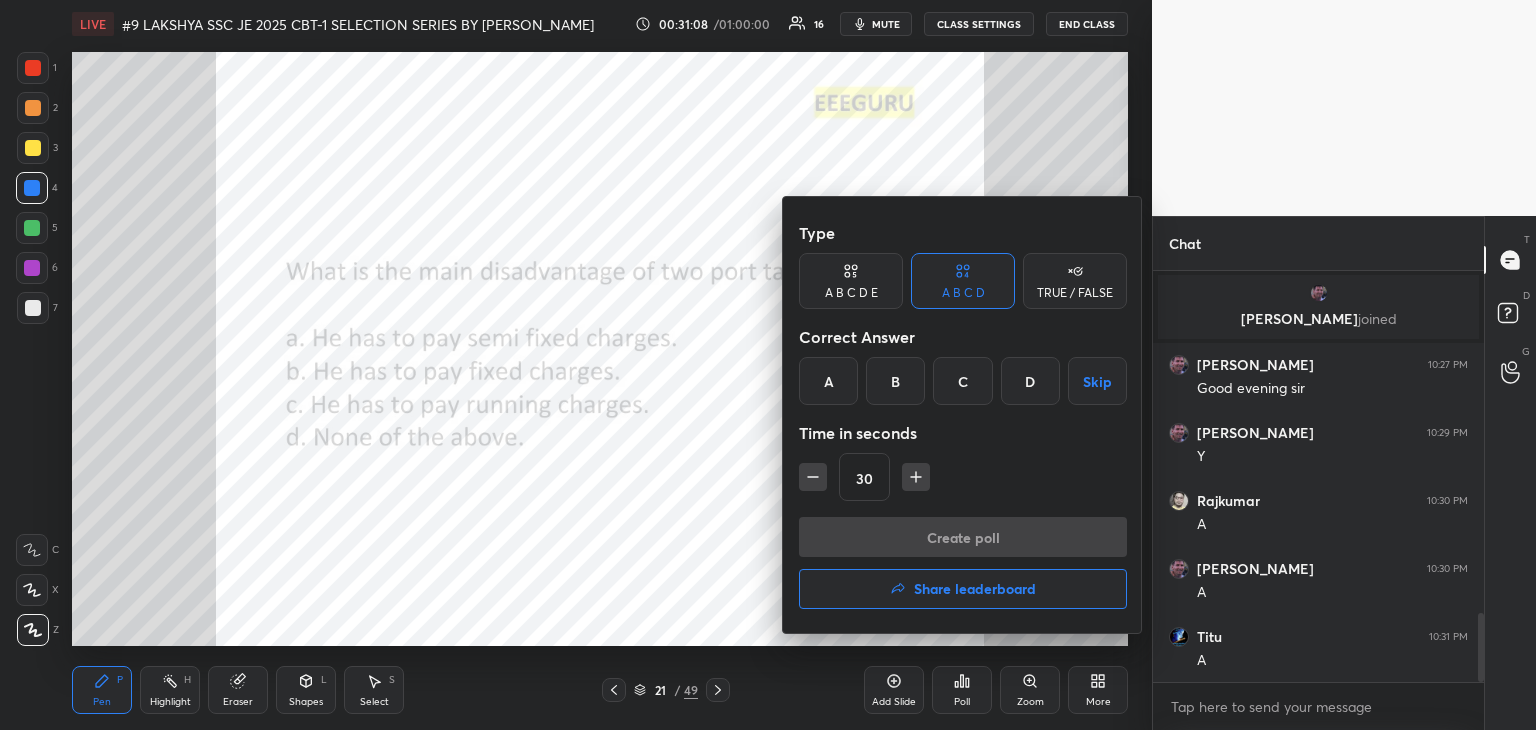 click on "B" at bounding box center (895, 381) 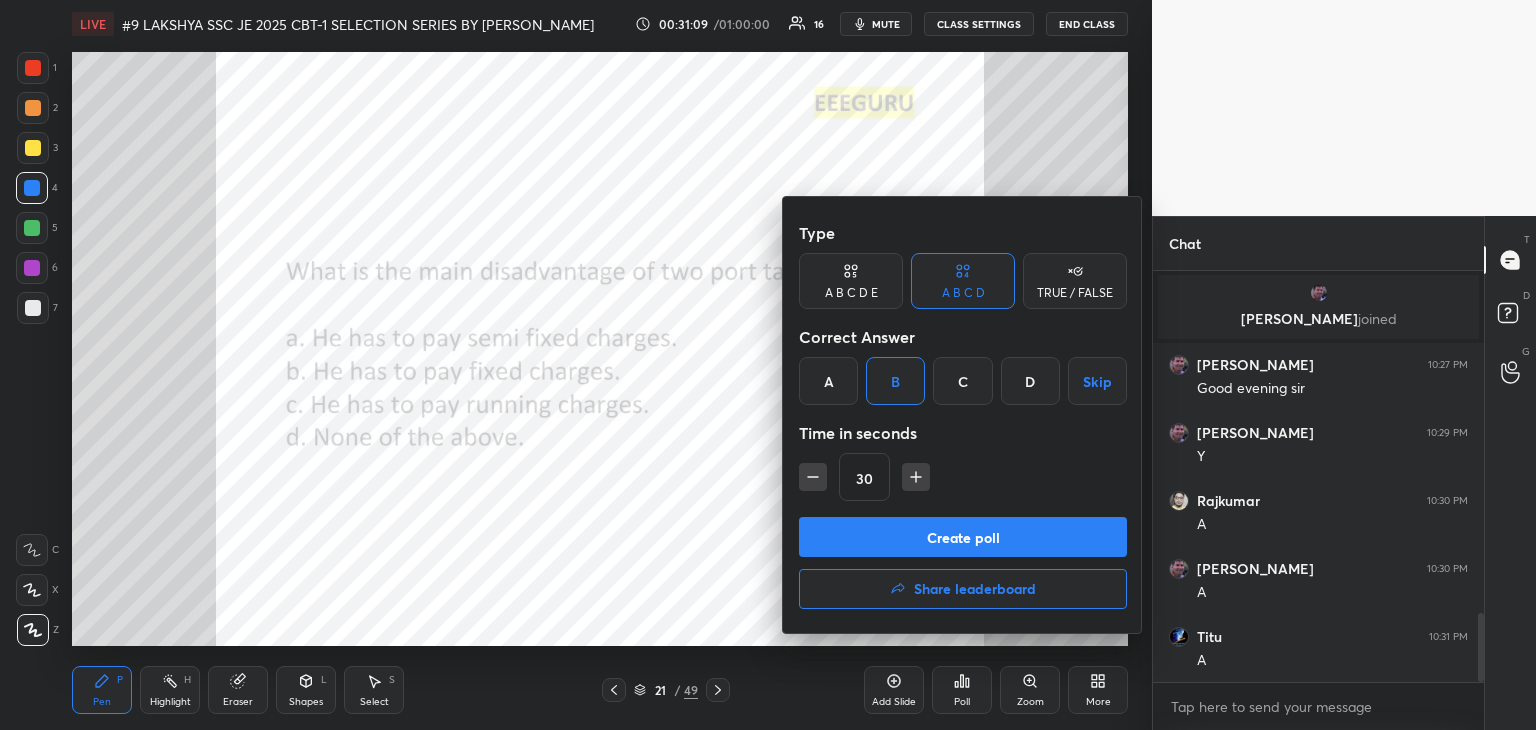 click on "Create poll" at bounding box center [963, 537] 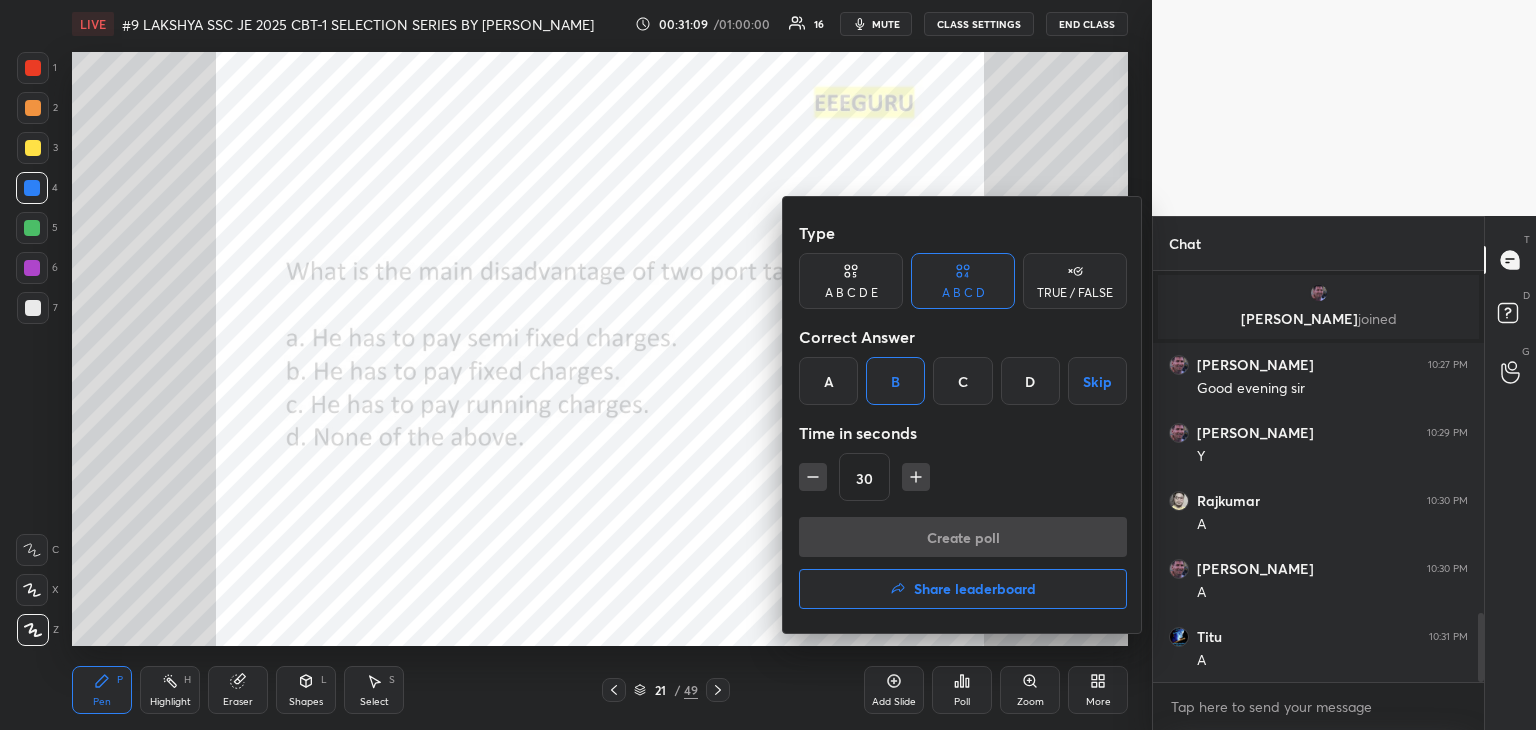 scroll, scrollTop: 364, scrollLeft: 325, axis: both 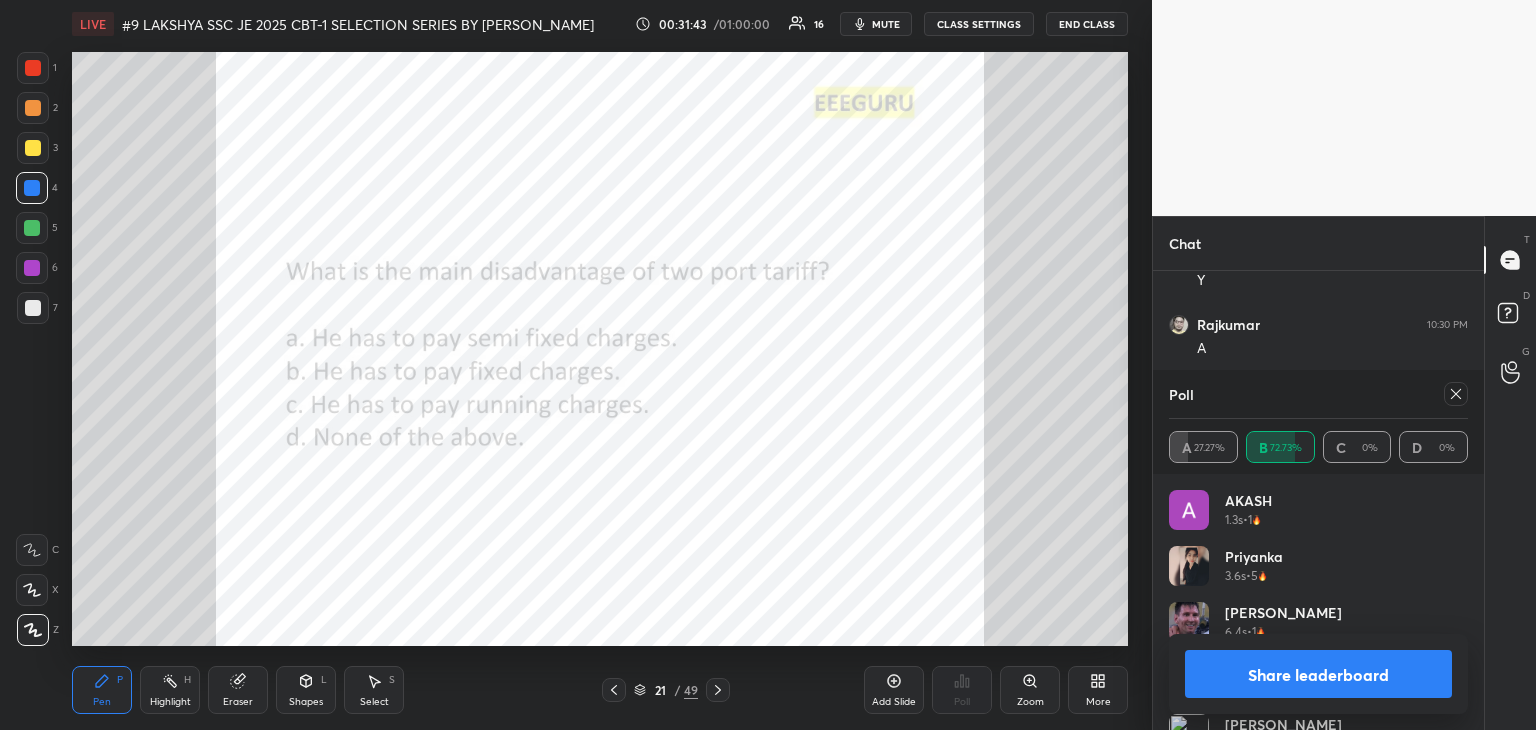 click at bounding box center (1456, 394) 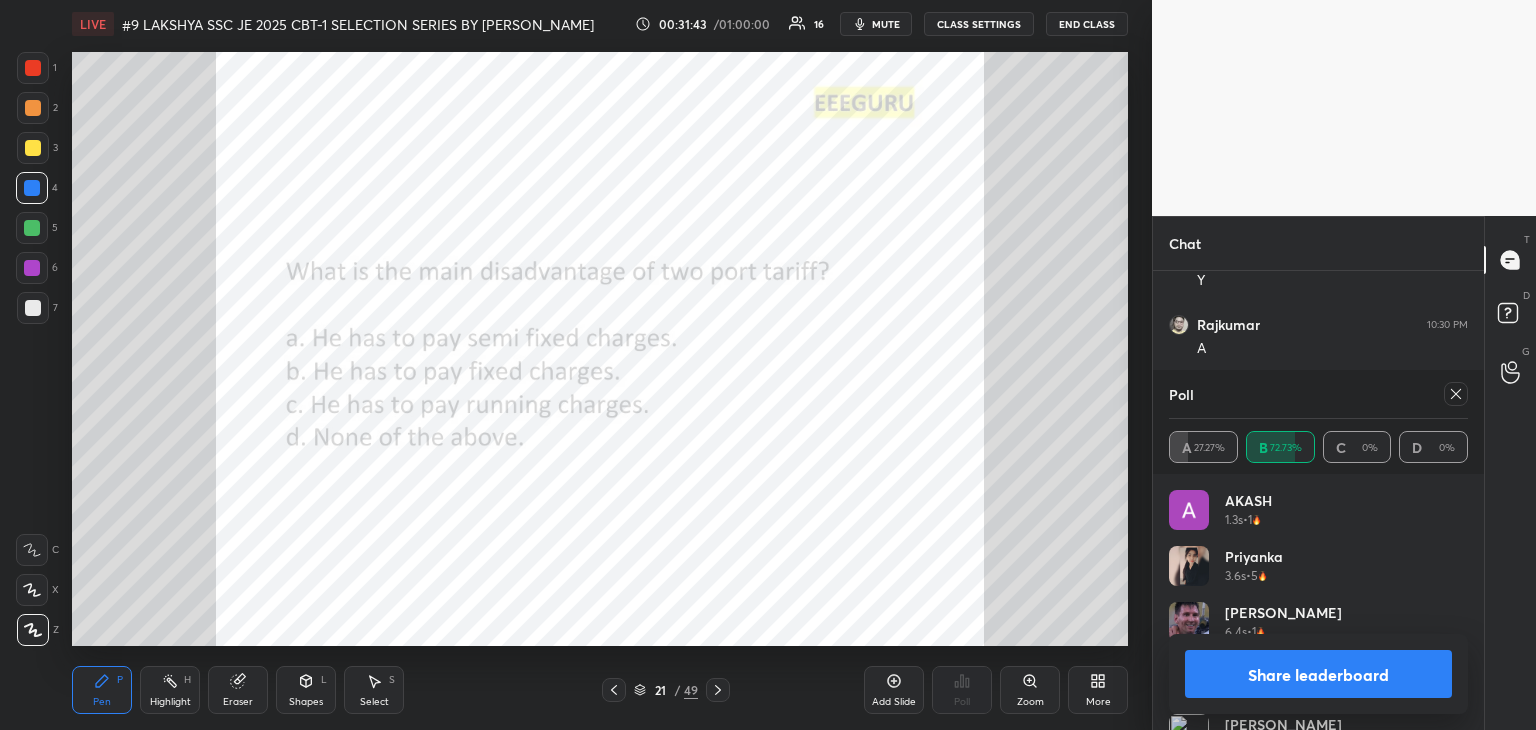scroll, scrollTop: 88, scrollLeft: 293, axis: both 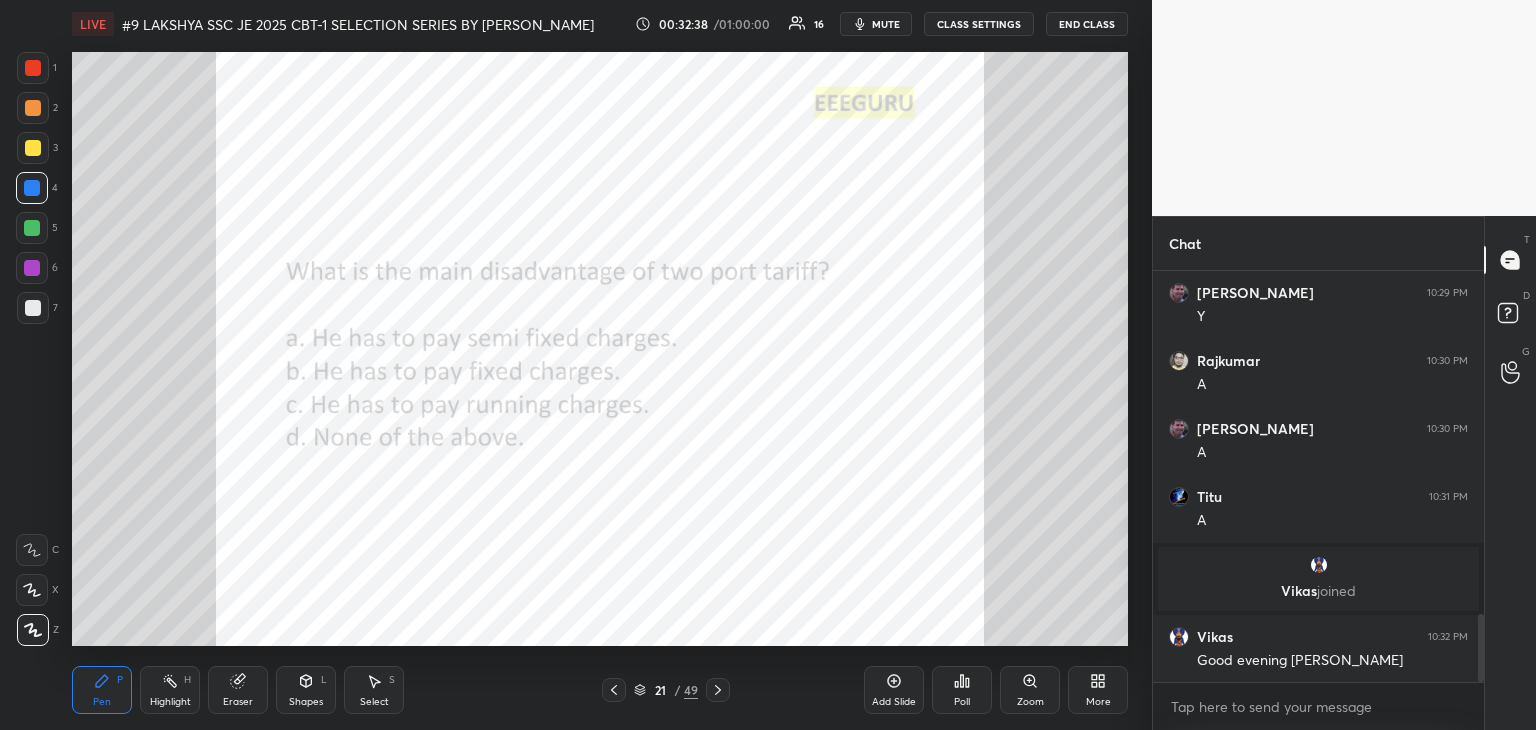 click 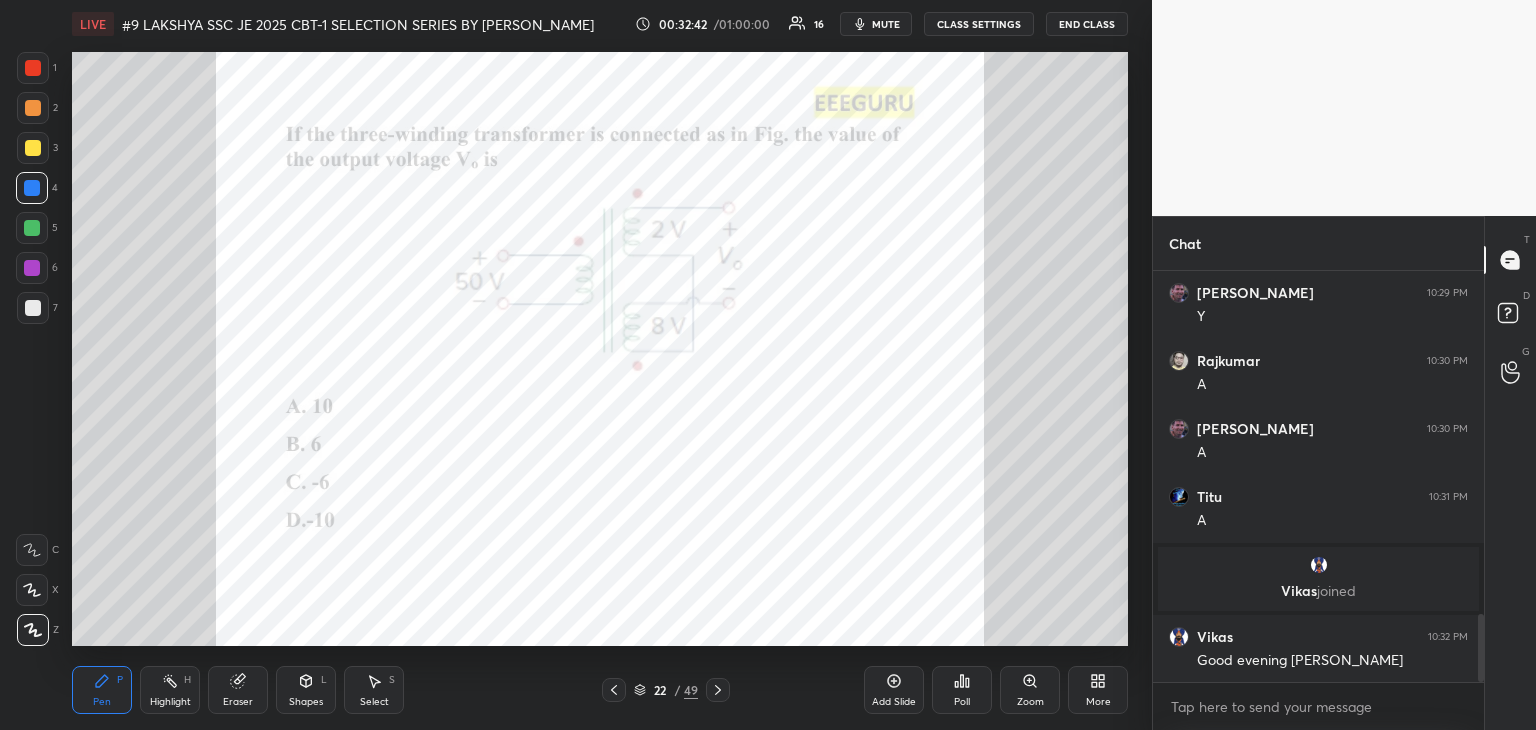 click on "Poll" at bounding box center [962, 690] 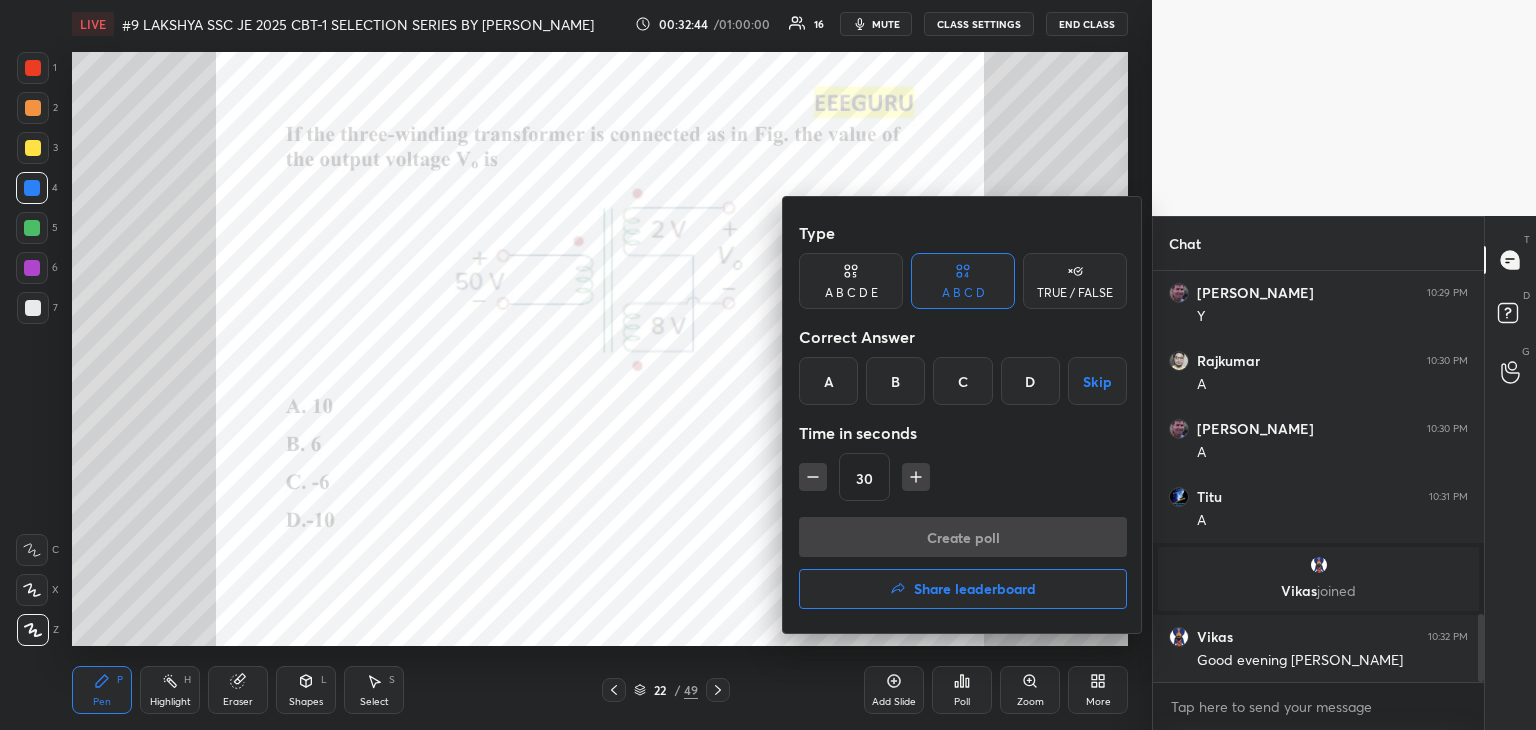 drag, startPoint x: 832, startPoint y: 381, endPoint x: 855, endPoint y: 443, distance: 66.12866 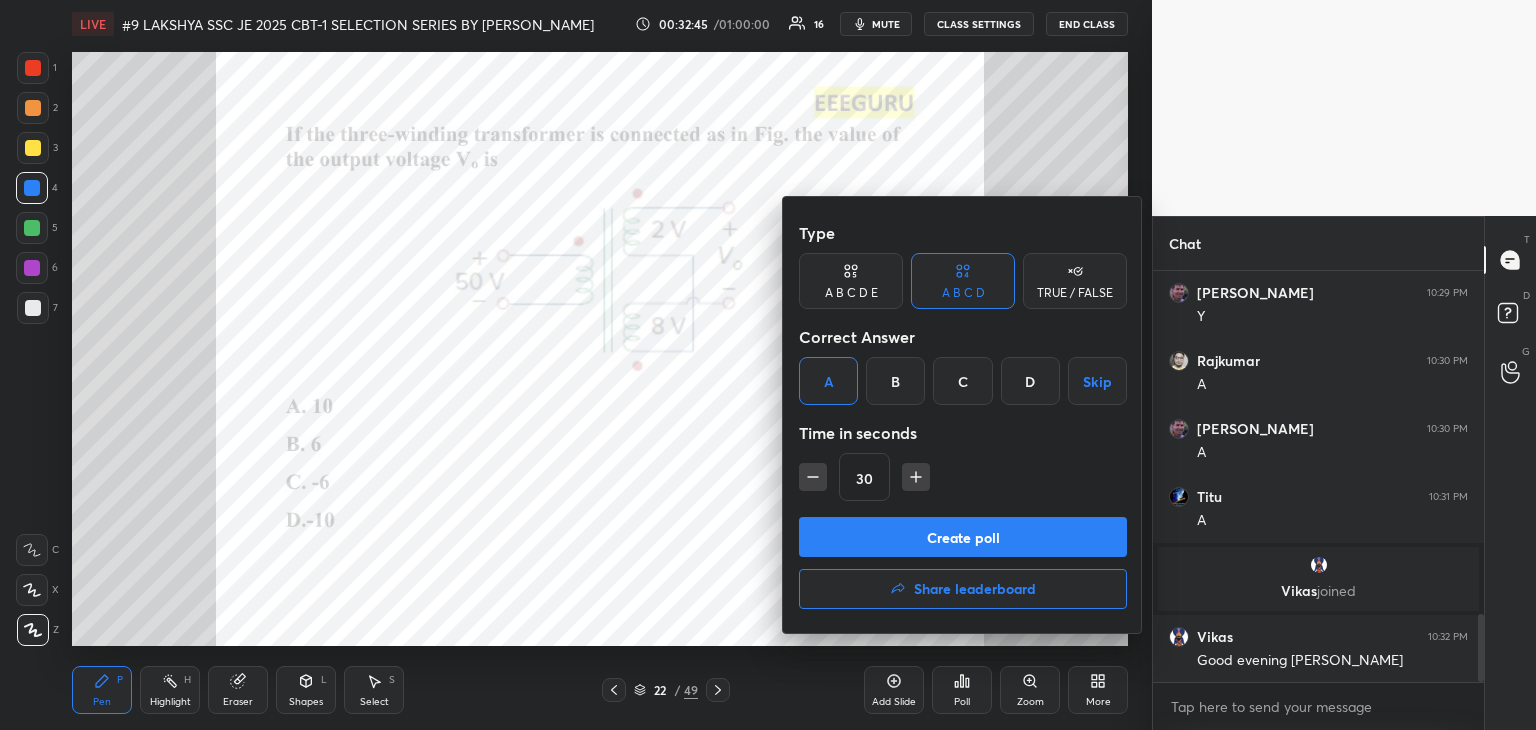 click 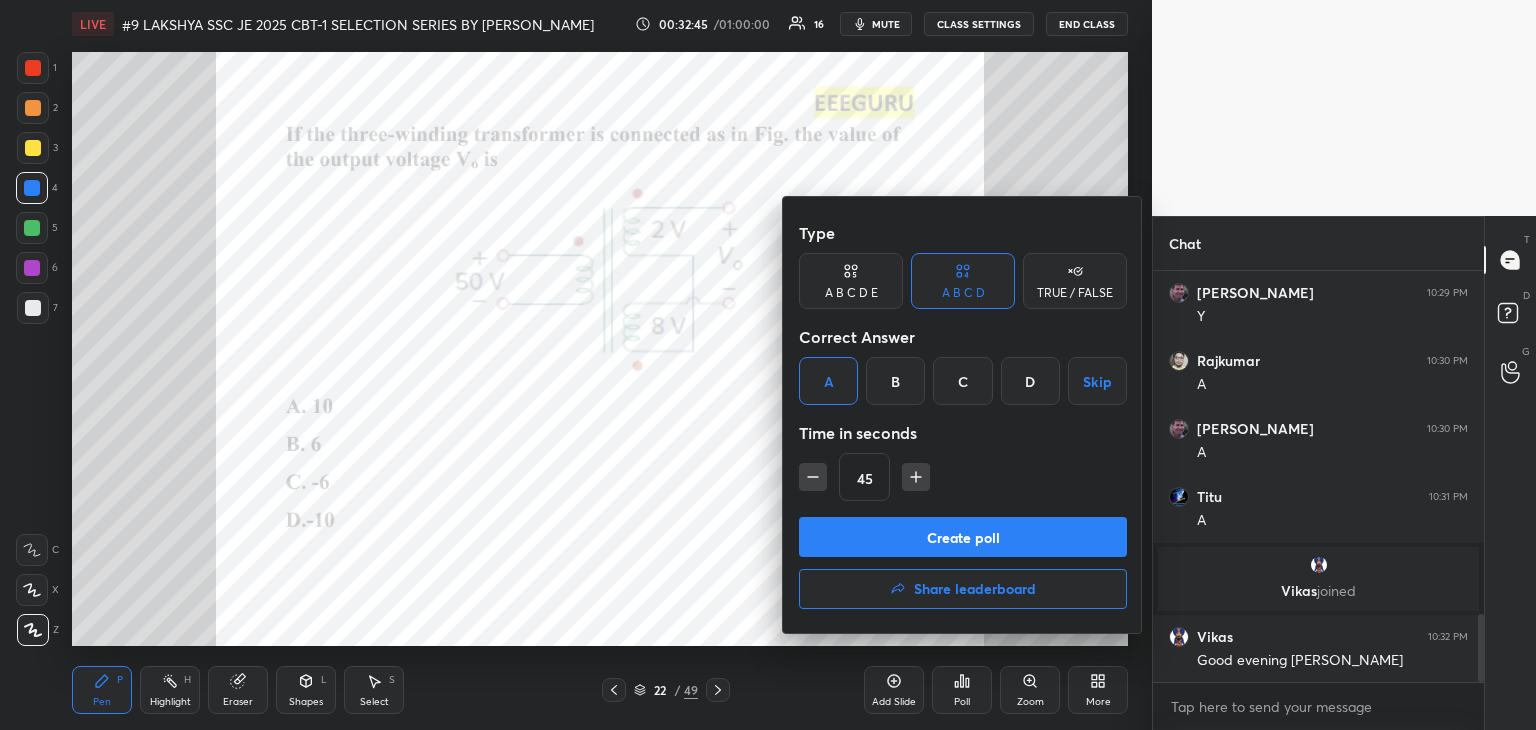 click on "Create poll" at bounding box center [963, 537] 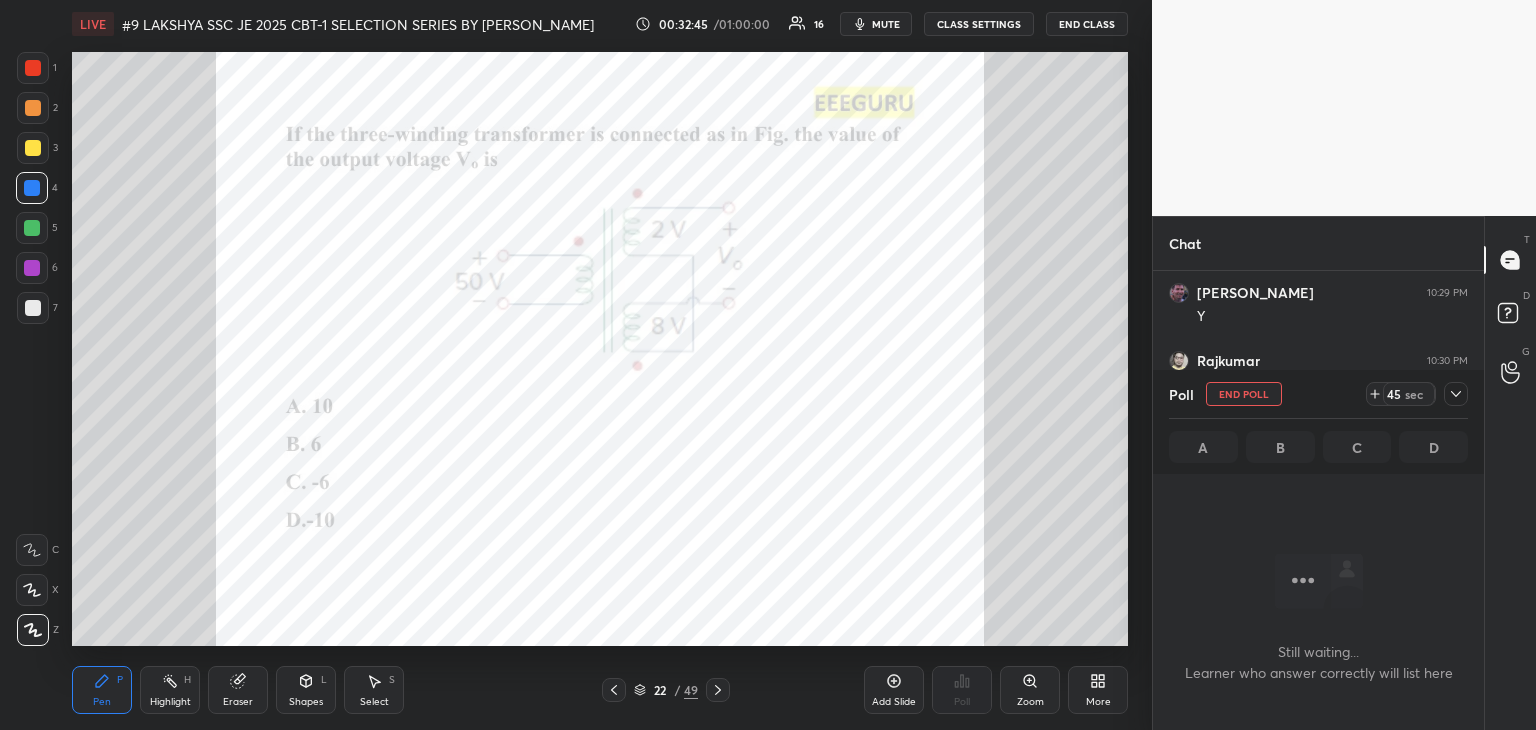scroll, scrollTop: 312, scrollLeft: 325, axis: both 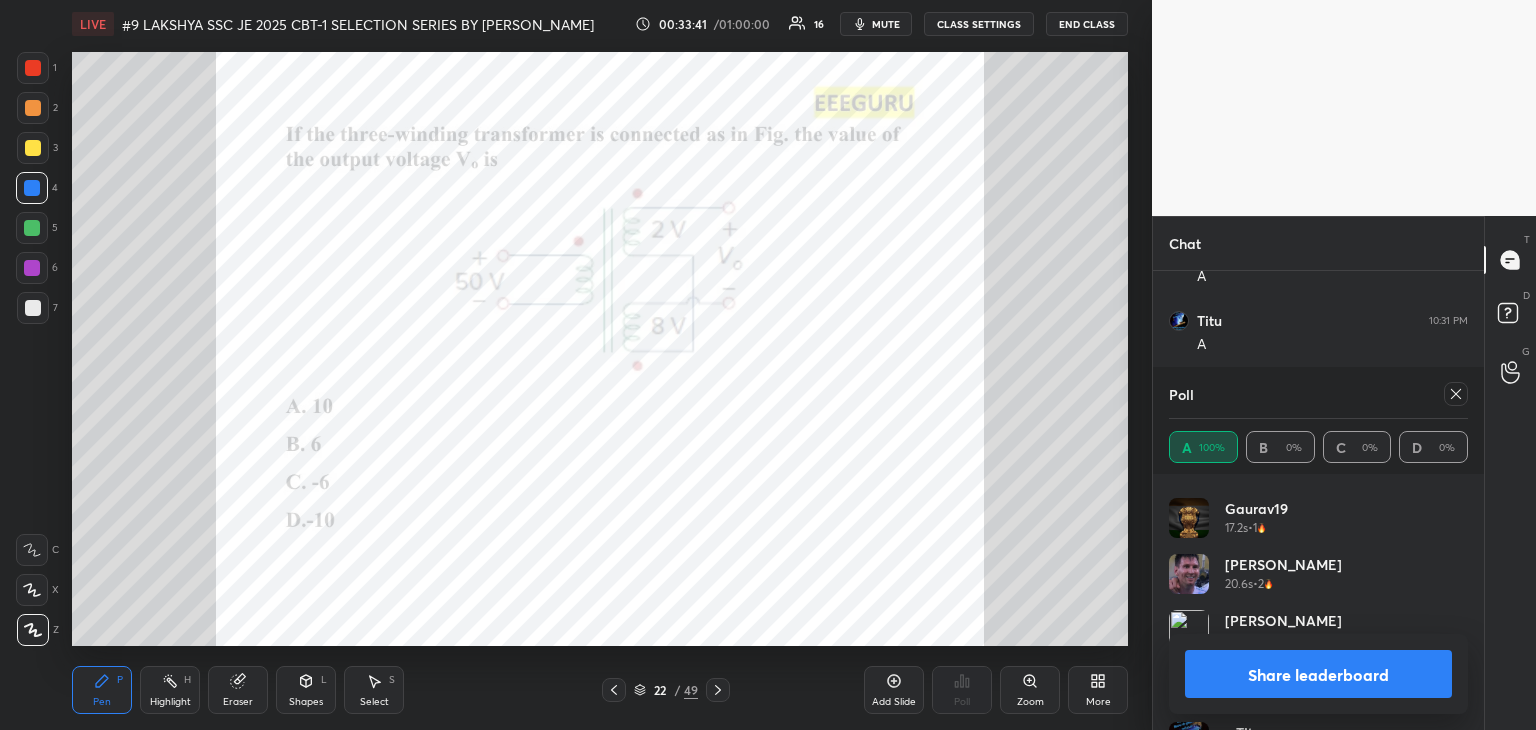 click at bounding box center (32, 188) 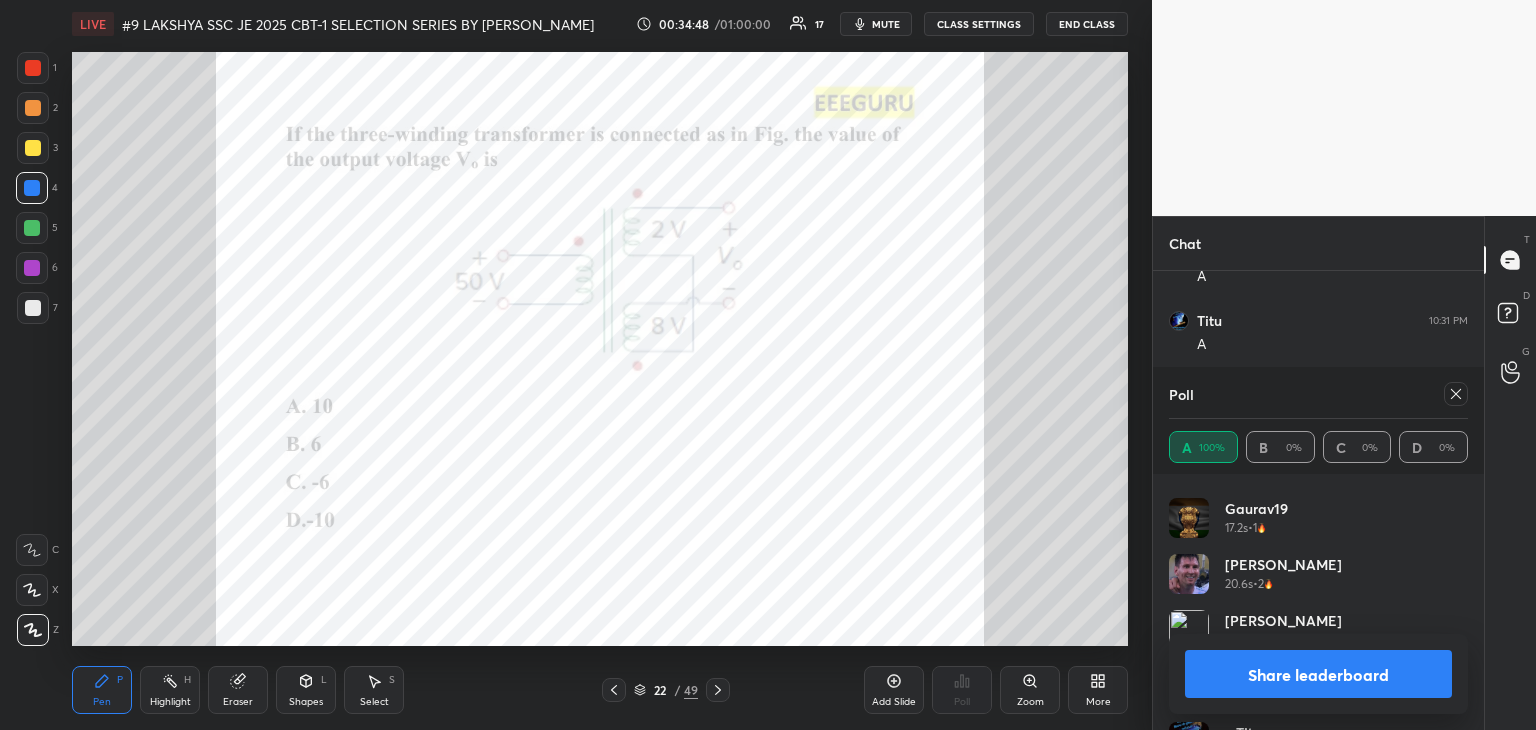 click on "mute" at bounding box center [886, 24] 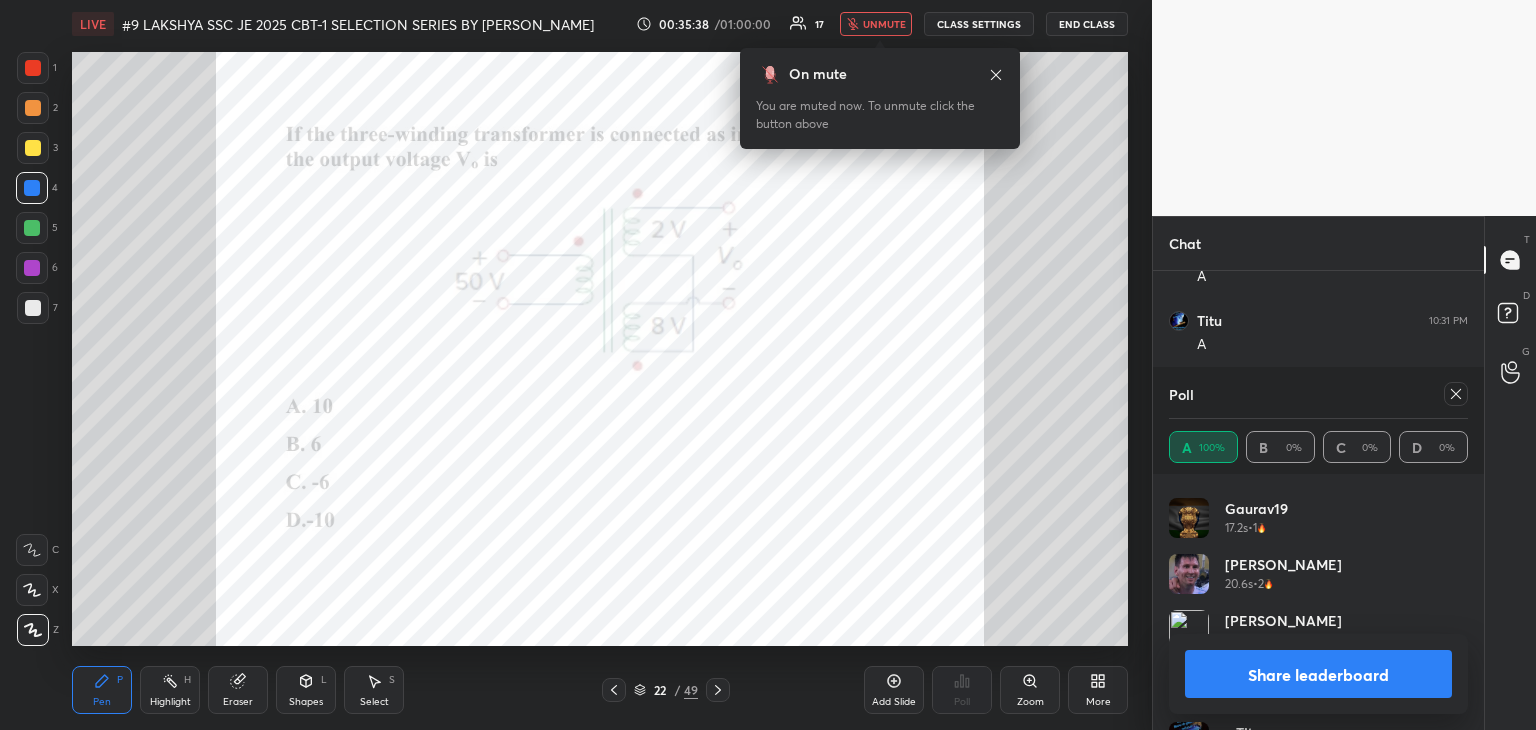 click on "unmute" at bounding box center [884, 24] 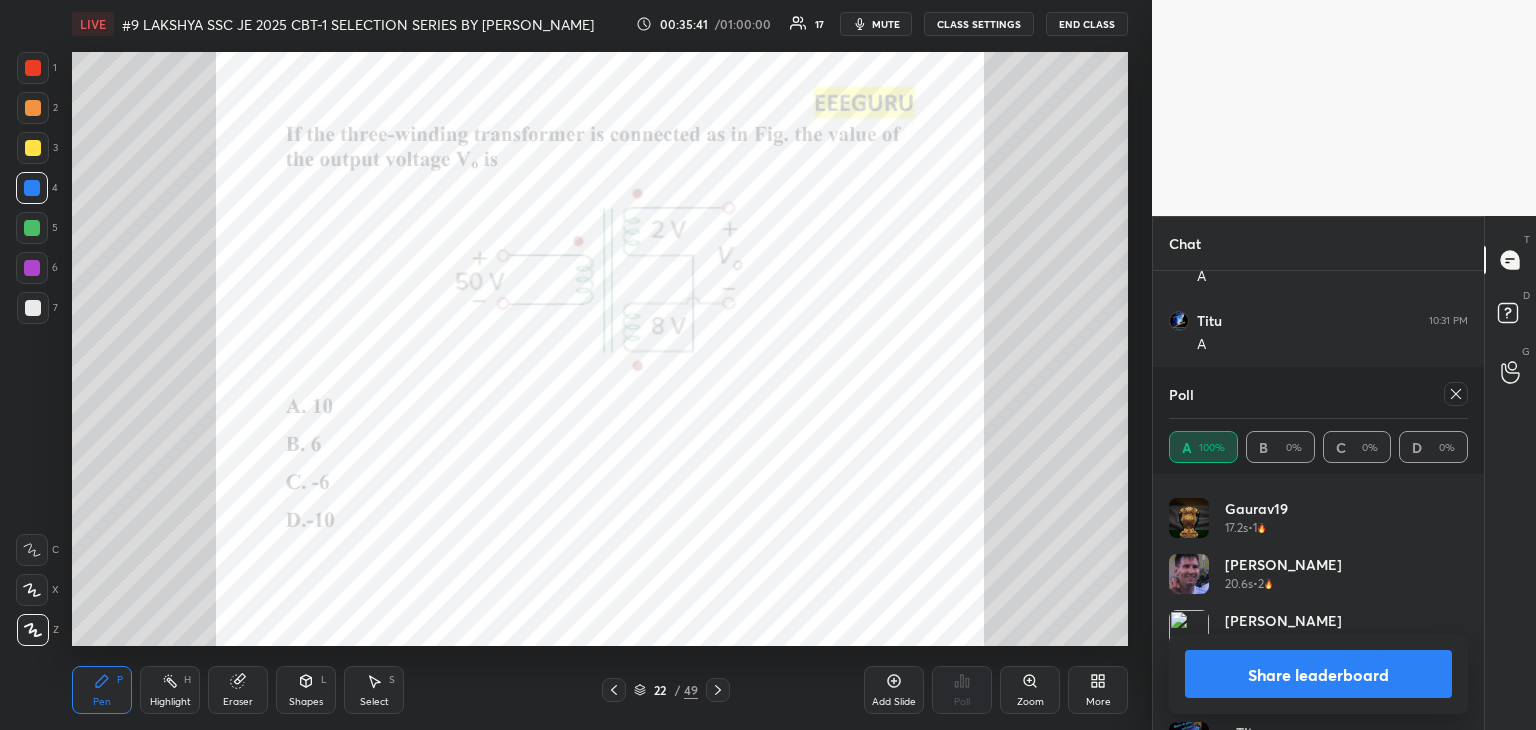 scroll, scrollTop: 2264, scrollLeft: 0, axis: vertical 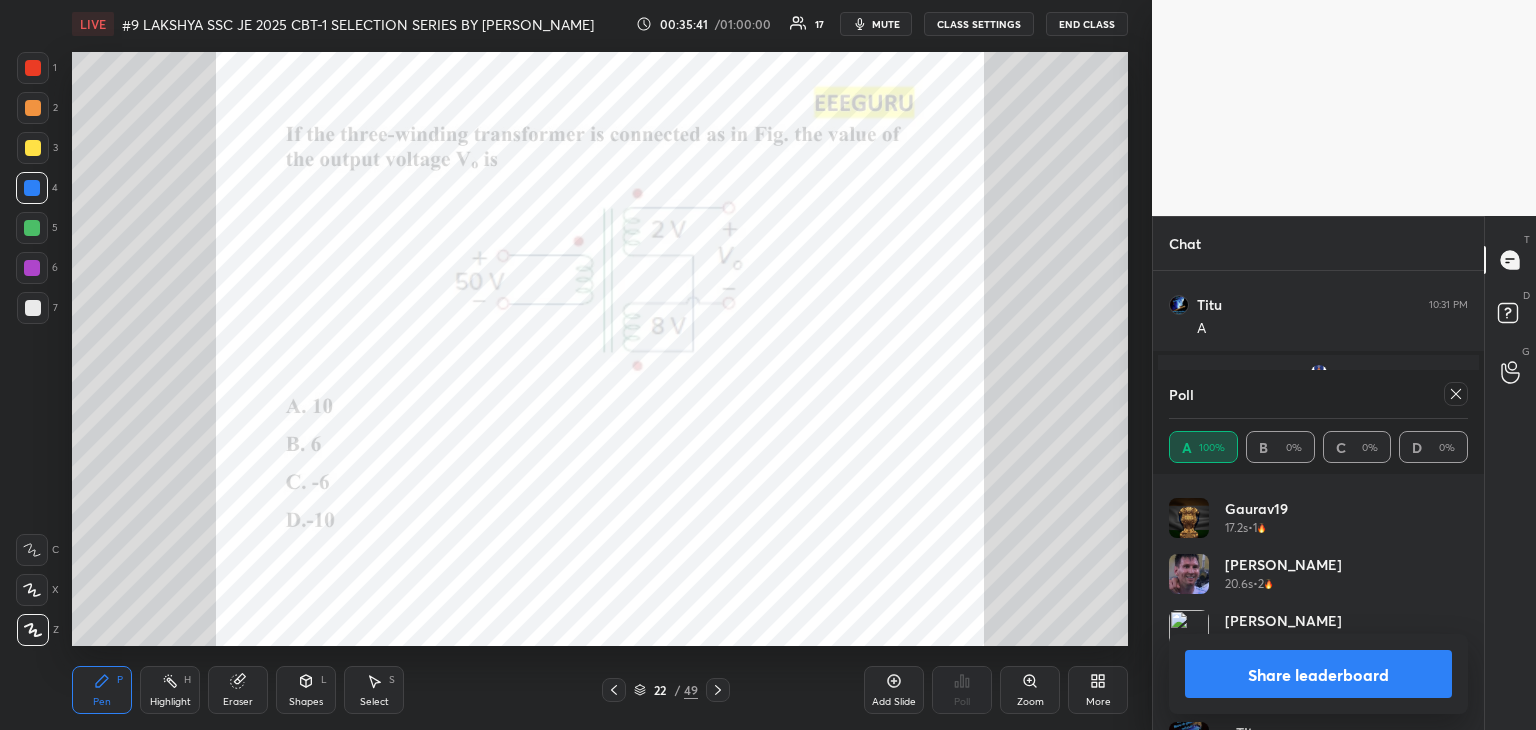 click 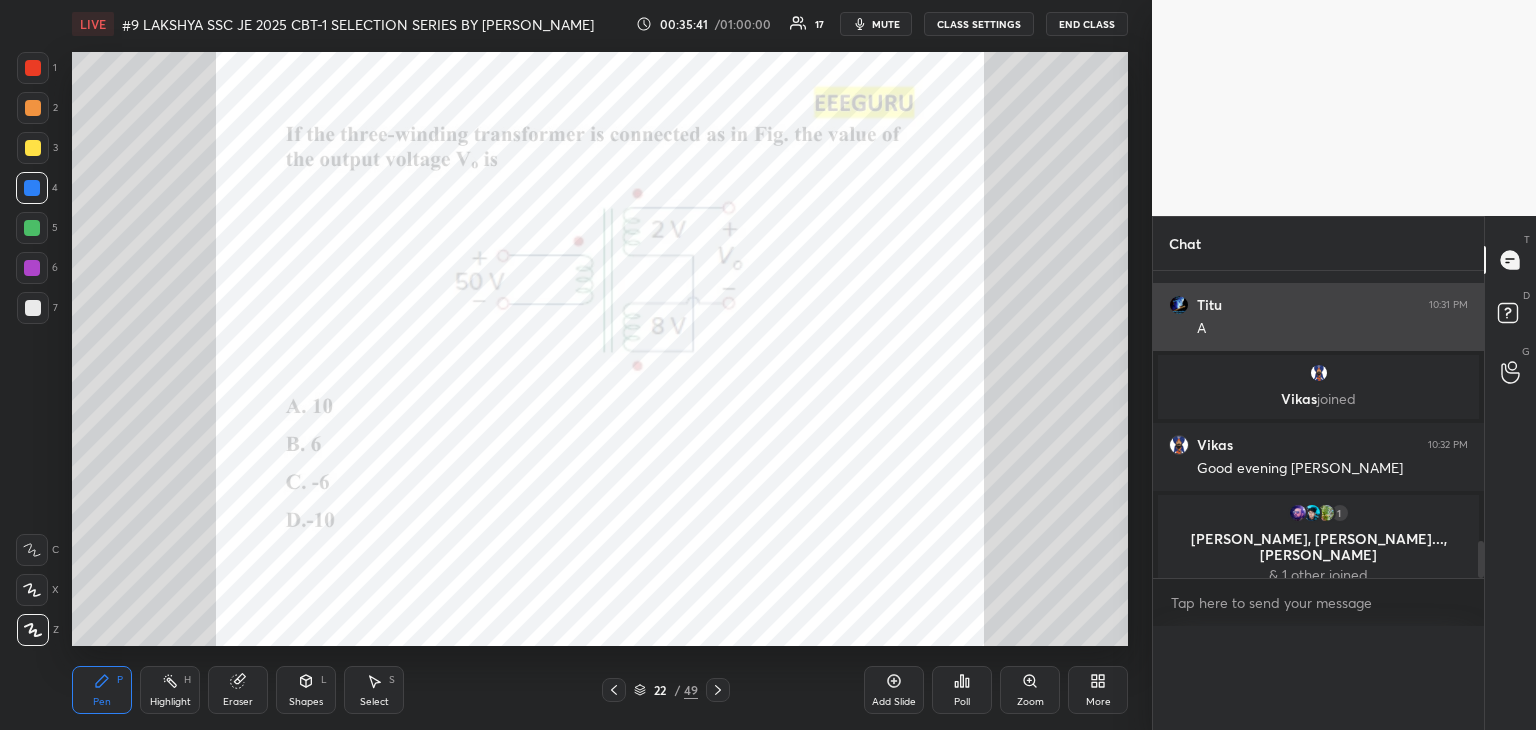 scroll, scrollTop: 0, scrollLeft: 0, axis: both 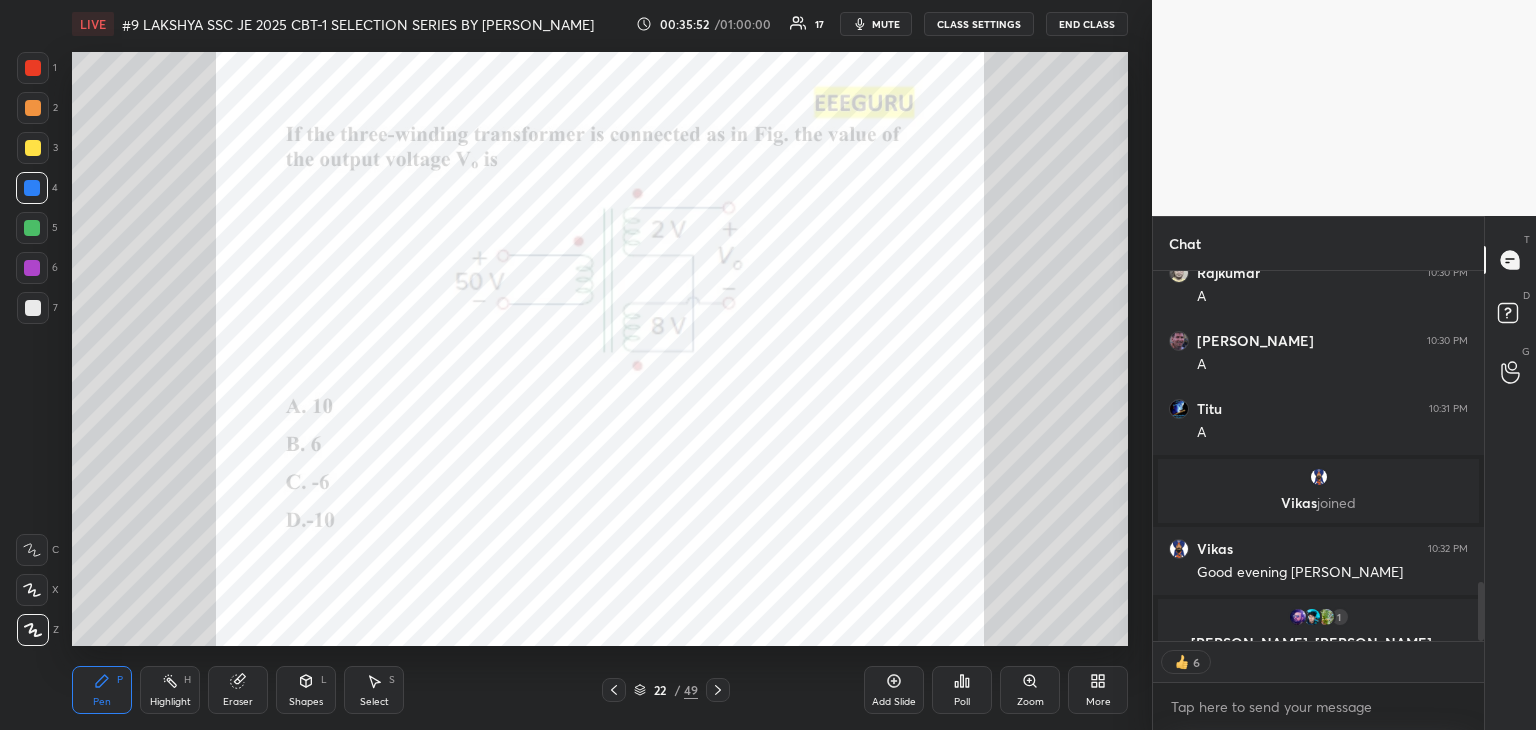 click at bounding box center (32, 228) 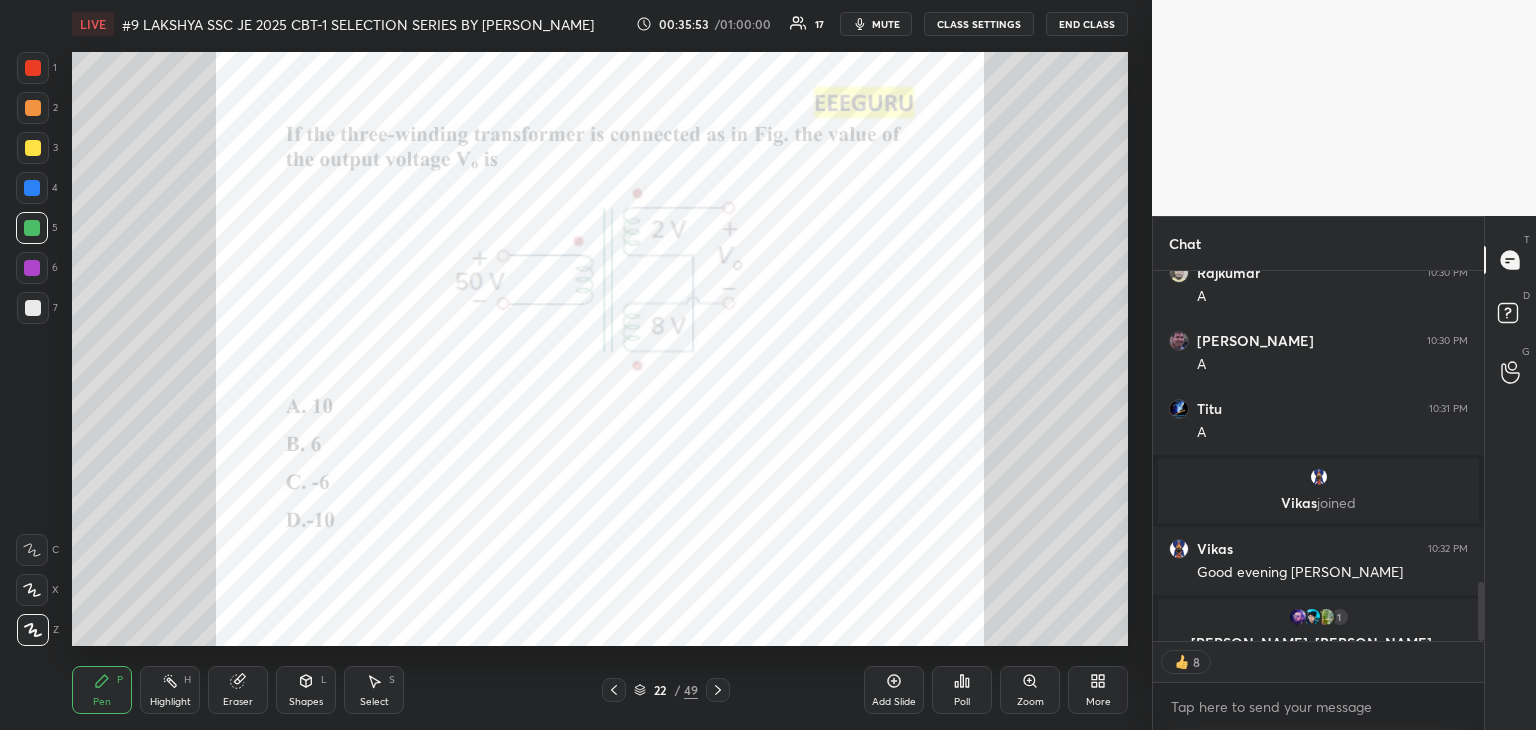 click on "Add Slide" at bounding box center (894, 690) 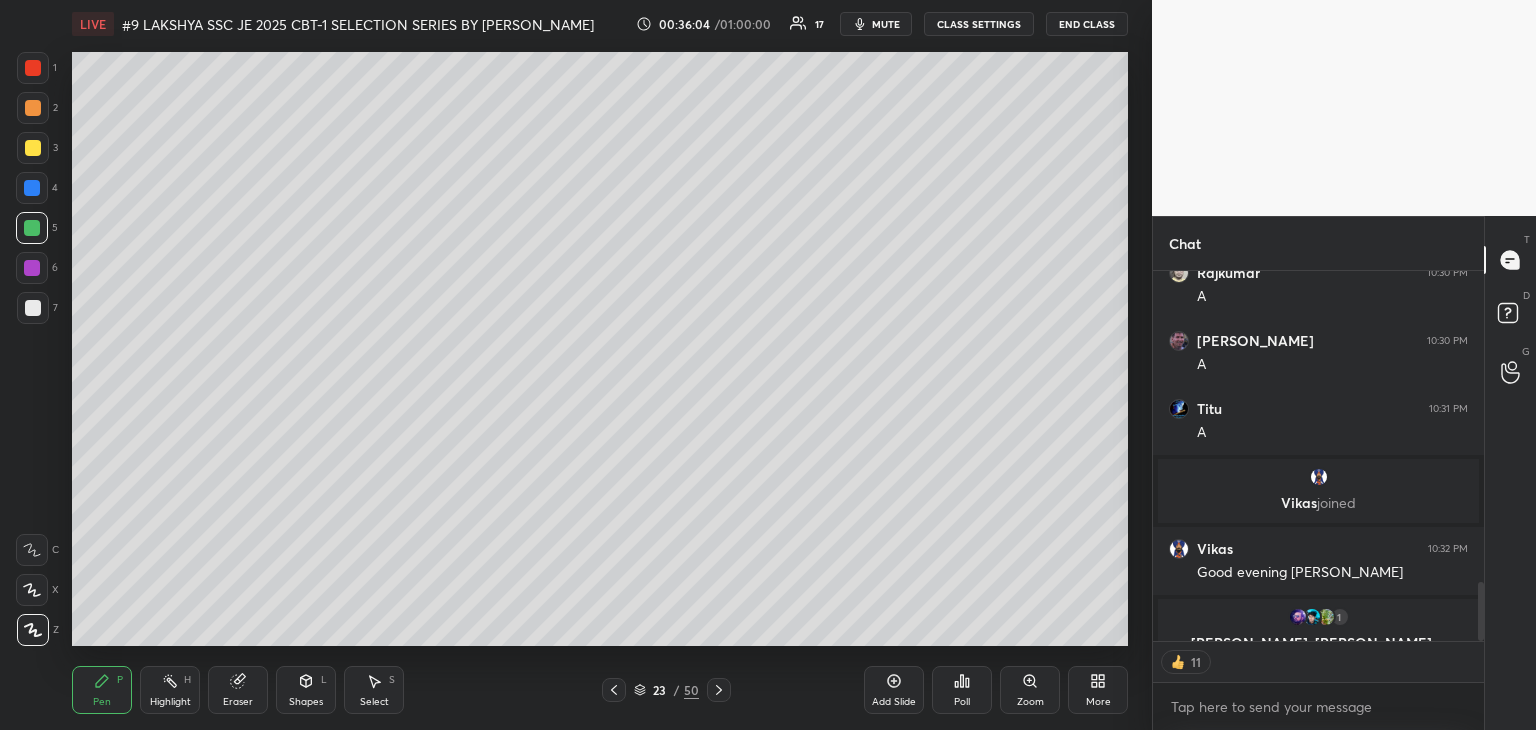 scroll, scrollTop: 6, scrollLeft: 6, axis: both 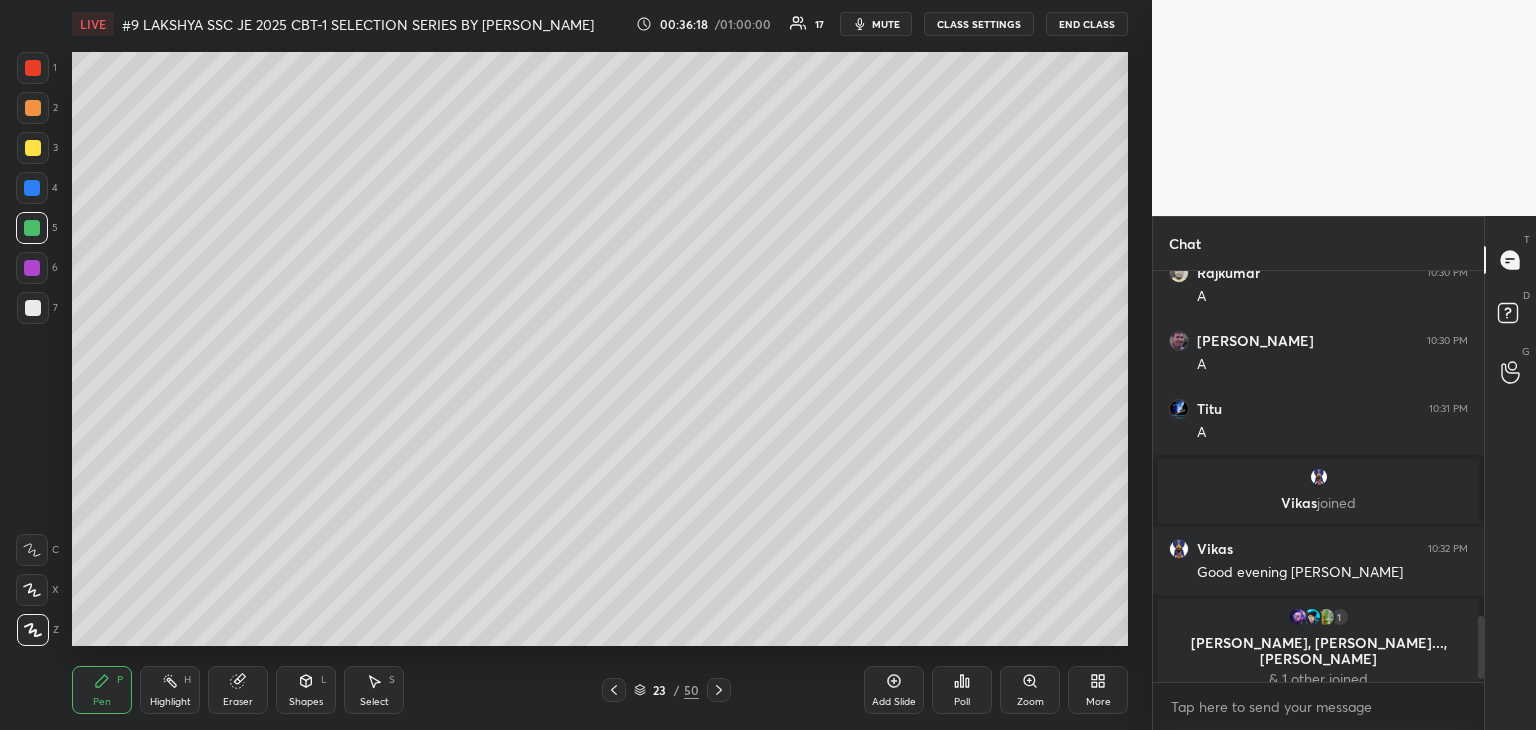 click on "Eraser" at bounding box center [238, 690] 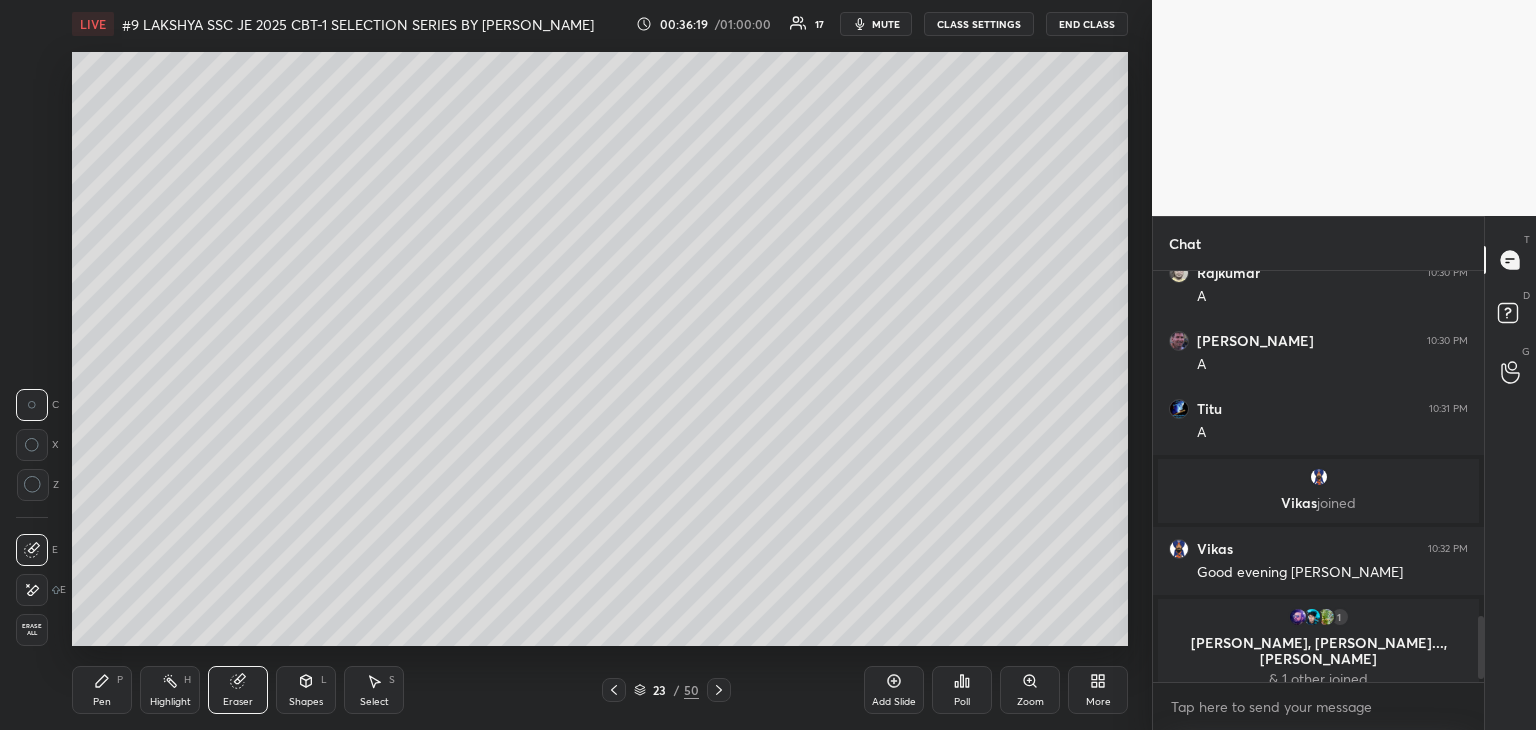 drag, startPoint x: 35, startPoint y: 628, endPoint x: 54, endPoint y: 658, distance: 35.510563 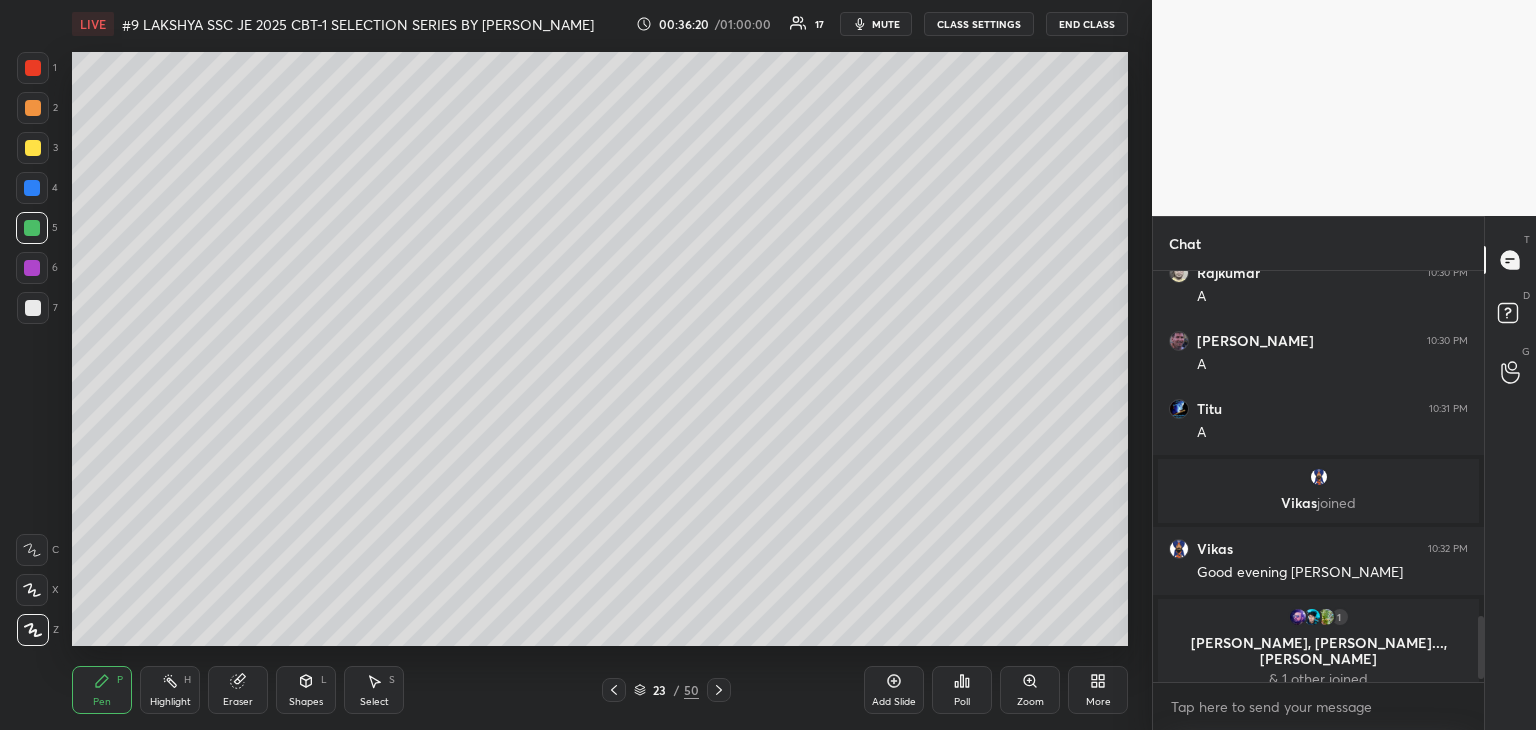 click on "Pen P" at bounding box center [102, 690] 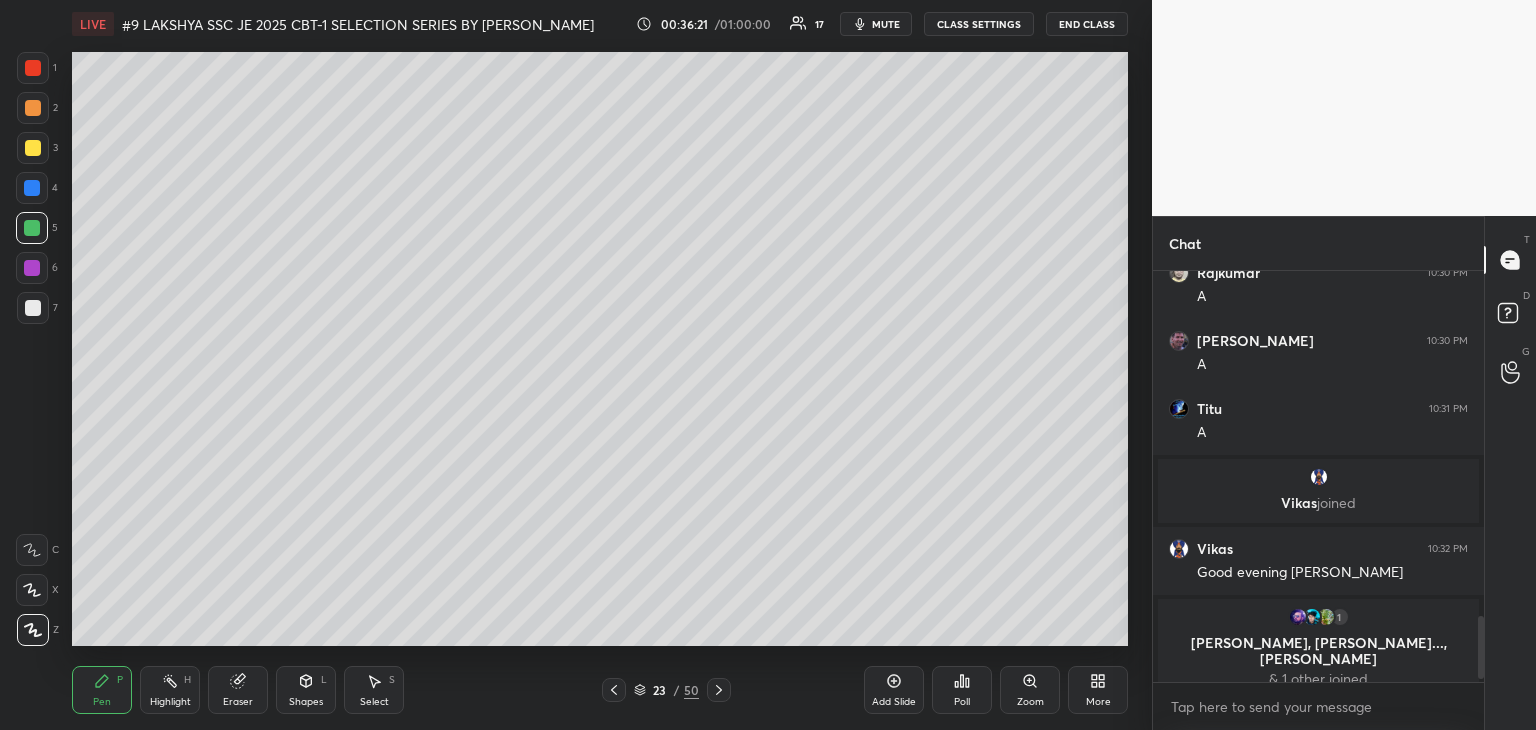 click 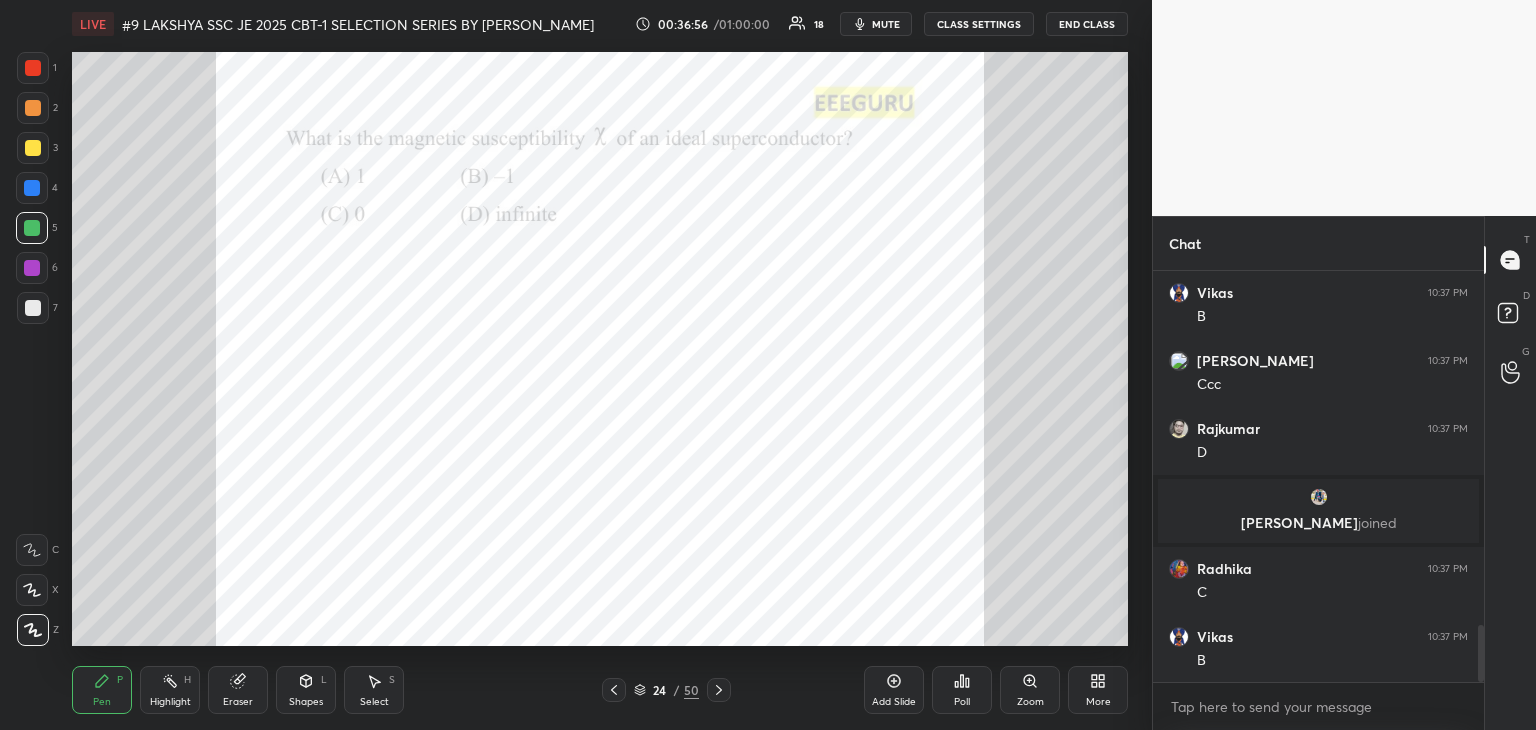 scroll, scrollTop: 2648, scrollLeft: 0, axis: vertical 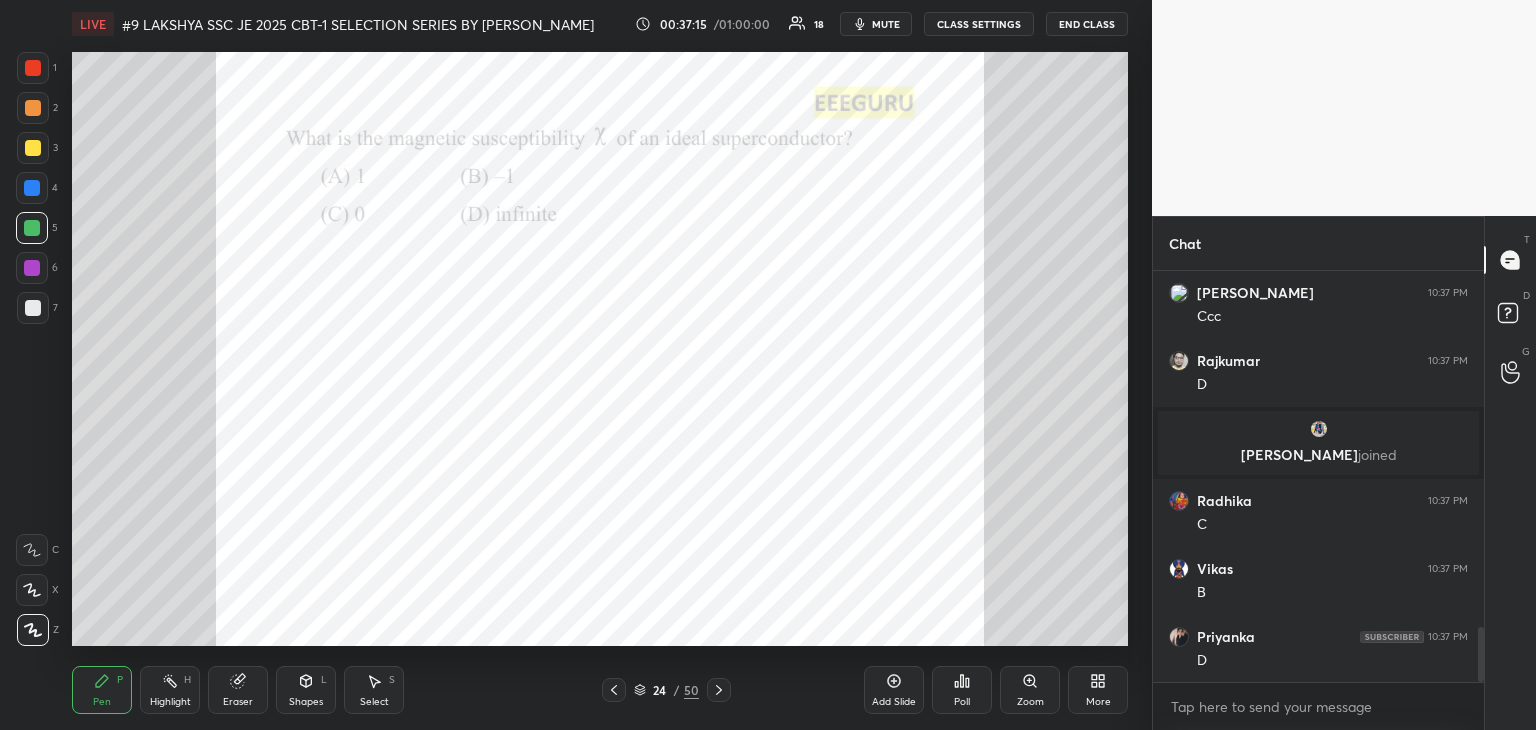 click on "Eraser" at bounding box center (238, 690) 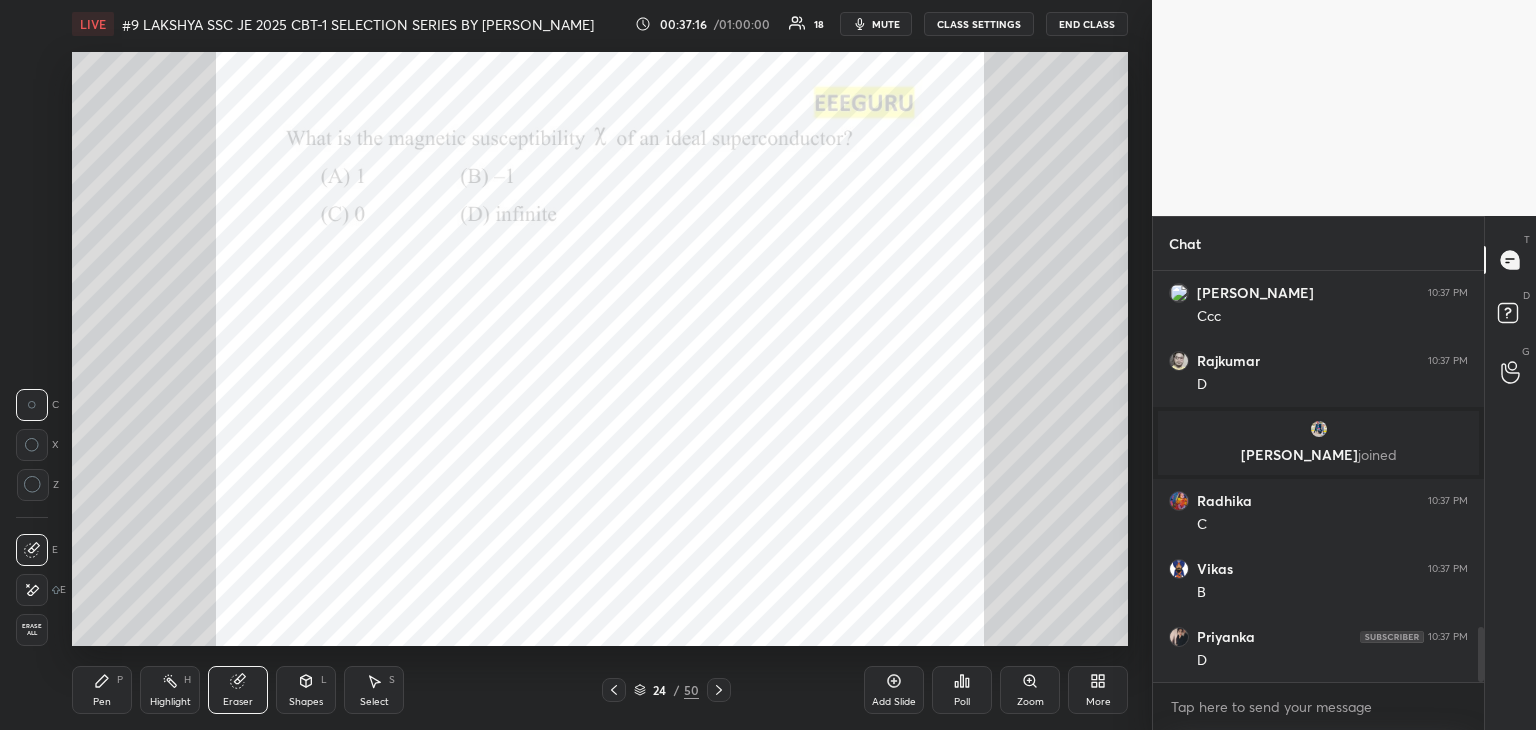 drag, startPoint x: 32, startPoint y: 640, endPoint x: 45, endPoint y: 654, distance: 19.104973 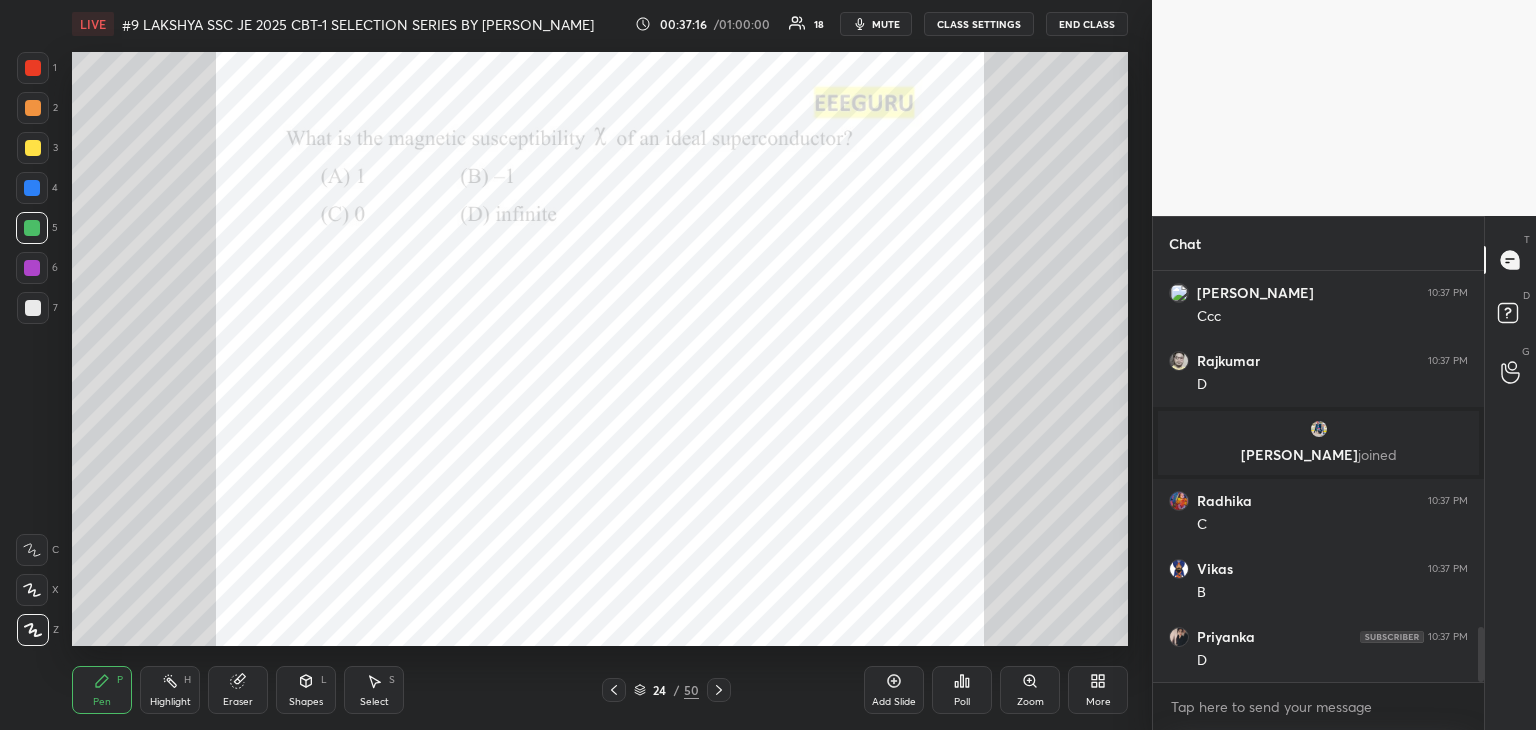click on "1 2 3 4 5 6 7 C X Z C X Z E E Erase all   H H LIVE #9 LAKSHYA SSC JE 2025 CBT-1 SELECTION SERIES BY PRAVEEN SIR EEEGURU 00:37:16 /  01:00:00 18 mute CLASS SETTINGS End Class Setting up your live class Poll for   secs No correct answer Start poll Back #9 LAKSHYA SSC JE 2025 CBT-1 SELECTION SERIES BY PRAVEEN SIR EEEGURU [PERSON_NAME] Pen P Highlight H Eraser Shapes L Select S 24 / 50 Add Slide Poll Zoom More" at bounding box center (568, 365) 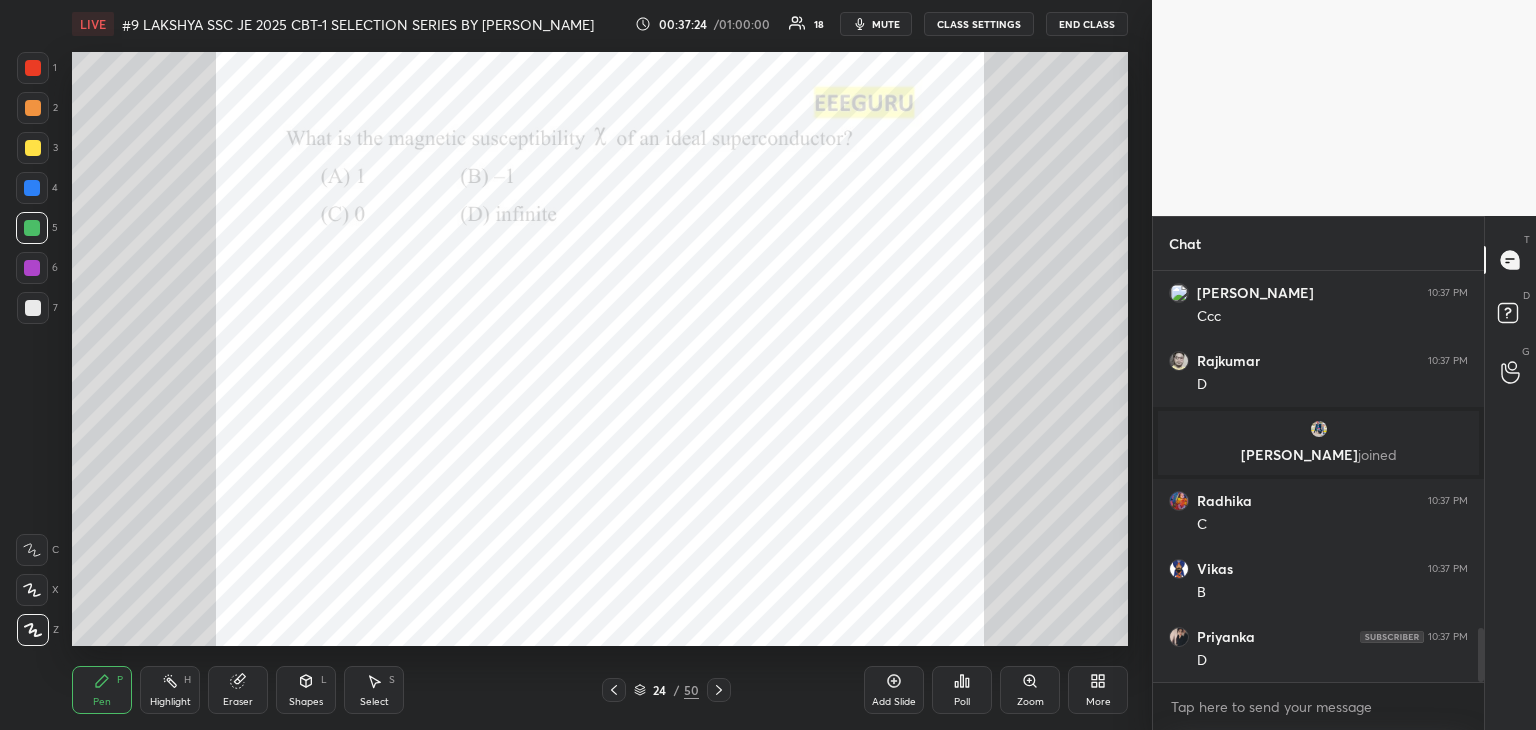 scroll, scrollTop: 2716, scrollLeft: 0, axis: vertical 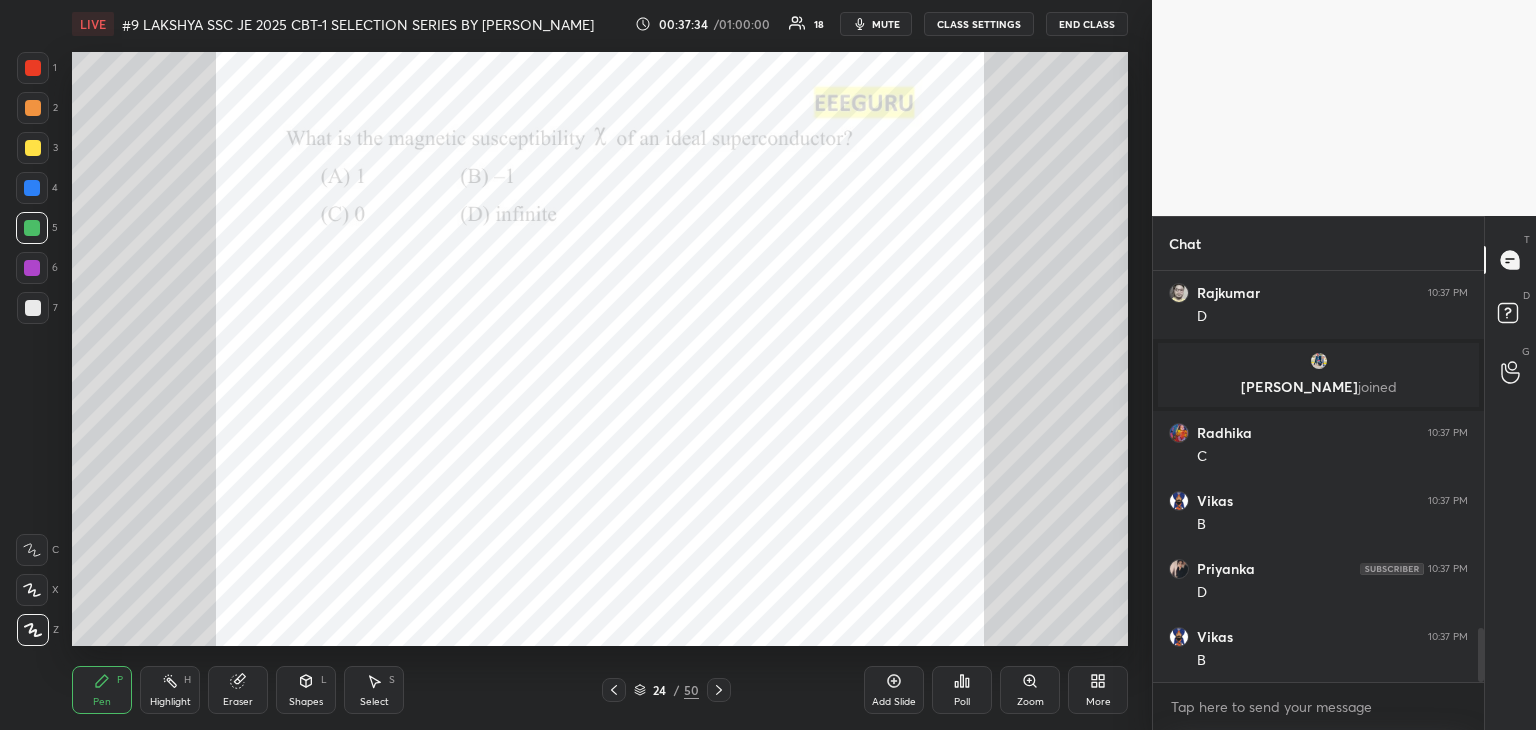 click on "LIVE #9 LAKSHYA SSC JE 2025 CBT-1 SELECTION SERIES BY [PERSON_NAME] 00:37:34 /  01:00:00 18 mute CLASS SETTINGS End Class Setting up your live class Poll for   secs No correct answer Start poll Back #9 LAKSHYA SSC JE 2025 CBT-1 SELECTION SERIES BY [PERSON_NAME] [PERSON_NAME] Pen P Highlight H Eraser Shapes L Select S 24 / 50 Add Slide Poll Zoom More" at bounding box center (600, 365) 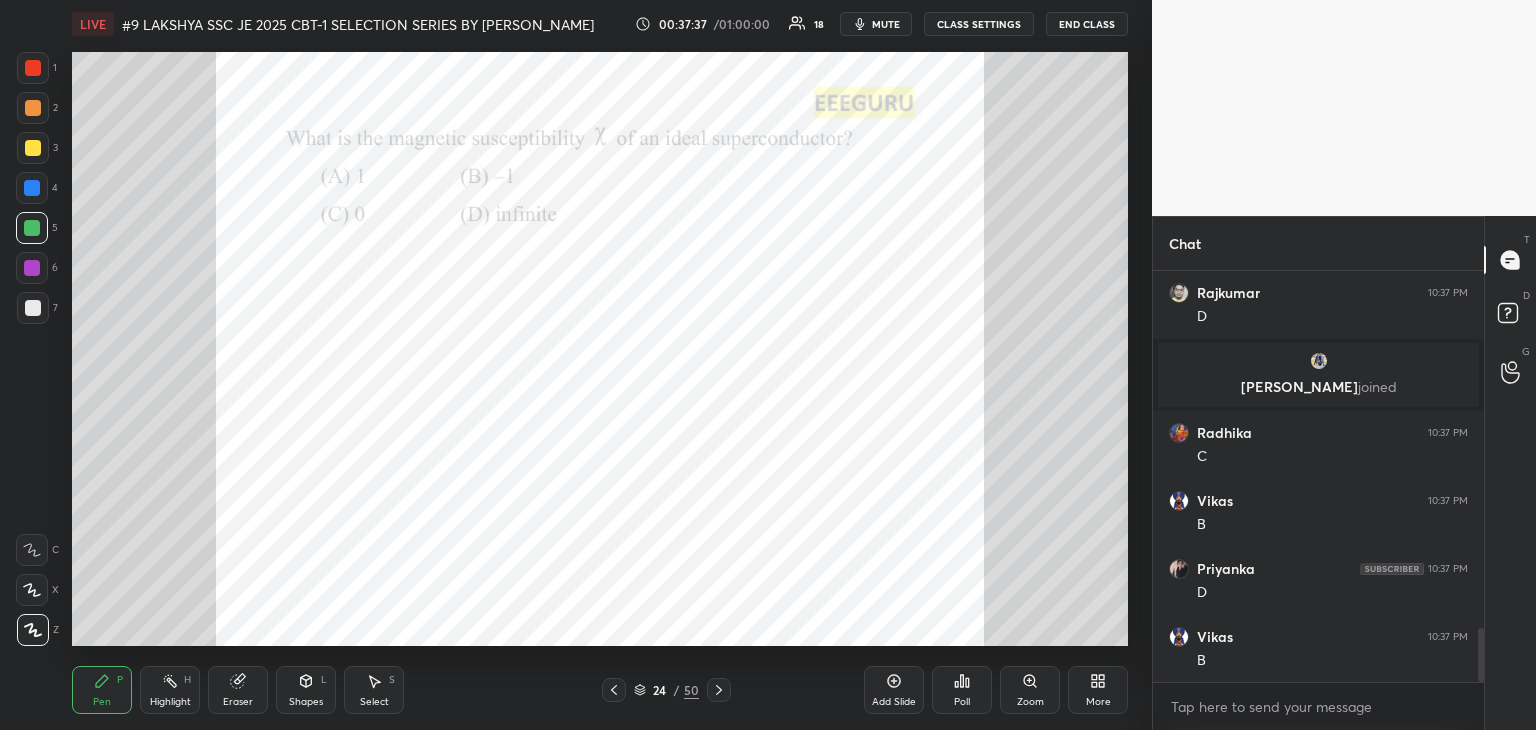 click 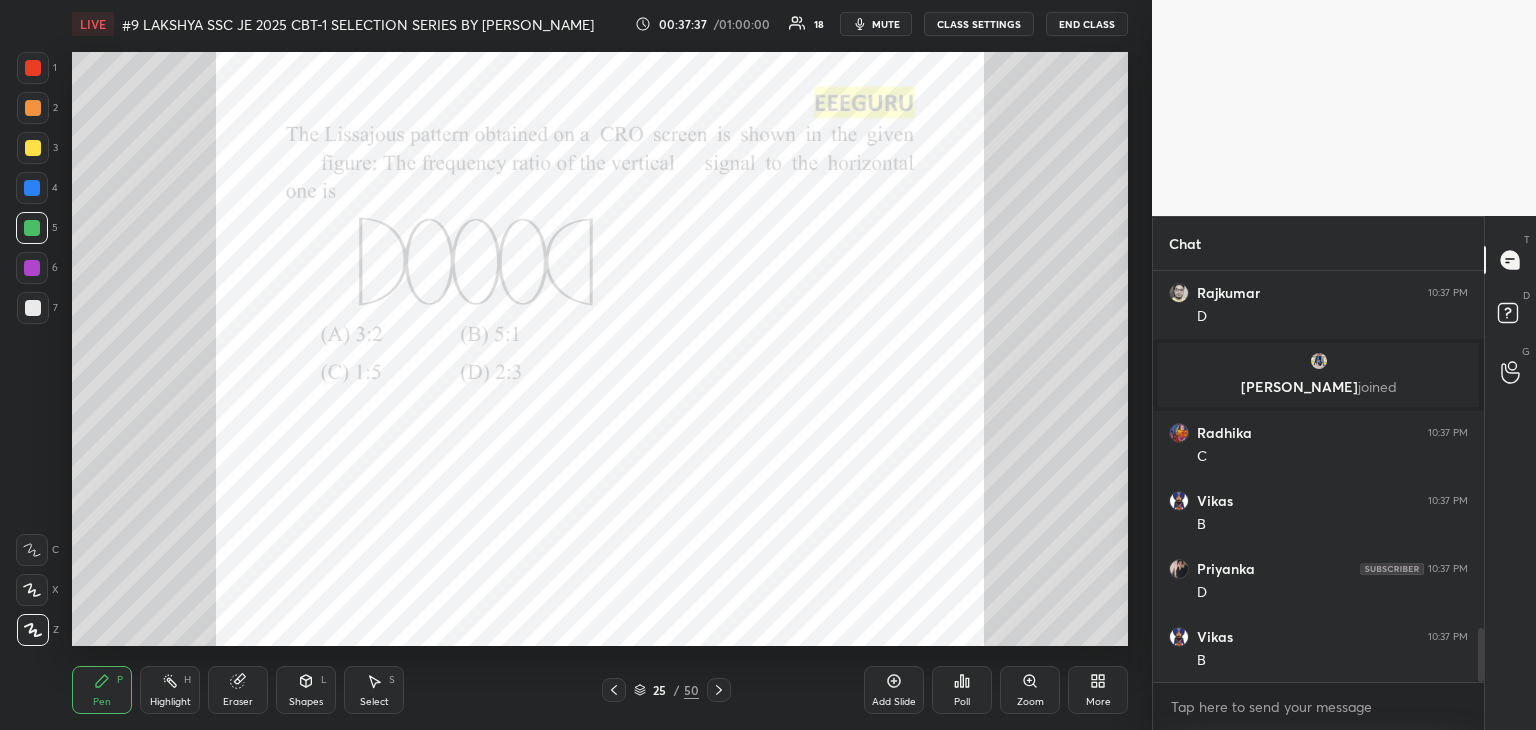 scroll, scrollTop: 2784, scrollLeft: 0, axis: vertical 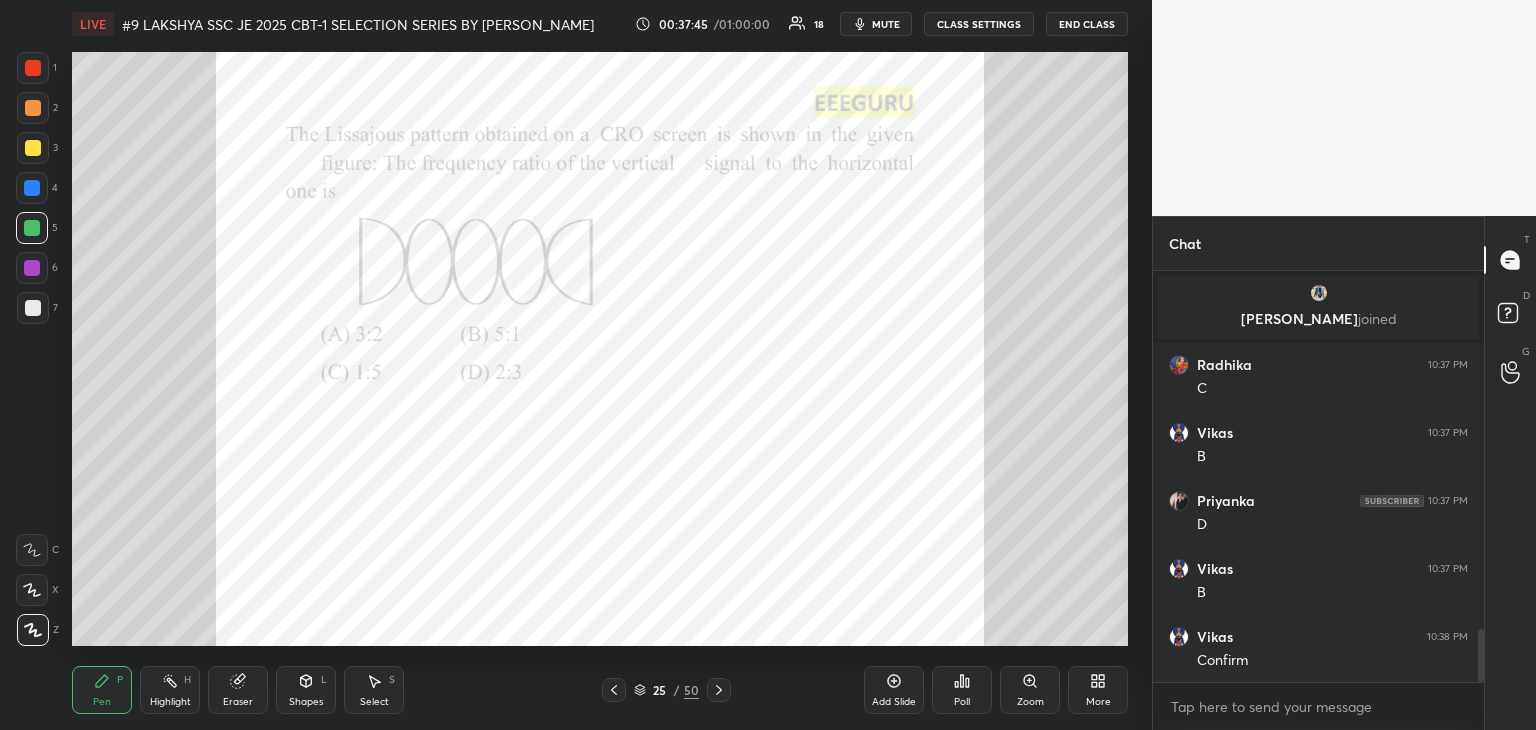 click at bounding box center (33, 68) 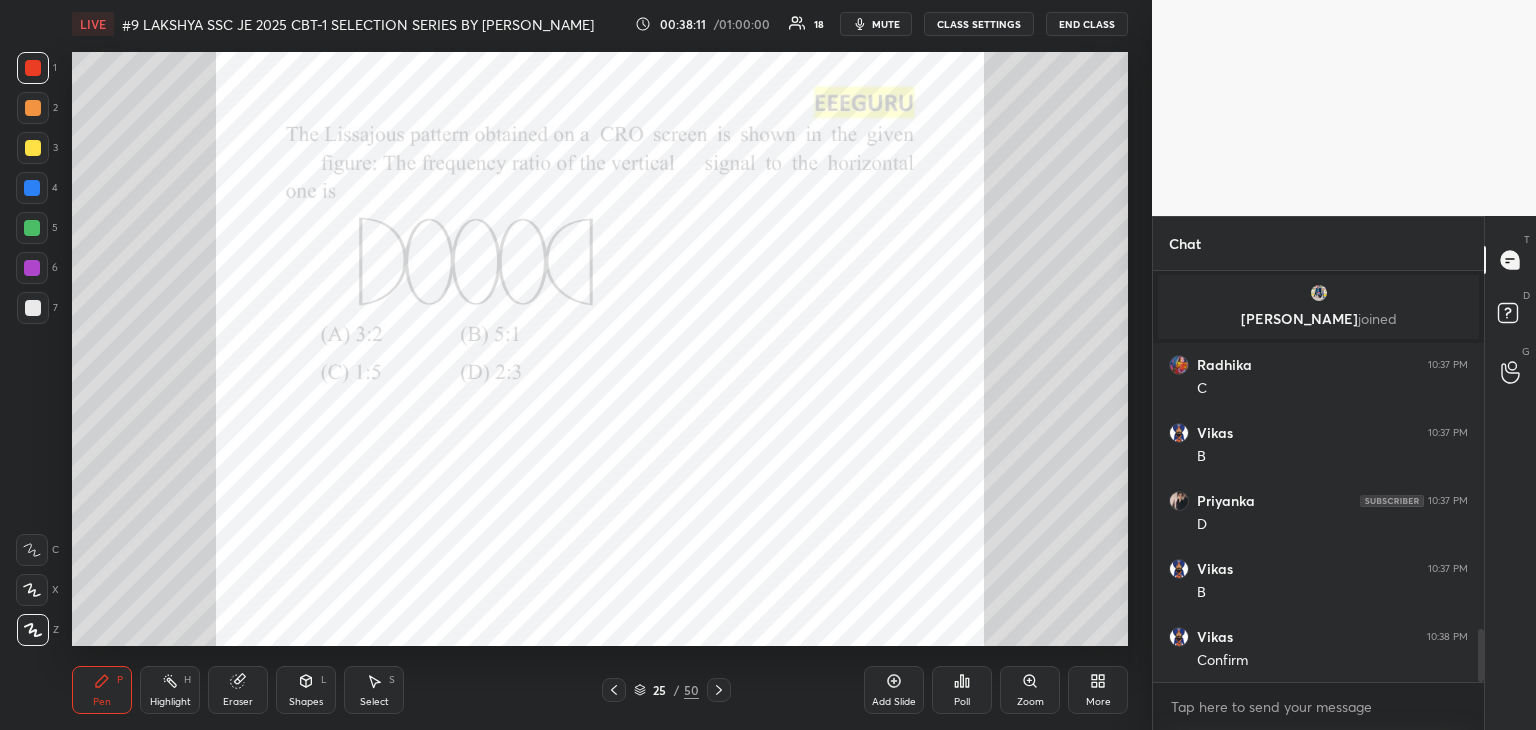 click on "Poll" at bounding box center (962, 690) 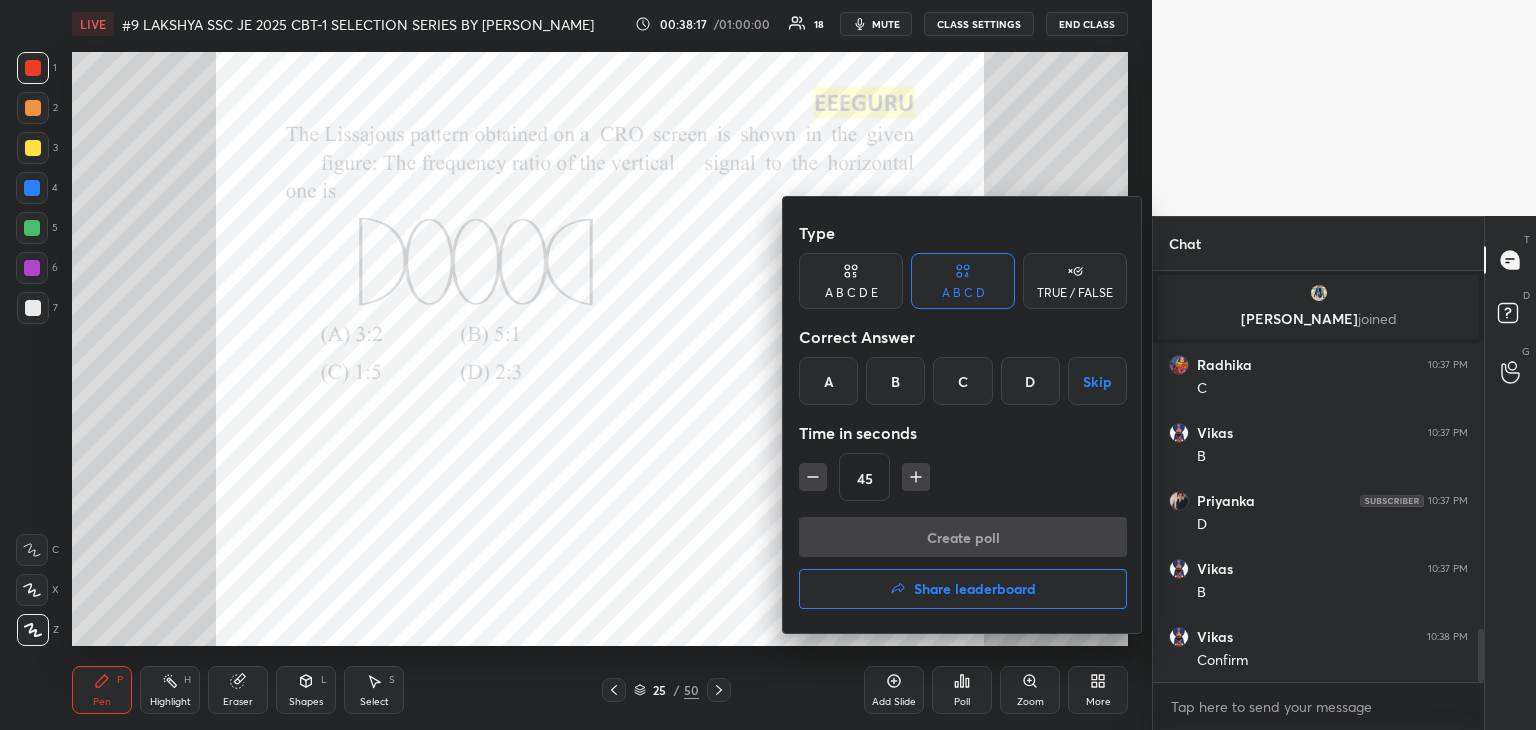 drag, startPoint x: 898, startPoint y: 380, endPoint x: 870, endPoint y: 494, distance: 117.388245 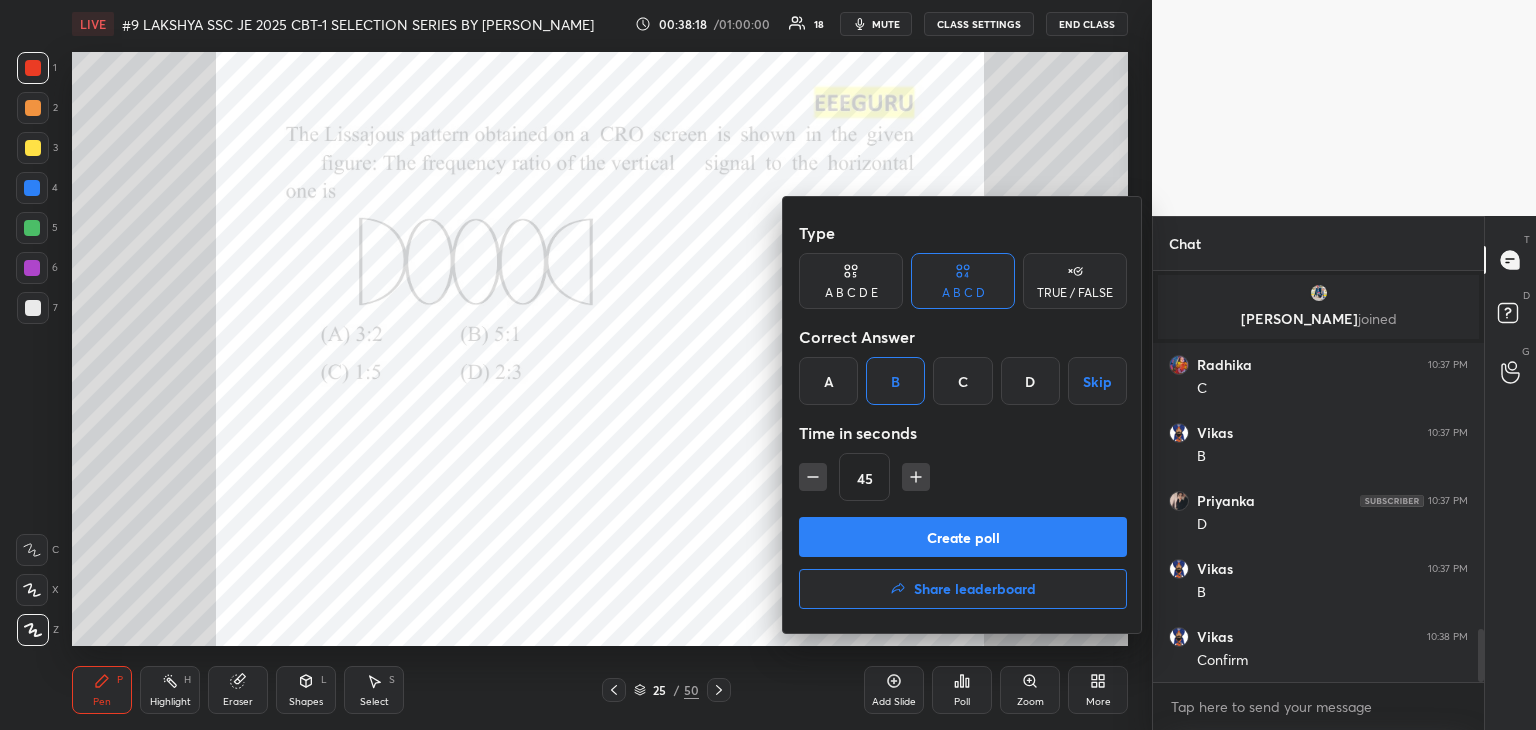 click on "Create poll" at bounding box center [963, 537] 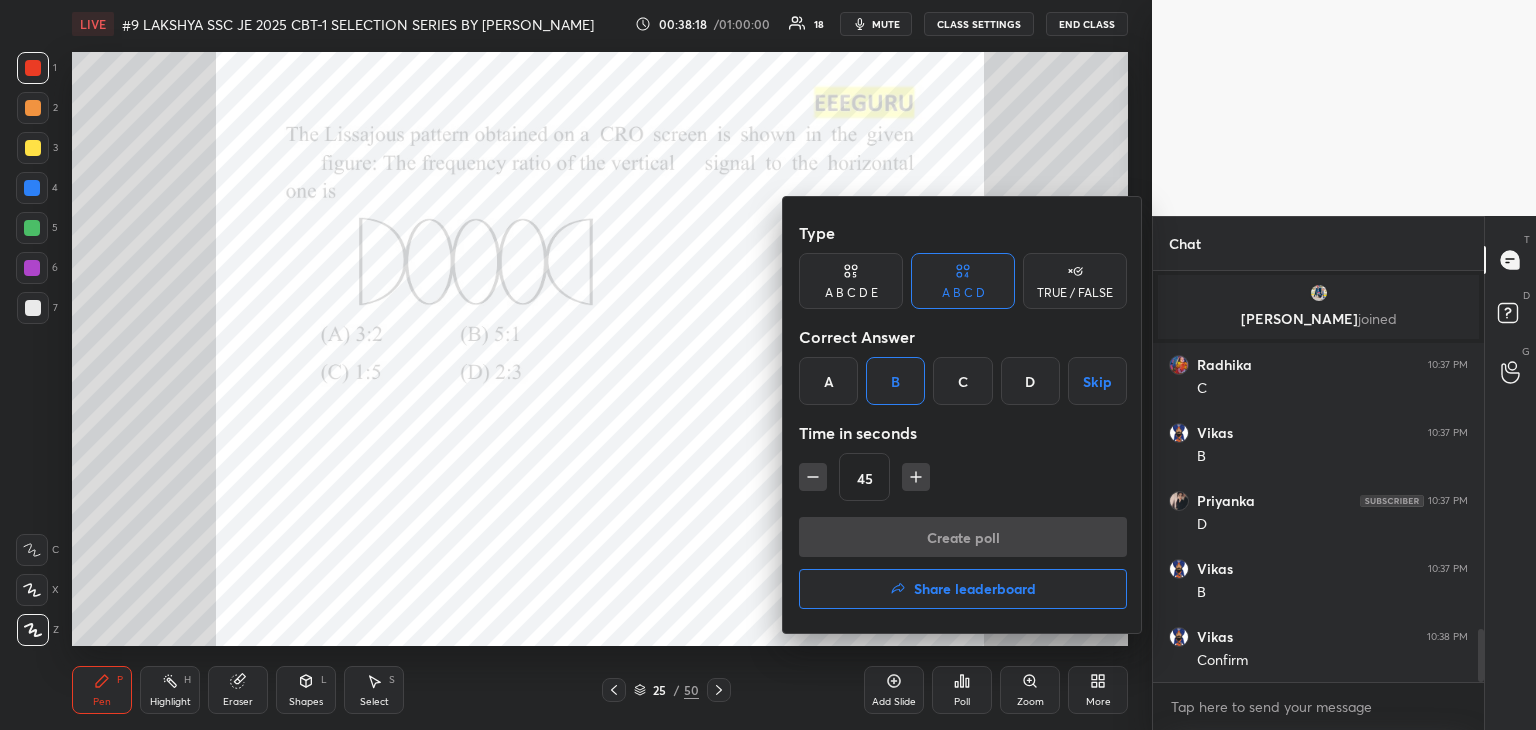 scroll, scrollTop: 363, scrollLeft: 325, axis: both 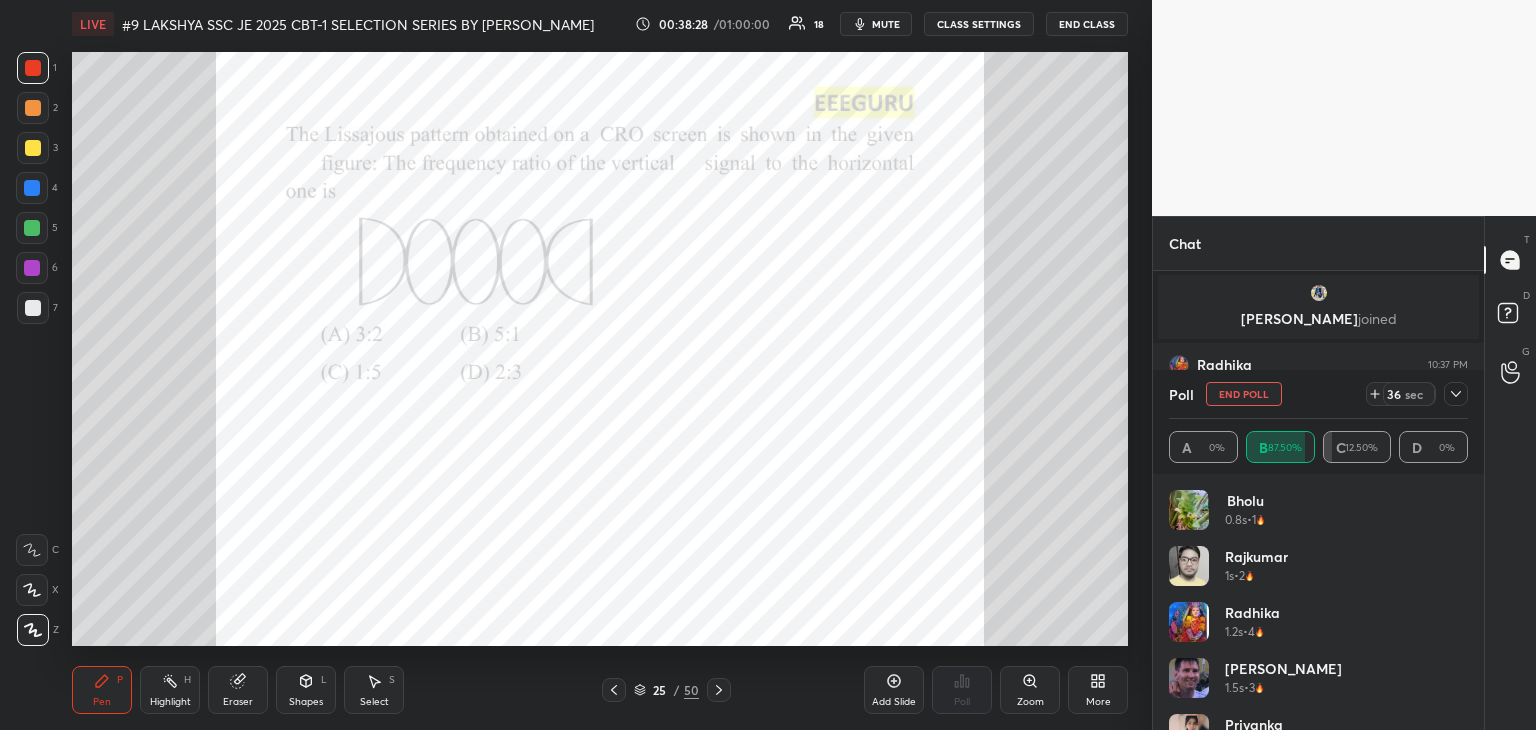 click 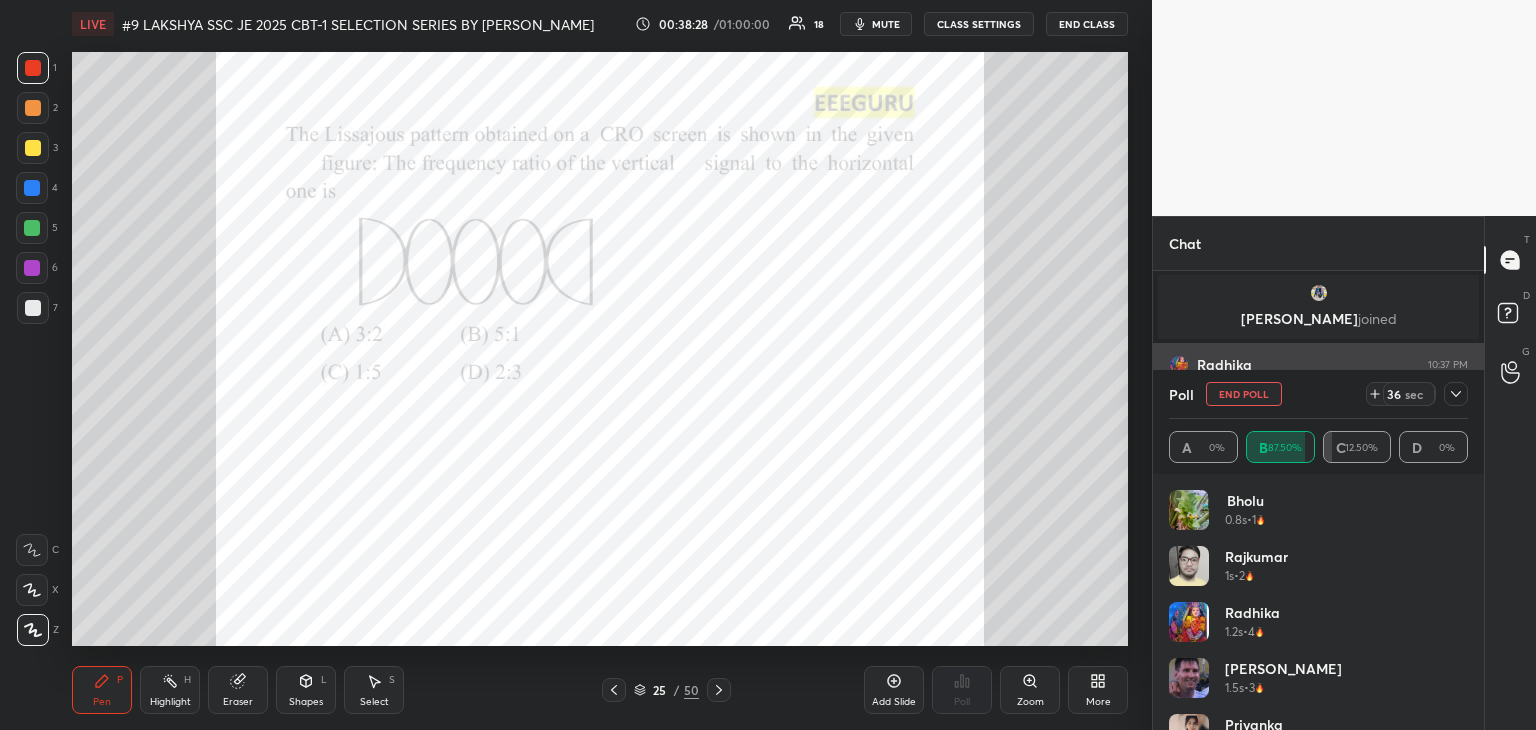 scroll, scrollTop: 154, scrollLeft: 293, axis: both 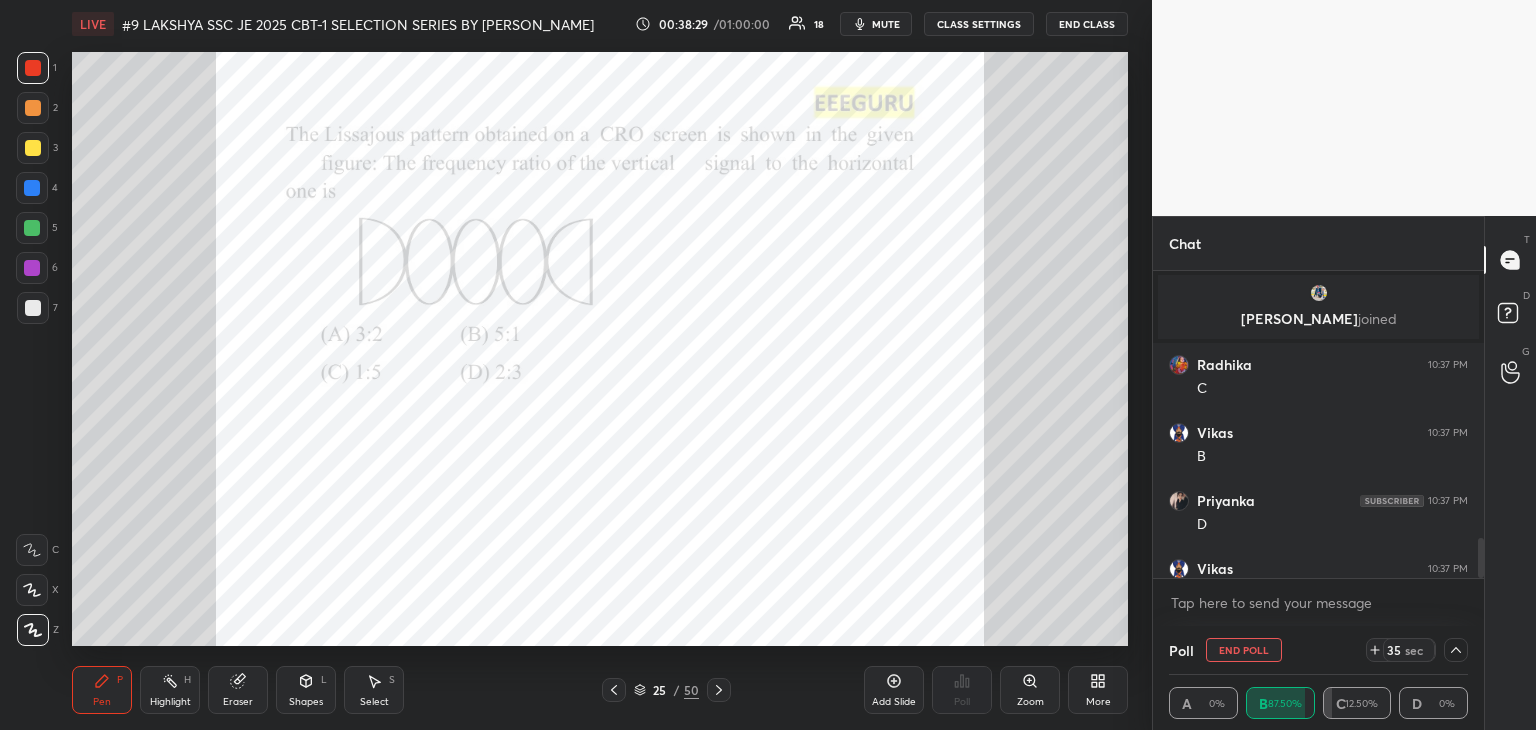drag, startPoint x: 1484, startPoint y: 558, endPoint x: 1483, endPoint y: 589, distance: 31.016125 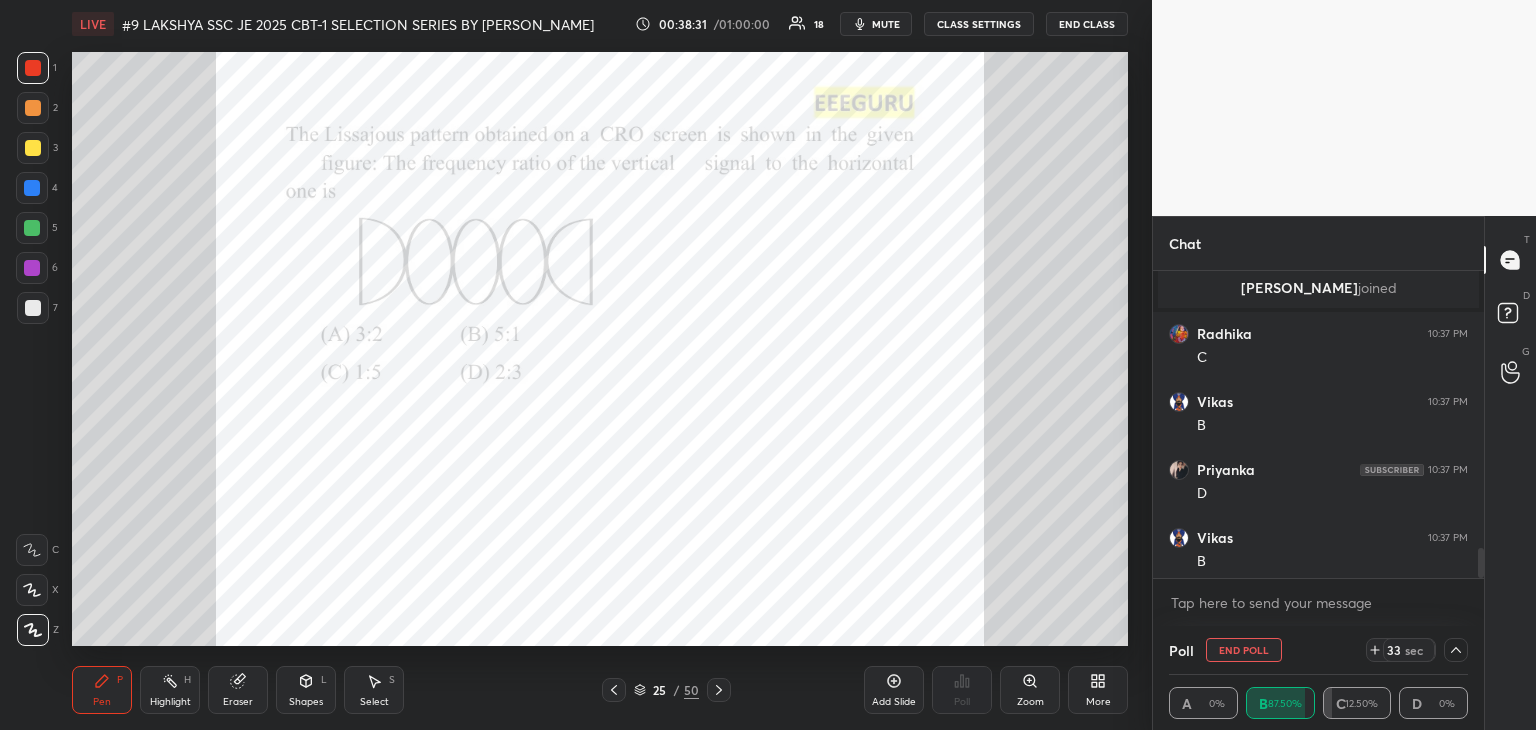 scroll, scrollTop: 2888, scrollLeft: 0, axis: vertical 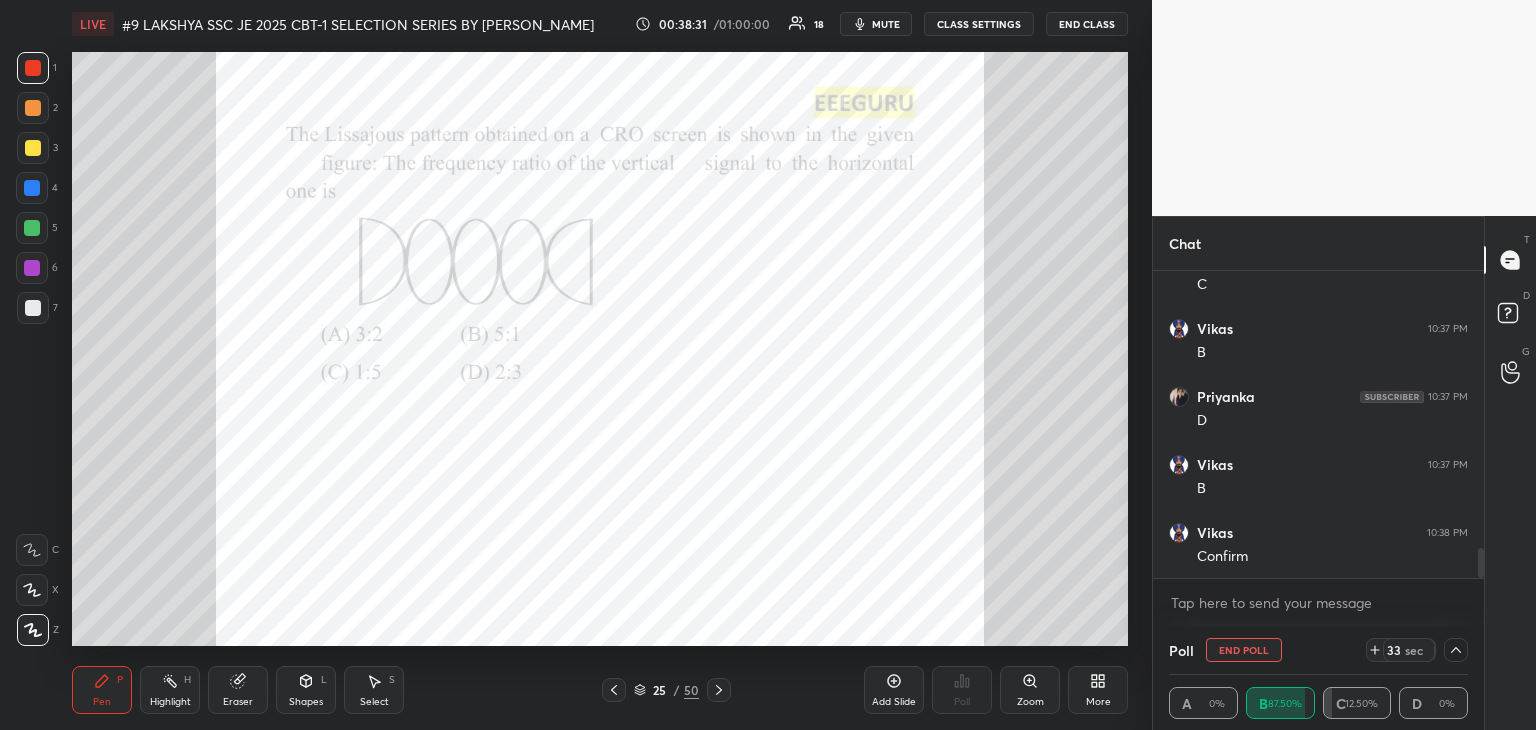 drag, startPoint x: 1482, startPoint y: 554, endPoint x: 1482, endPoint y: 573, distance: 19 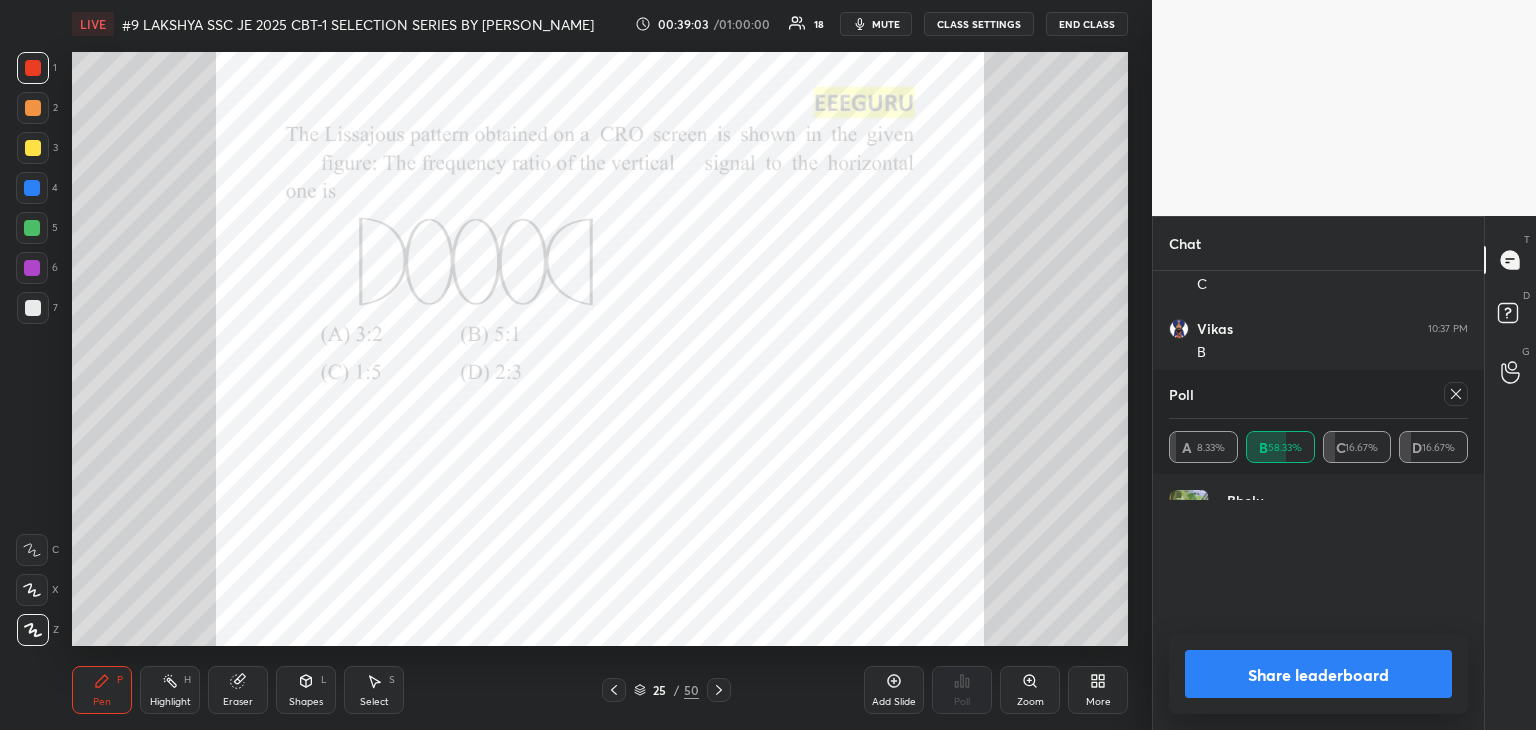 scroll, scrollTop: 7, scrollLeft: 6, axis: both 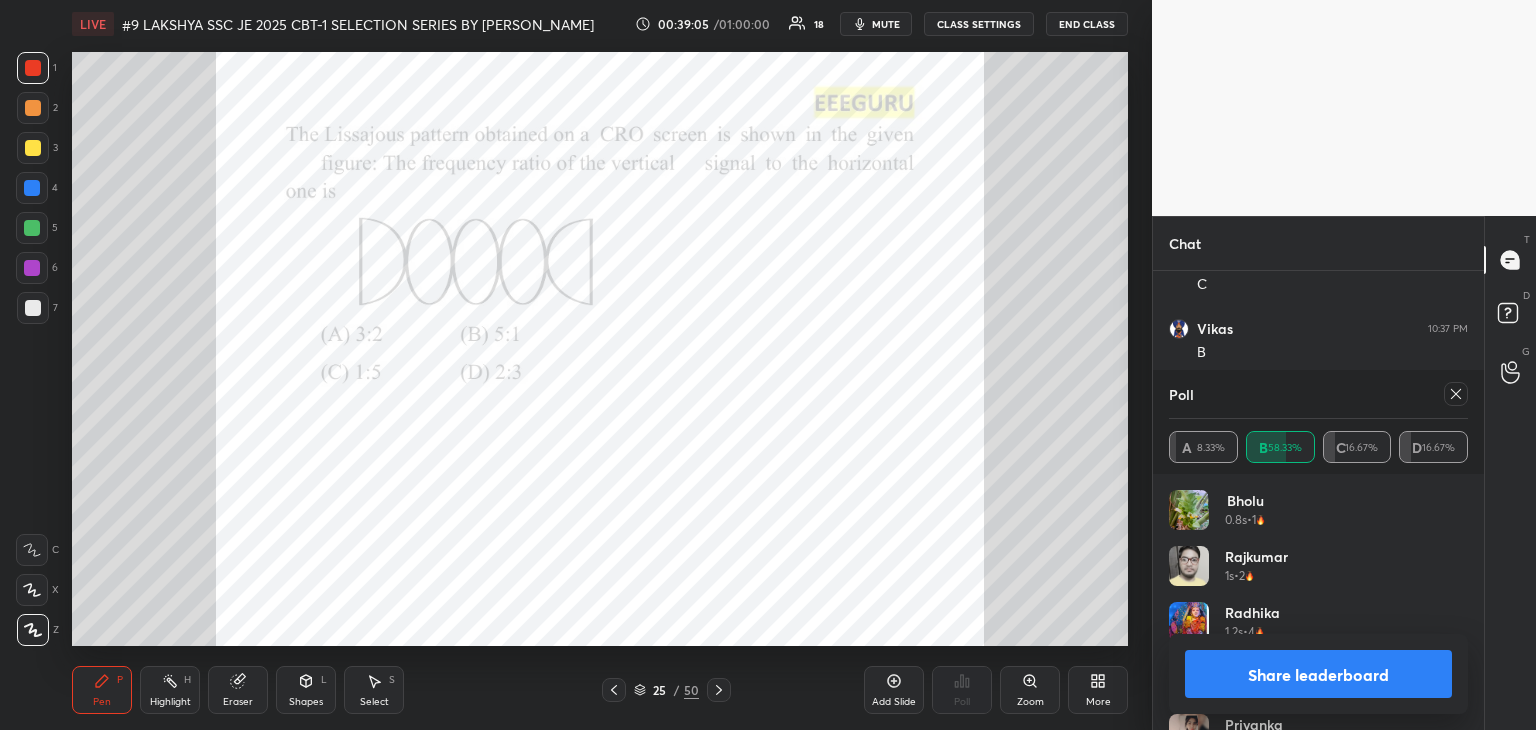 click 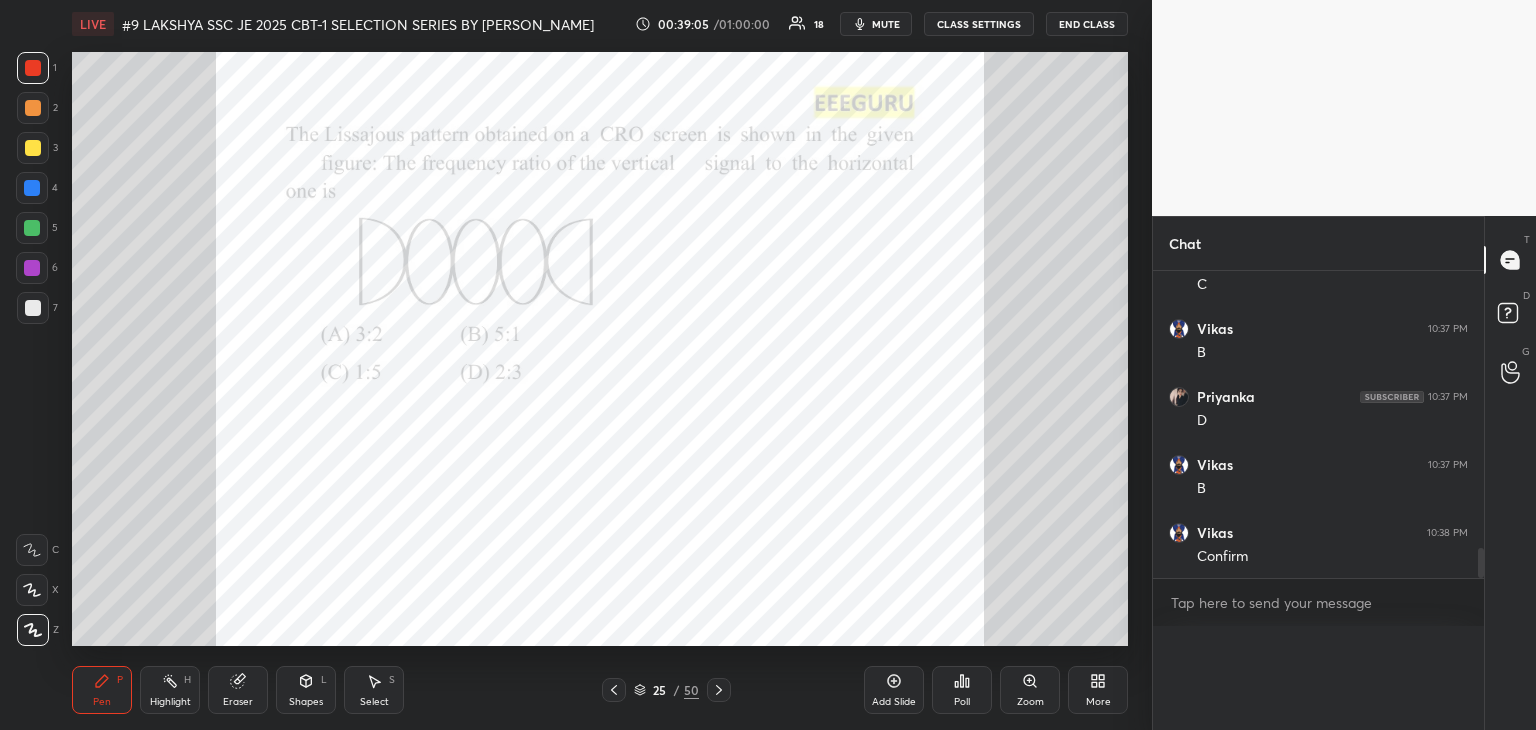 scroll, scrollTop: 334, scrollLeft: 325, axis: both 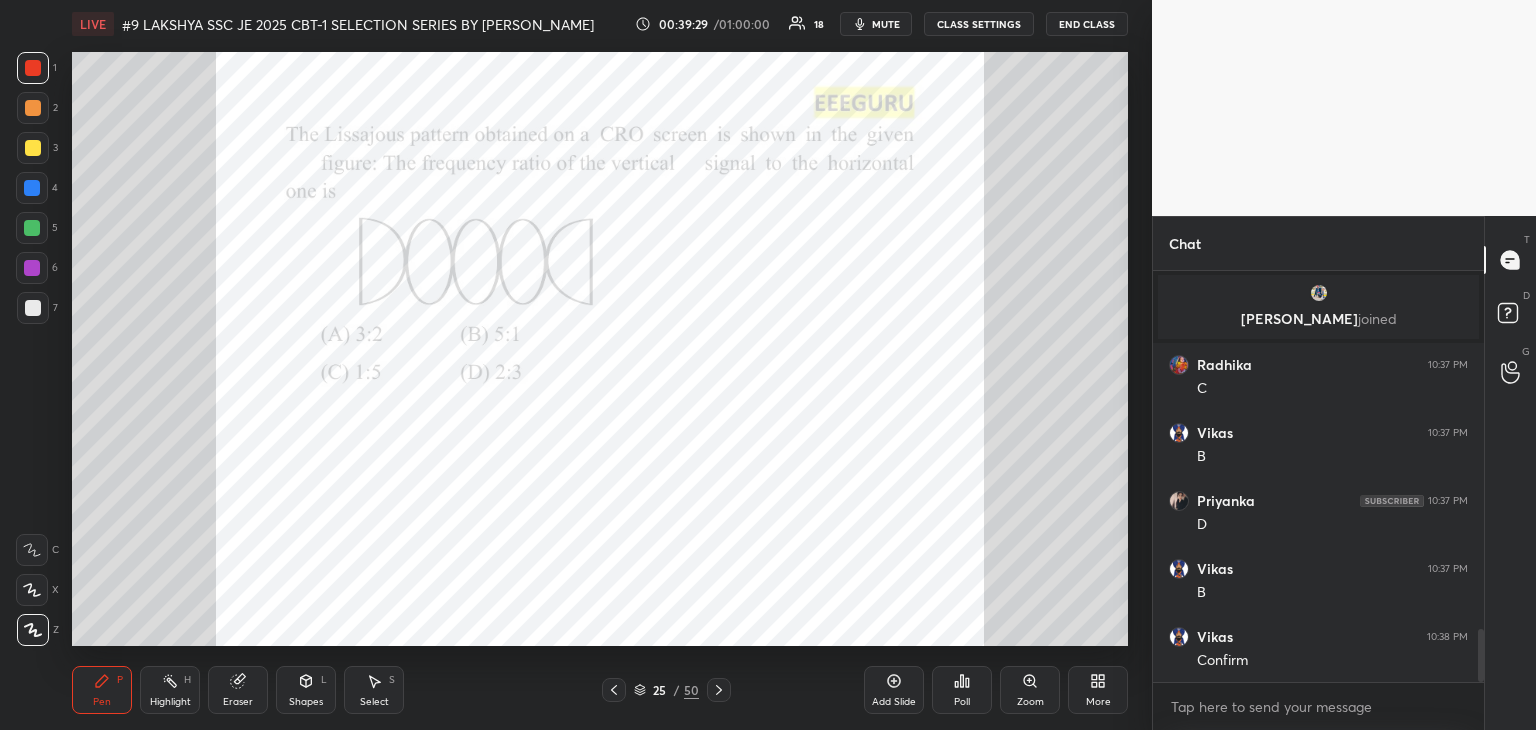 click on "Shapes" at bounding box center [306, 702] 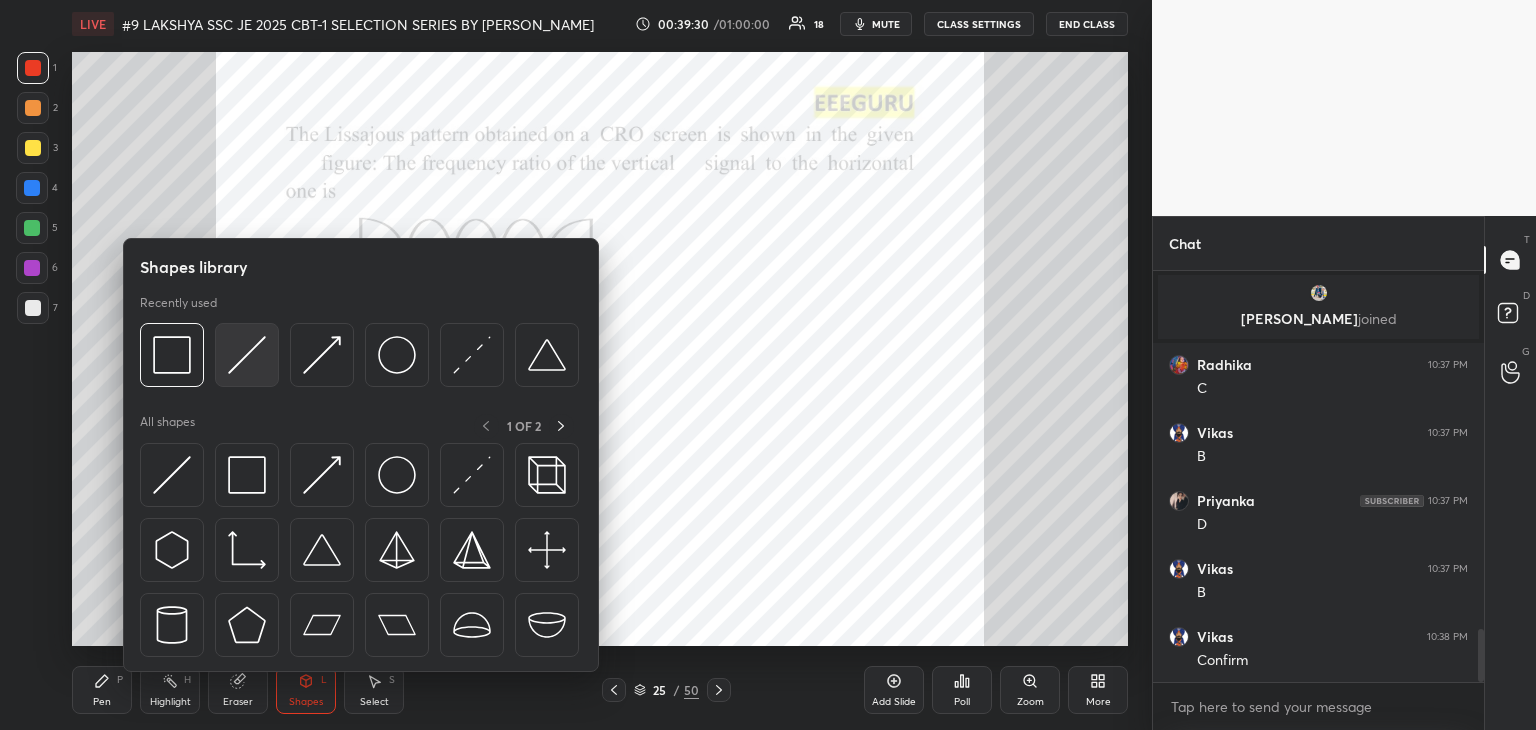 click at bounding box center (247, 355) 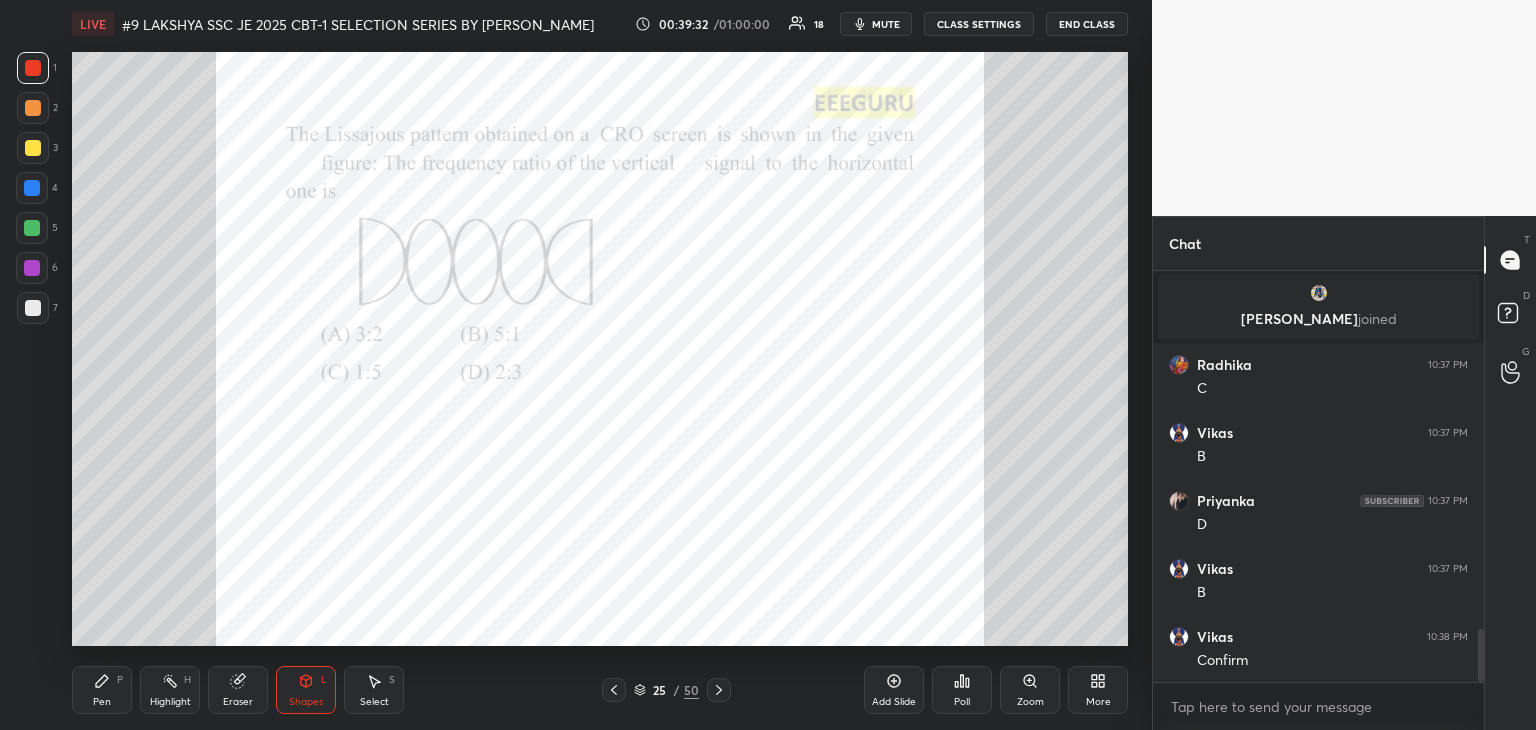 click on "Pen" at bounding box center [102, 702] 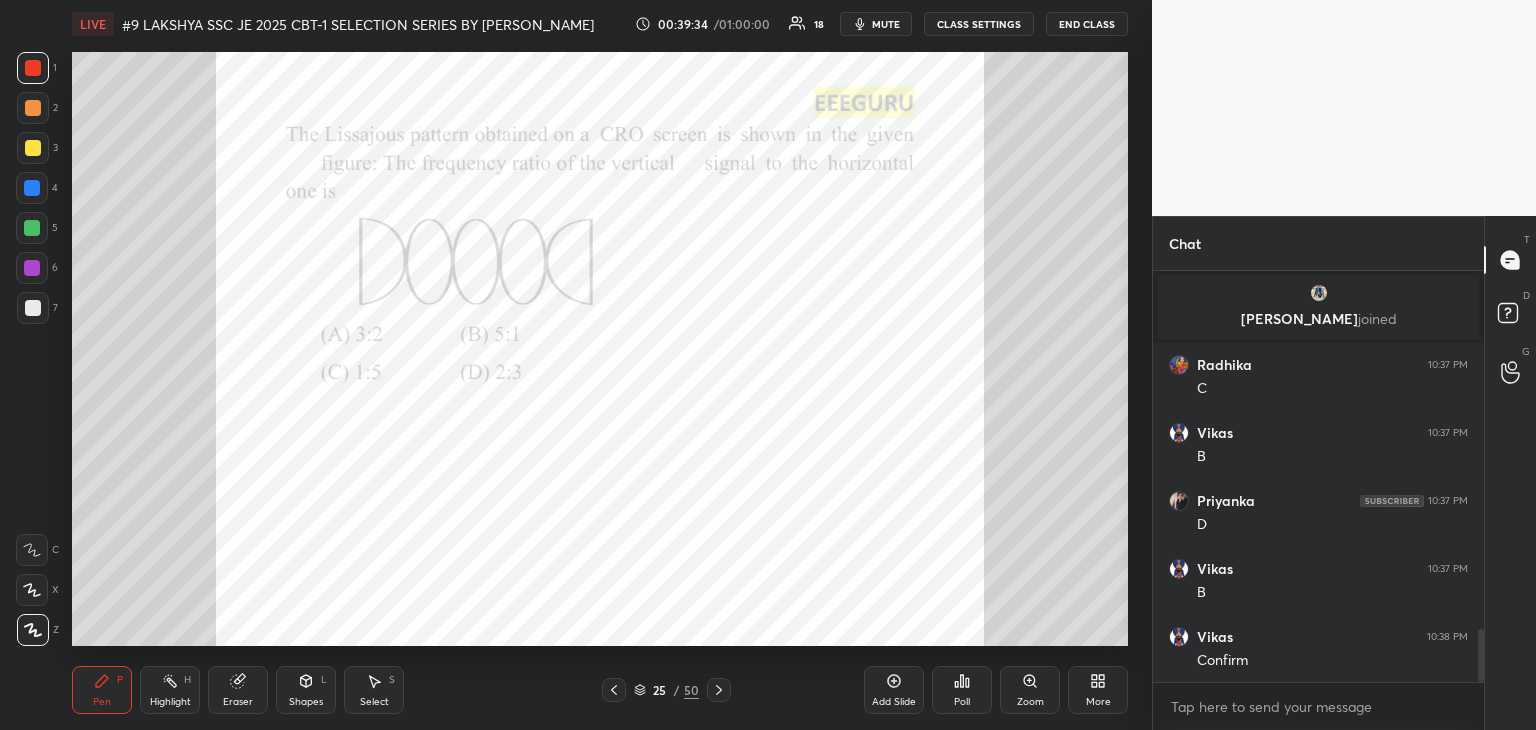 click 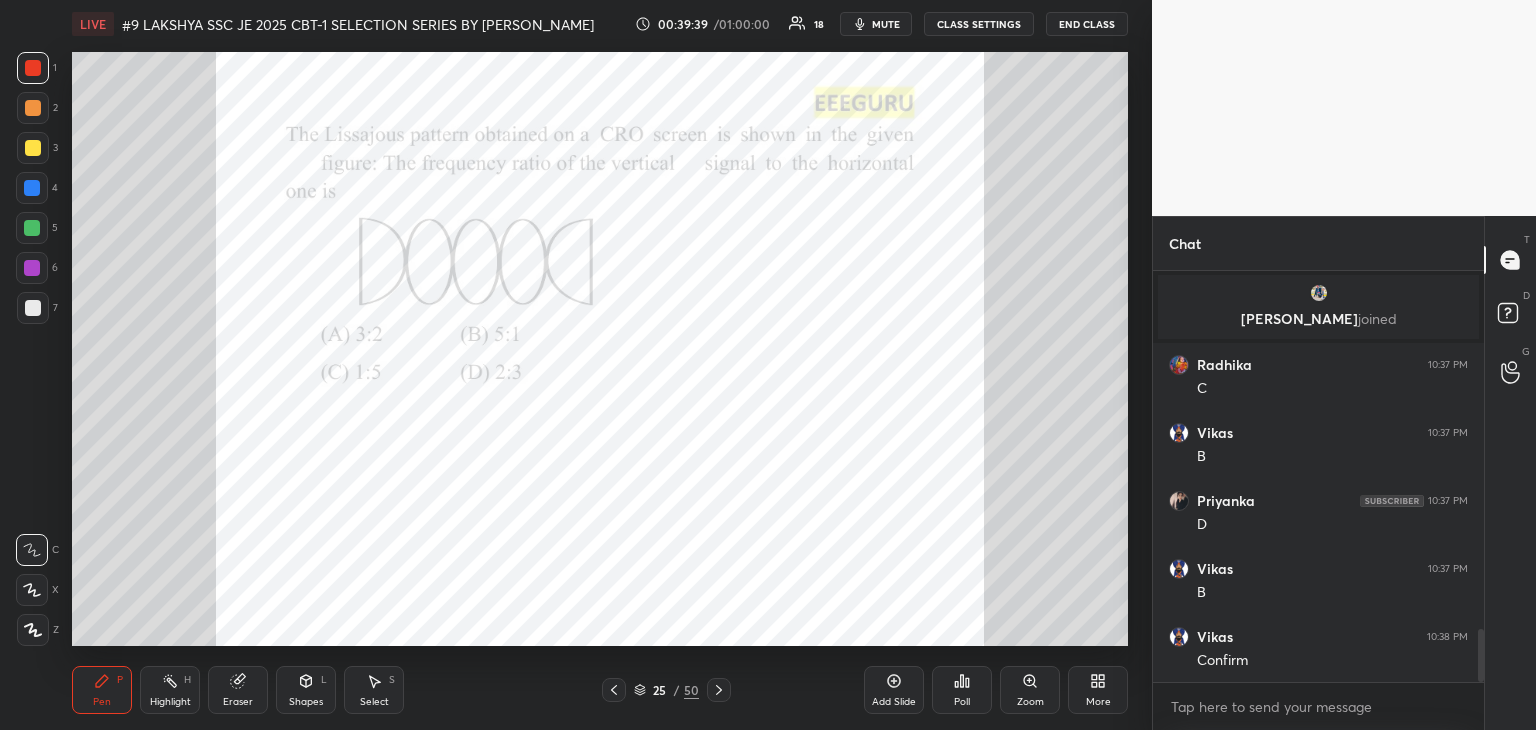 click 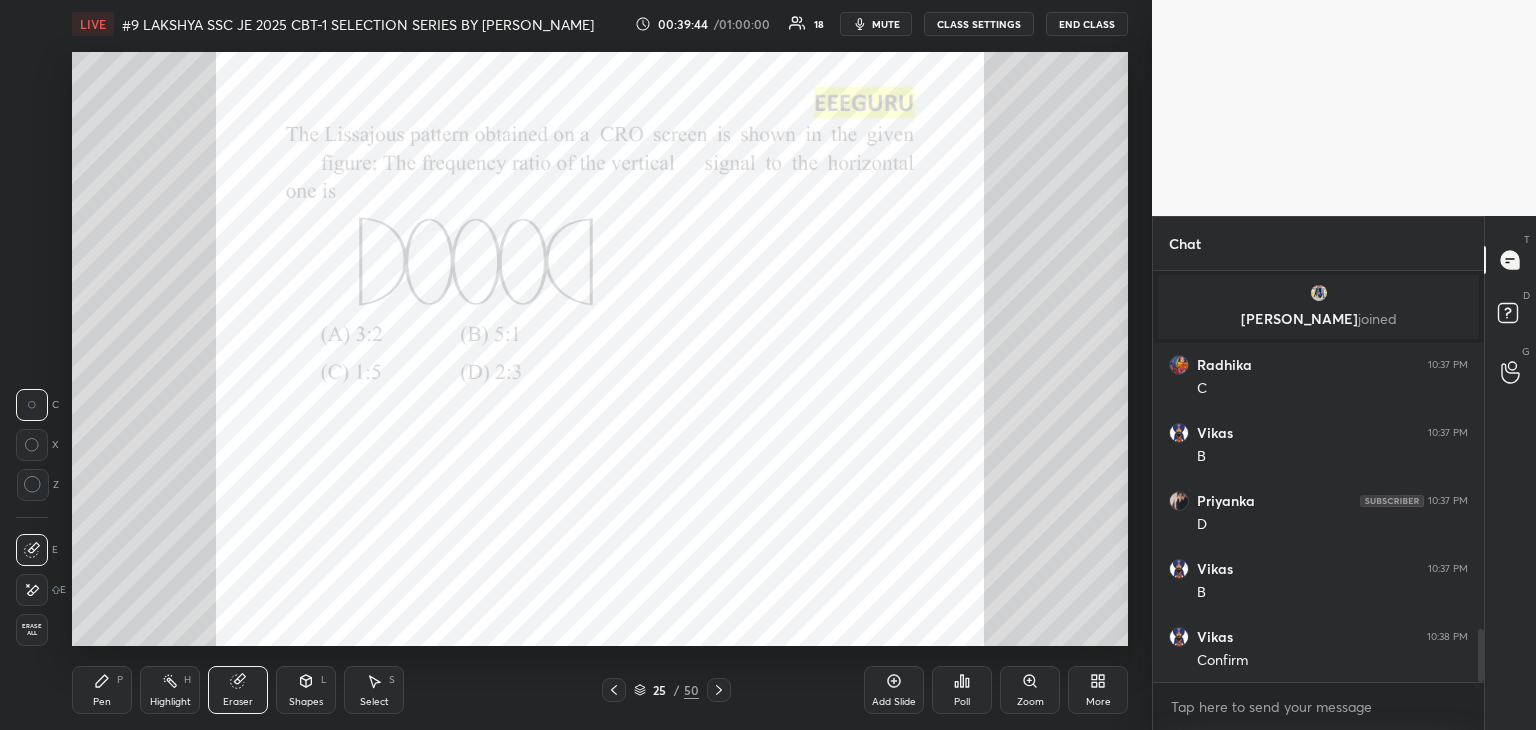 click on "Shapes L" at bounding box center [306, 690] 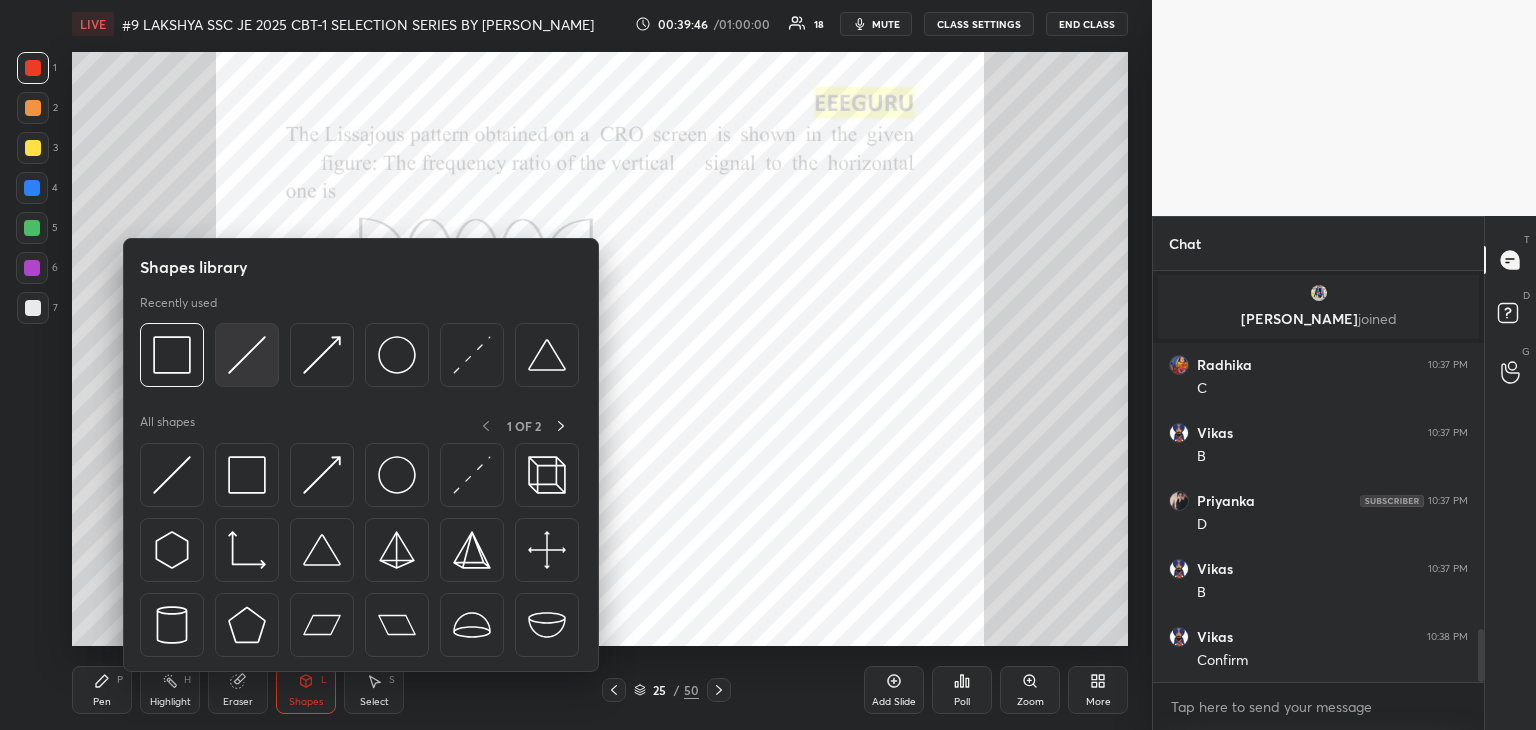 click at bounding box center [247, 355] 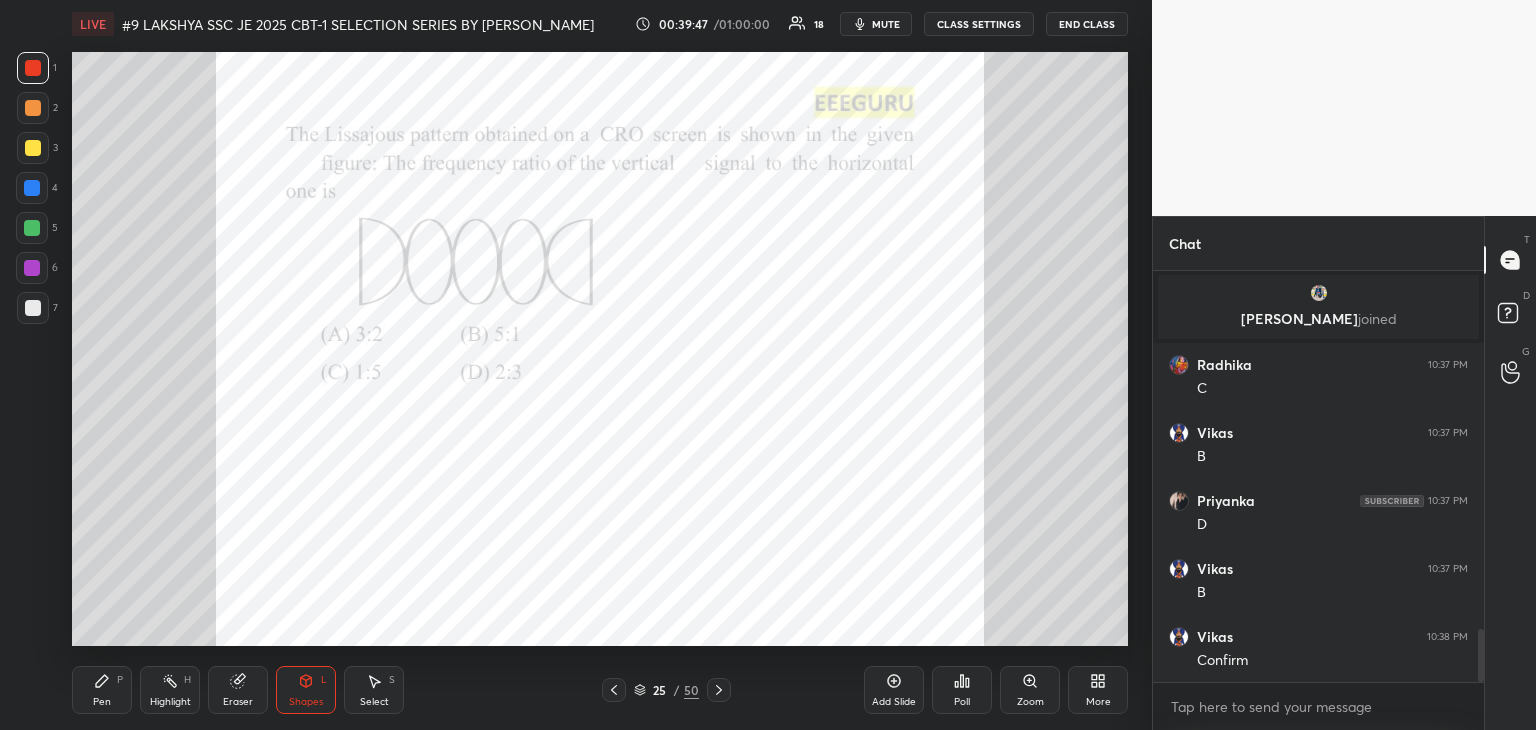 click at bounding box center [33, 108] 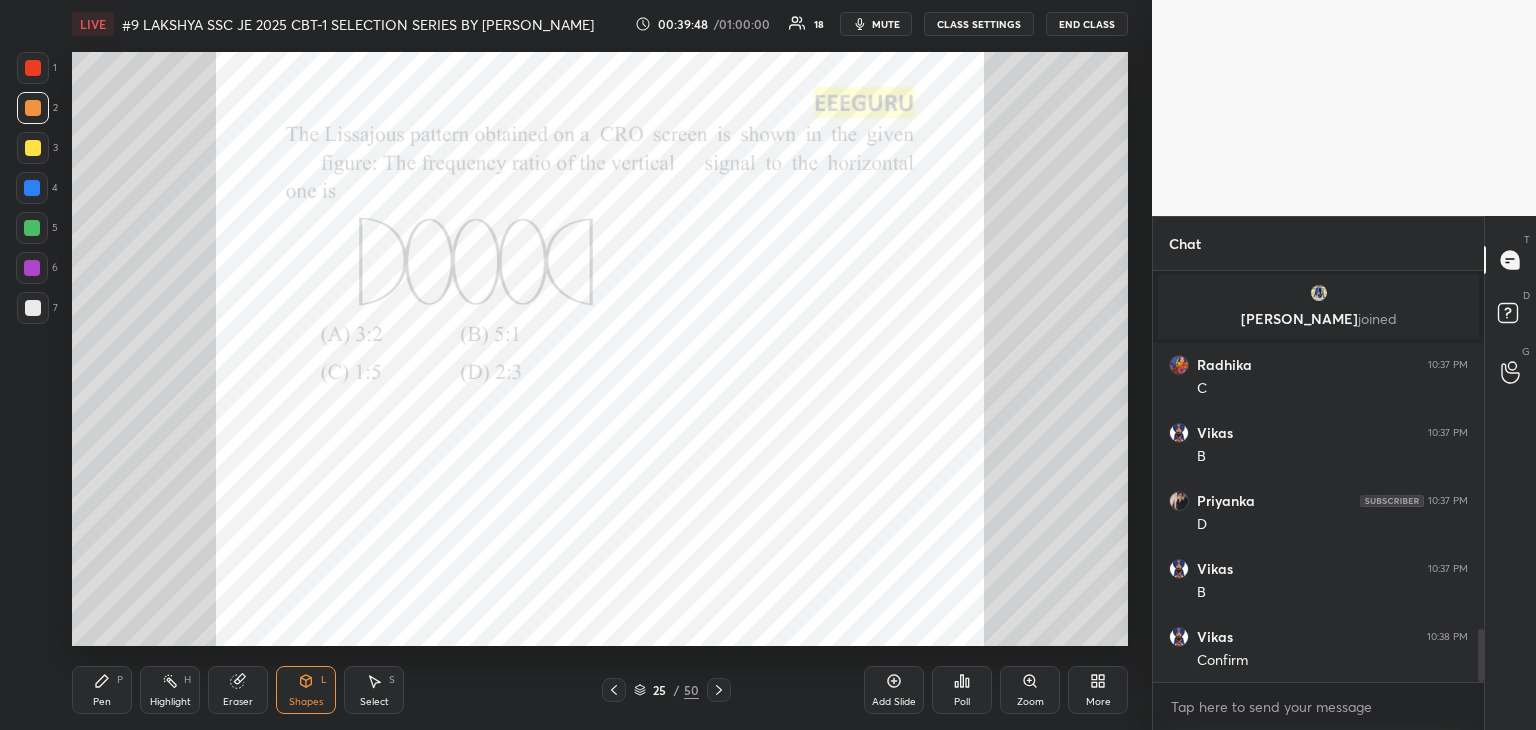 click at bounding box center (32, 188) 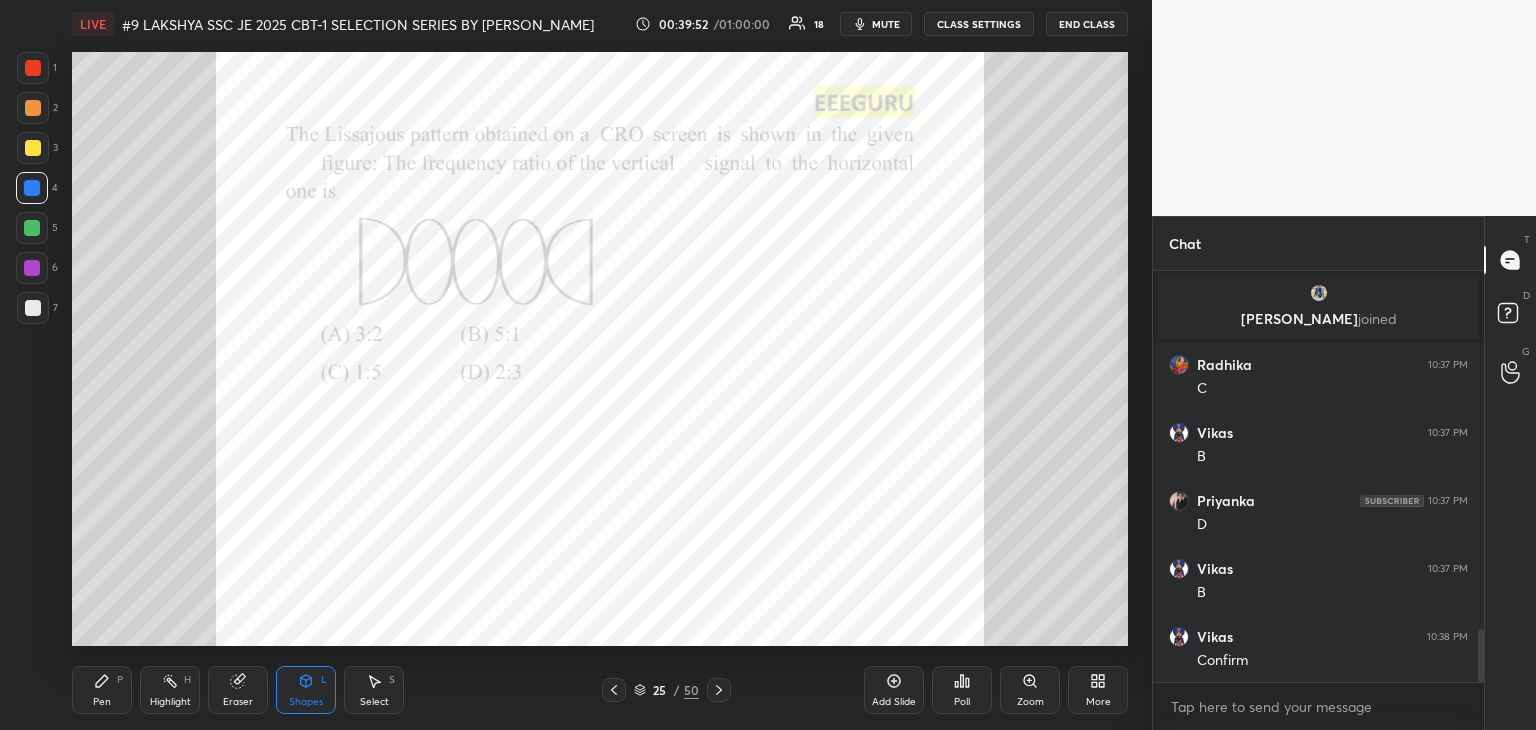 click at bounding box center [33, 68] 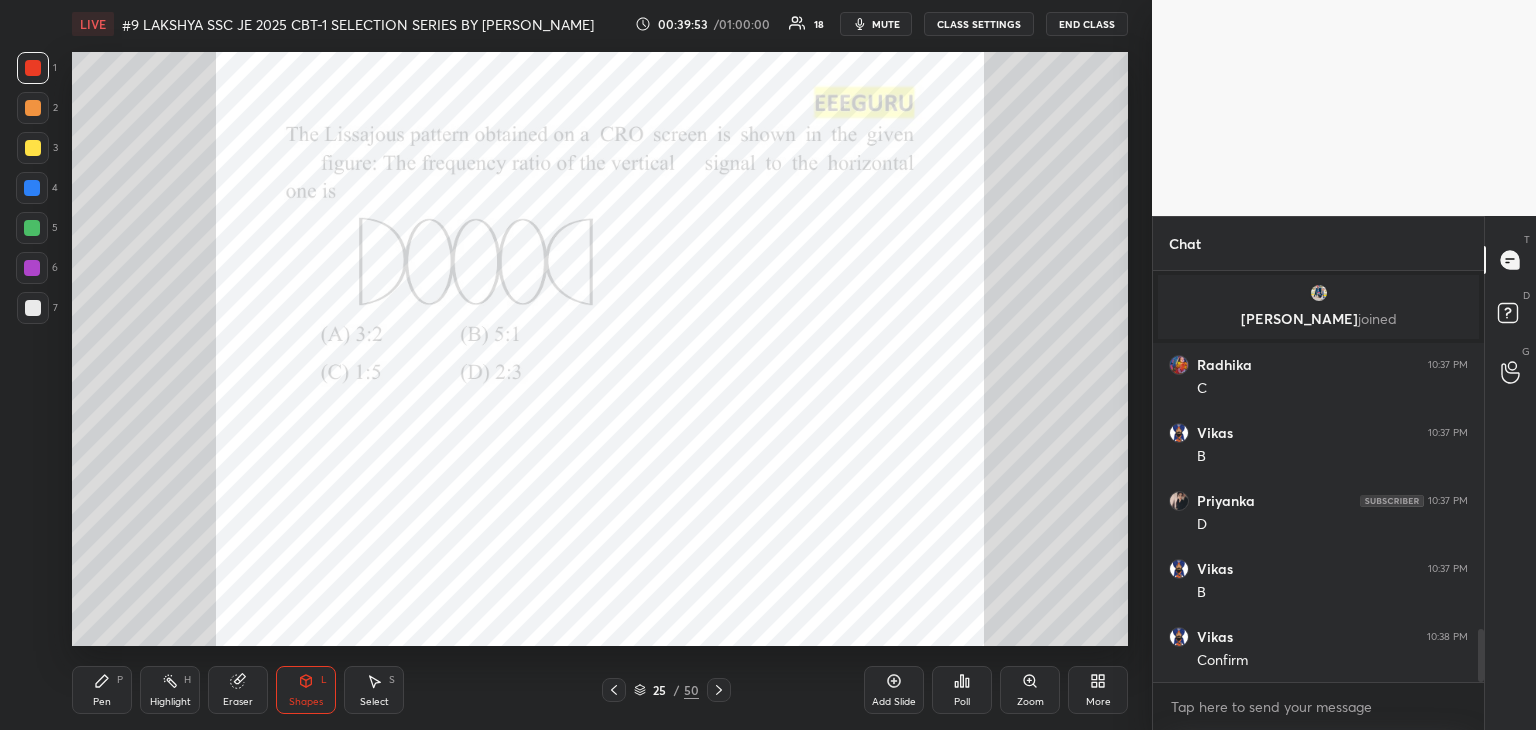 click on "Pen P" at bounding box center (102, 690) 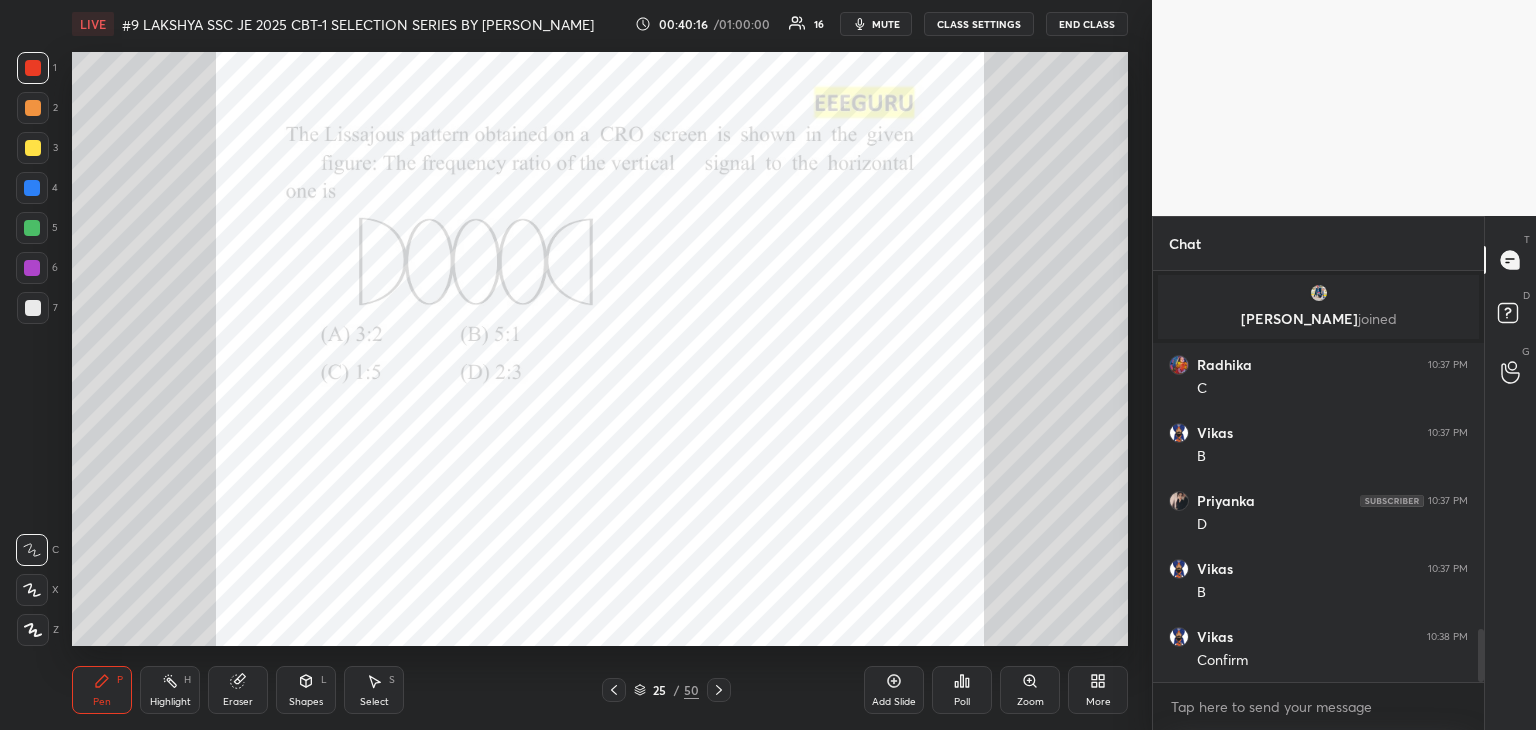 click 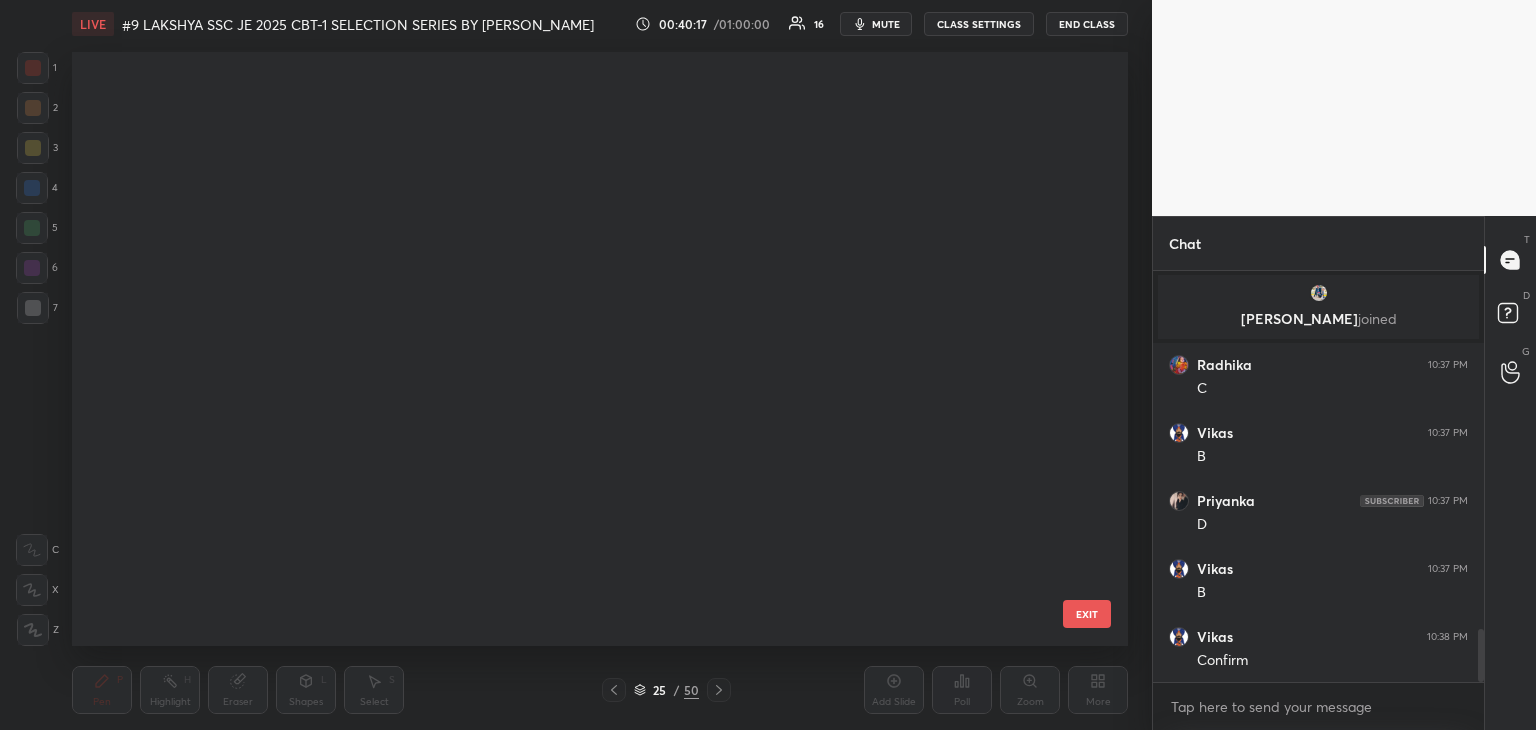 scroll, scrollTop: 1052, scrollLeft: 0, axis: vertical 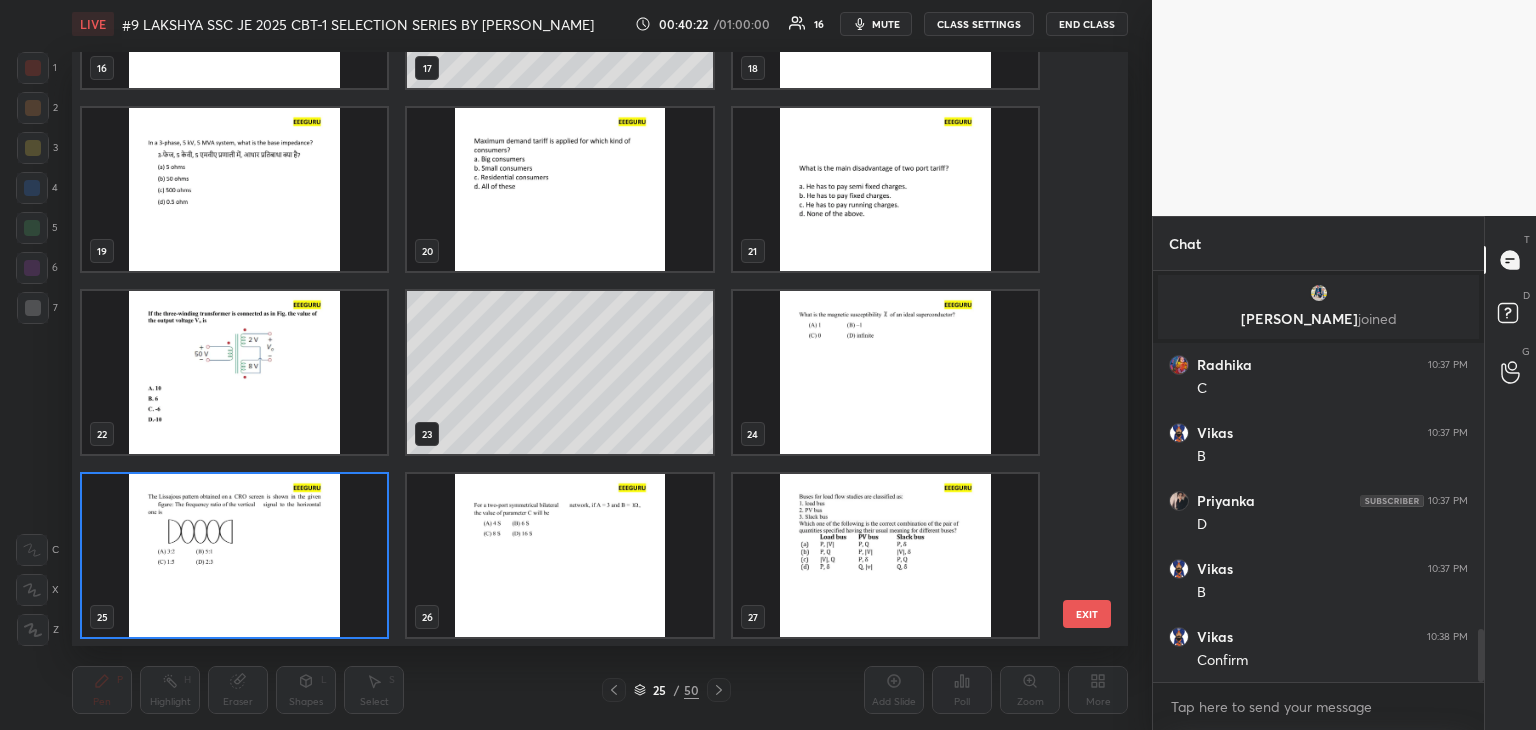 click at bounding box center (559, 555) 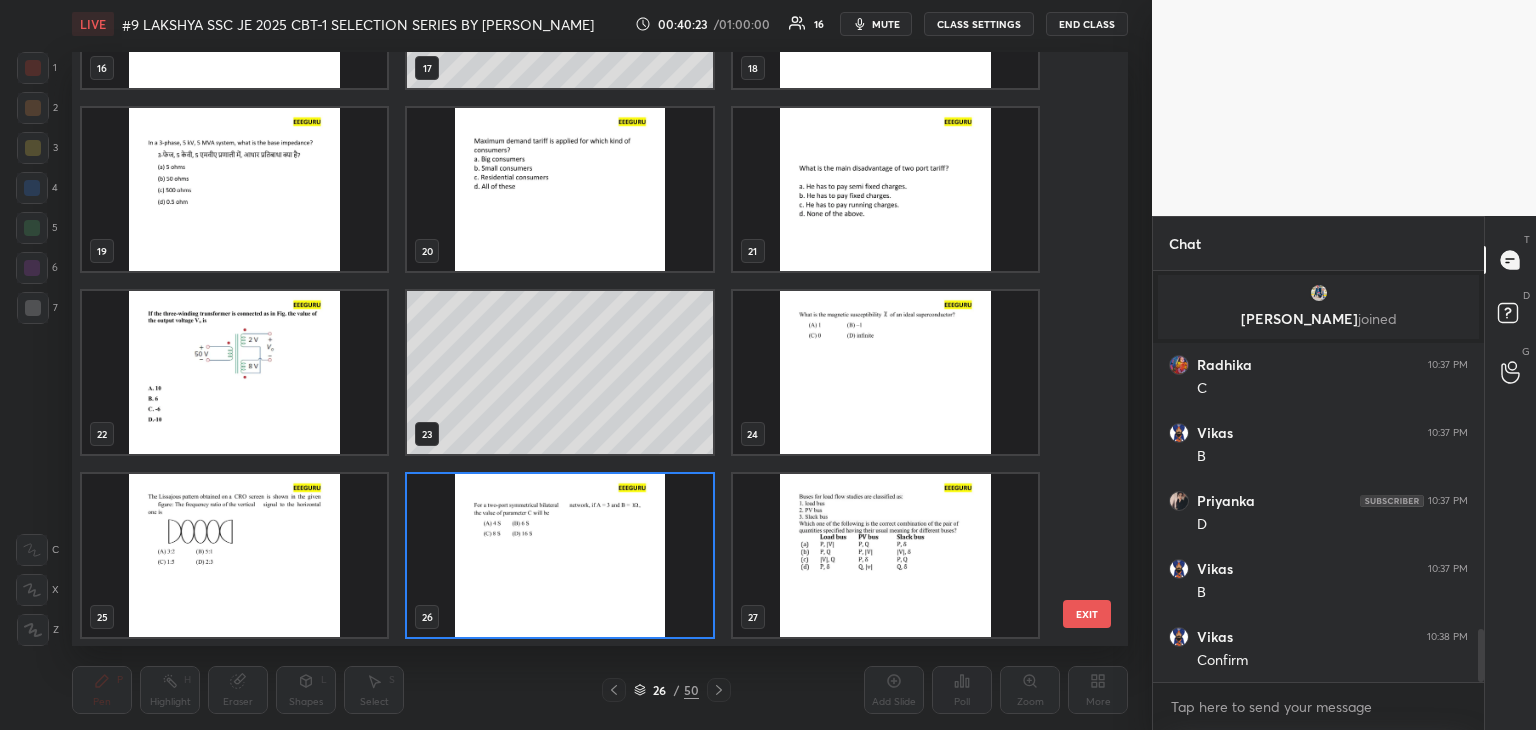 drag, startPoint x: 617, startPoint y: 562, endPoint x: 623, endPoint y: 551, distance: 12.529964 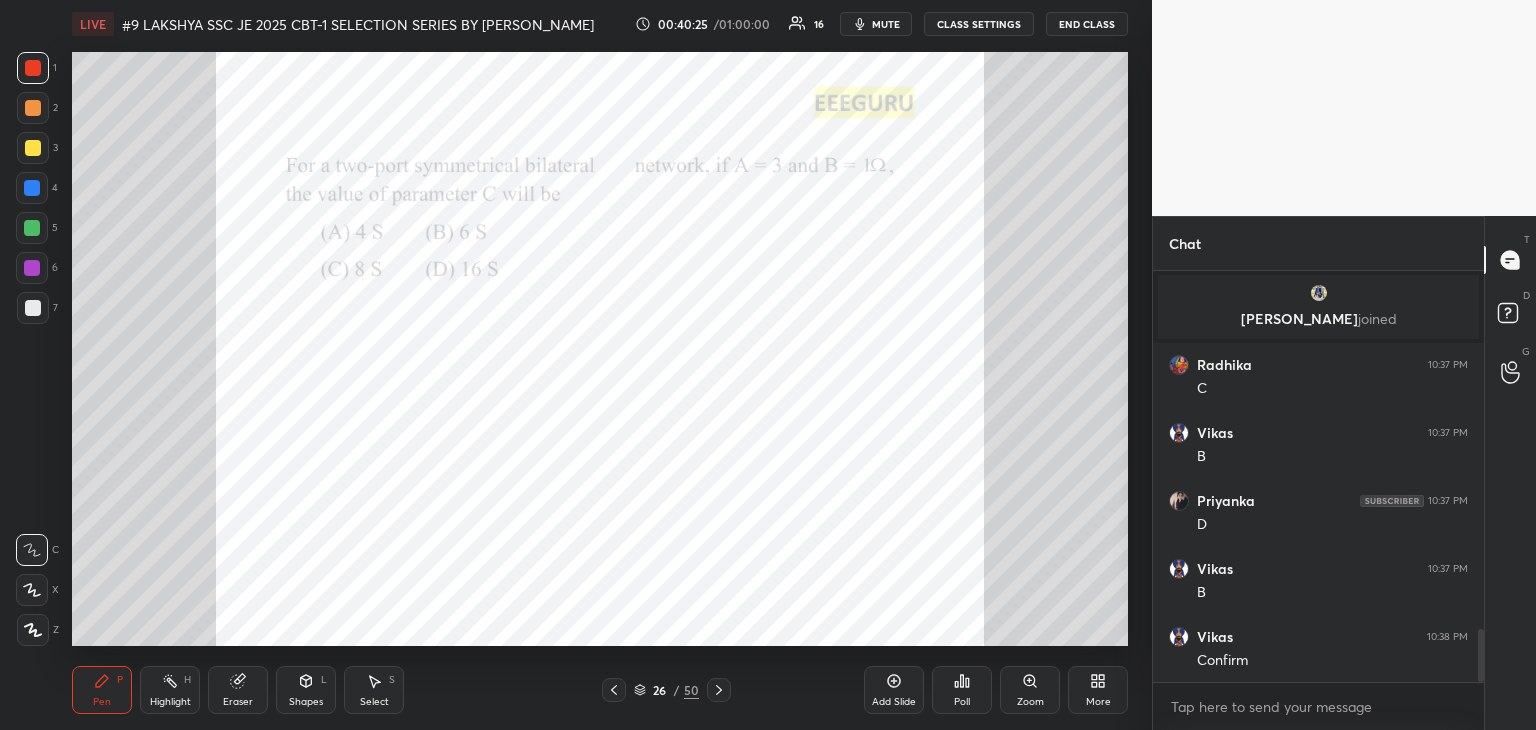 click on "Zoom" at bounding box center (1030, 702) 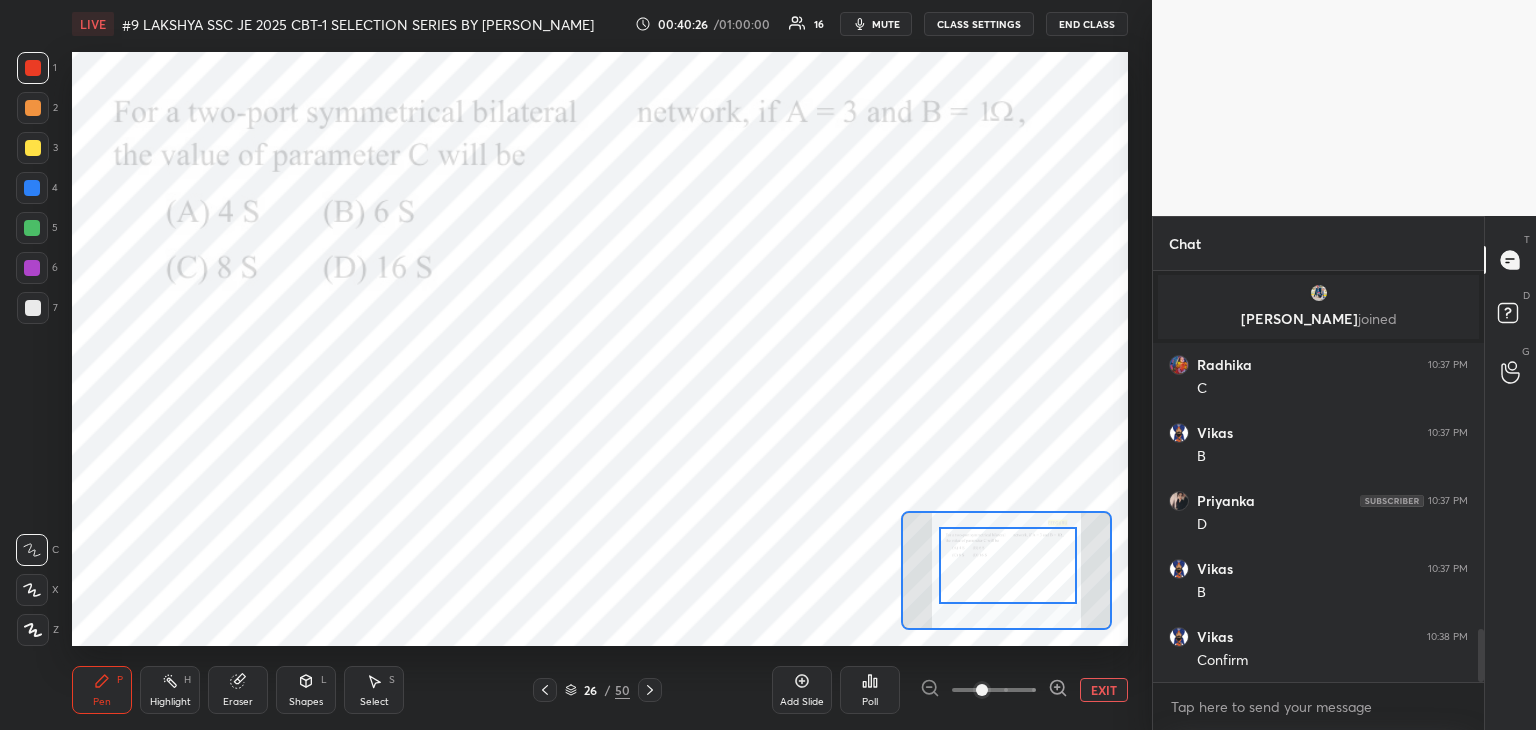 drag, startPoint x: 1008, startPoint y: 594, endPoint x: 1019, endPoint y: 588, distance: 12.529964 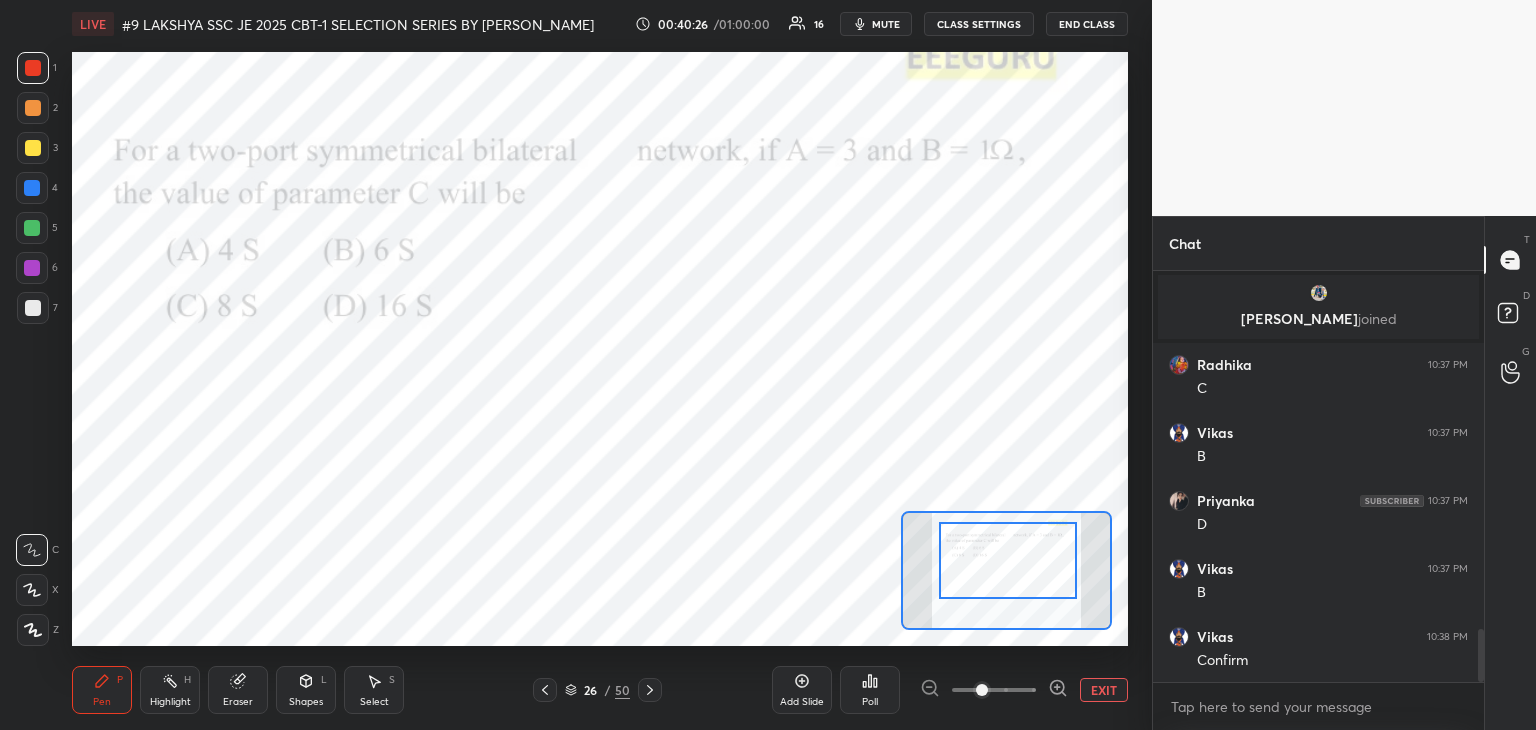 click at bounding box center [1008, 560] 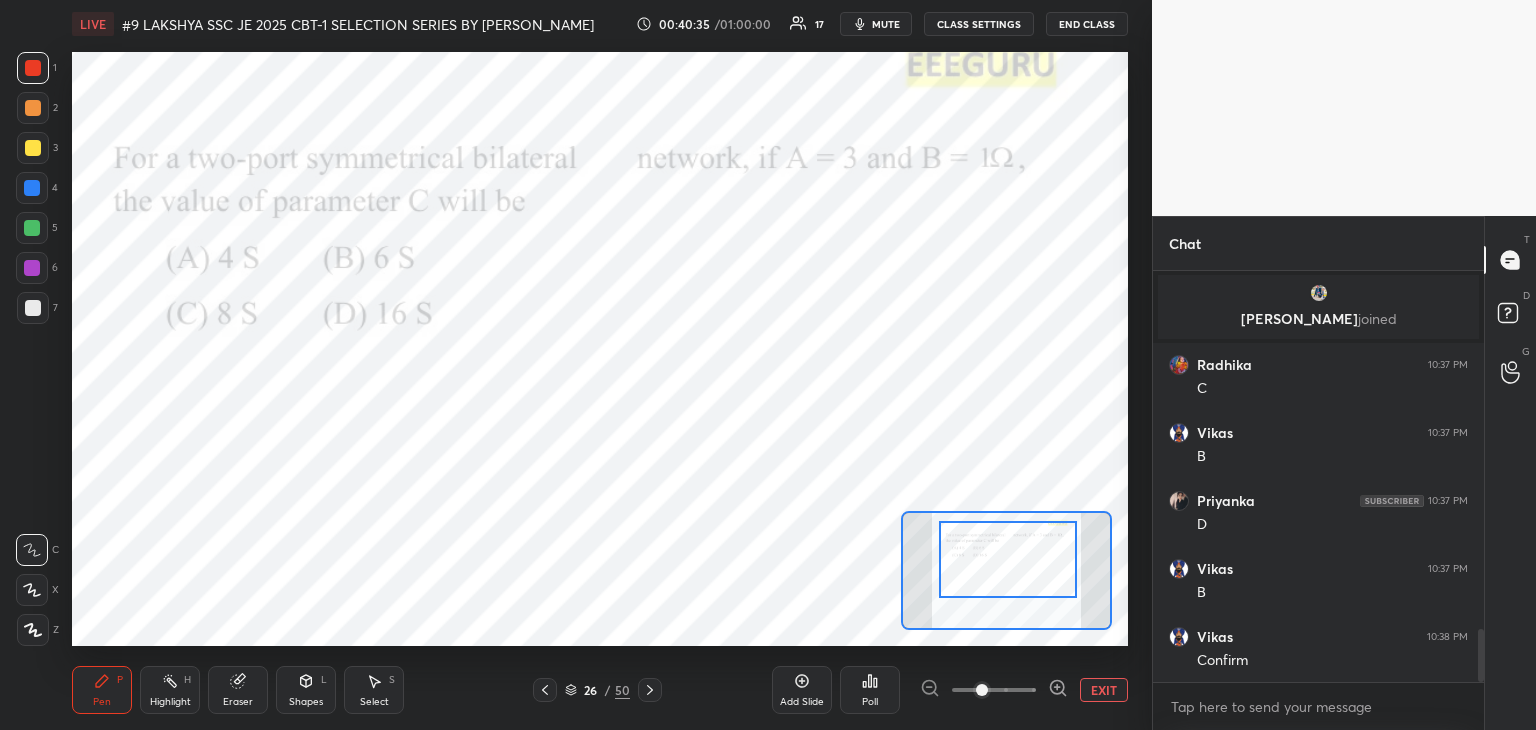 click on "Poll" at bounding box center (870, 690) 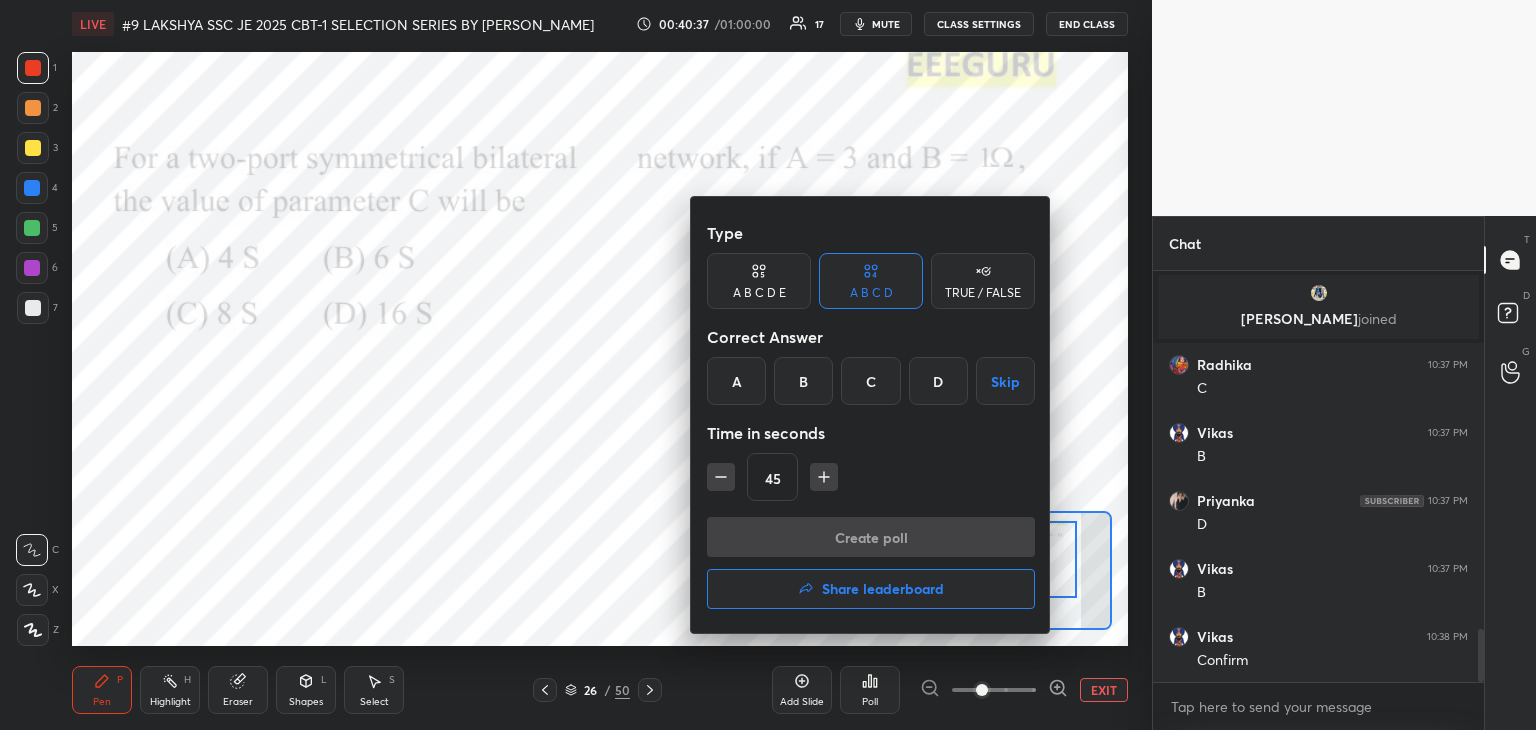 click on "C" at bounding box center (870, 381) 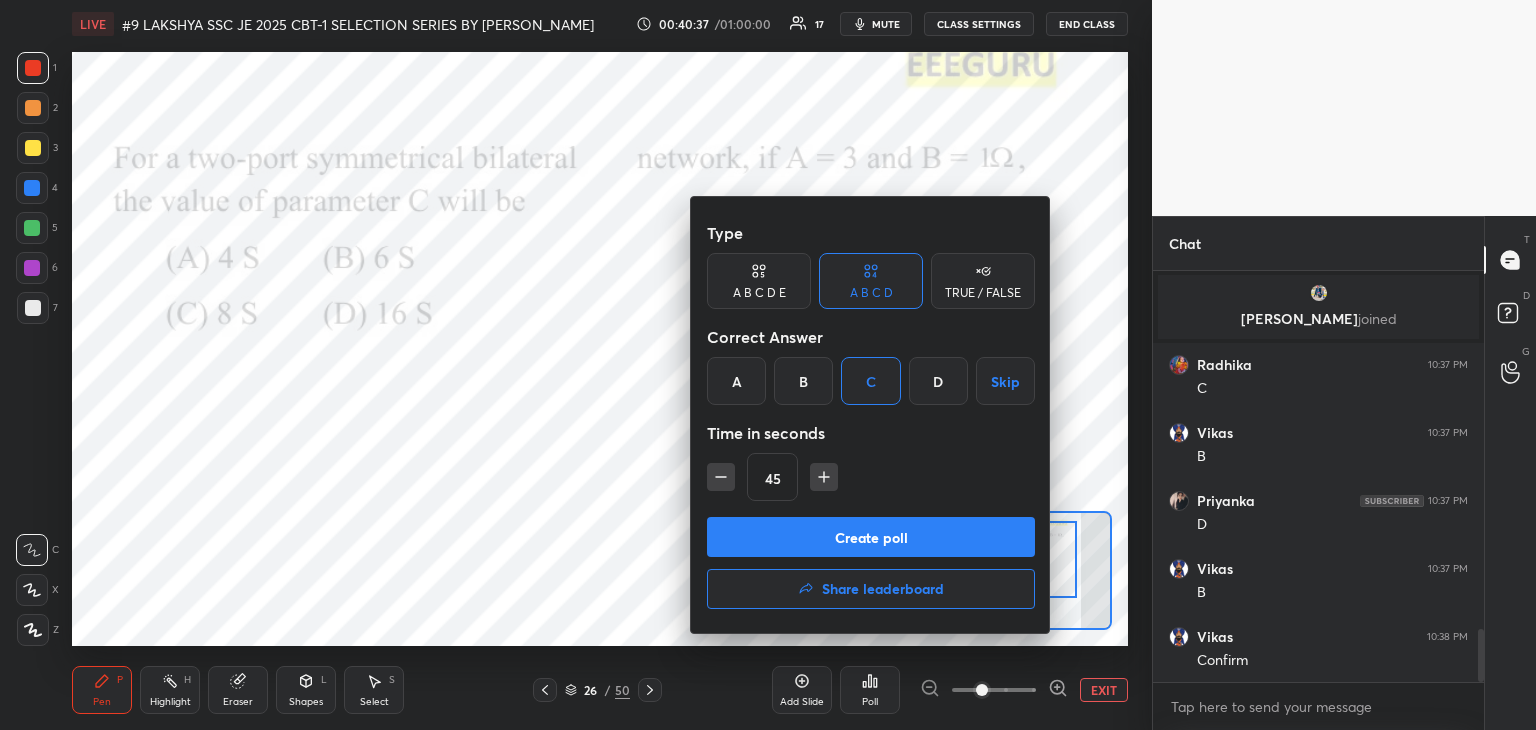 drag, startPoint x: 722, startPoint y: 467, endPoint x: 725, endPoint y: 505, distance: 38.118237 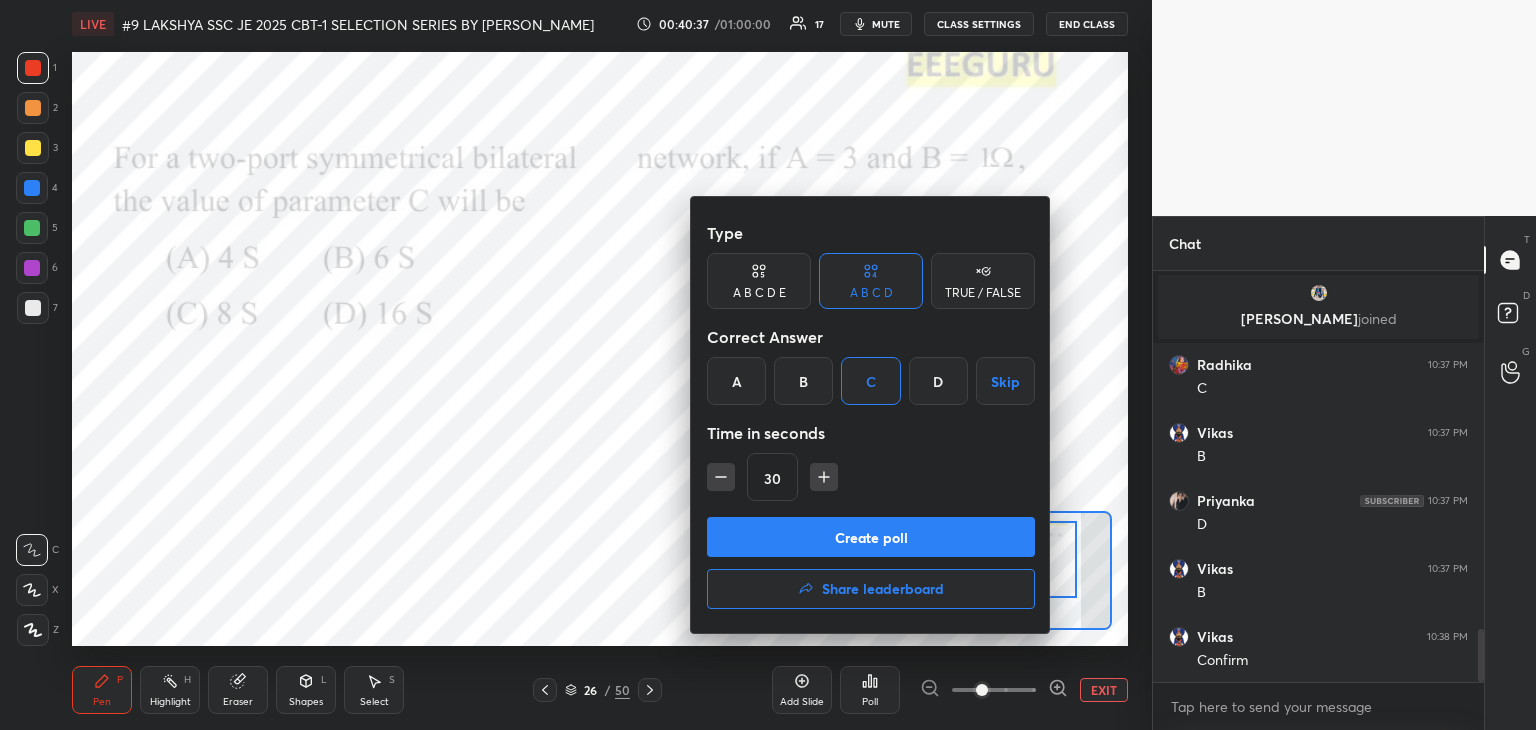 click on "Create poll" at bounding box center (871, 537) 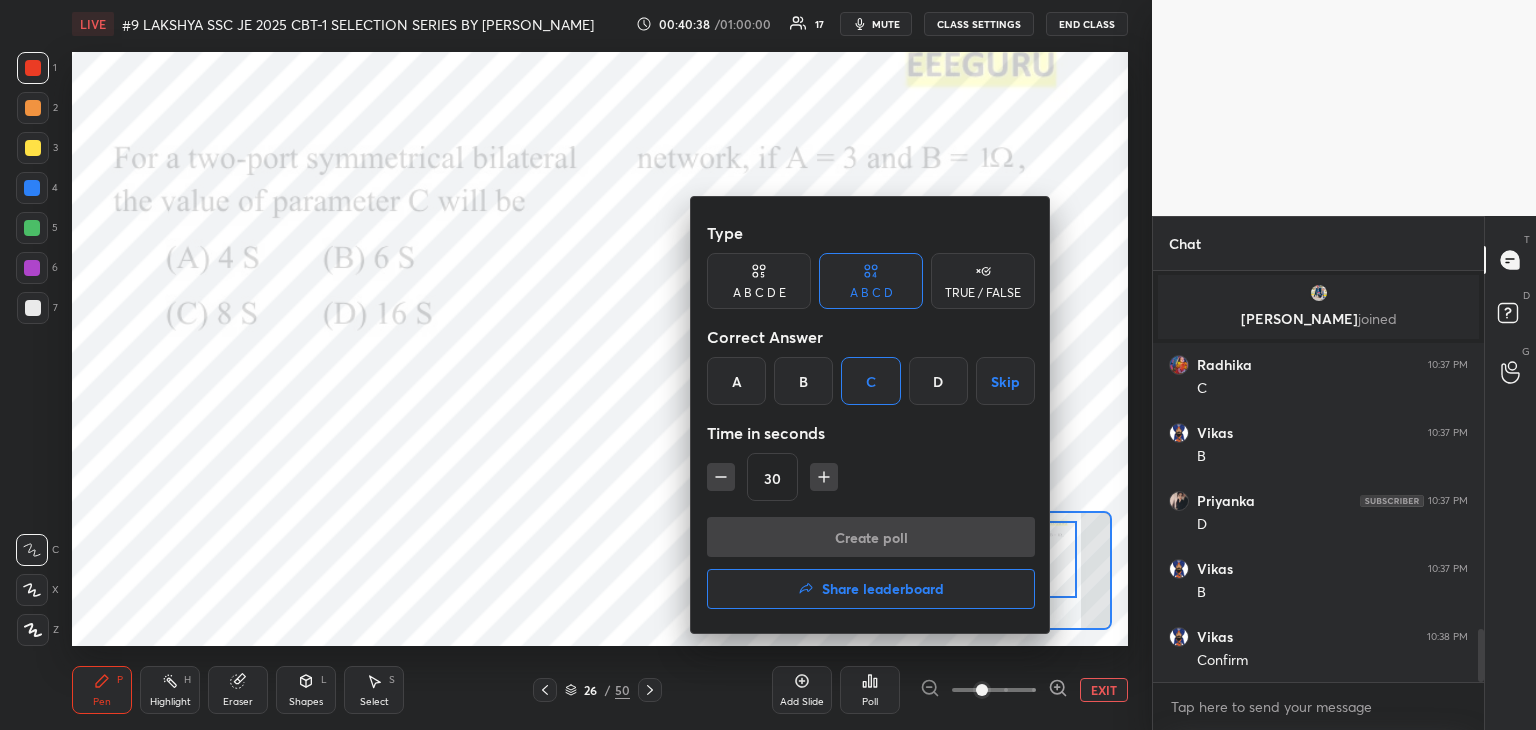 scroll, scrollTop: 363, scrollLeft: 325, axis: both 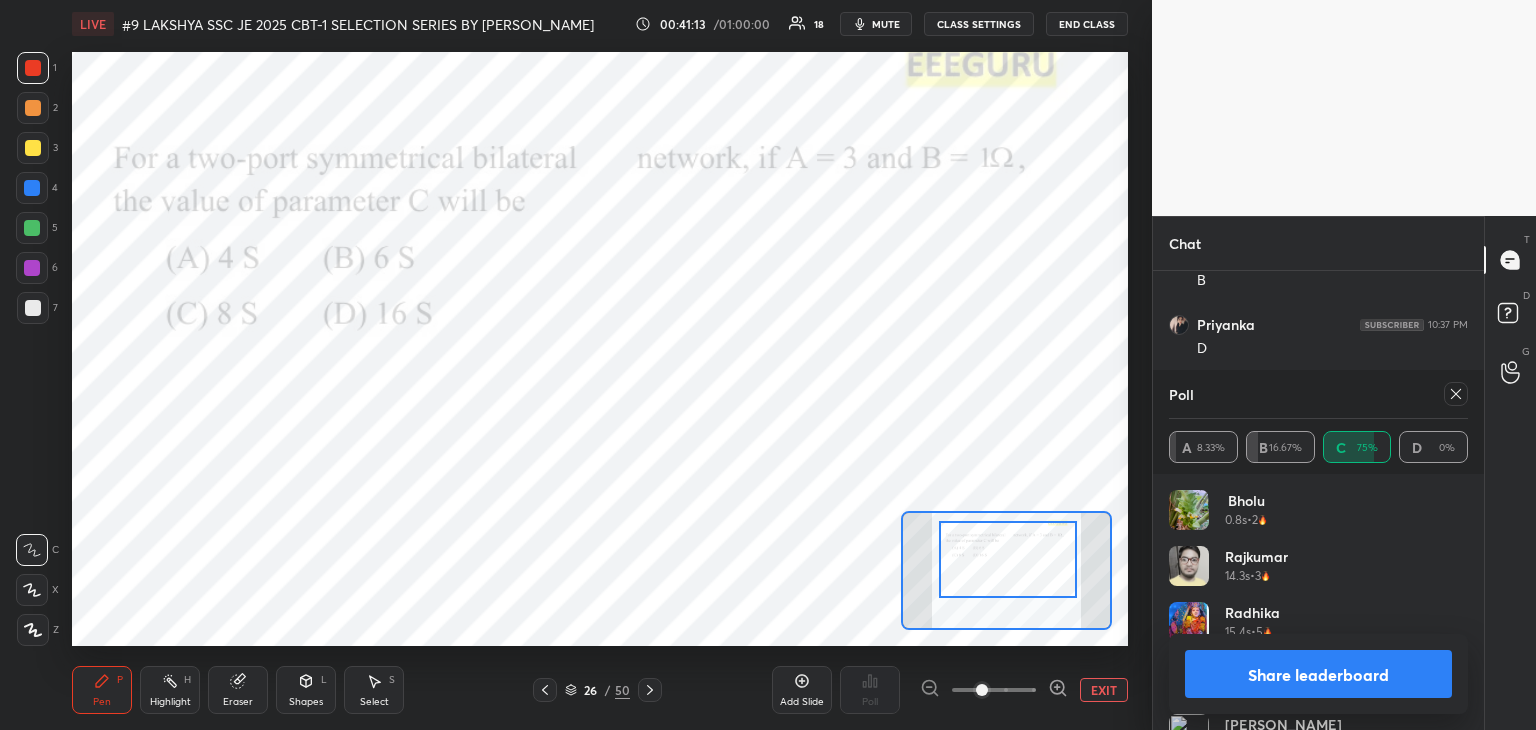 click 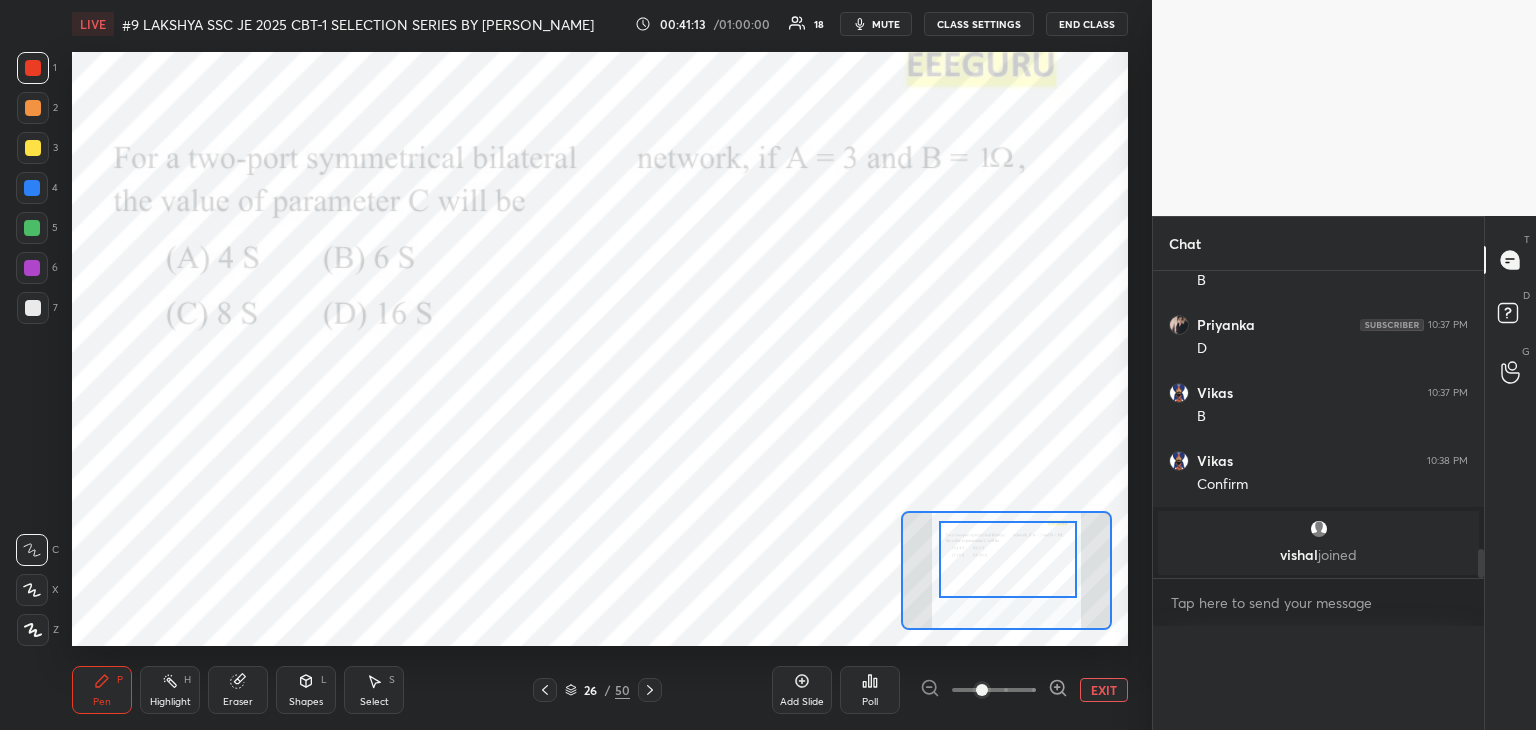 scroll, scrollTop: 0, scrollLeft: 0, axis: both 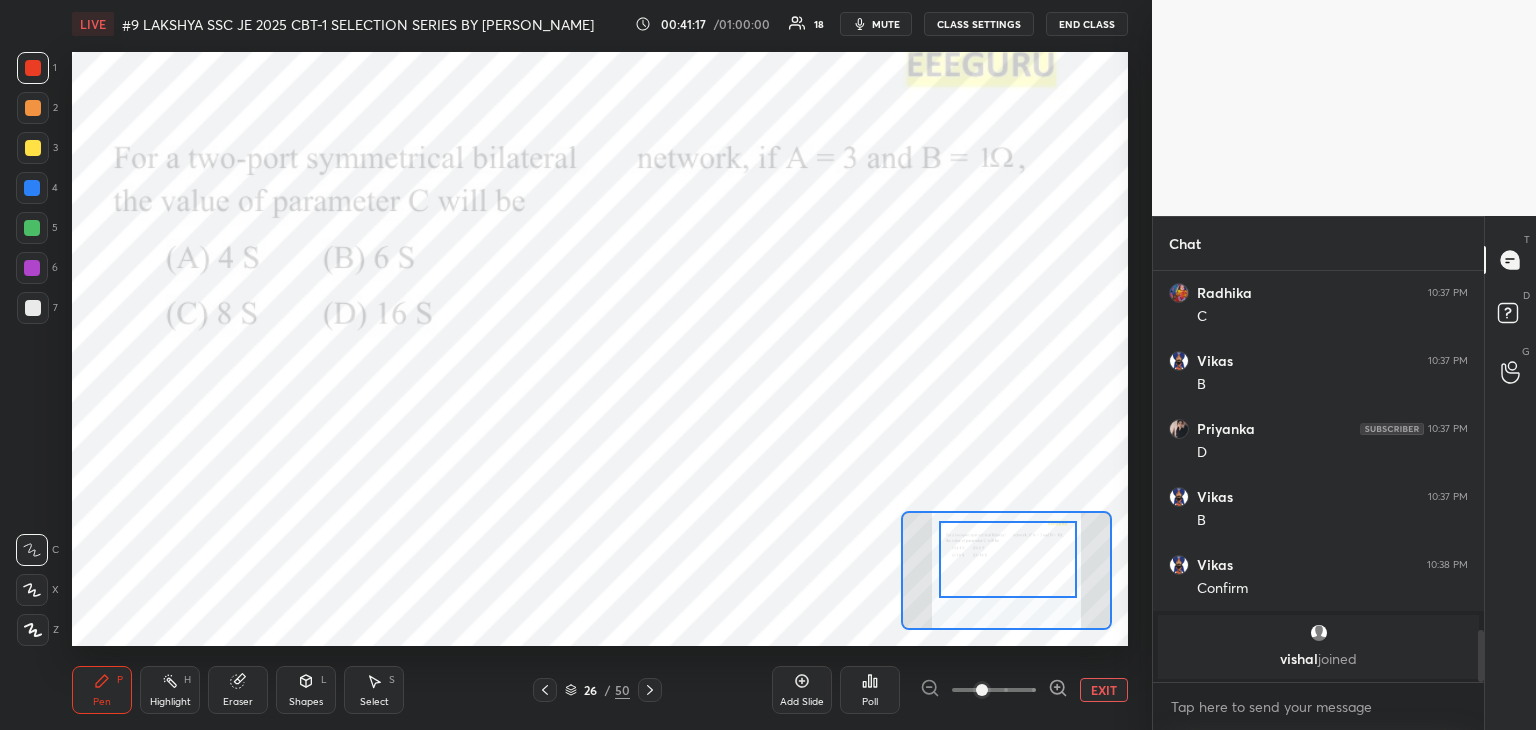 click at bounding box center [33, 630] 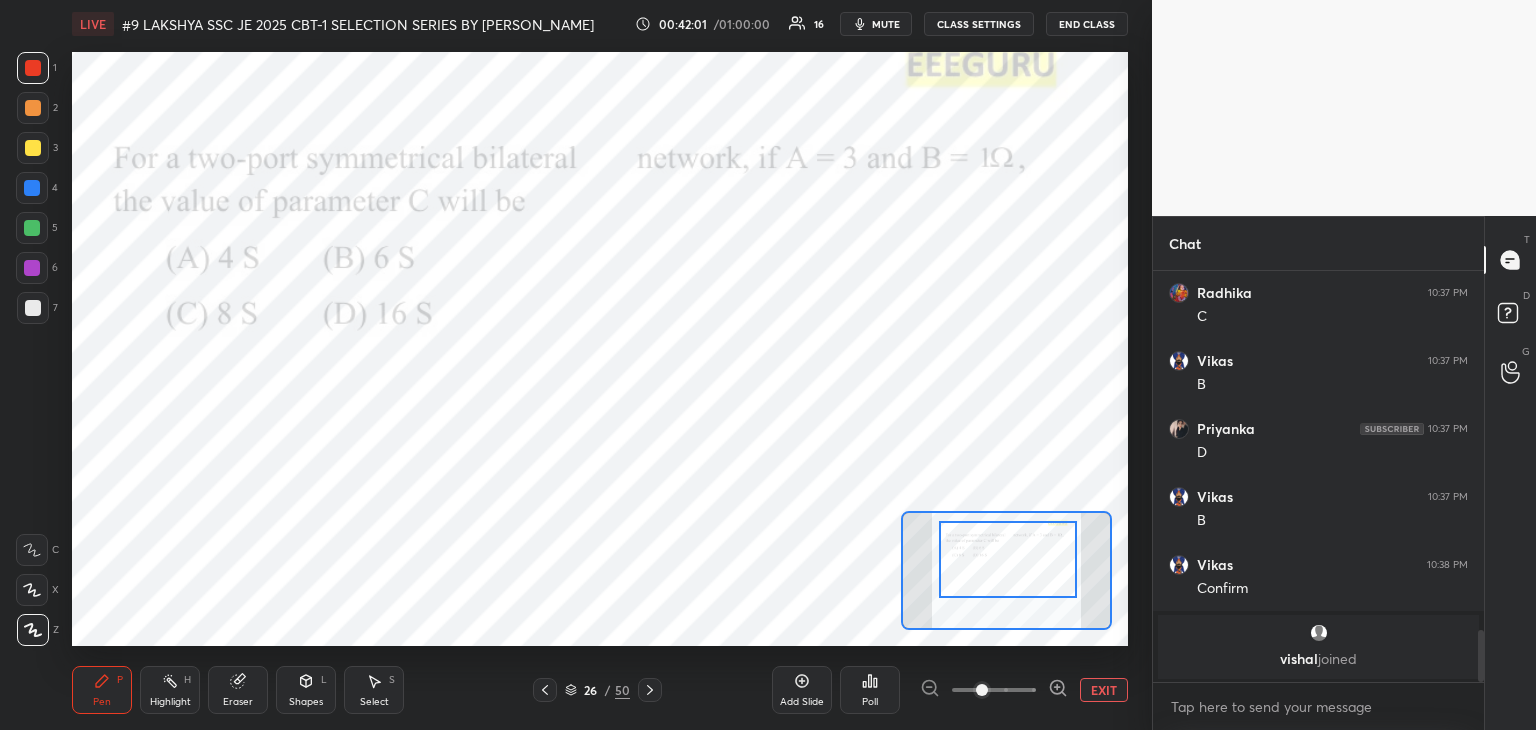 click 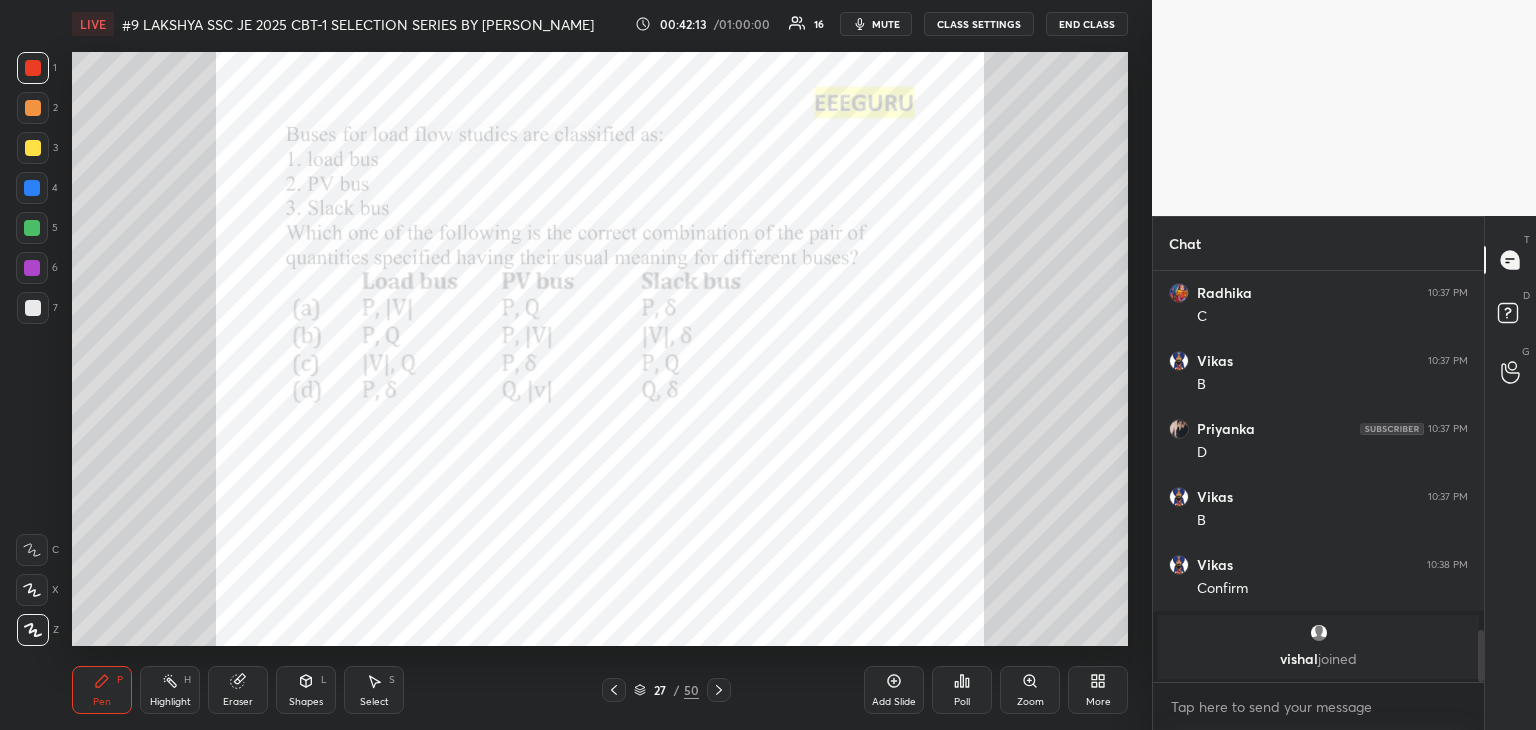 click on "Zoom" at bounding box center [1030, 702] 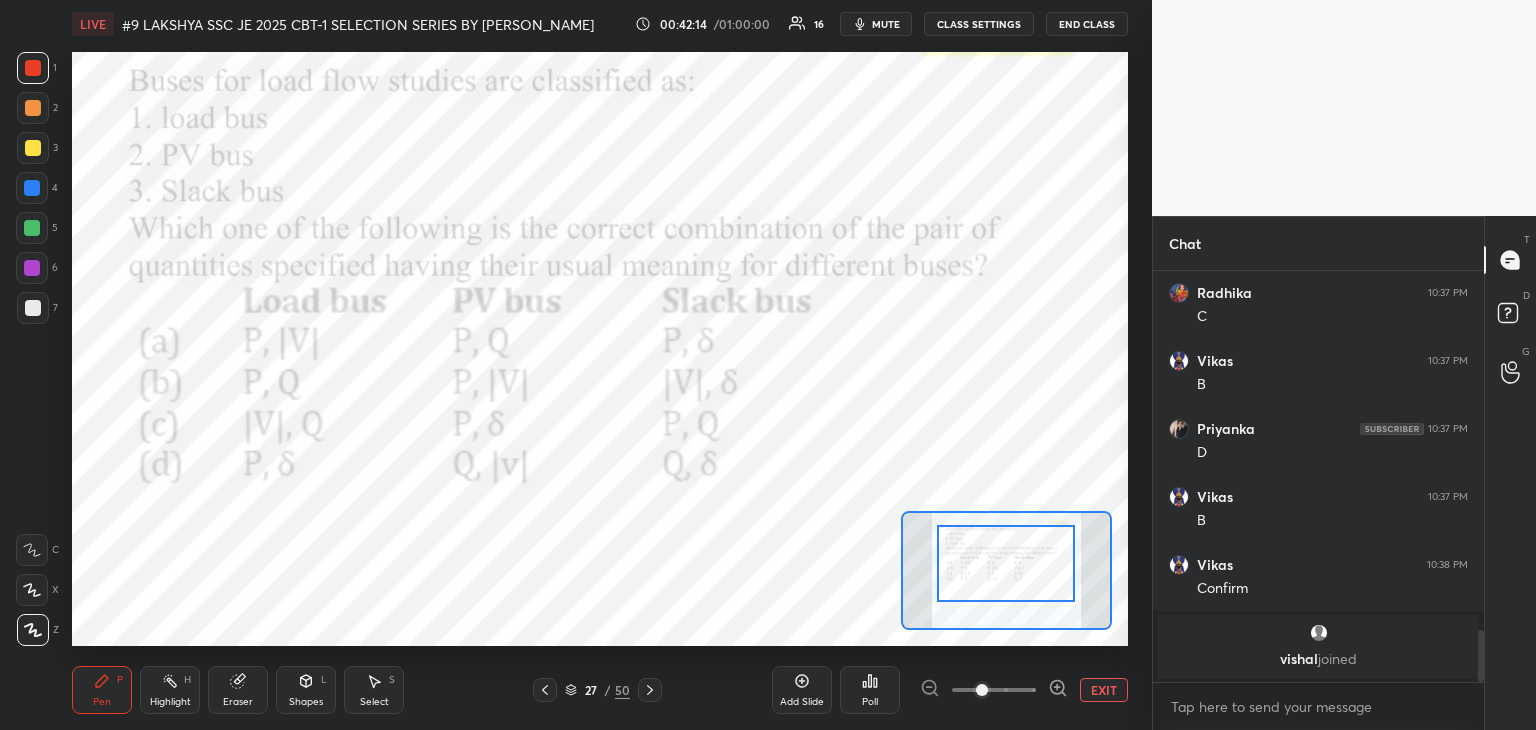 drag, startPoint x: 1005, startPoint y: 572, endPoint x: 1008, endPoint y: 556, distance: 16.27882 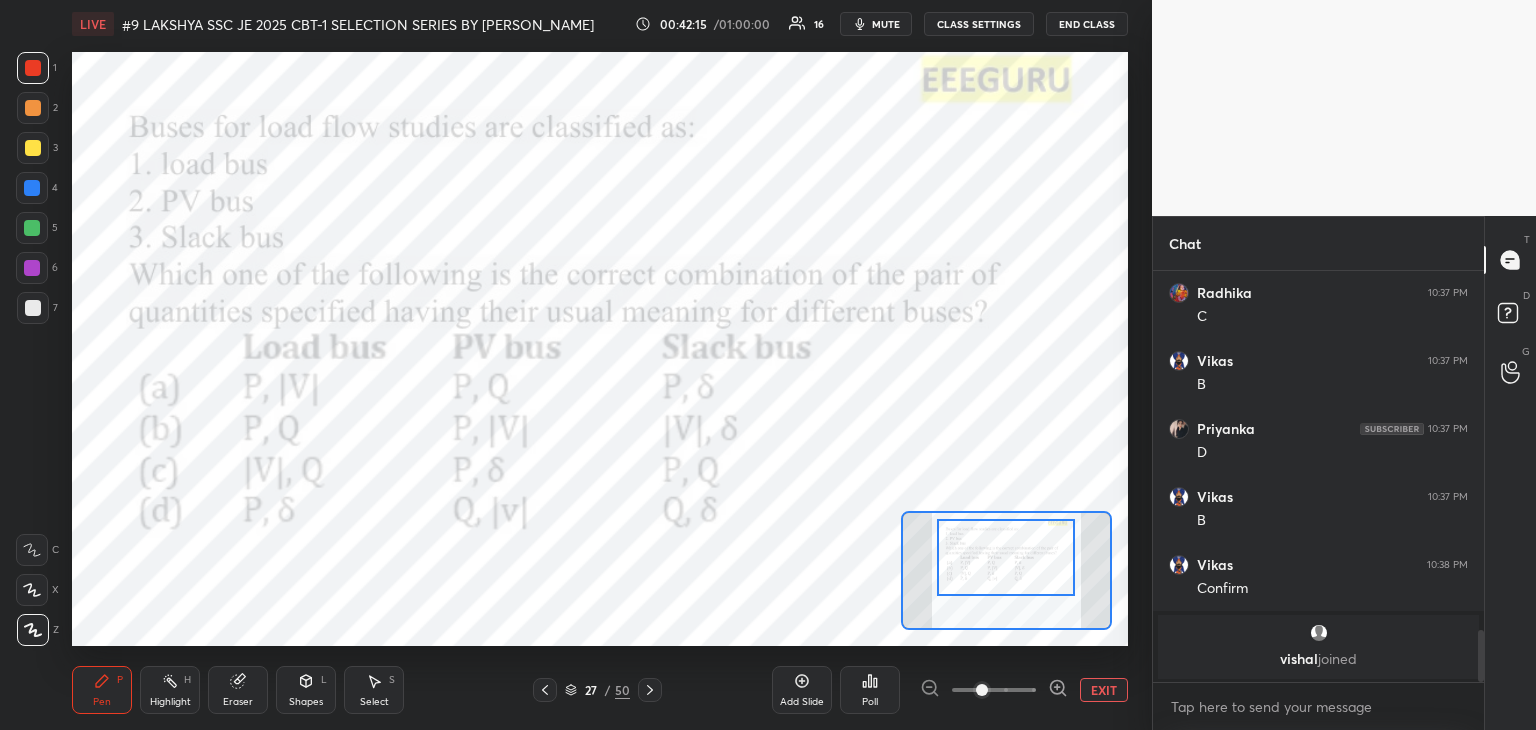 click at bounding box center [1006, 557] 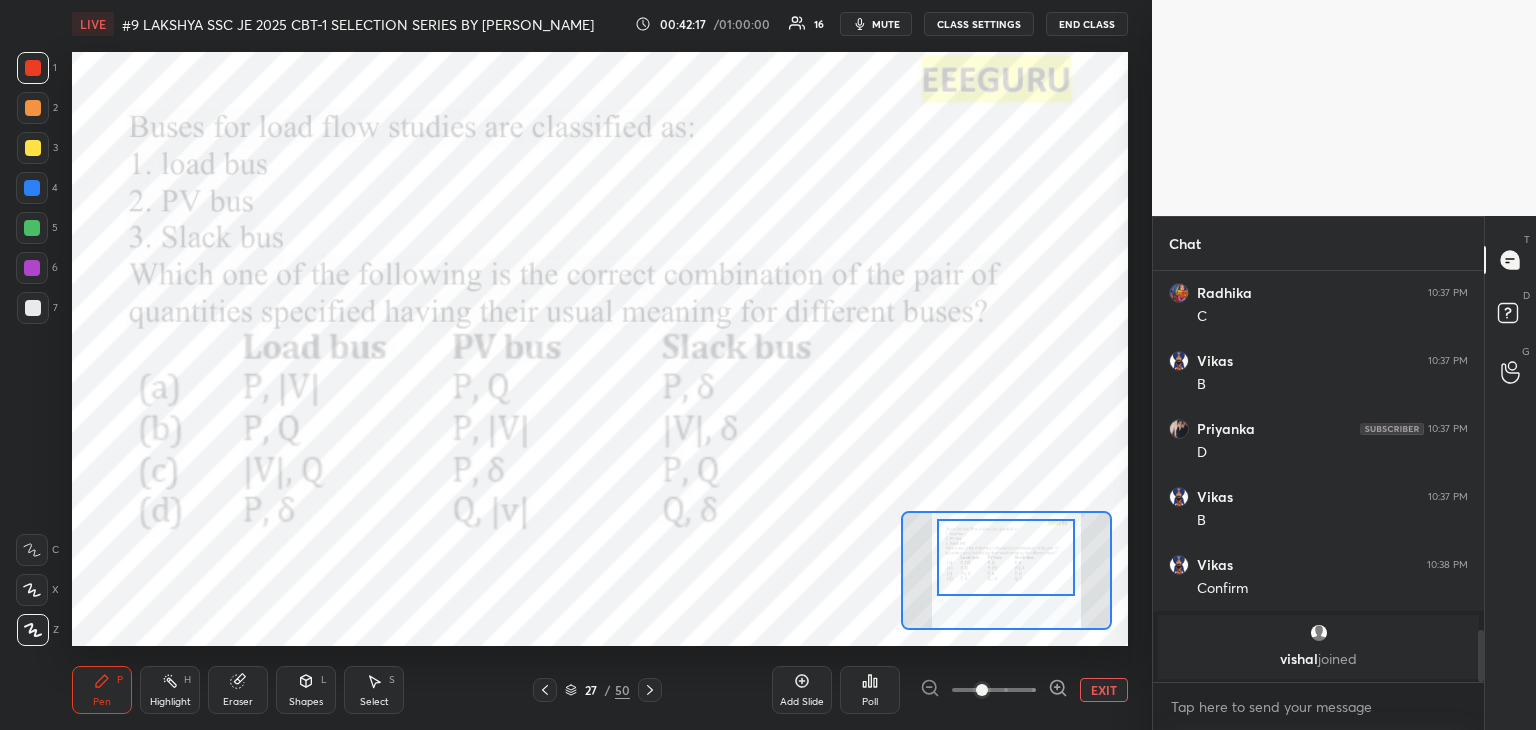 click on "Poll" at bounding box center (870, 702) 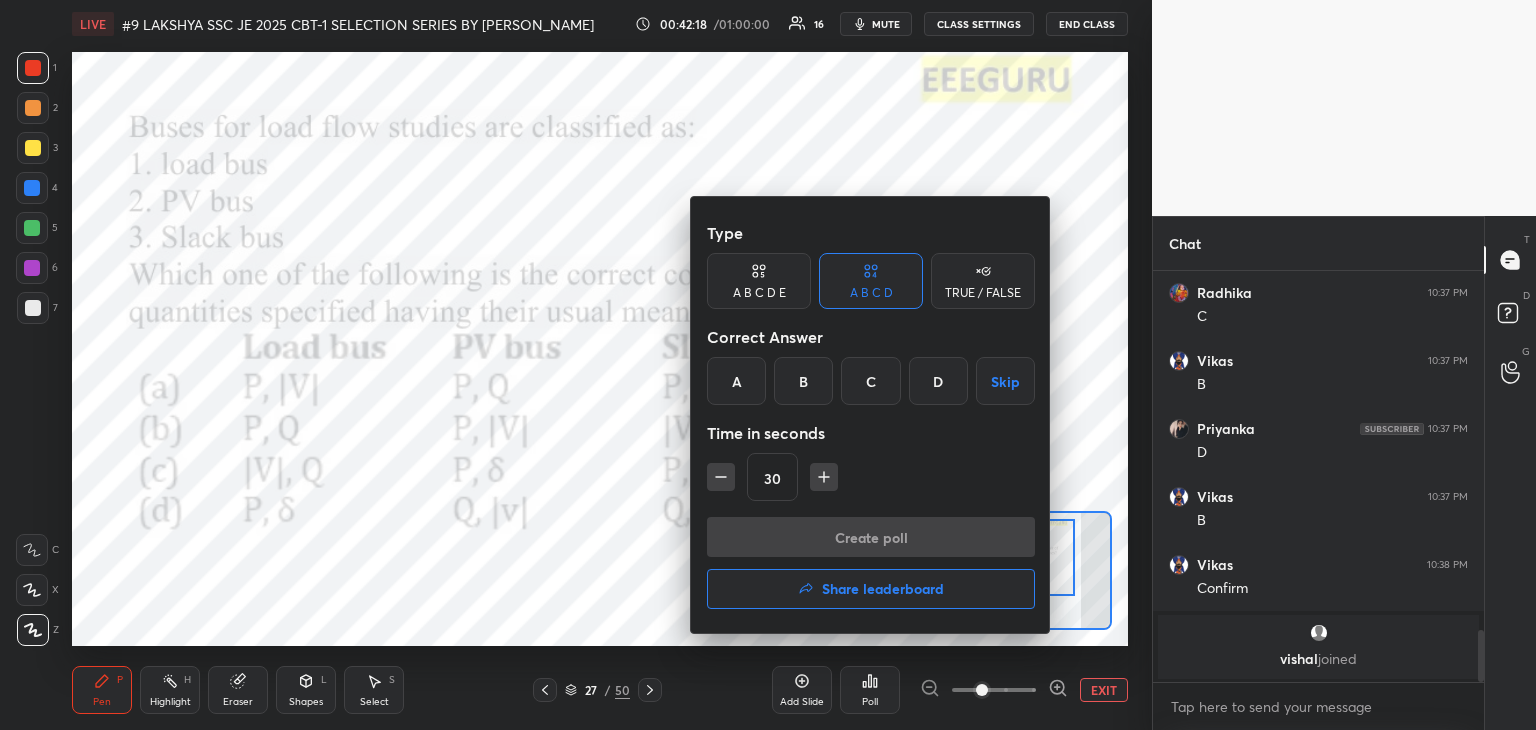 click on "B" at bounding box center (803, 381) 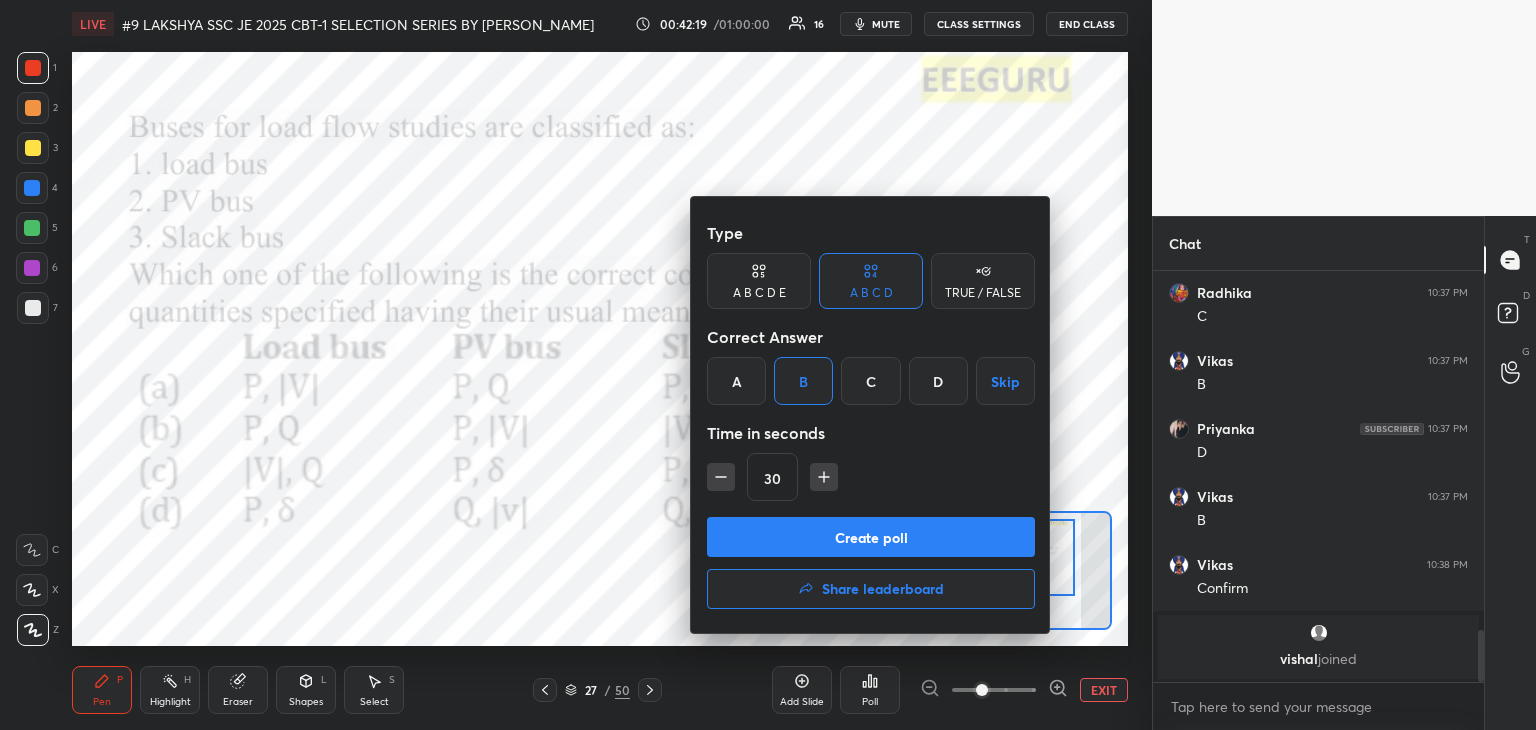 click at bounding box center [824, 477] 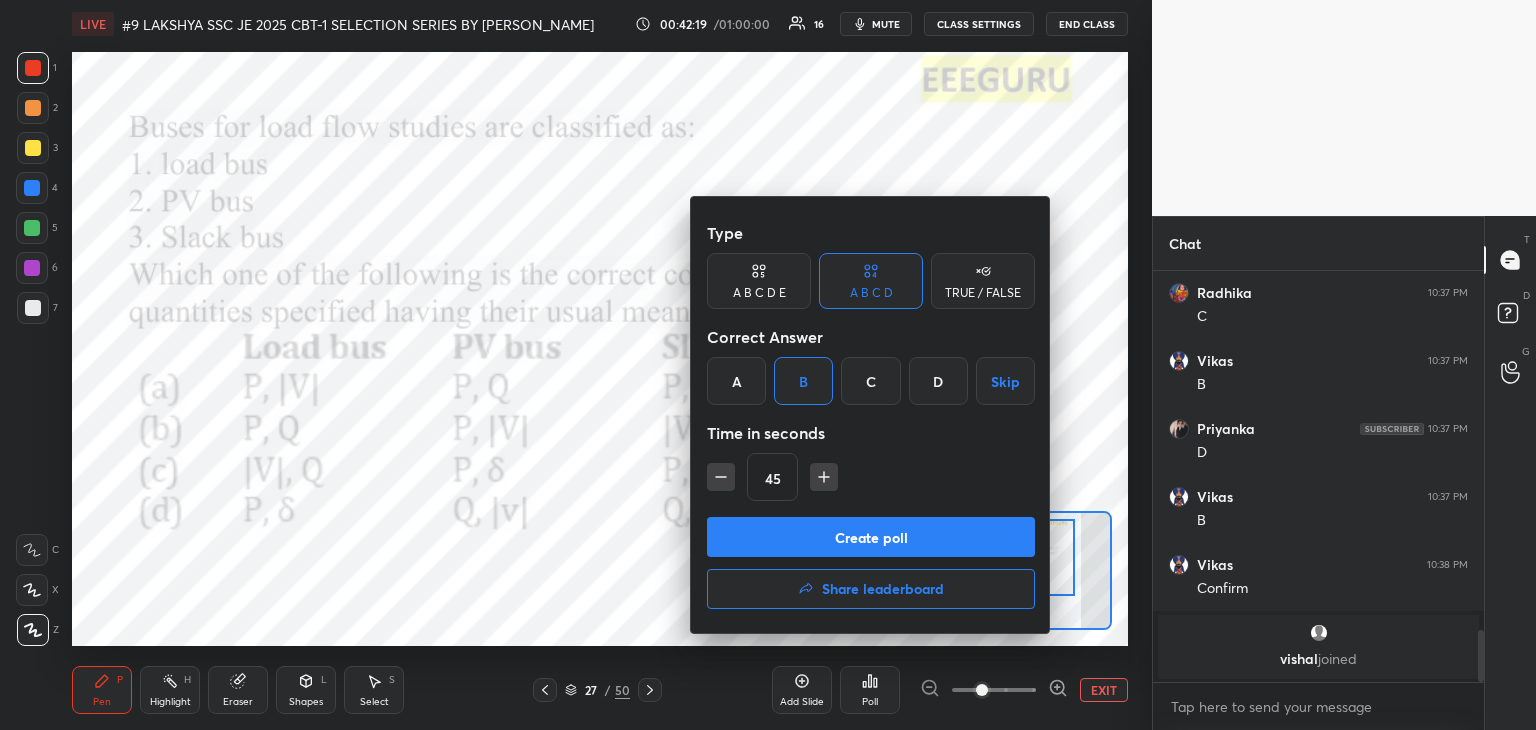 click on "Create poll" at bounding box center [871, 537] 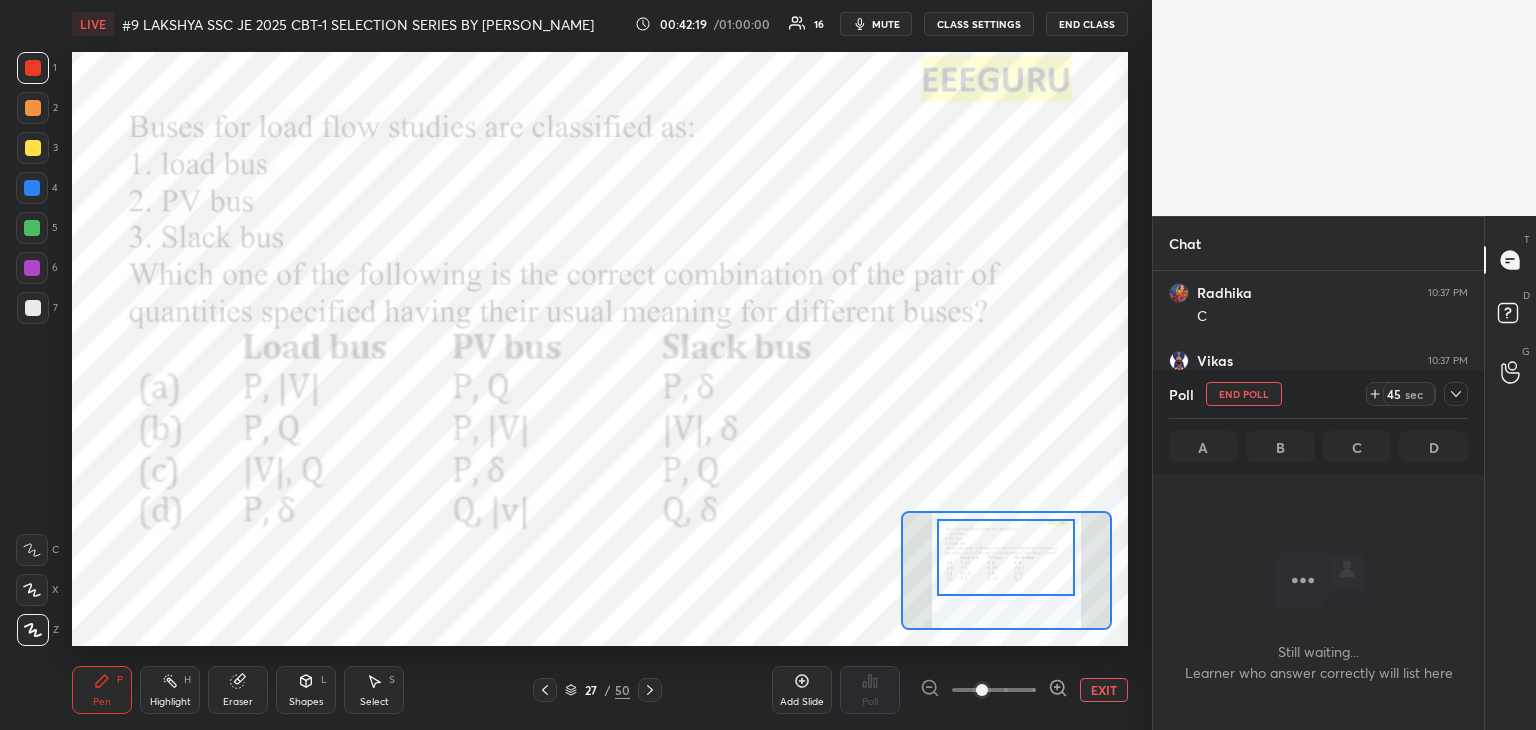scroll, scrollTop: 308, scrollLeft: 325, axis: both 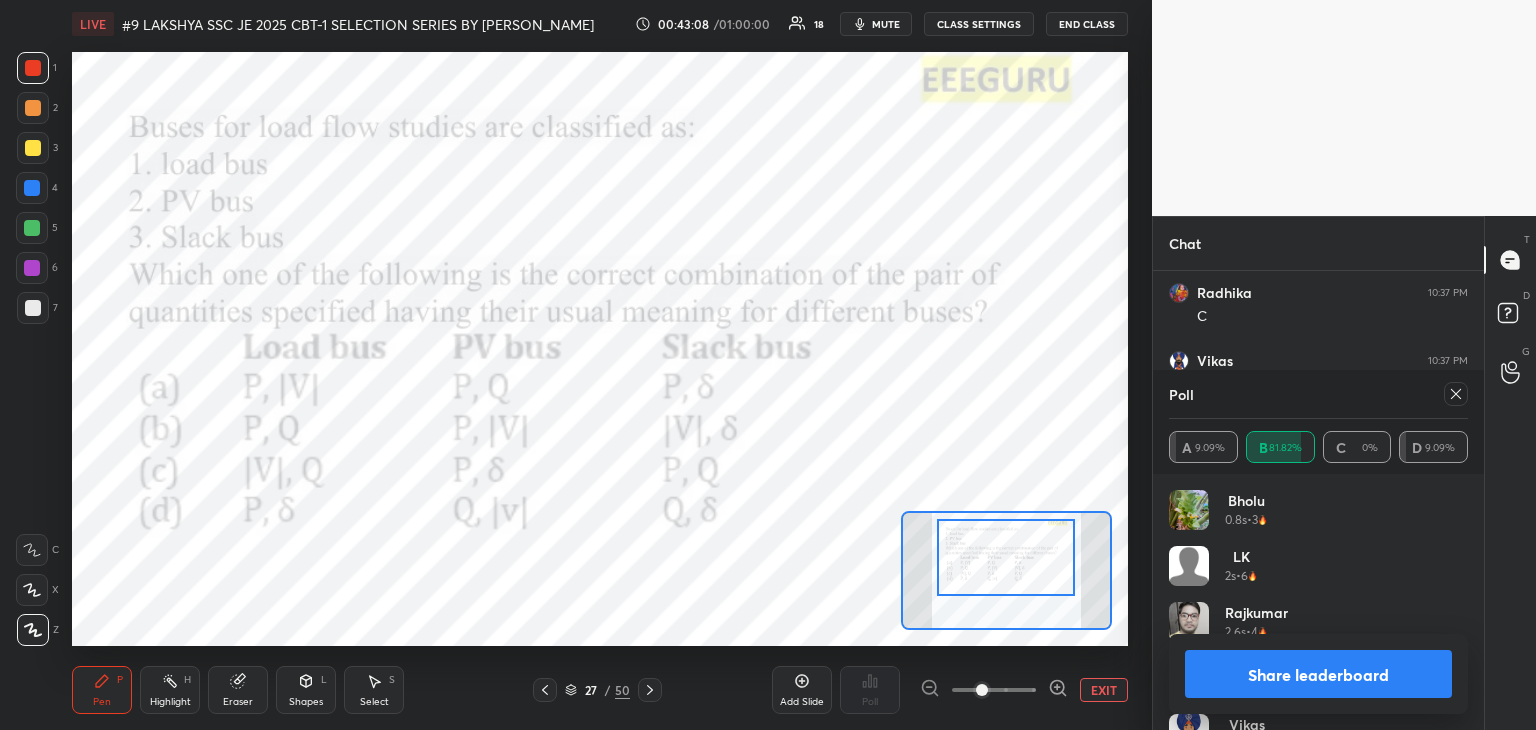 click 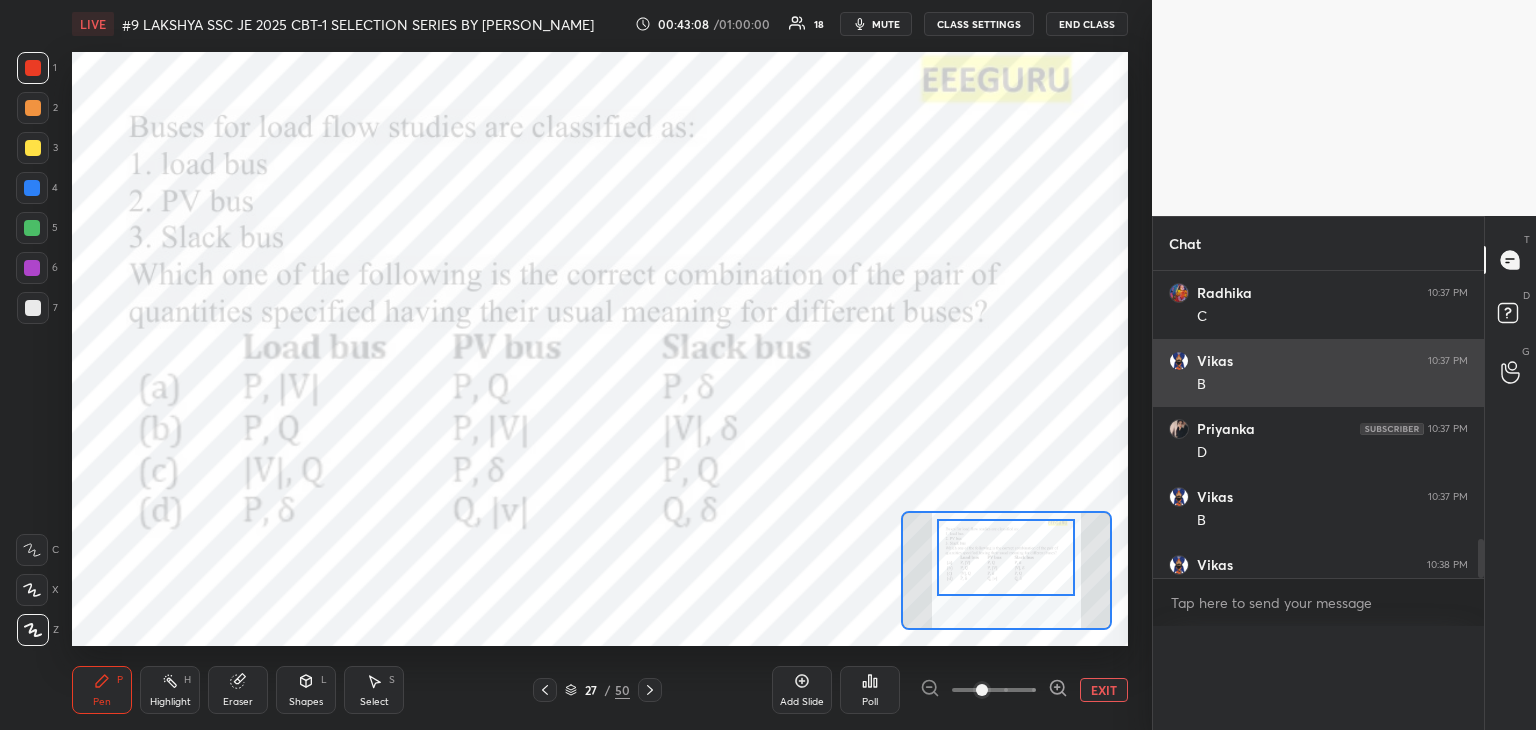 scroll, scrollTop: 88, scrollLeft: 293, axis: both 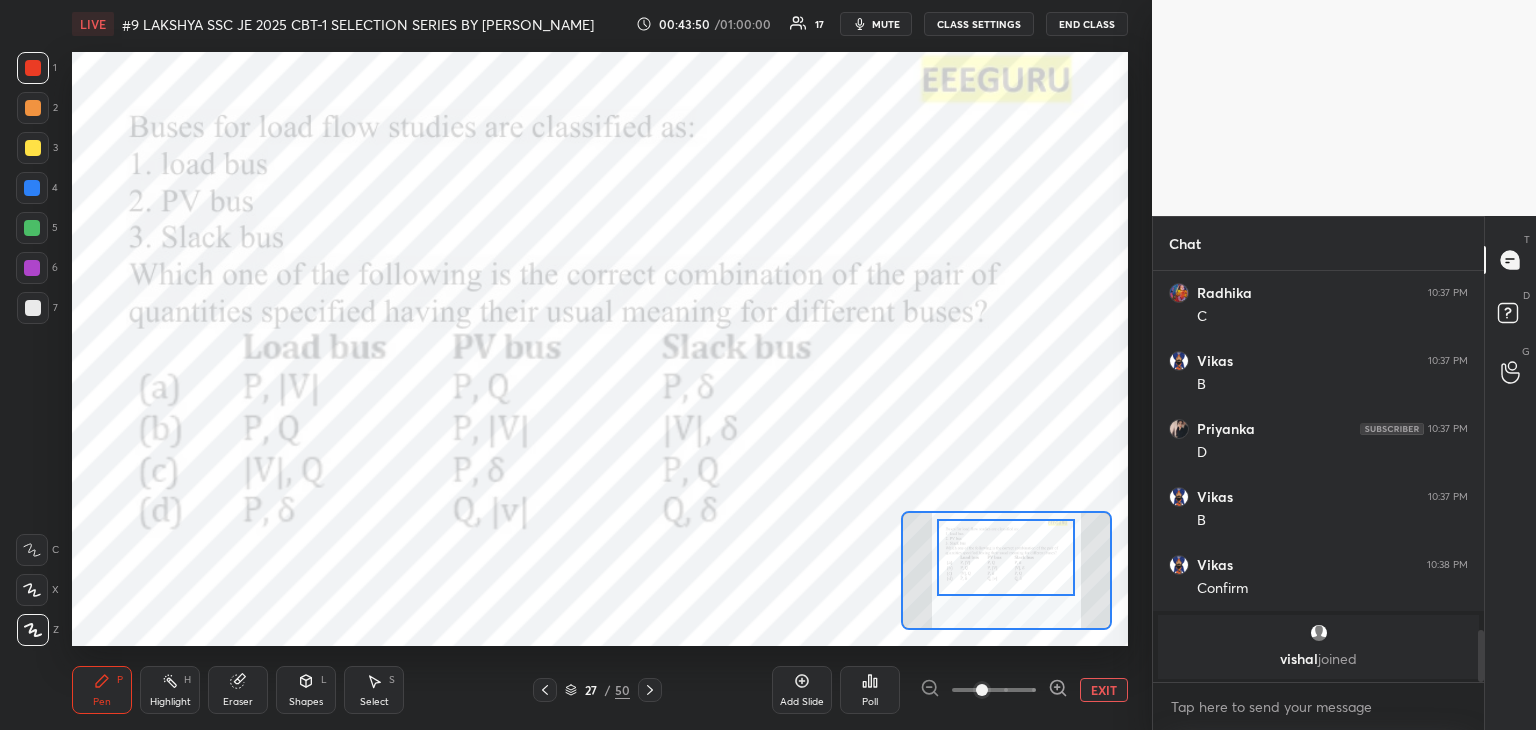 click 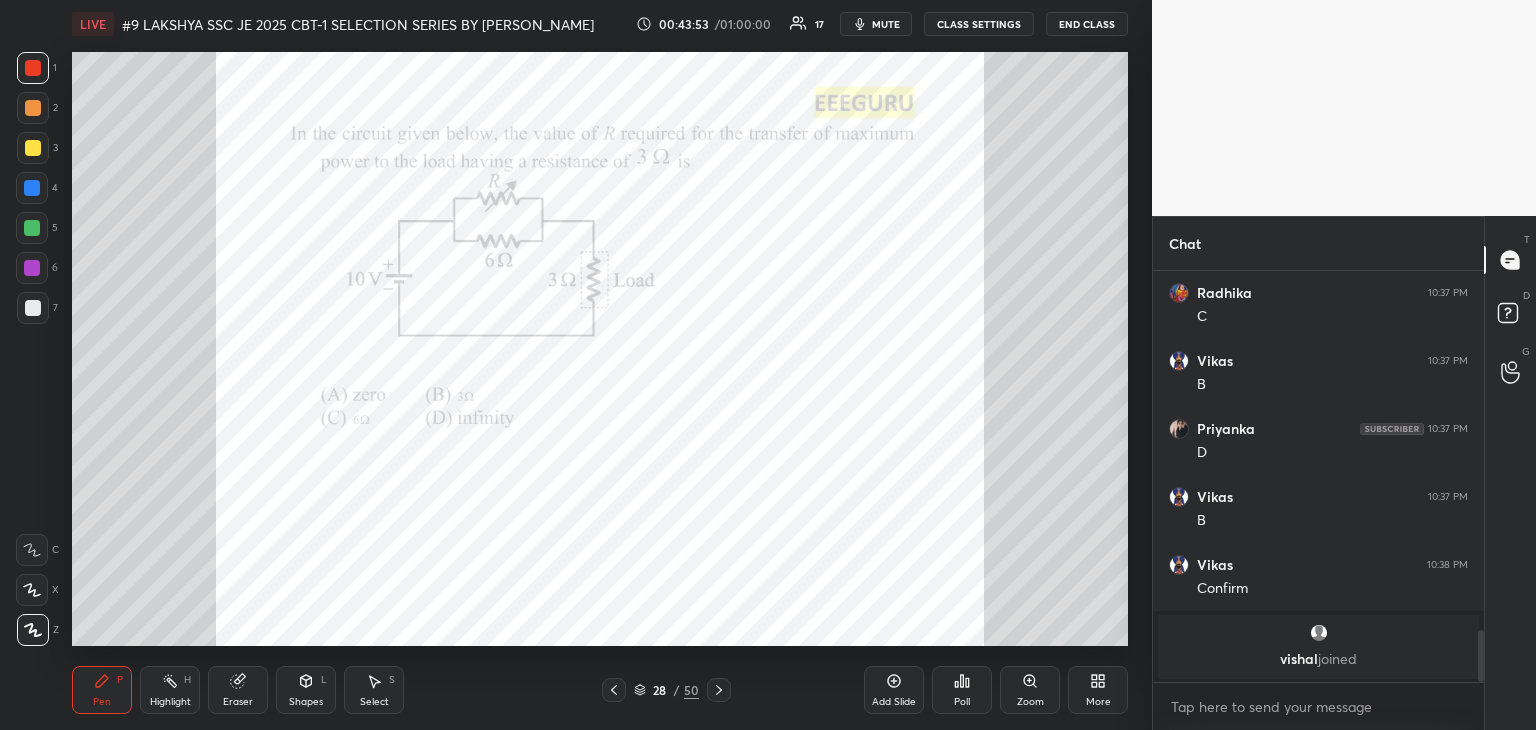 click on "Poll" at bounding box center (962, 690) 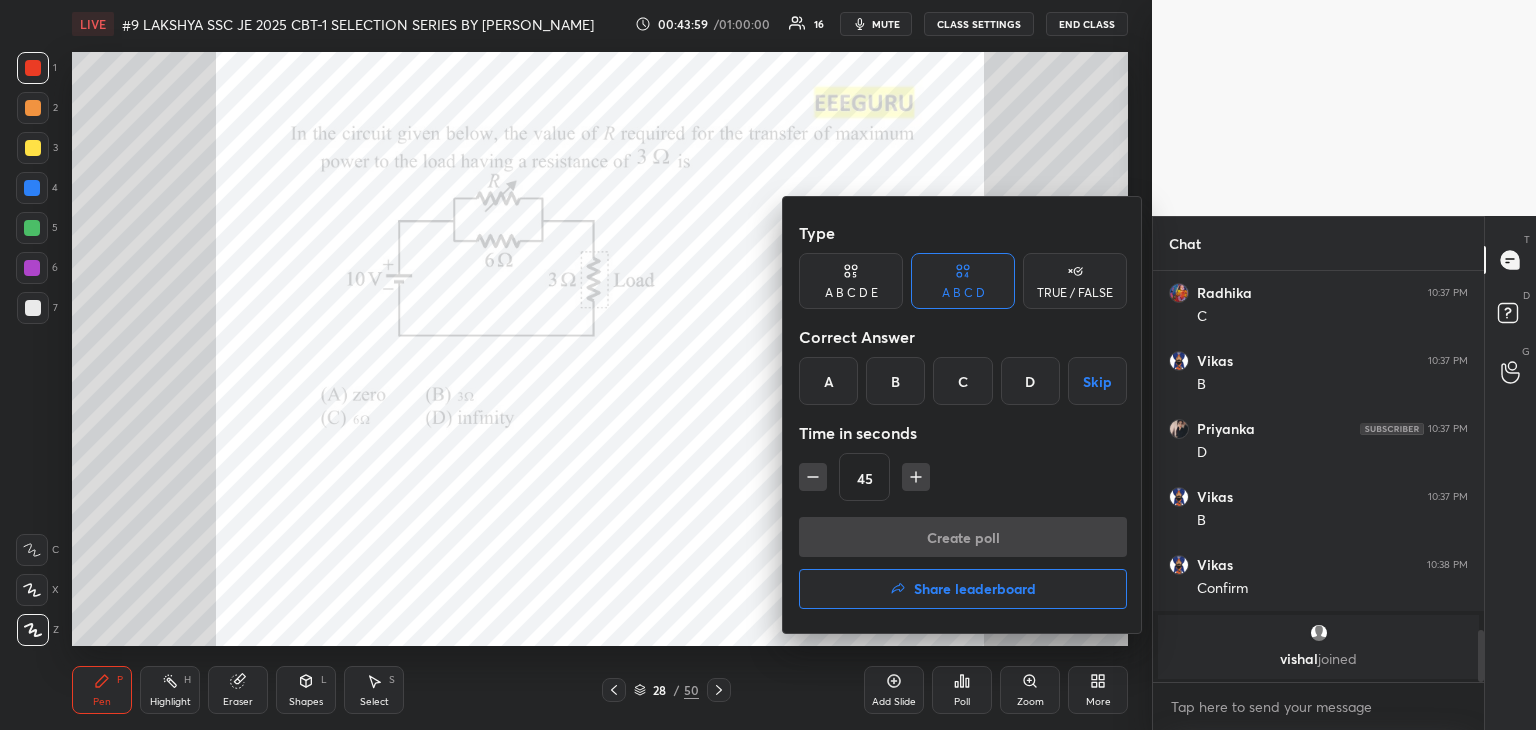 click on "A" at bounding box center (828, 381) 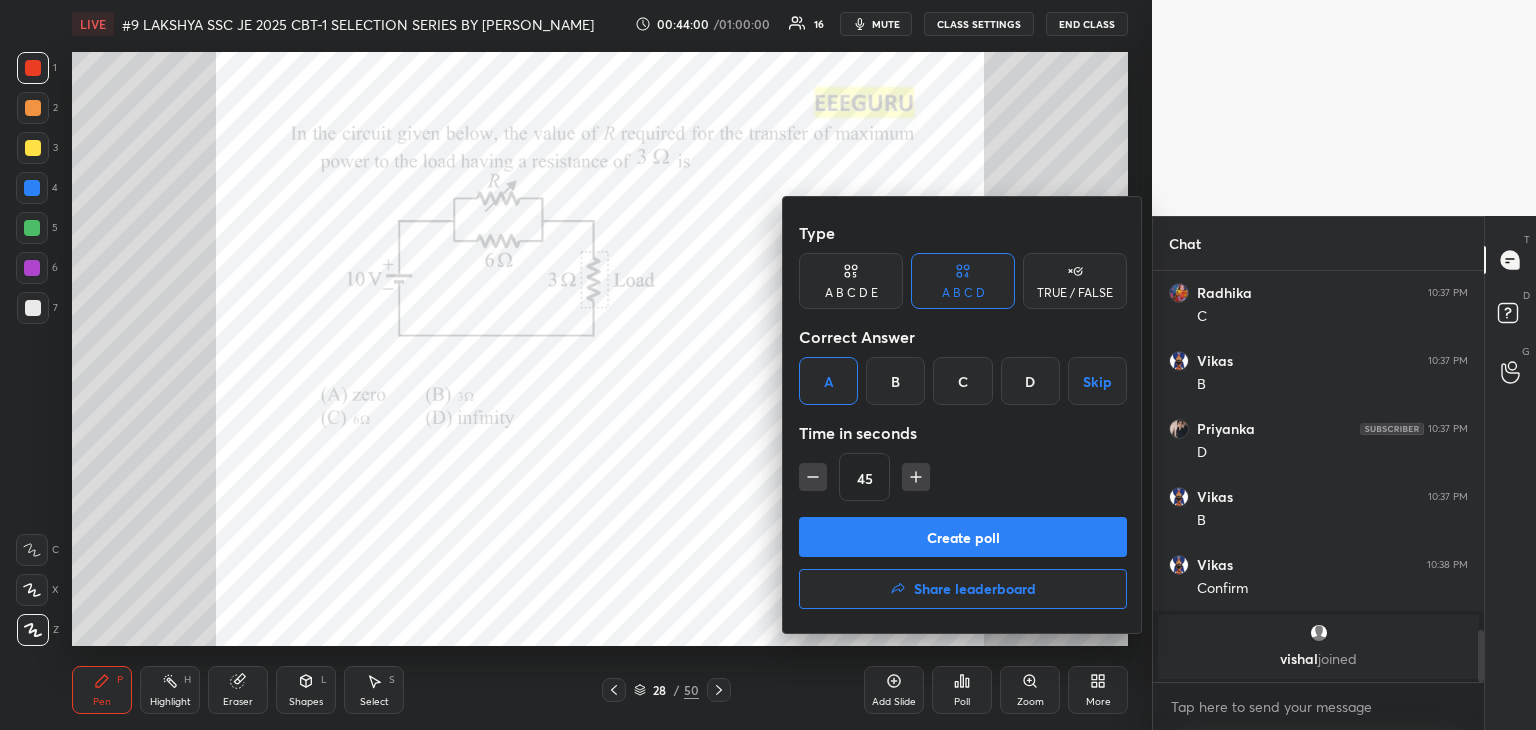 click on "Create poll" at bounding box center [963, 537] 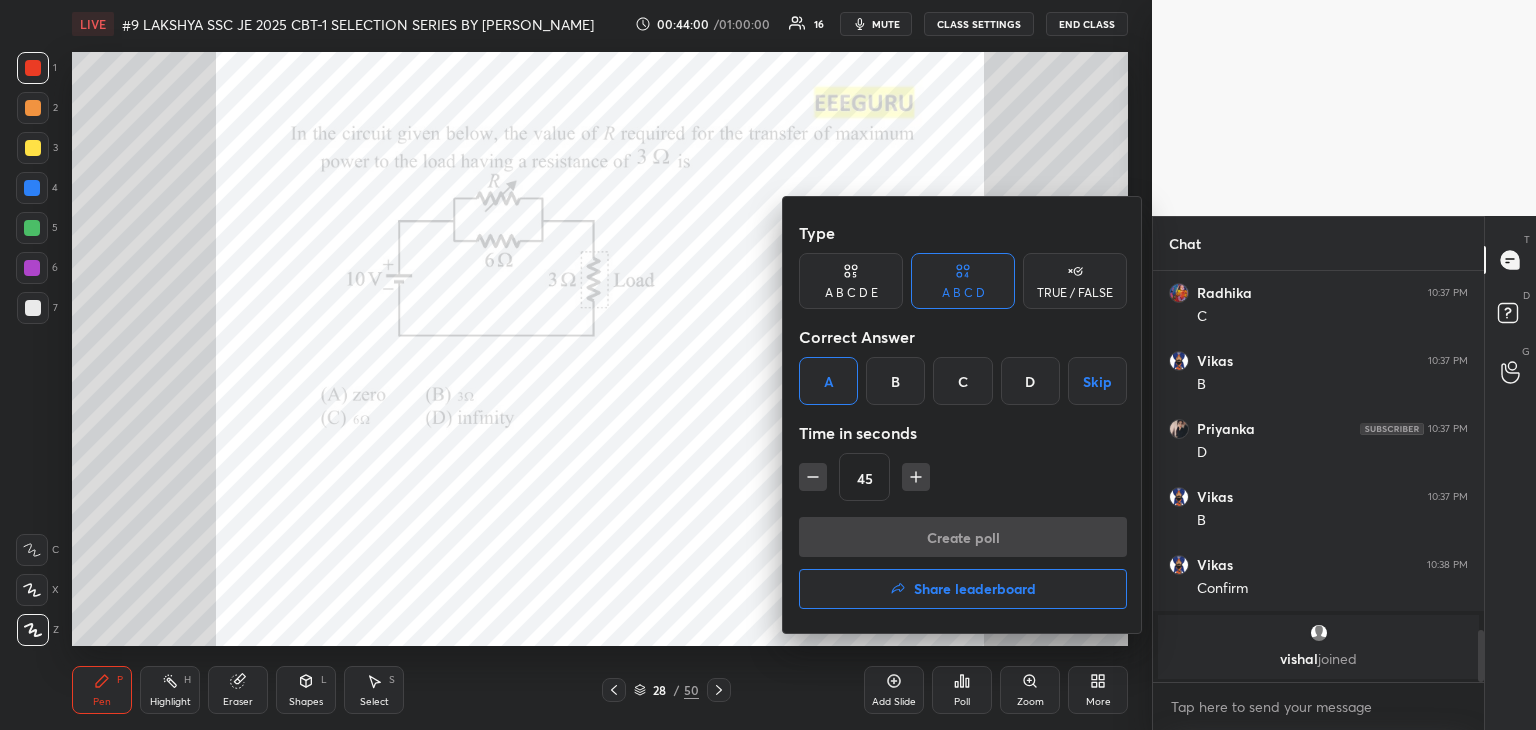 scroll, scrollTop: 196, scrollLeft: 325, axis: both 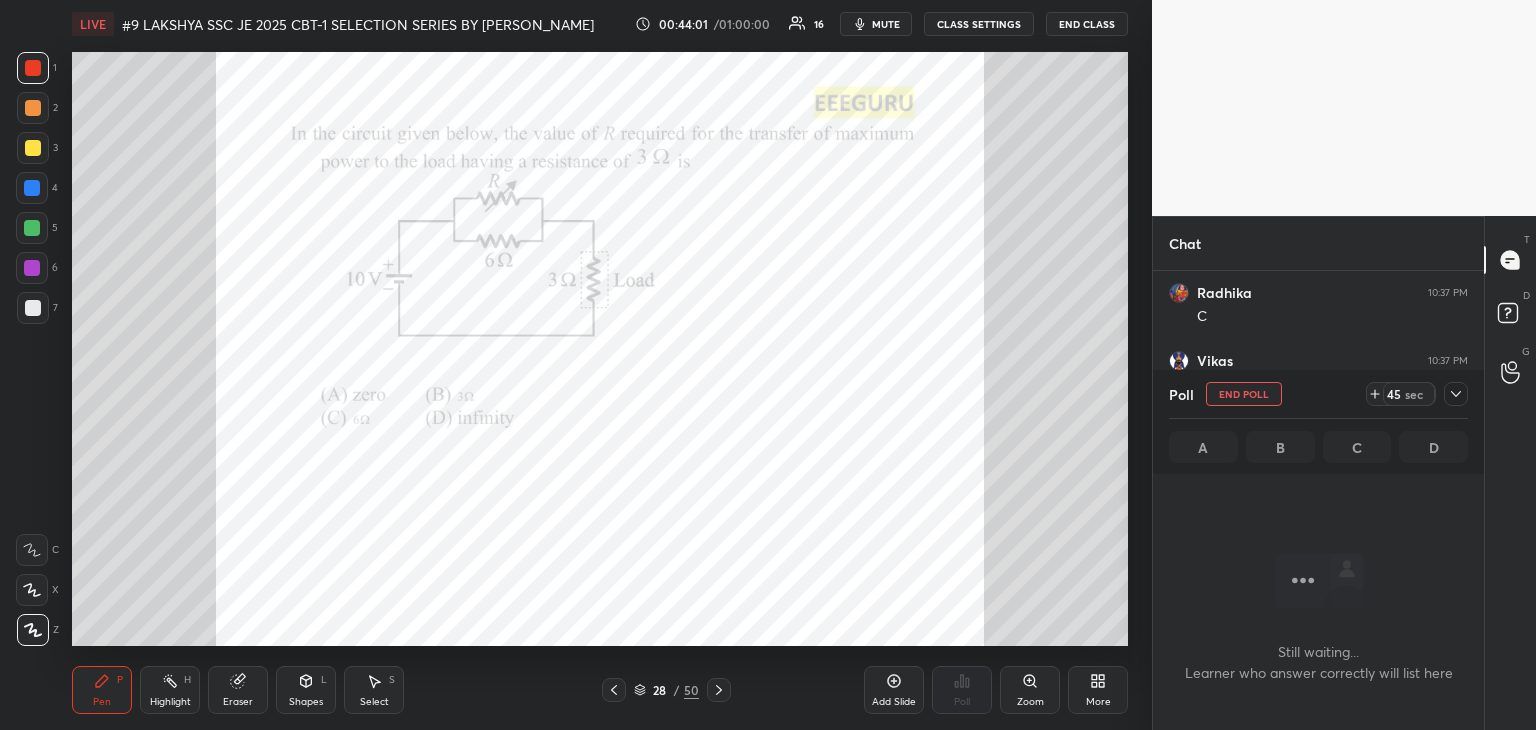 click on "Zoom" at bounding box center [1030, 702] 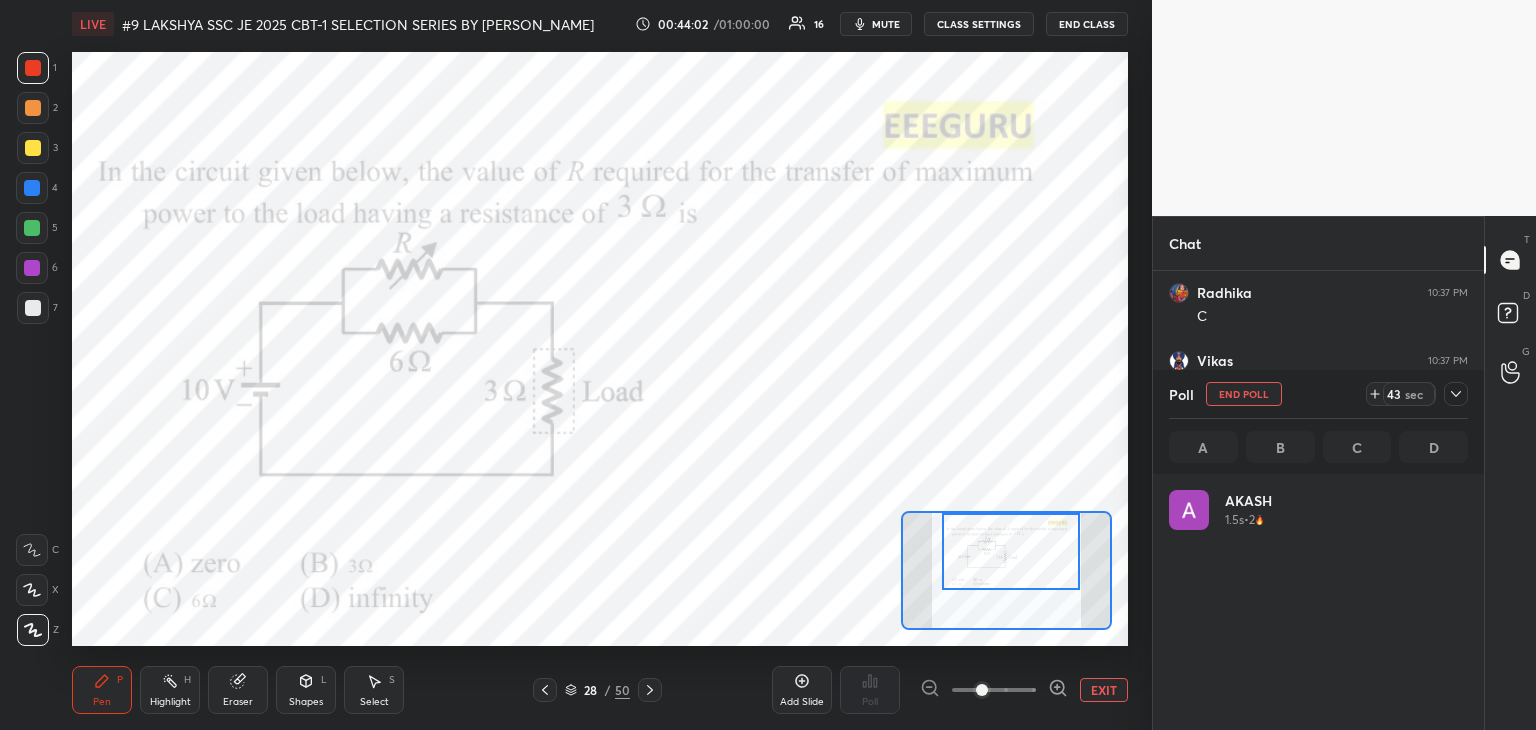 scroll, scrollTop: 6, scrollLeft: 6, axis: both 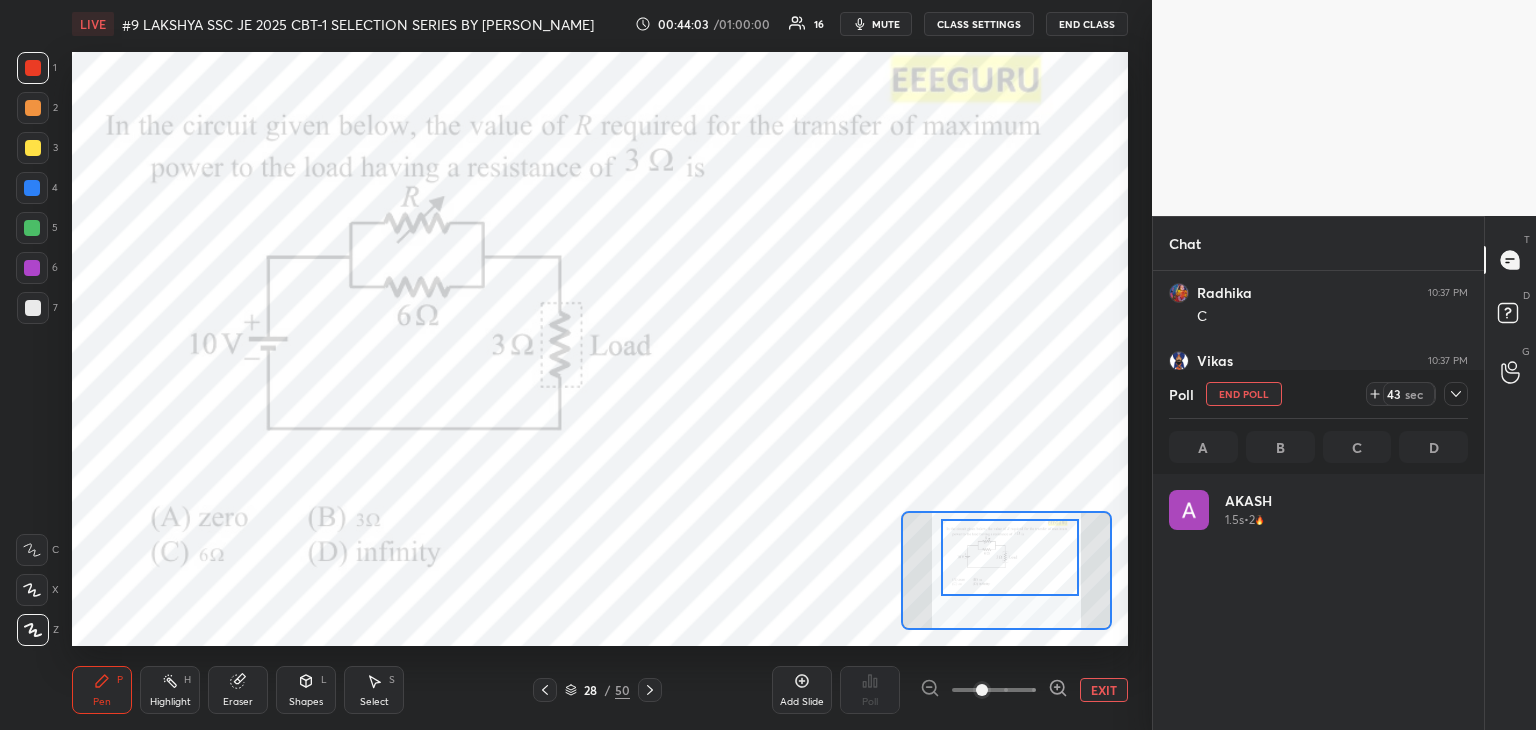 click at bounding box center (1010, 557) 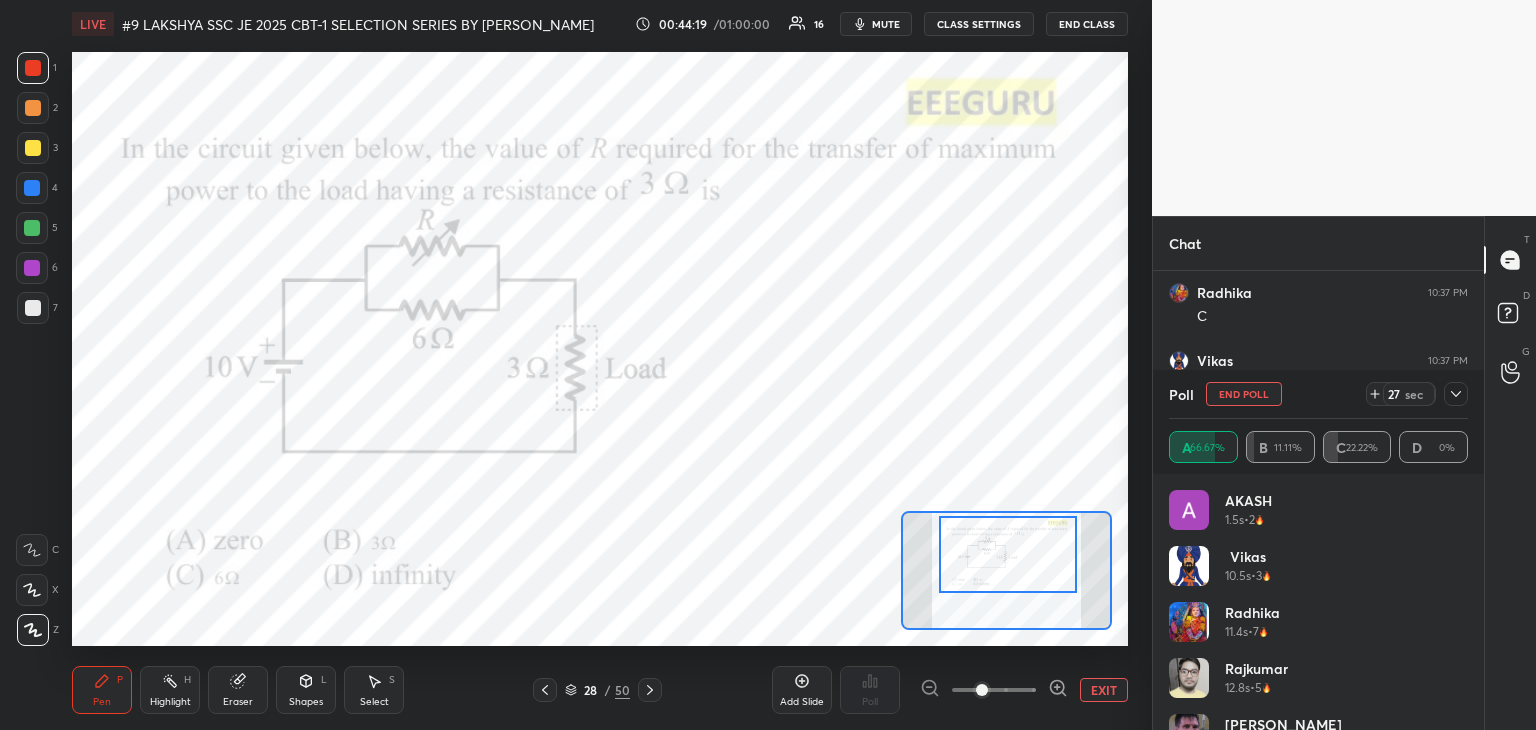 click at bounding box center [1008, 554] 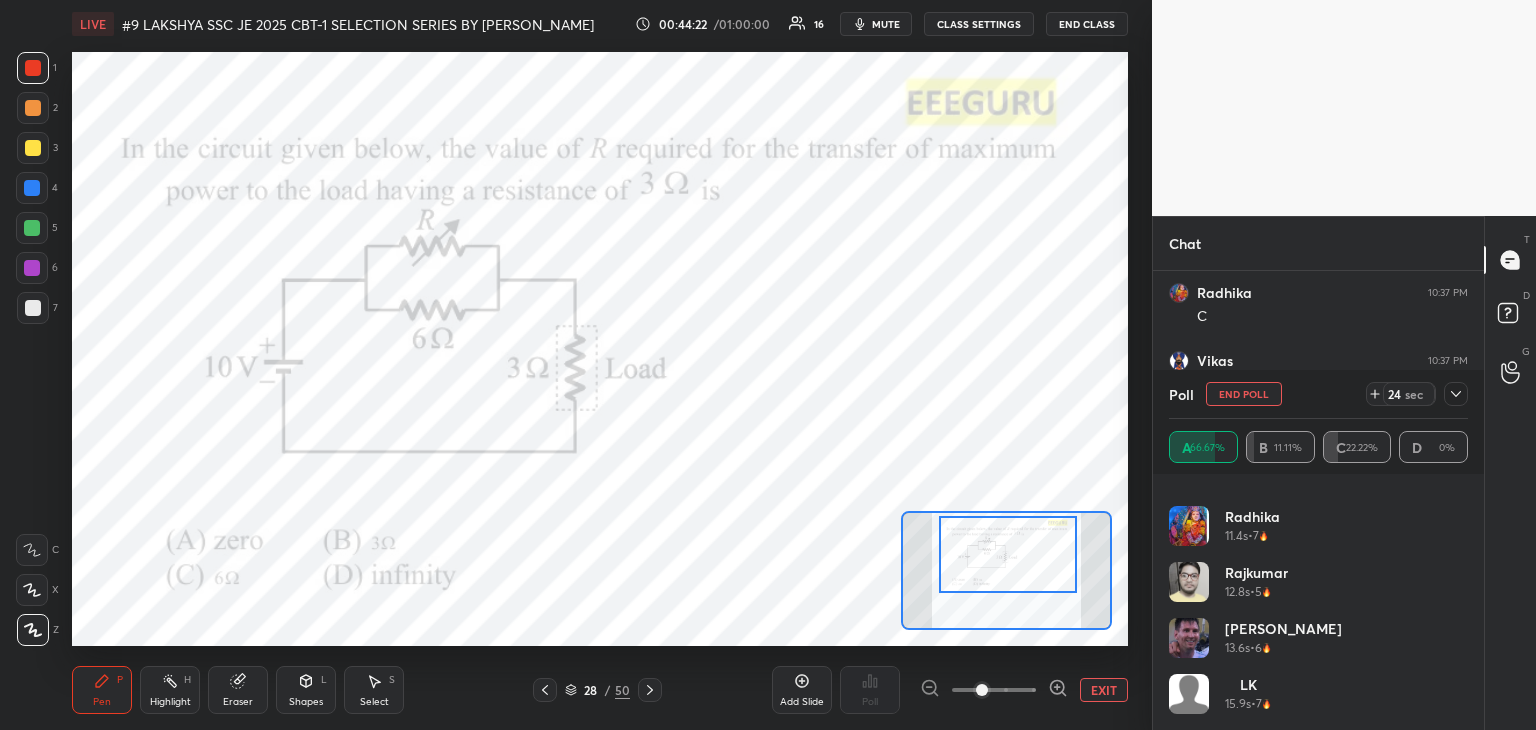 scroll, scrollTop: 0, scrollLeft: 0, axis: both 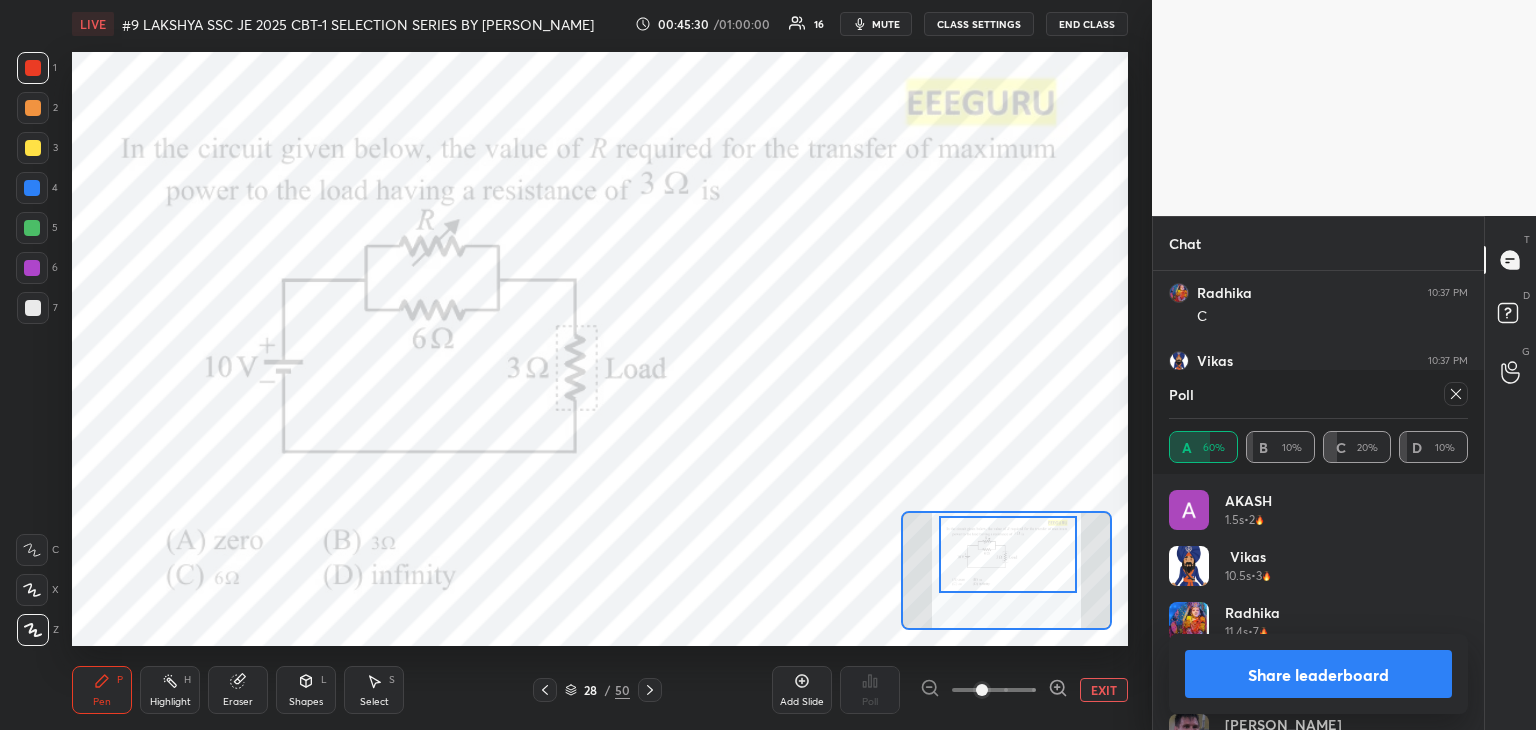 click on "Eraser" at bounding box center (238, 702) 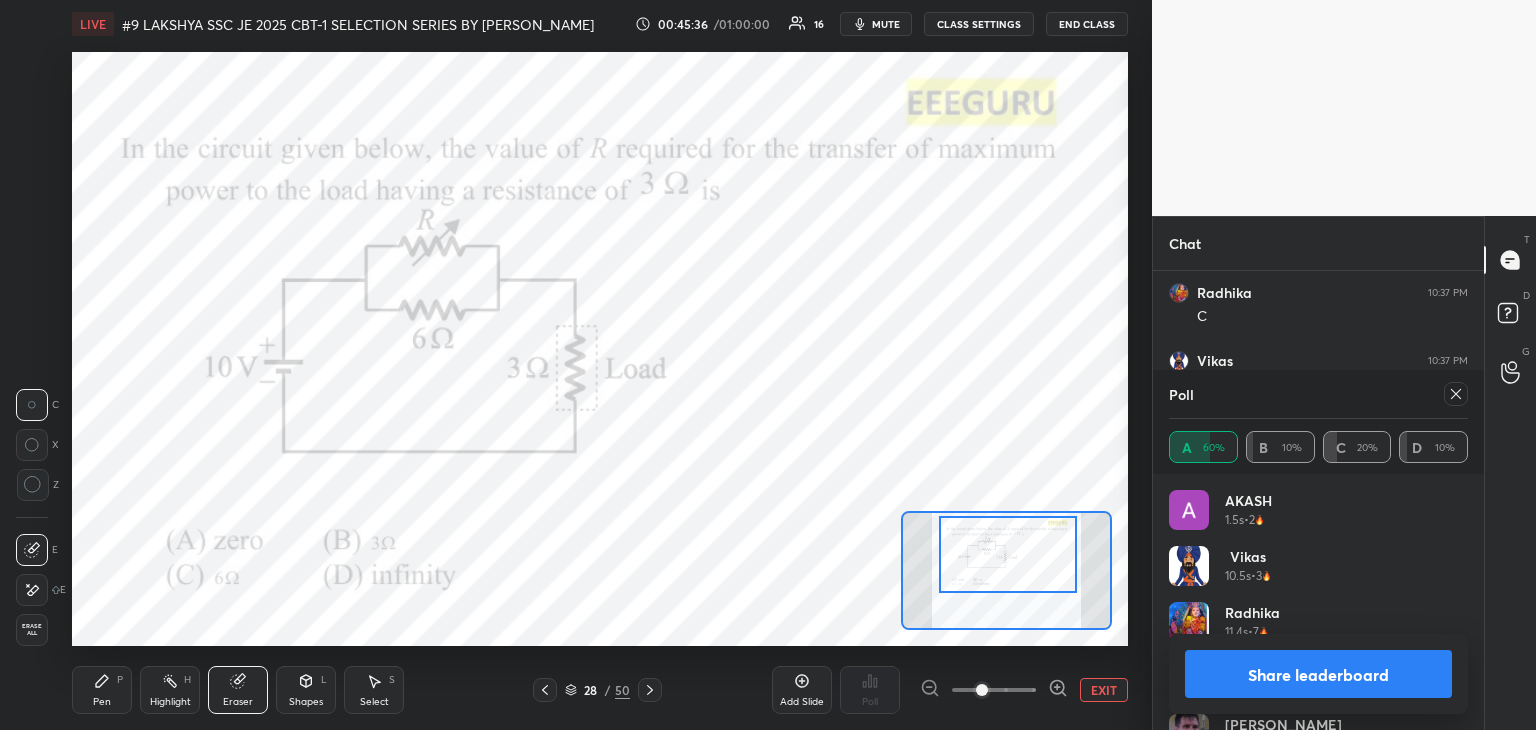 click on "Pen P" at bounding box center (102, 690) 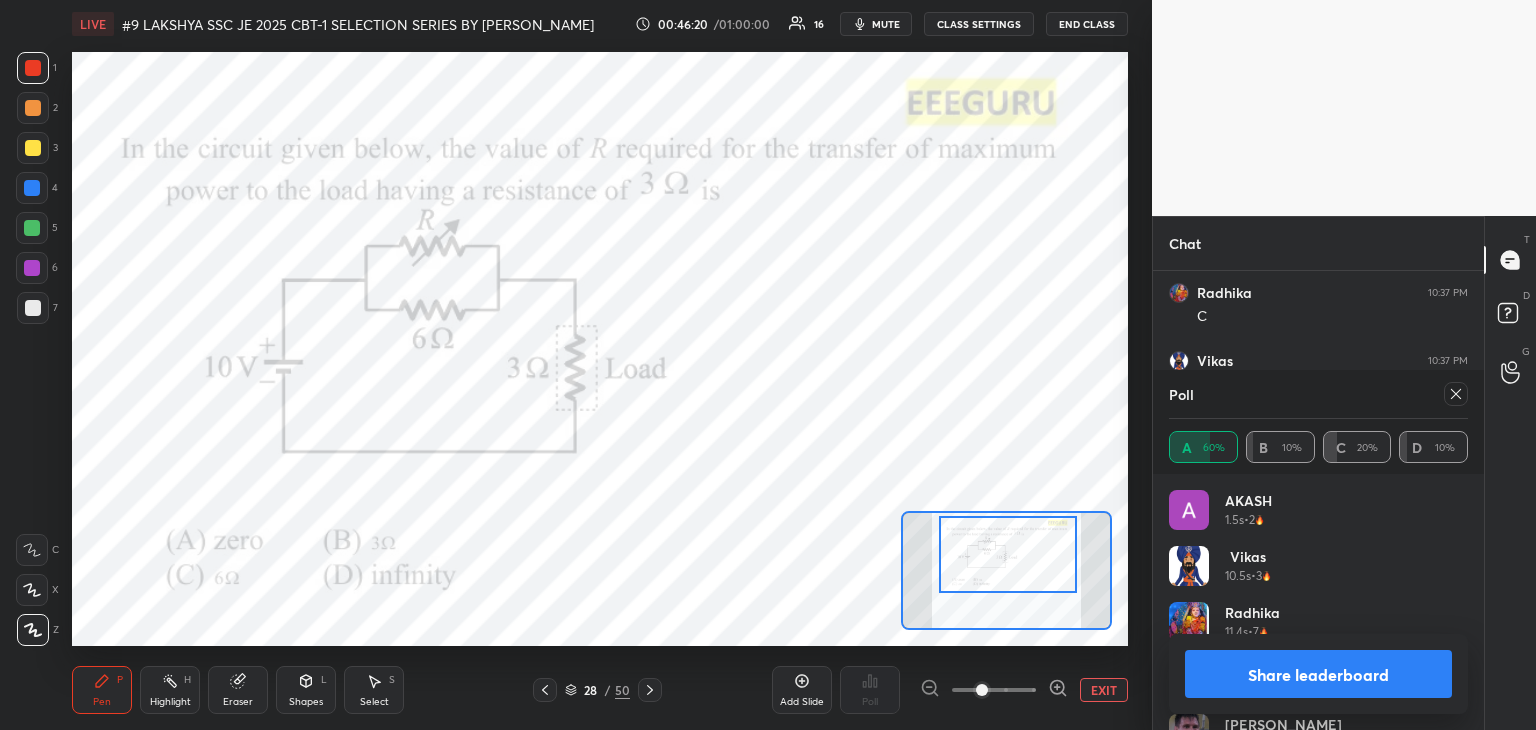click 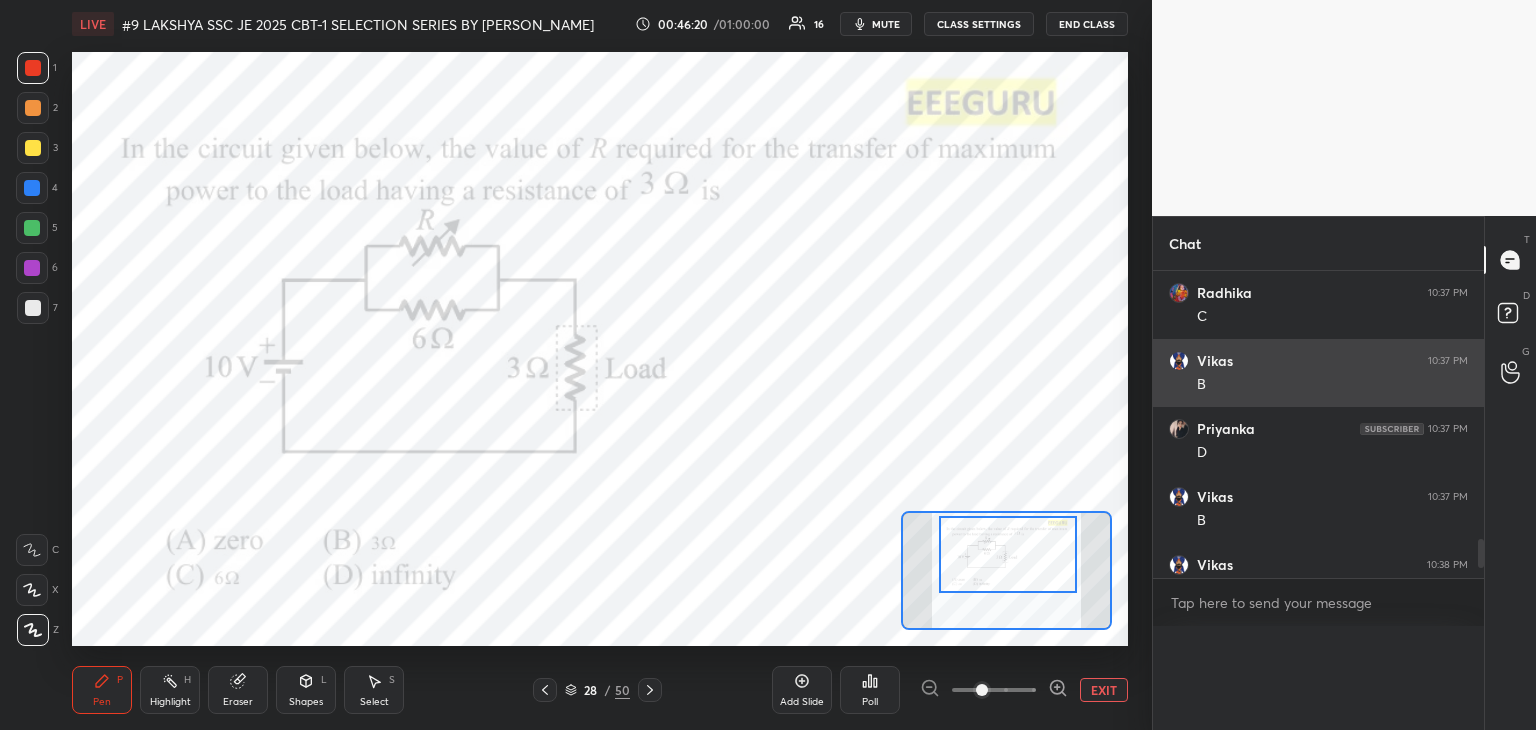 scroll, scrollTop: 88, scrollLeft: 293, axis: both 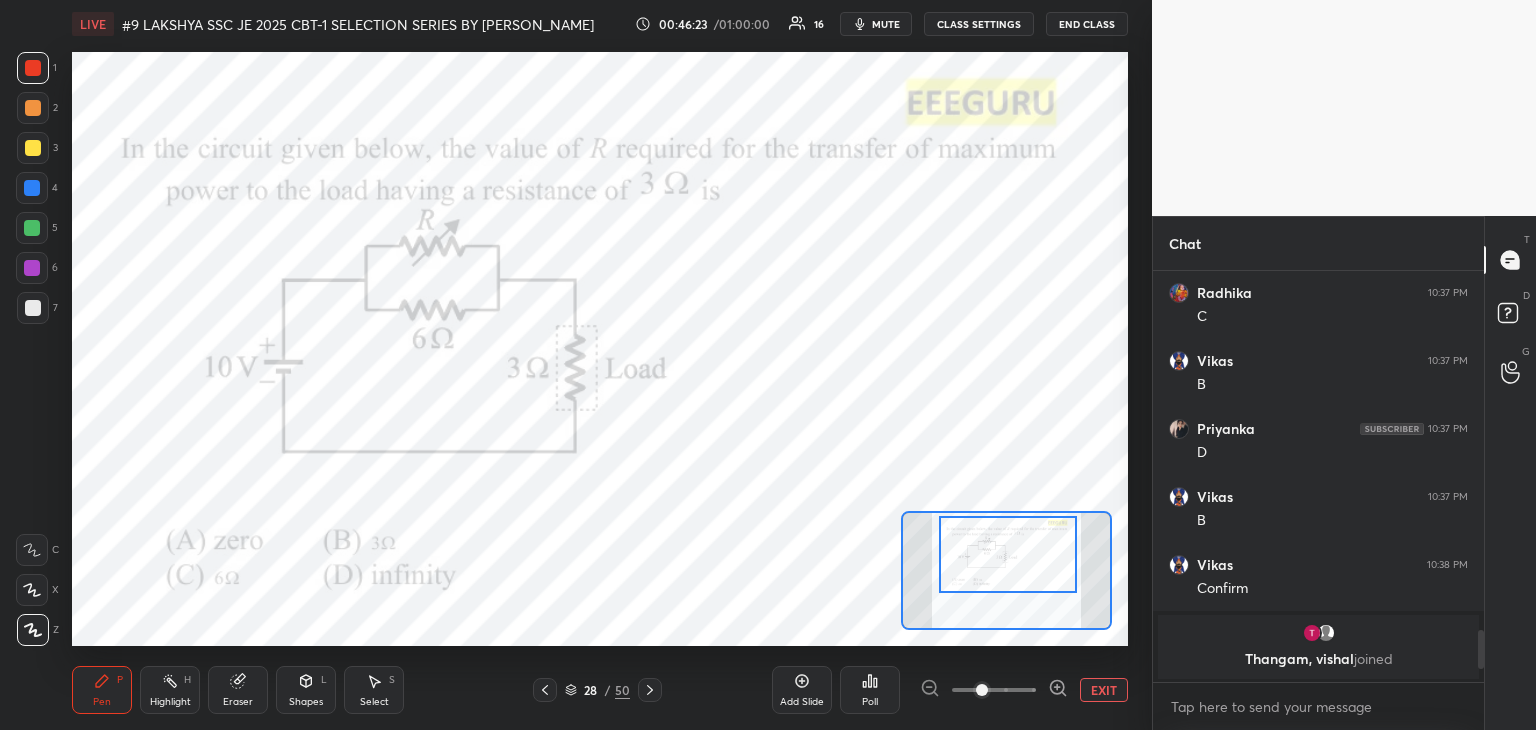 click on "Eraser" at bounding box center [238, 690] 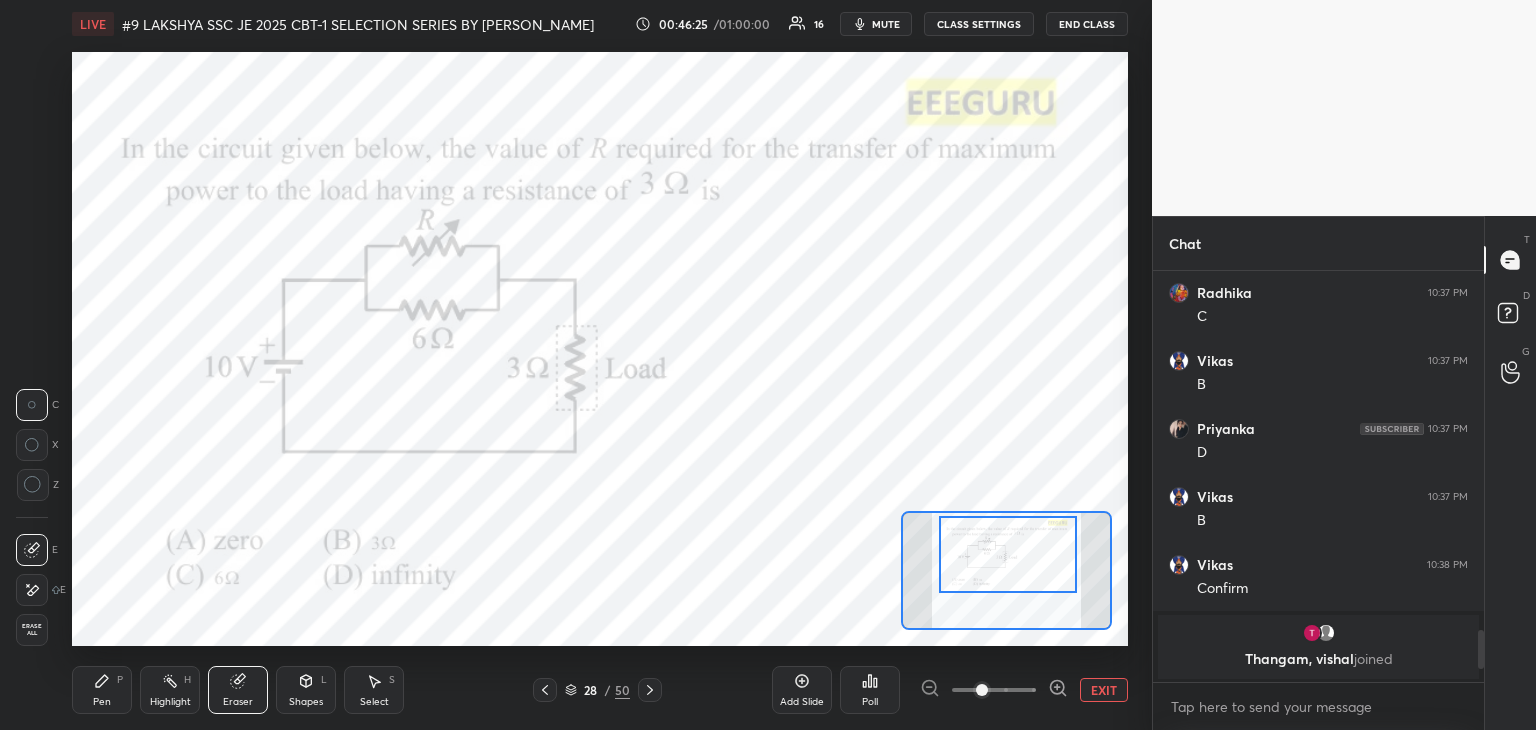 drag, startPoint x: 33, startPoint y: 633, endPoint x: 78, endPoint y: 662, distance: 53.535034 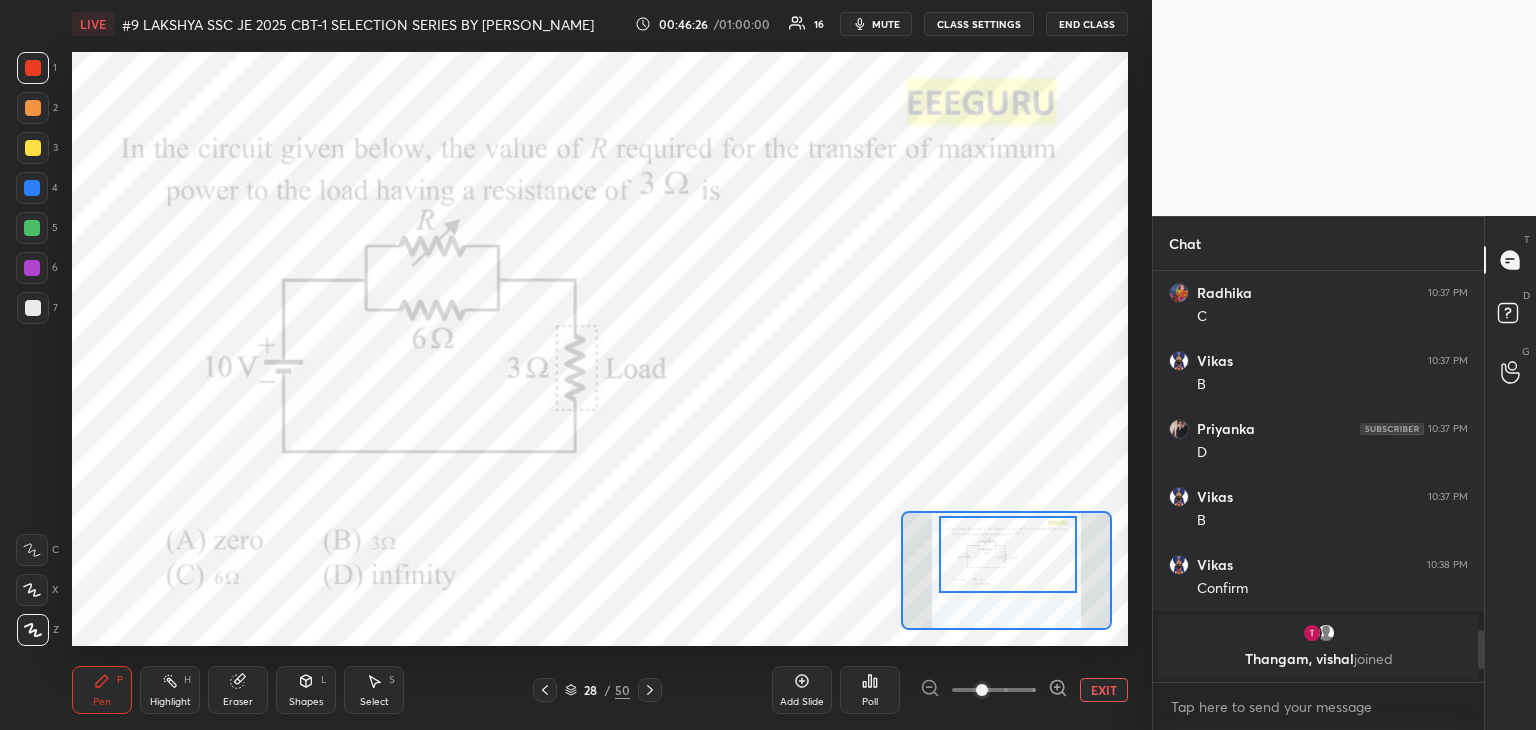 click 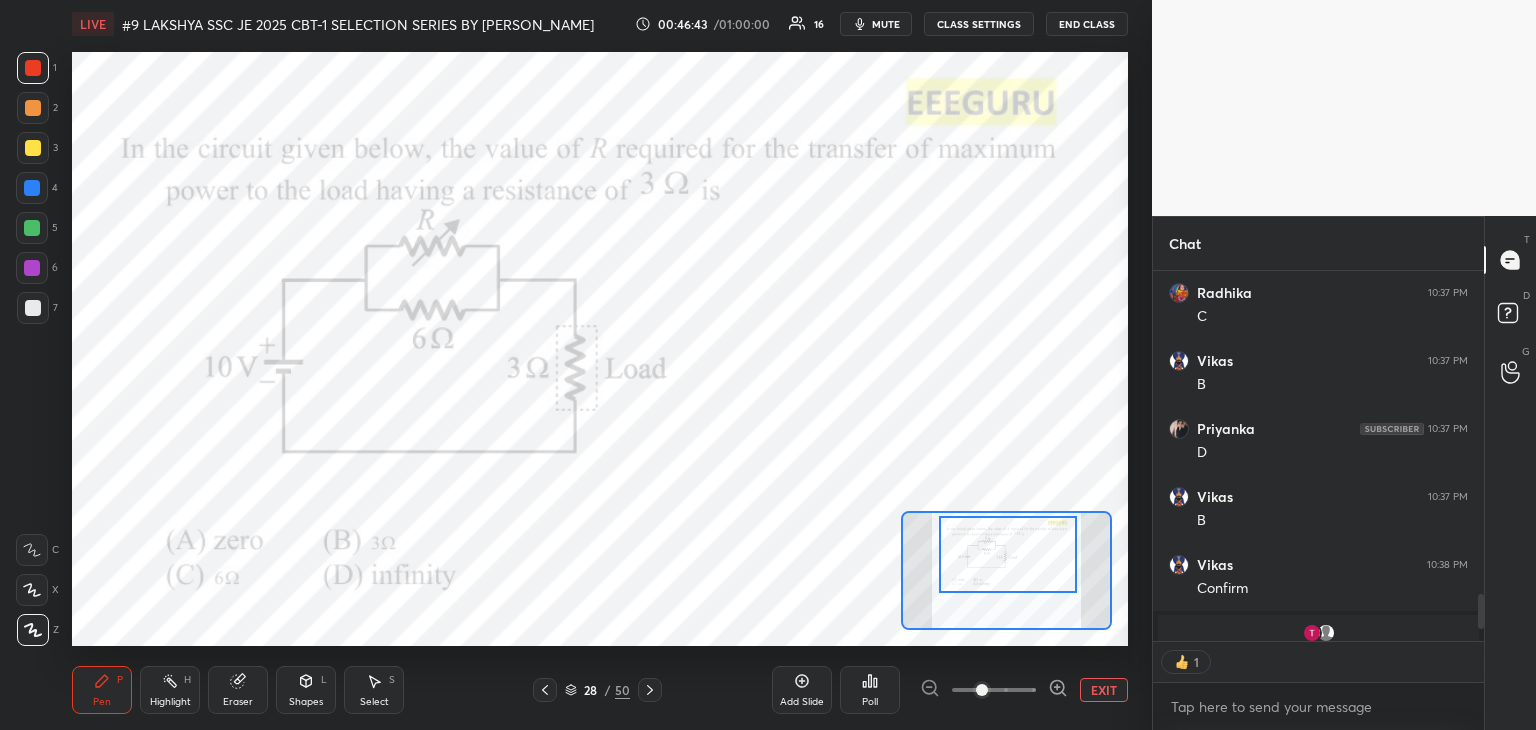 scroll, scrollTop: 365, scrollLeft: 325, axis: both 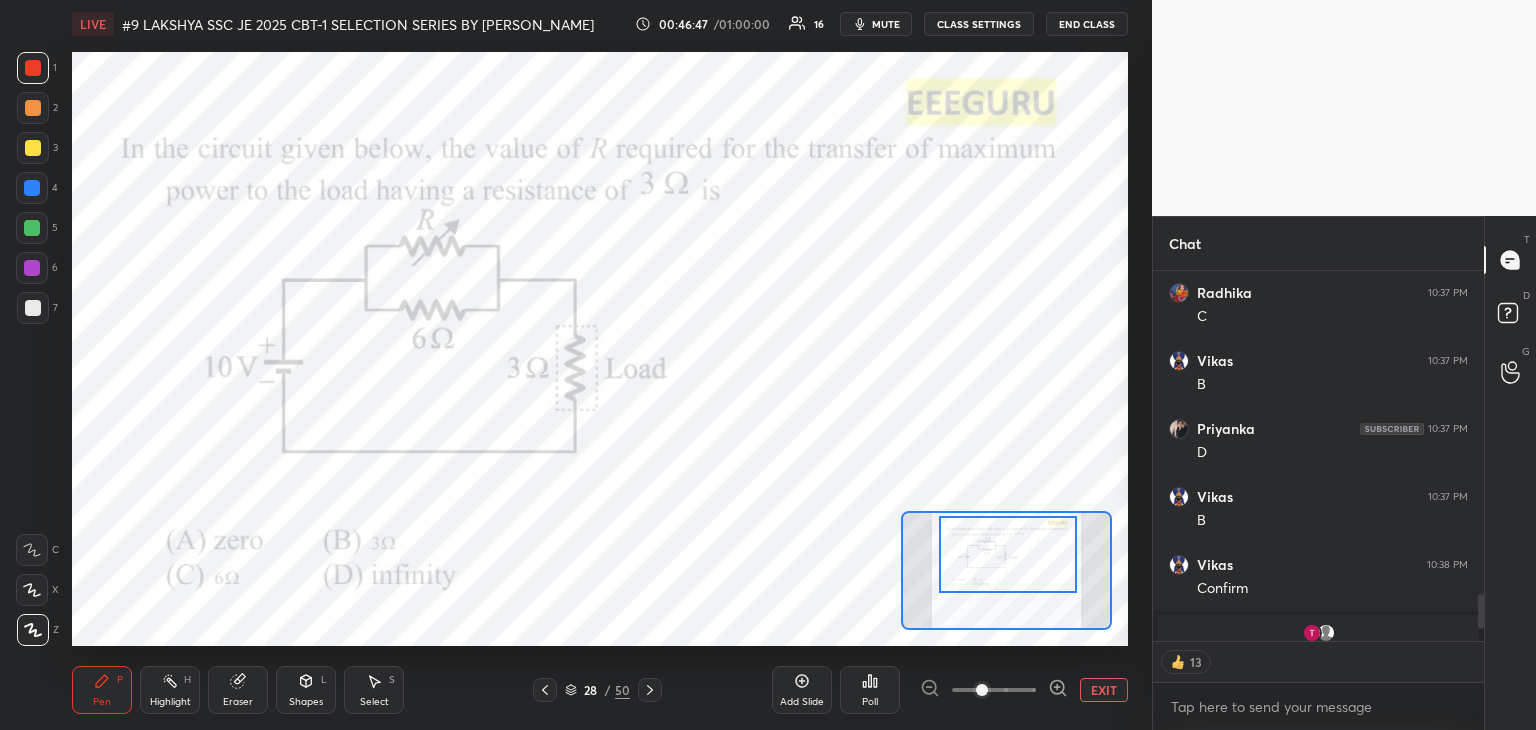 click 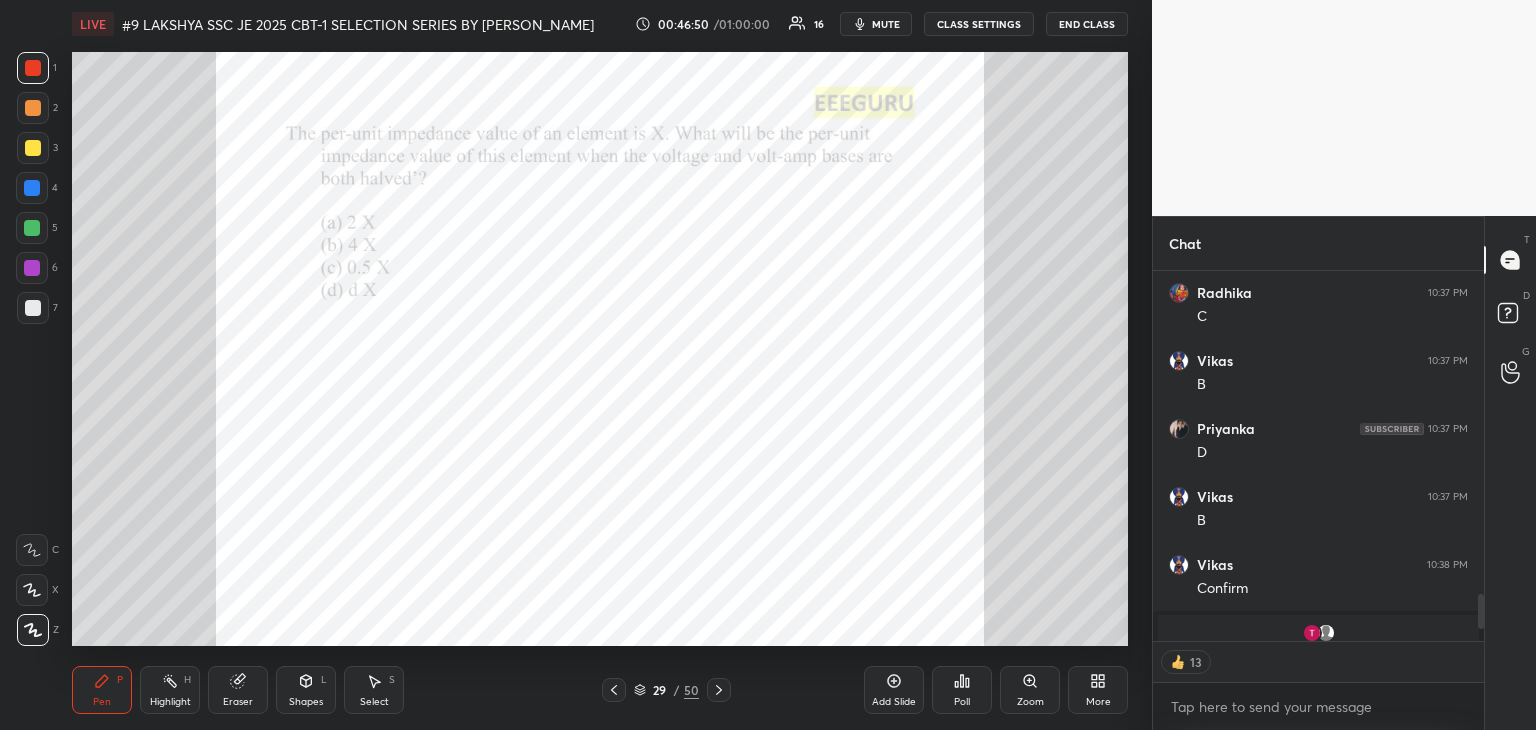 click 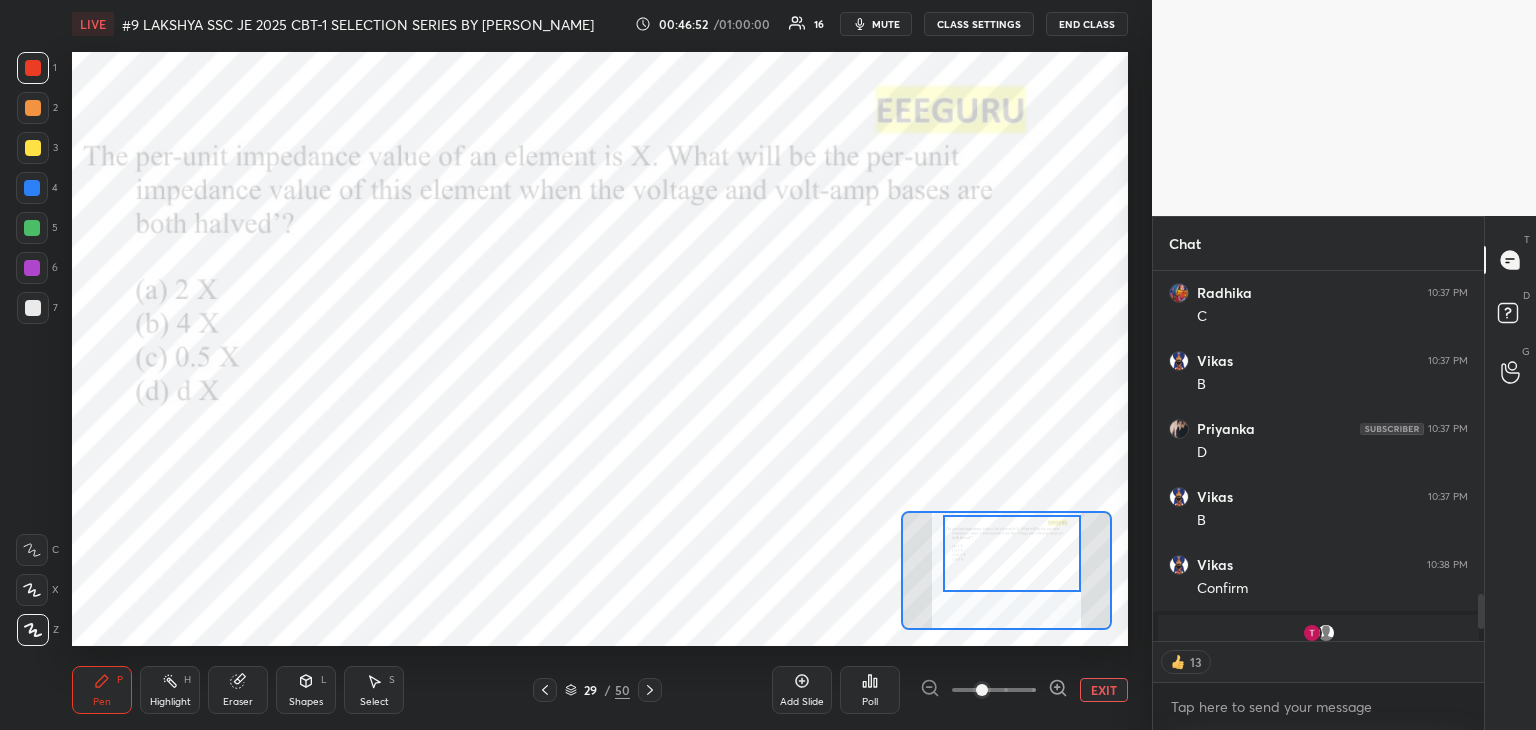 drag, startPoint x: 1029, startPoint y: 592, endPoint x: 1035, endPoint y: 578, distance: 15.231546 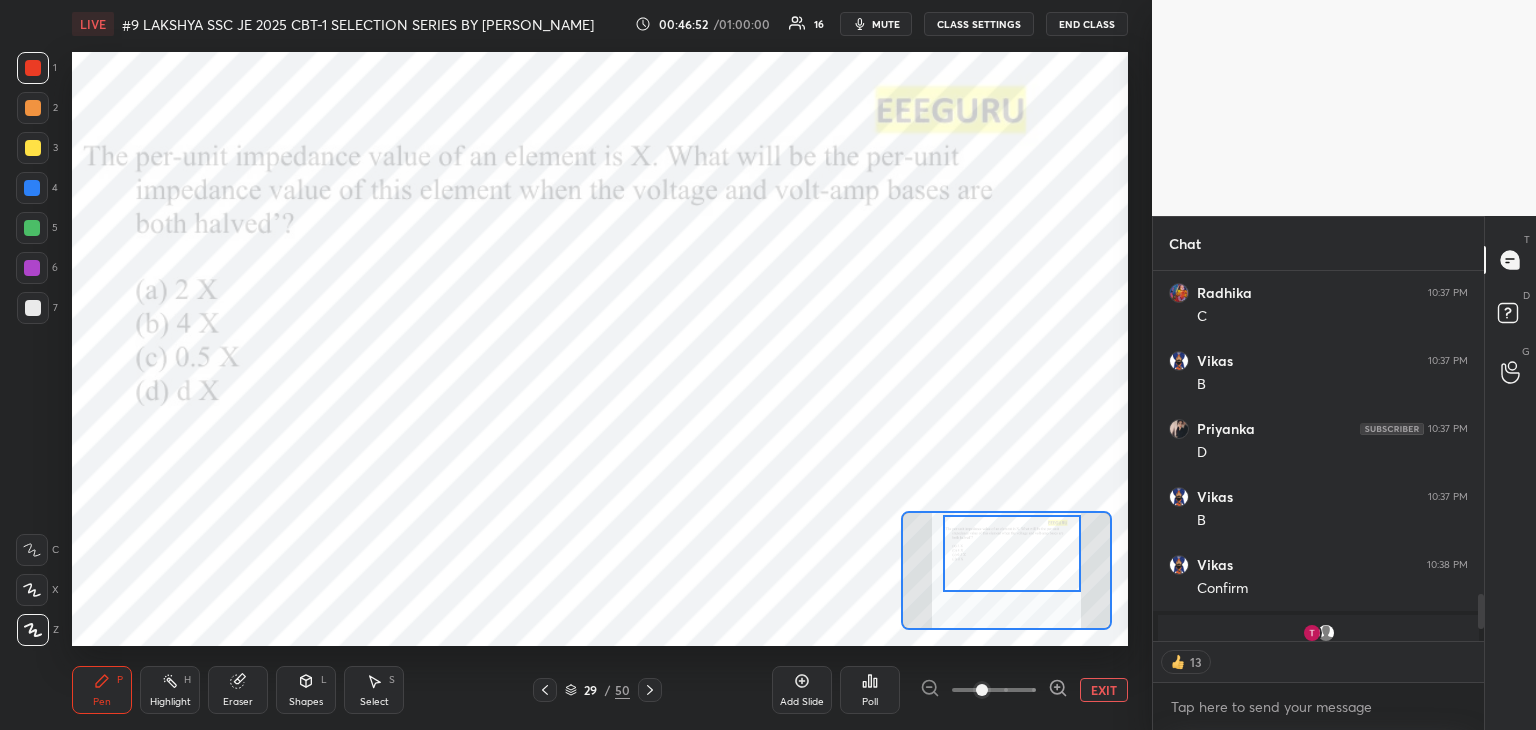 click at bounding box center [1012, 553] 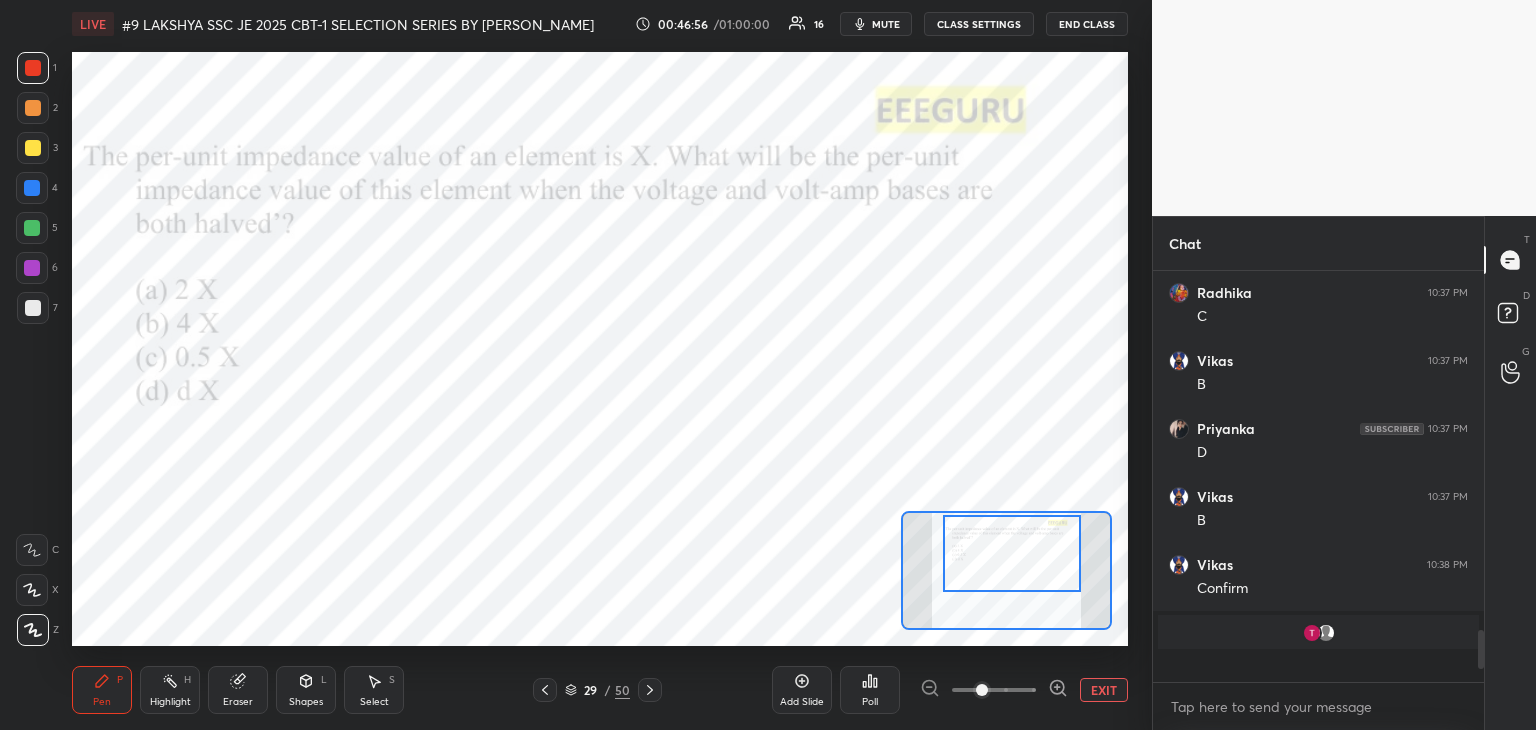 scroll, scrollTop: 6, scrollLeft: 6, axis: both 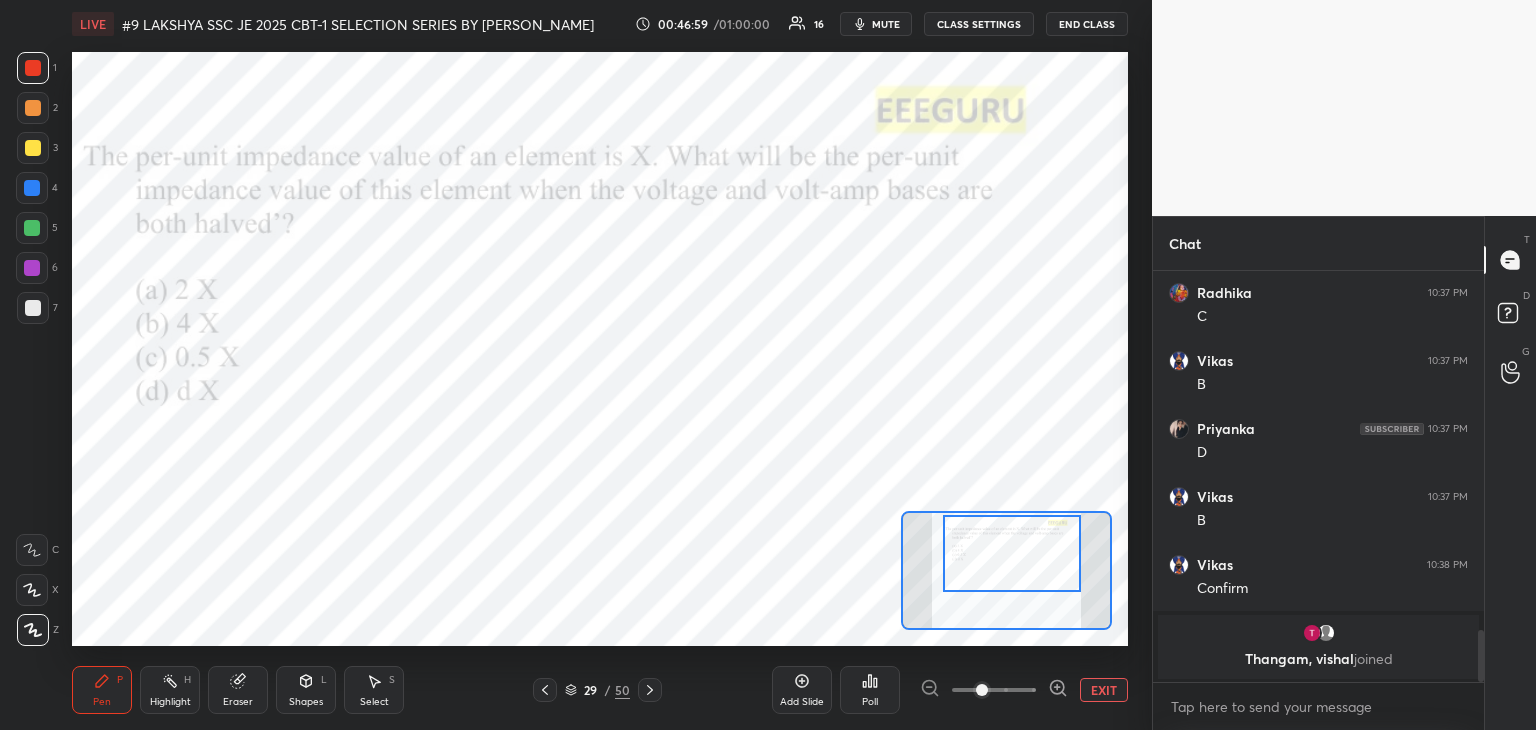 click on "Poll" at bounding box center (870, 690) 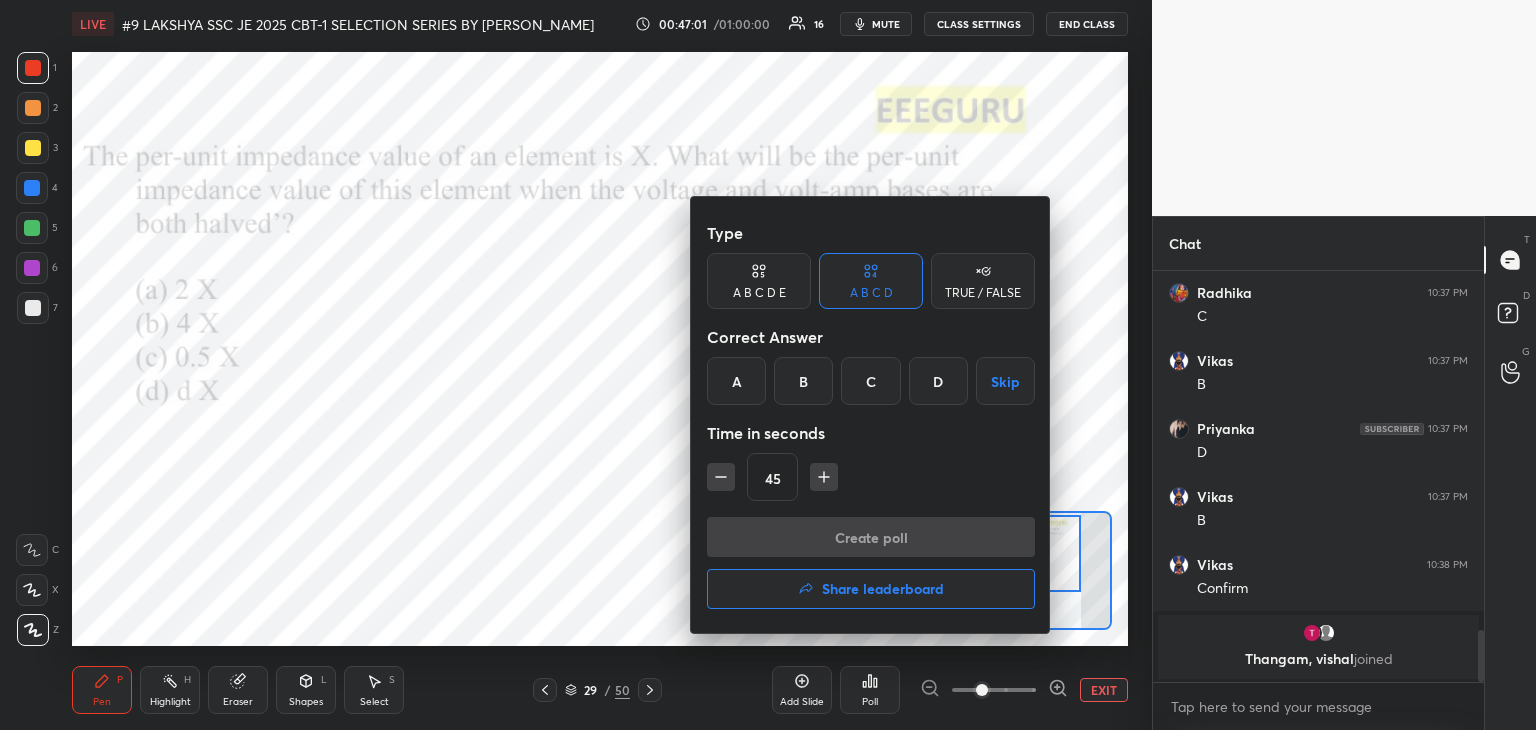 drag, startPoint x: 744, startPoint y: 382, endPoint x: 749, endPoint y: 478, distance: 96.13012 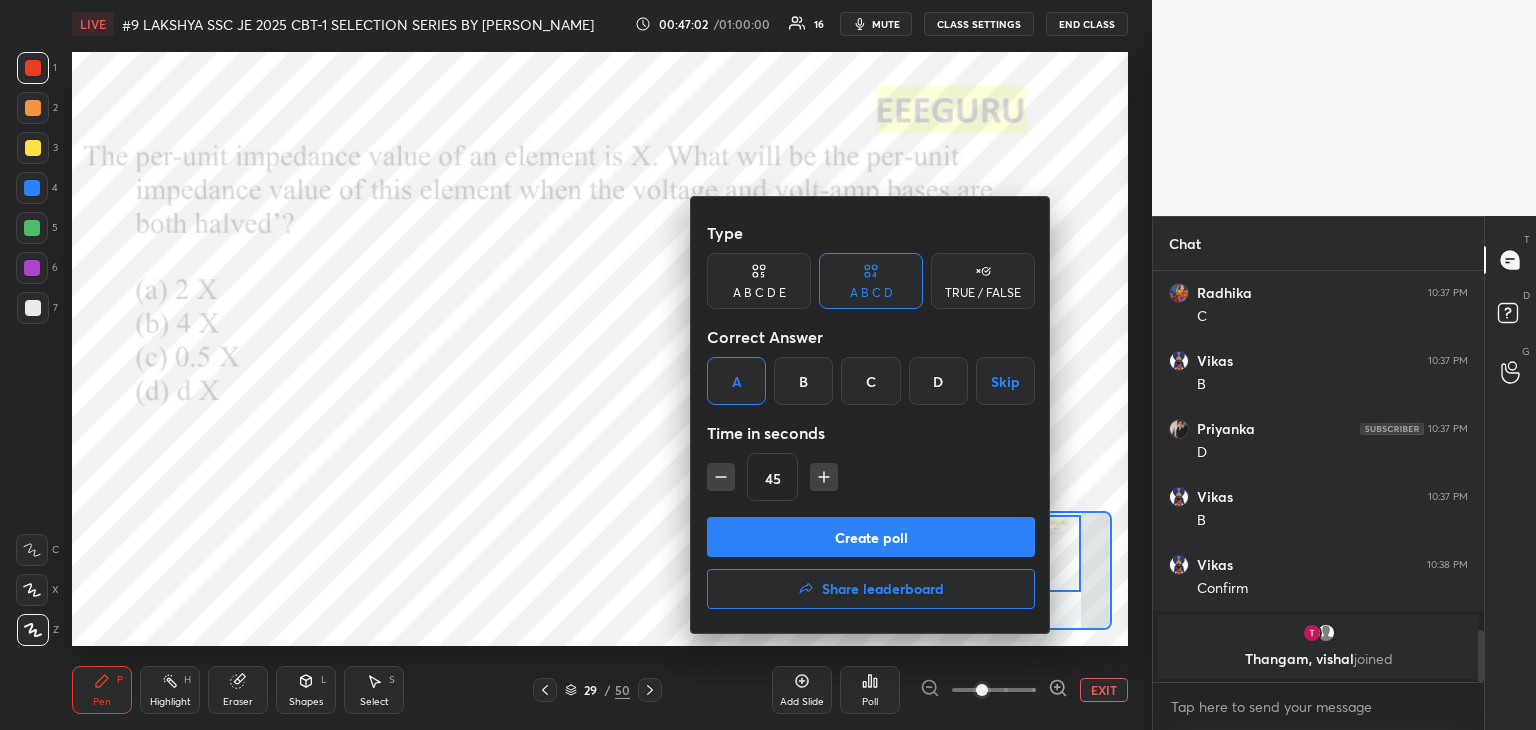click on "Create poll" at bounding box center [871, 537] 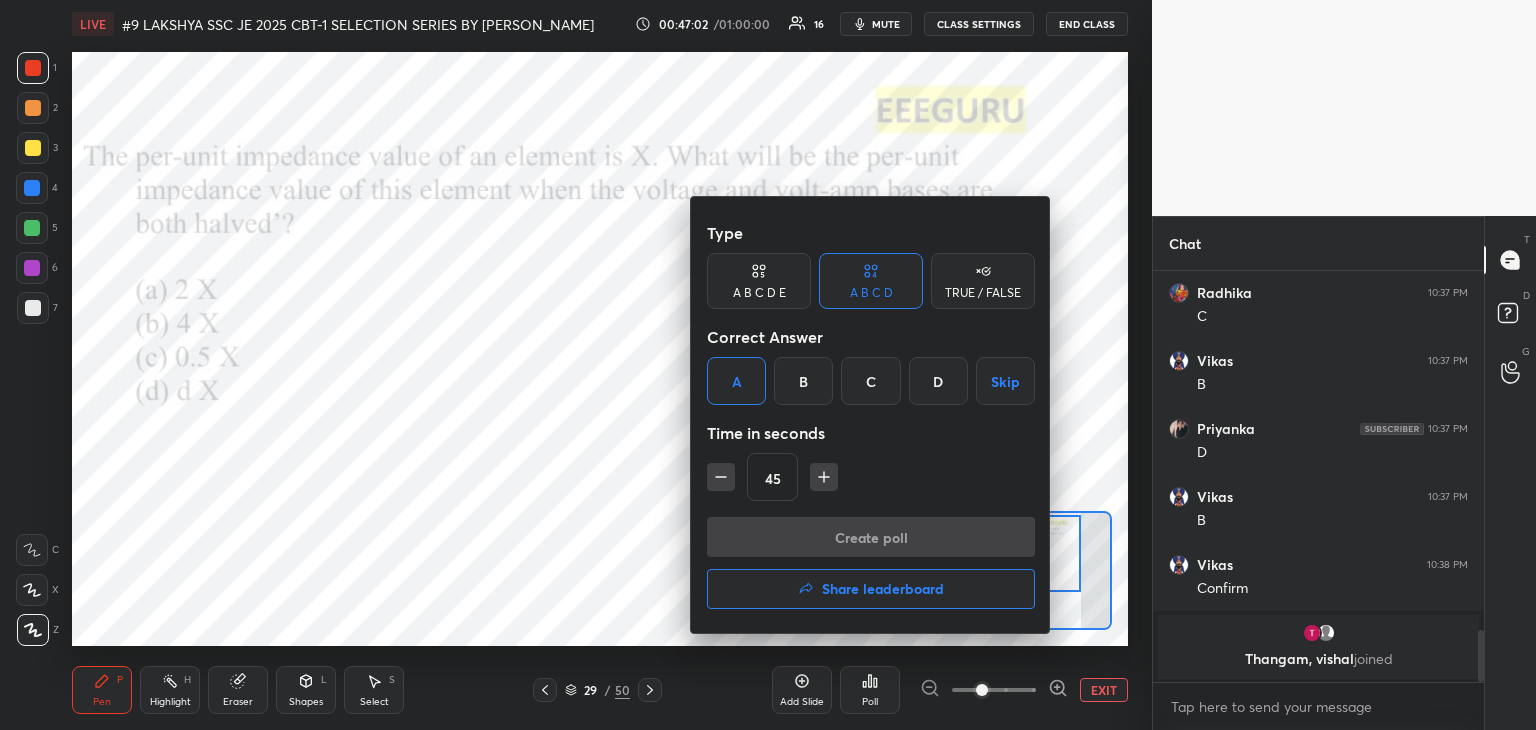 scroll, scrollTop: 363, scrollLeft: 325, axis: both 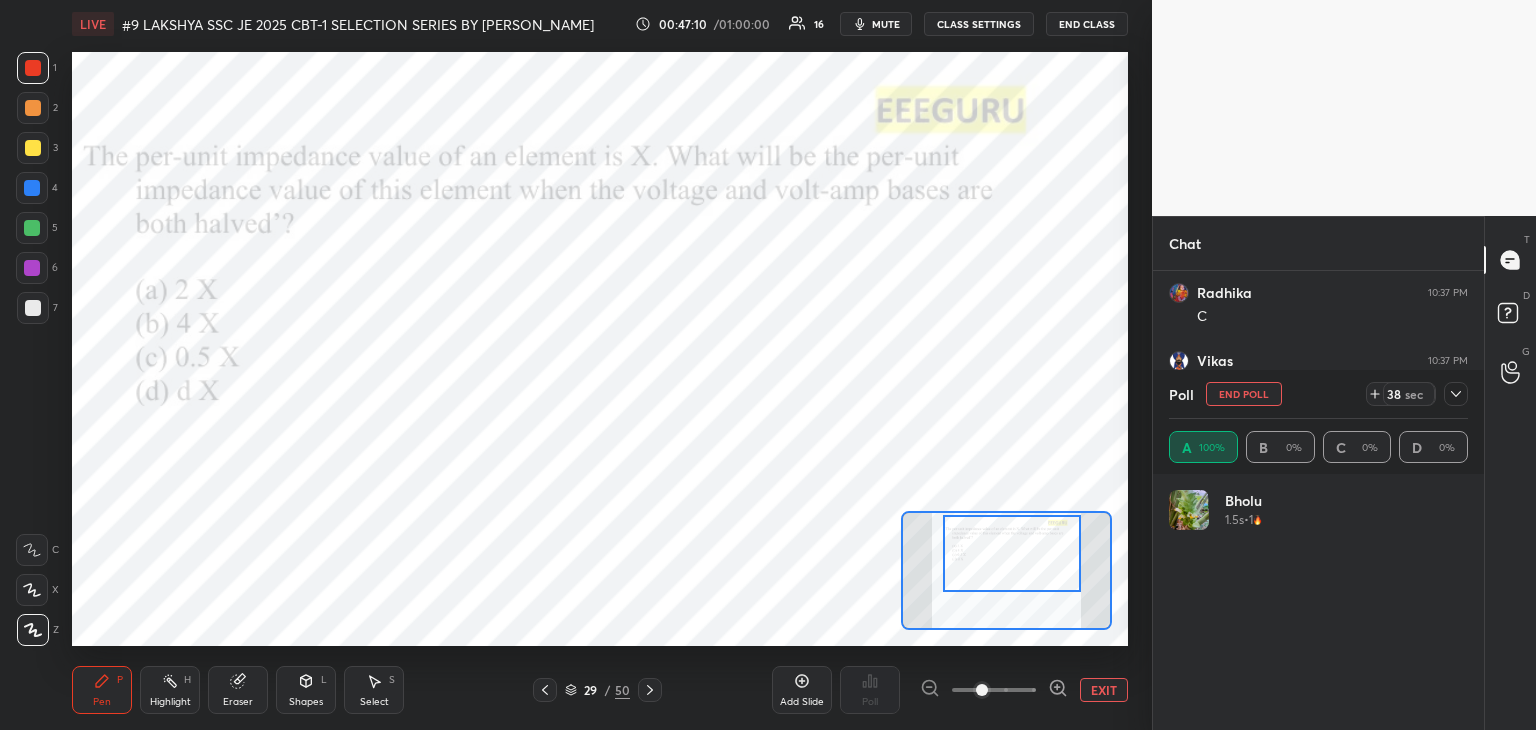 click 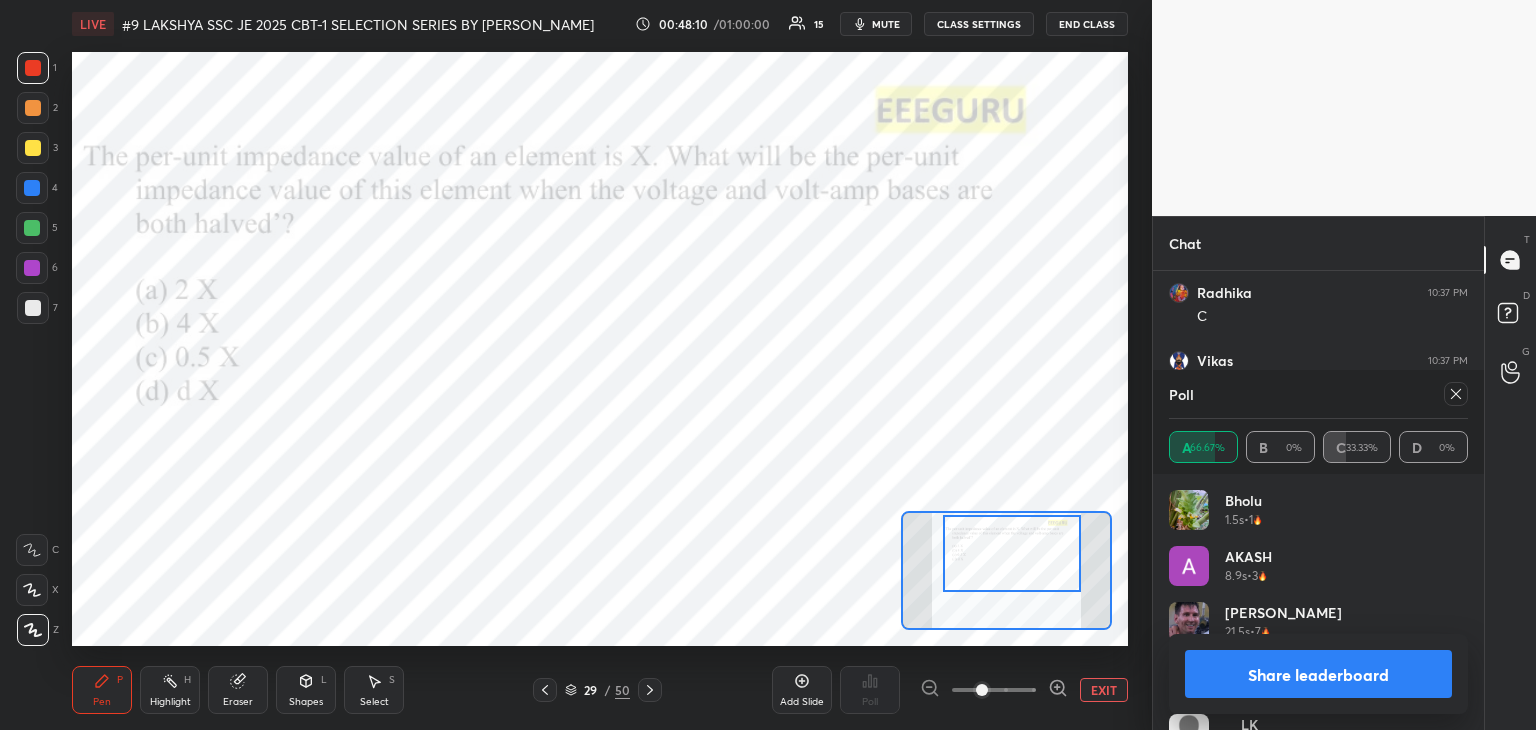 click 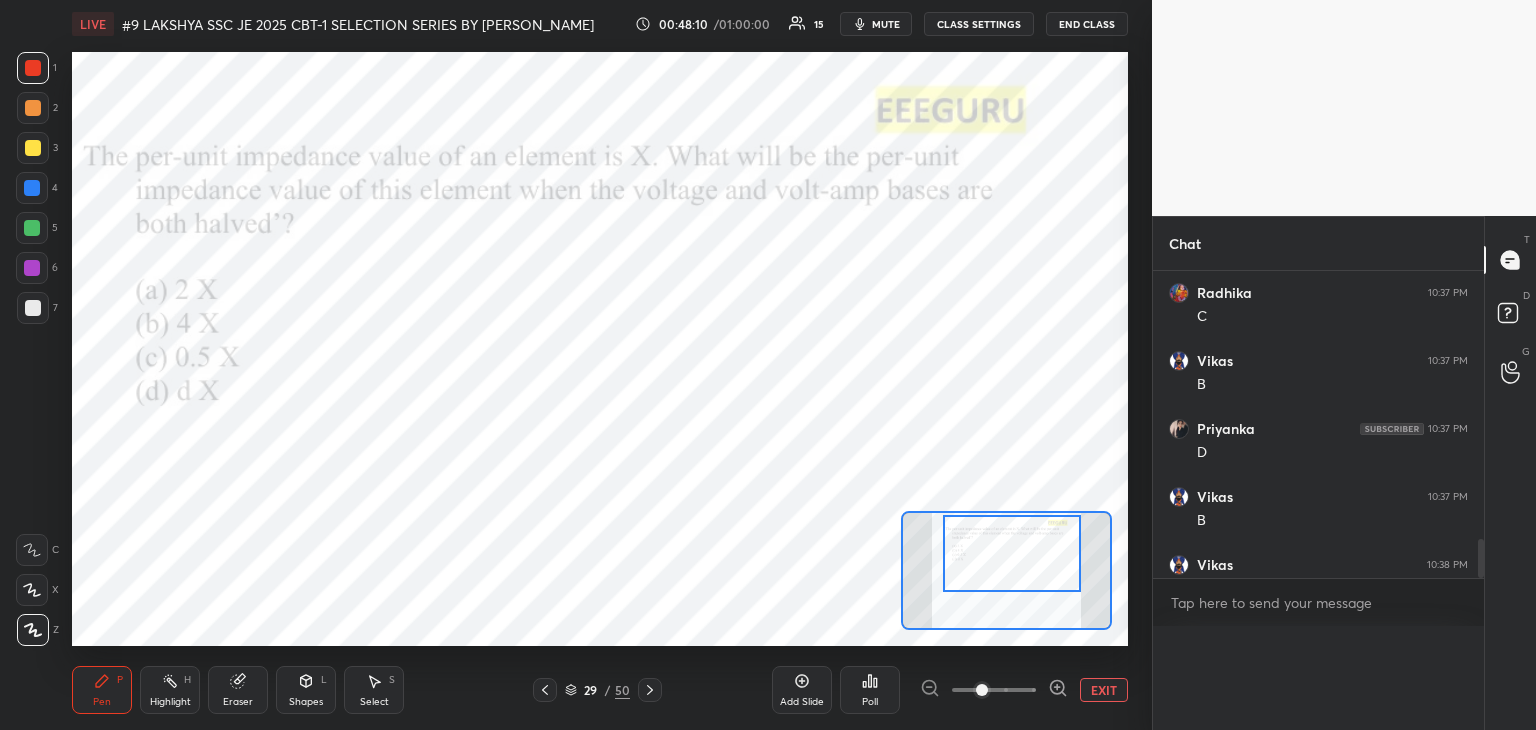 scroll, scrollTop: 88, scrollLeft: 293, axis: both 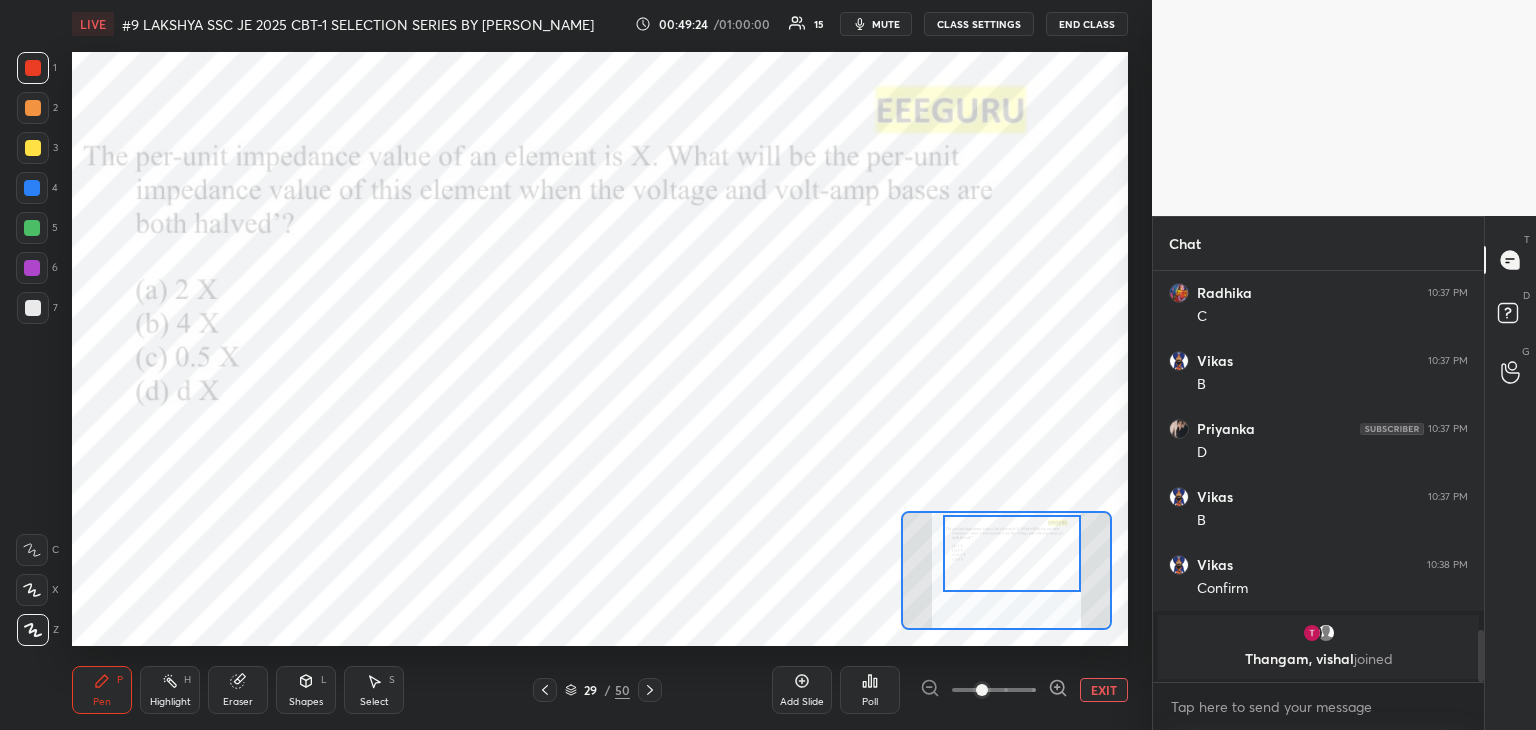 click 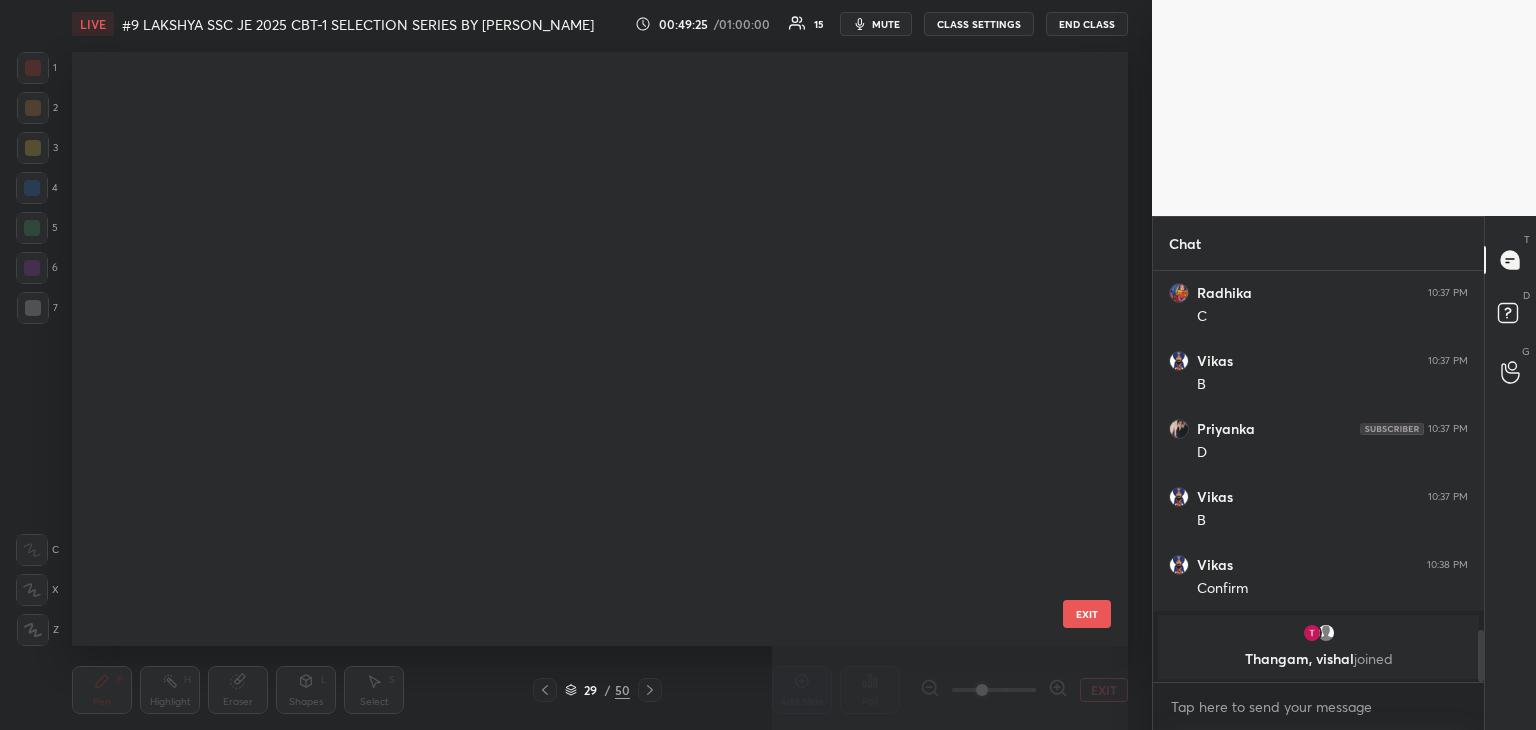 scroll, scrollTop: 1236, scrollLeft: 0, axis: vertical 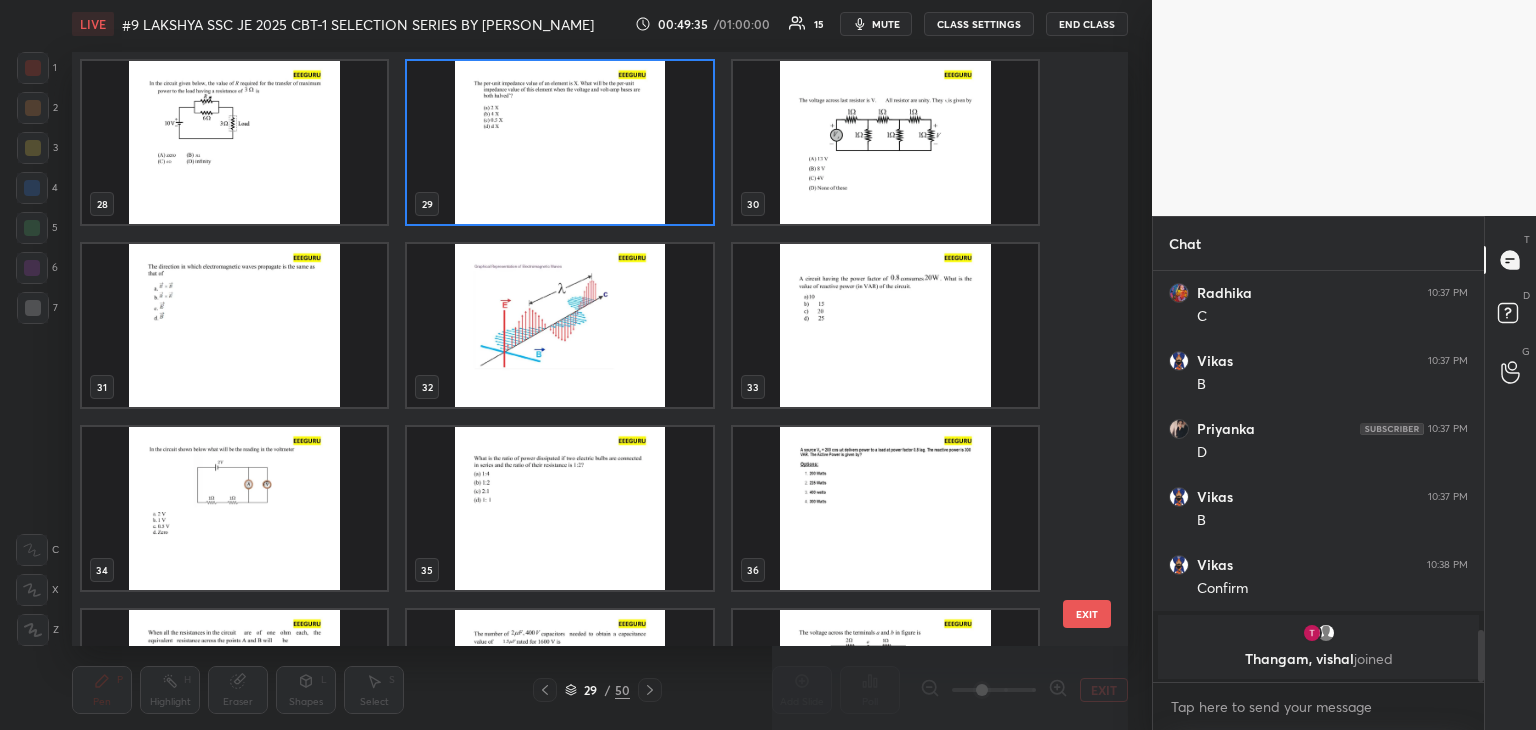 click at bounding box center (885, 325) 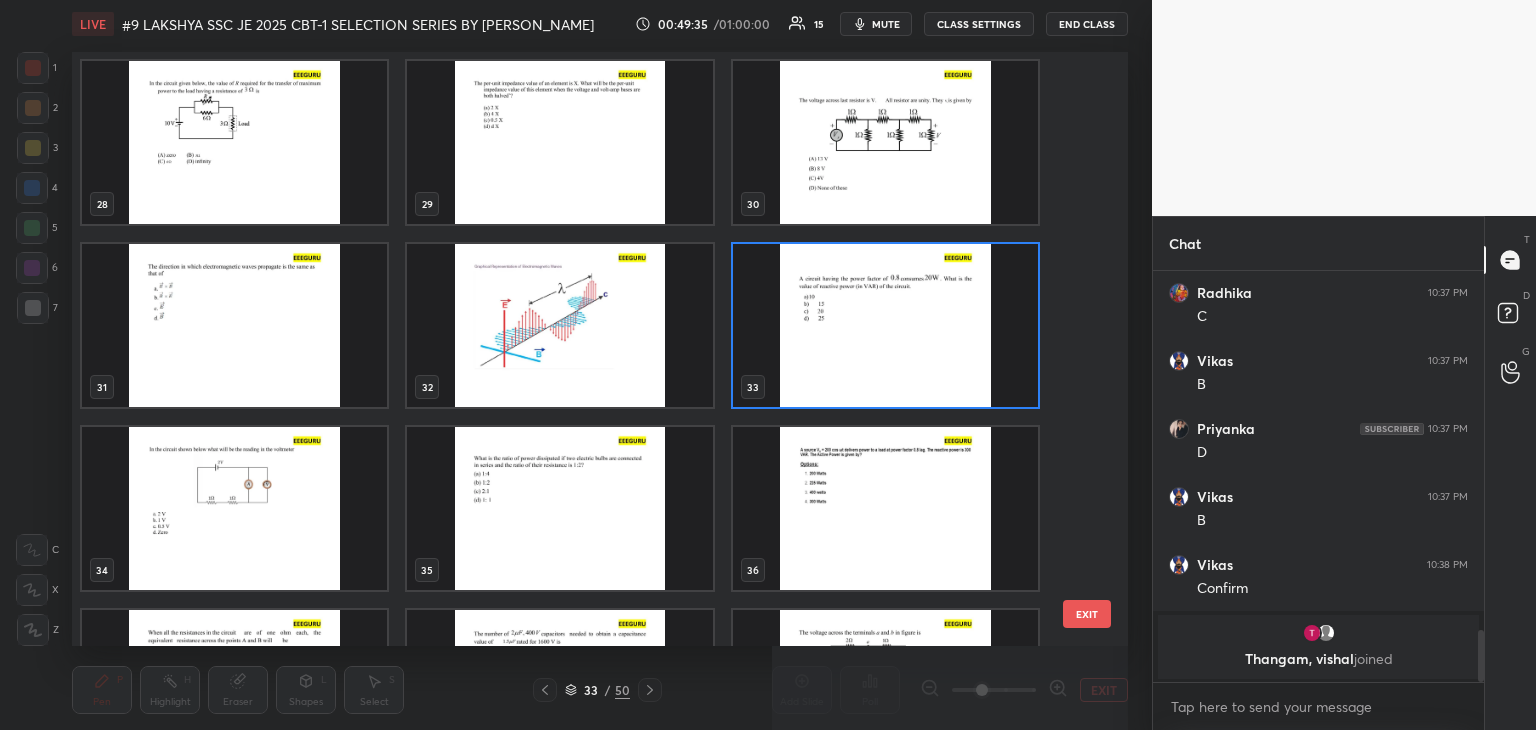 click at bounding box center (885, 325) 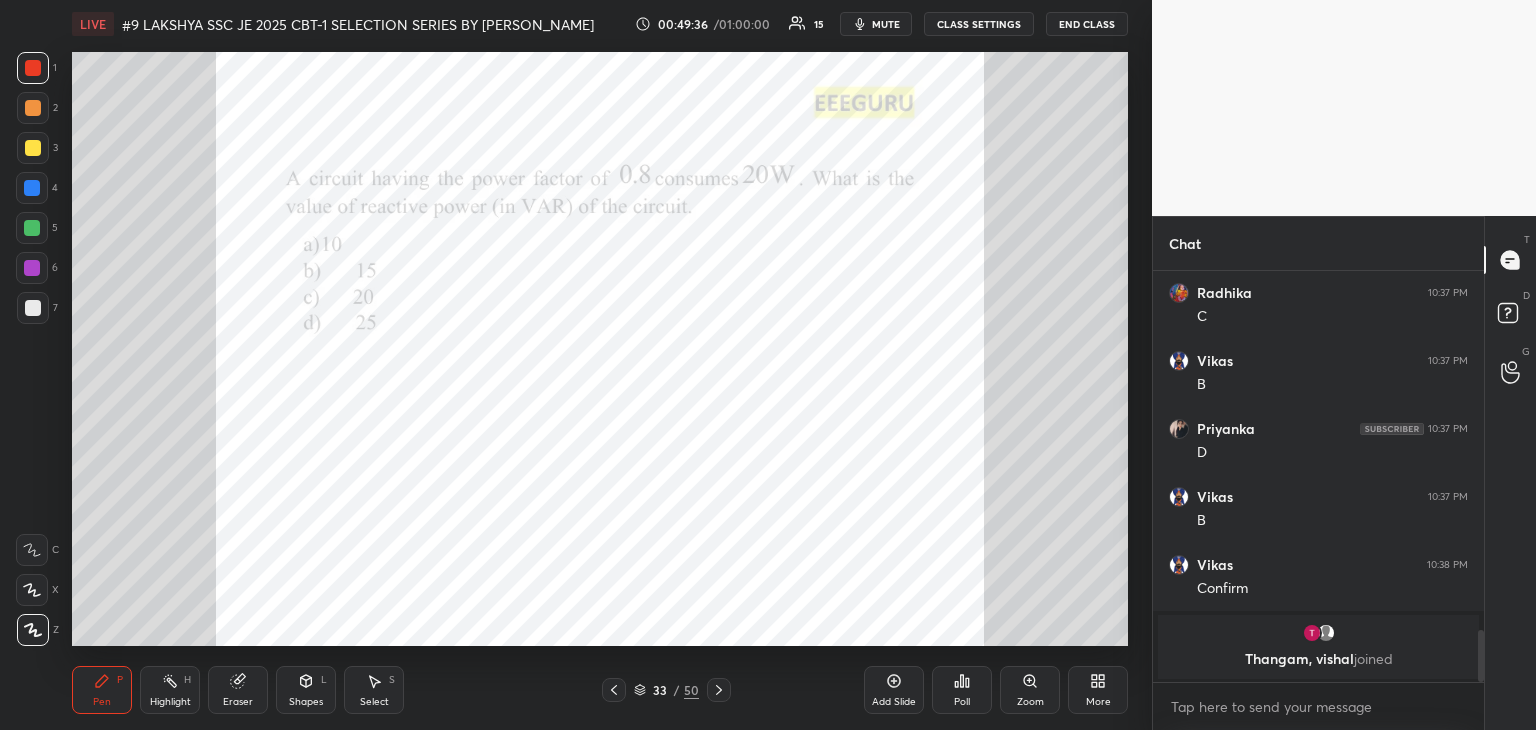 click at bounding box center (885, 325) 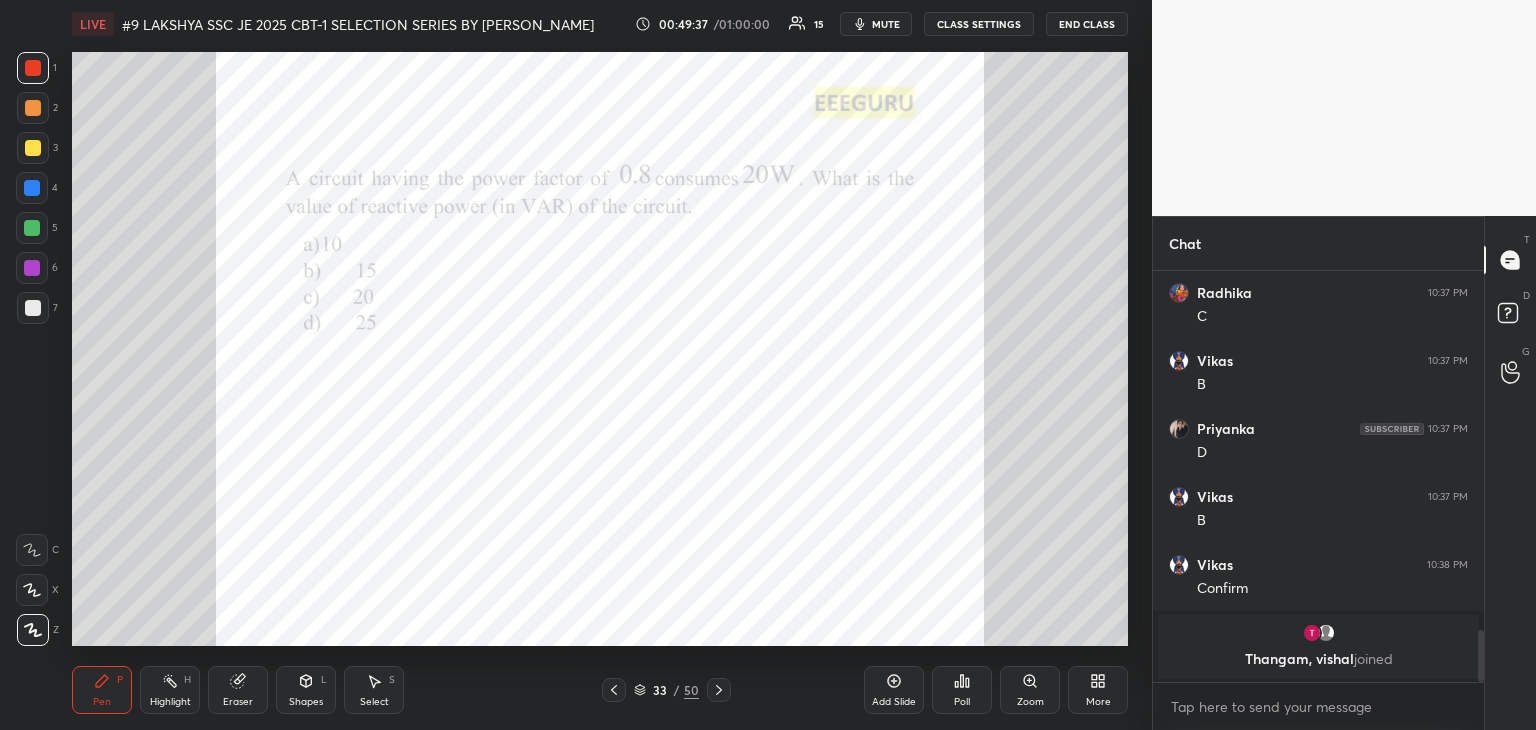 click on "Zoom" at bounding box center (1030, 702) 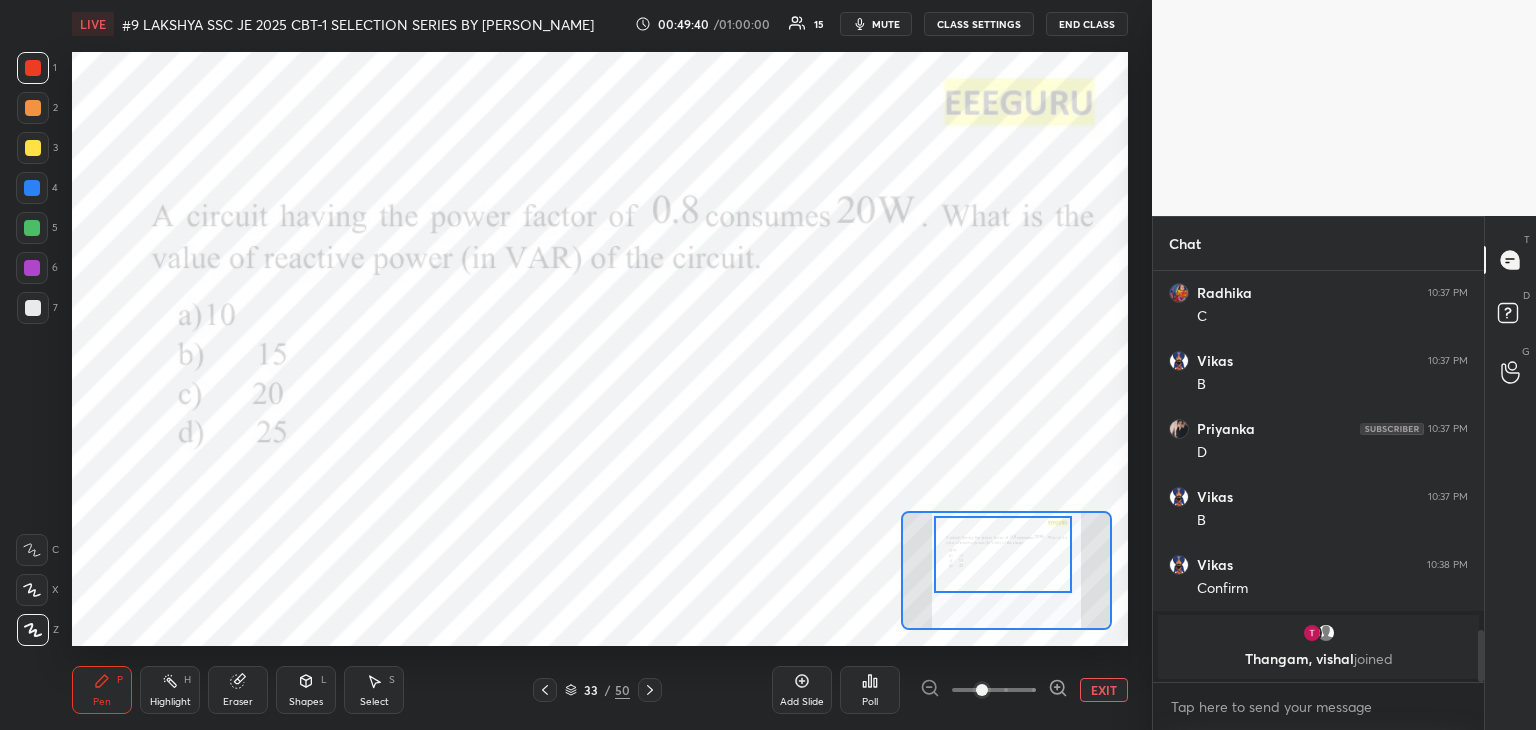 drag, startPoint x: 1019, startPoint y: 592, endPoint x: 1014, endPoint y: 579, distance: 13.928389 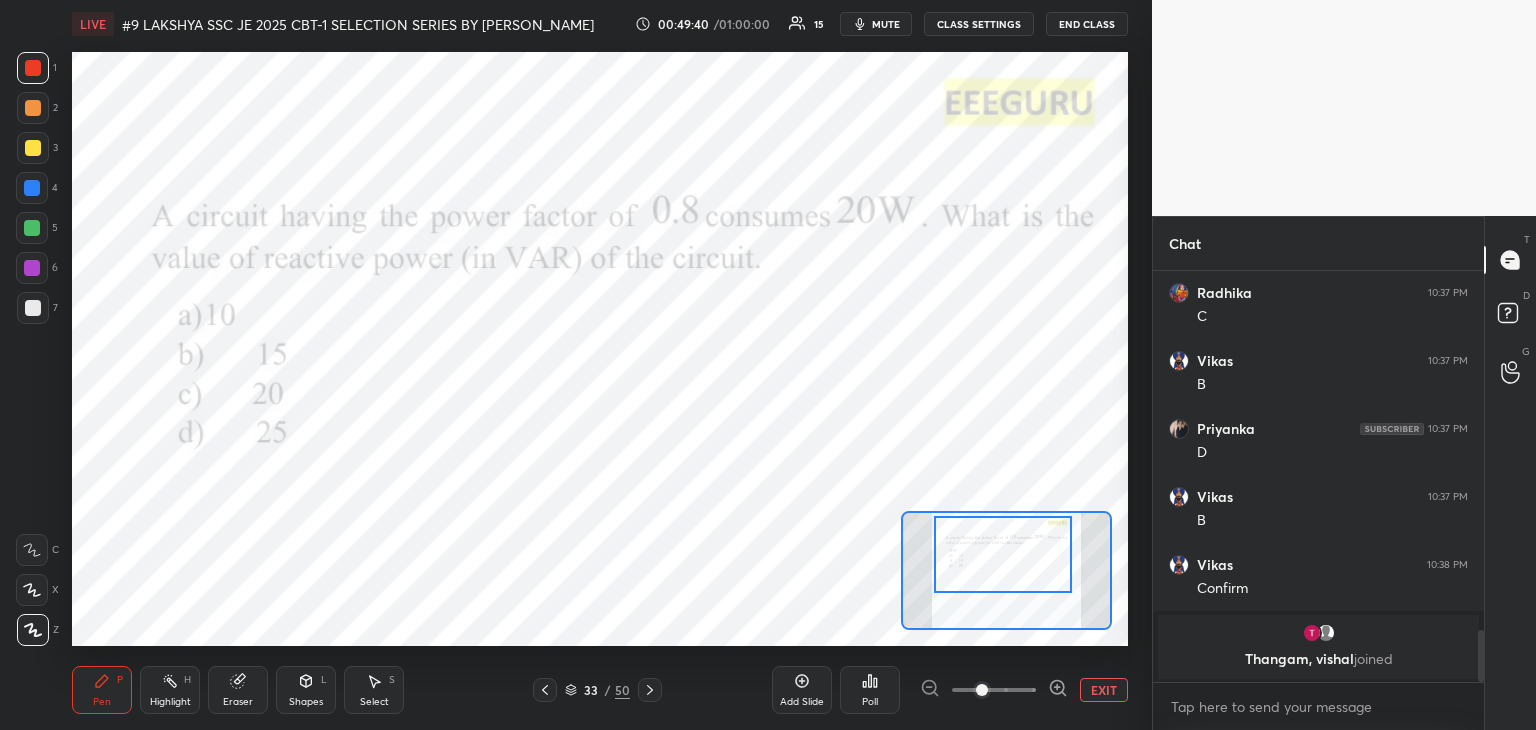 click at bounding box center (1003, 554) 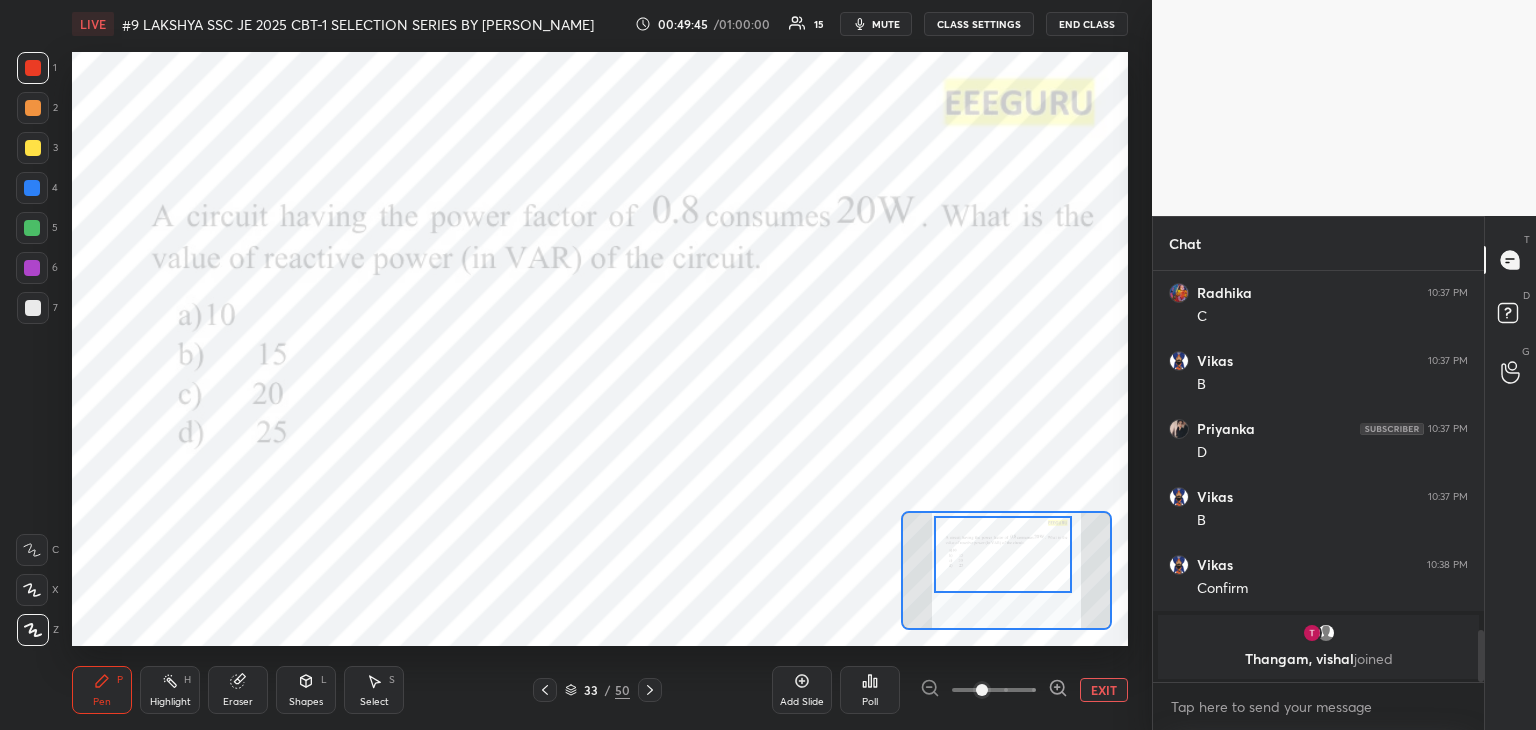 click on "Poll" at bounding box center (870, 690) 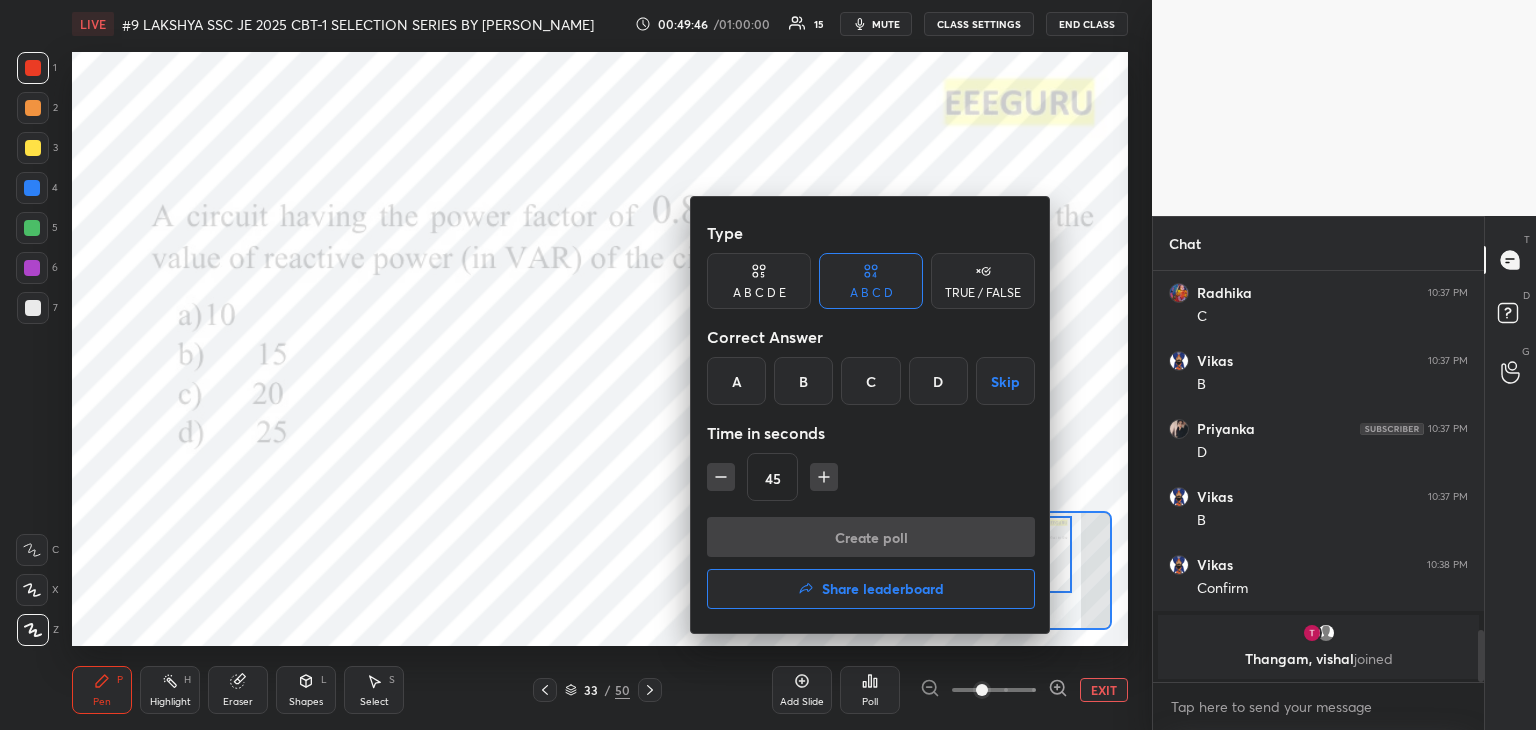 click on "B" at bounding box center [803, 381] 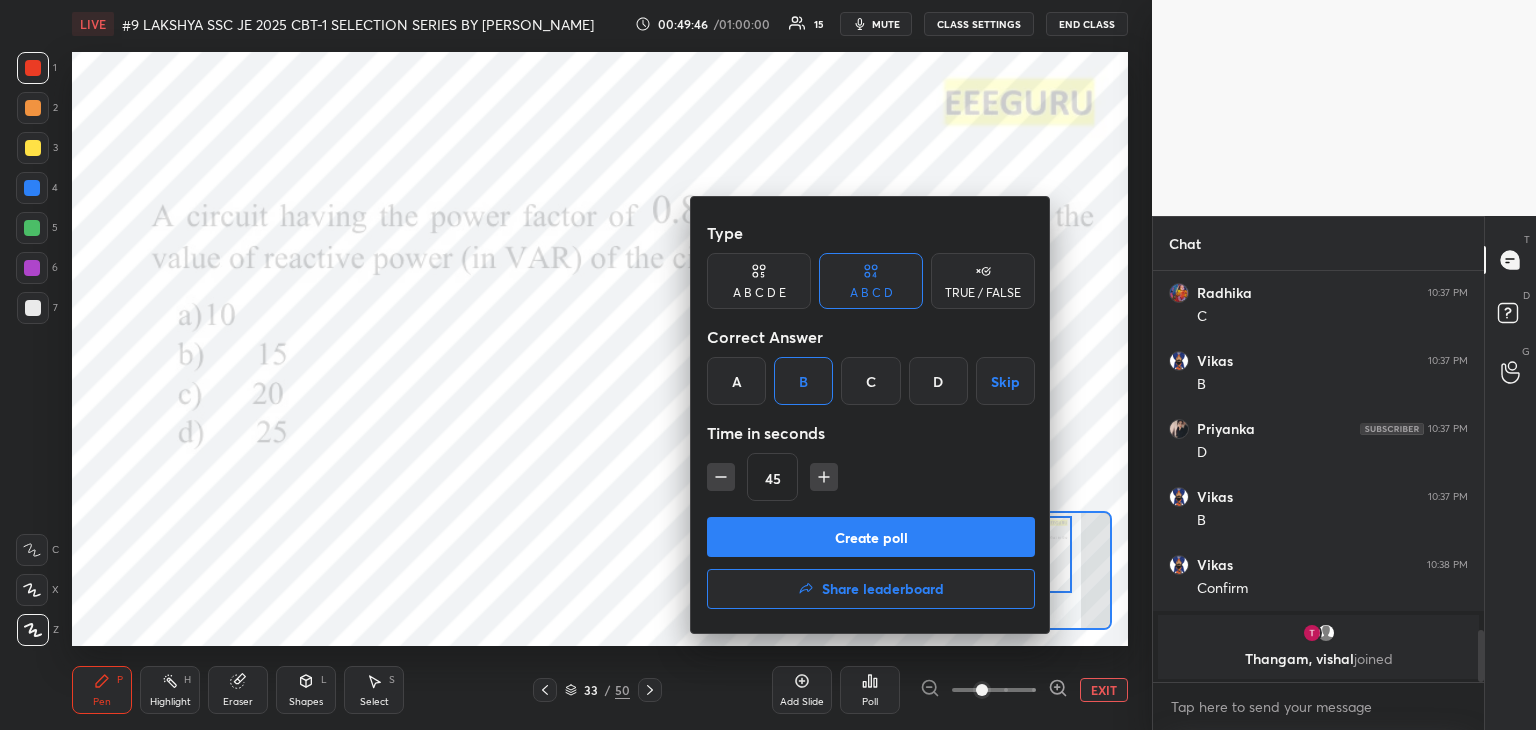click 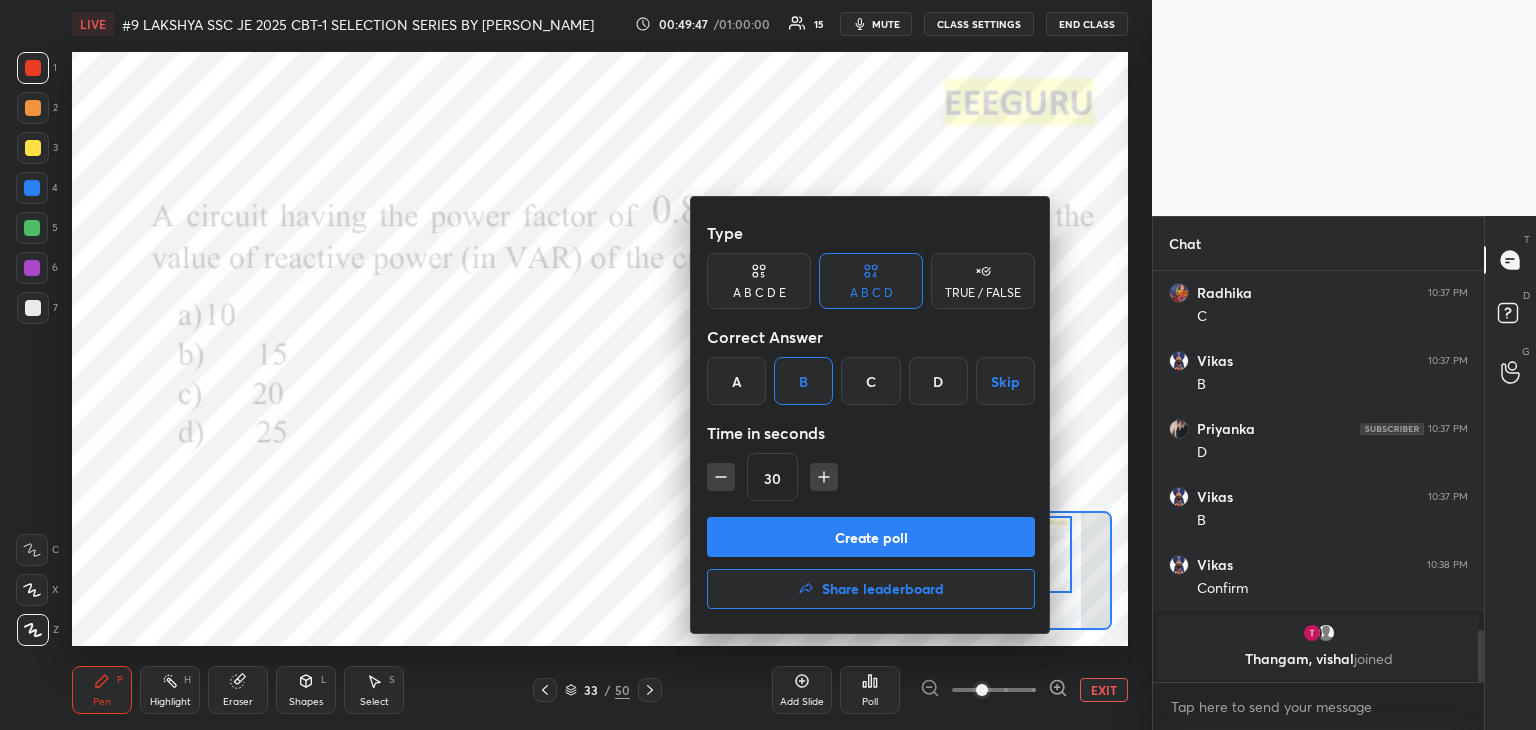 click on "Create poll" at bounding box center (871, 537) 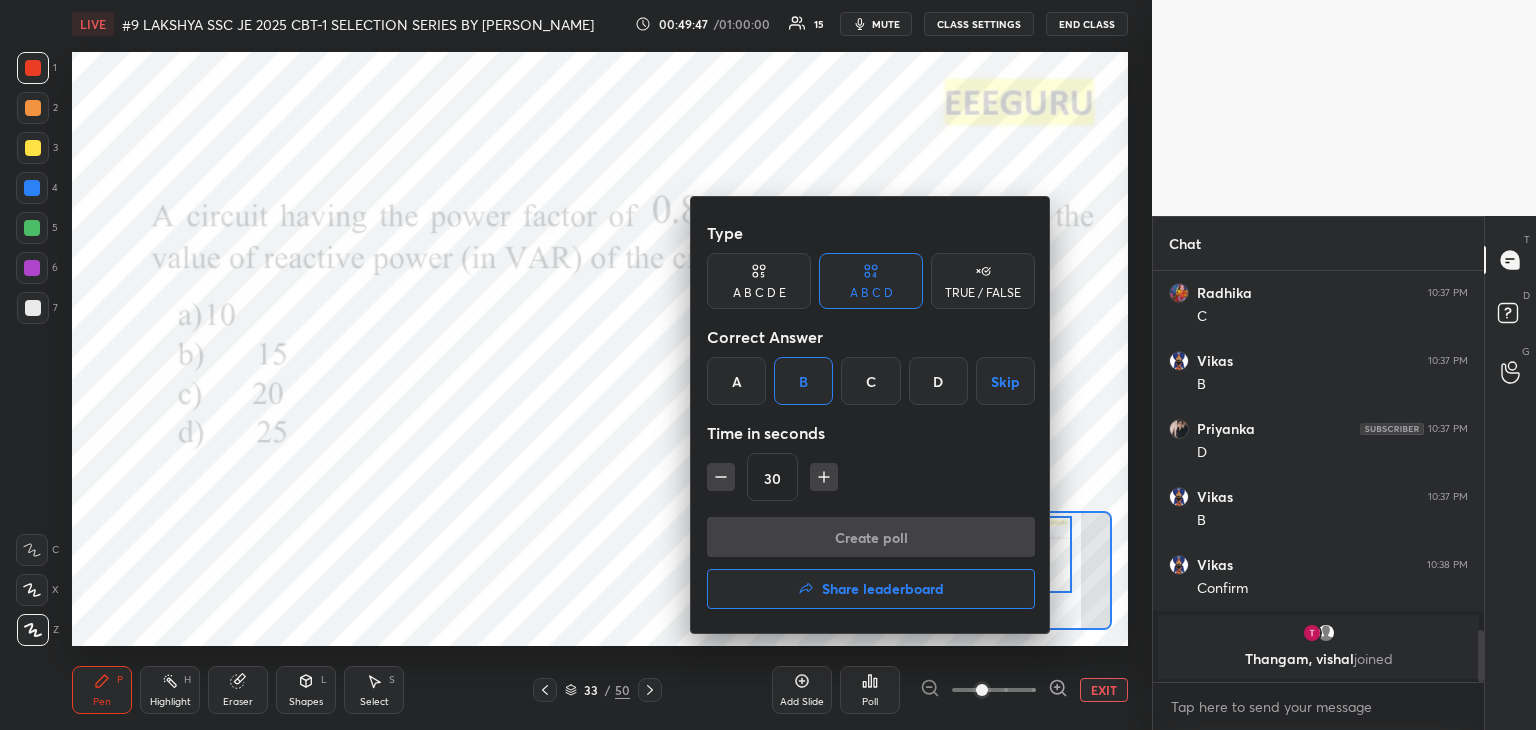 scroll, scrollTop: 364, scrollLeft: 325, axis: both 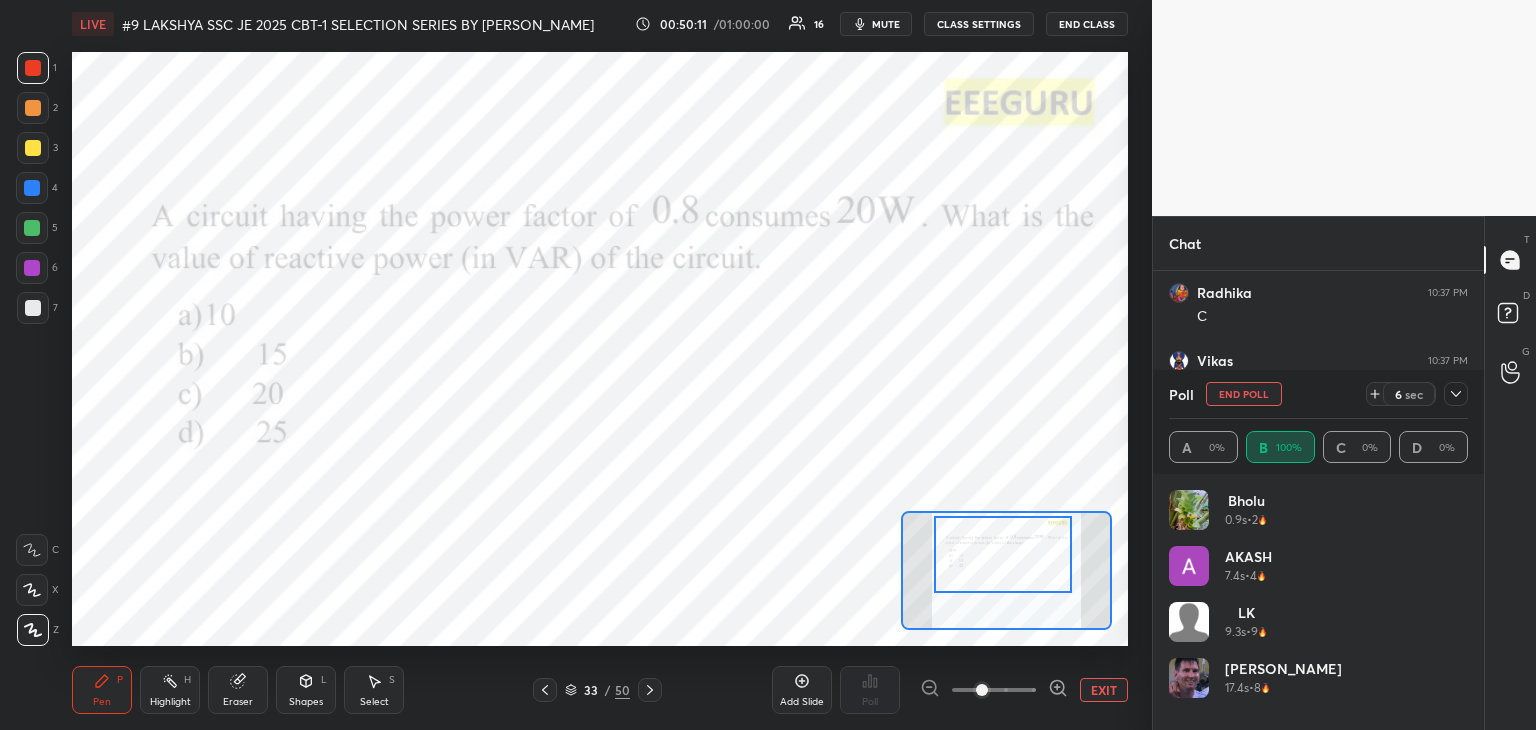 click 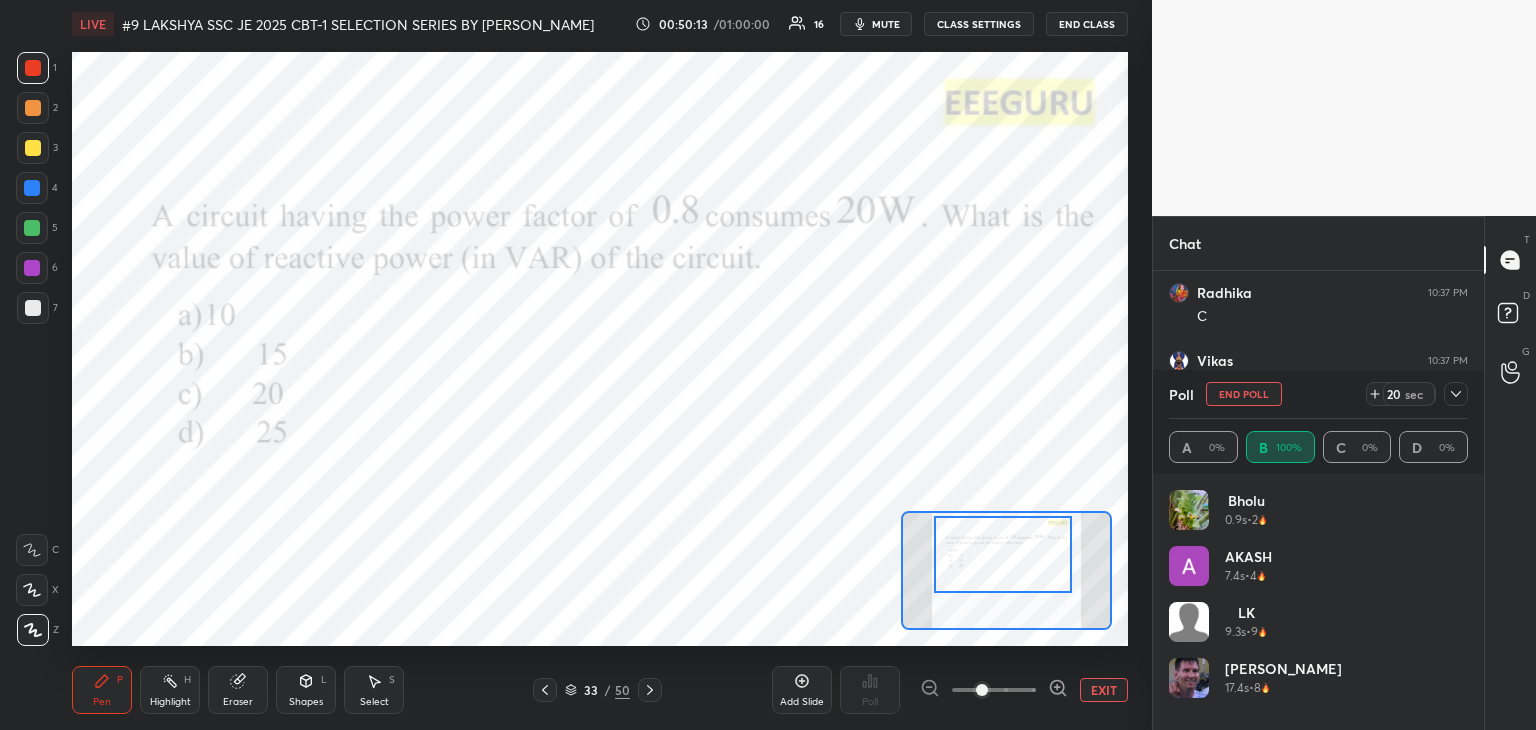 click 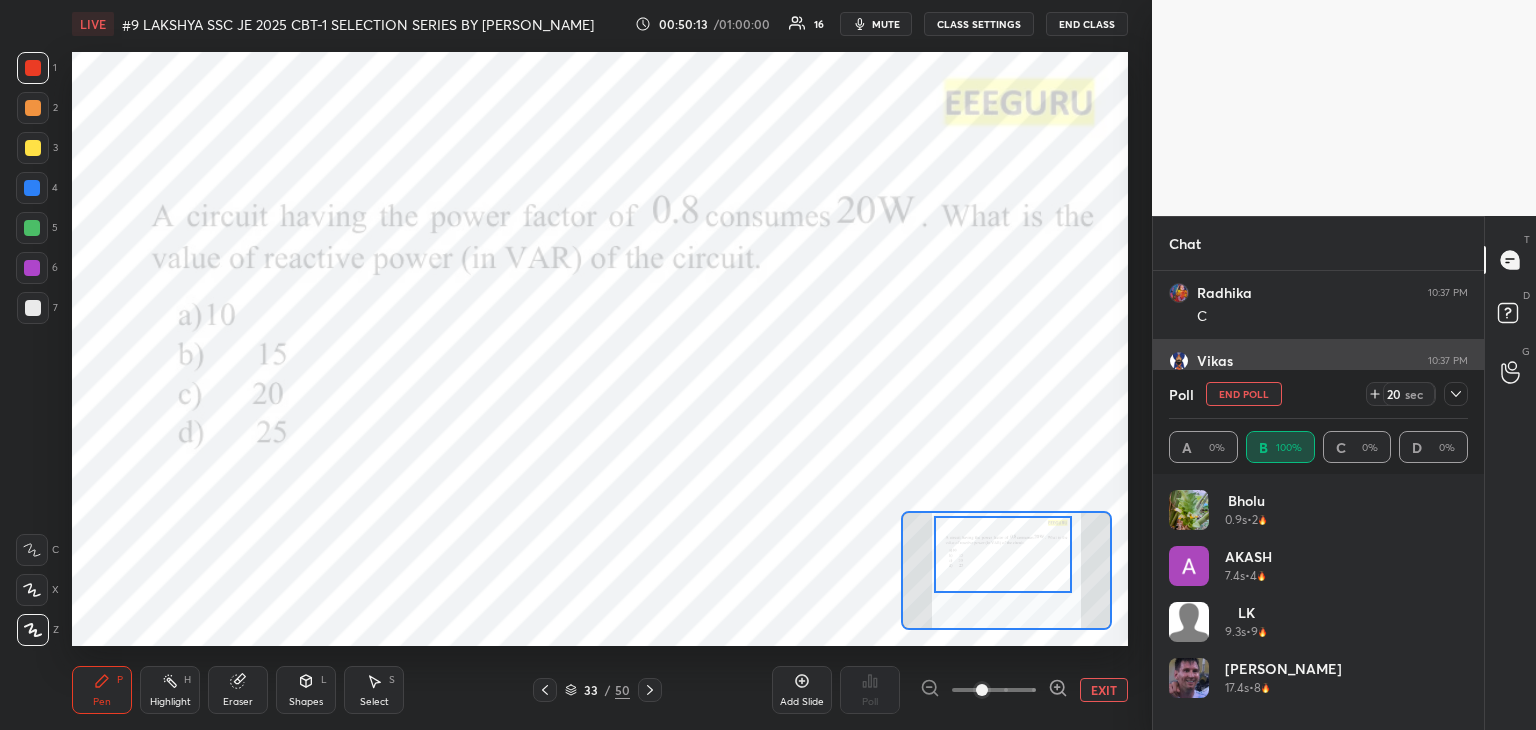 scroll, scrollTop: 153, scrollLeft: 293, axis: both 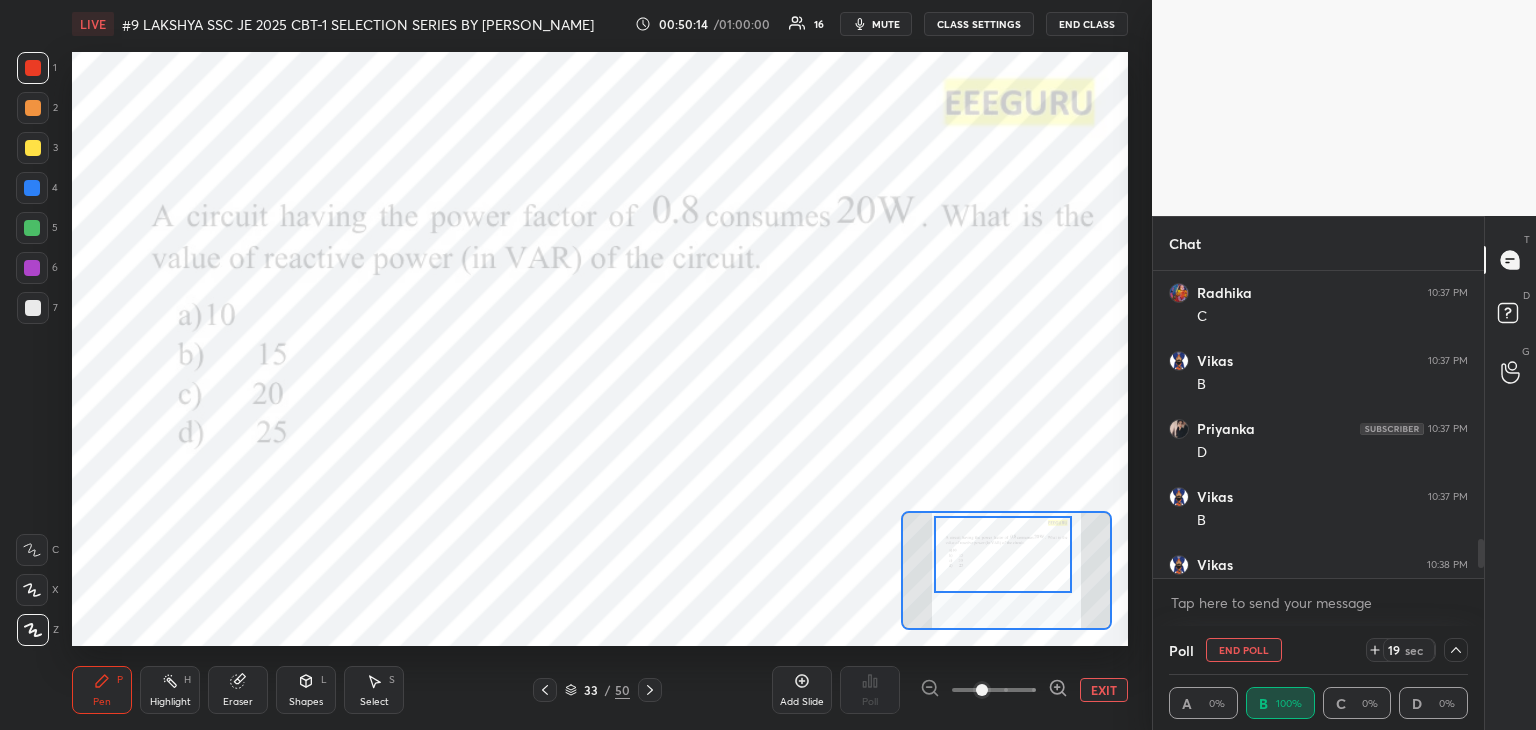 click 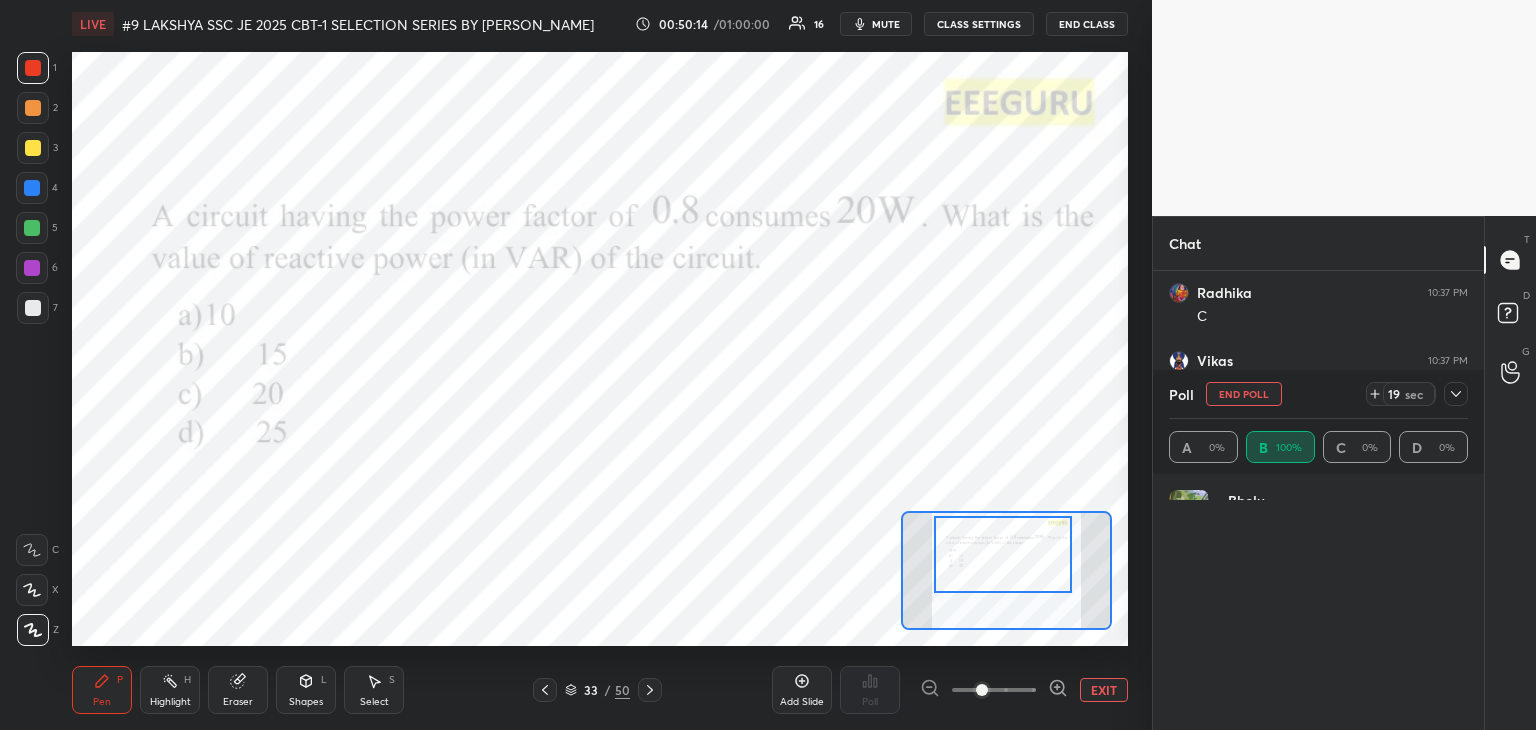 scroll, scrollTop: 6, scrollLeft: 6, axis: both 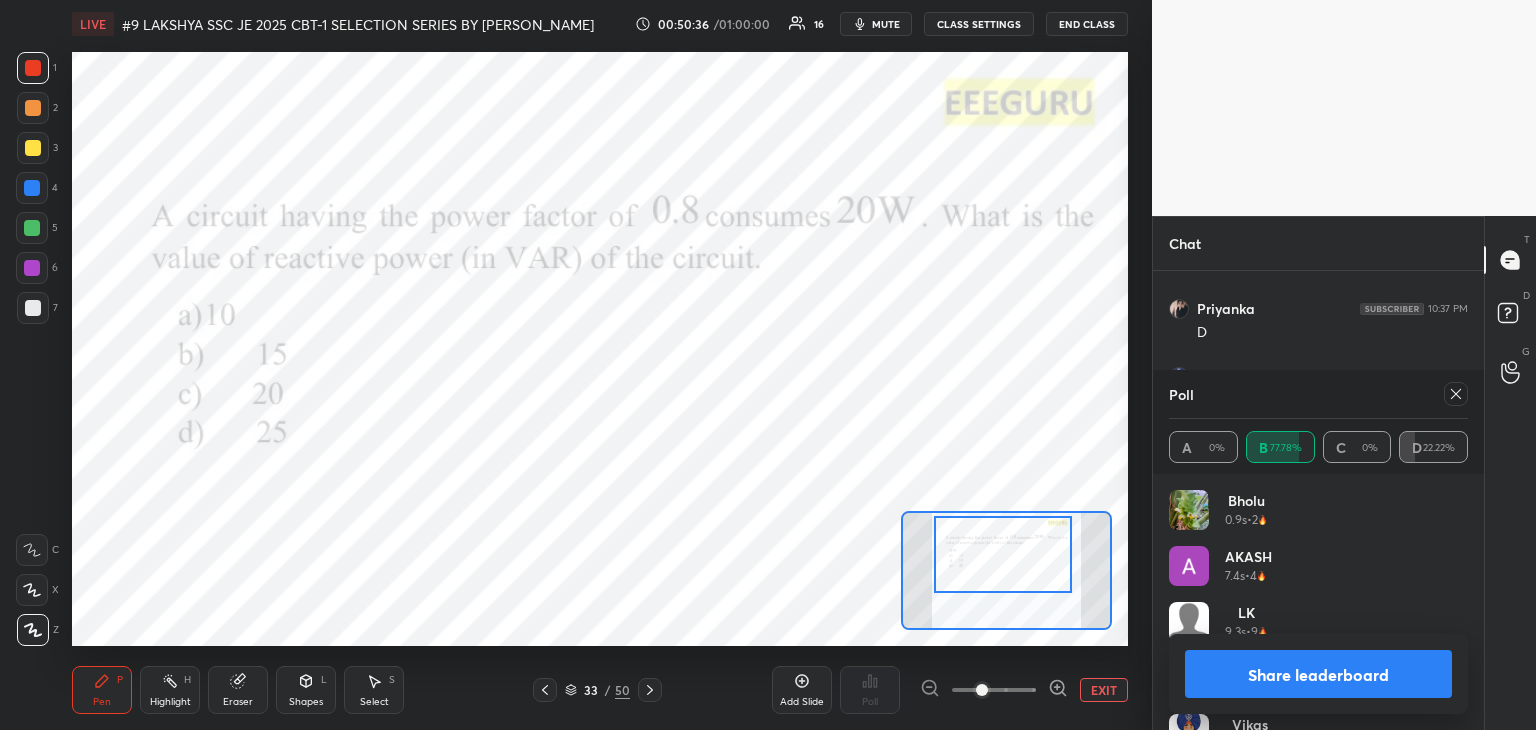 click 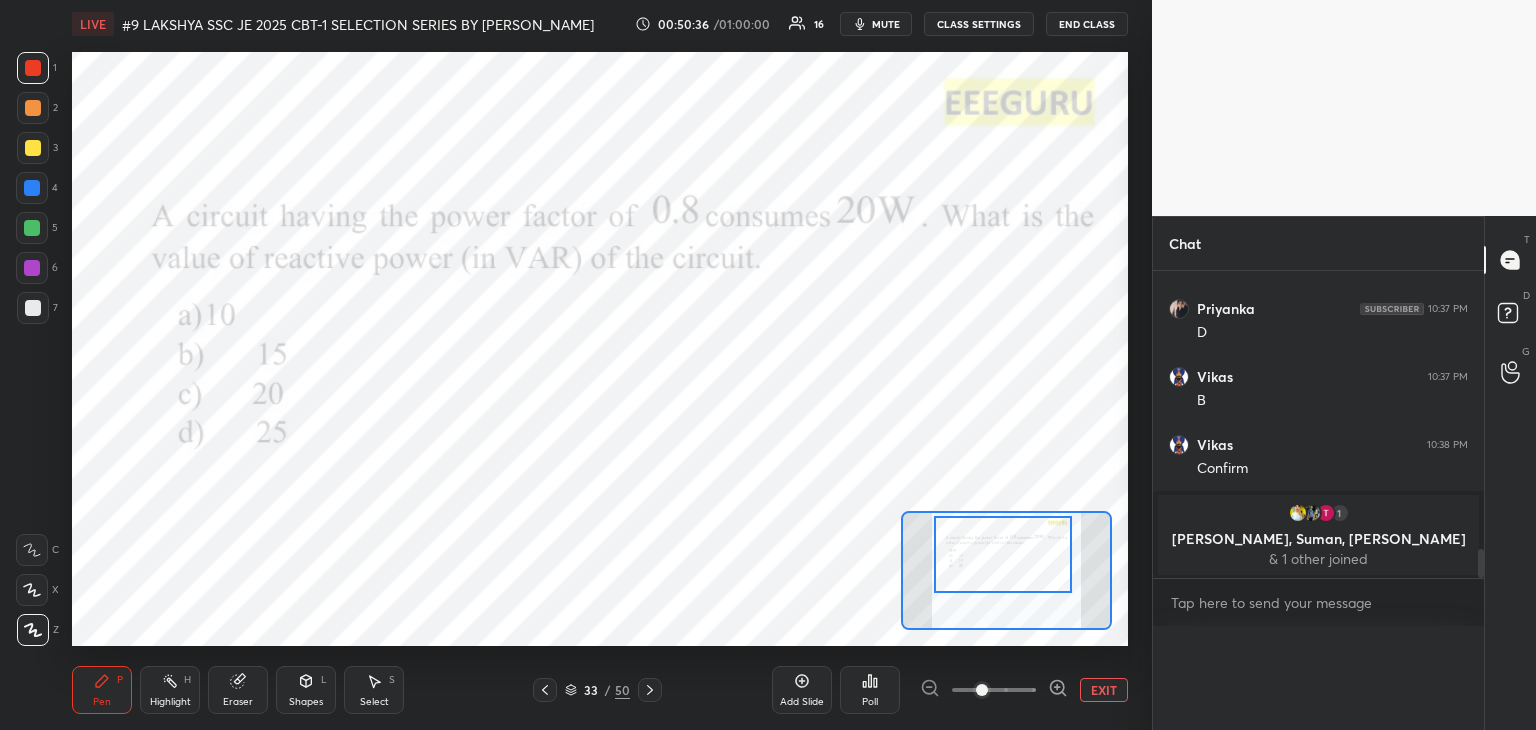 scroll, scrollTop: 121, scrollLeft: 293, axis: both 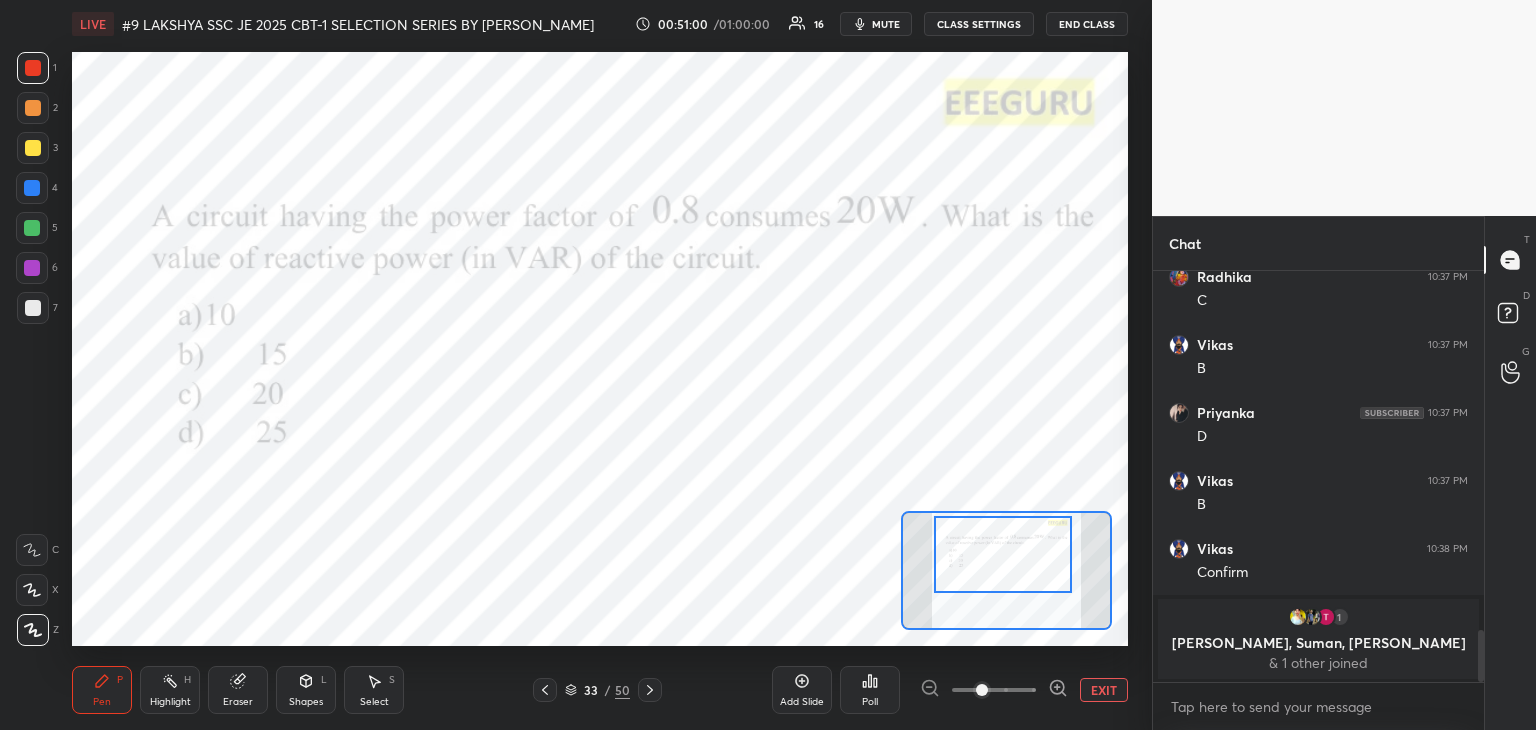 click on "Eraser" at bounding box center (238, 702) 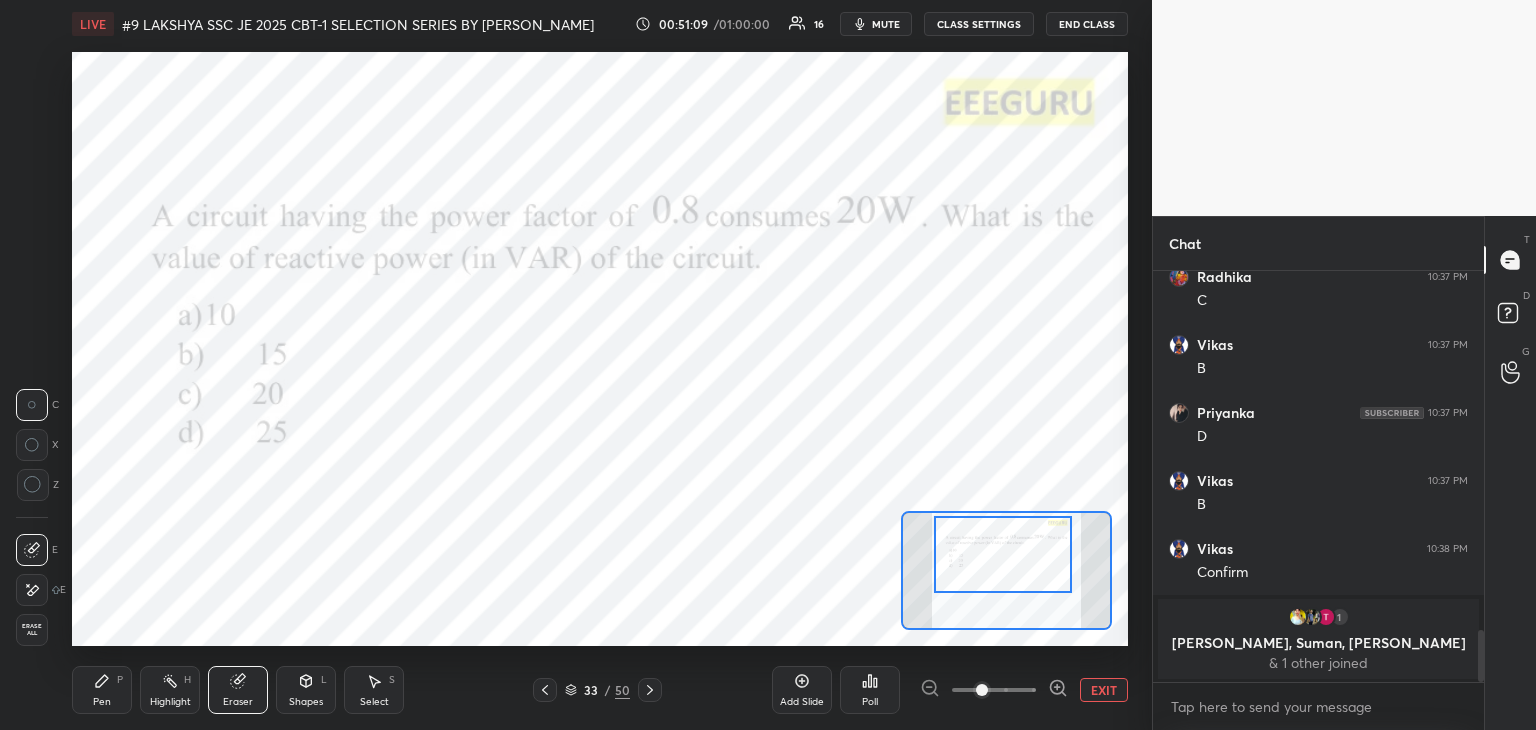 click on "Pen P" at bounding box center (102, 690) 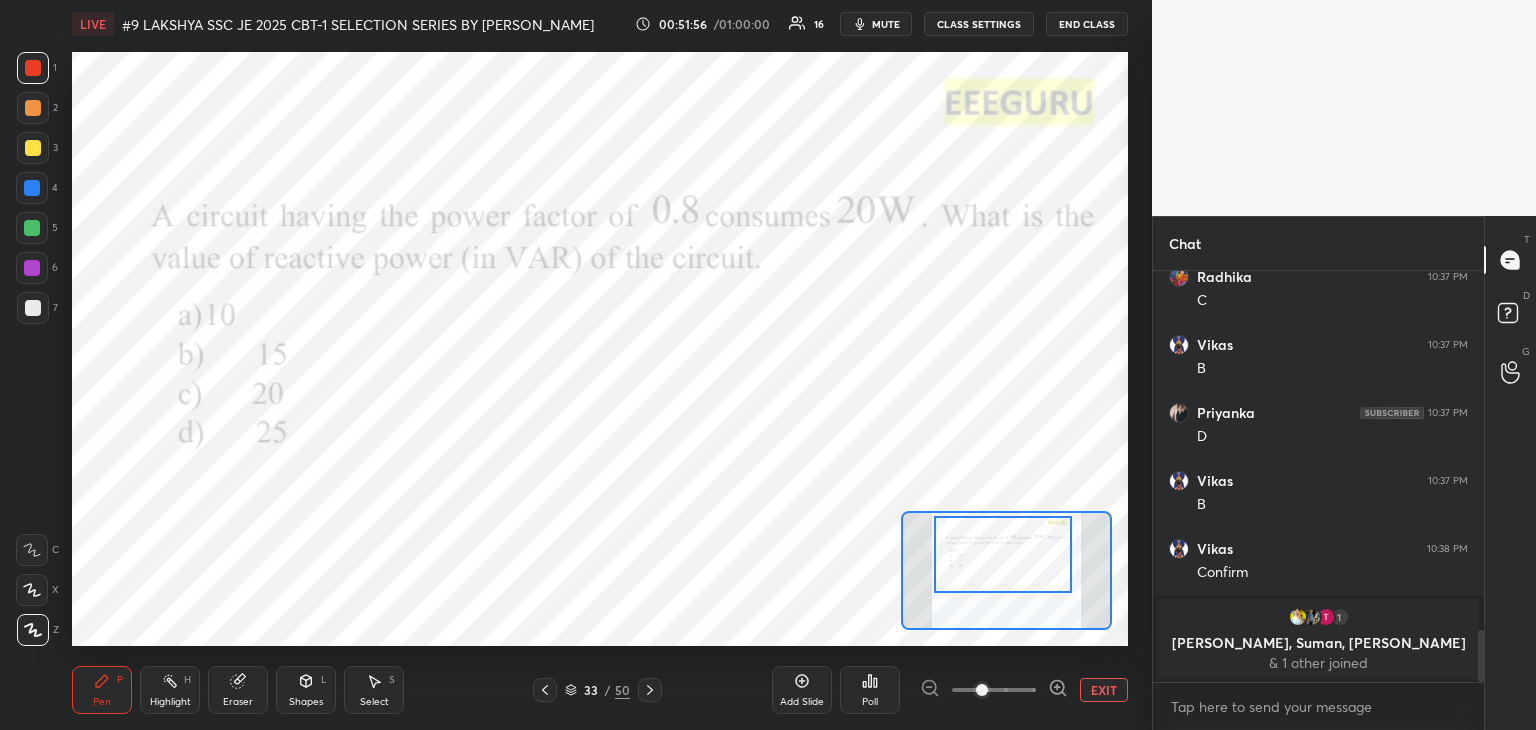 click on "Eraser" at bounding box center (238, 690) 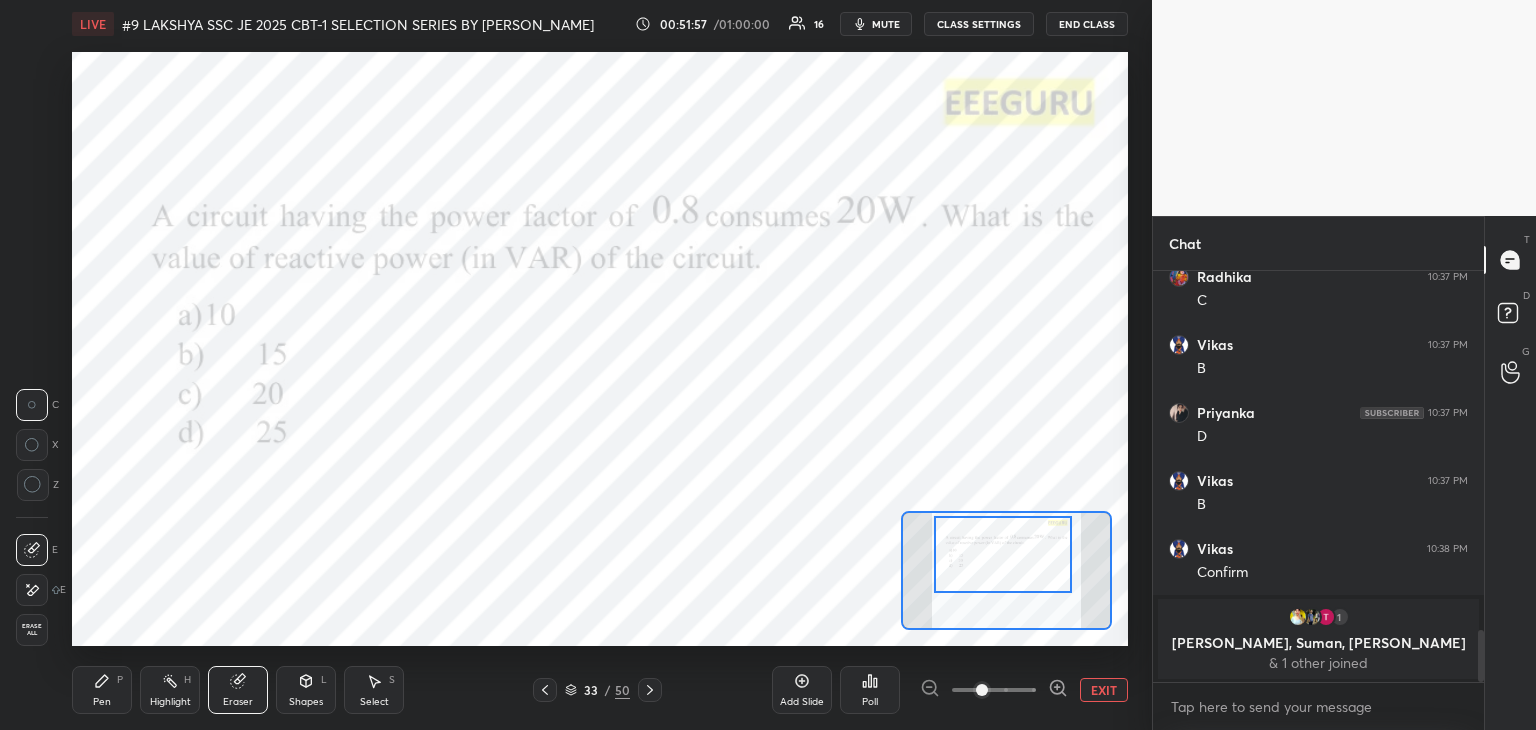 click on "Erase all" at bounding box center (34, 630) 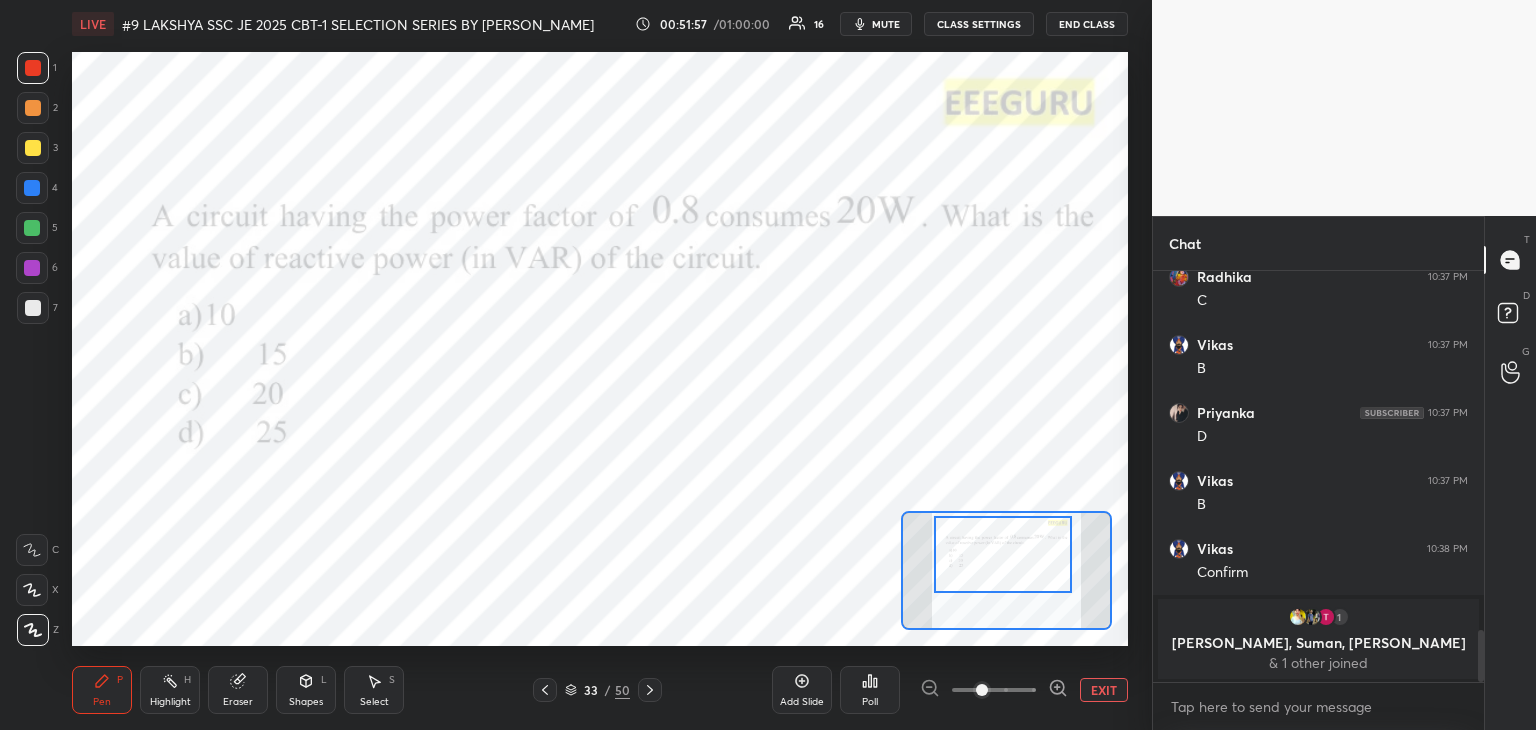click on "Pen P" at bounding box center (102, 690) 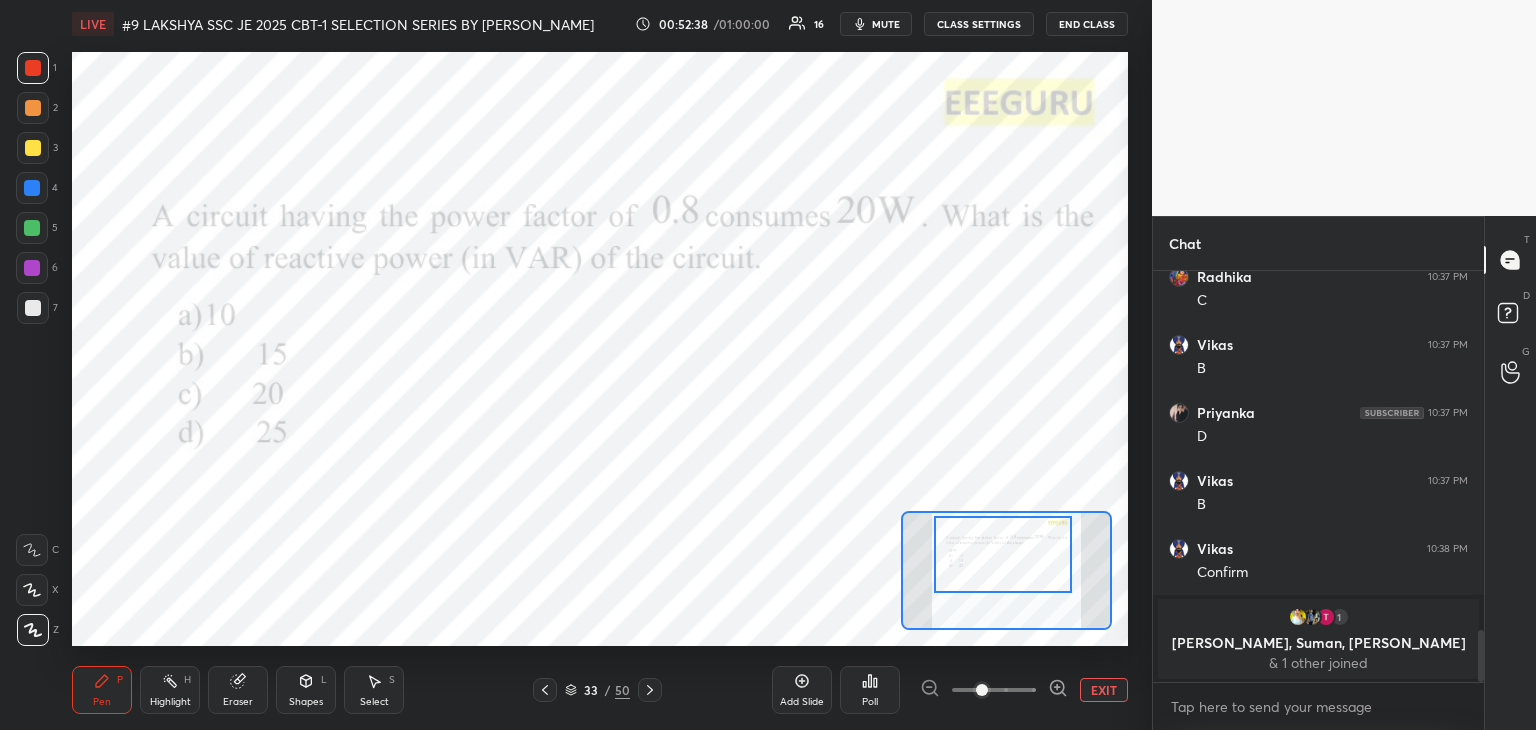 click on "Eraser" at bounding box center (238, 702) 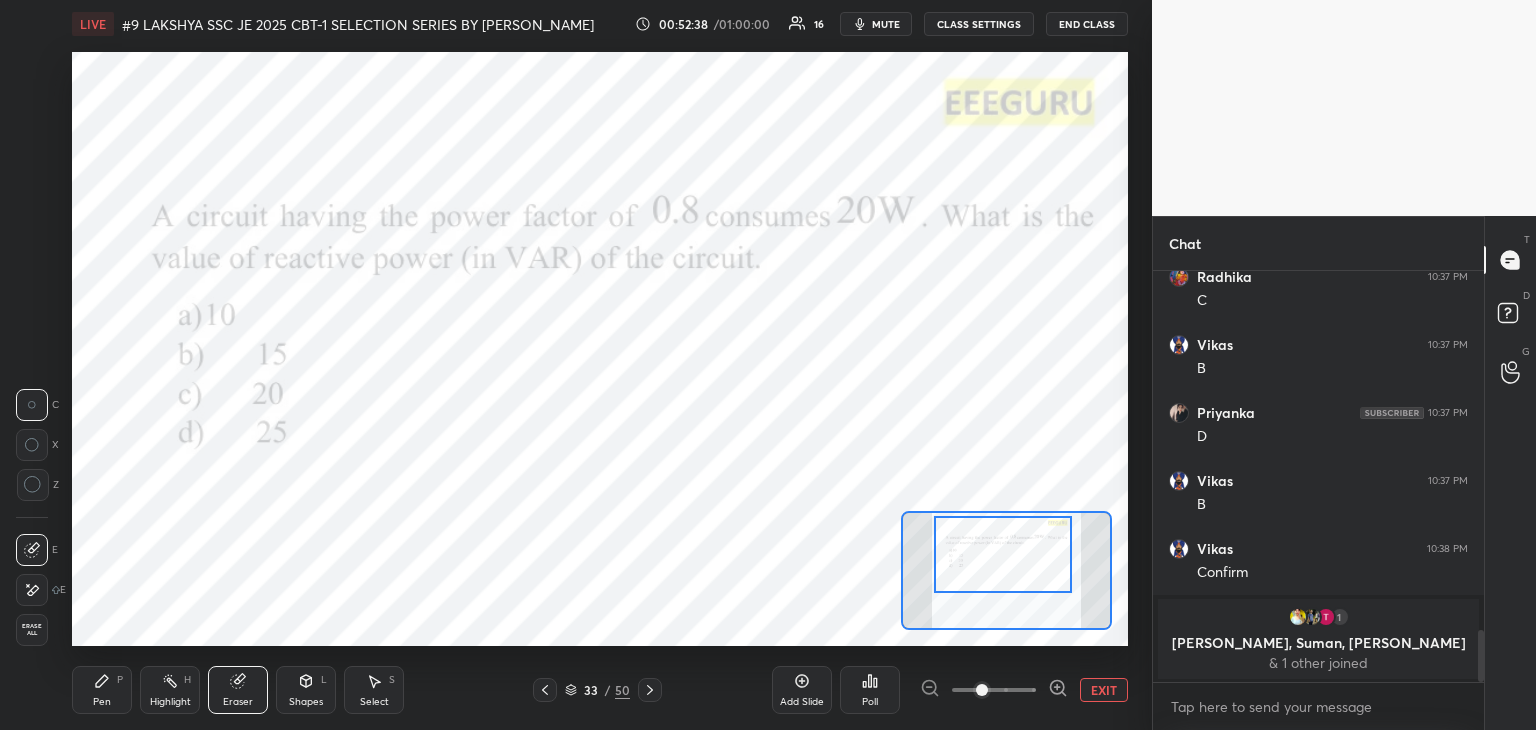 click on "E E Erase all" at bounding box center (41, 586) 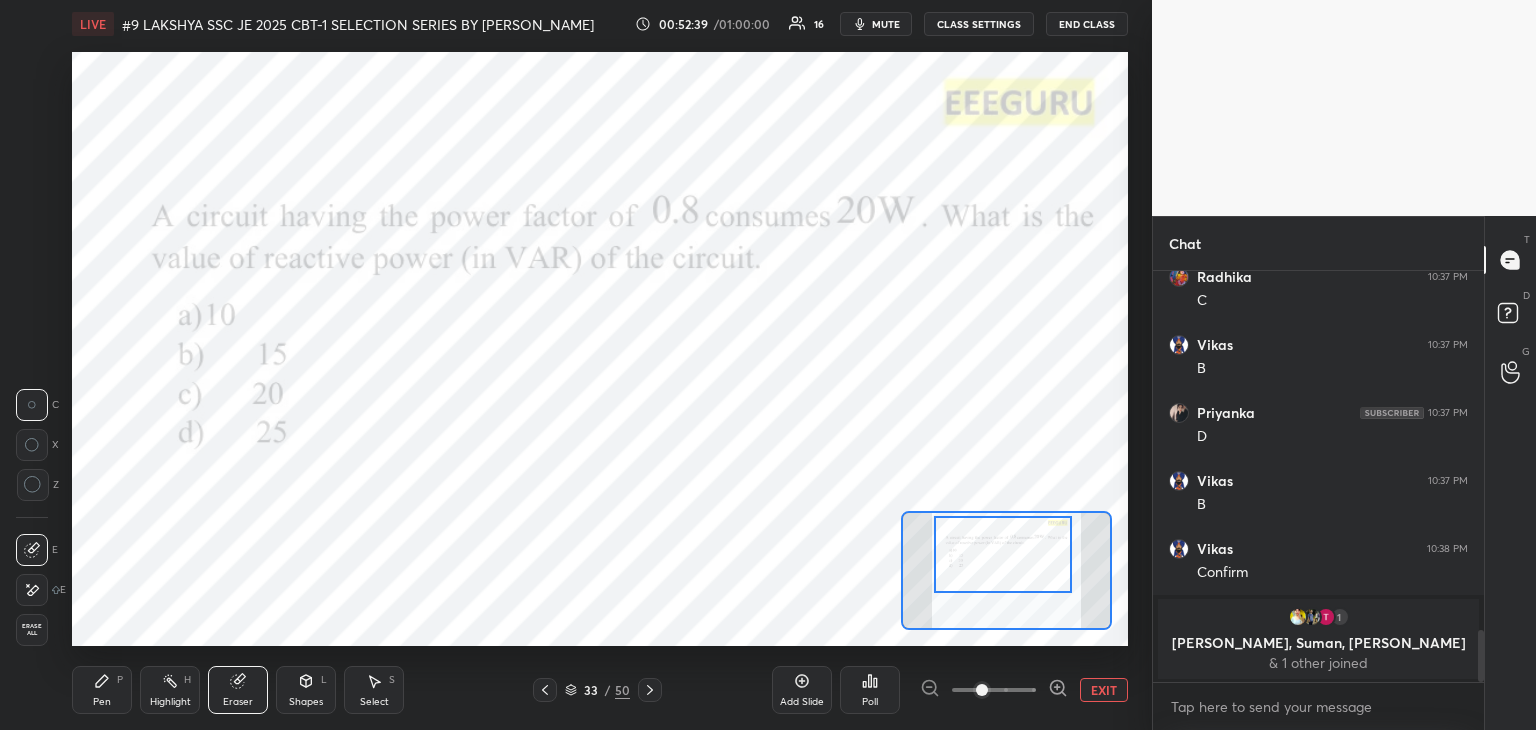 drag, startPoint x: 42, startPoint y: 630, endPoint x: 61, endPoint y: 650, distance: 27.58623 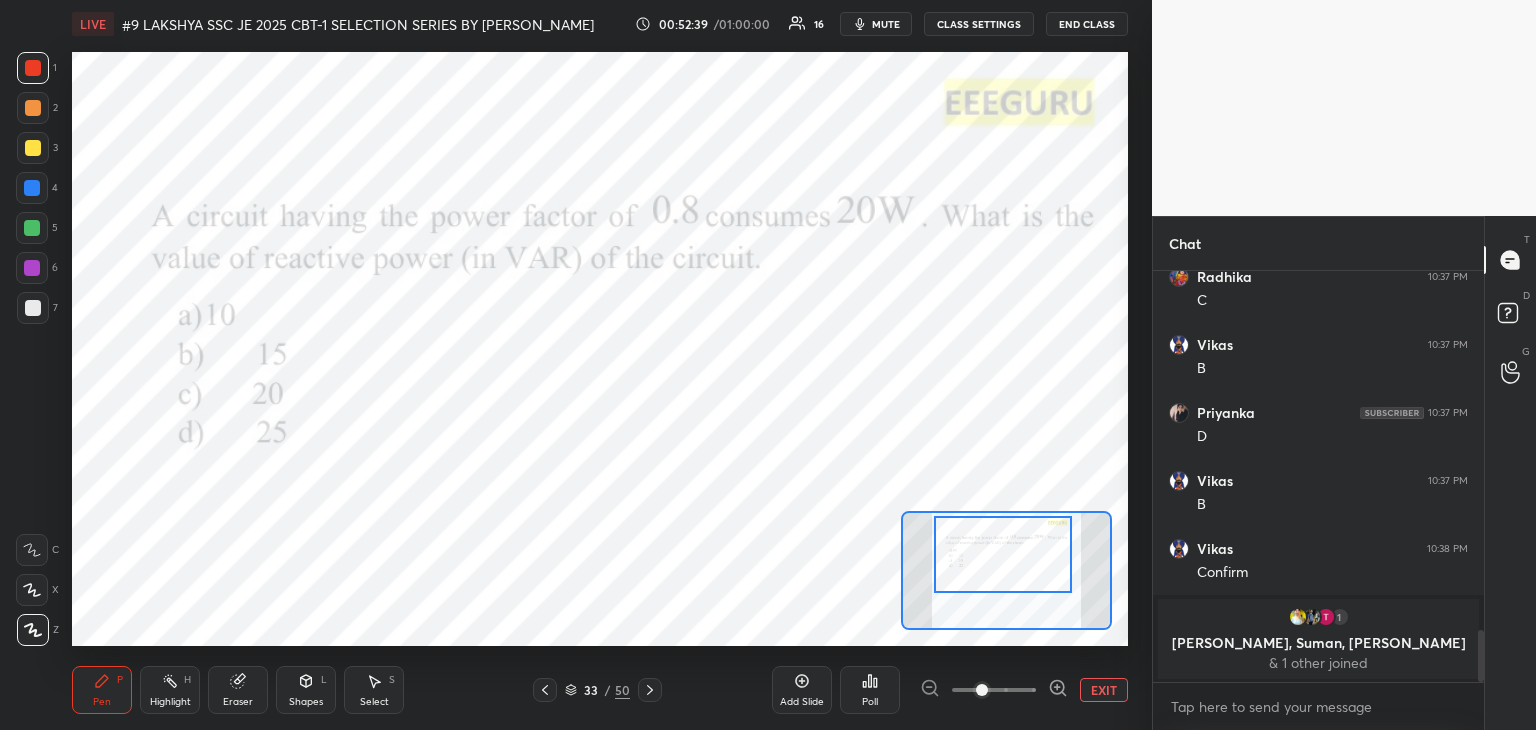 click on "Pen P" at bounding box center (102, 690) 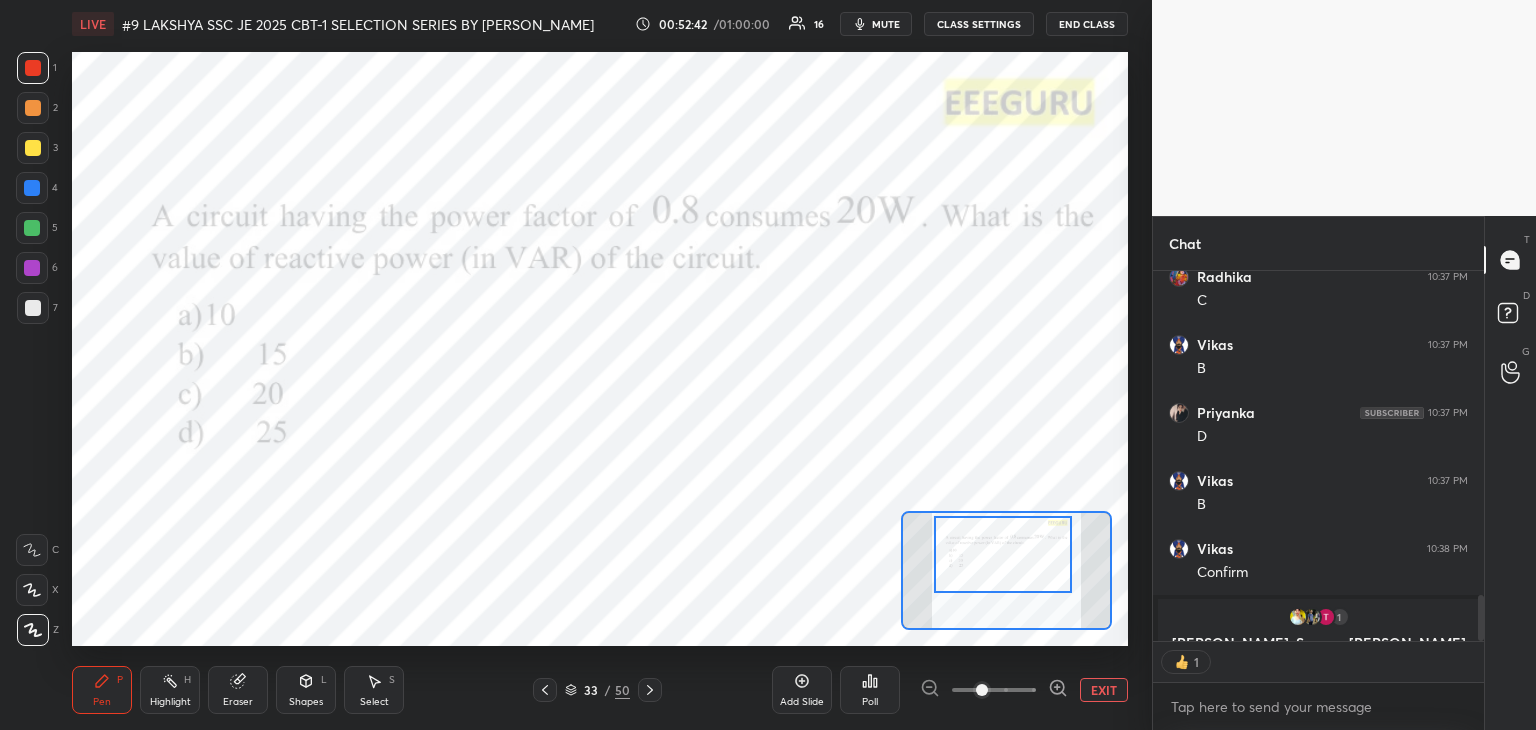 scroll, scrollTop: 365, scrollLeft: 325, axis: both 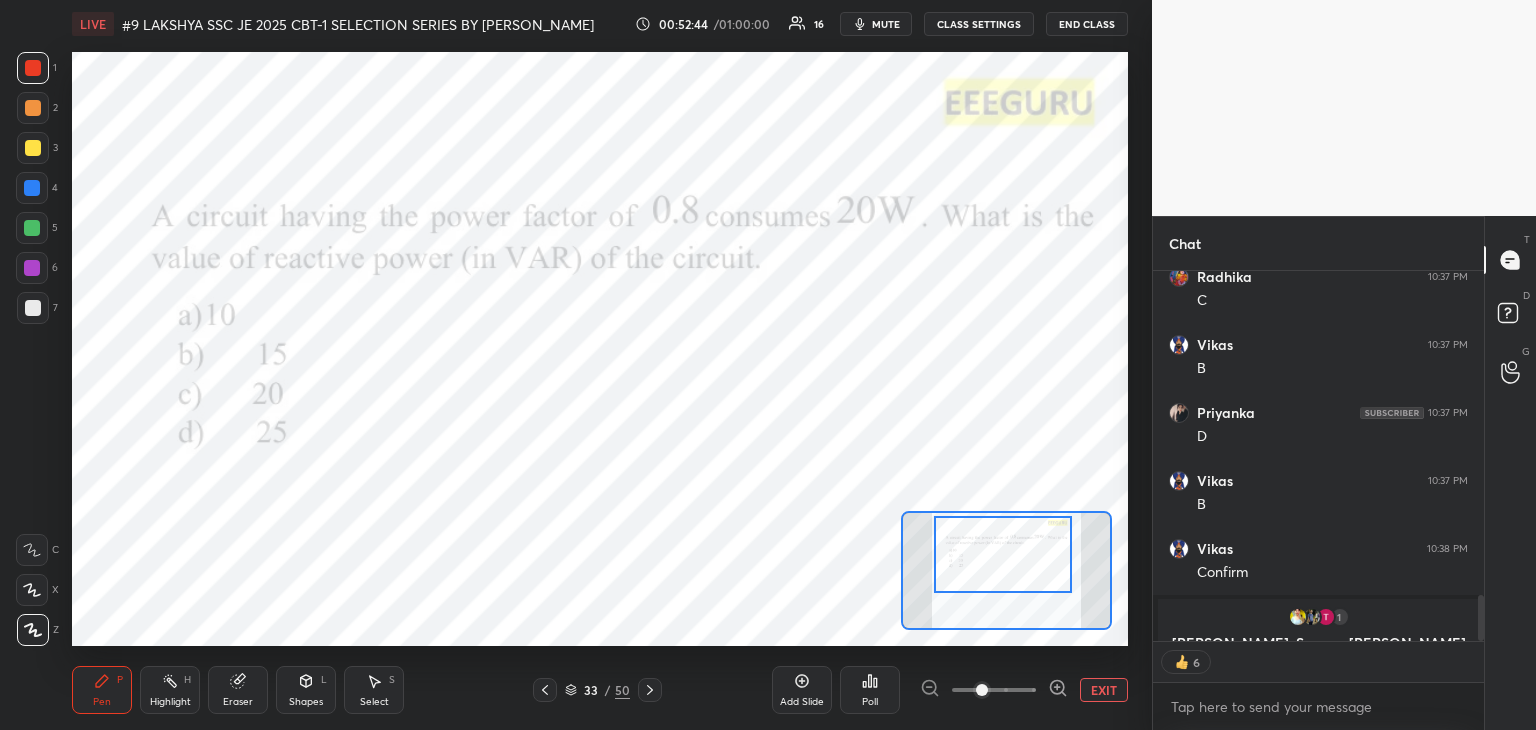 click 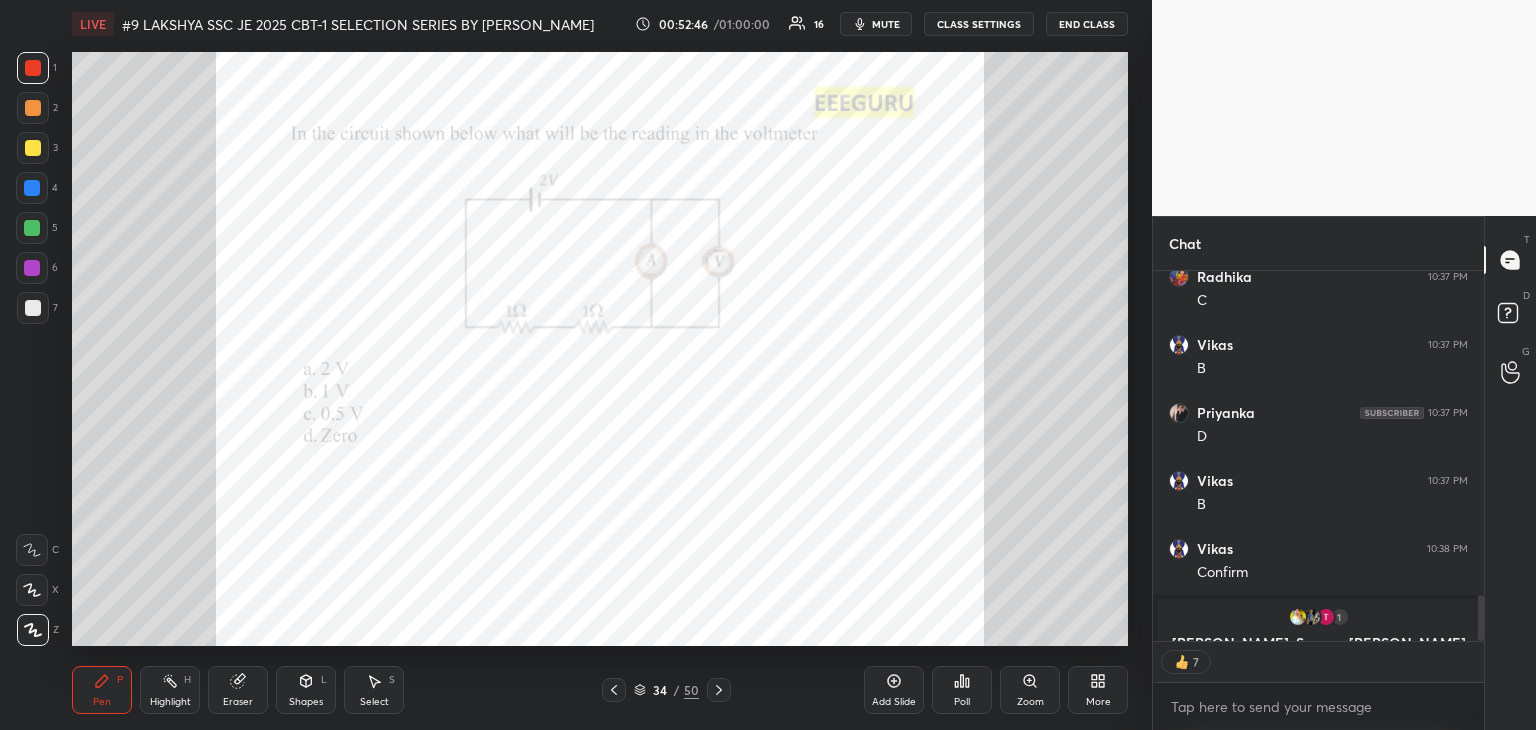 click on "Zoom" at bounding box center [1030, 690] 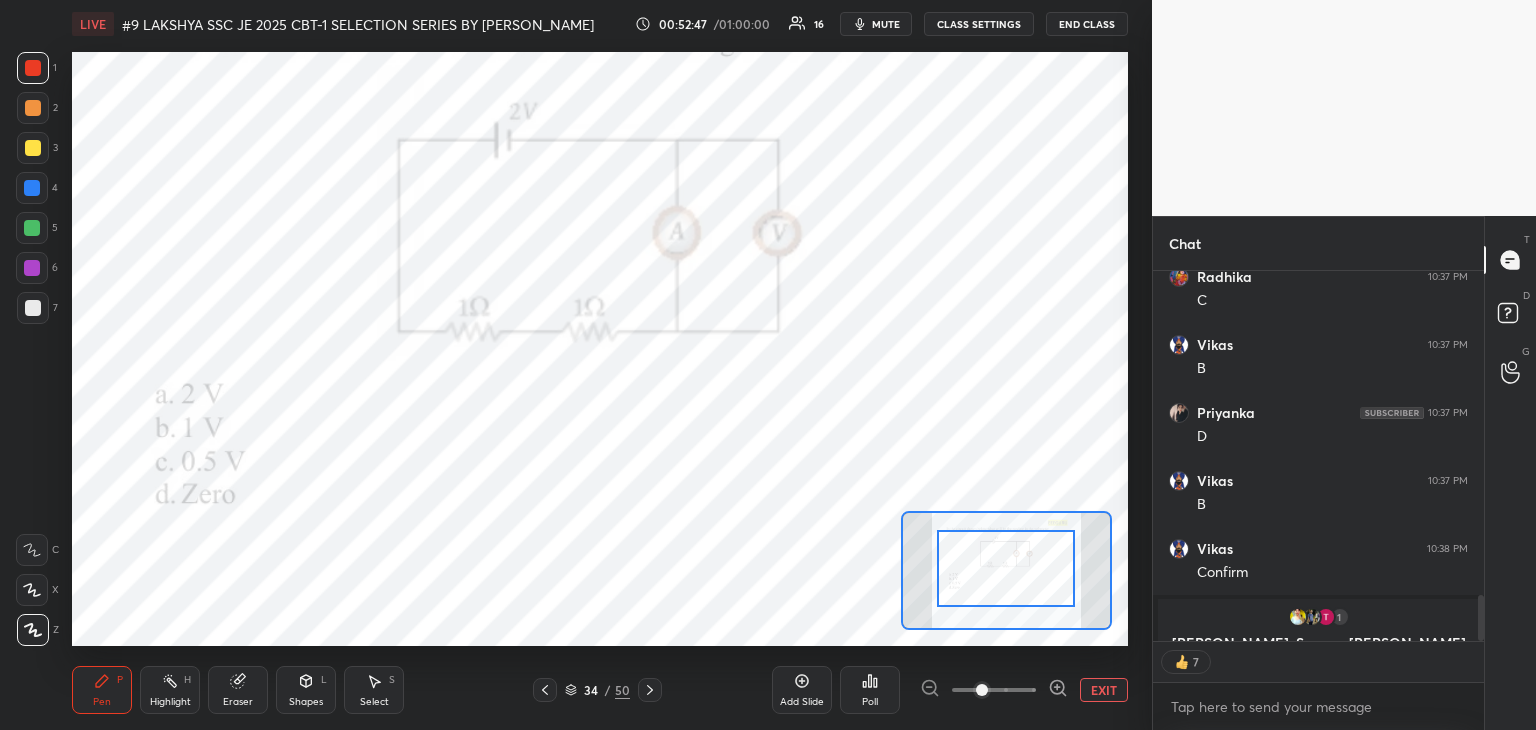 drag, startPoint x: 1016, startPoint y: 595, endPoint x: 1028, endPoint y: 589, distance: 13.416408 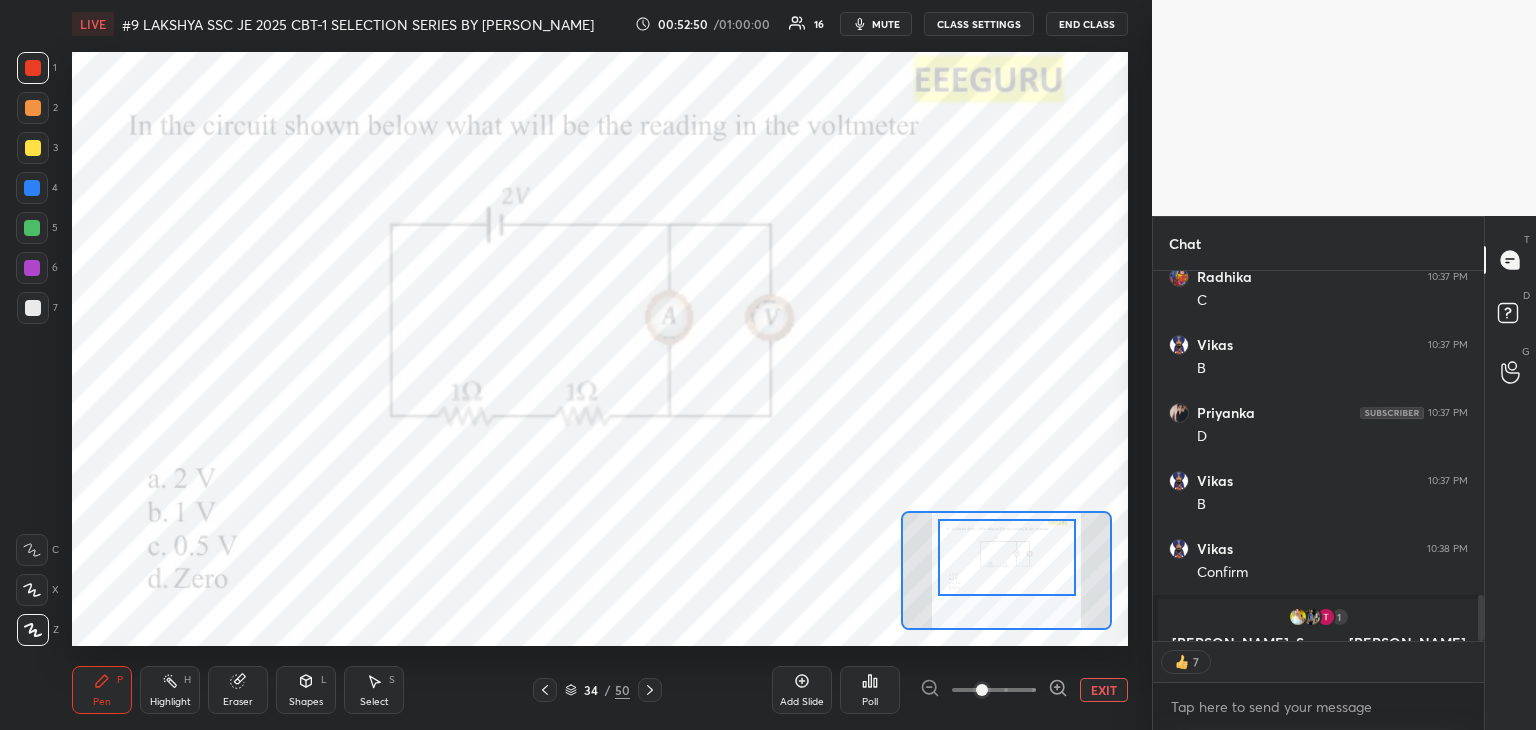 click at bounding box center [1007, 557] 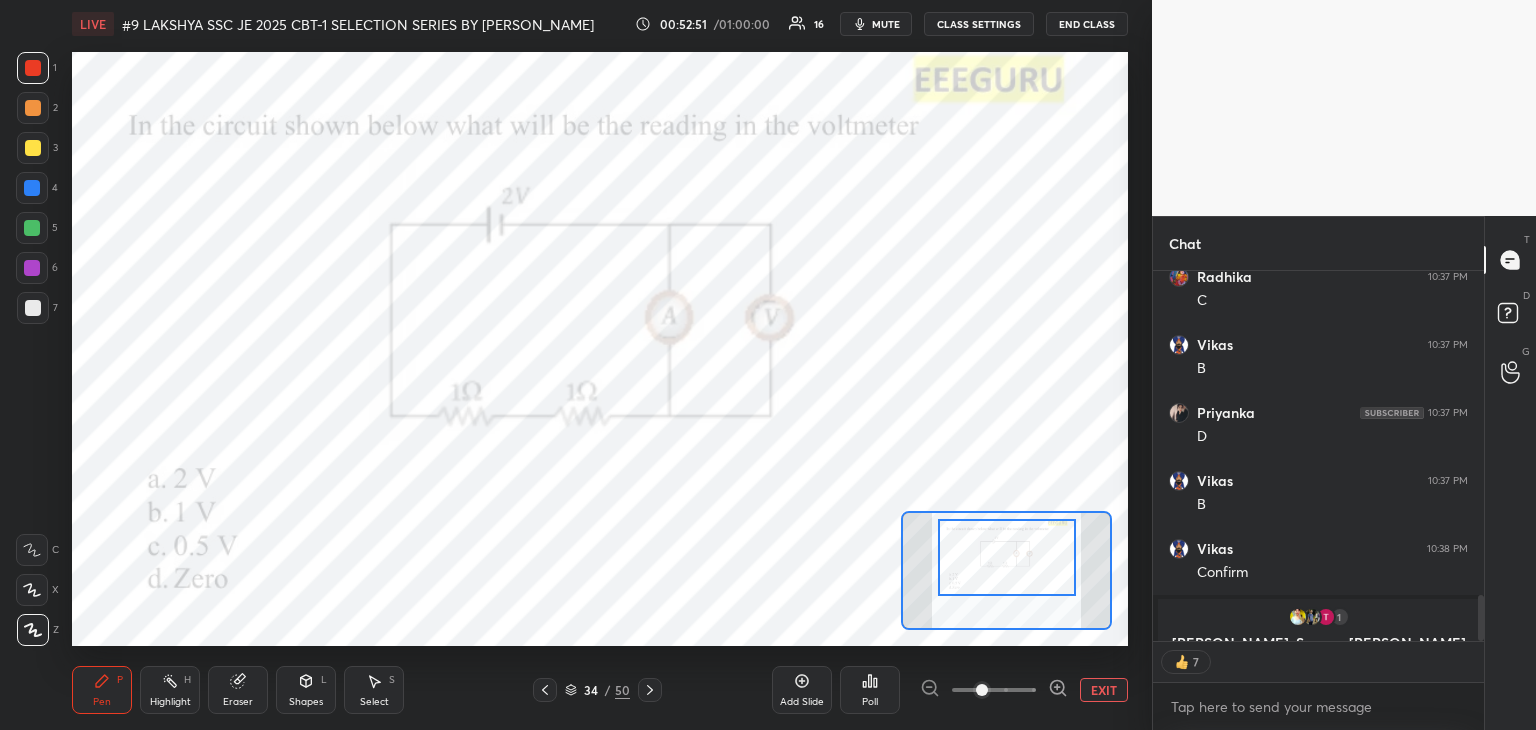 click on "Poll" at bounding box center [870, 702] 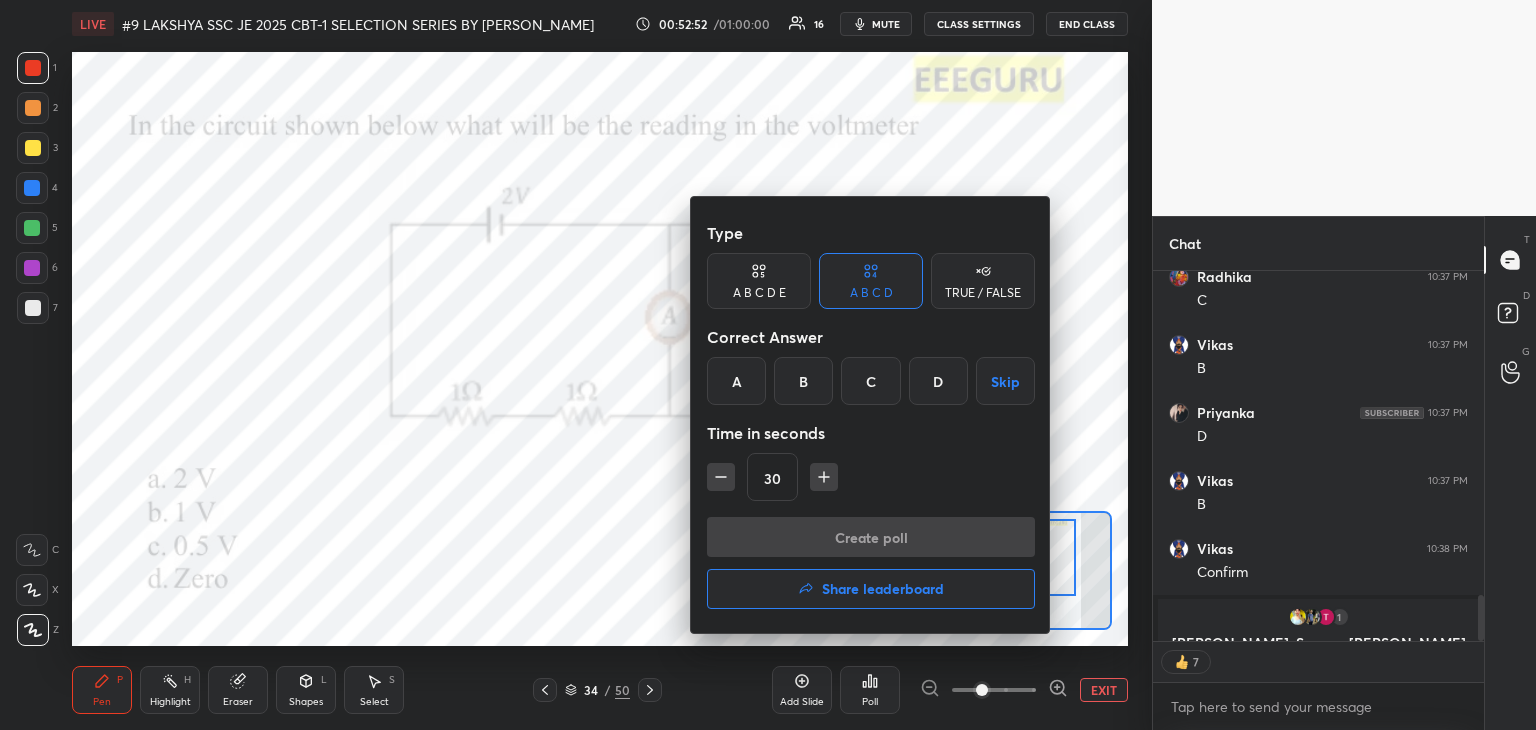 drag, startPoint x: 938, startPoint y: 377, endPoint x: 860, endPoint y: 449, distance: 106.15083 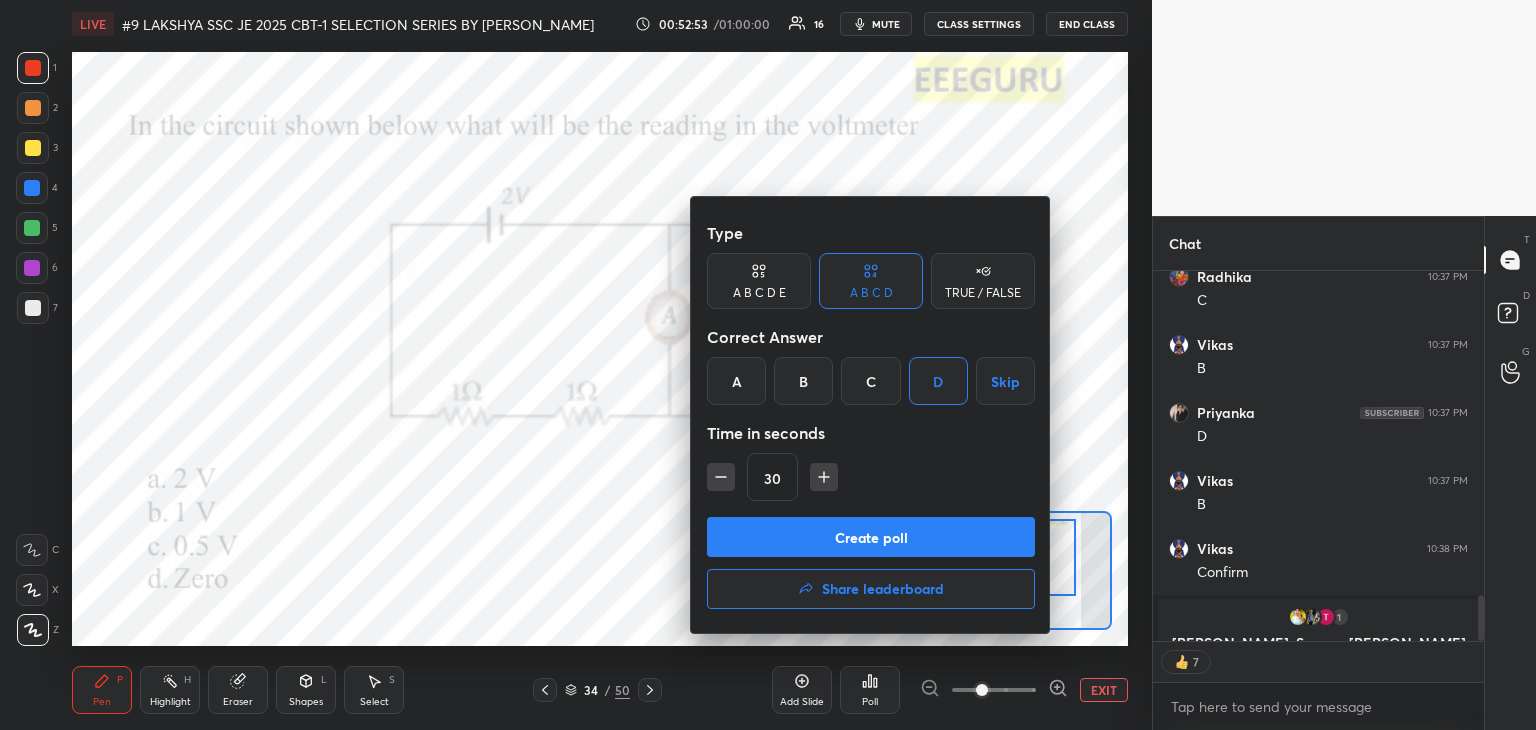 drag, startPoint x: 794, startPoint y: 541, endPoint x: 800, endPoint y: 552, distance: 12.529964 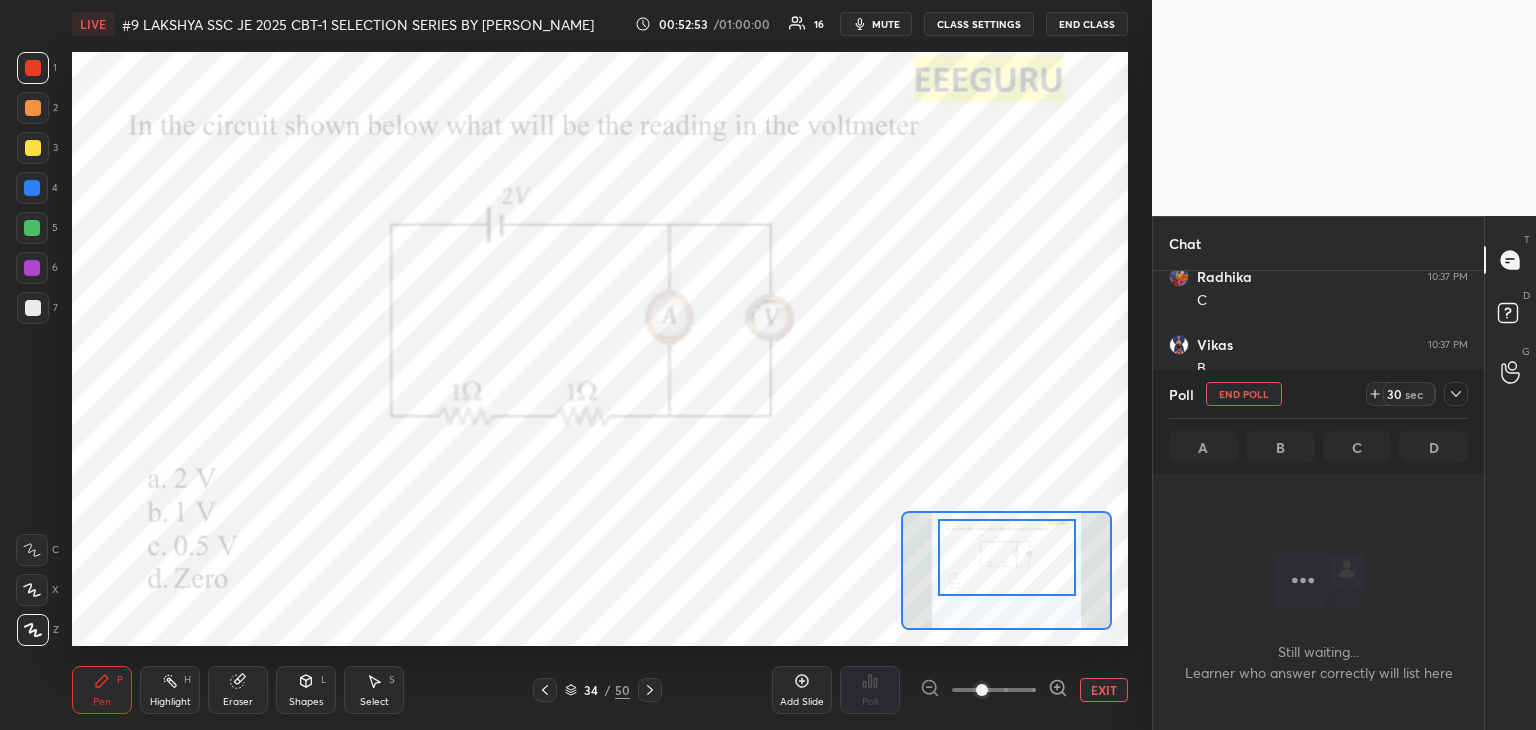 scroll, scrollTop: 322, scrollLeft: 325, axis: both 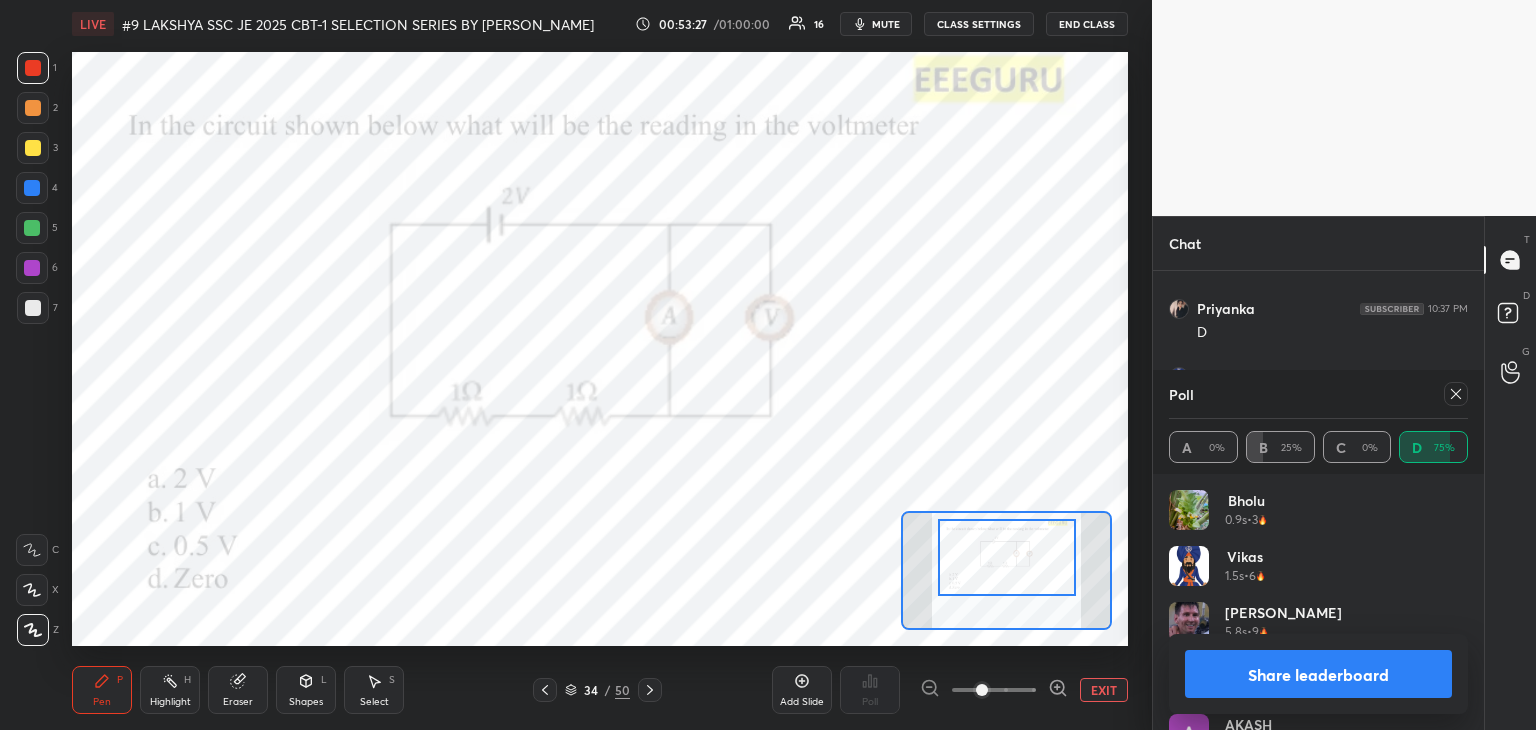click on "Vikas 1.5s  •  6" at bounding box center (1318, 574) 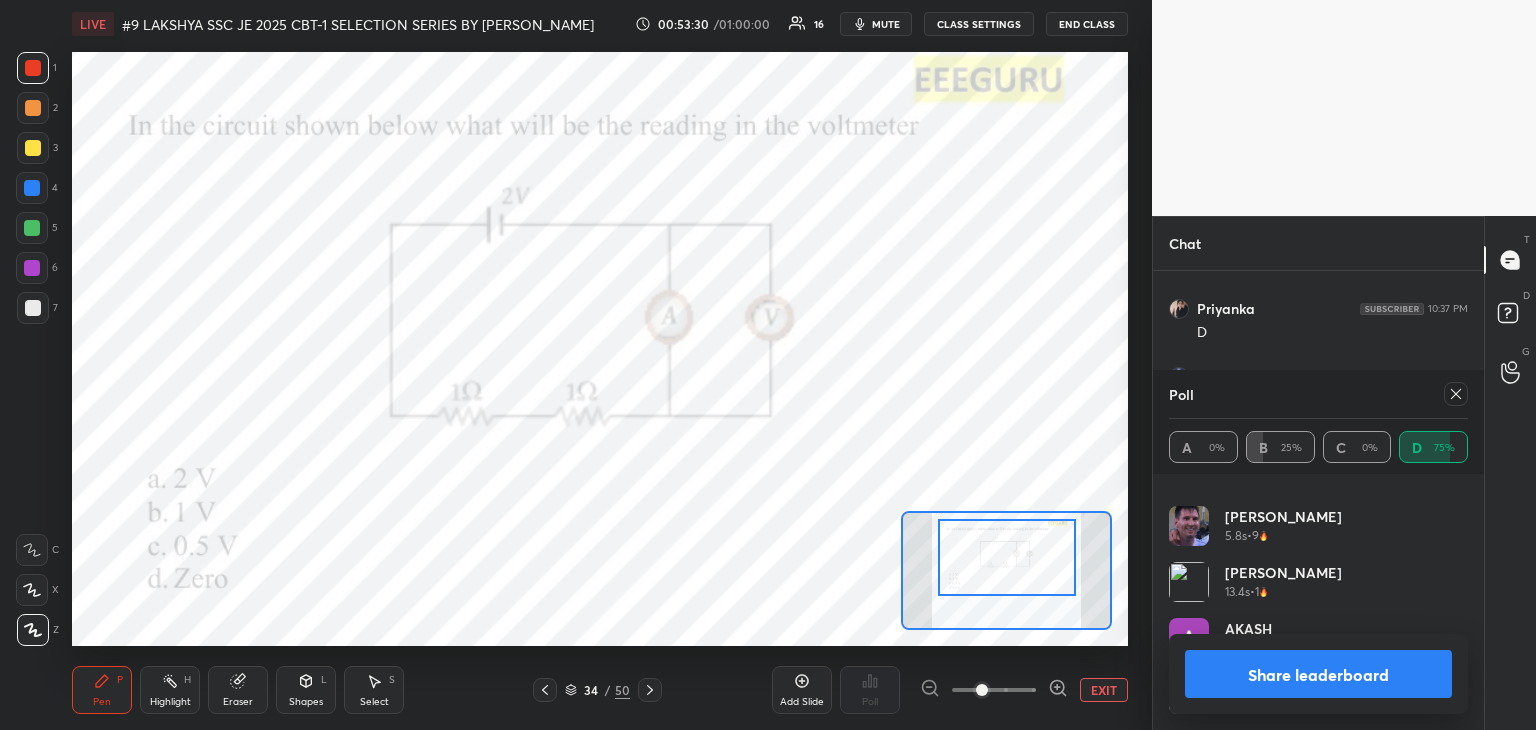 scroll, scrollTop: 0, scrollLeft: 0, axis: both 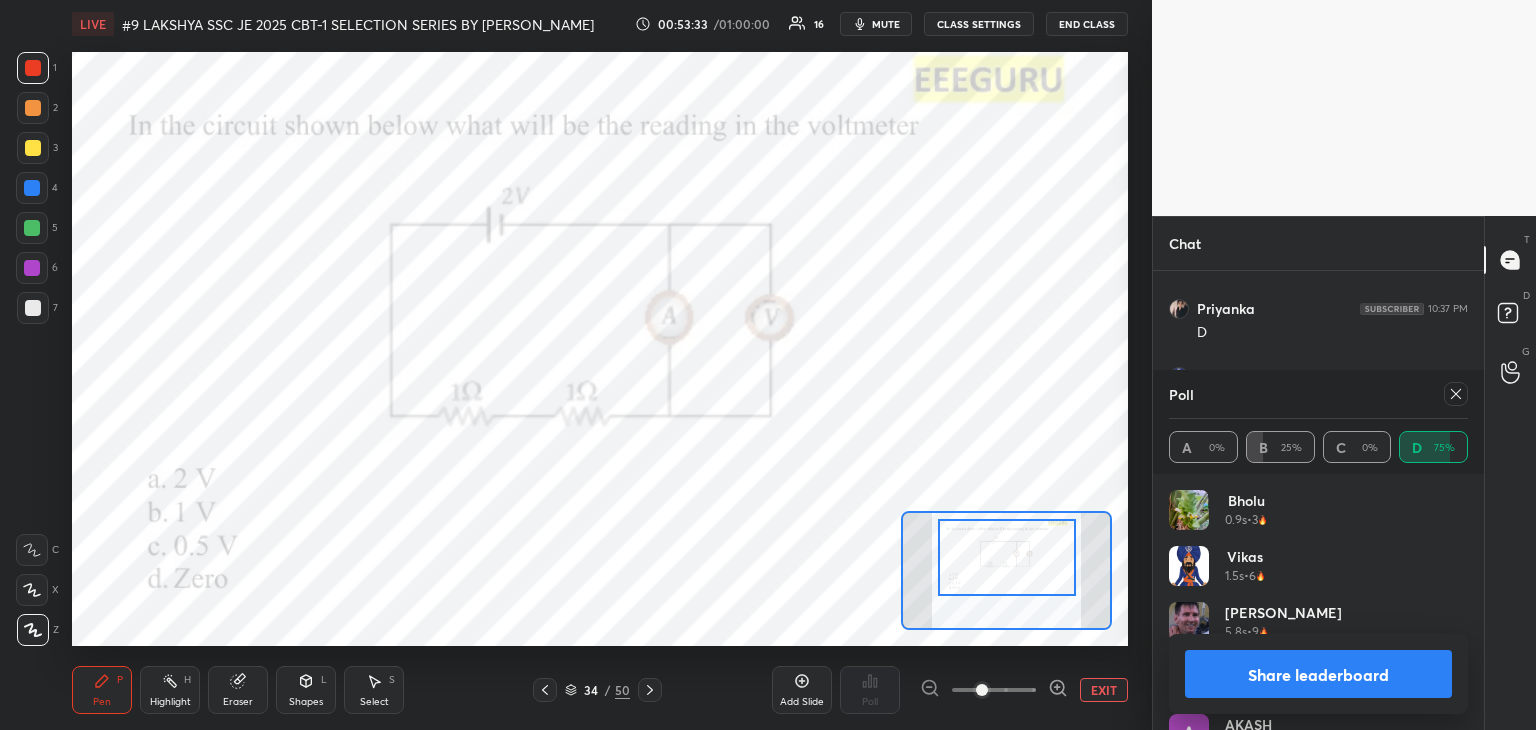 click 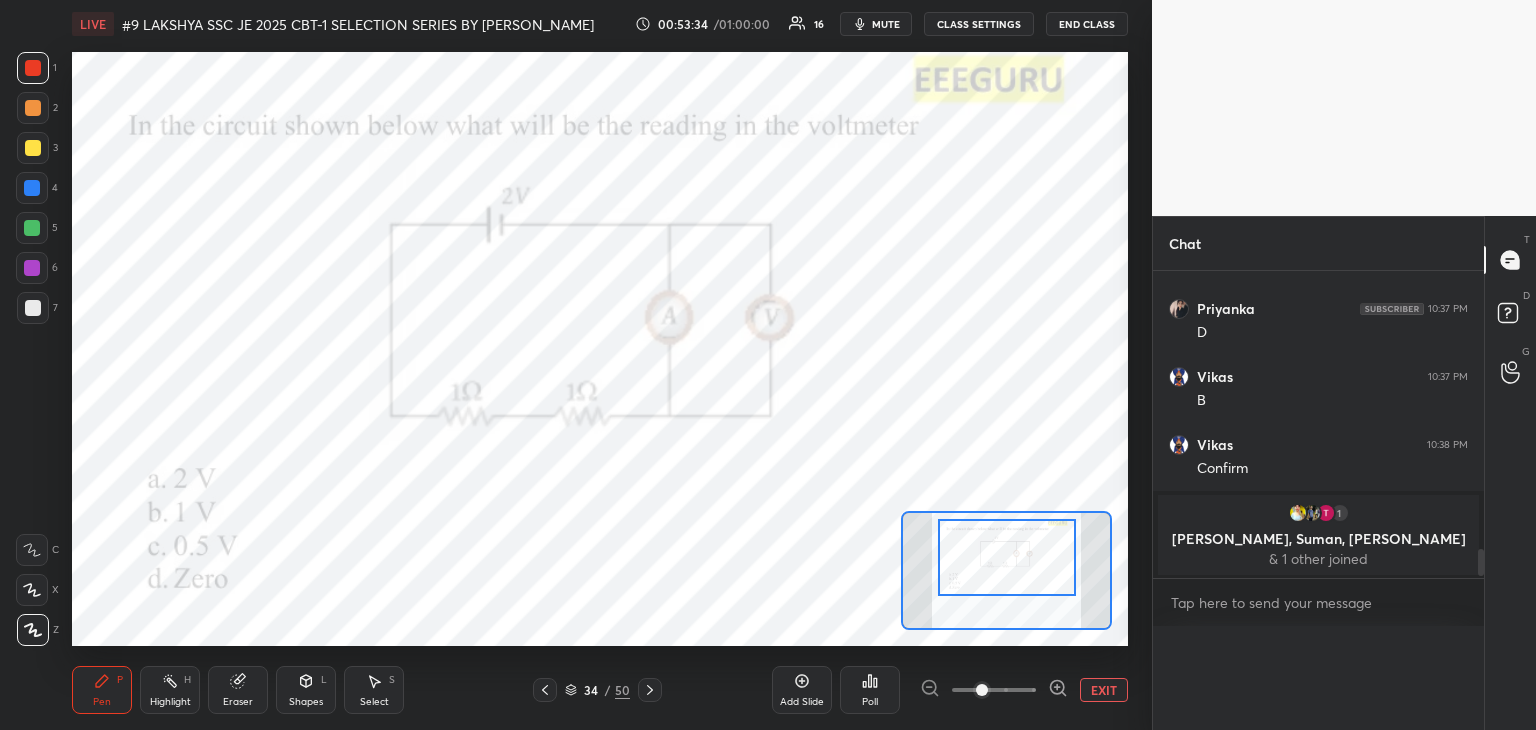 scroll, scrollTop: 120, scrollLeft: 293, axis: both 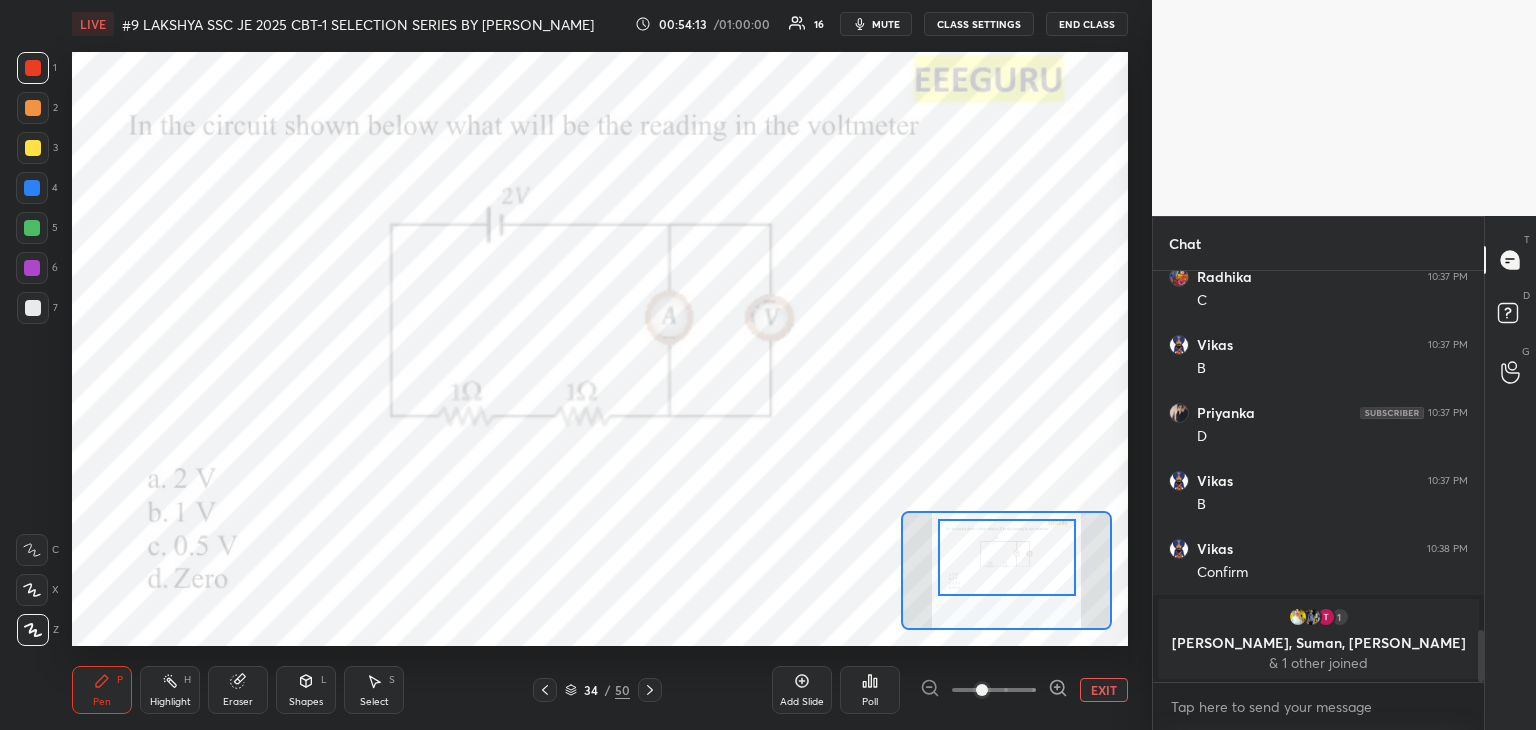 click 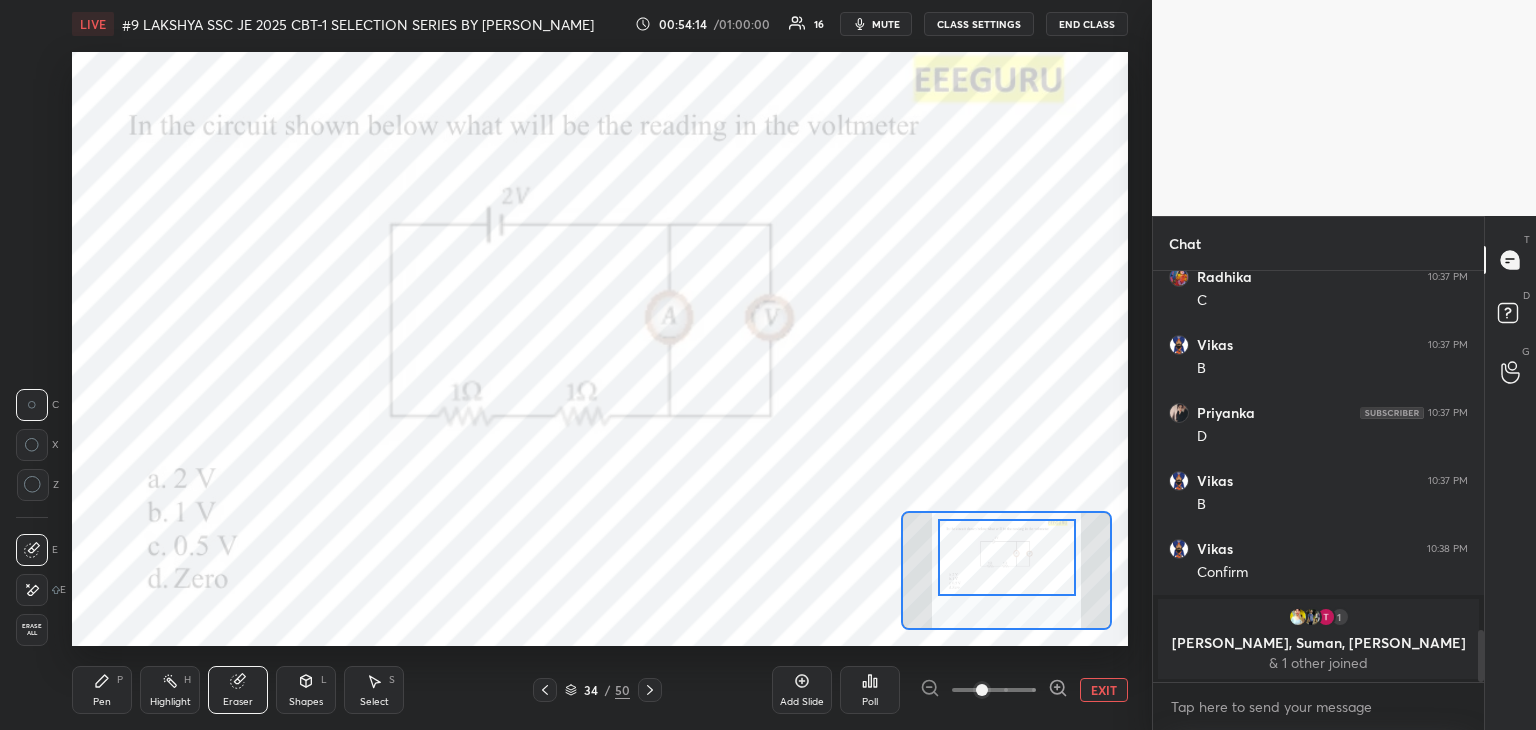 drag, startPoint x: 39, startPoint y: 618, endPoint x: 68, endPoint y: 660, distance: 51.0392 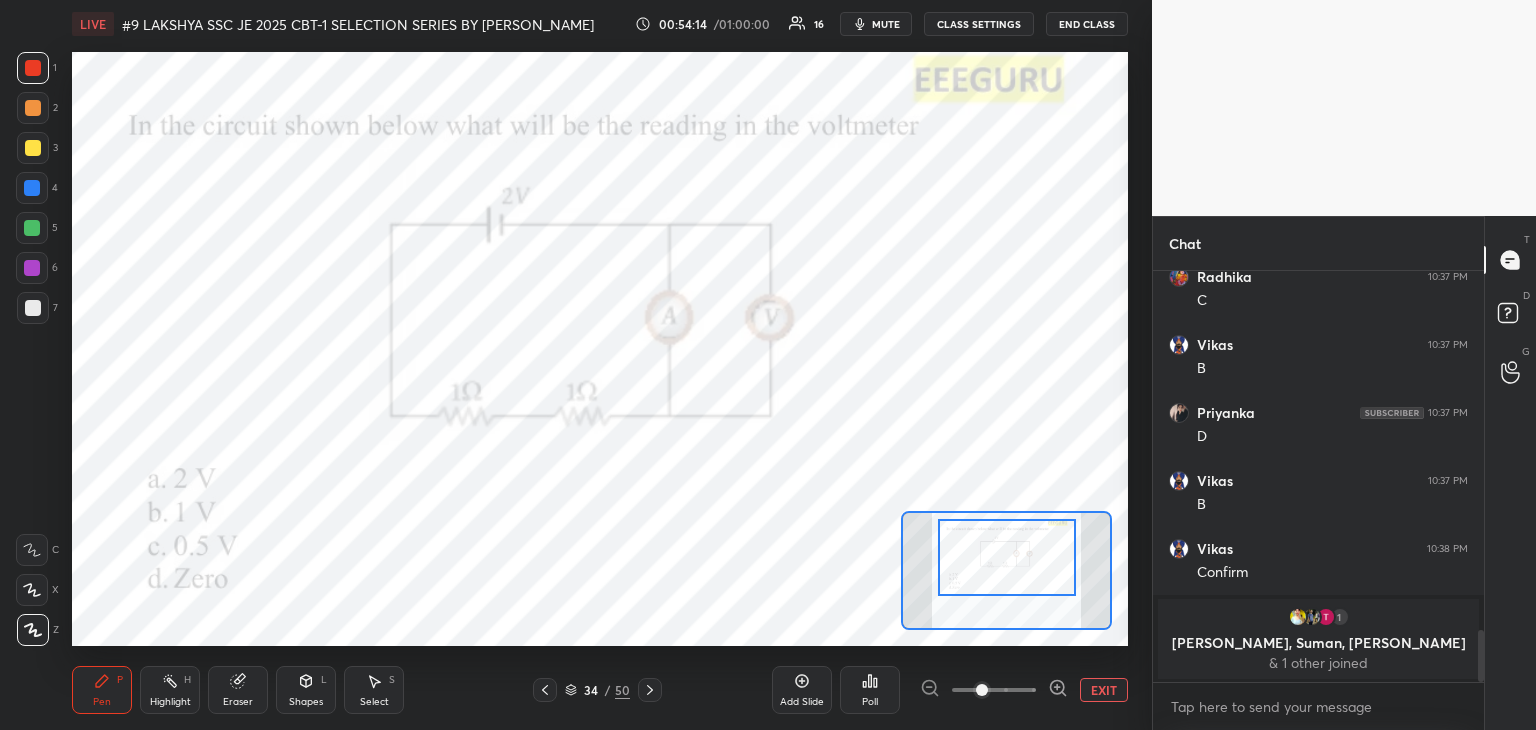 click on "Pen P" at bounding box center (102, 690) 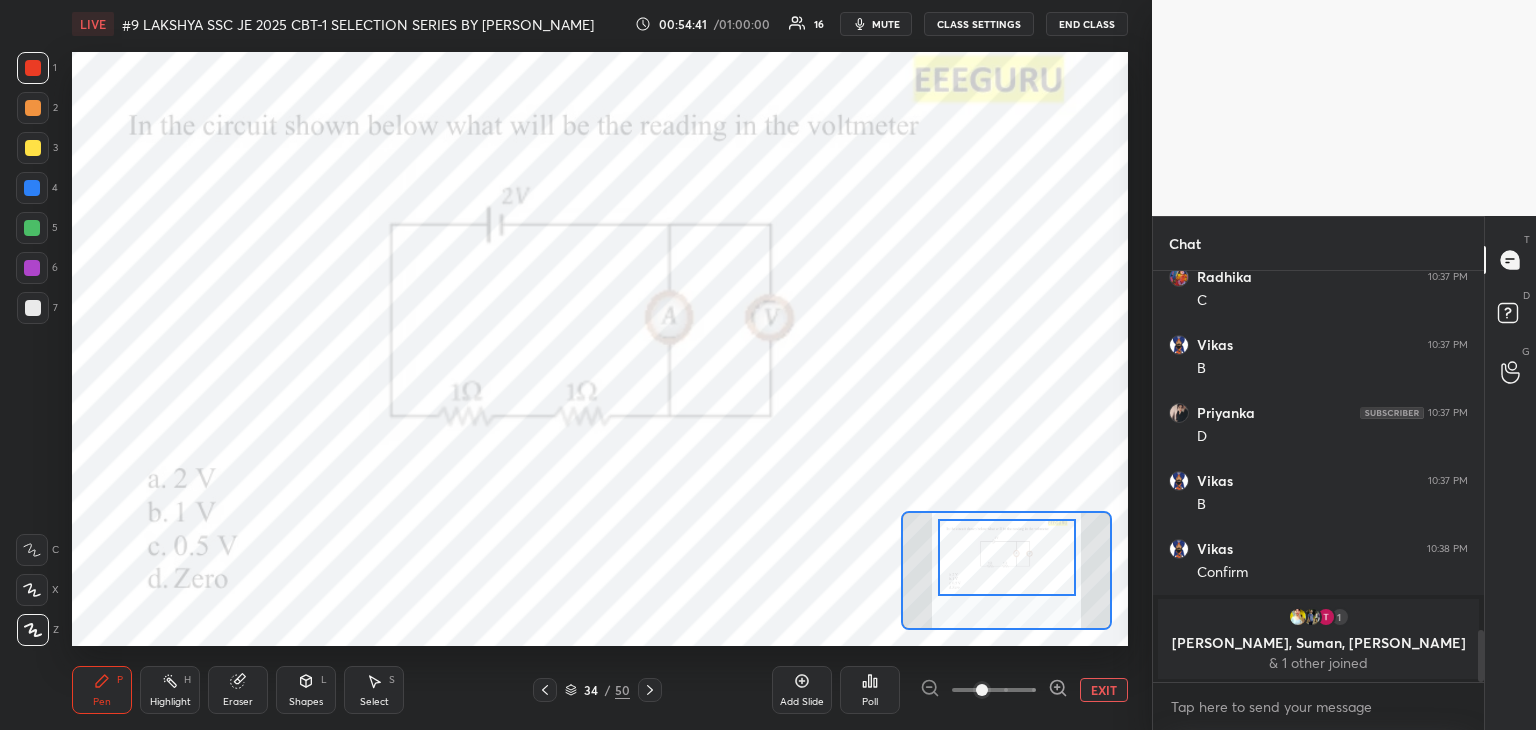 scroll, scrollTop: 365, scrollLeft: 325, axis: both 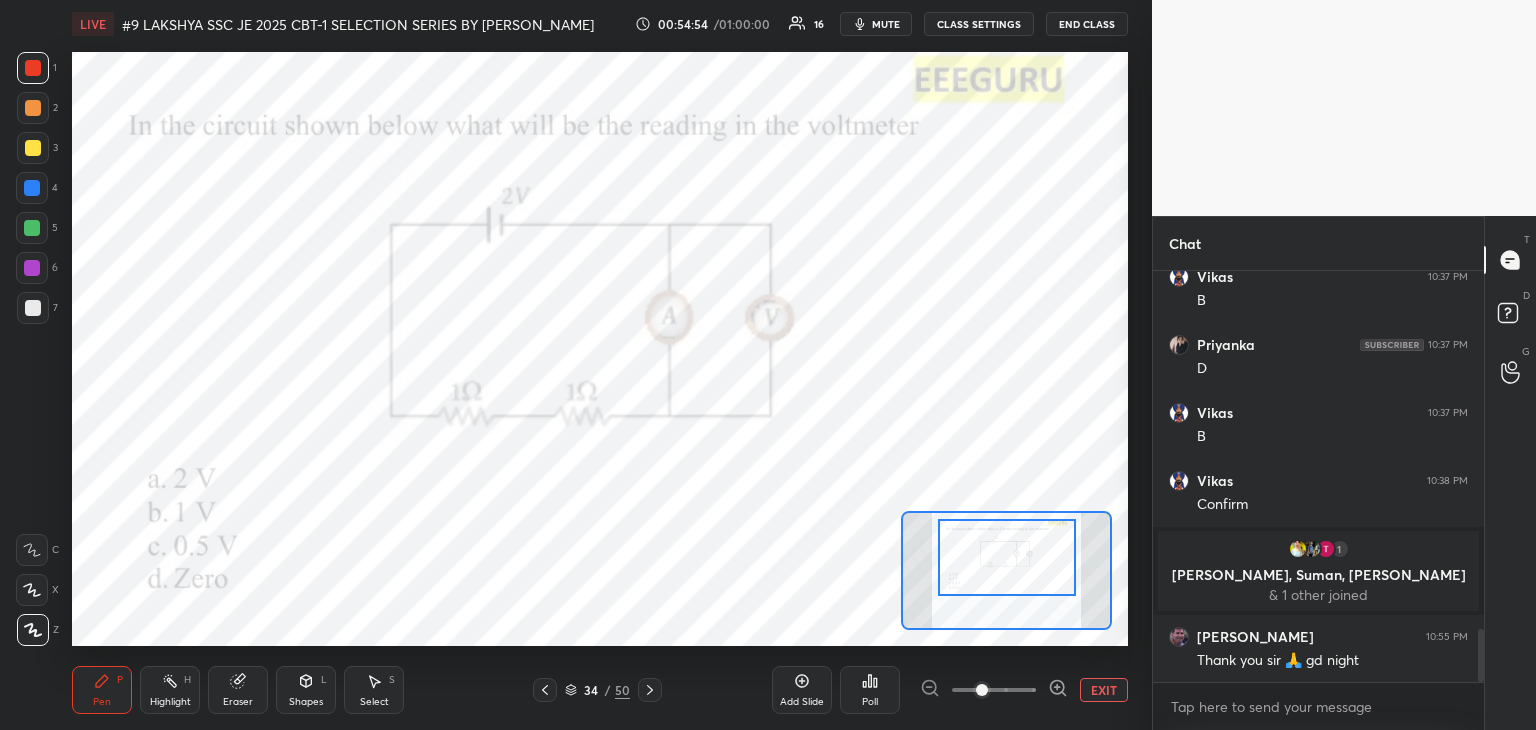click on "34 / 50" at bounding box center (597, 690) 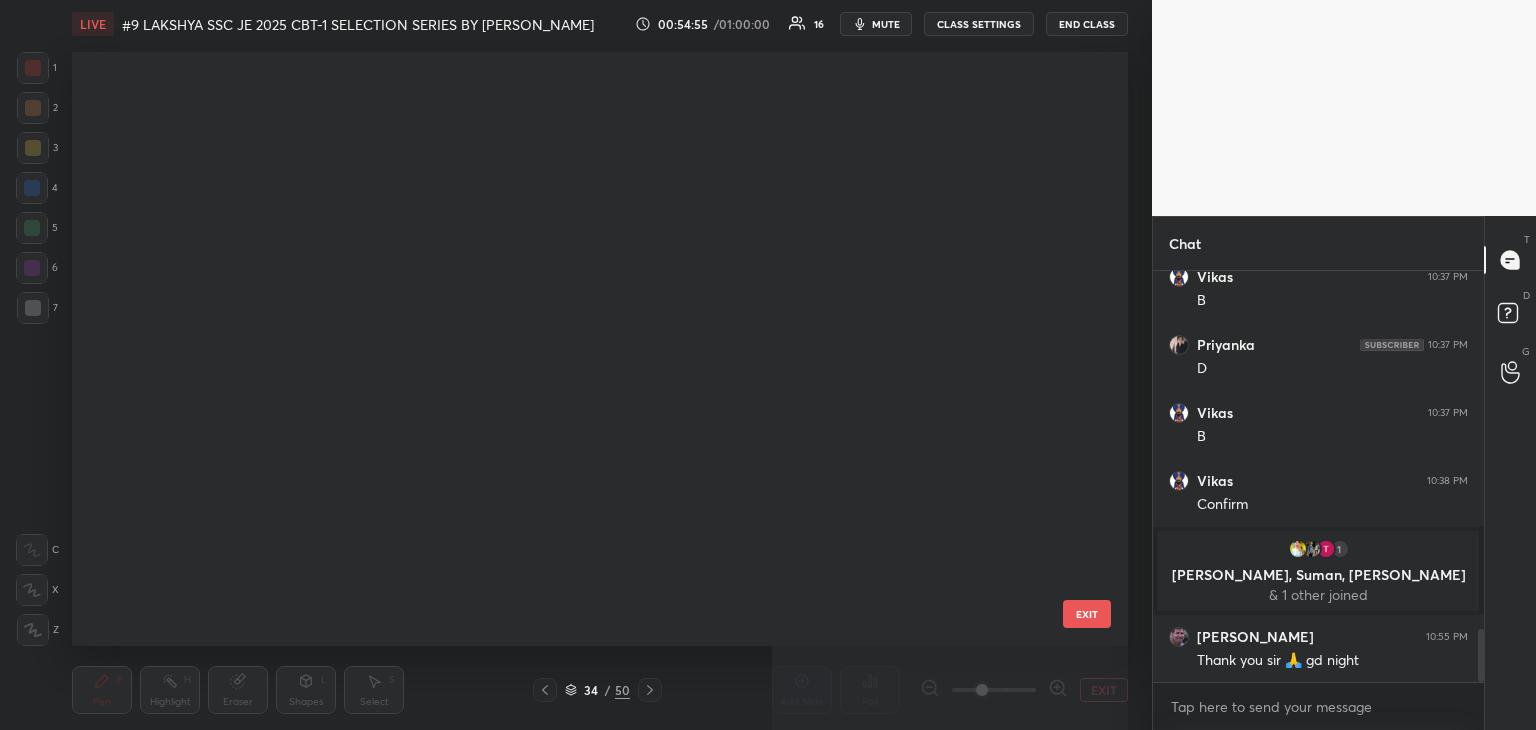 scroll, scrollTop: 1602, scrollLeft: 0, axis: vertical 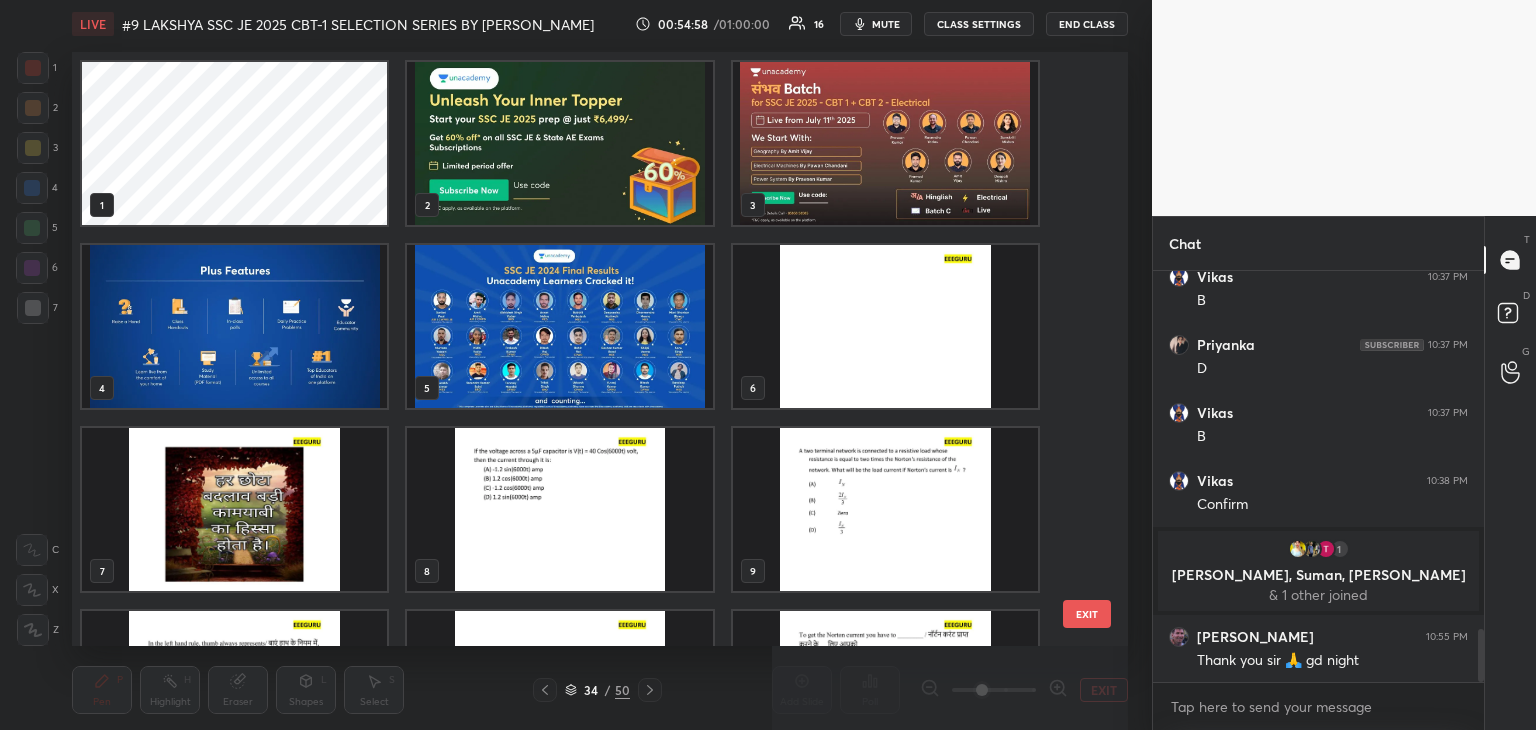 click at bounding box center [559, 143] 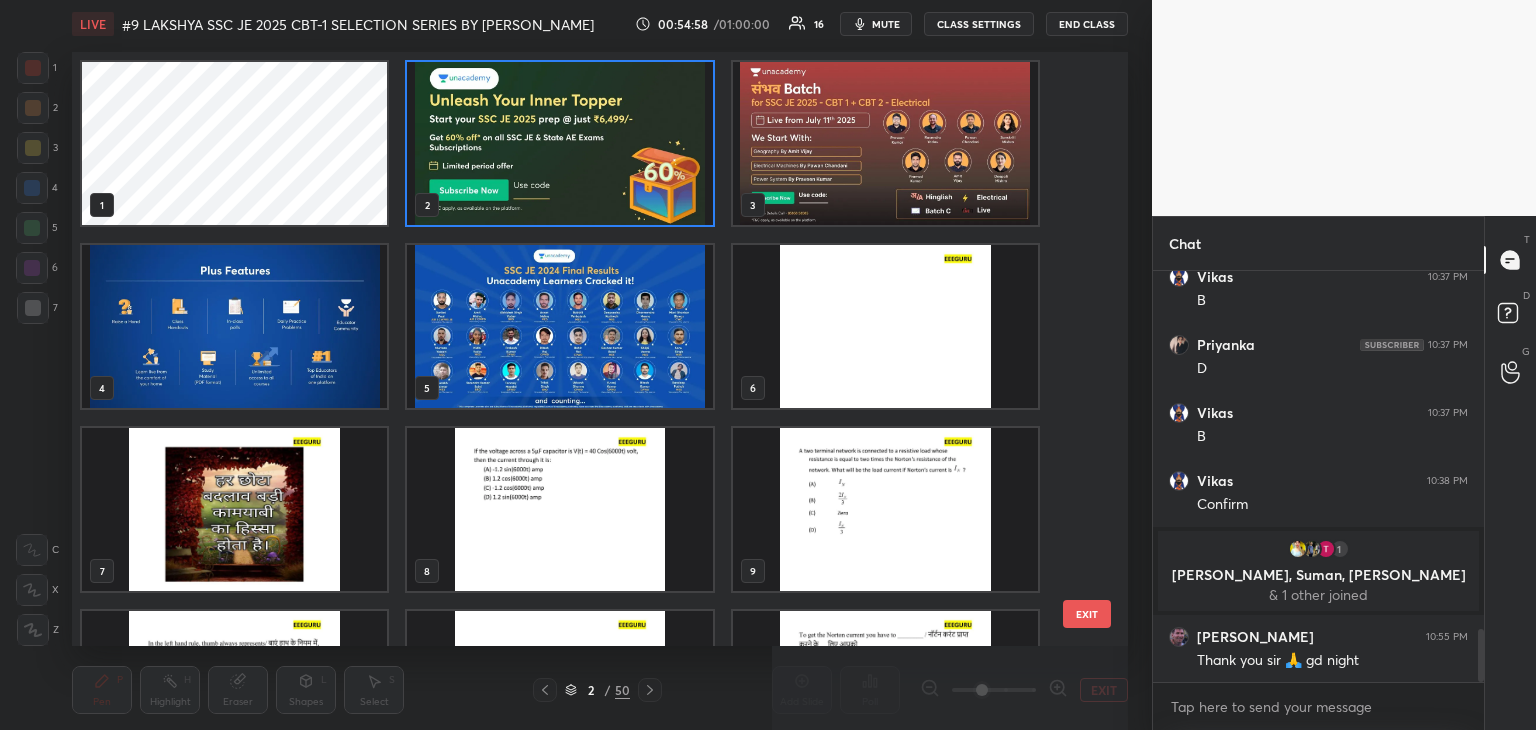 click at bounding box center [559, 143] 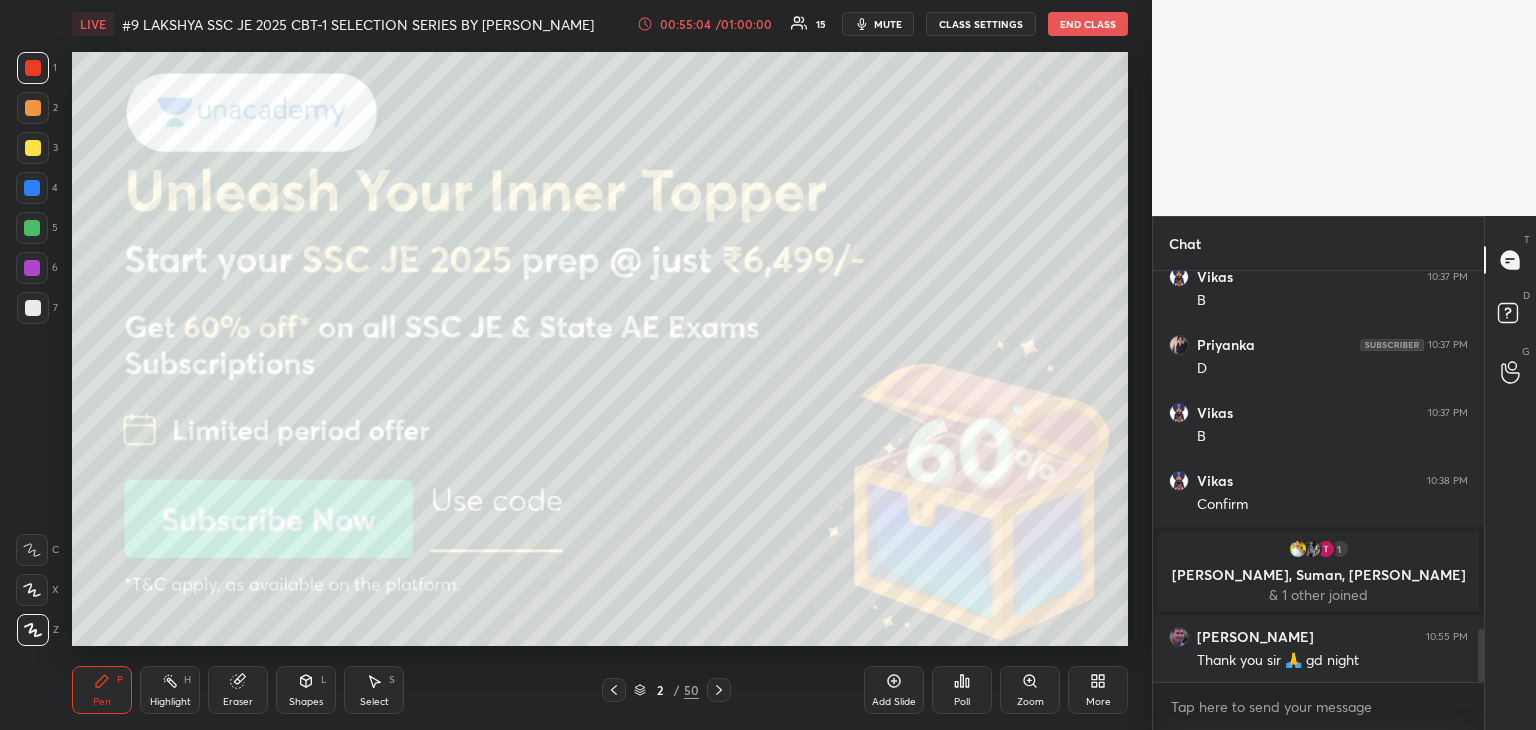 click 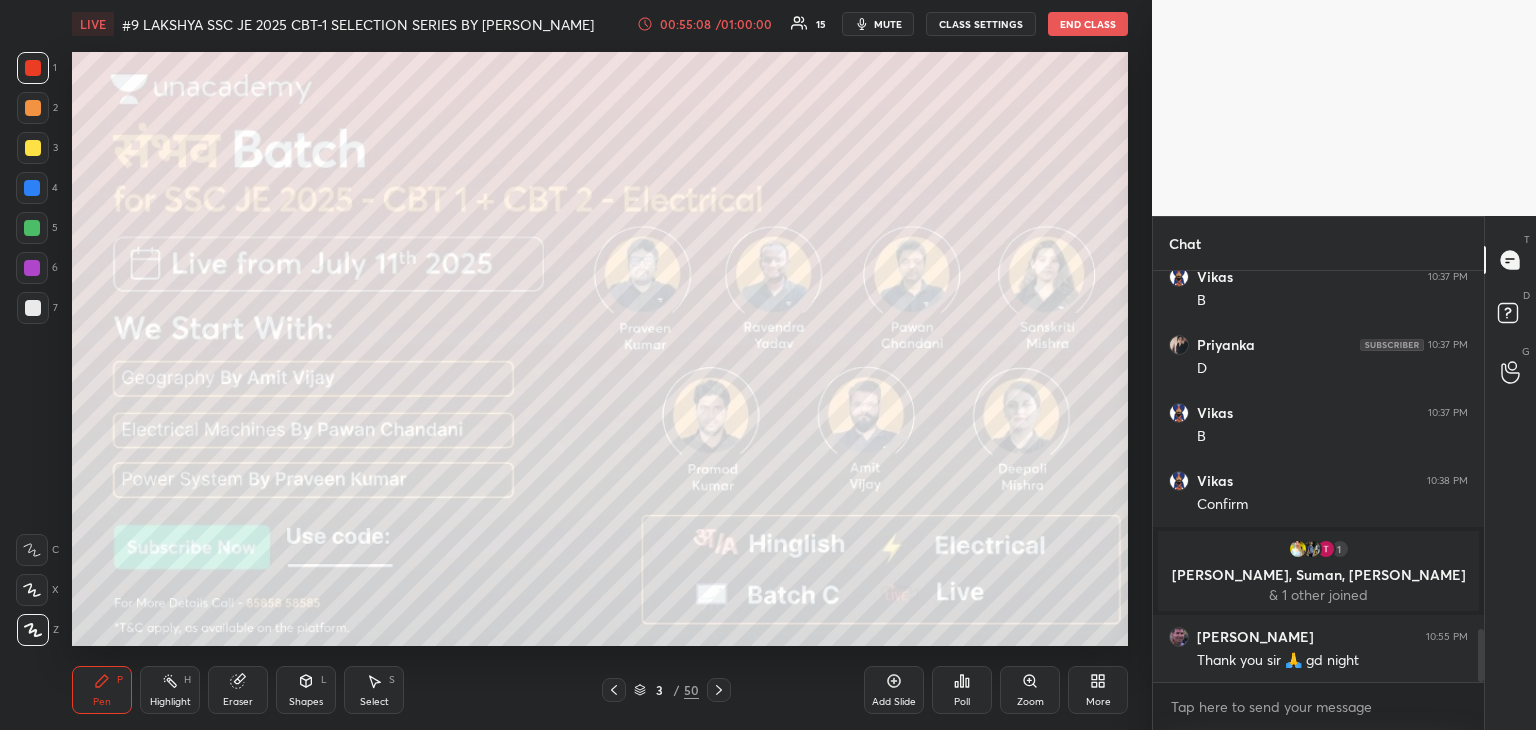 click at bounding box center [33, 68] 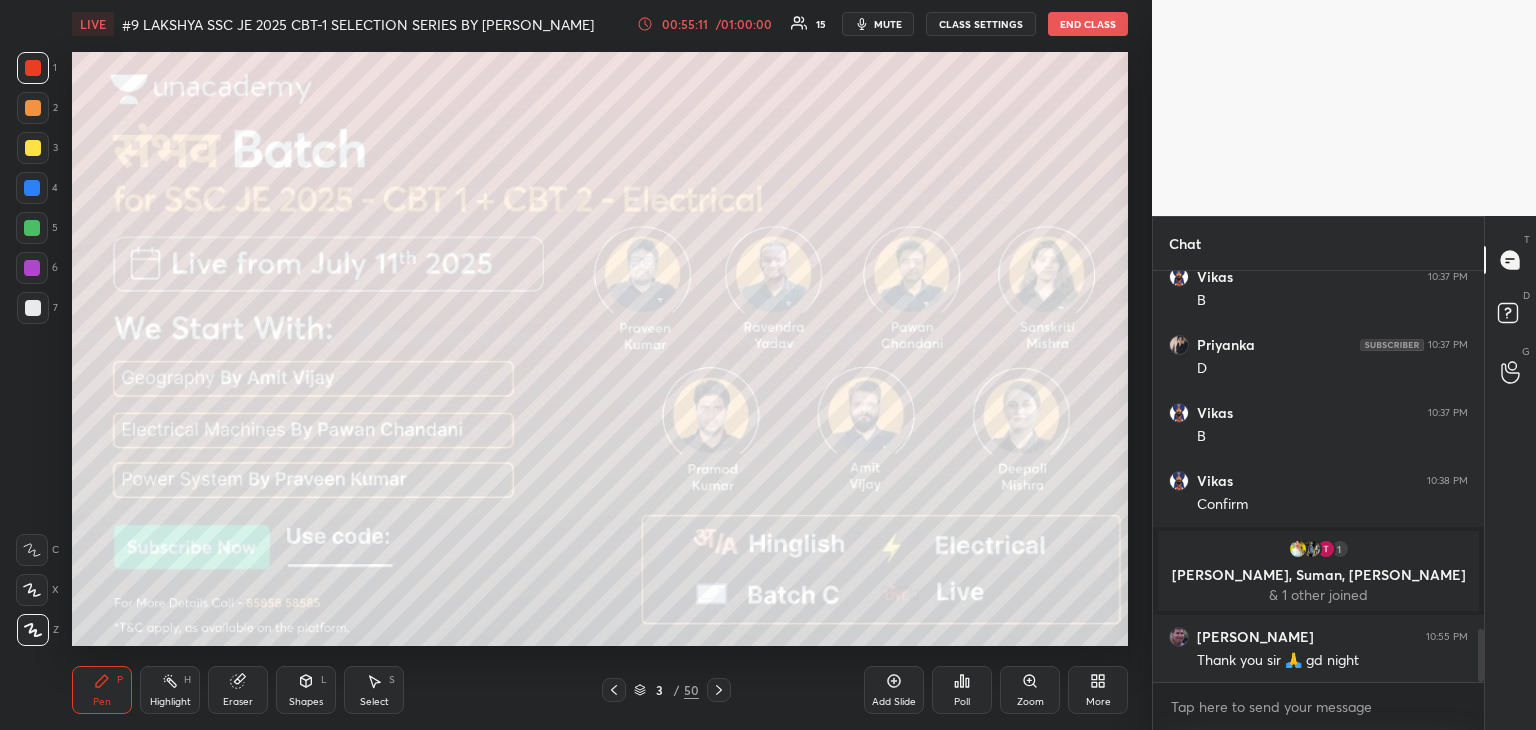 drag, startPoint x: 40, startPoint y: 265, endPoint x: 64, endPoint y: 296, distance: 39.20459 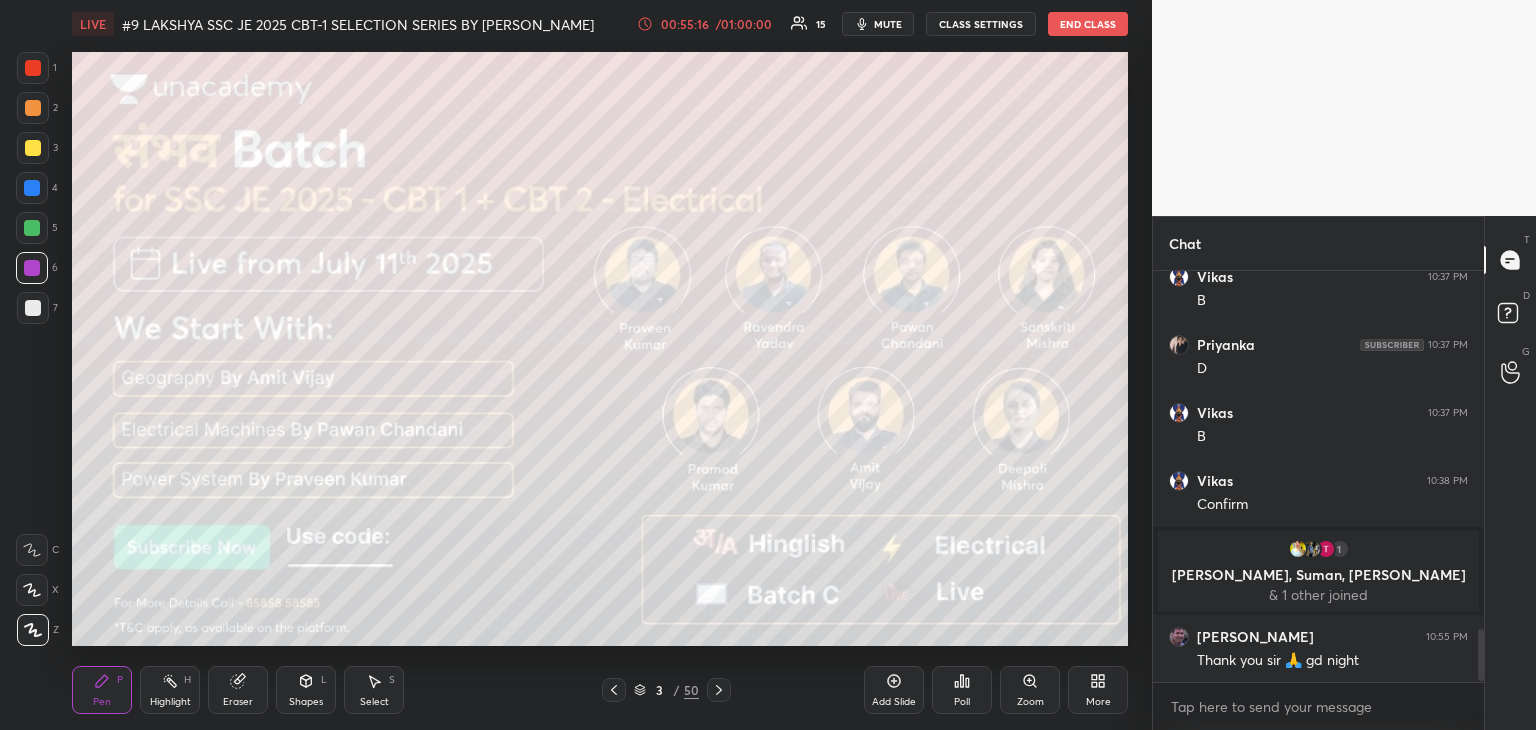 scroll, scrollTop: 2860, scrollLeft: 0, axis: vertical 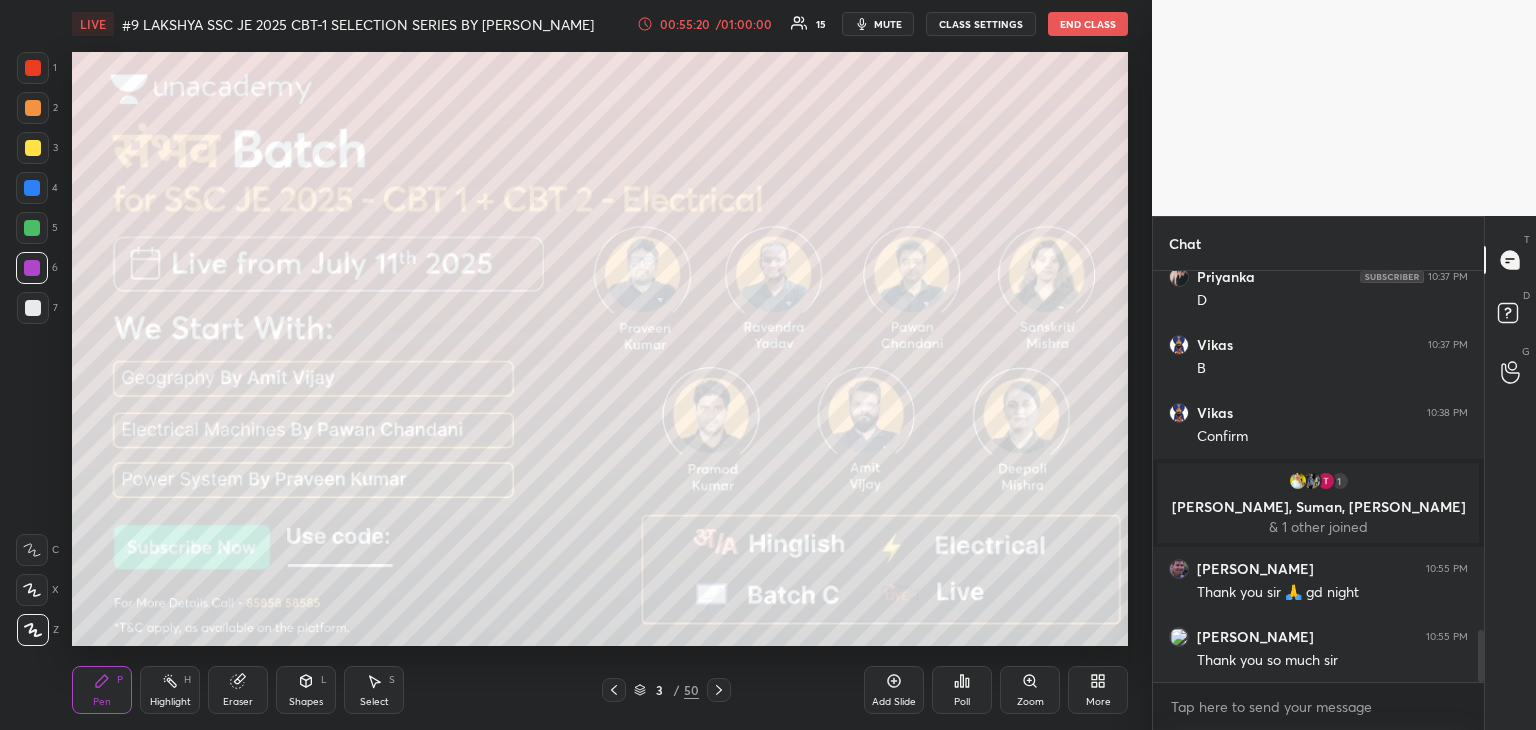click on "Poll" at bounding box center (962, 690) 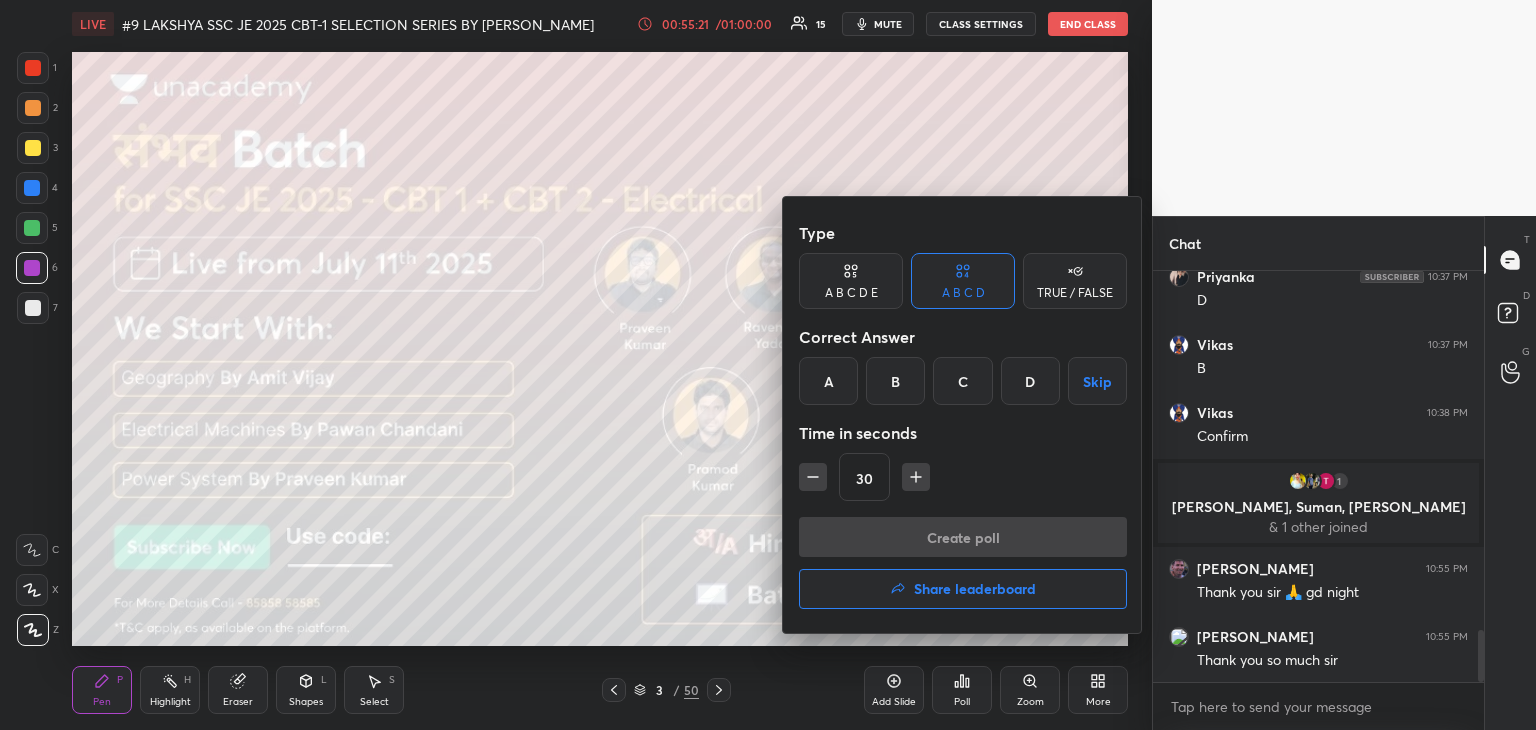 click on "Share leaderboard" at bounding box center (975, 589) 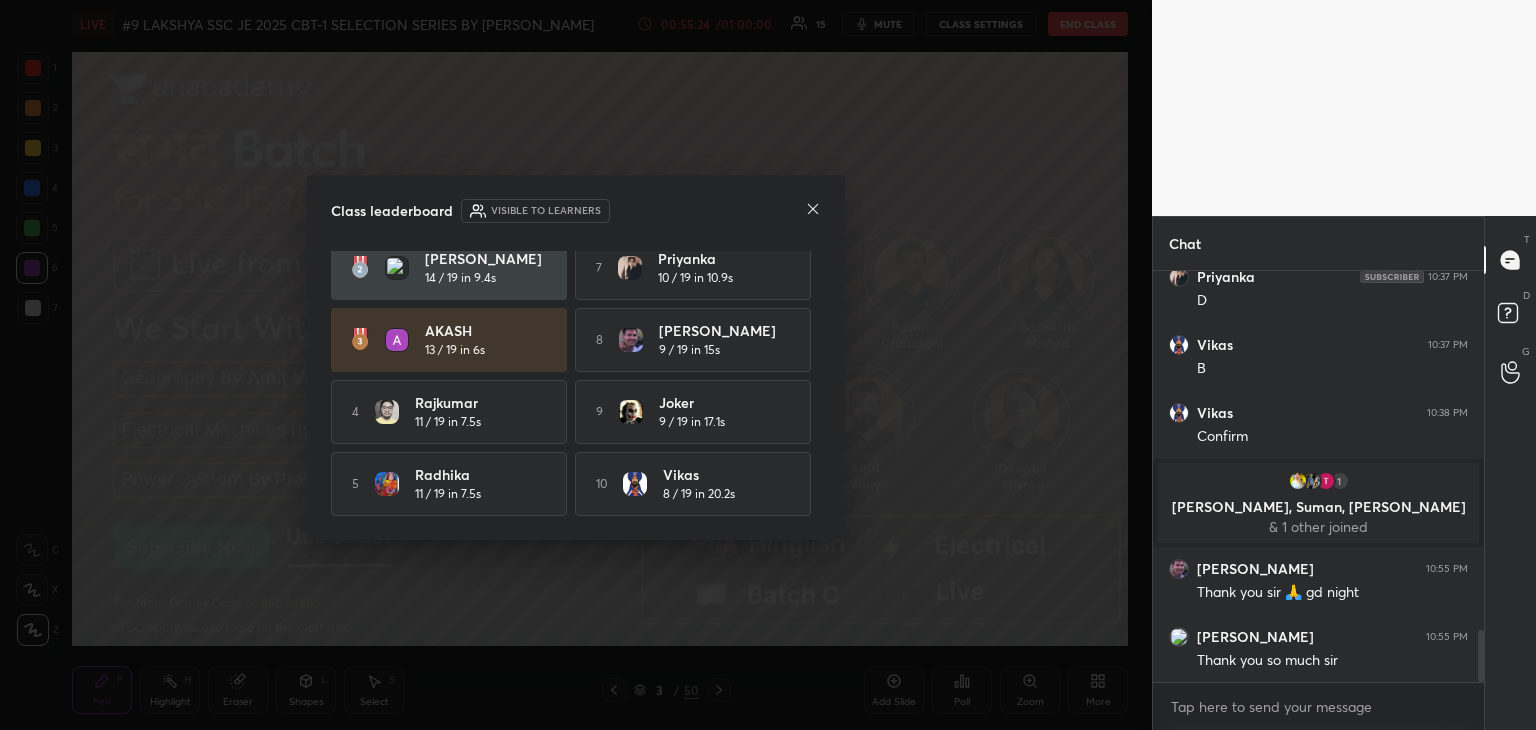 scroll, scrollTop: 0, scrollLeft: 0, axis: both 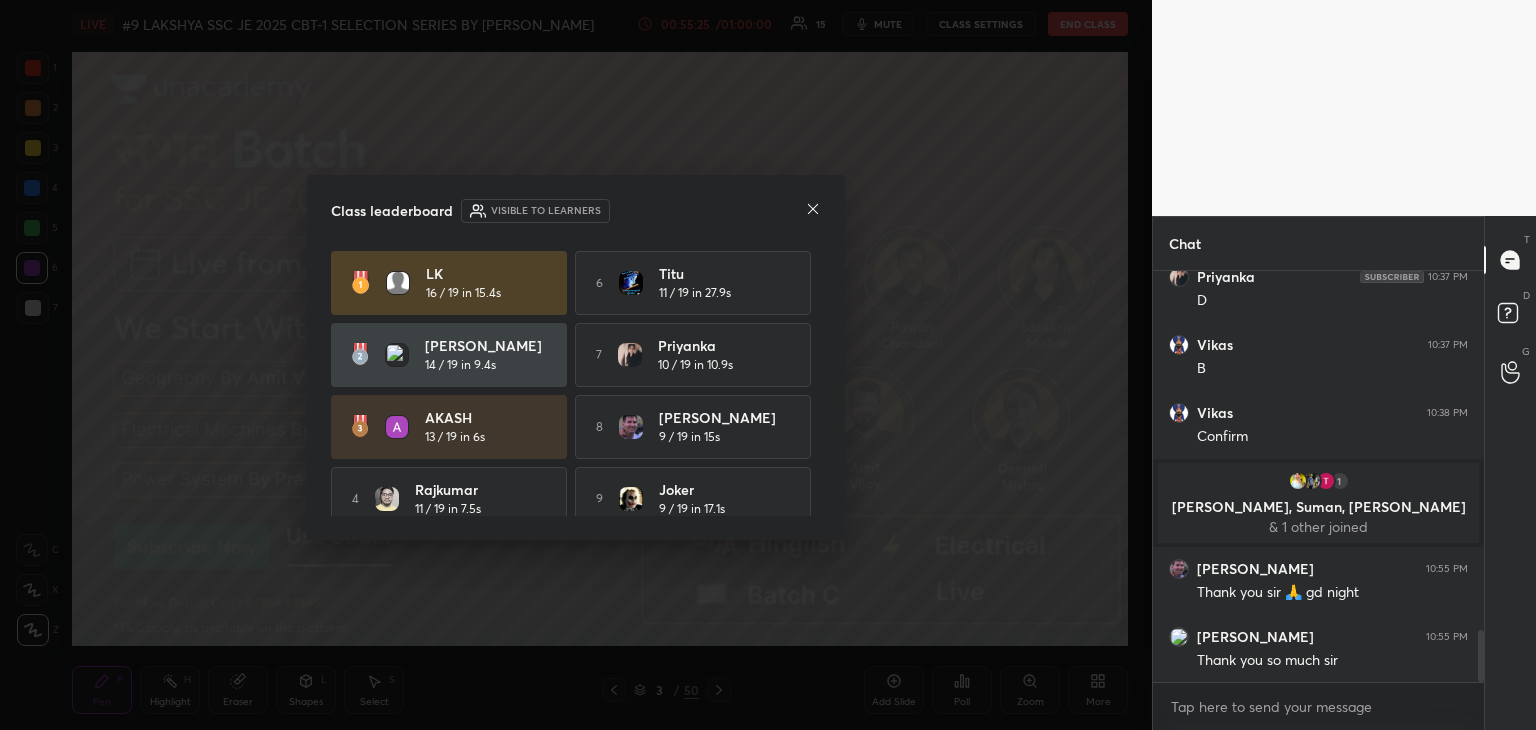 click 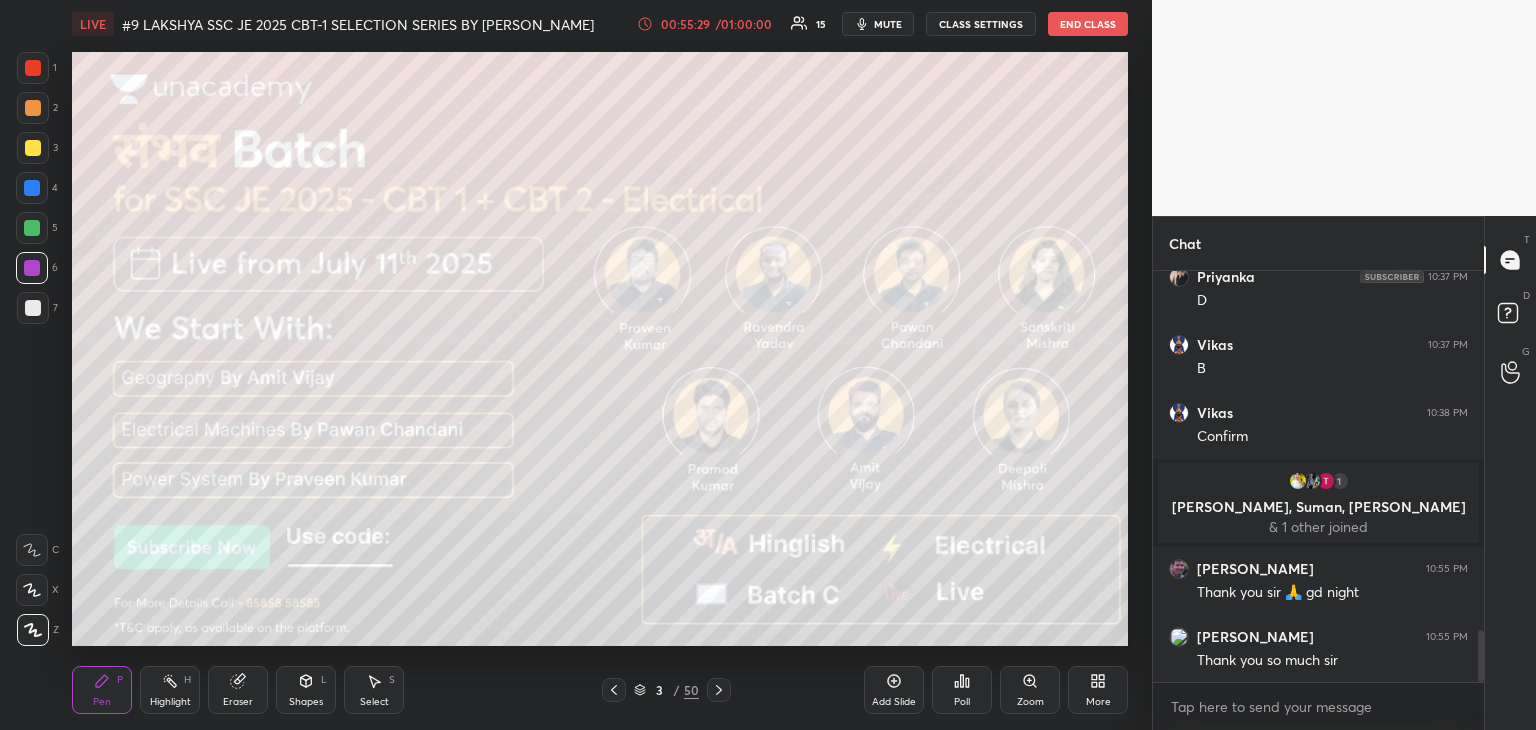 scroll, scrollTop: 2928, scrollLeft: 0, axis: vertical 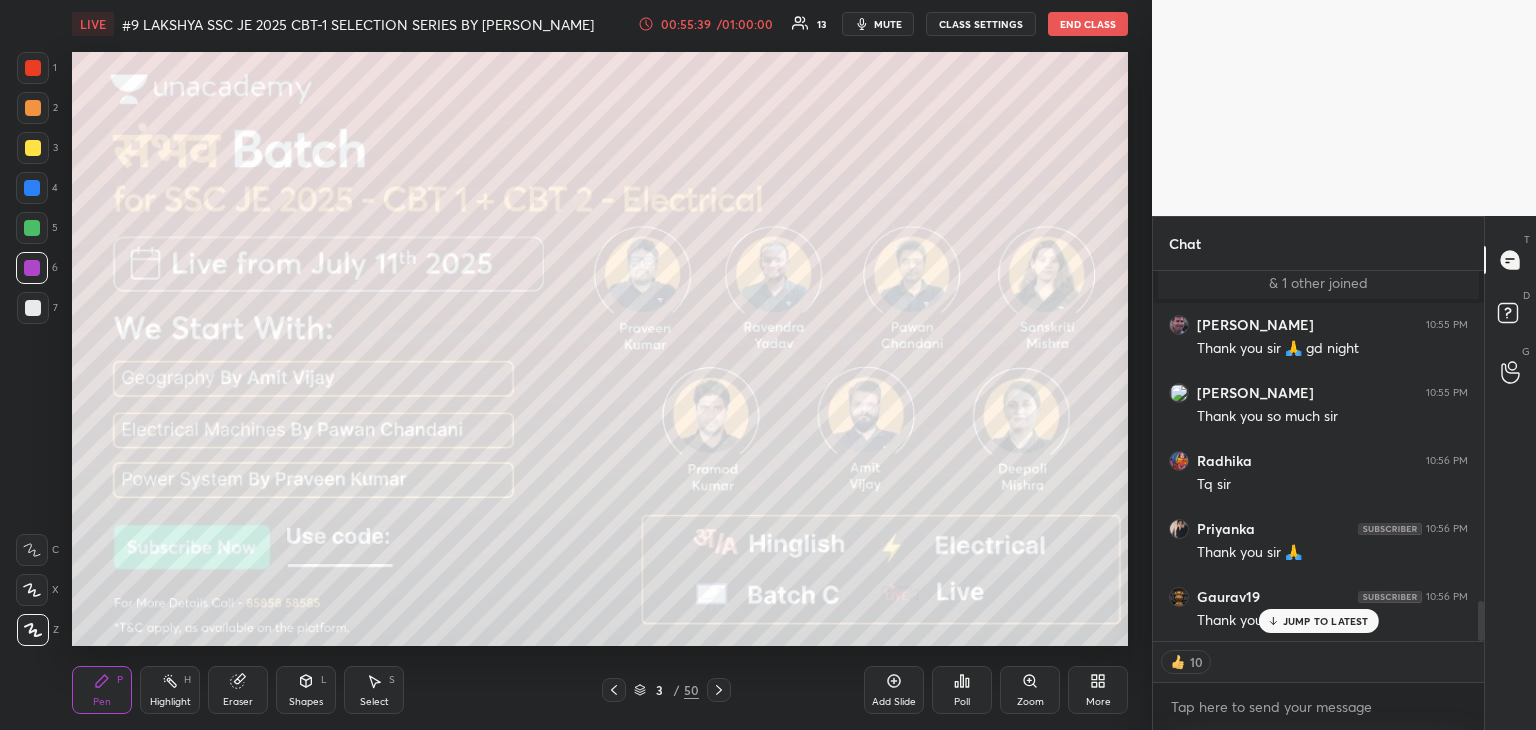 click 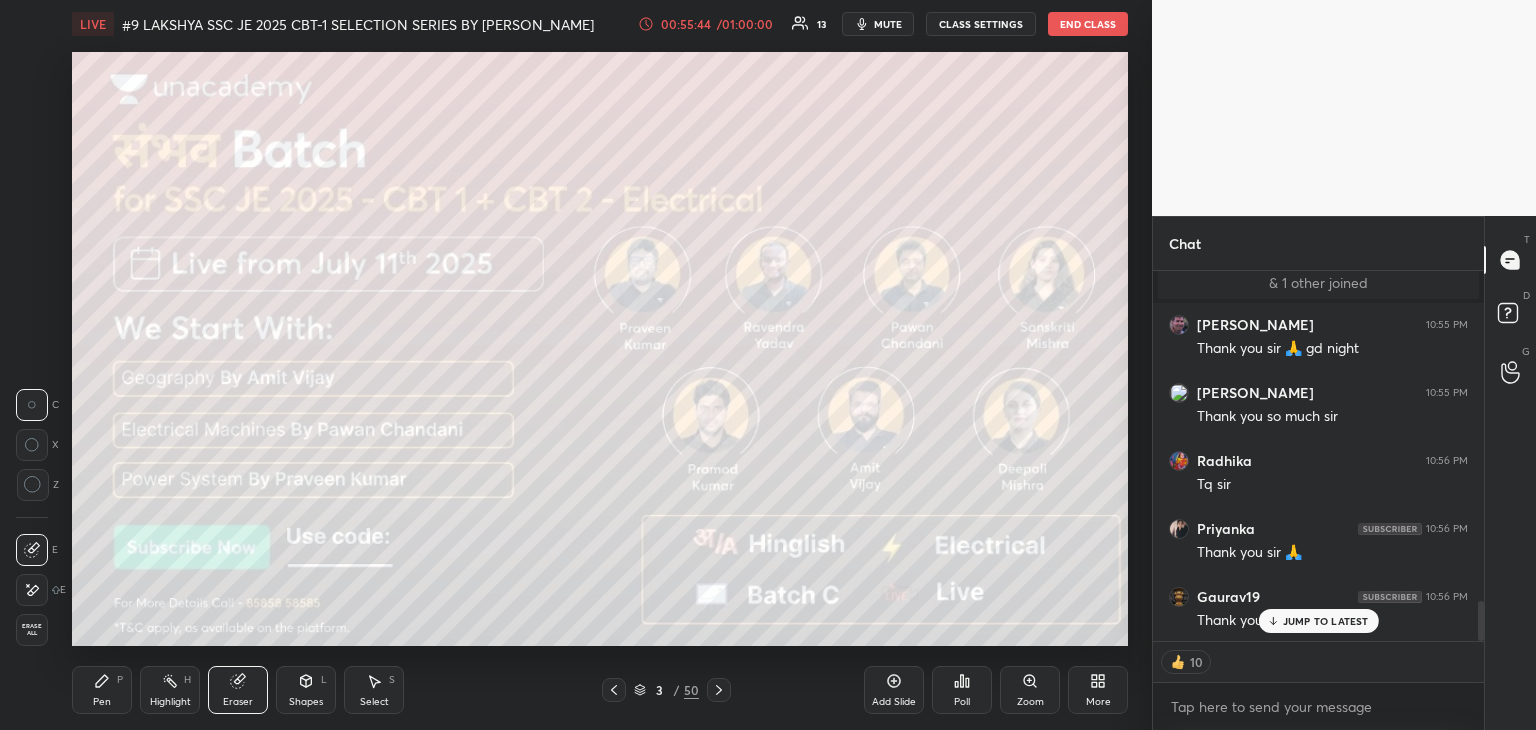 drag, startPoint x: 33, startPoint y: 628, endPoint x: 65, endPoint y: 647, distance: 37.215588 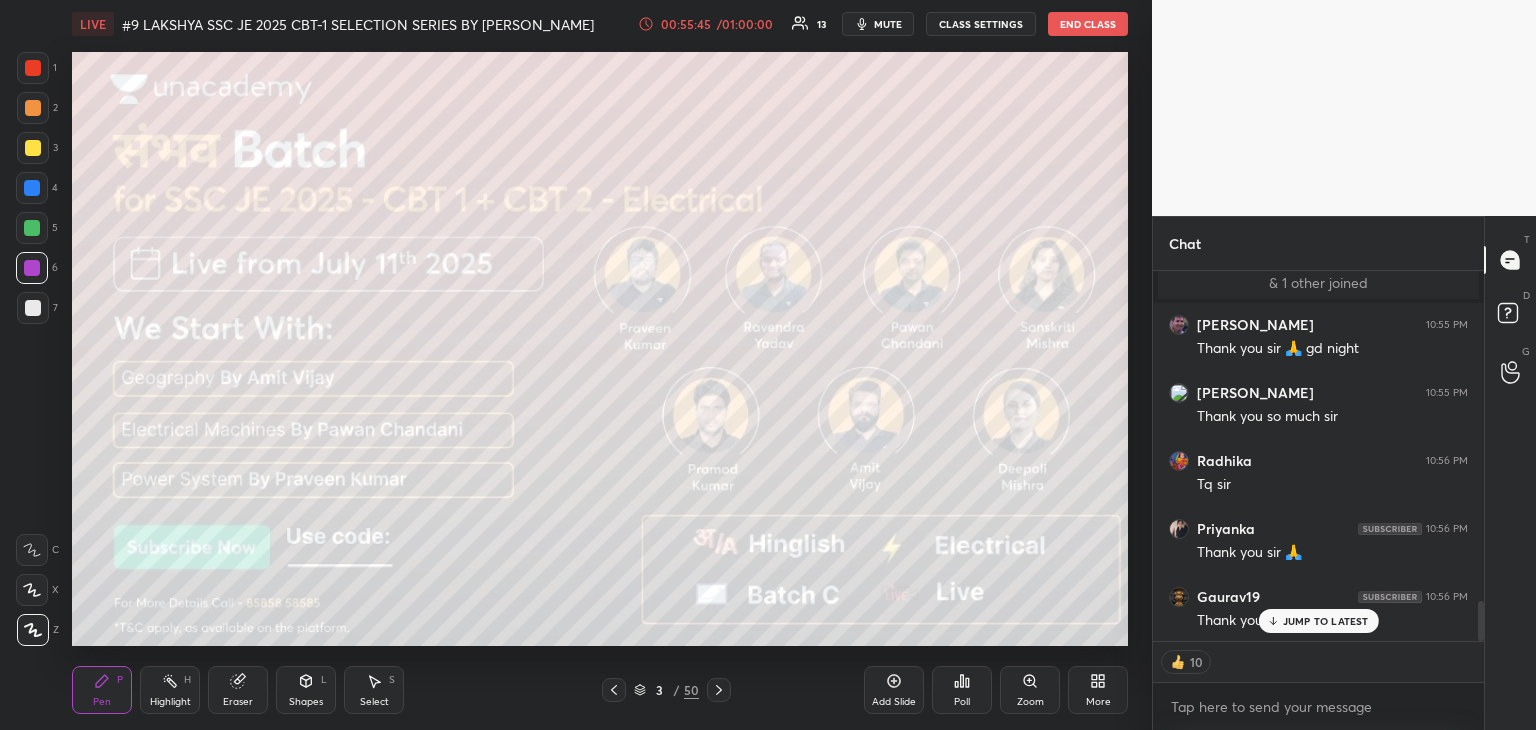 click on "Pen P" at bounding box center (102, 690) 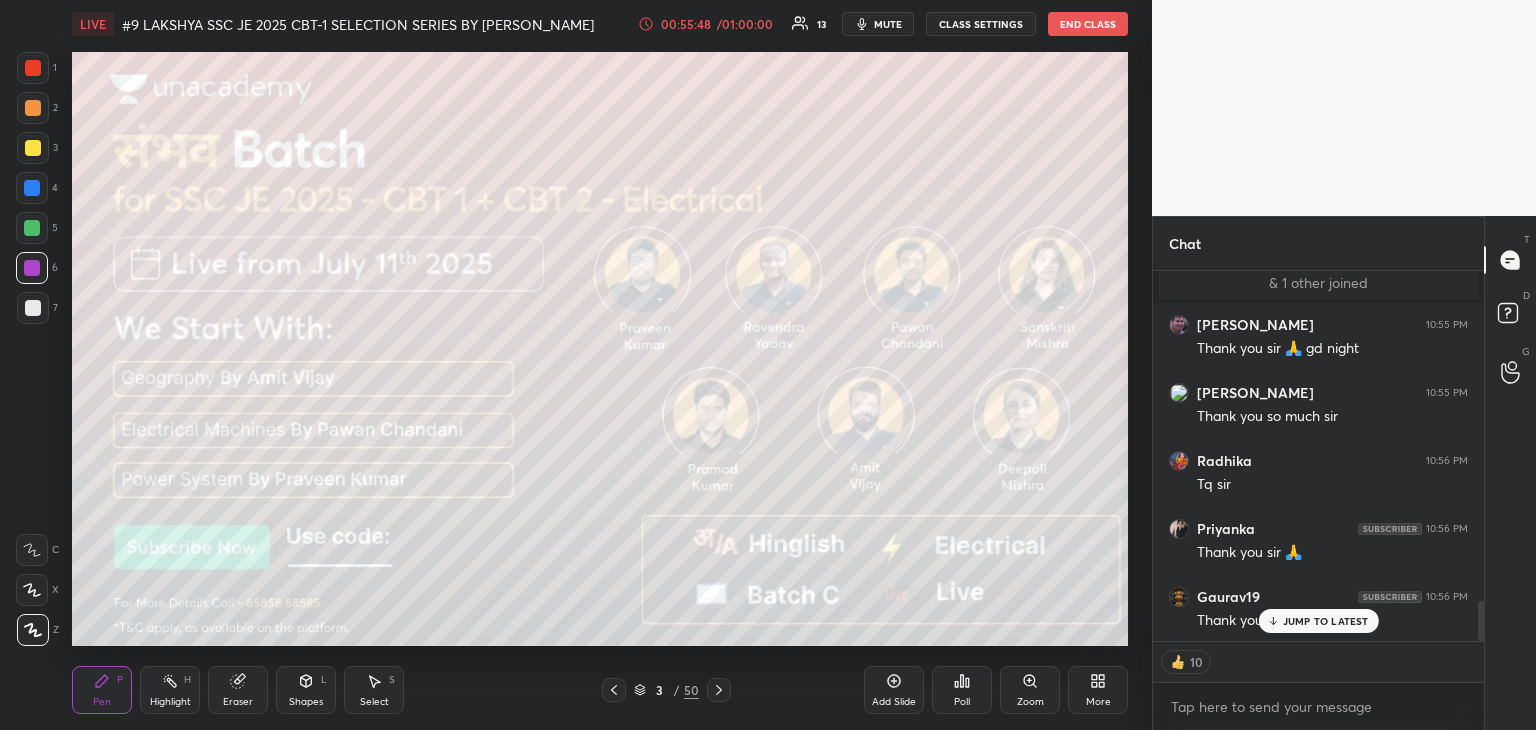 scroll, scrollTop: 7, scrollLeft: 6, axis: both 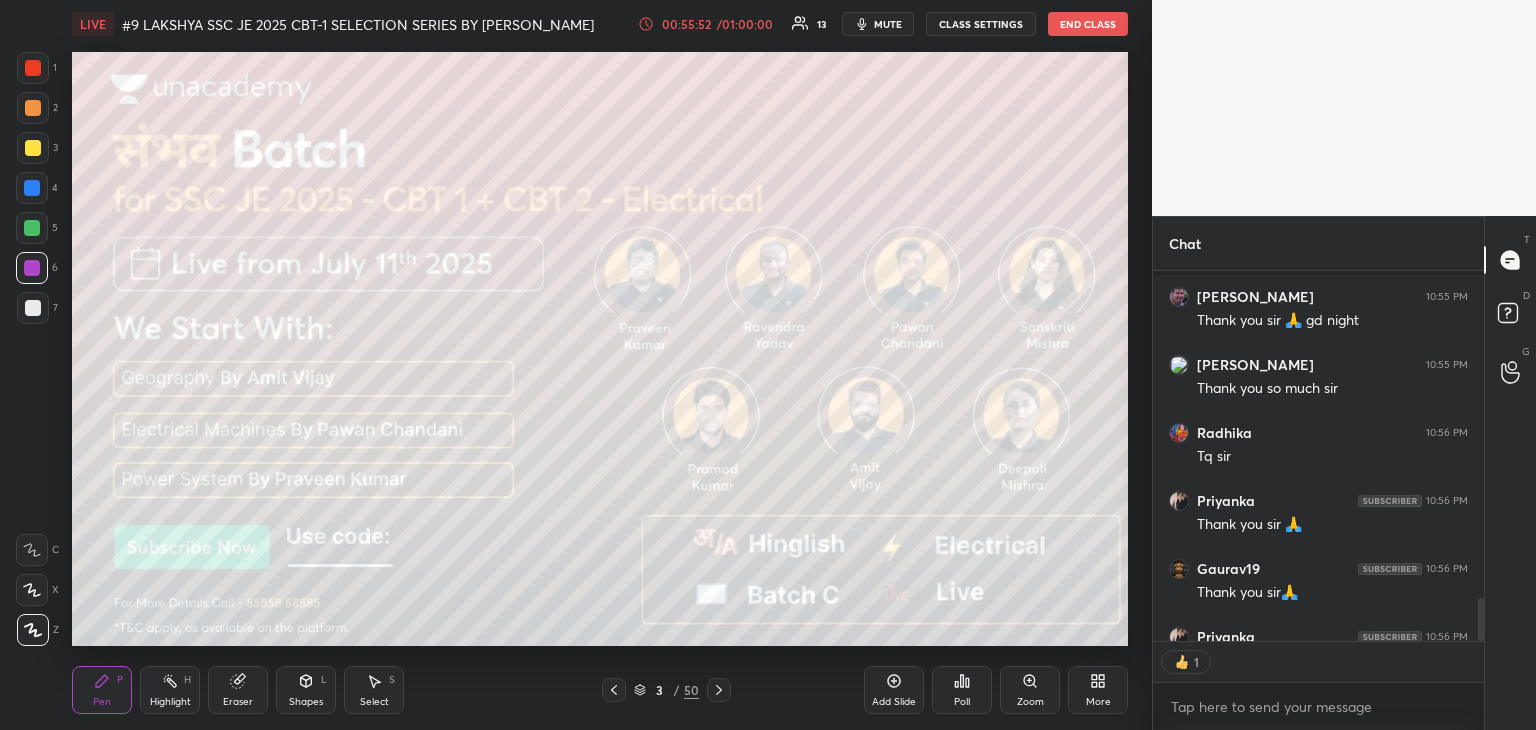 click on "Poll" at bounding box center (962, 690) 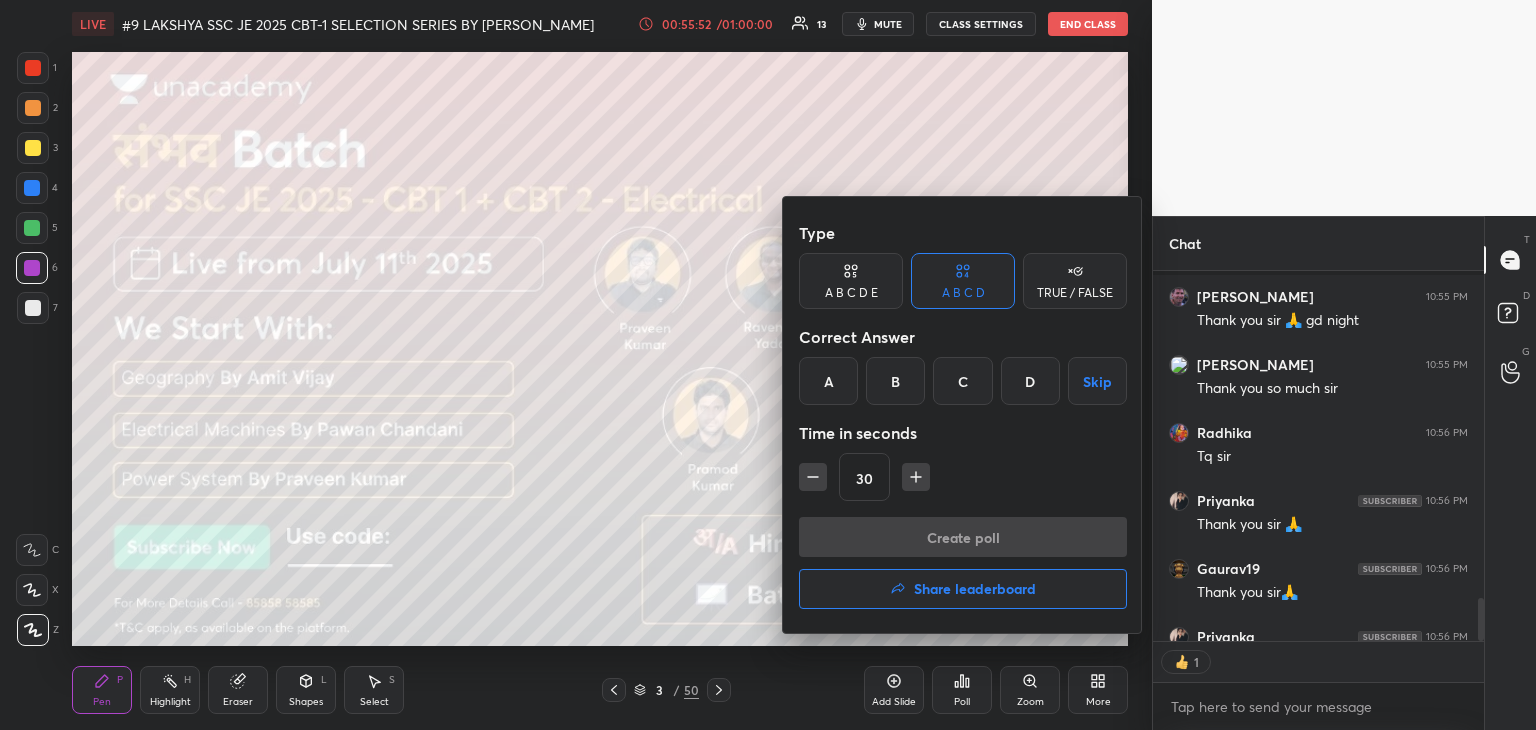 click on "Share leaderboard" at bounding box center (975, 589) 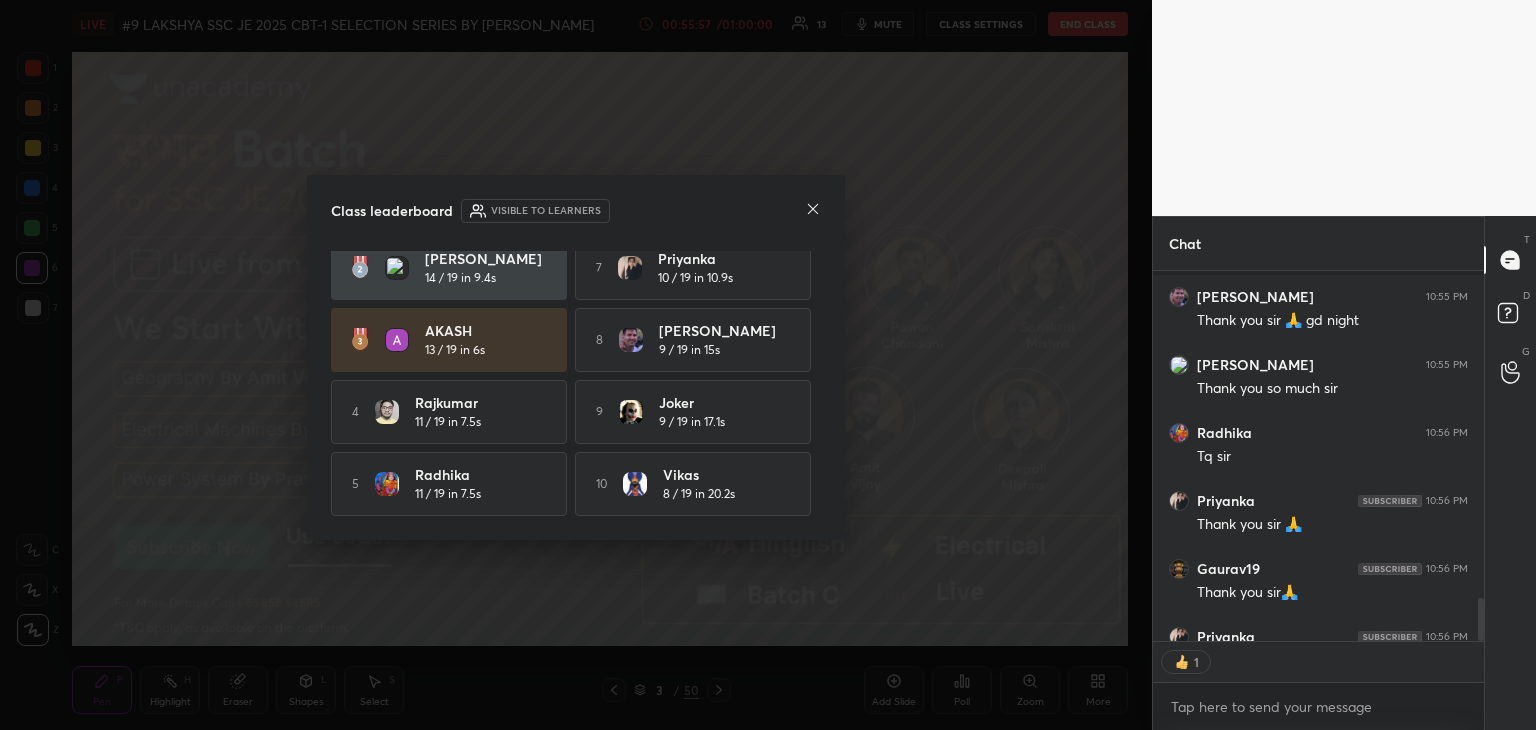 scroll, scrollTop: 4, scrollLeft: 0, axis: vertical 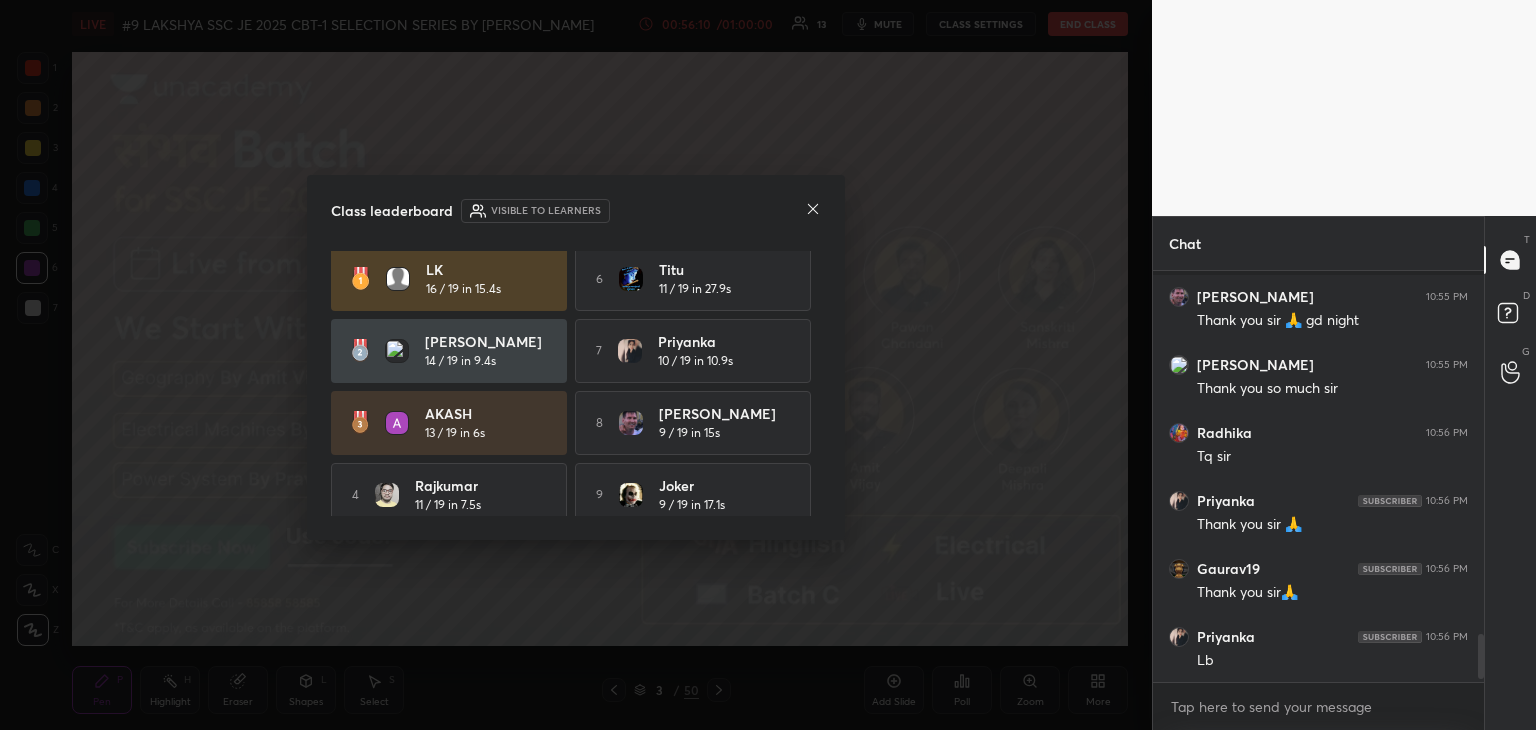 click 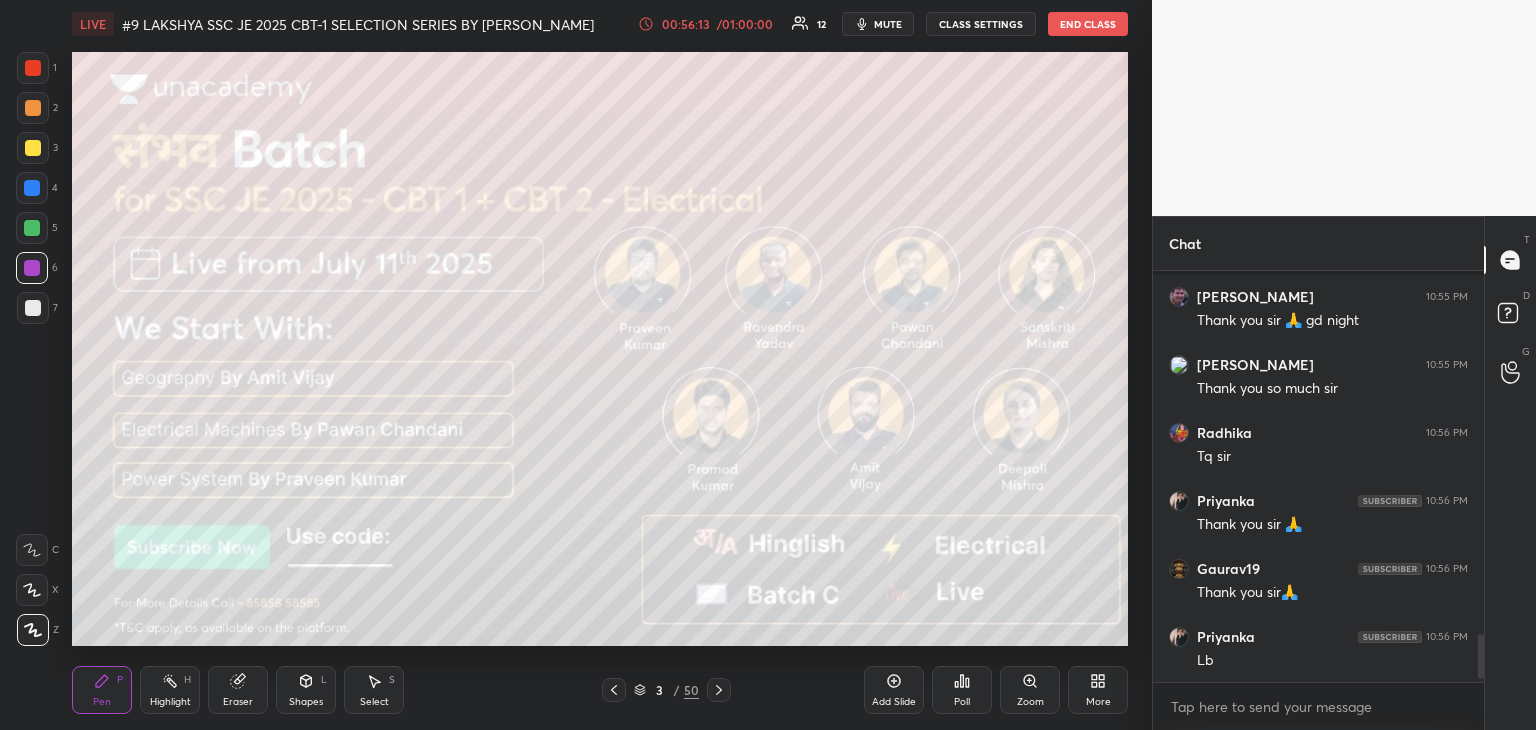 click at bounding box center (33, 308) 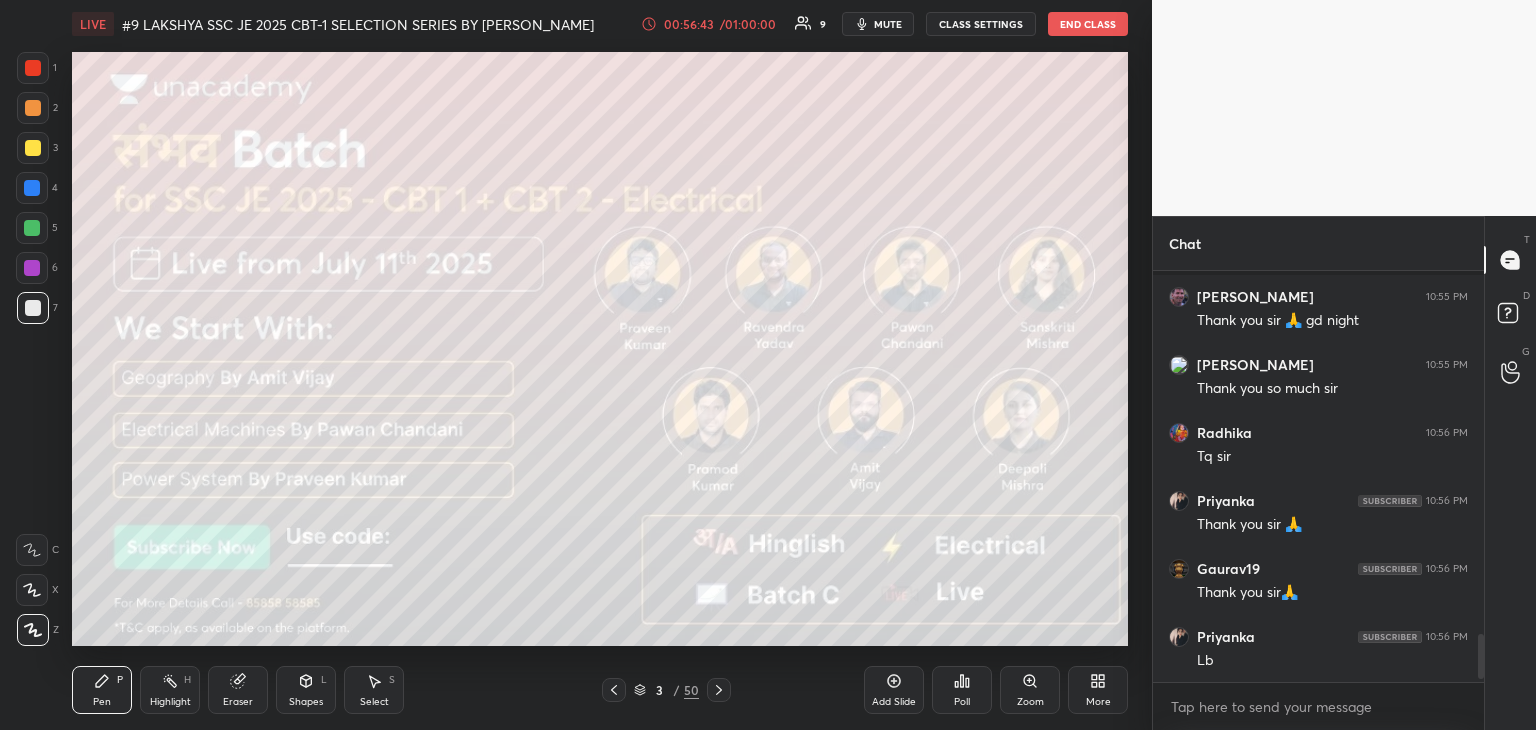 click on "mute" at bounding box center (888, 24) 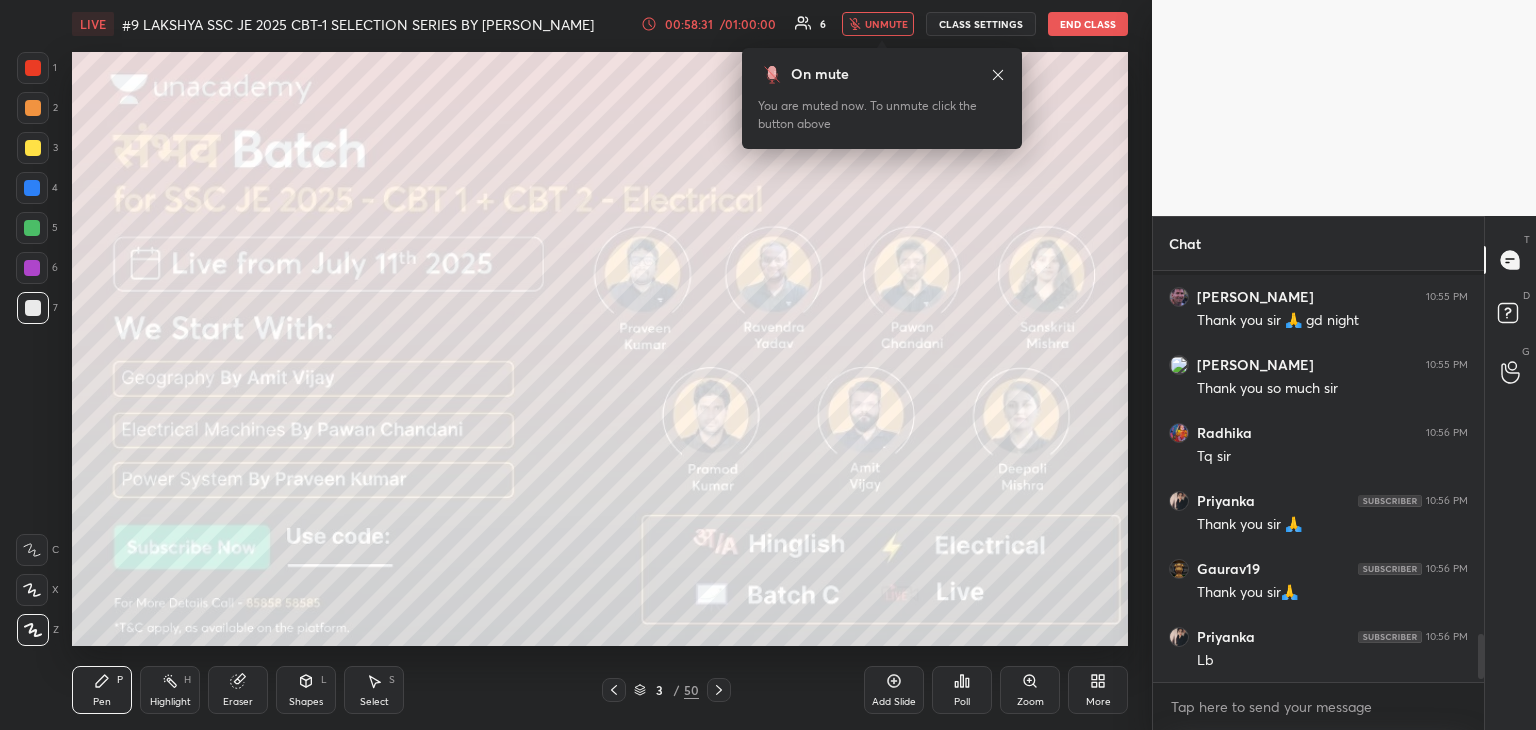 click on "1 2 3 4 5 6 7 C X Z C X Z E E Erase all   H H" at bounding box center (32, 349) 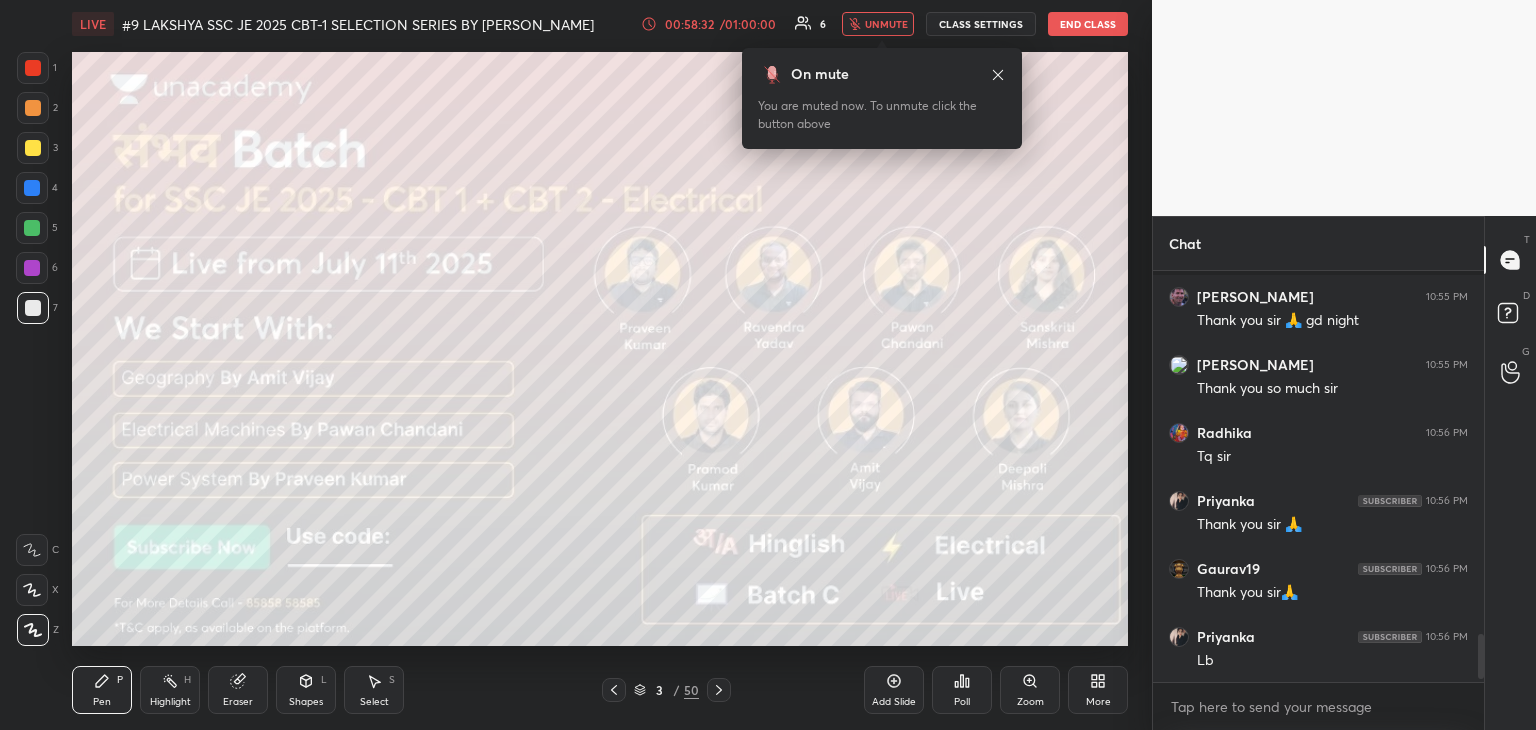 click at bounding box center (33, 148) 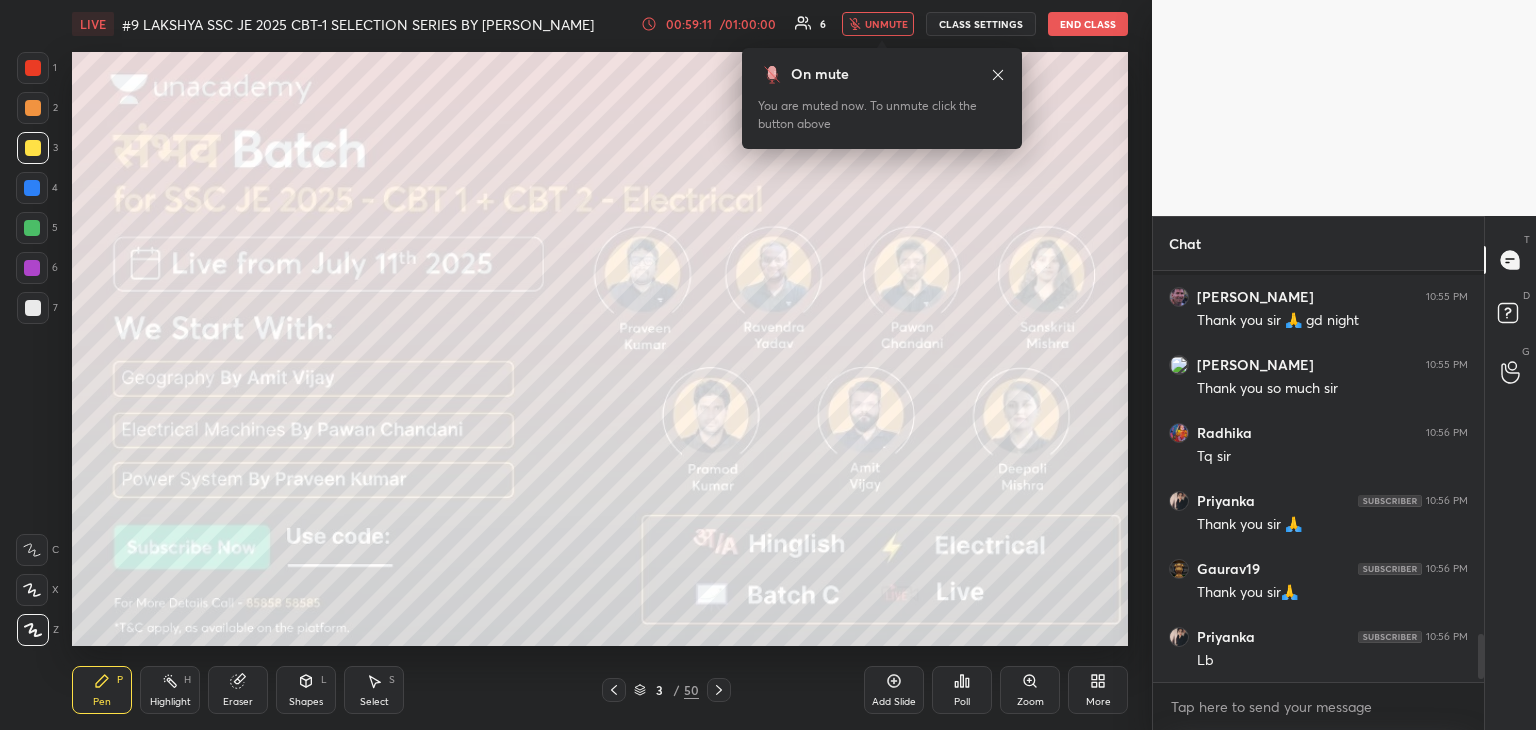 click on "unmute" at bounding box center (886, 24) 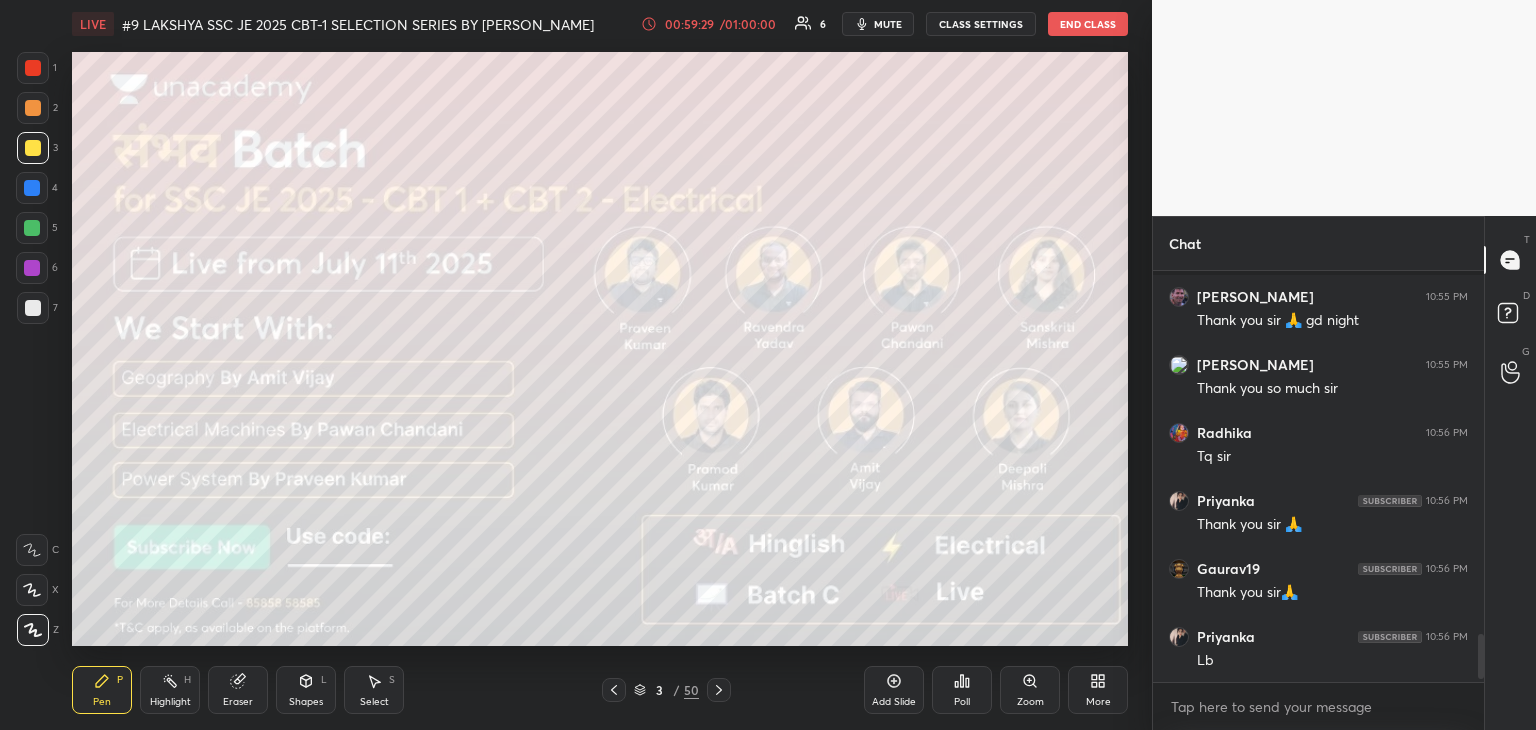 click 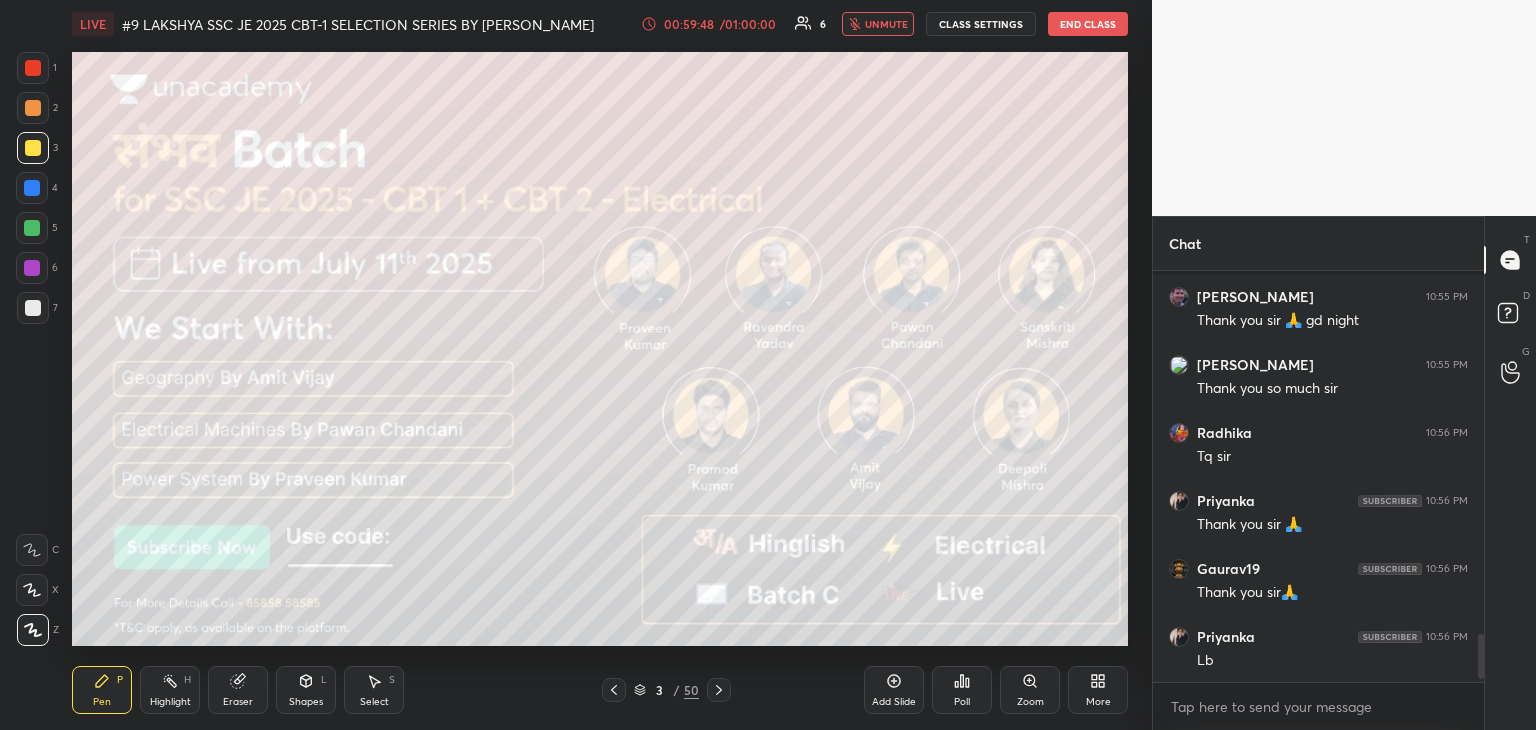 click at bounding box center (33, 68) 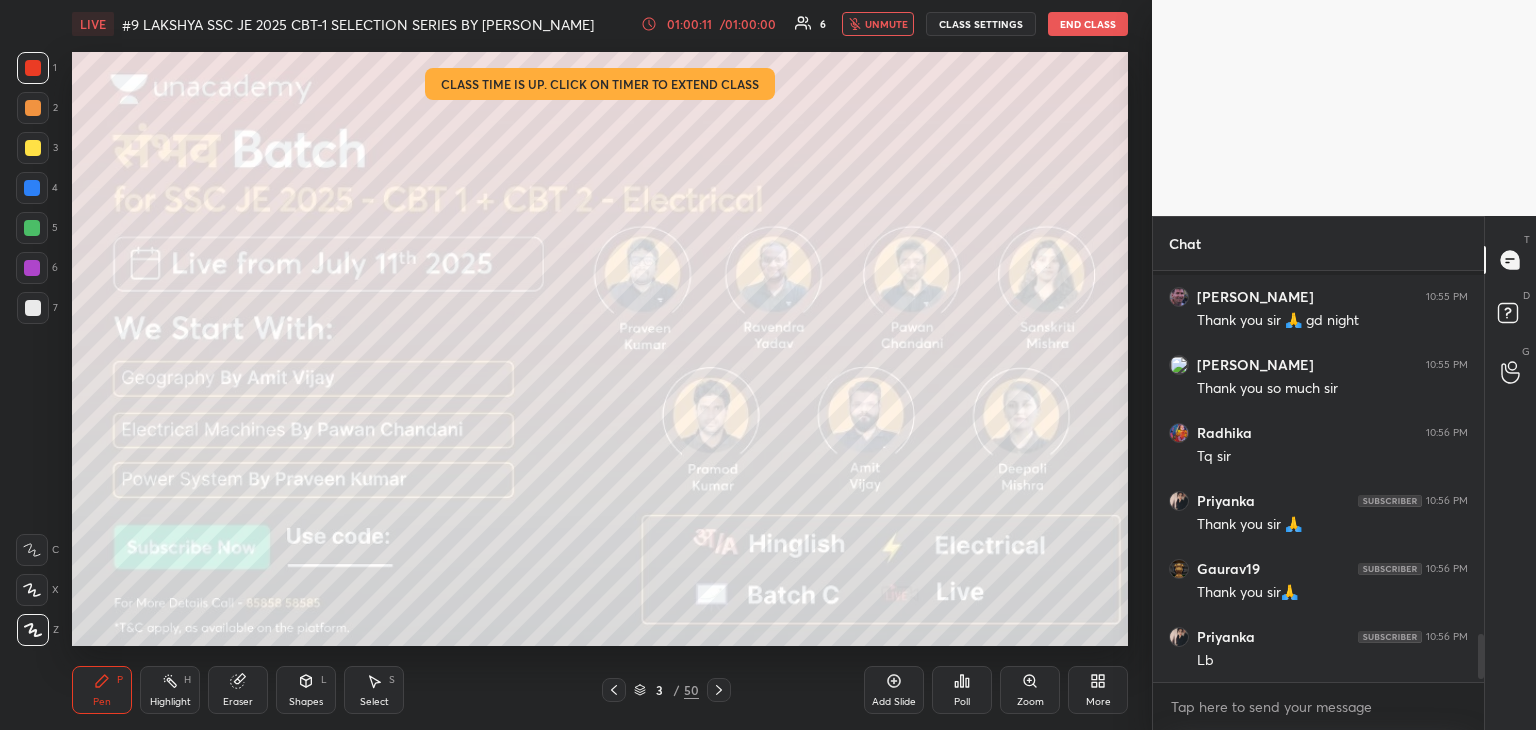 click on "End Class" at bounding box center (1088, 24) 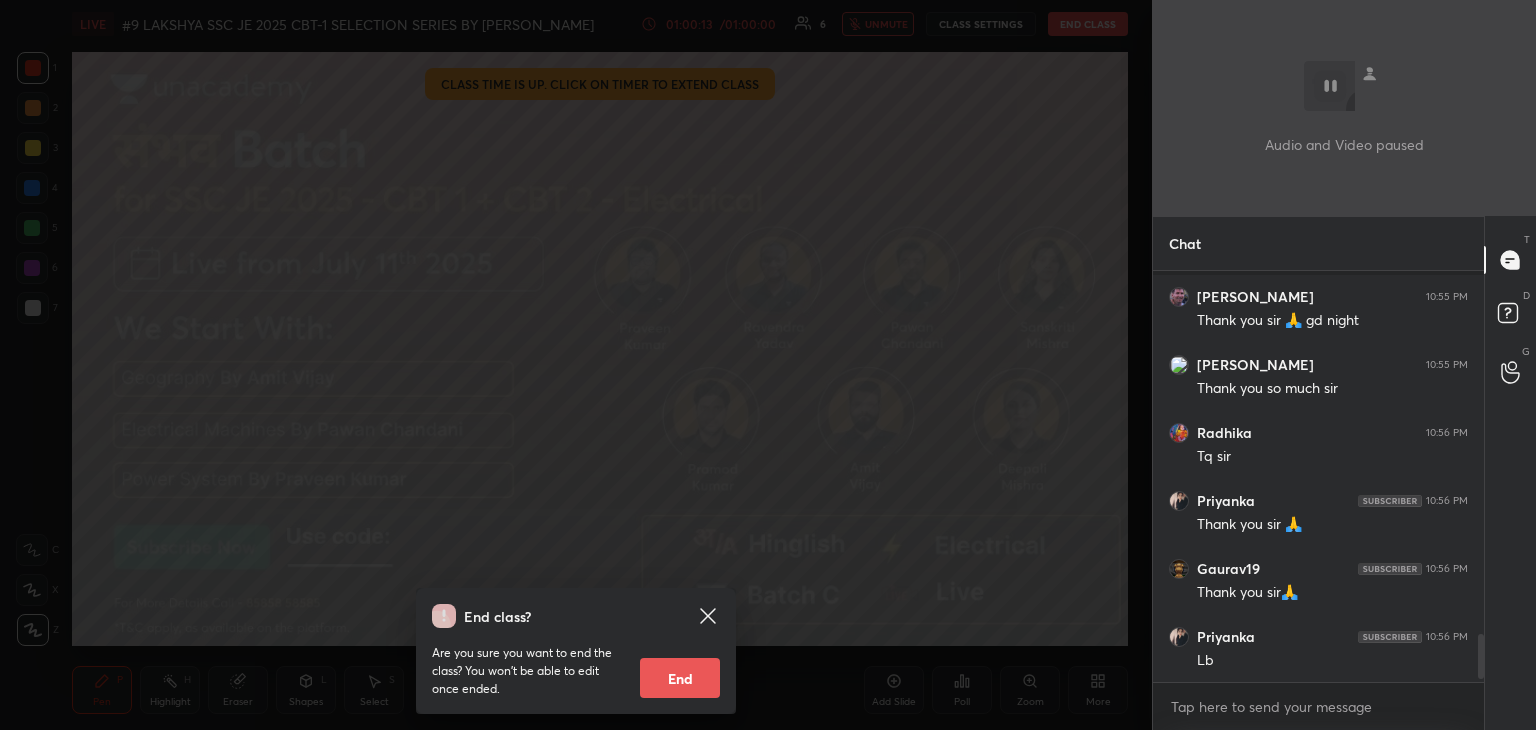 click on "End" at bounding box center (680, 678) 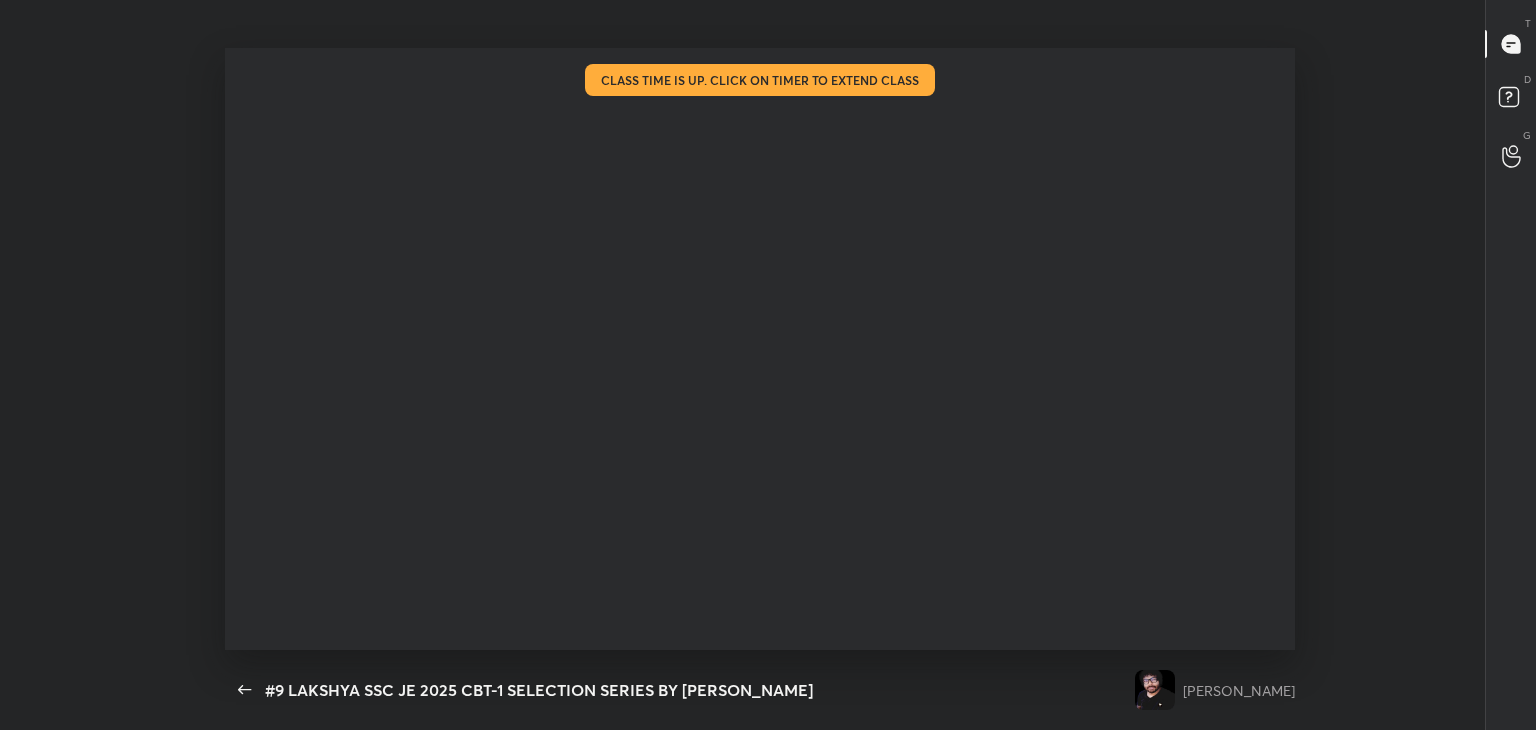 scroll, scrollTop: 99397, scrollLeft: 98863, axis: both 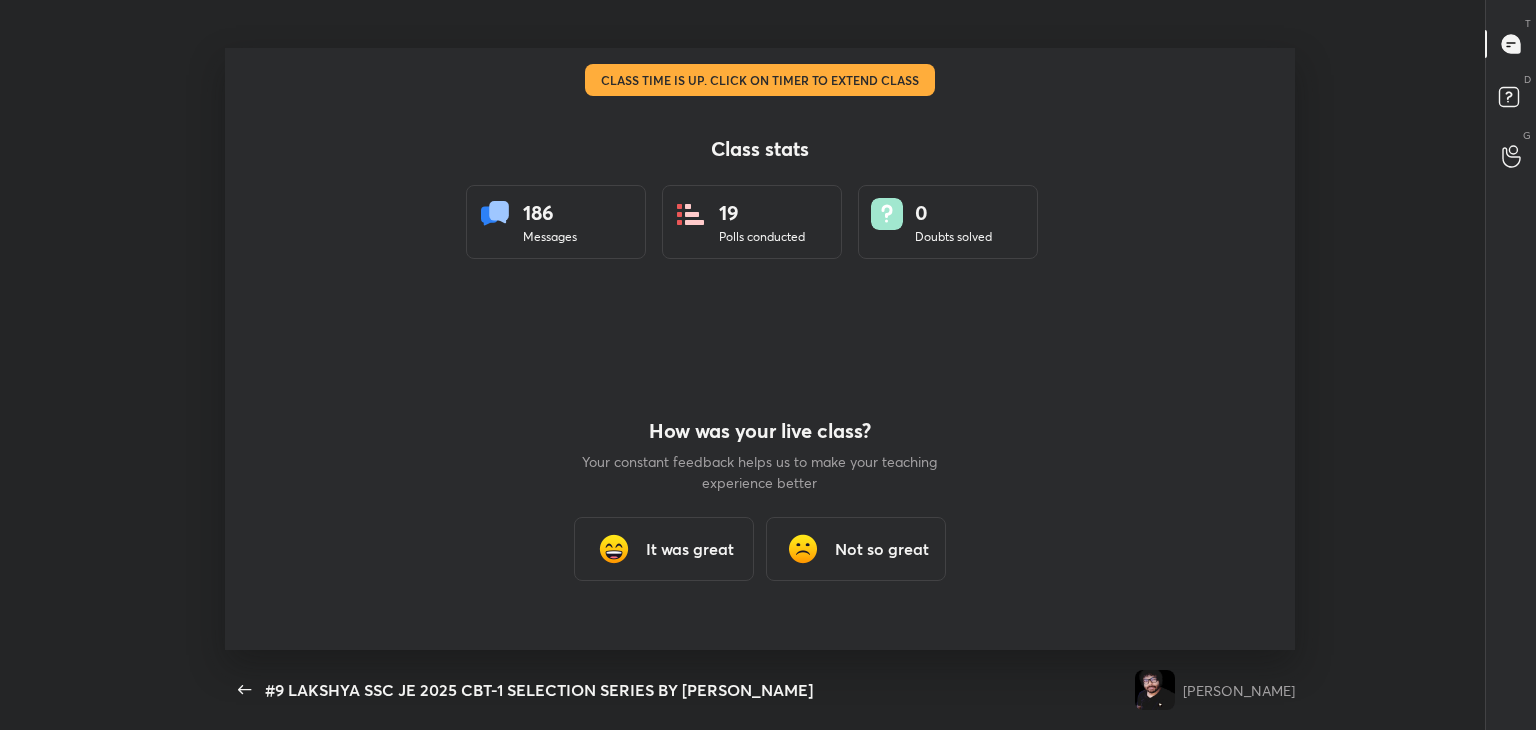 click on "It was great" at bounding box center [690, 549] 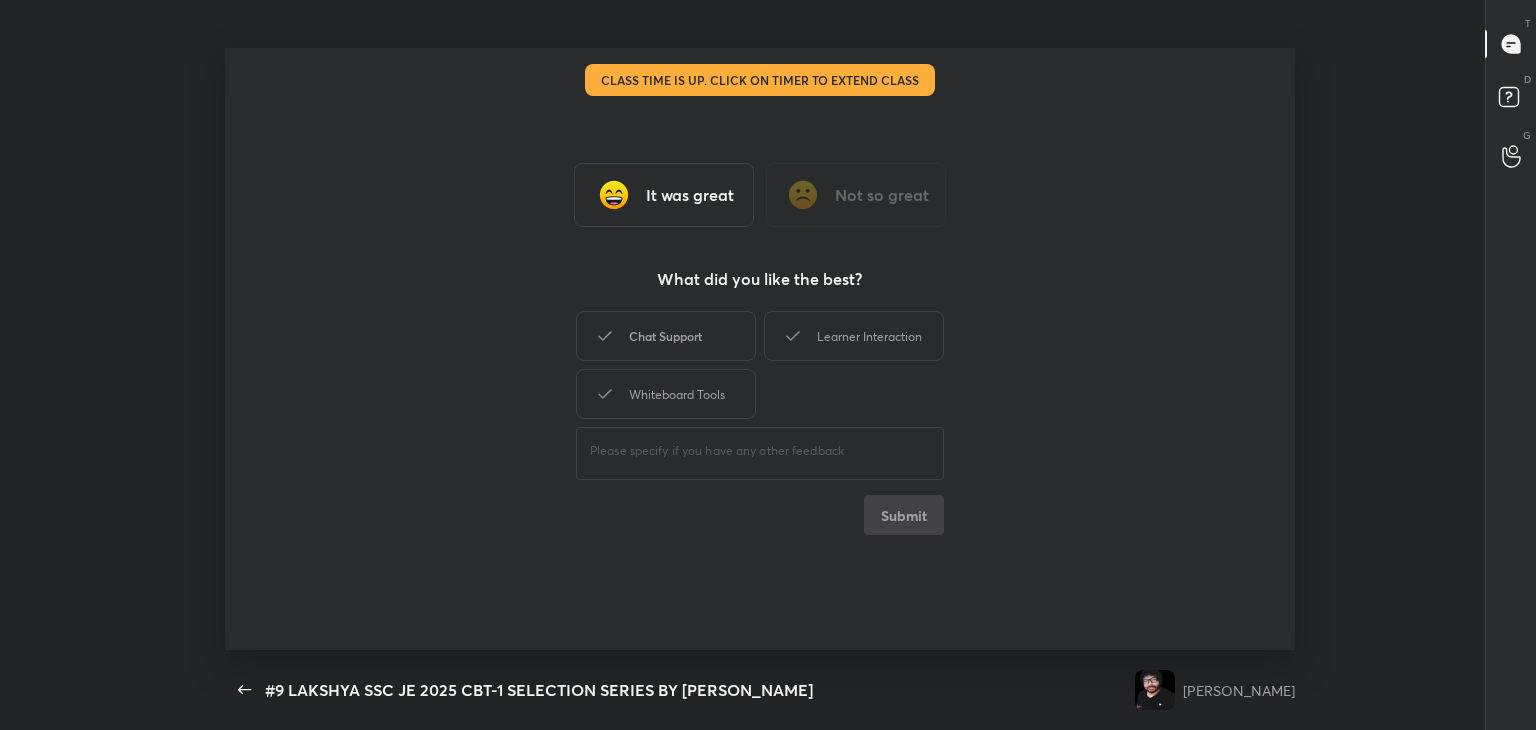 click on "Chat Support" at bounding box center (666, 336) 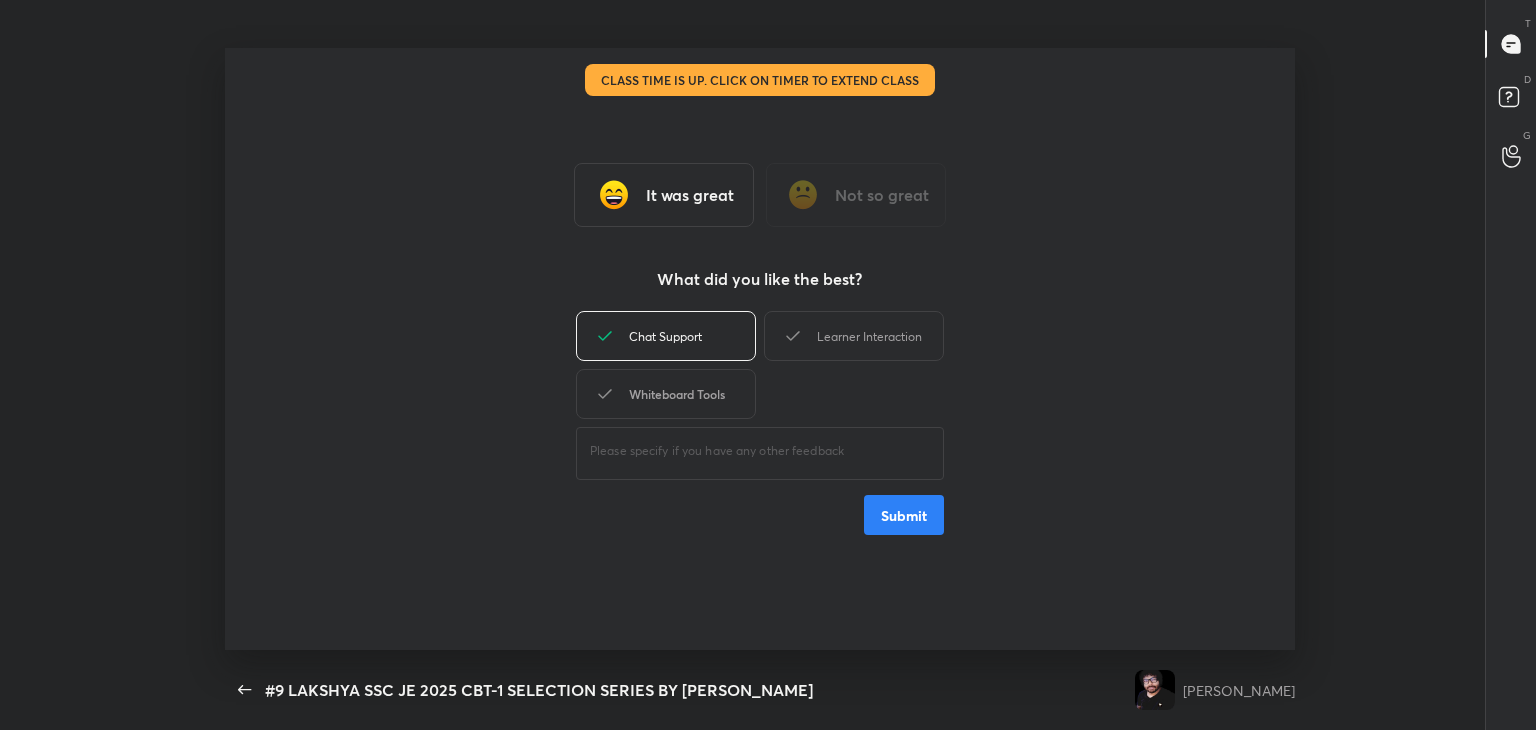 click on "Whiteboard Tools" at bounding box center [666, 394] 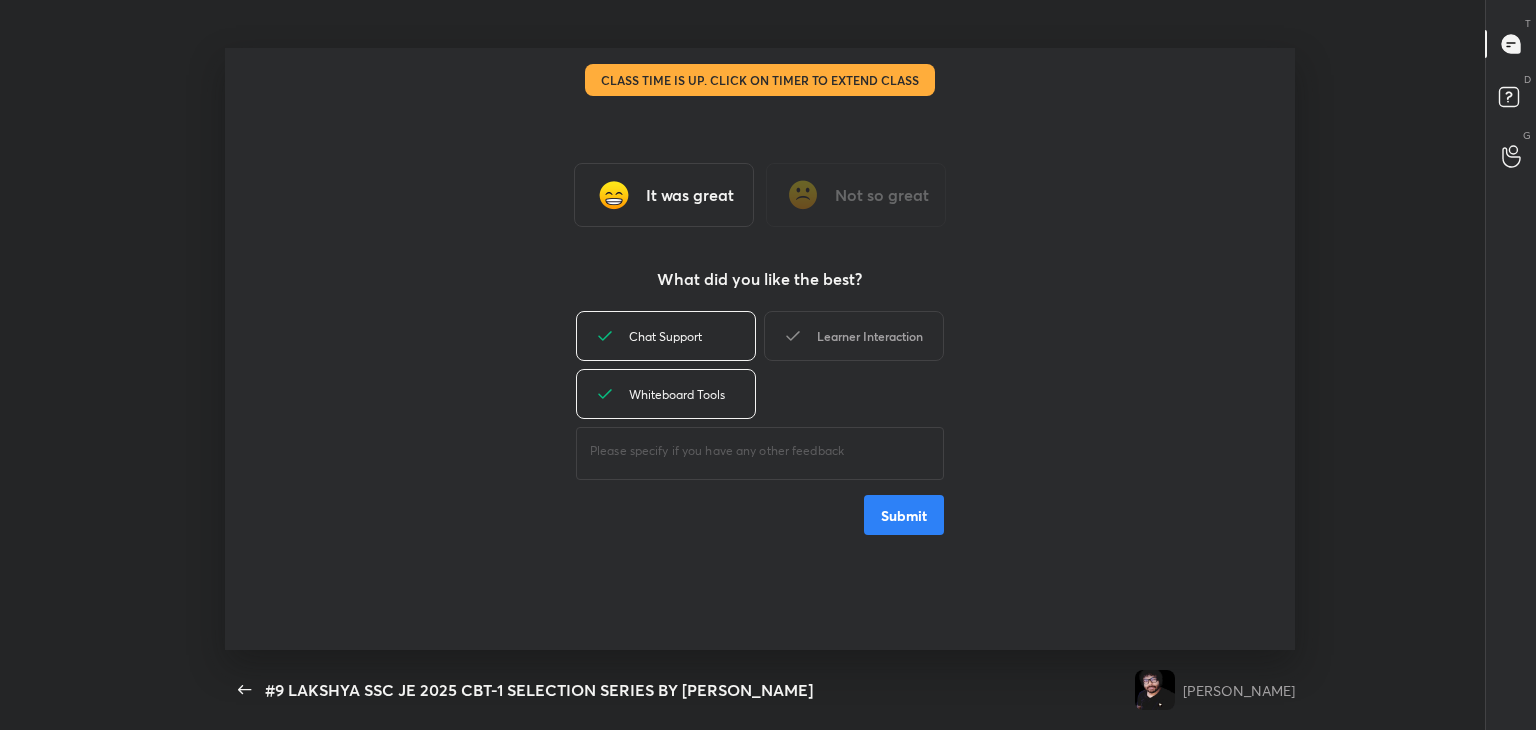 click on "Learner Interaction" at bounding box center (854, 336) 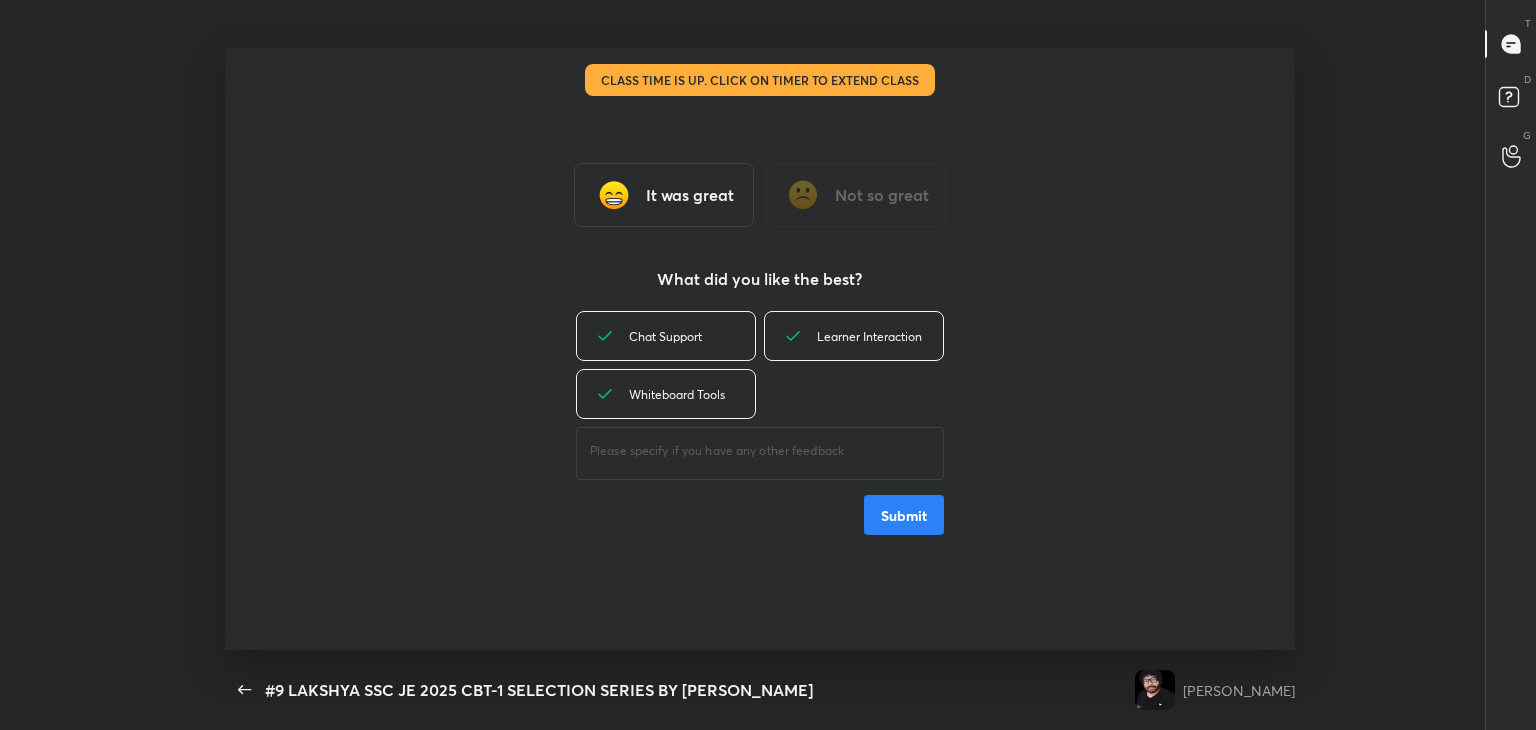 click on "Submit" at bounding box center (904, 515) 